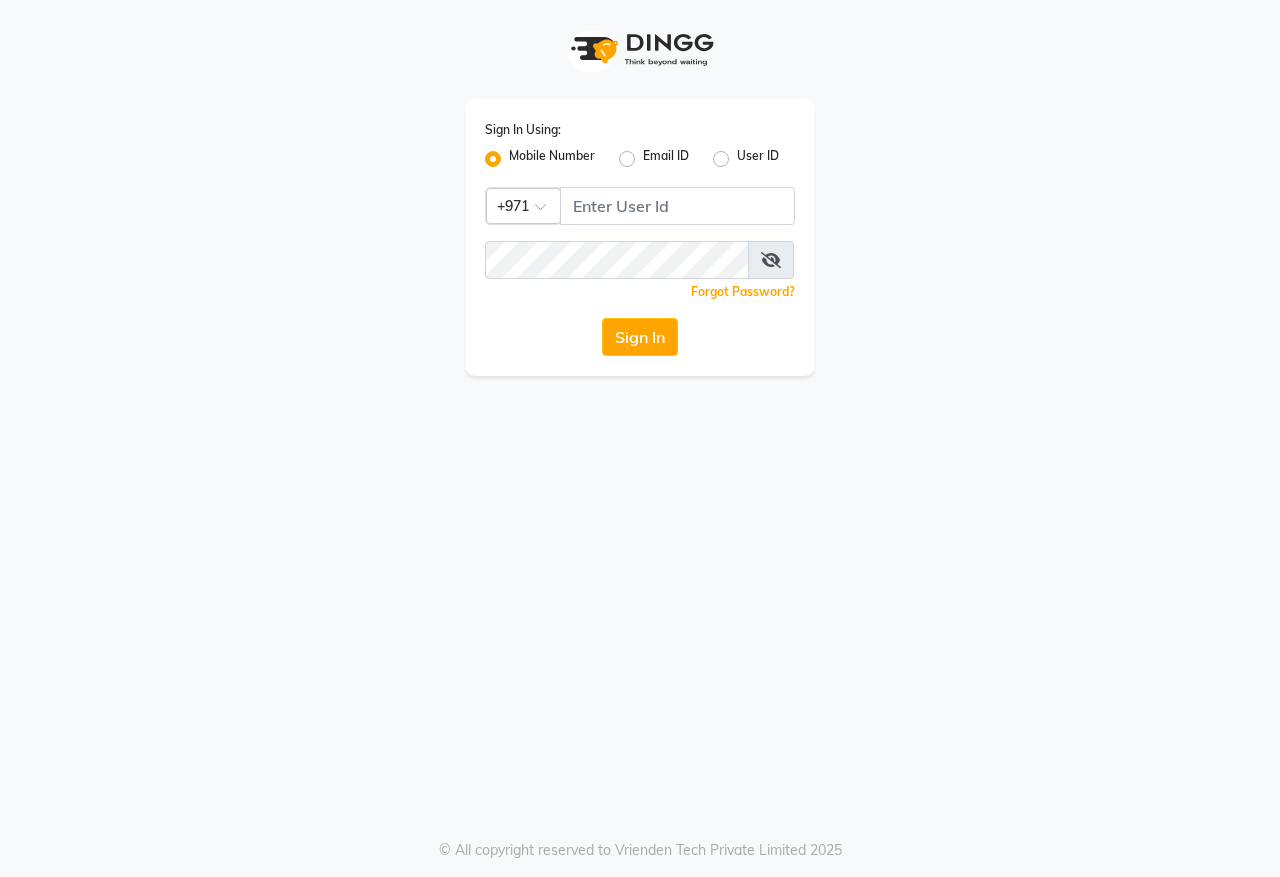 scroll, scrollTop: 0, scrollLeft: 0, axis: both 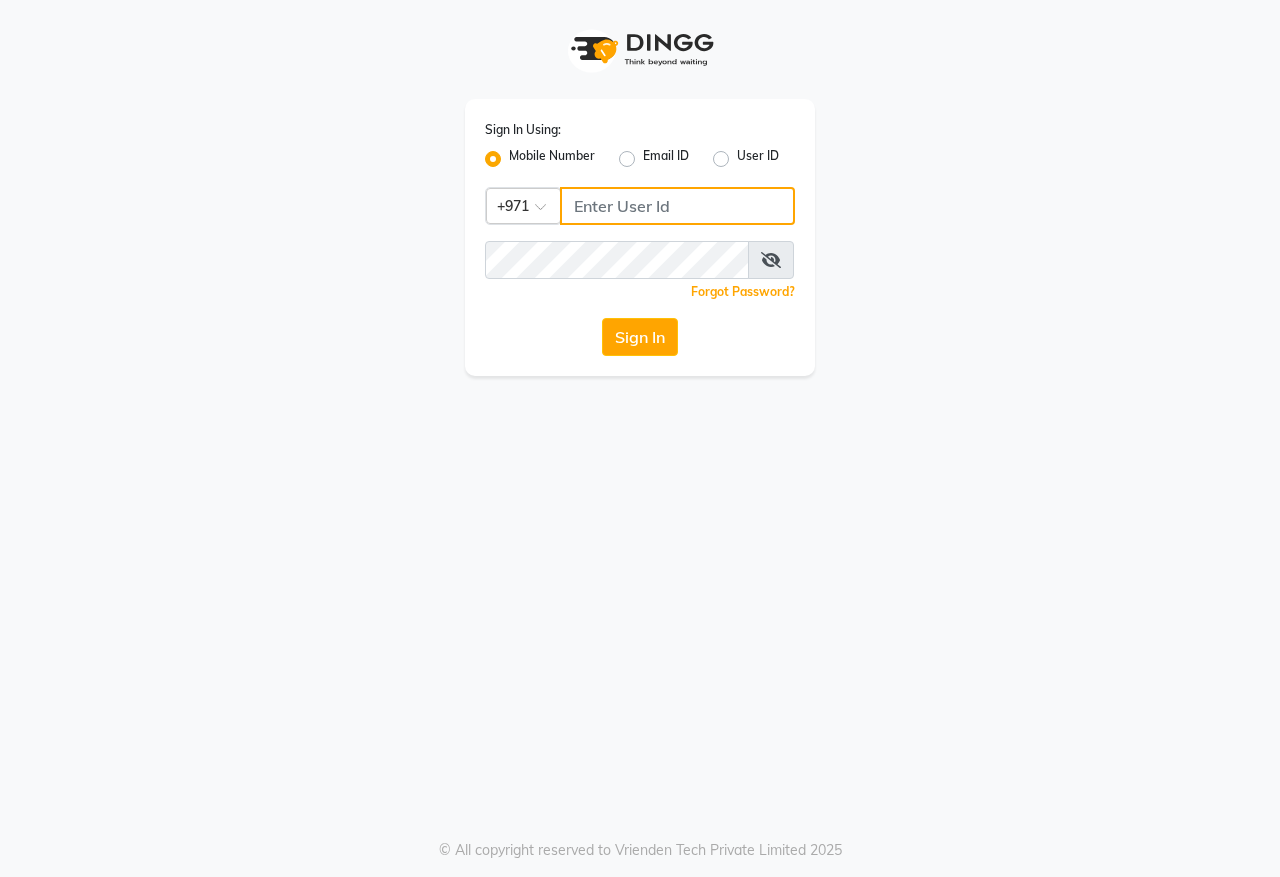 click 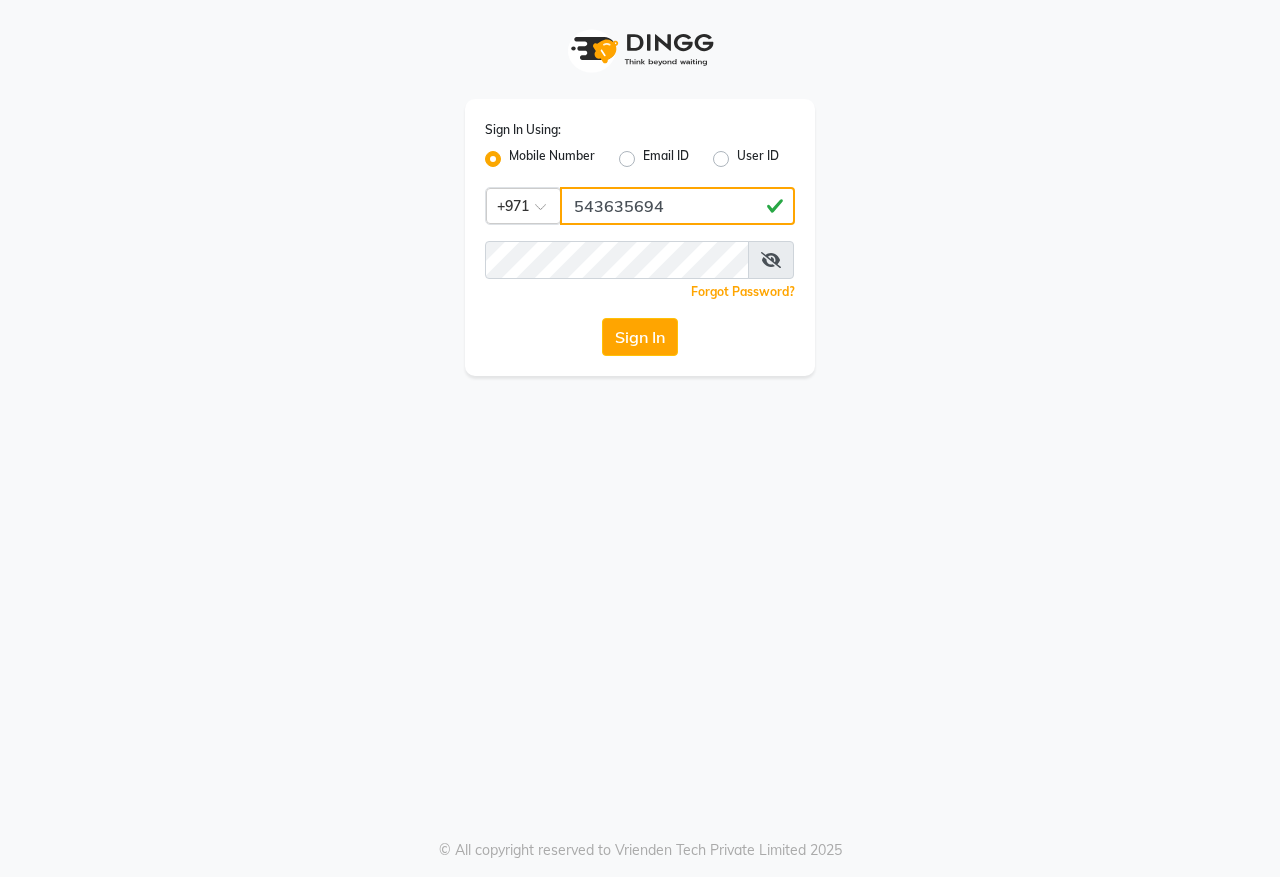 type on "543635694" 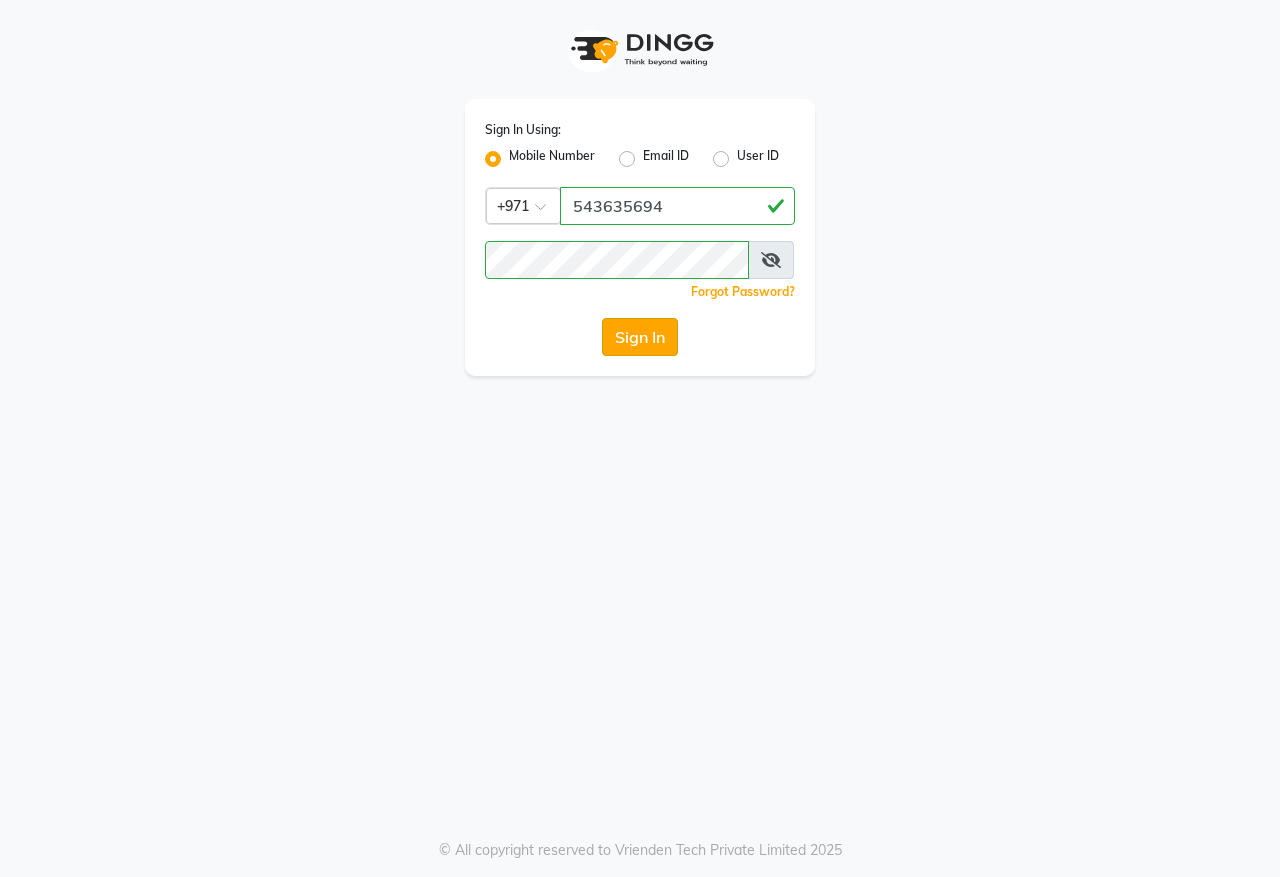 click on "Sign In" 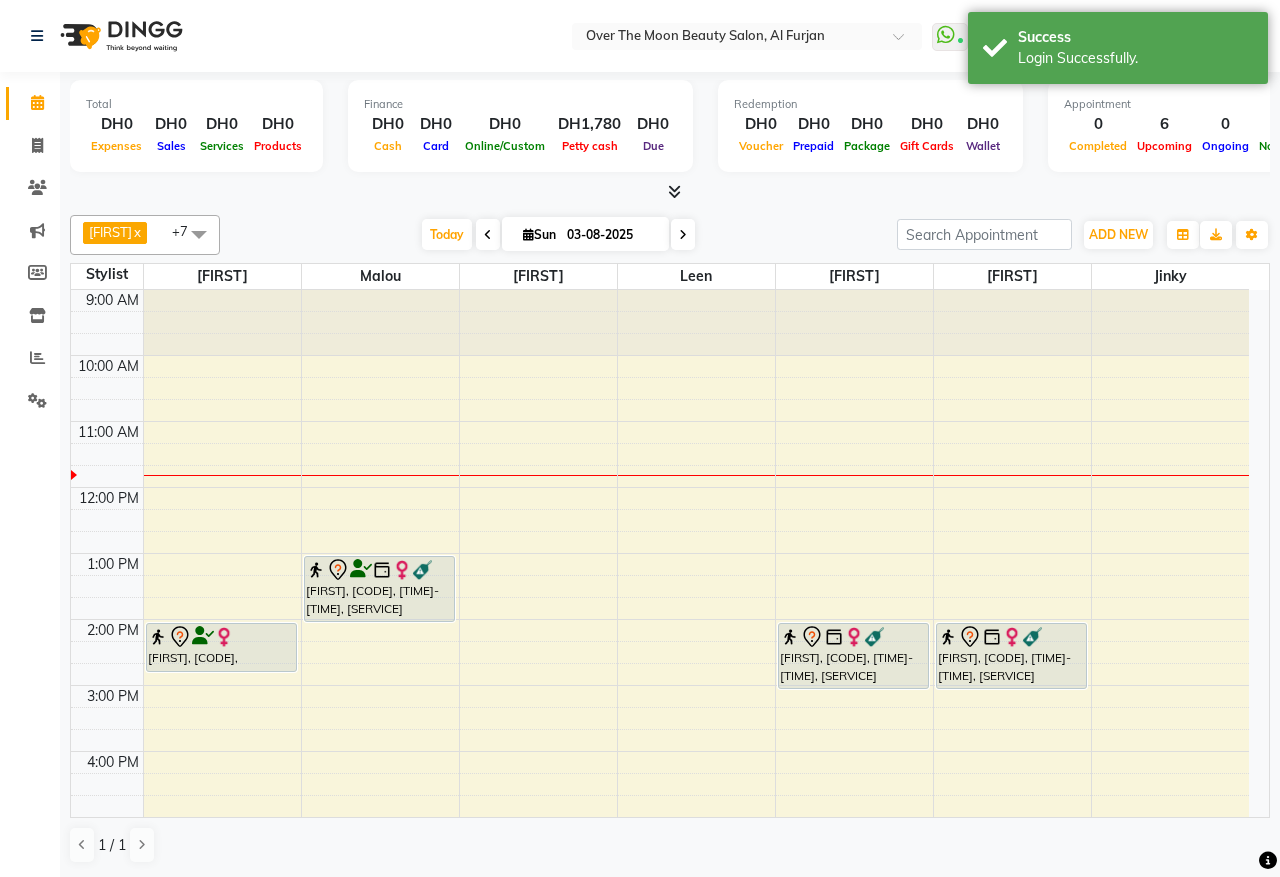 scroll, scrollTop: 0, scrollLeft: 0, axis: both 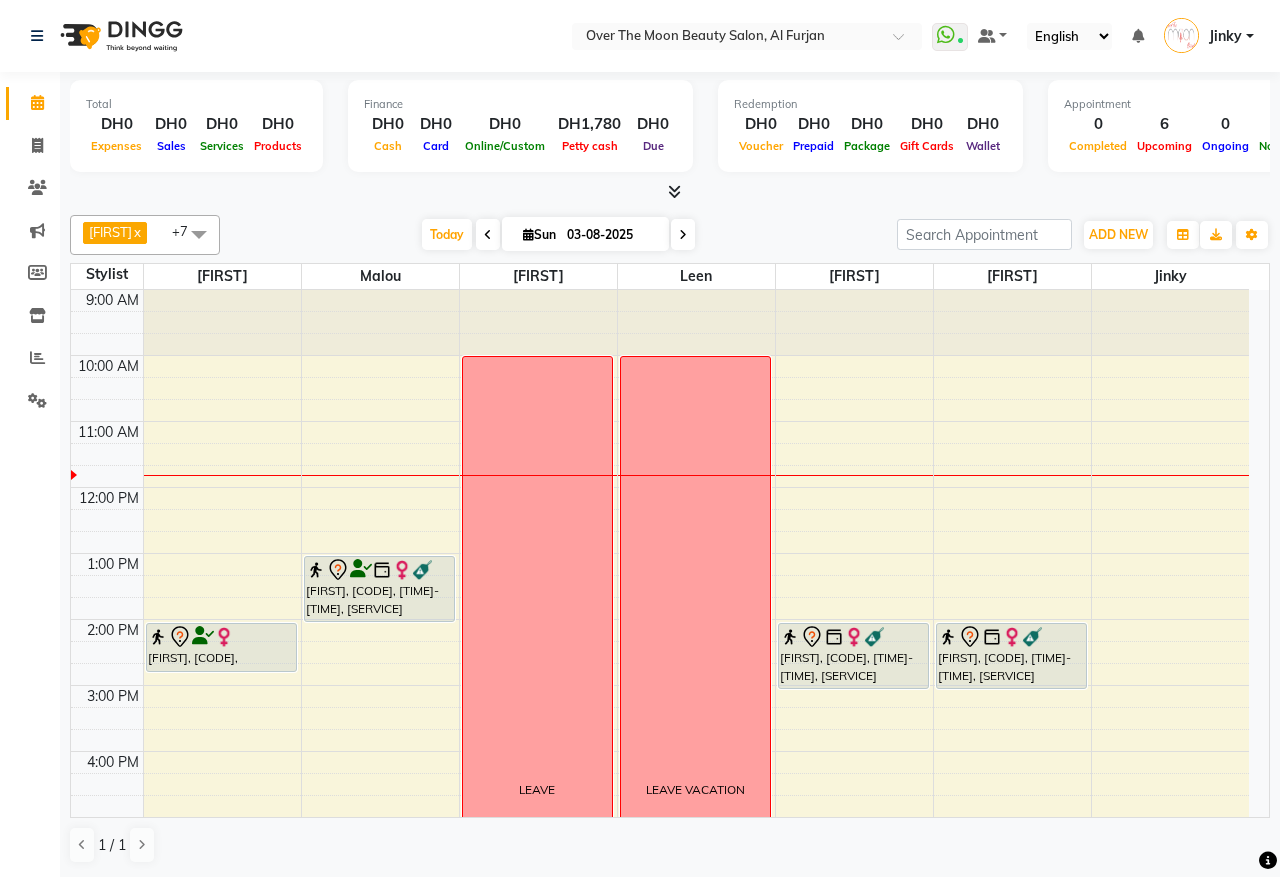 click on "9:00 AM 10:00 AM 11:00 AM 12:00 PM 1:00 PM 2:00 PM 3:00 PM 4:00 PM 5:00 PM 6:00 PM 7:00 PM 8:00 PM 9:00 PM 10:00 PM 11:00 PM             Ridab, TK02, 02:00 PM-02:45 PM, Threading Eyebrow,Threading Upper Lip             Harshitha Parikshith, TK04, 05:00 PM-05:35 PM, Eyelash Removal             Thilini, TK01, 01:00 PM-02:00 PM, Waxing Full Body(With Bikkini)  LEAVE   LEAVE VACATION              Thilini, TK01, 02:00 PM-03:00 PM, Pedicure With Gel Polish             hadeel, TK03, 06:00 PM-06:35 PM, Nashi Filler Therapy Monthly Treatment -Long             Thilini, TK01, 02:00 PM-03:00 PM, Manicure With Gel Polish" at bounding box center (660, 784) 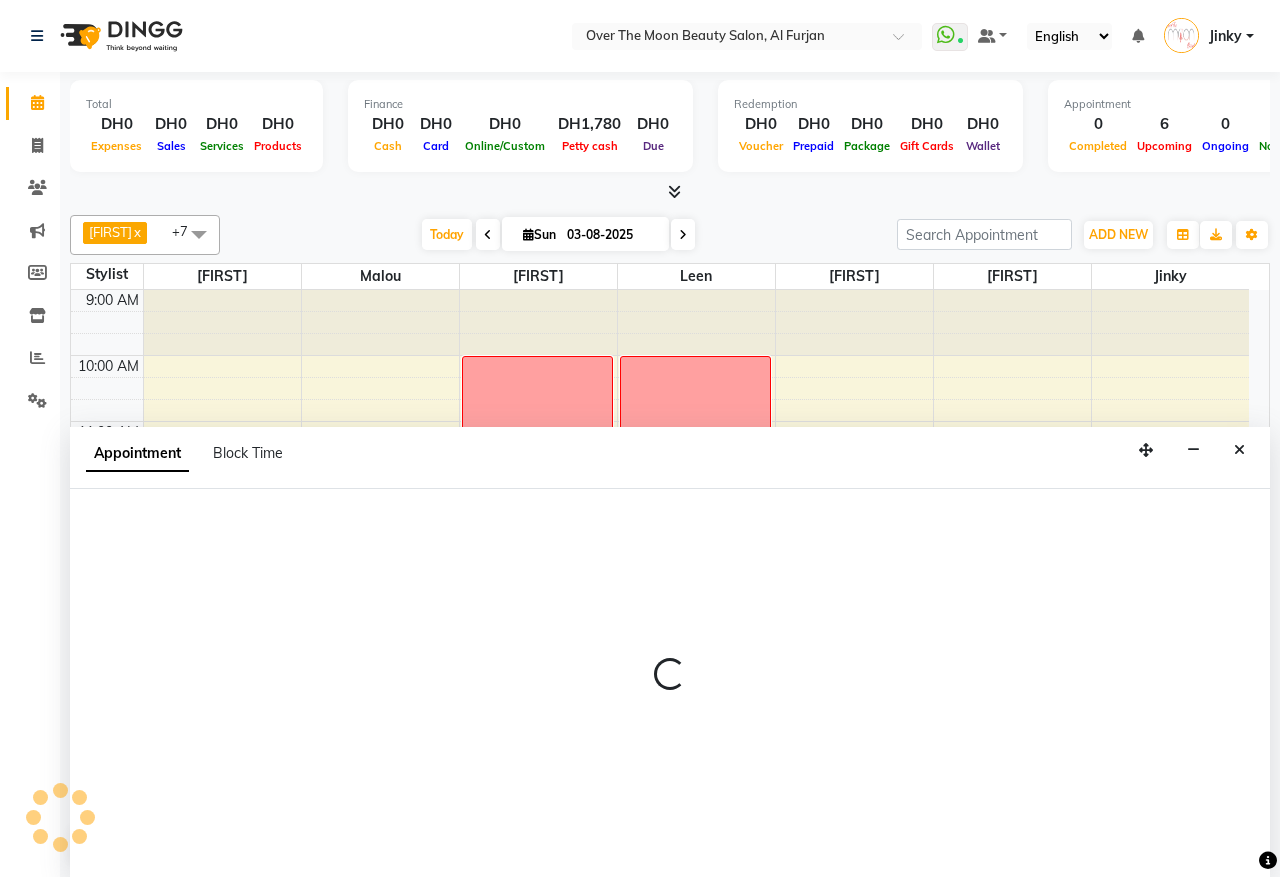 select on "20146" 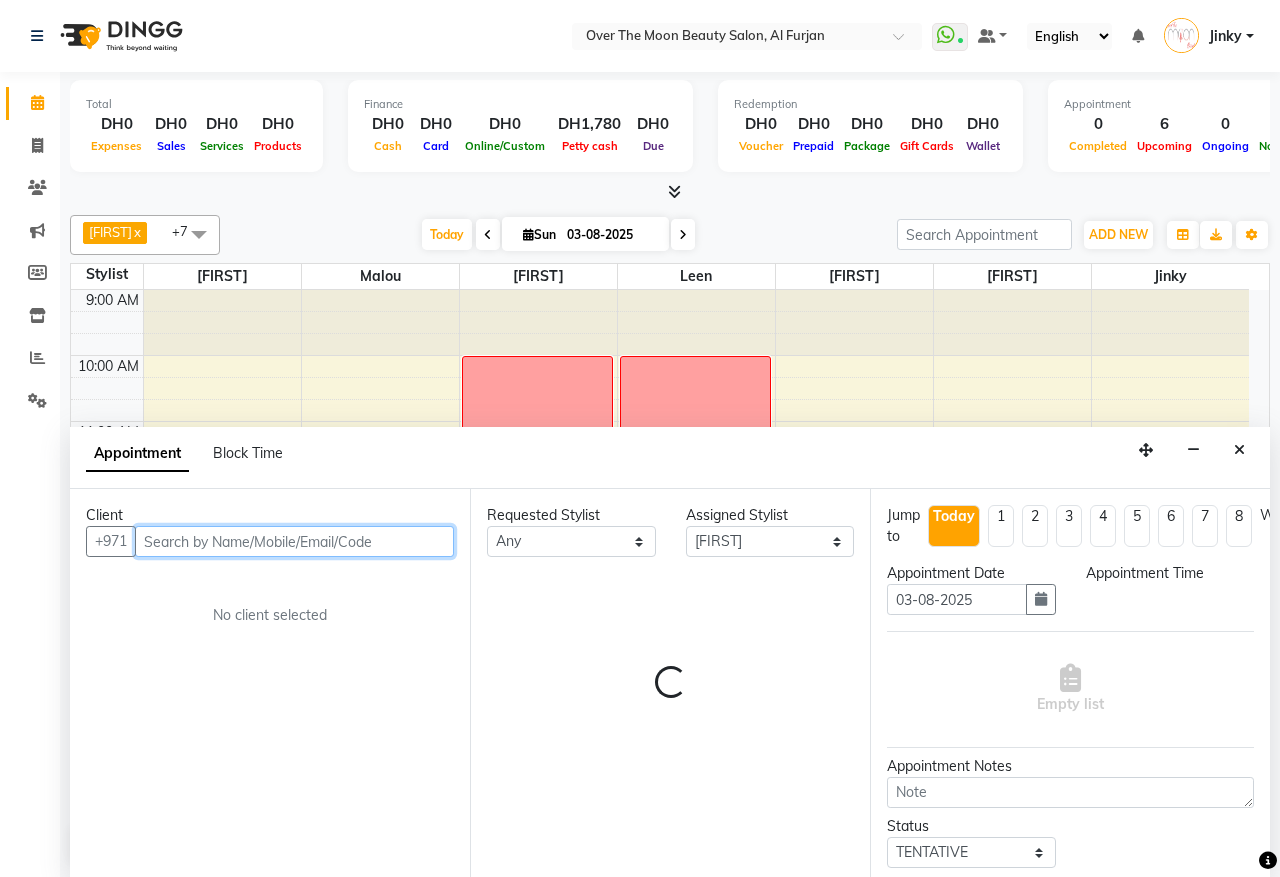 select on "720" 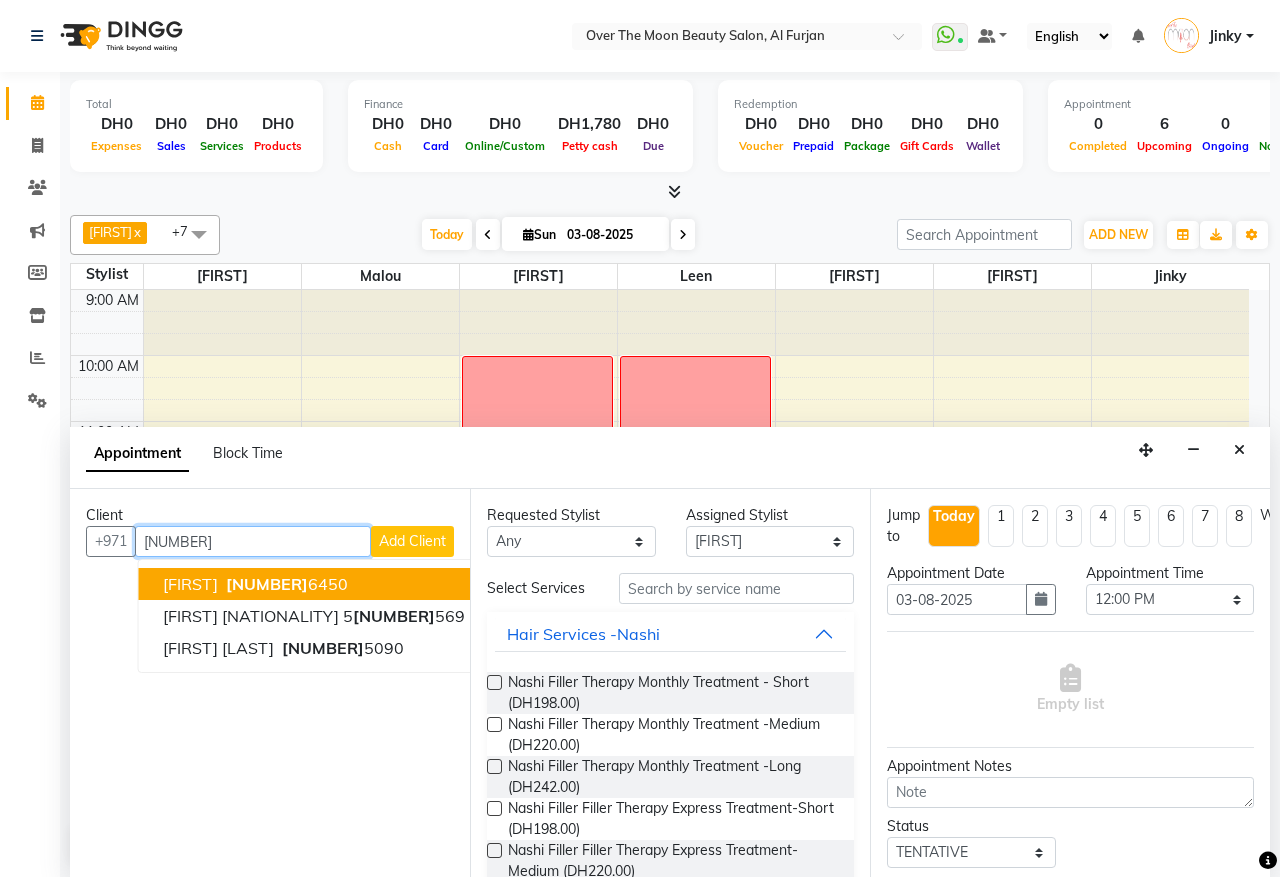 click on "55647 6450" at bounding box center [285, 584] 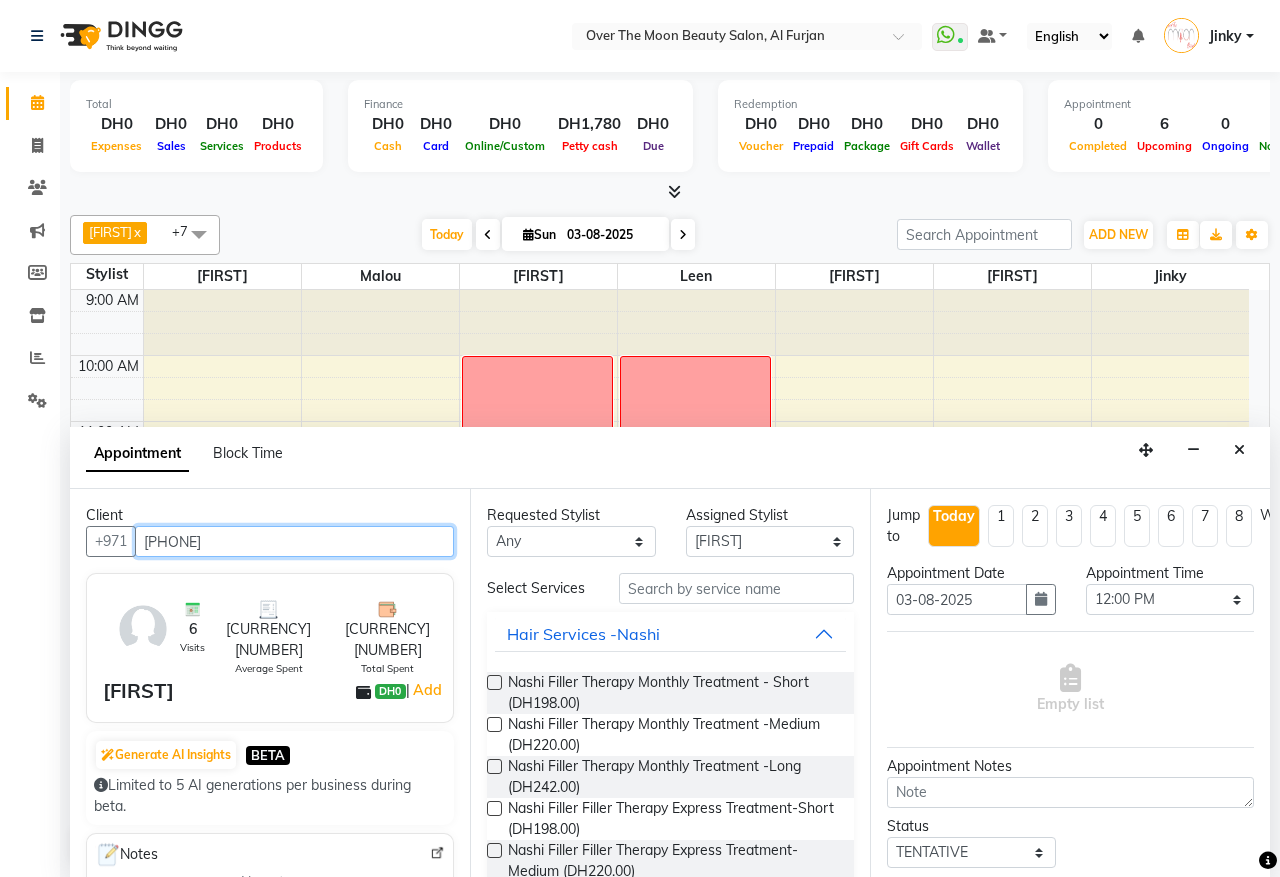 type on "[PHONE]" 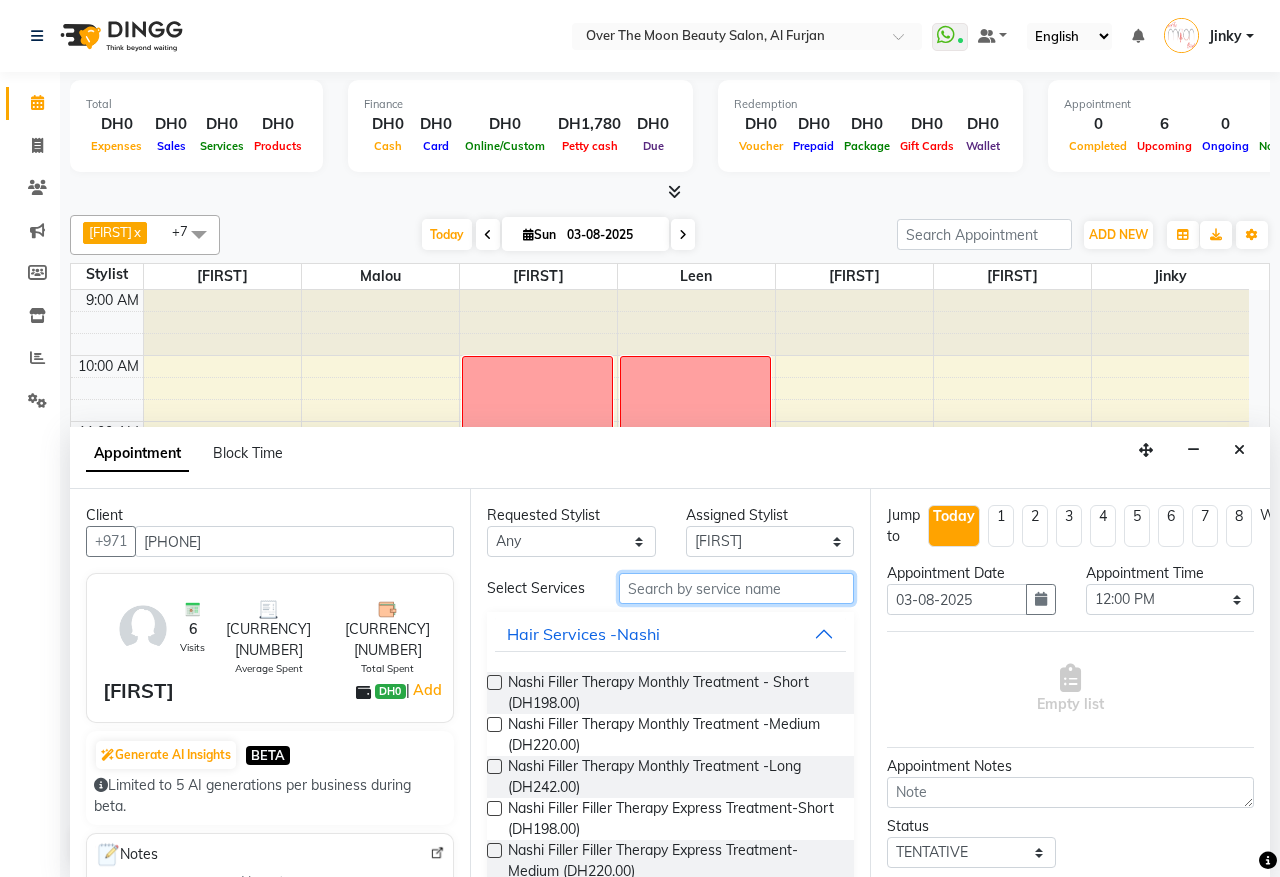 click at bounding box center (736, 588) 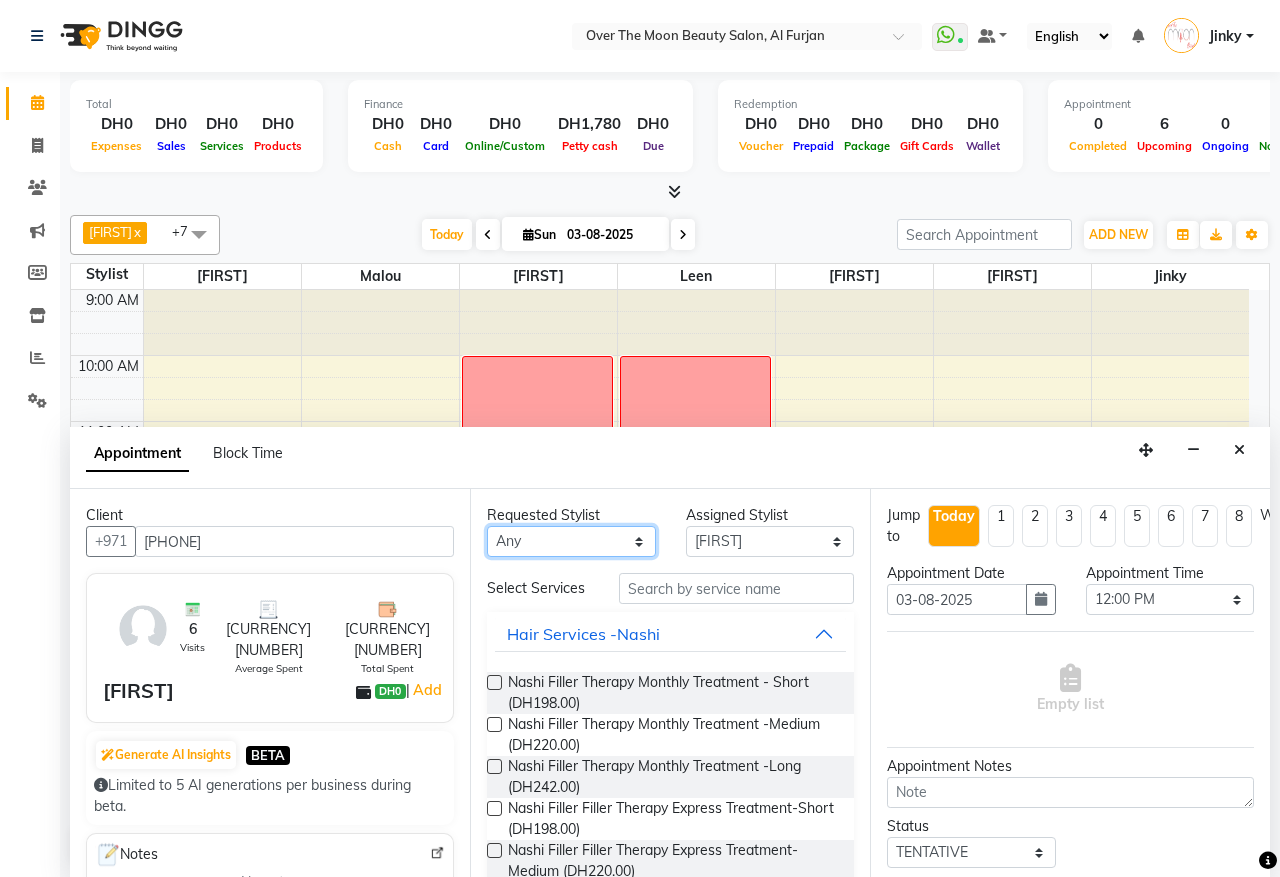 click on "Any [FIRST] [FIRST] [FIRST] [FIRST] [FIRST] [FIRST] Marketing Account [FIRST]" at bounding box center [571, 541] 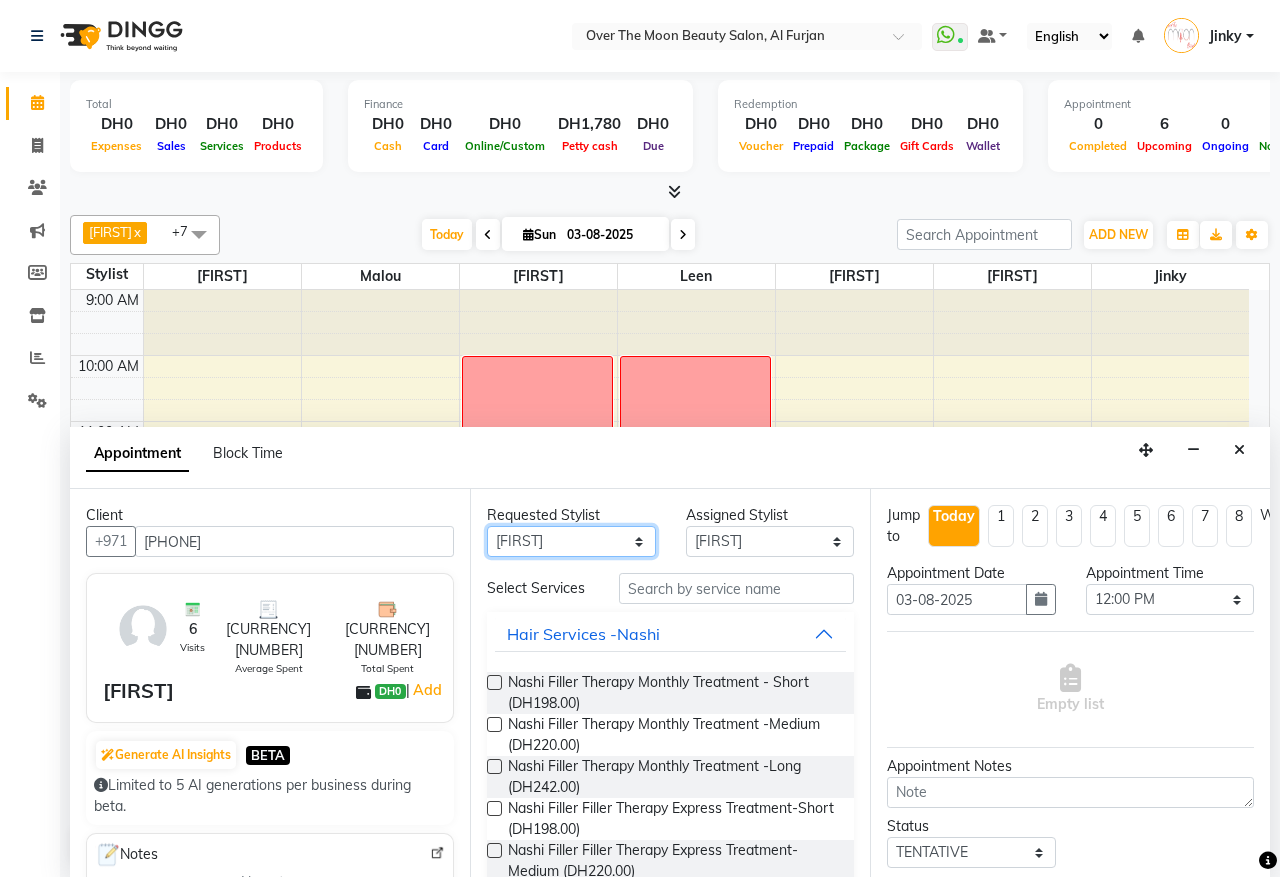 click on "Any [FIRST] [FIRST] [FIRST] [FIRST] [FIRST] [FIRST] Marketing Account [FIRST]" at bounding box center (571, 541) 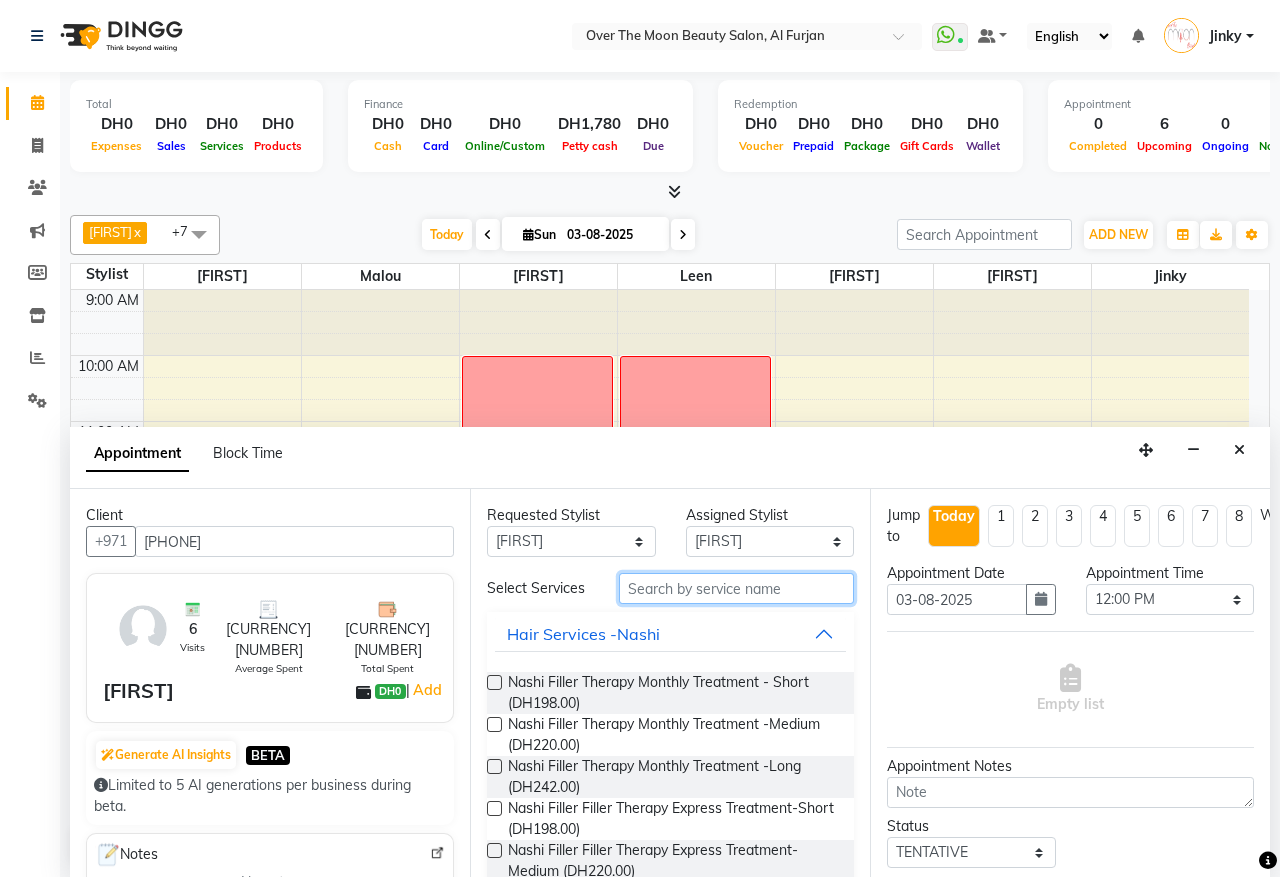 click at bounding box center [736, 588] 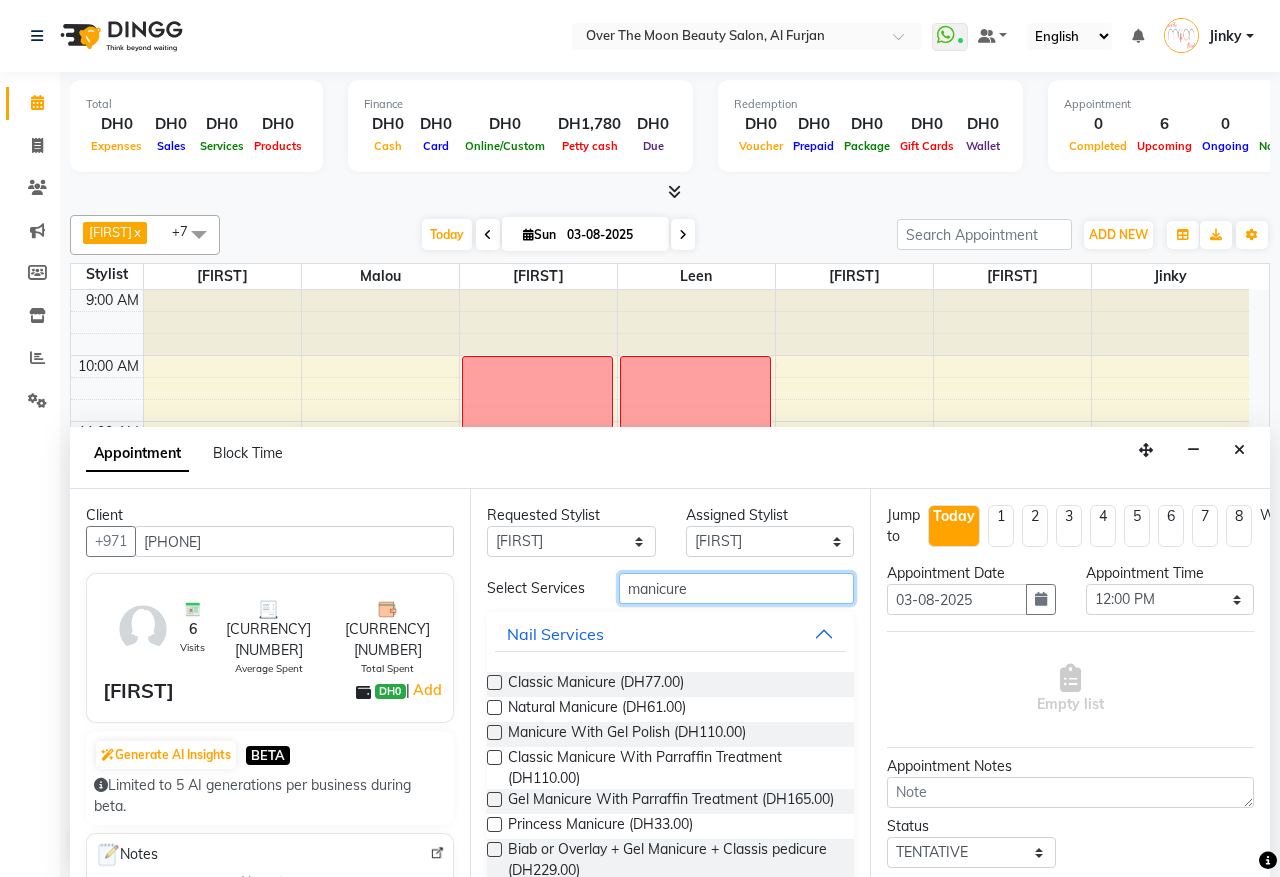 type on "manicure" 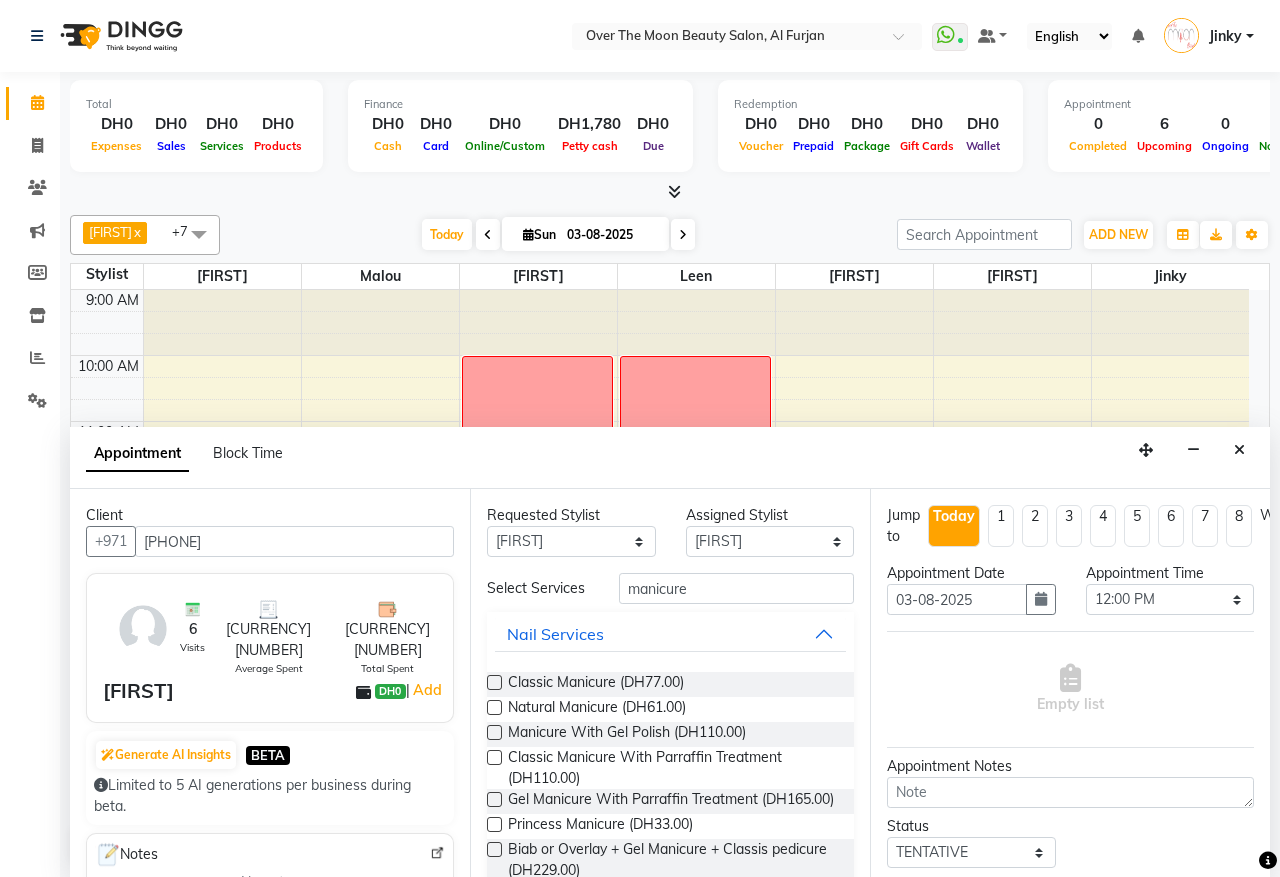 click at bounding box center (494, 732) 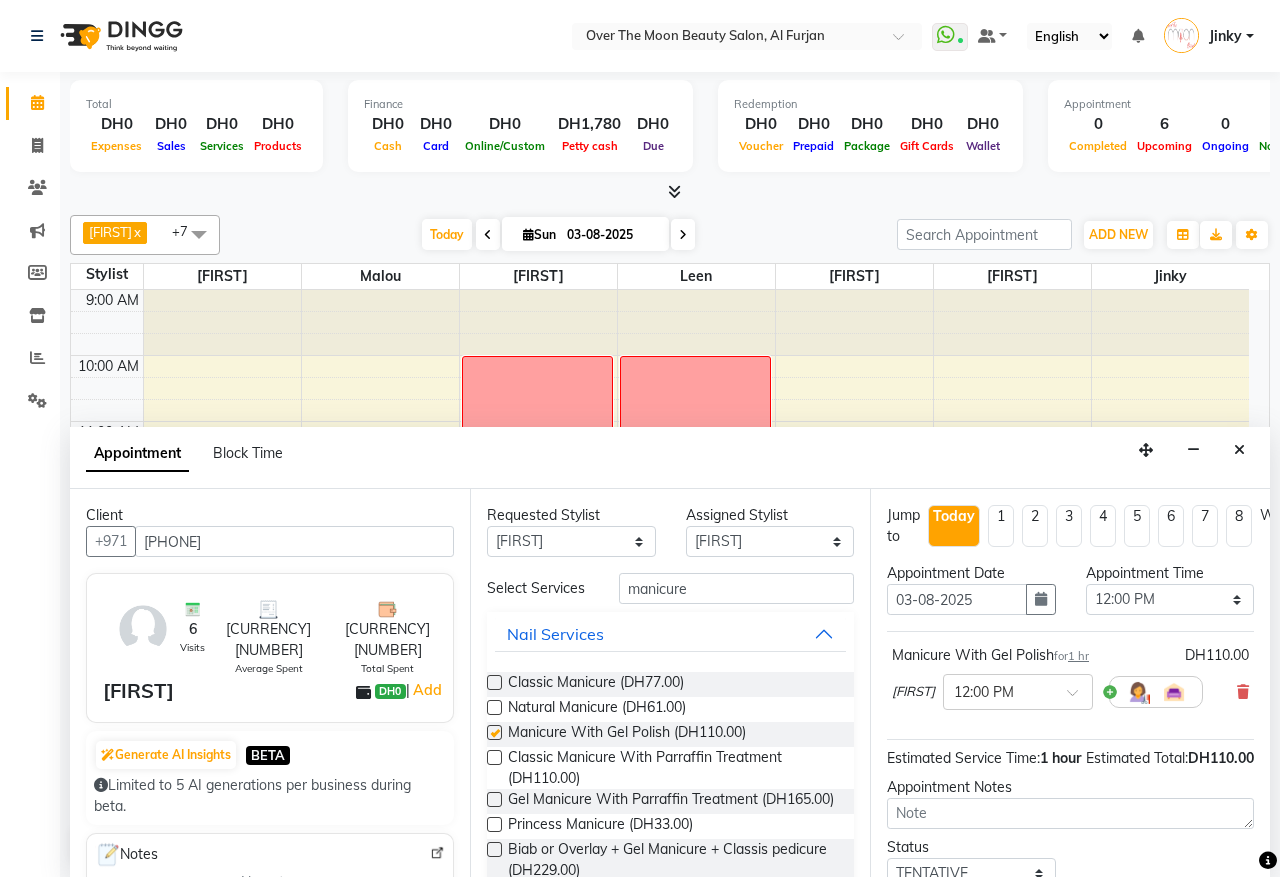 checkbox on "false" 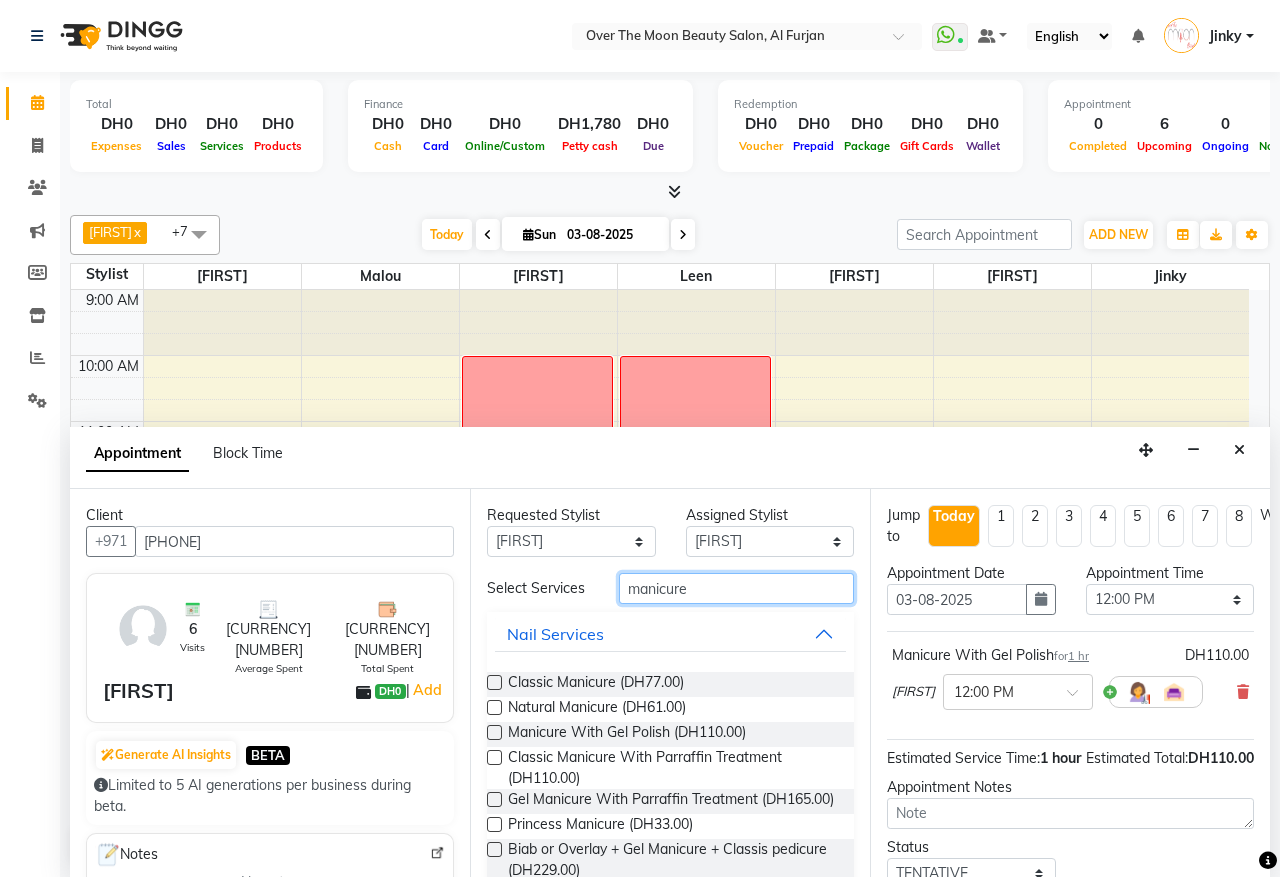 drag, startPoint x: 697, startPoint y: 585, endPoint x: 485, endPoint y: 611, distance: 213.5884 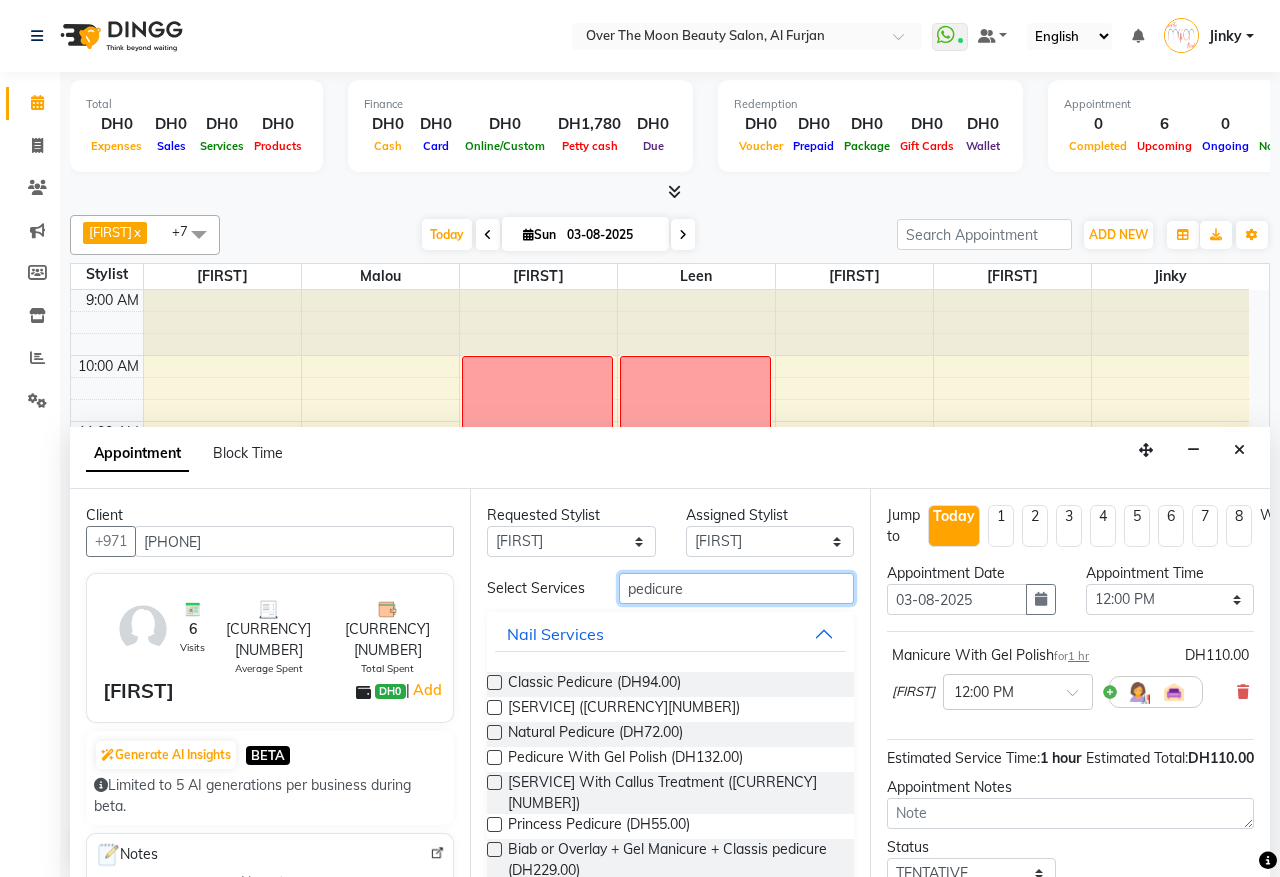 type on "pedicure" 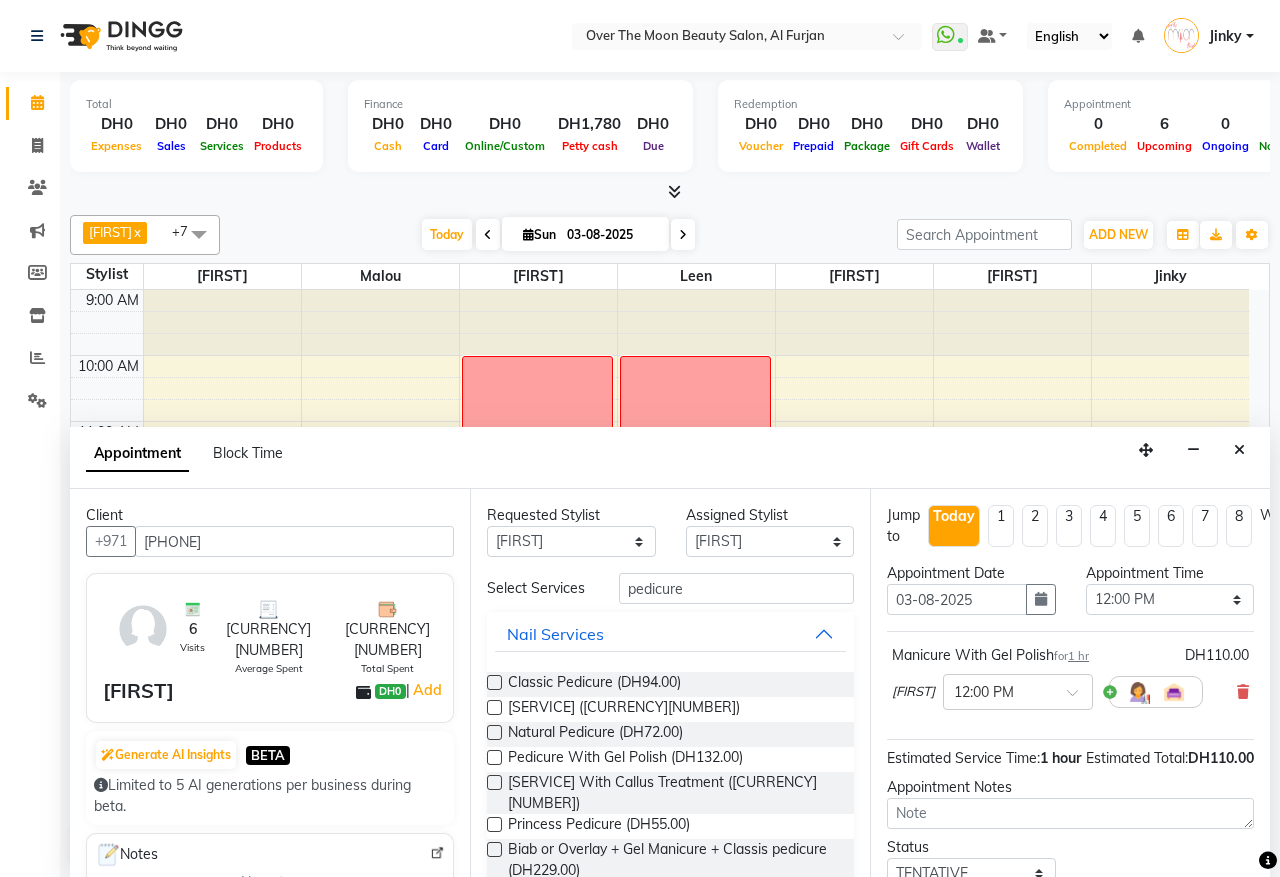 click at bounding box center (494, 757) 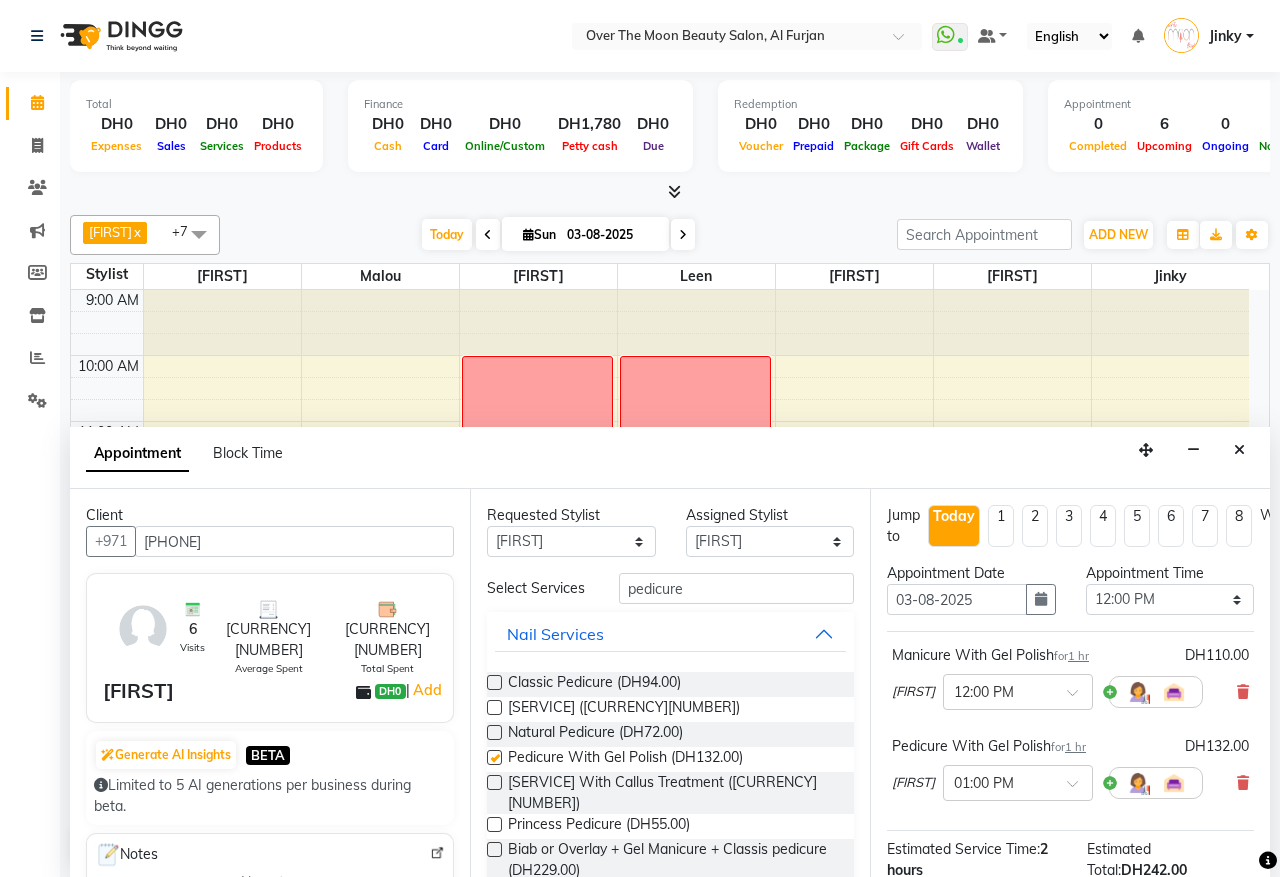 checkbox on "false" 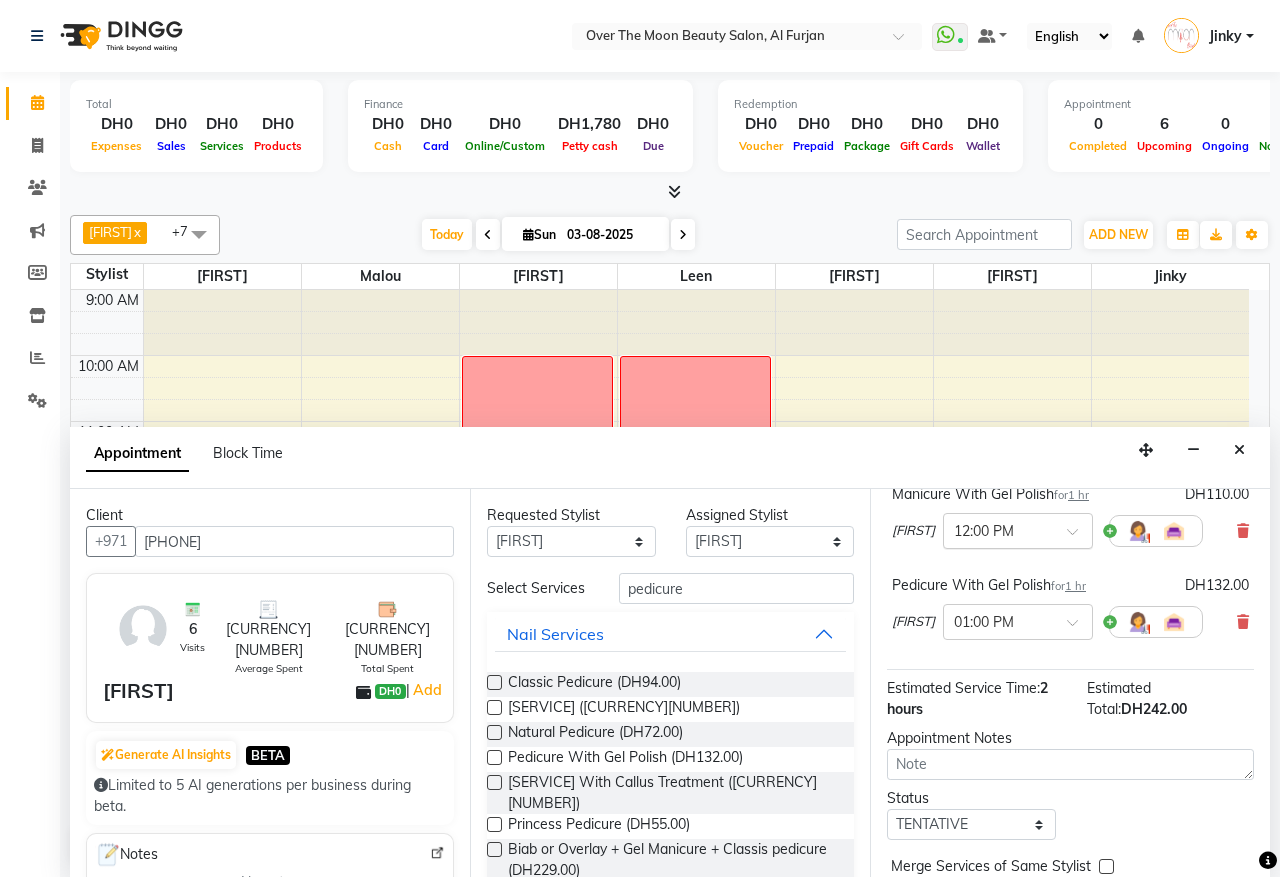 scroll, scrollTop: 270, scrollLeft: 0, axis: vertical 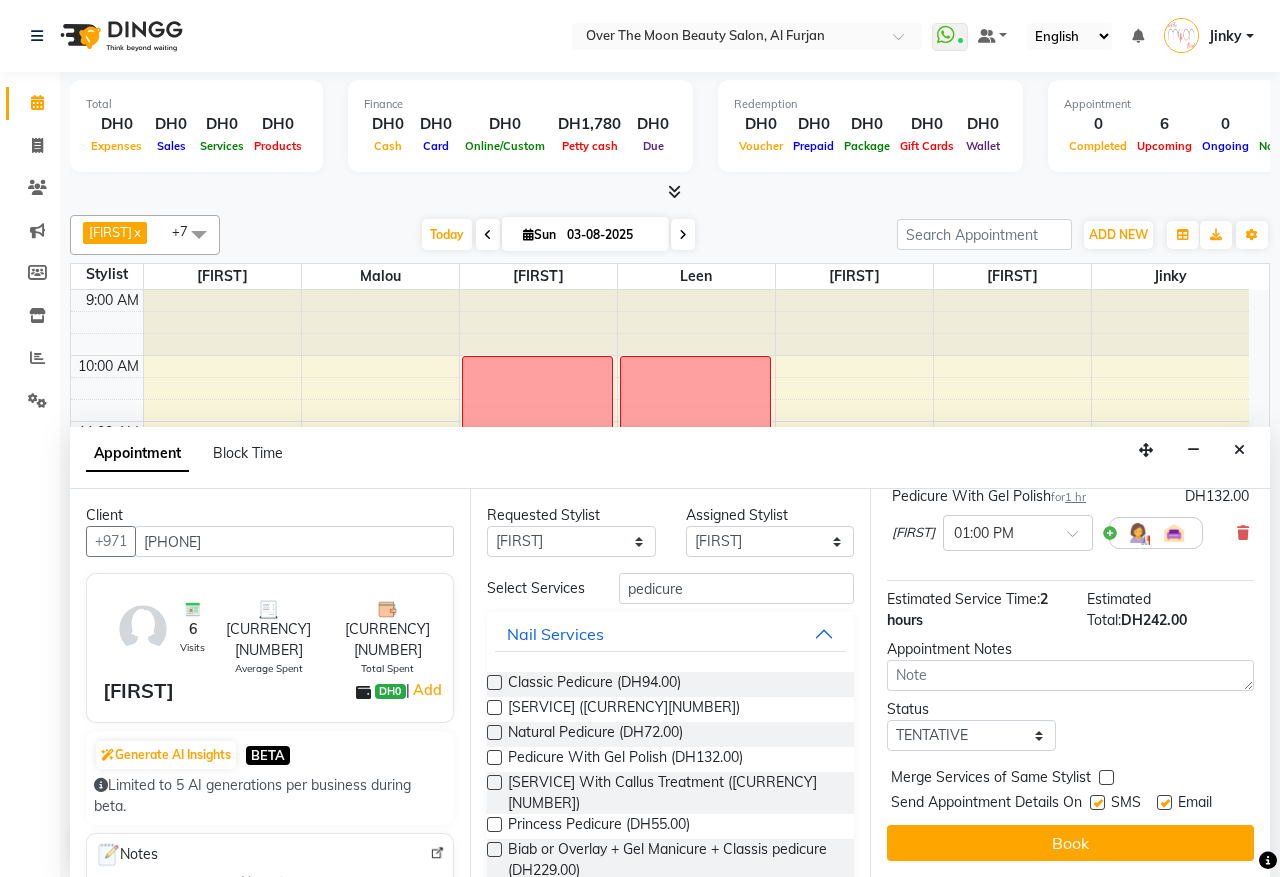 click at bounding box center [1106, 777] 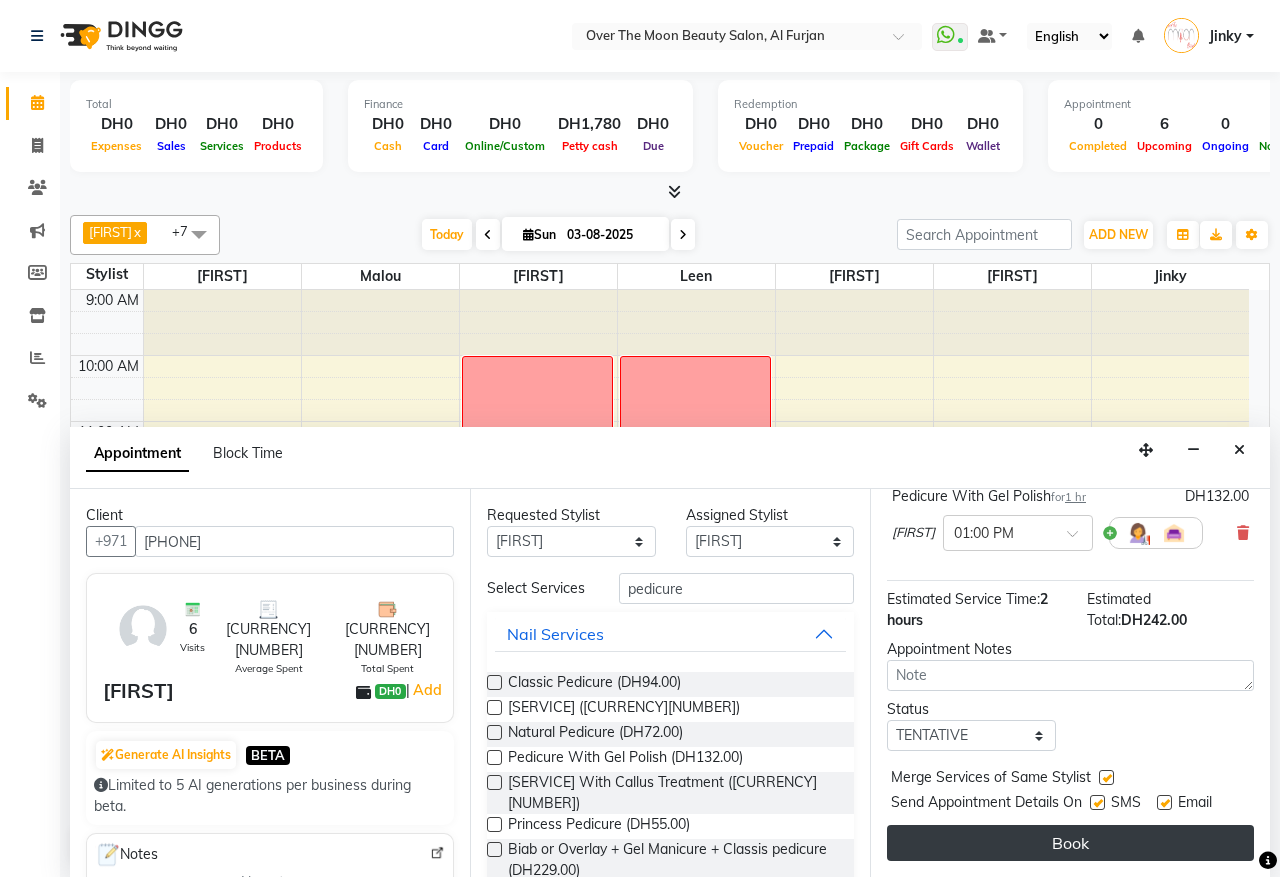 click on "Book" at bounding box center (1070, 843) 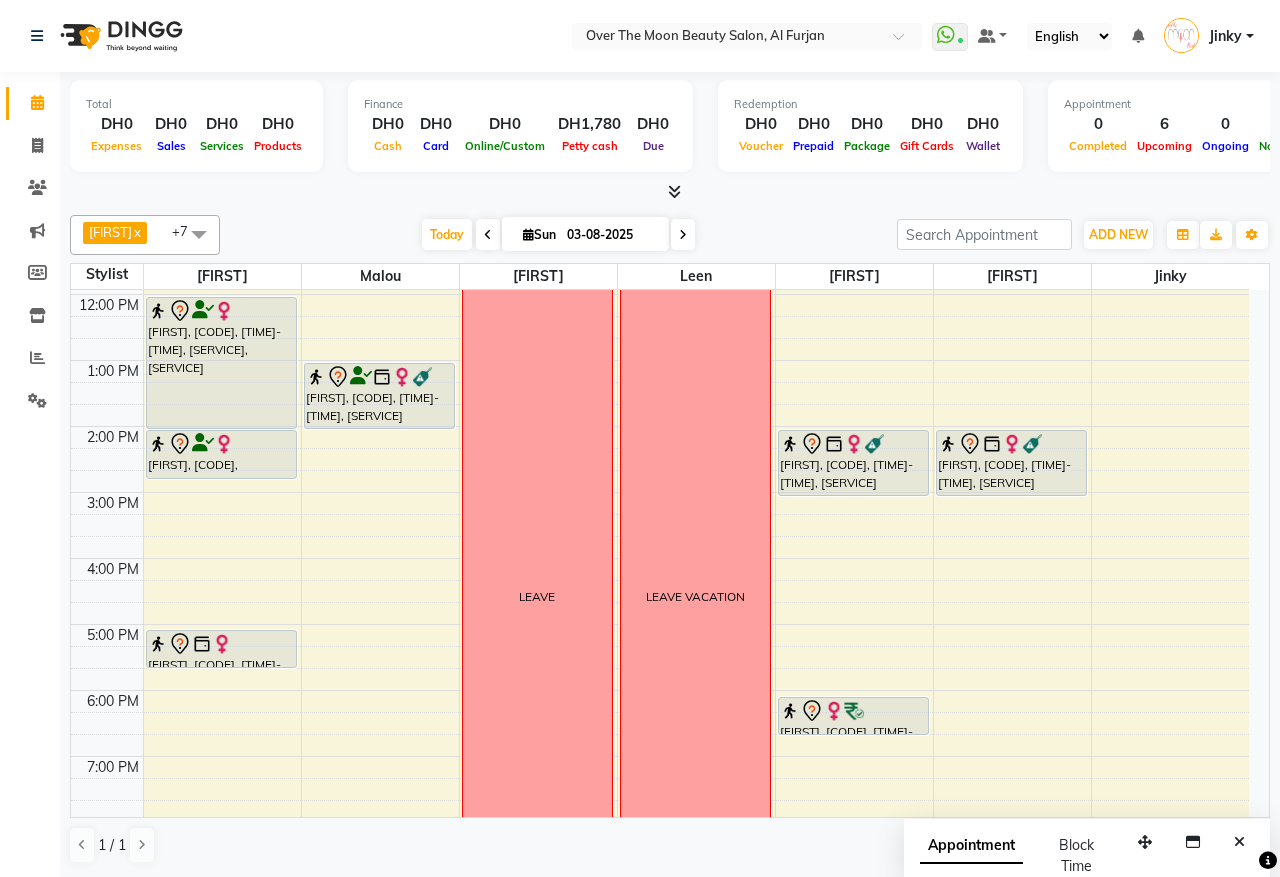 scroll, scrollTop: 208, scrollLeft: 0, axis: vertical 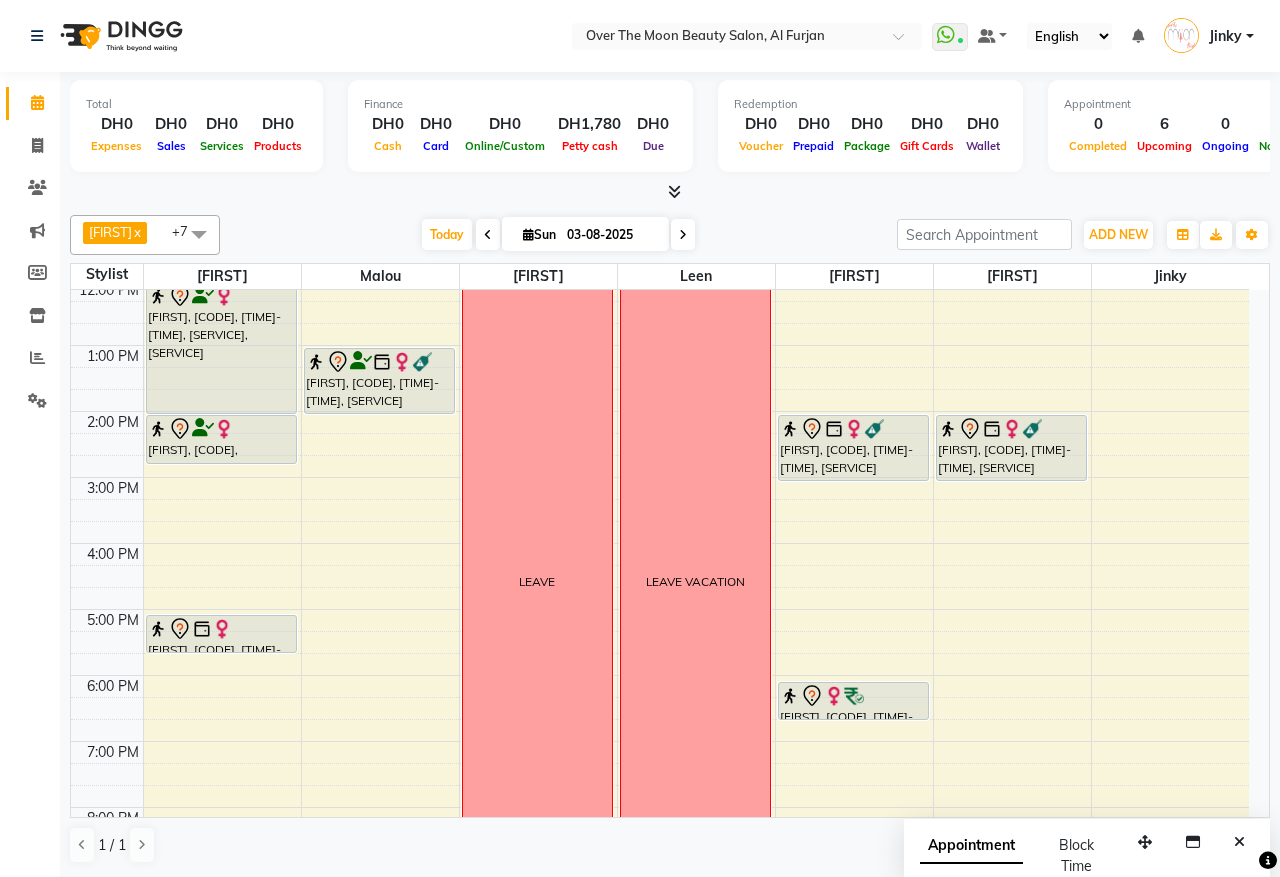 click on "9:00 AM 10:00 AM 11:00 AM 12:00 PM 1:00 PM 2:00 PM 3:00 PM 4:00 PM 5:00 PM 6:00 PM 7:00 PM 8:00 PM 9:00 PM 10:00 PM 11:00 PM             gladz phillippines, TK05, 12:00 PM-02:00 PM, Manicure With Gel Polish,Pedicure With Gel Polish             Ridab, TK02, 02:00 PM-02:45 PM, Threading Eyebrow,Threading Upper Lip             Harshitha Parikshith, TK04, 05:00 PM-05:35 PM, Eyelash Removal             Thilini, TK01, 01:00 PM-02:00 PM, Waxing Full Body(With Bikkini)  LEAVE   LEAVE VACATION              Thilini, TK01, 02:00 PM-03:00 PM, Pedicure With Gel Polish             hadeel, TK03, 06:00 PM-06:35 PM, Nashi Filler Therapy Monthly Treatment -Long             Thilini, TK01, 02:00 PM-03:00 PM, Manicure With Gel Polish" at bounding box center (660, 576) 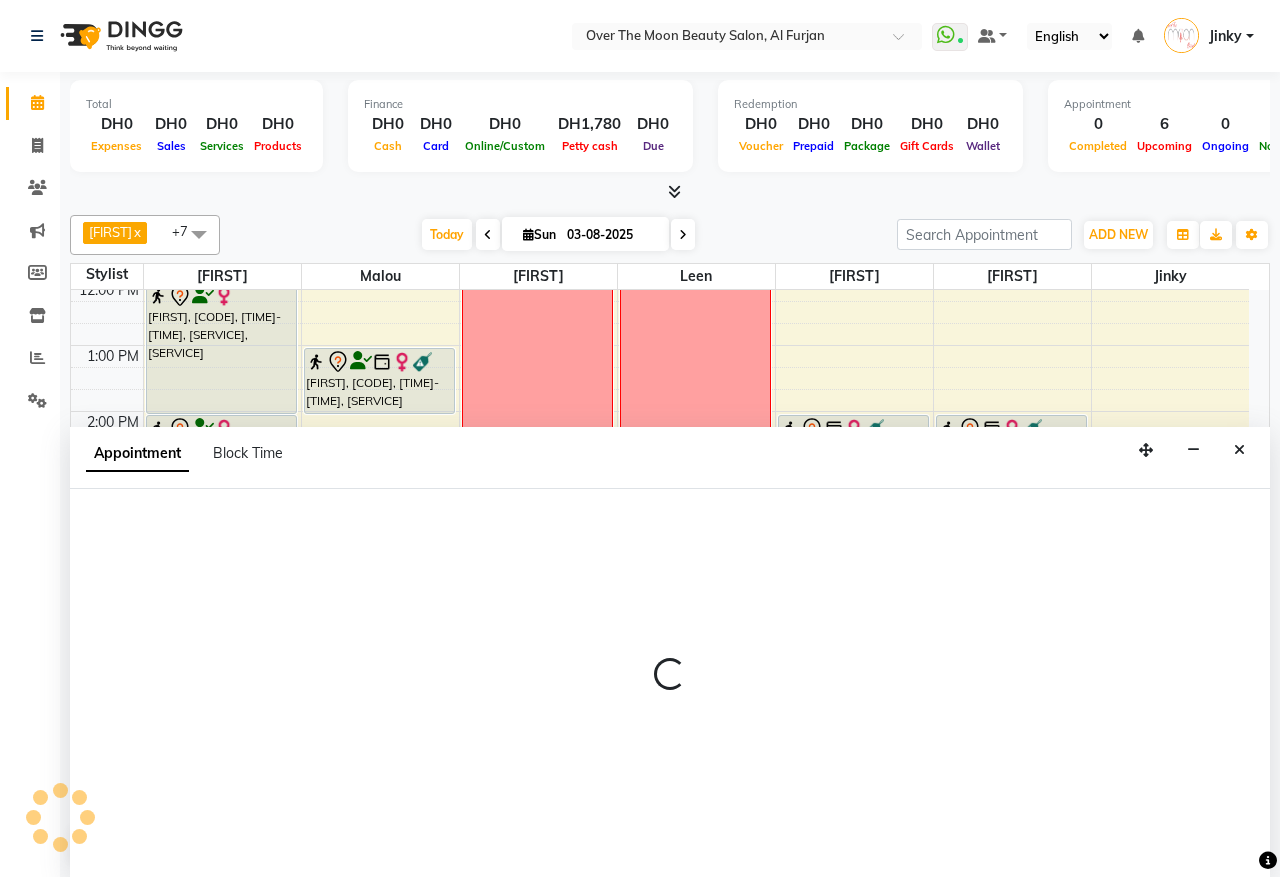 select on "23036" 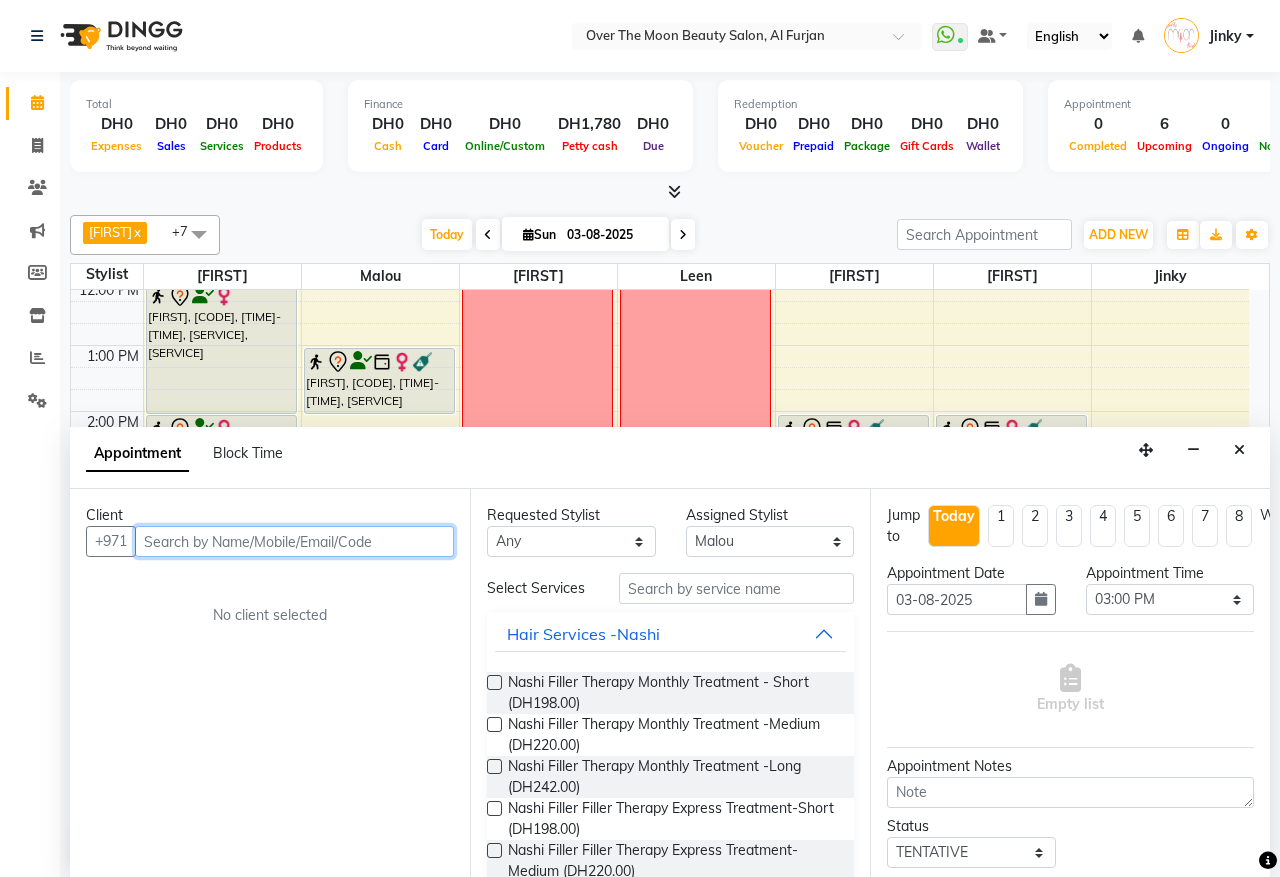 click at bounding box center [294, 541] 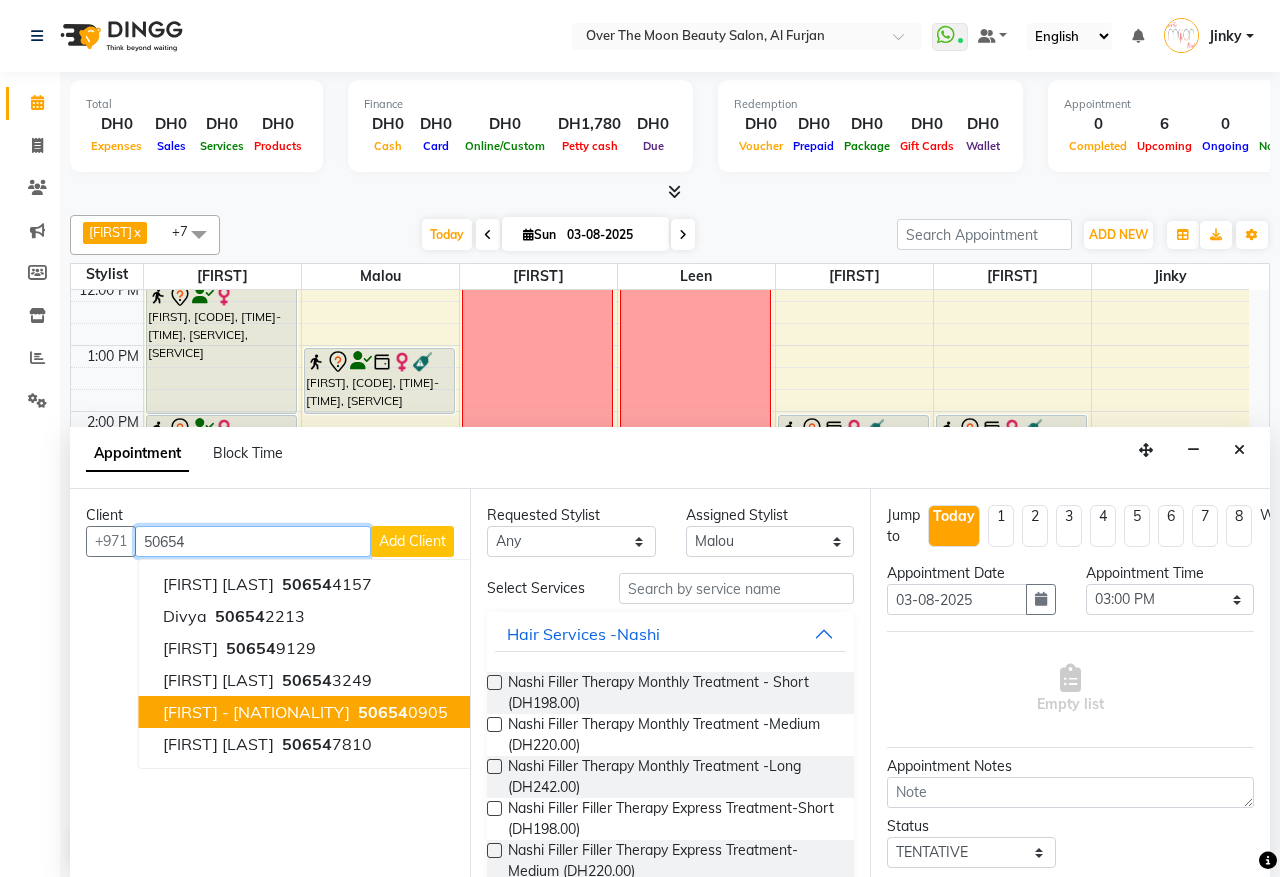 click on "50654" at bounding box center [383, 712] 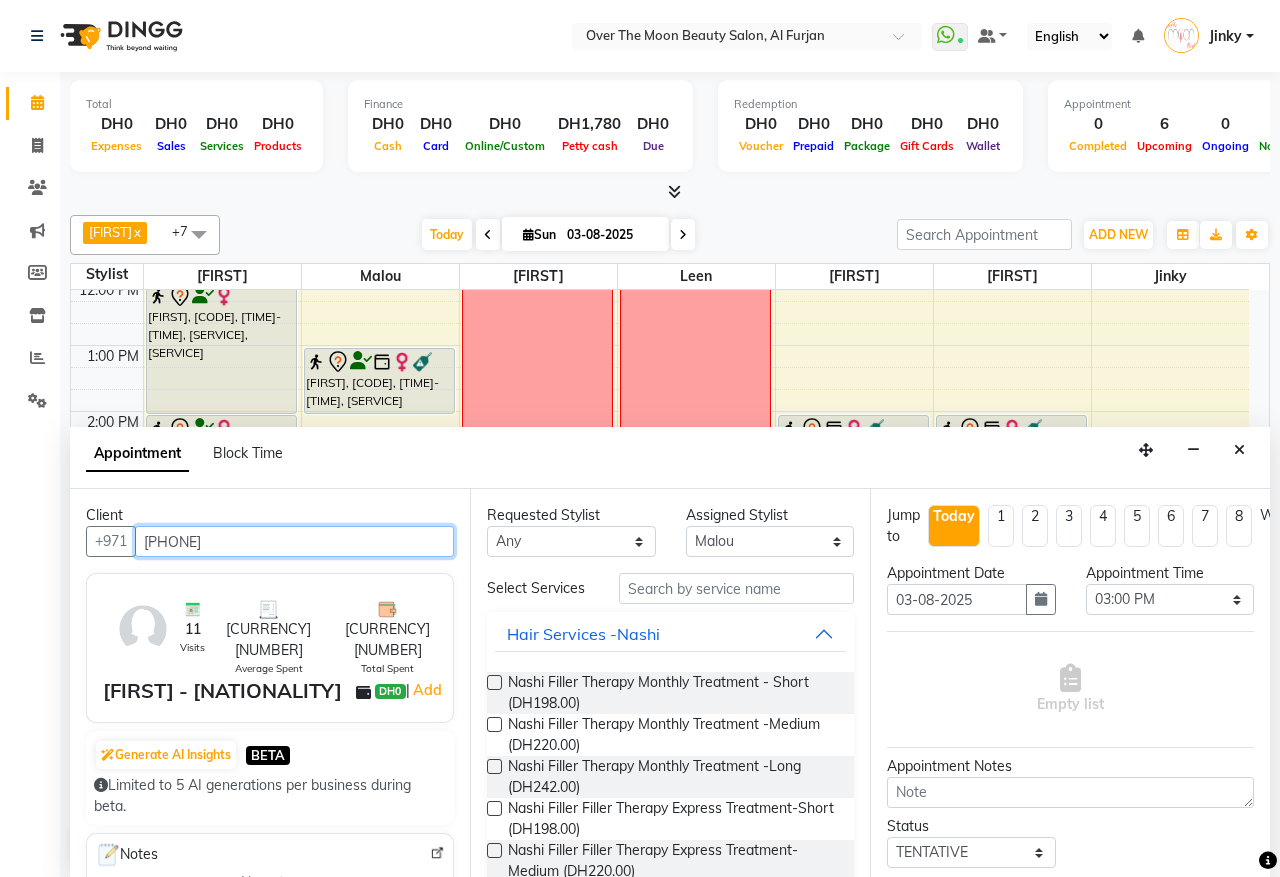 type on "506540905" 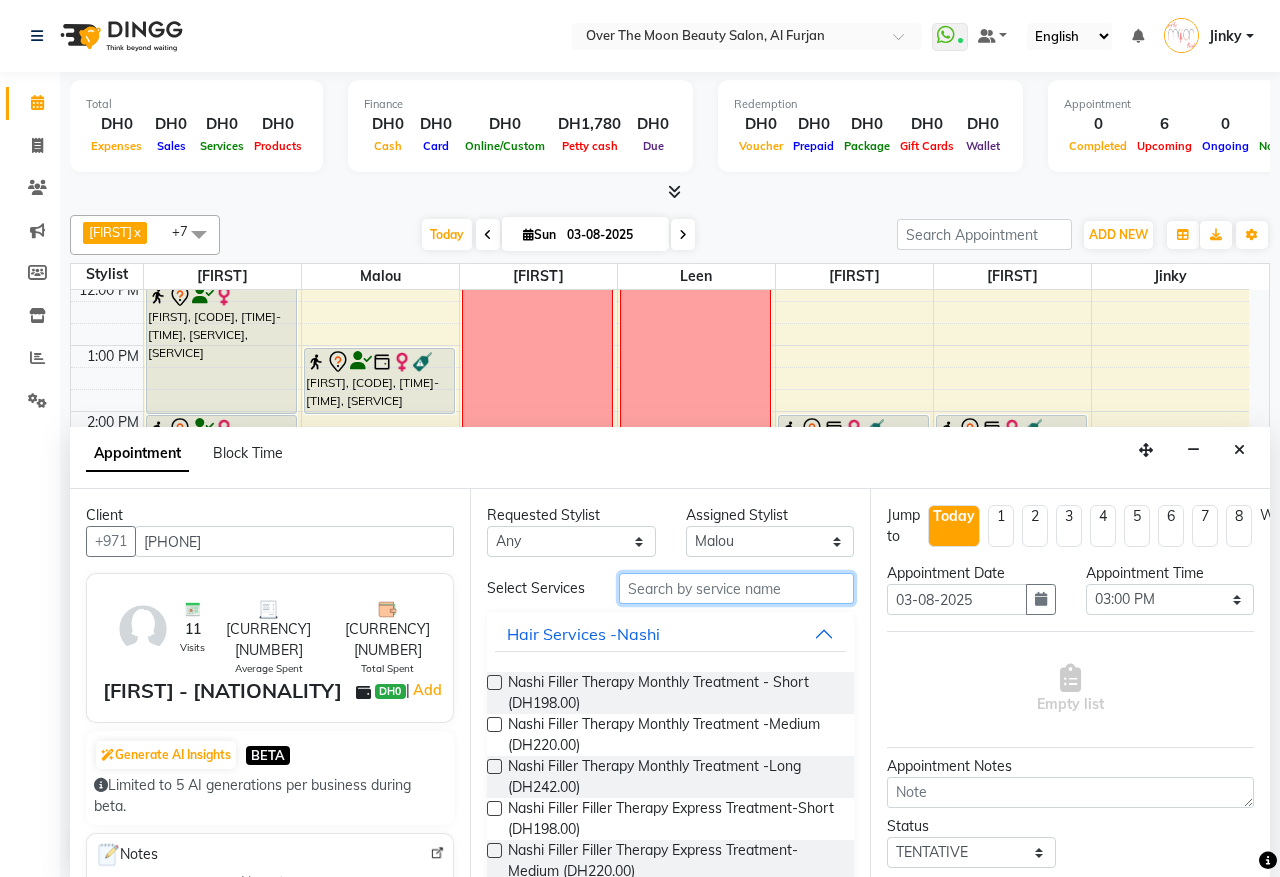 click at bounding box center (736, 588) 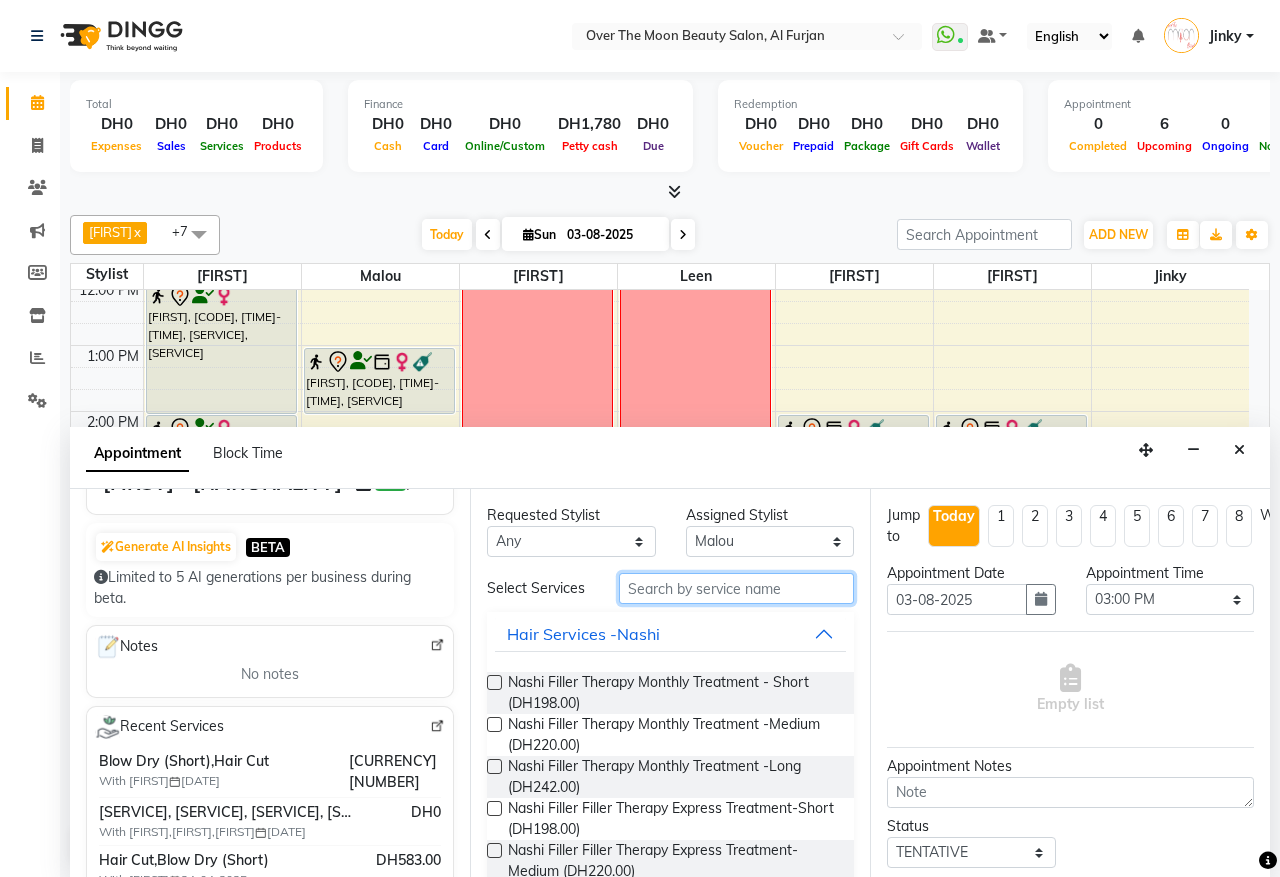 scroll, scrollTop: 416, scrollLeft: 0, axis: vertical 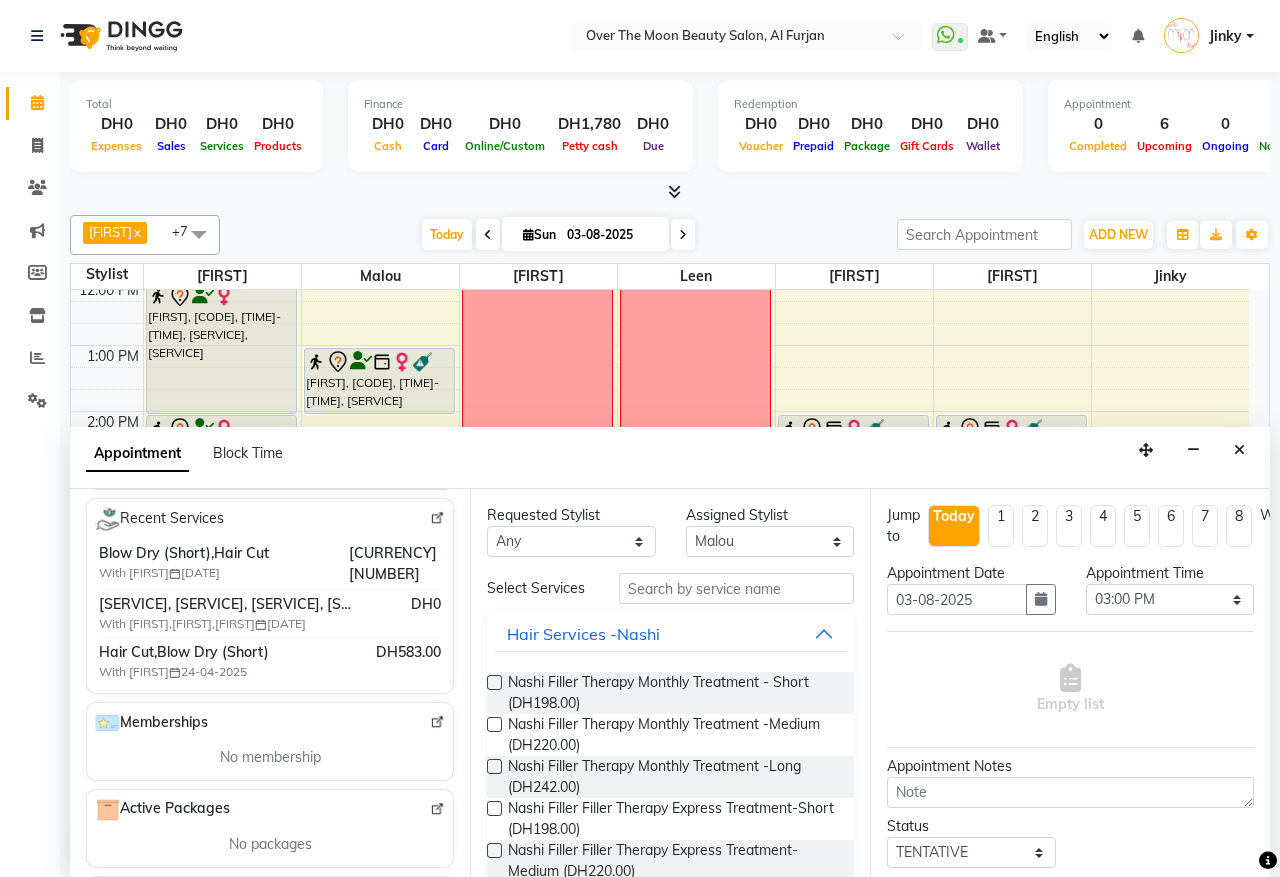 click at bounding box center [437, 518] 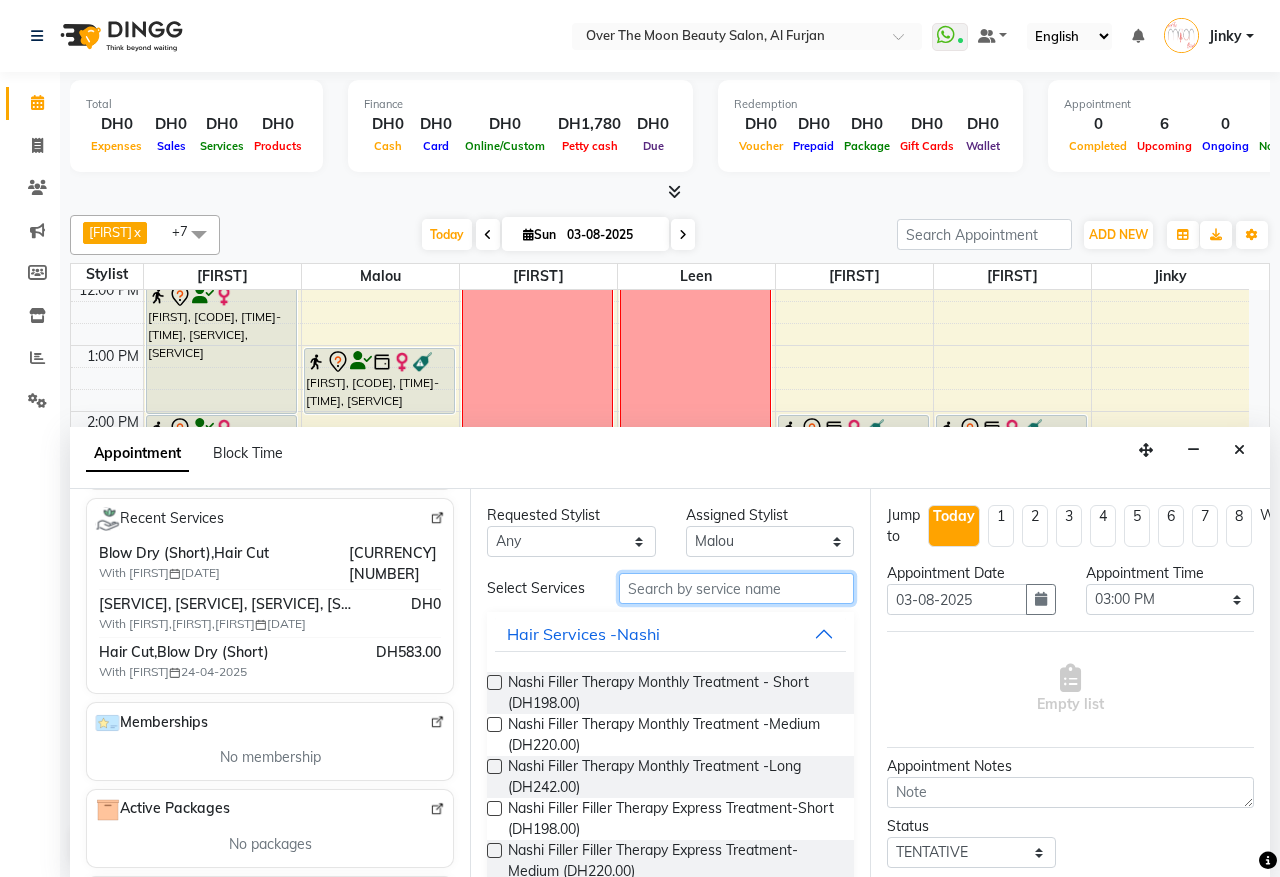 click at bounding box center (736, 588) 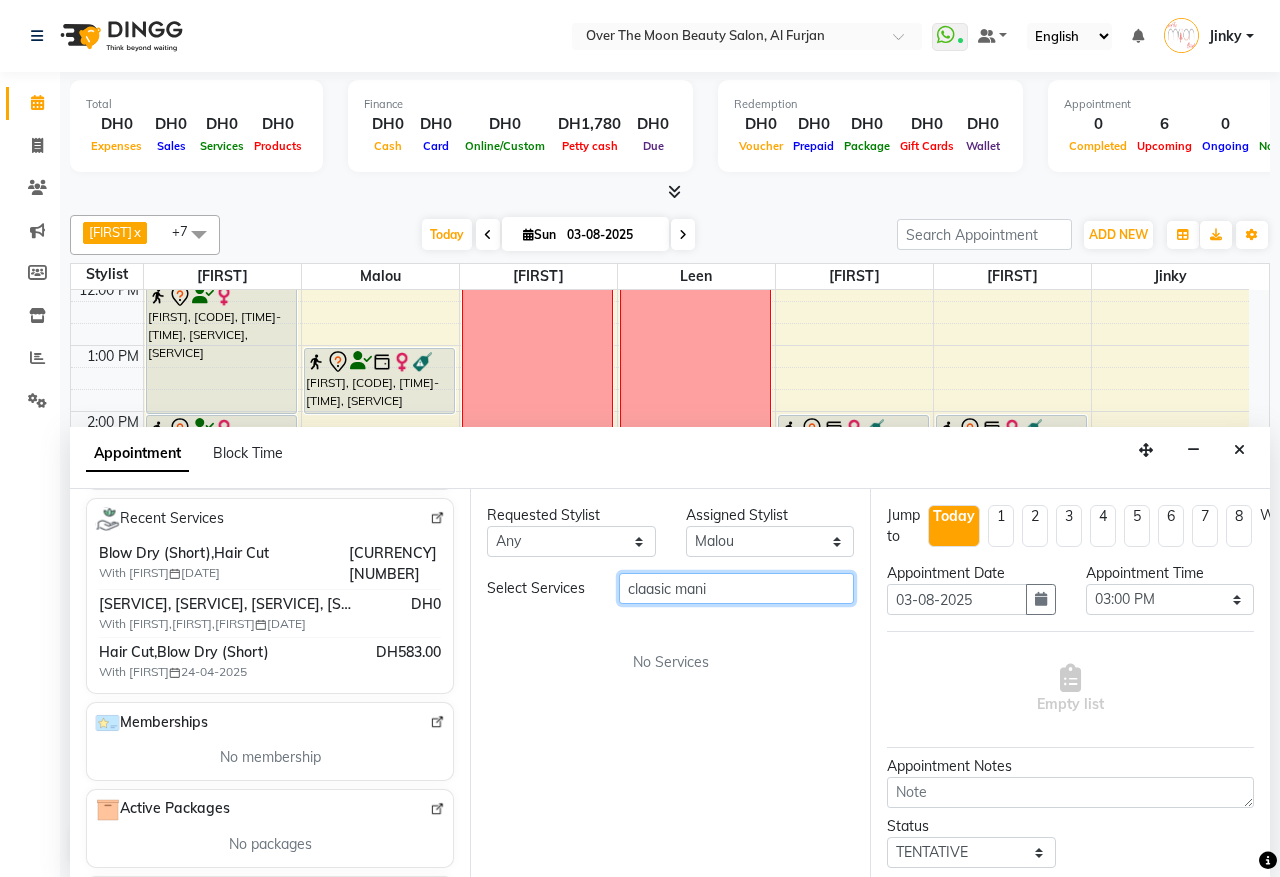 drag, startPoint x: 743, startPoint y: 591, endPoint x: 567, endPoint y: 613, distance: 177.36967 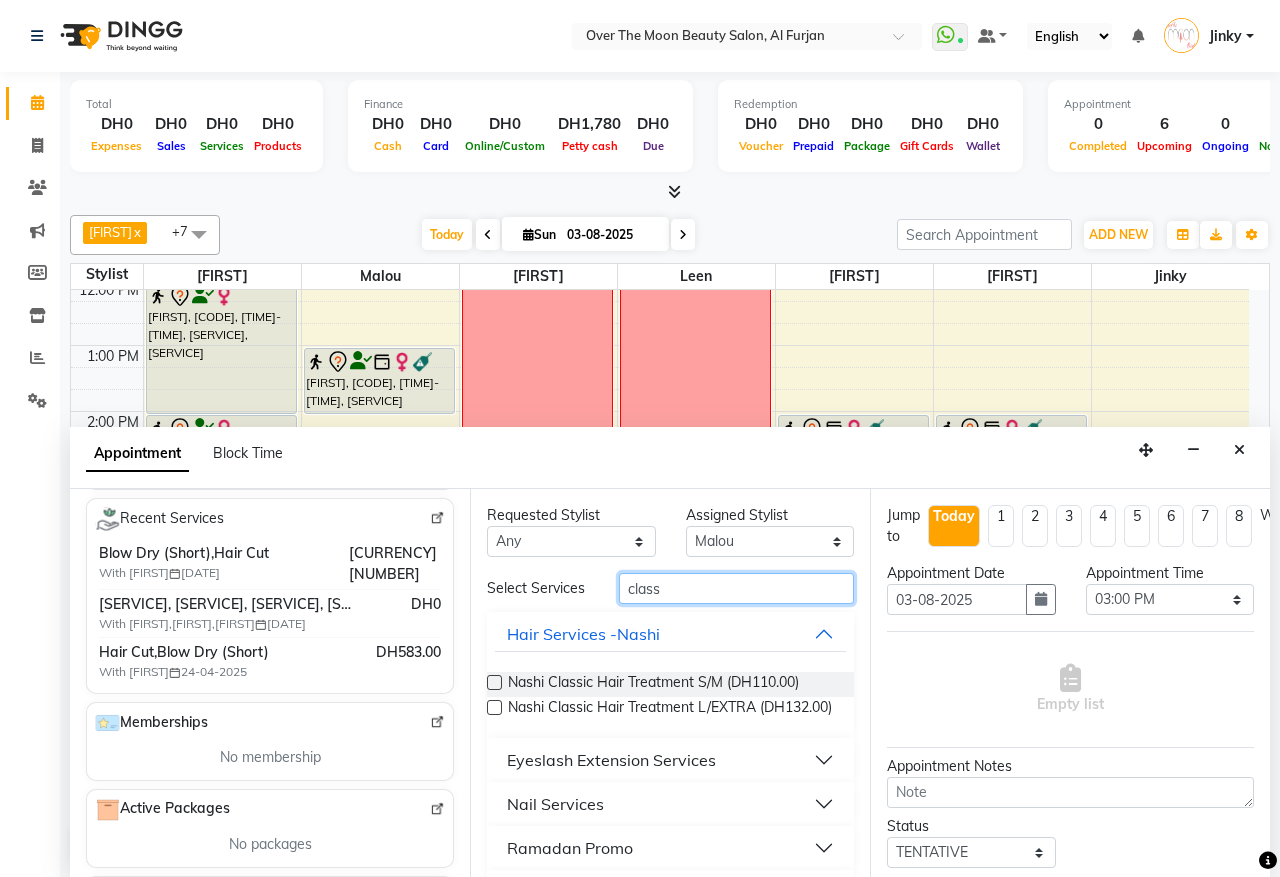 type on "class" 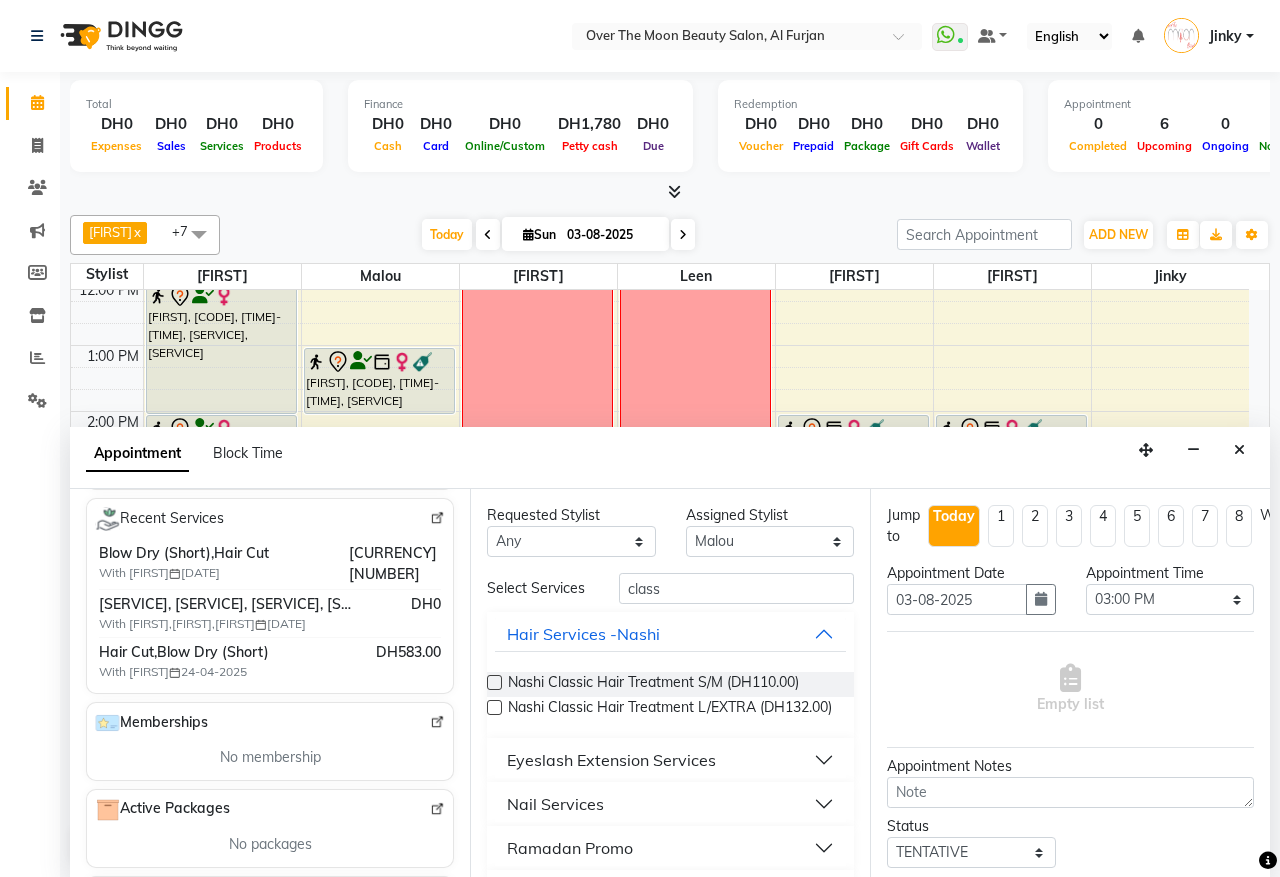 click on "Nail Services" at bounding box center [555, 804] 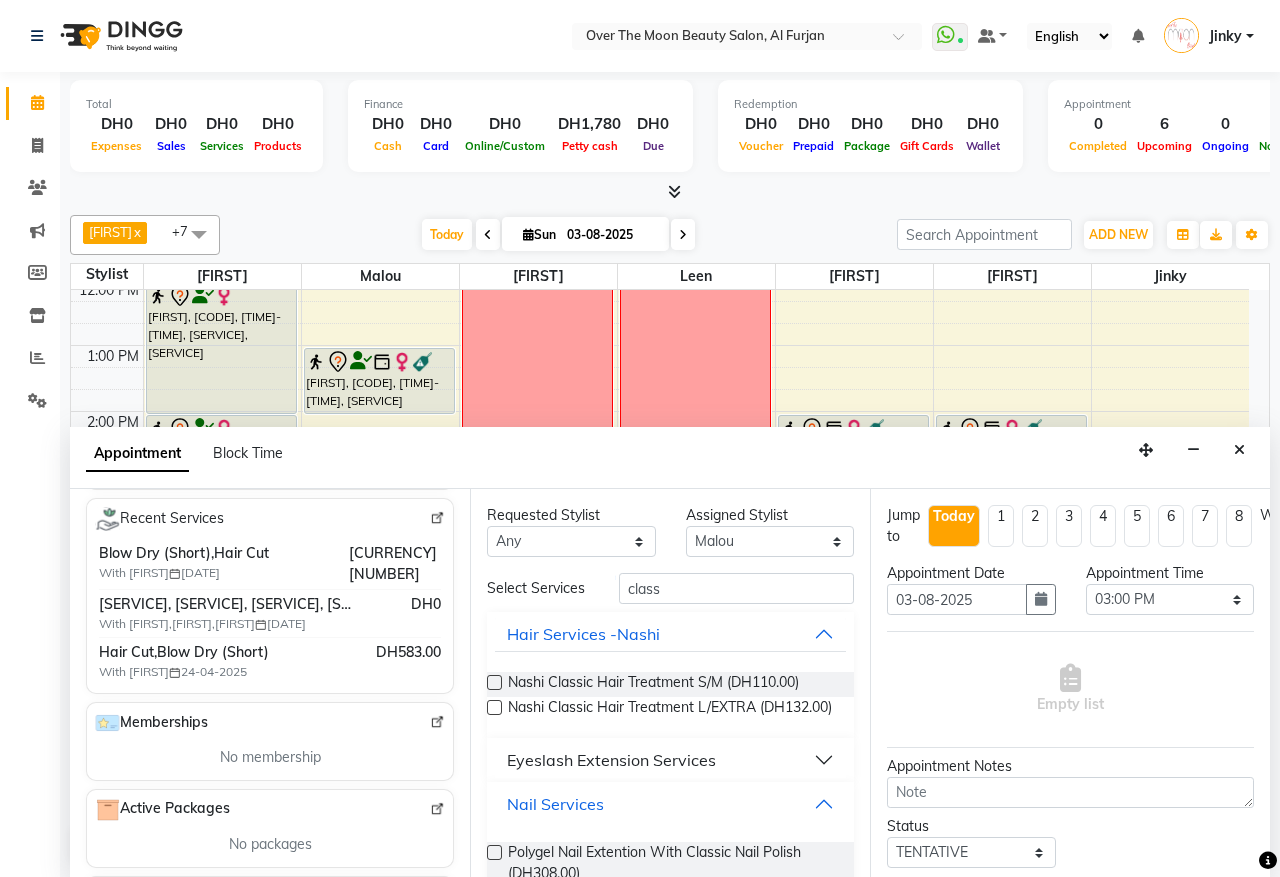 scroll, scrollTop: 208, scrollLeft: 0, axis: vertical 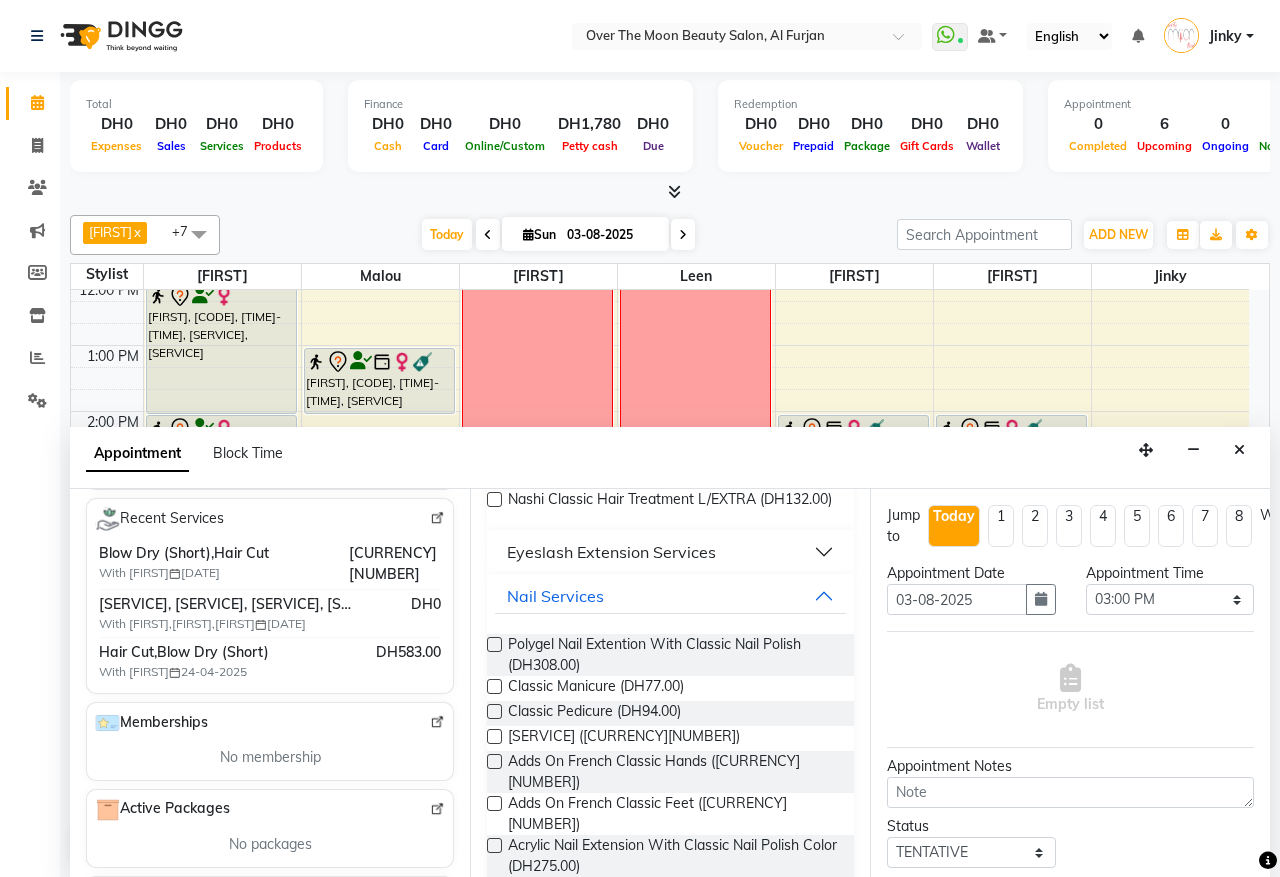 click at bounding box center (494, 686) 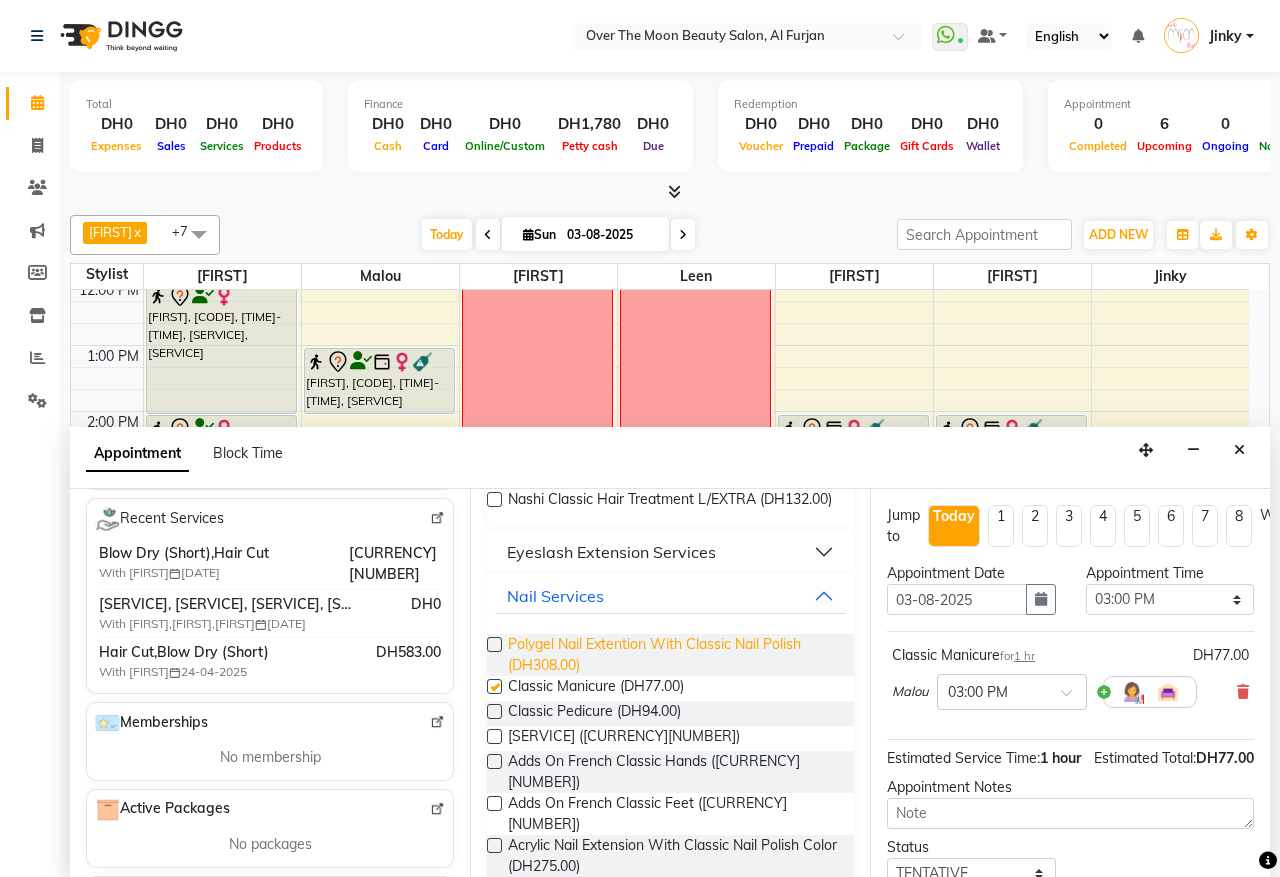 checkbox on "false" 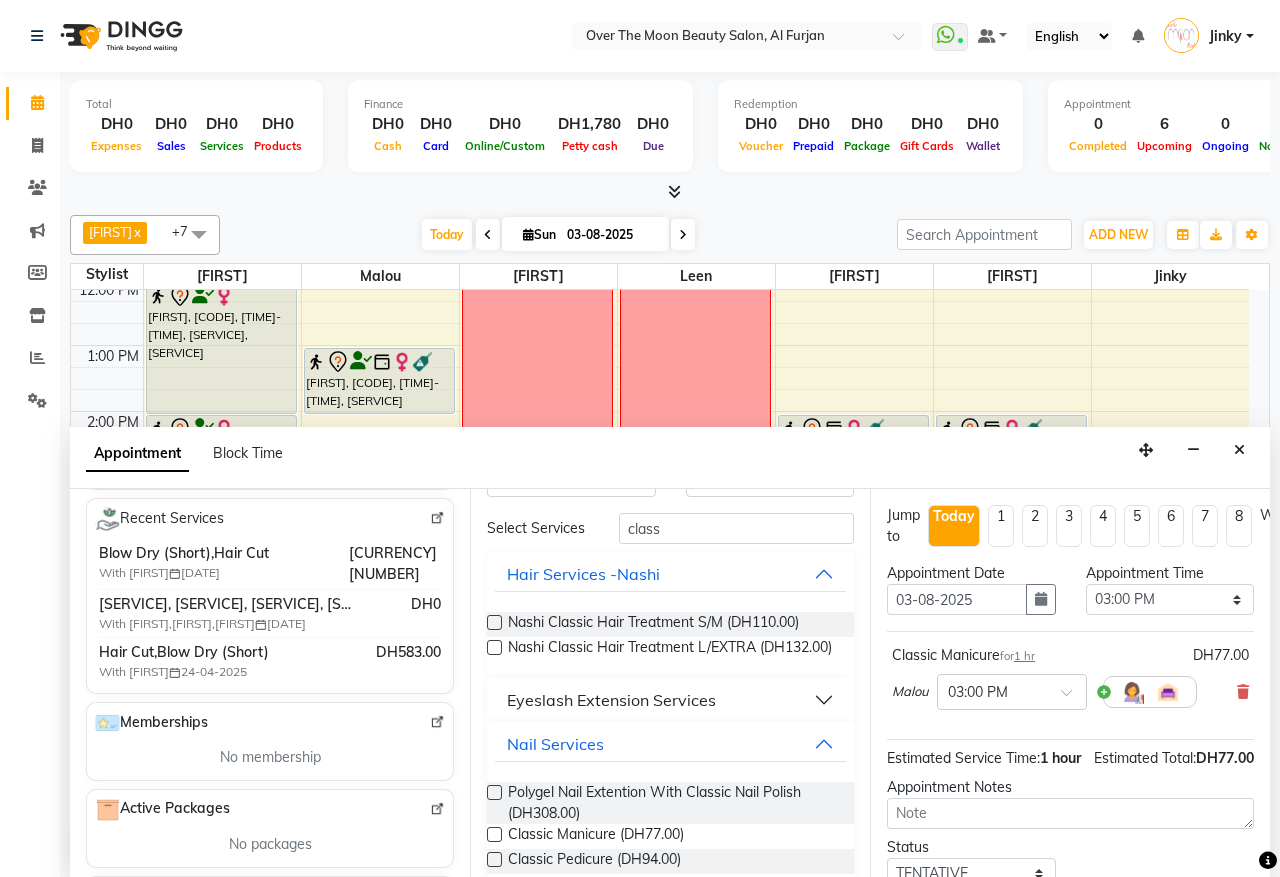 scroll, scrollTop: 0, scrollLeft: 0, axis: both 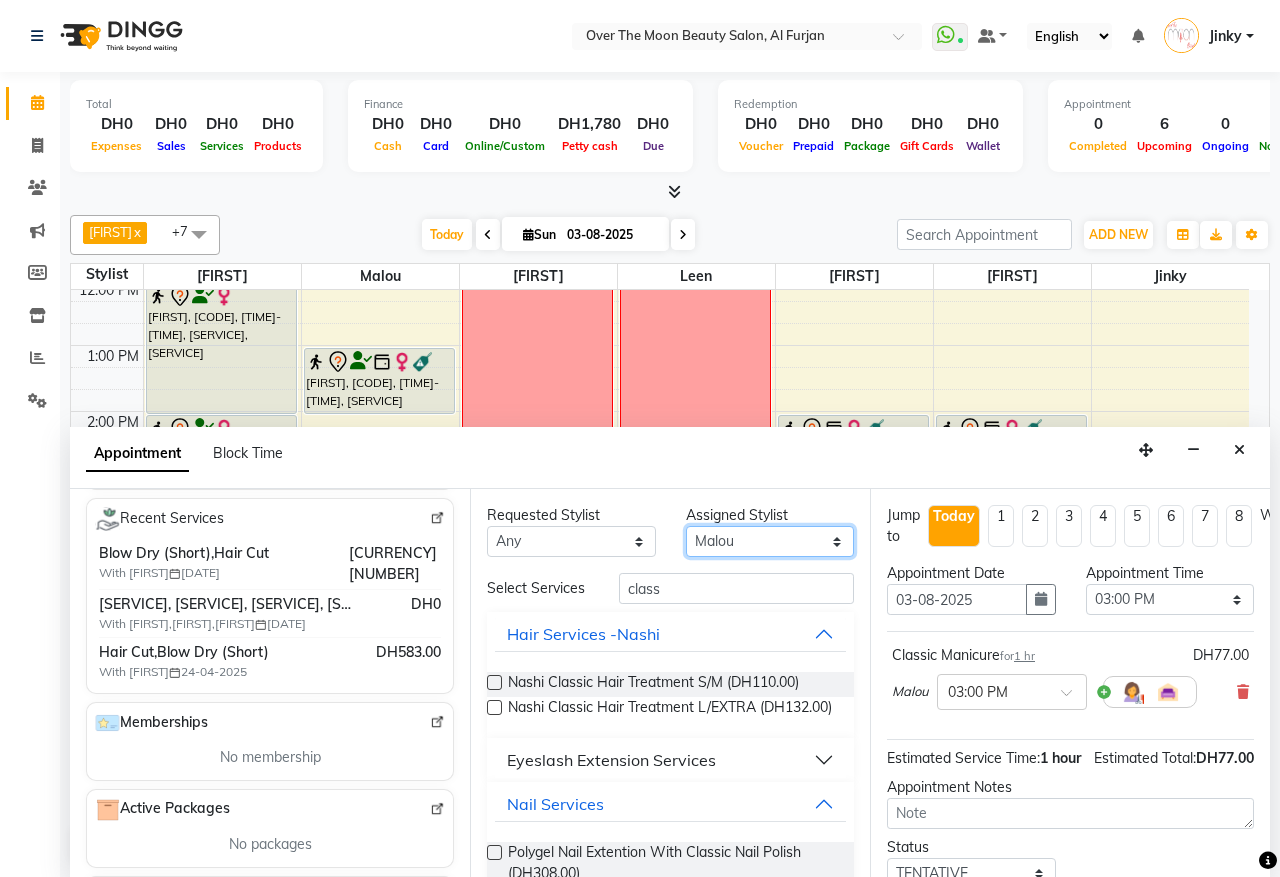 click on "Select Bianca Hadeel Jeewan Jinky Kristi Leen Malou William" at bounding box center [770, 541] 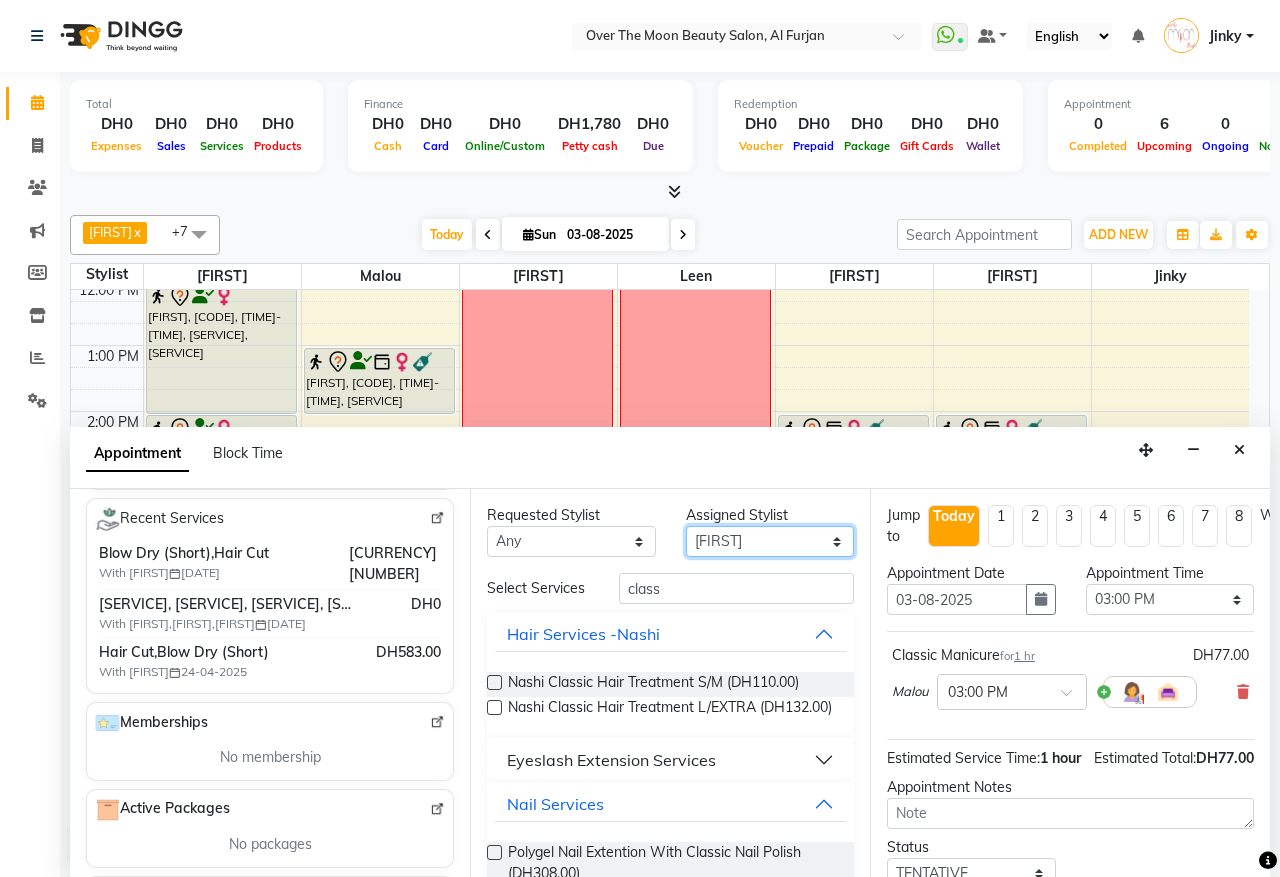 click on "Select Bianca Hadeel Jeewan Jinky Kristi Leen Malou William" at bounding box center [770, 541] 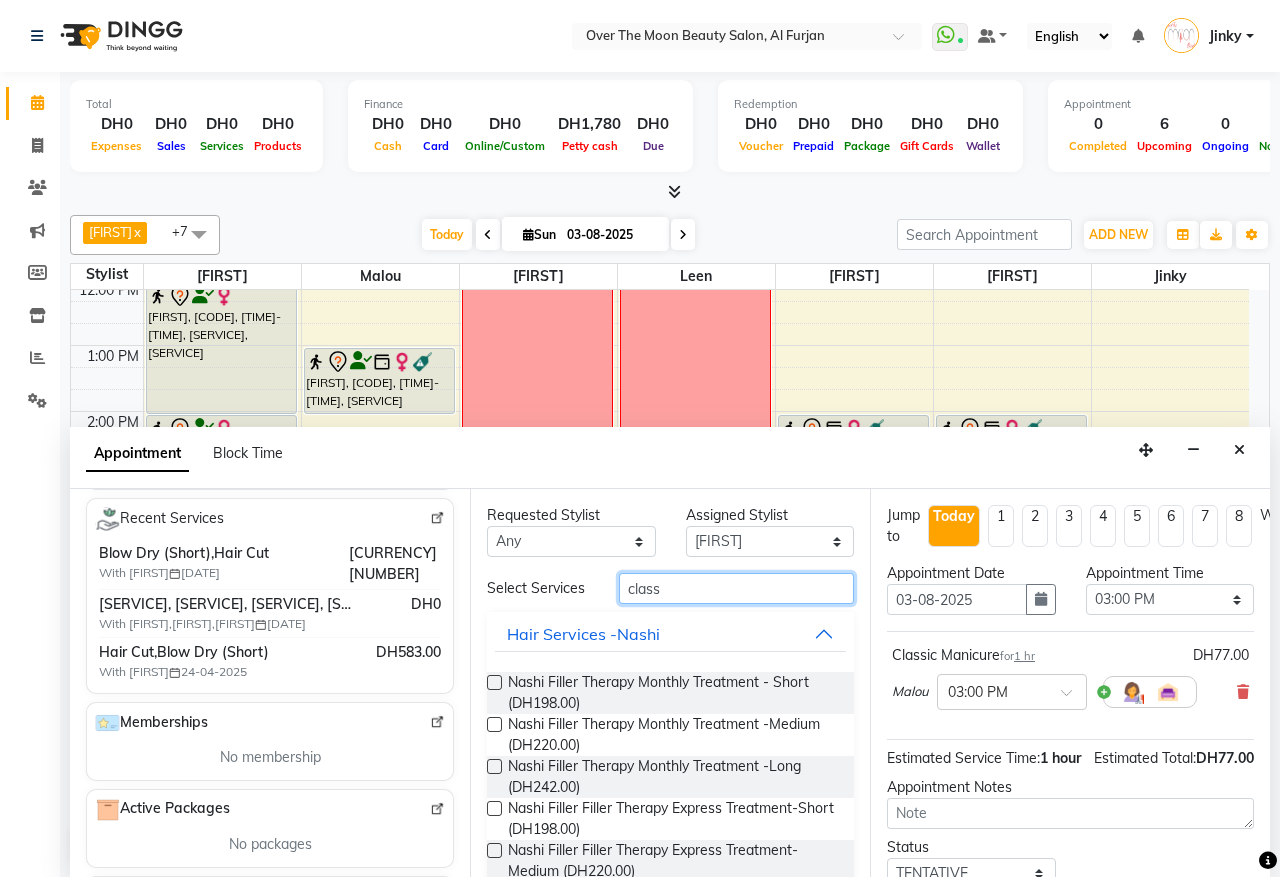 drag, startPoint x: 677, startPoint y: 595, endPoint x: 586, endPoint y: 610, distance: 92.22798 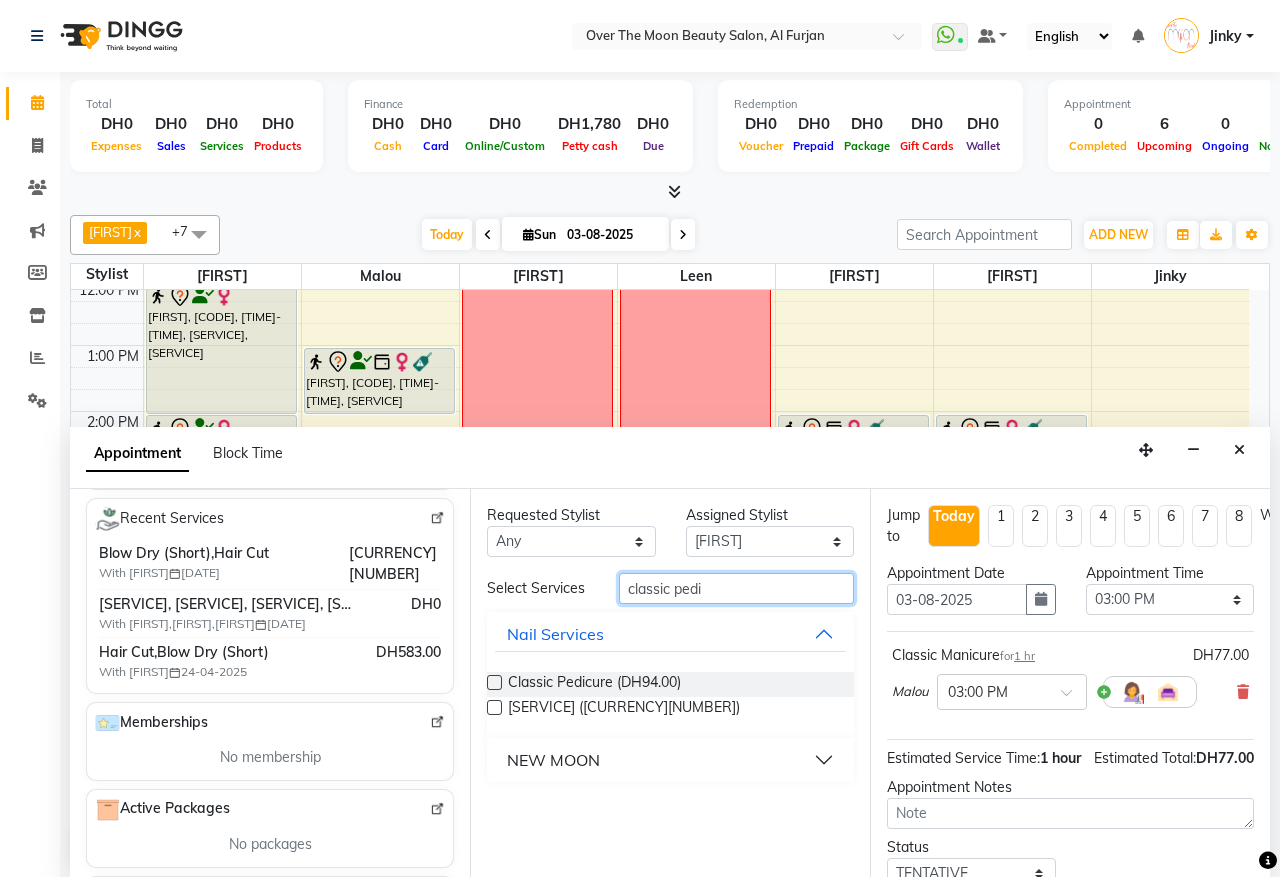 type on "classic pedi" 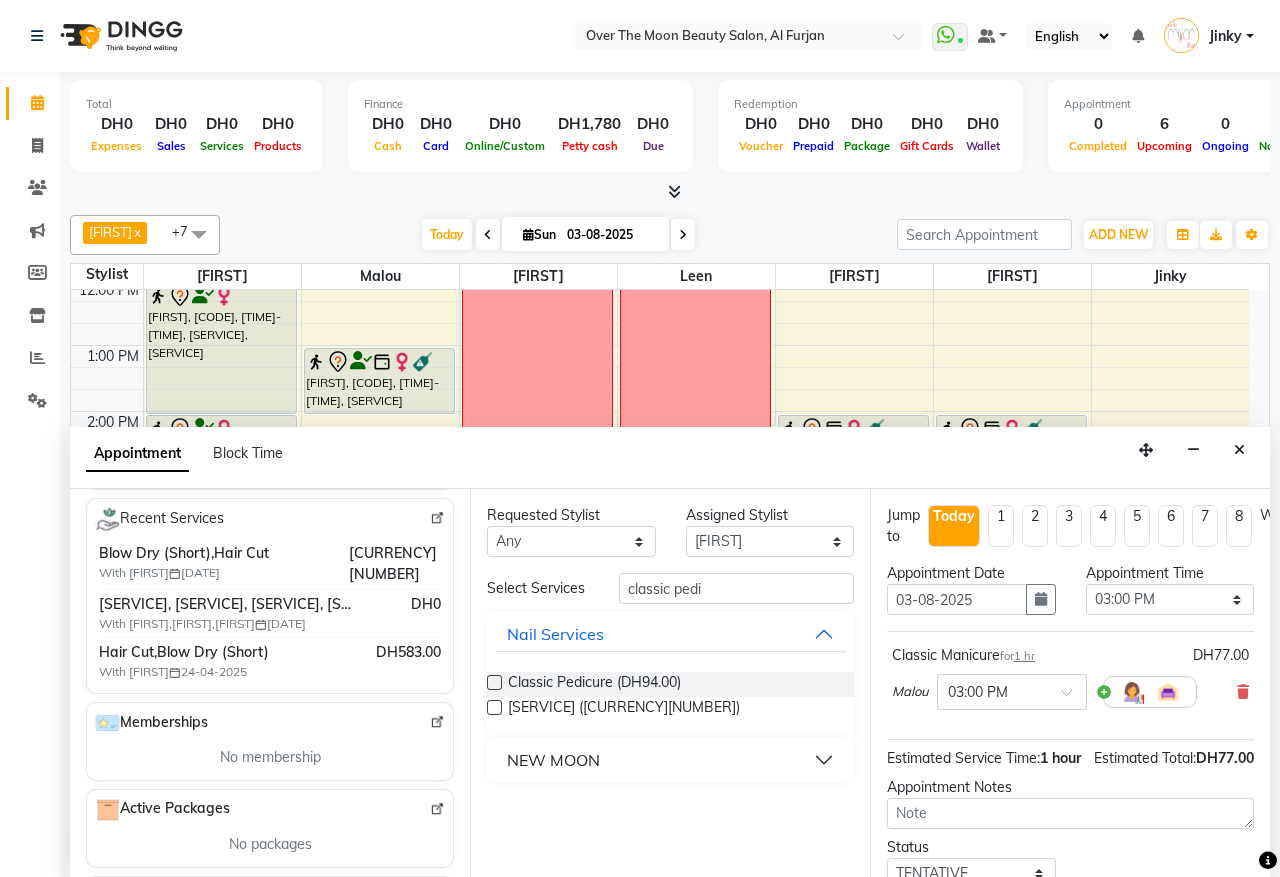 click at bounding box center [494, 682] 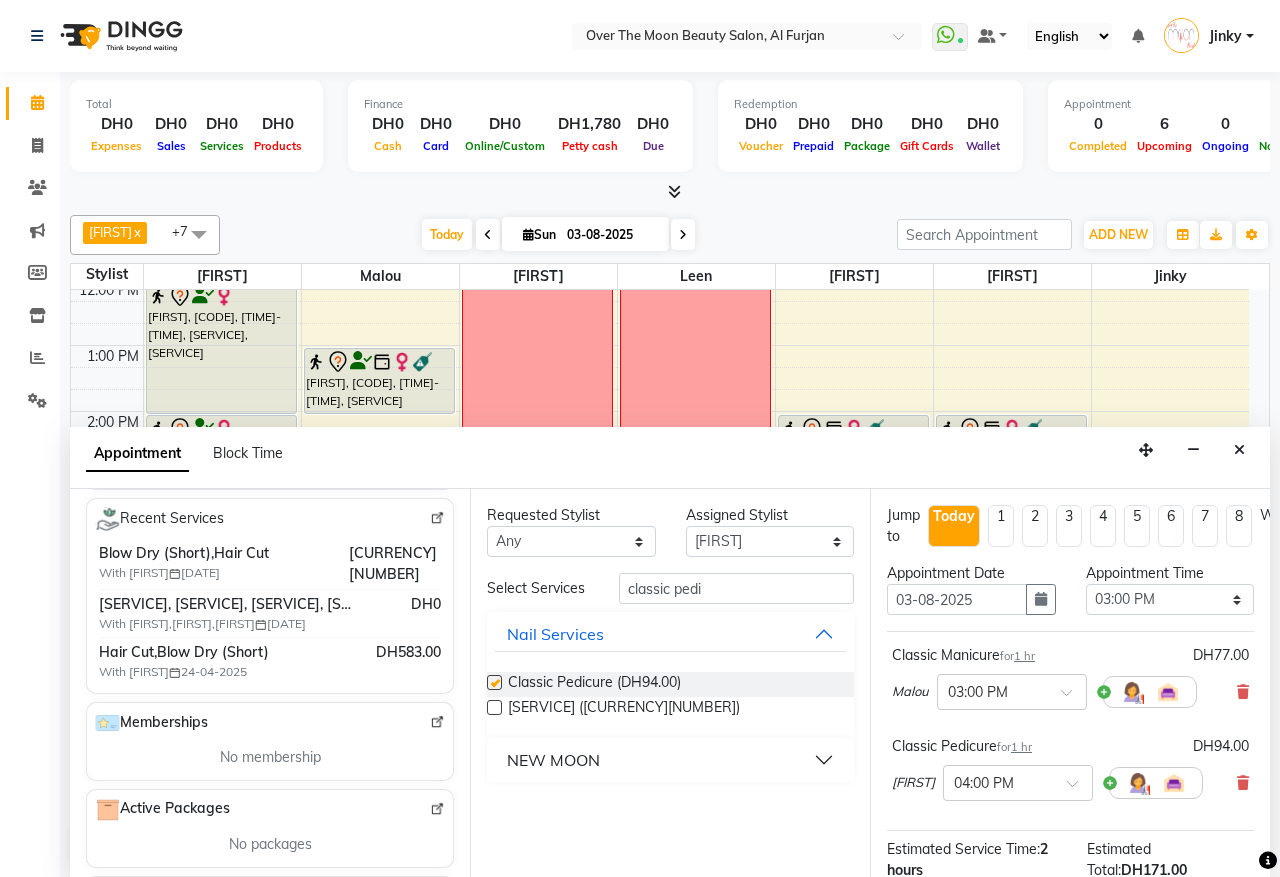 checkbox on "false" 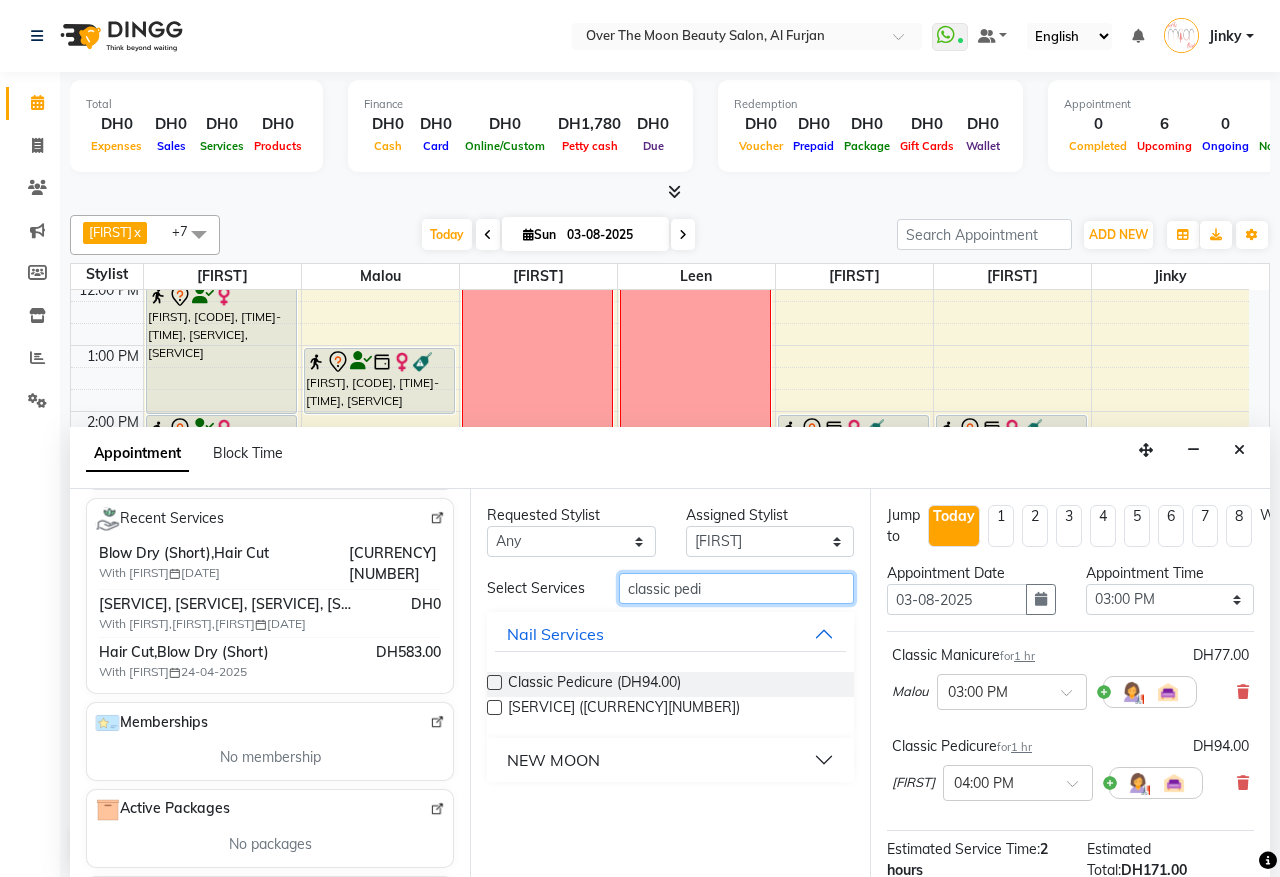 drag, startPoint x: 716, startPoint y: 587, endPoint x: 576, endPoint y: 600, distance: 140.60228 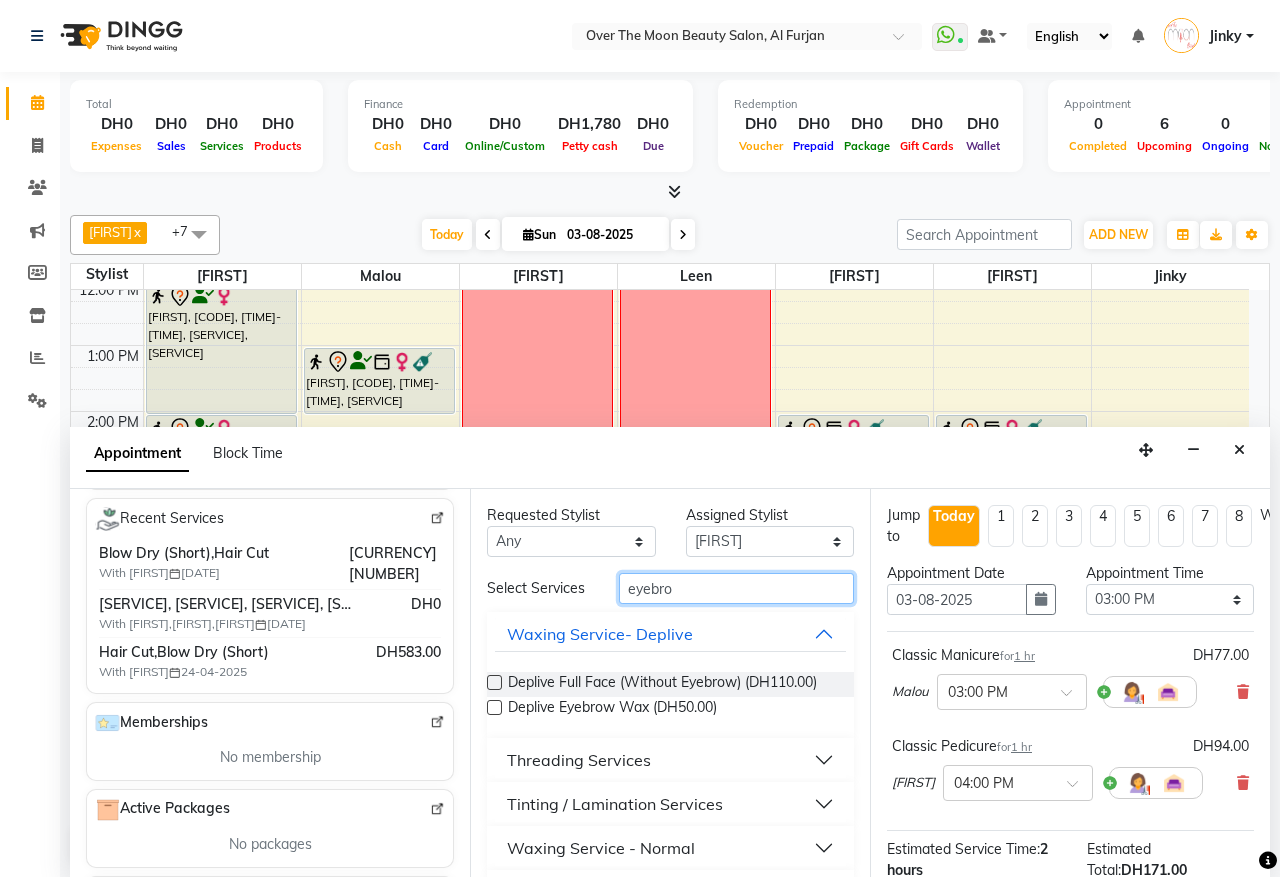 type on "eyebro" 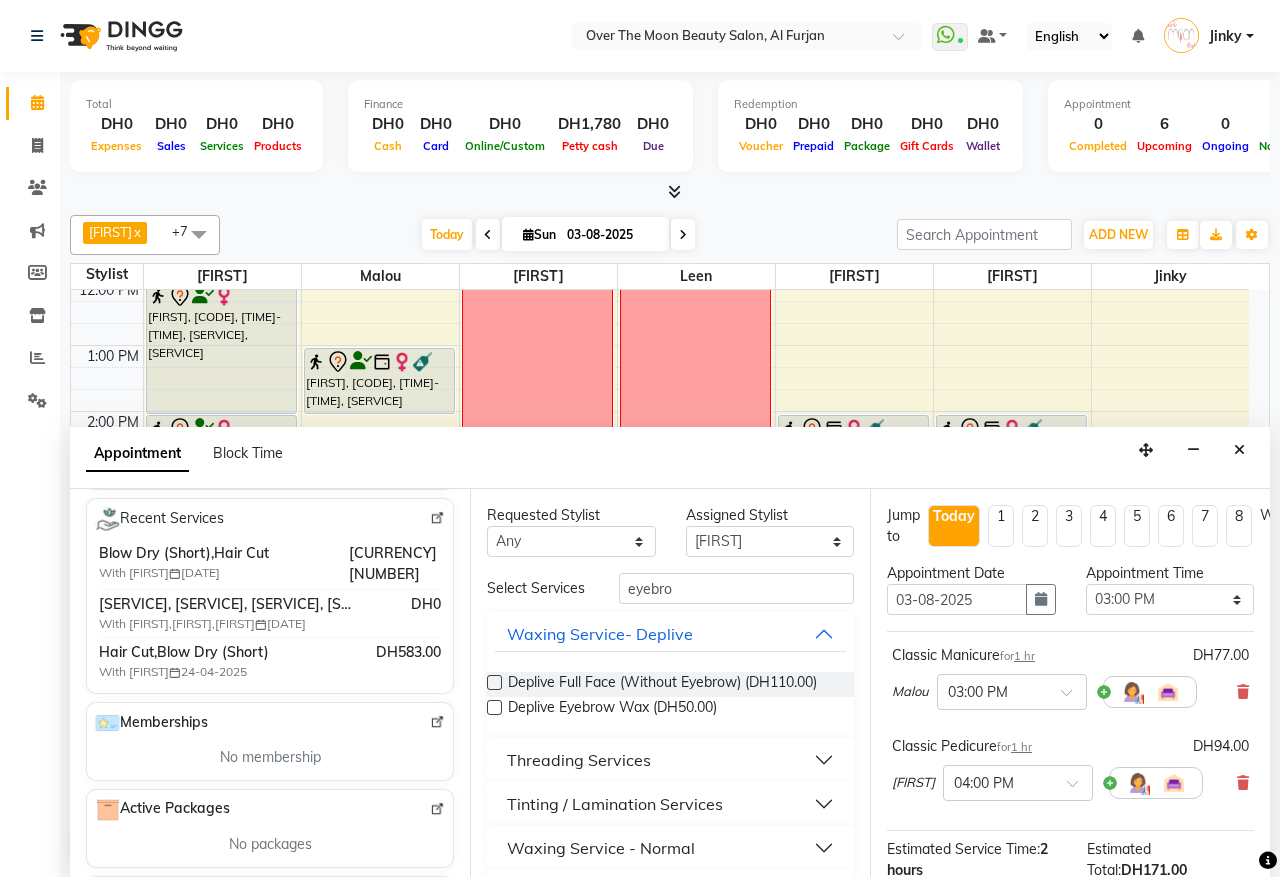 click on "Threading Services" at bounding box center (579, 760) 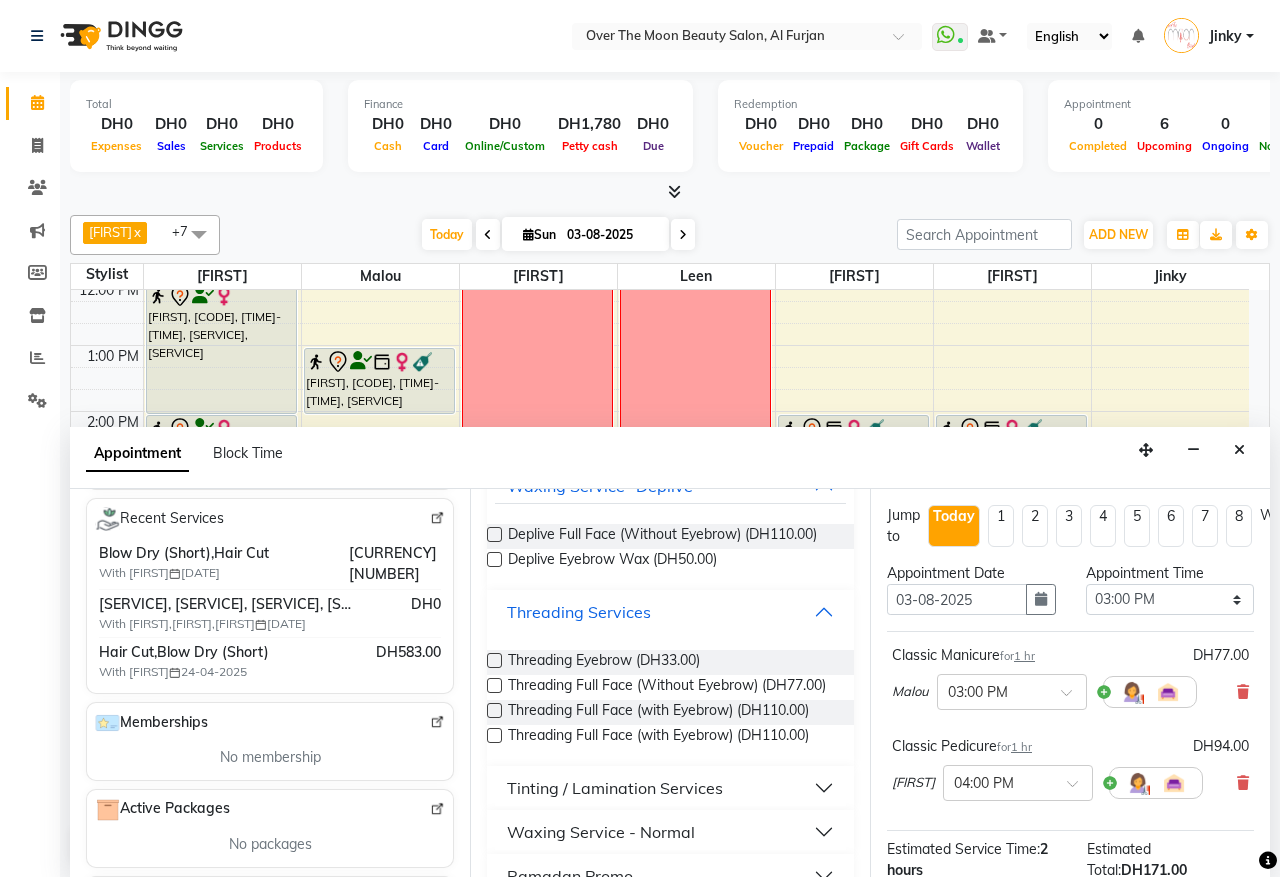 scroll, scrollTop: 208, scrollLeft: 0, axis: vertical 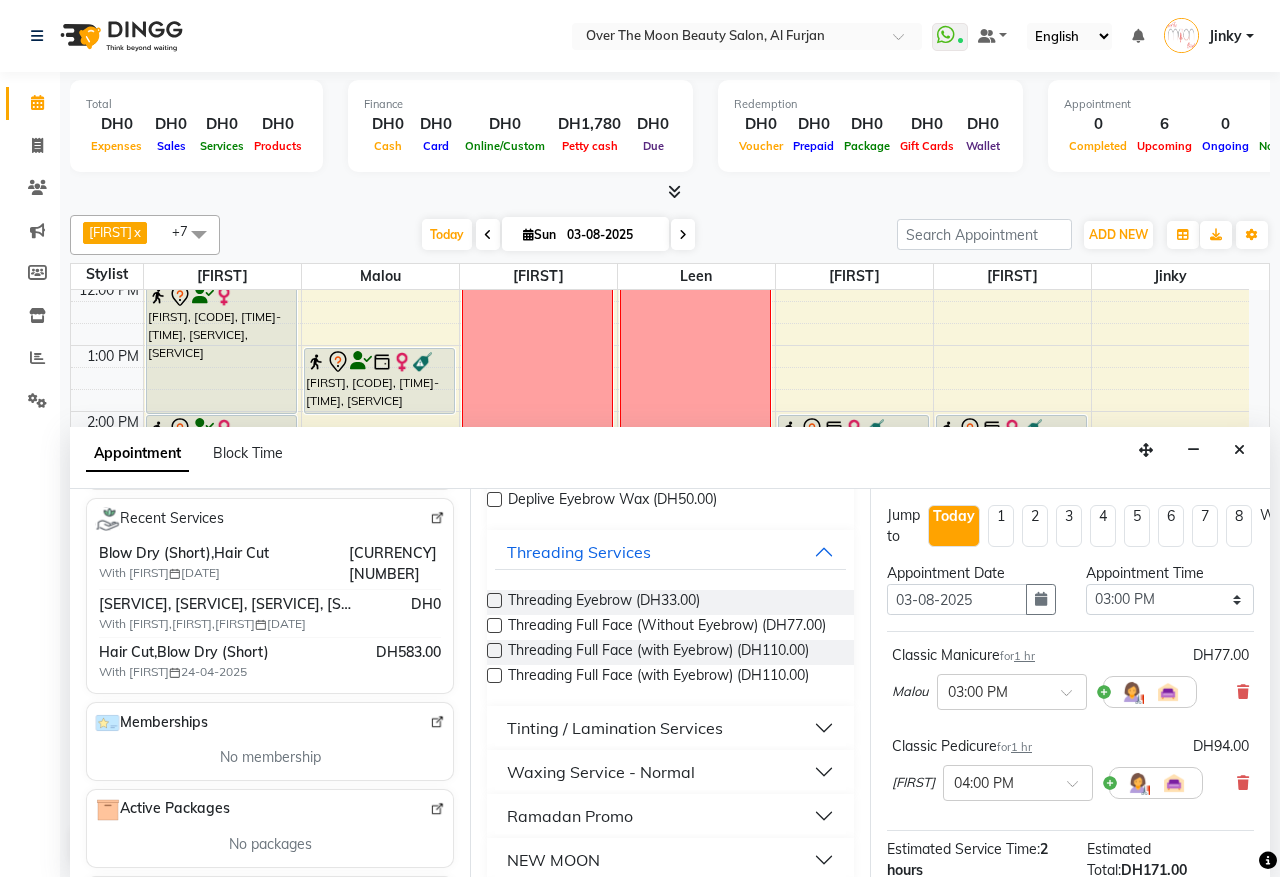 click at bounding box center [494, 600] 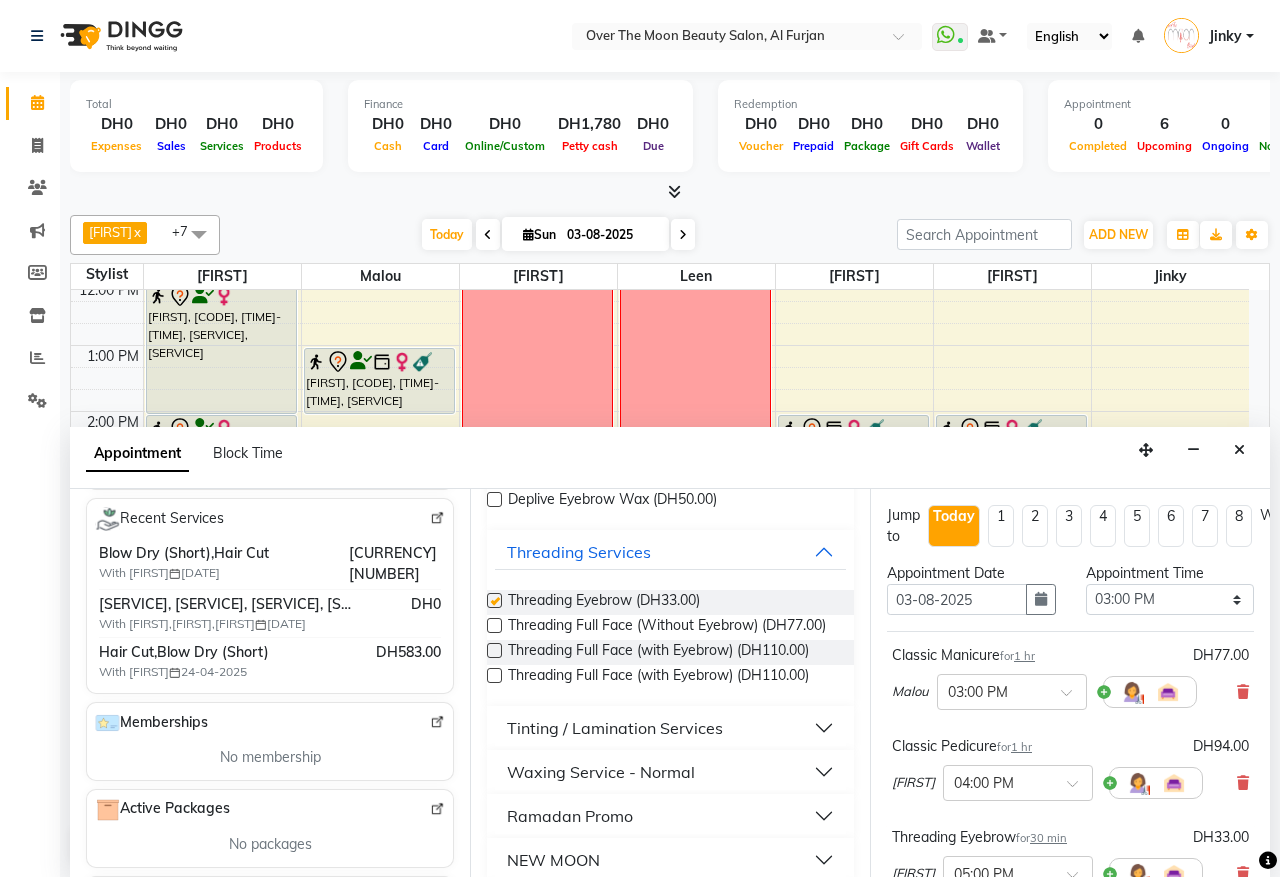 checkbox on "false" 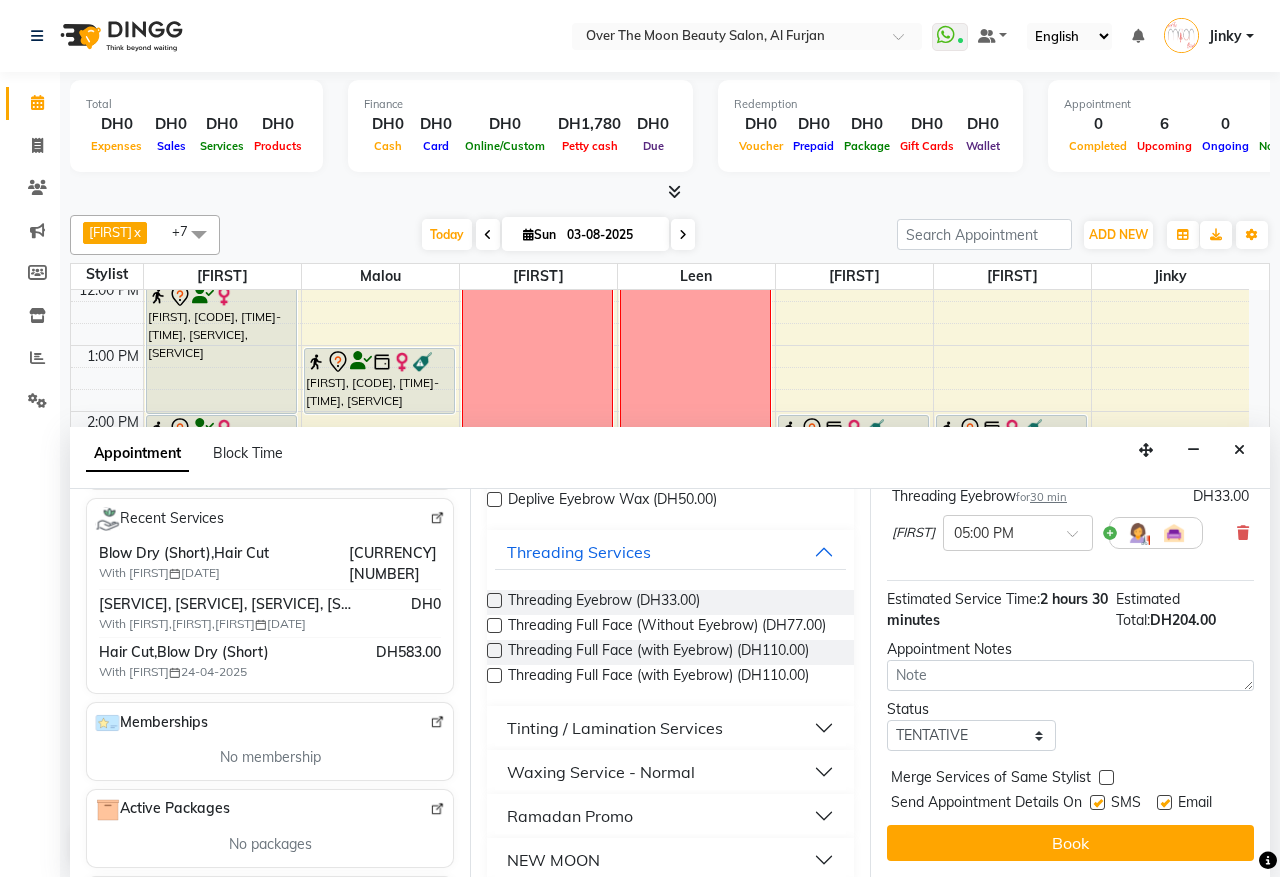 scroll, scrollTop: 152, scrollLeft: 0, axis: vertical 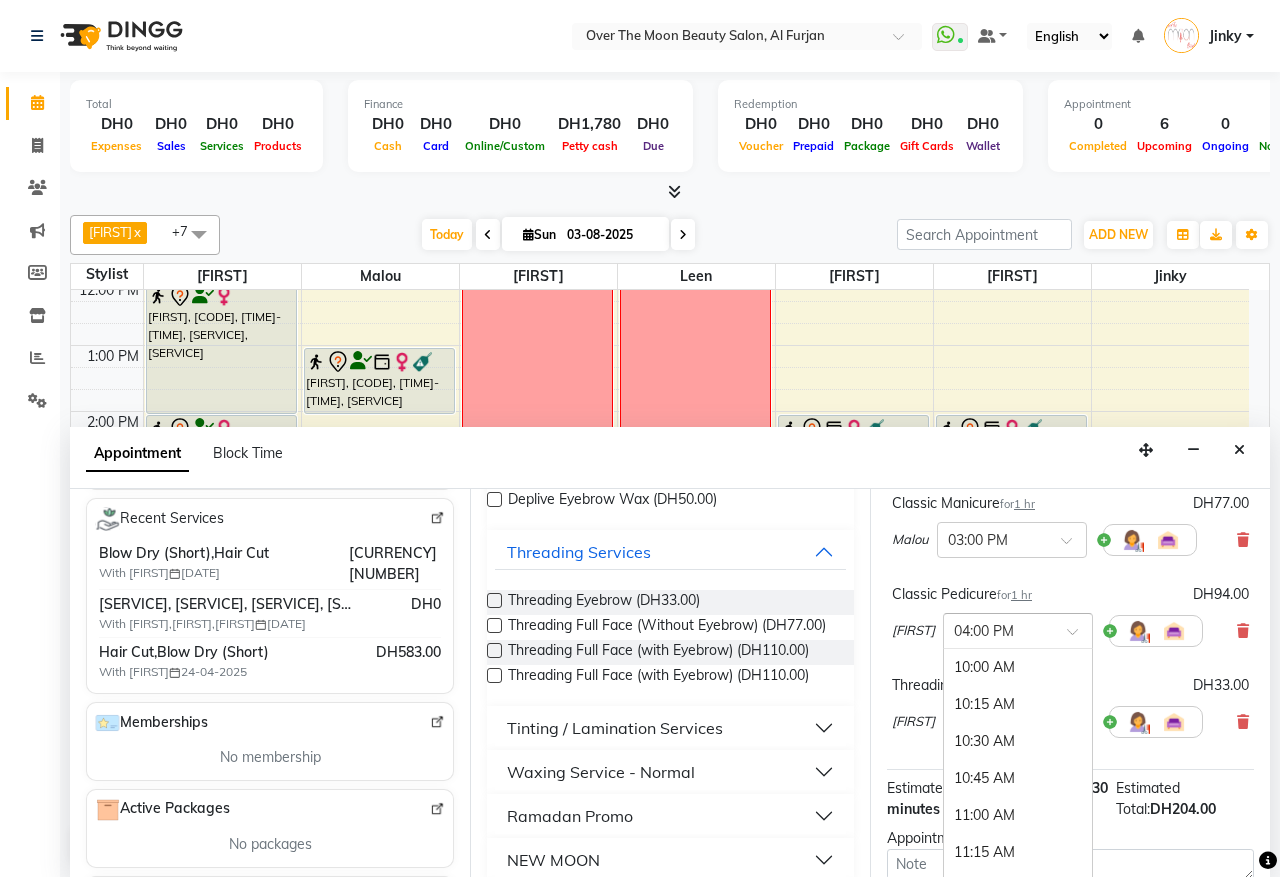 click at bounding box center (1079, 637) 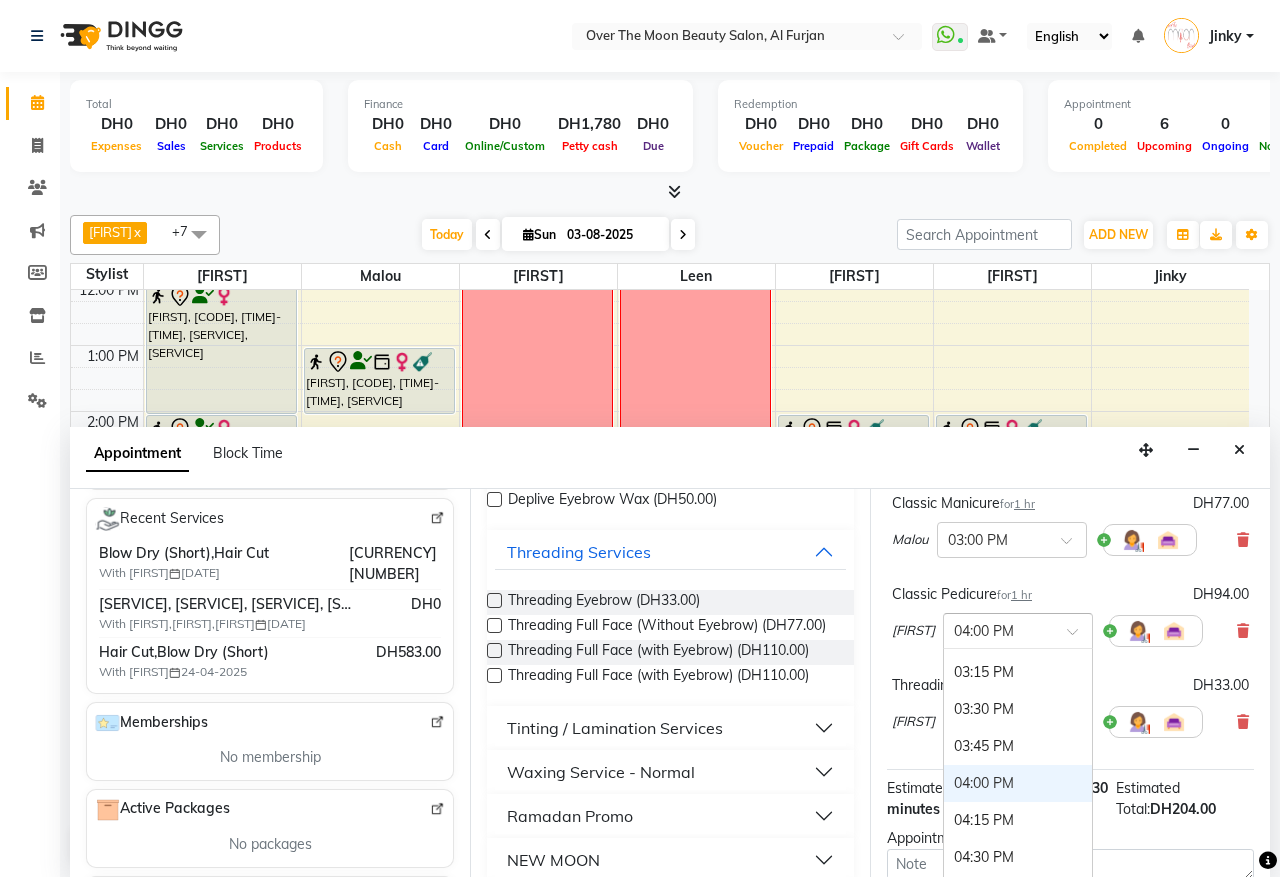 scroll, scrollTop: 747, scrollLeft: 0, axis: vertical 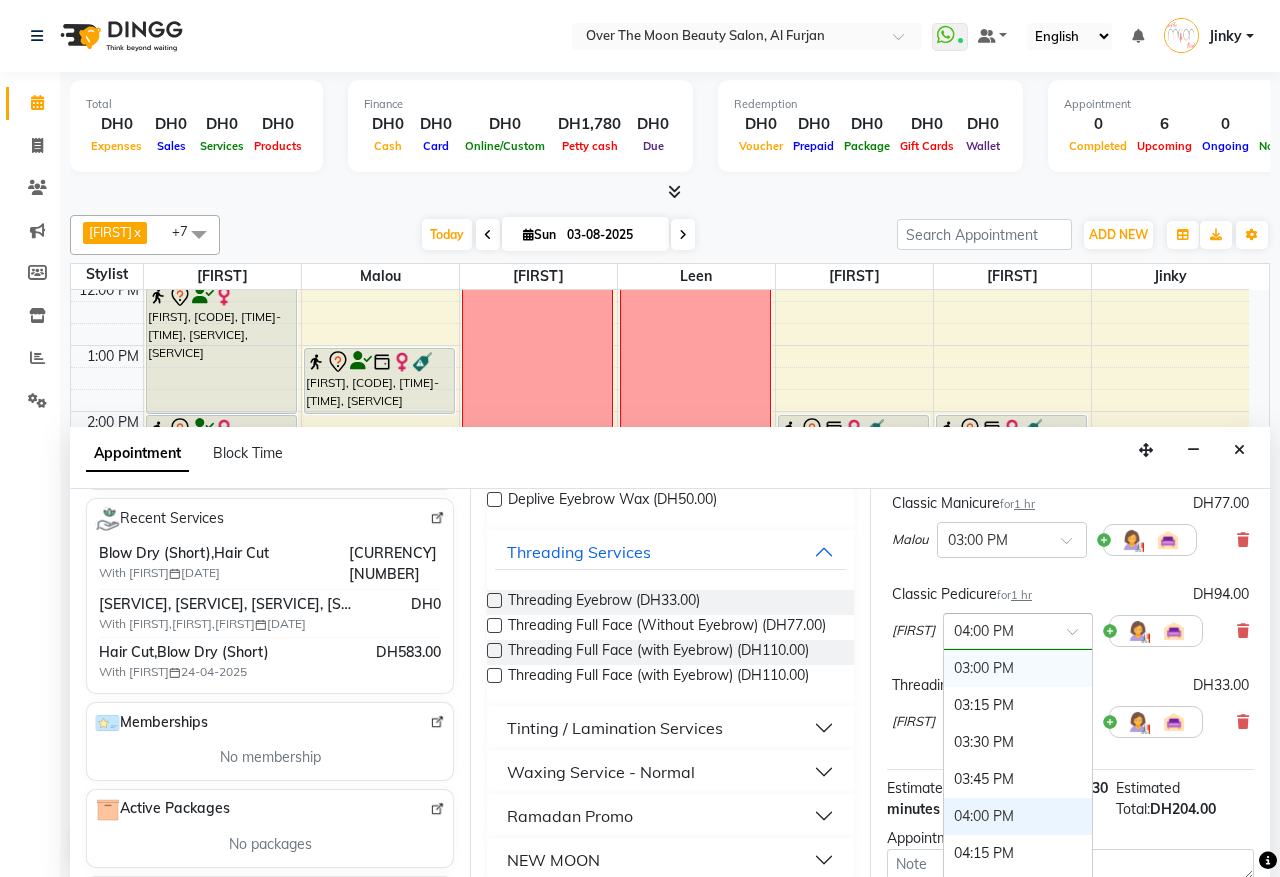 click on "03:00 PM" at bounding box center [1018, 668] 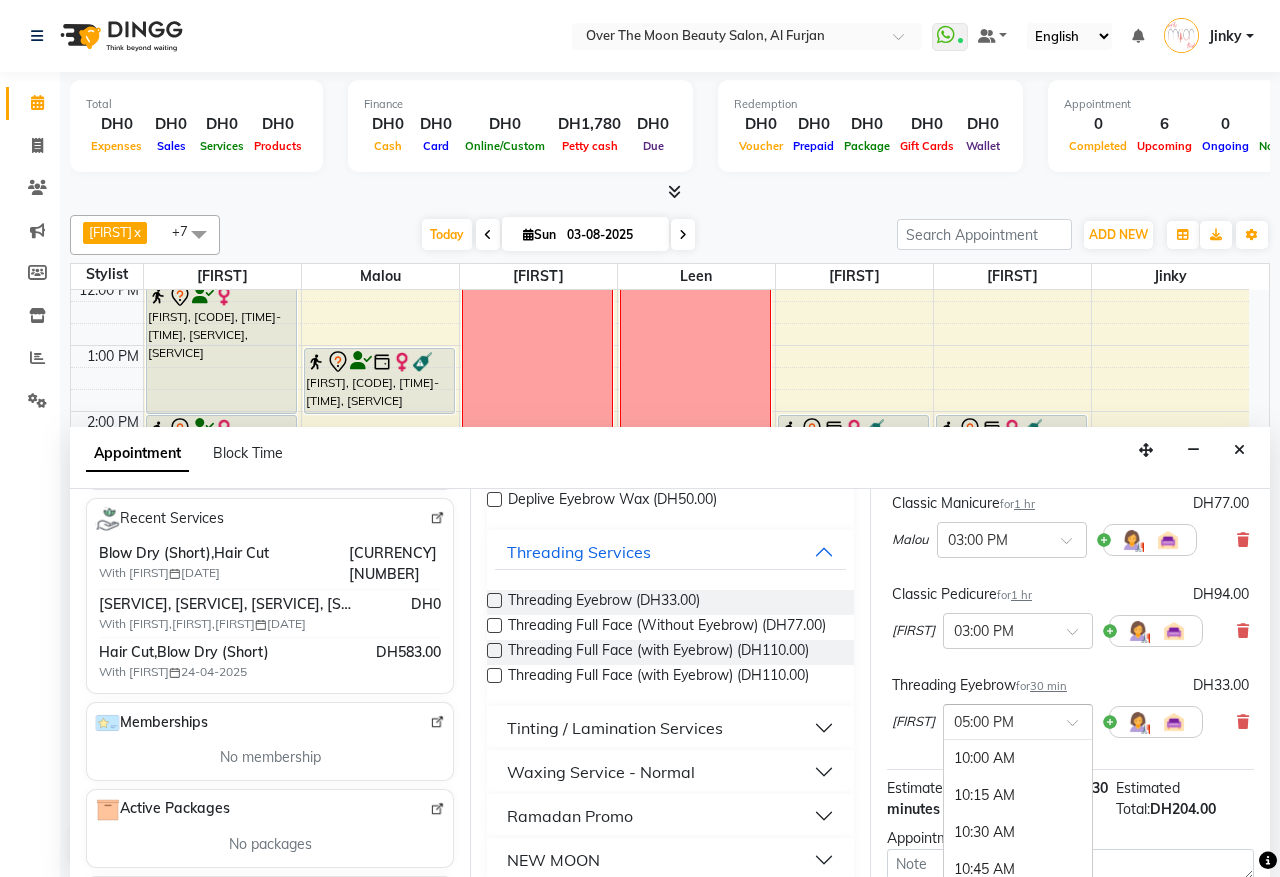 click at bounding box center [1079, 728] 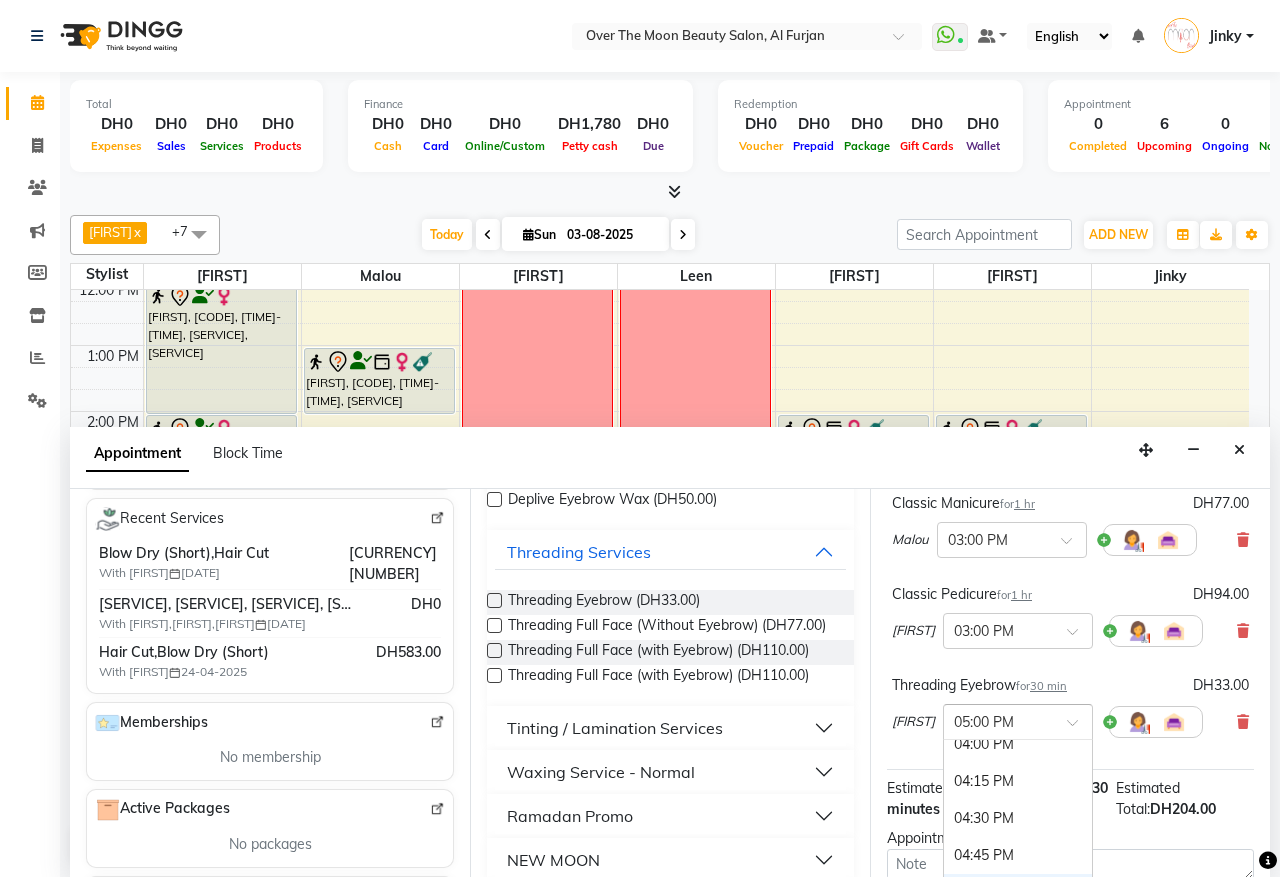 scroll, scrollTop: 895, scrollLeft: 0, axis: vertical 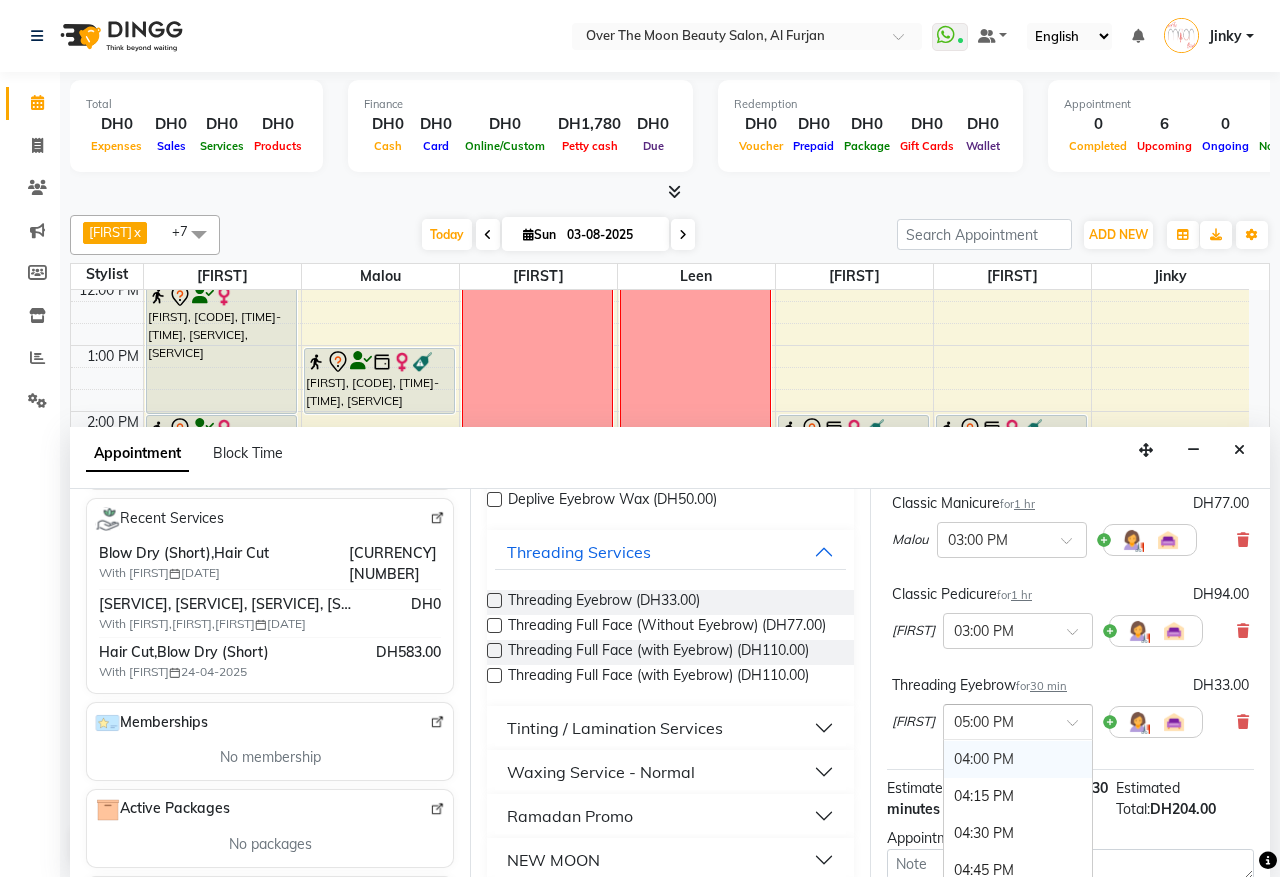 click on "04:00 PM" at bounding box center [1018, 759] 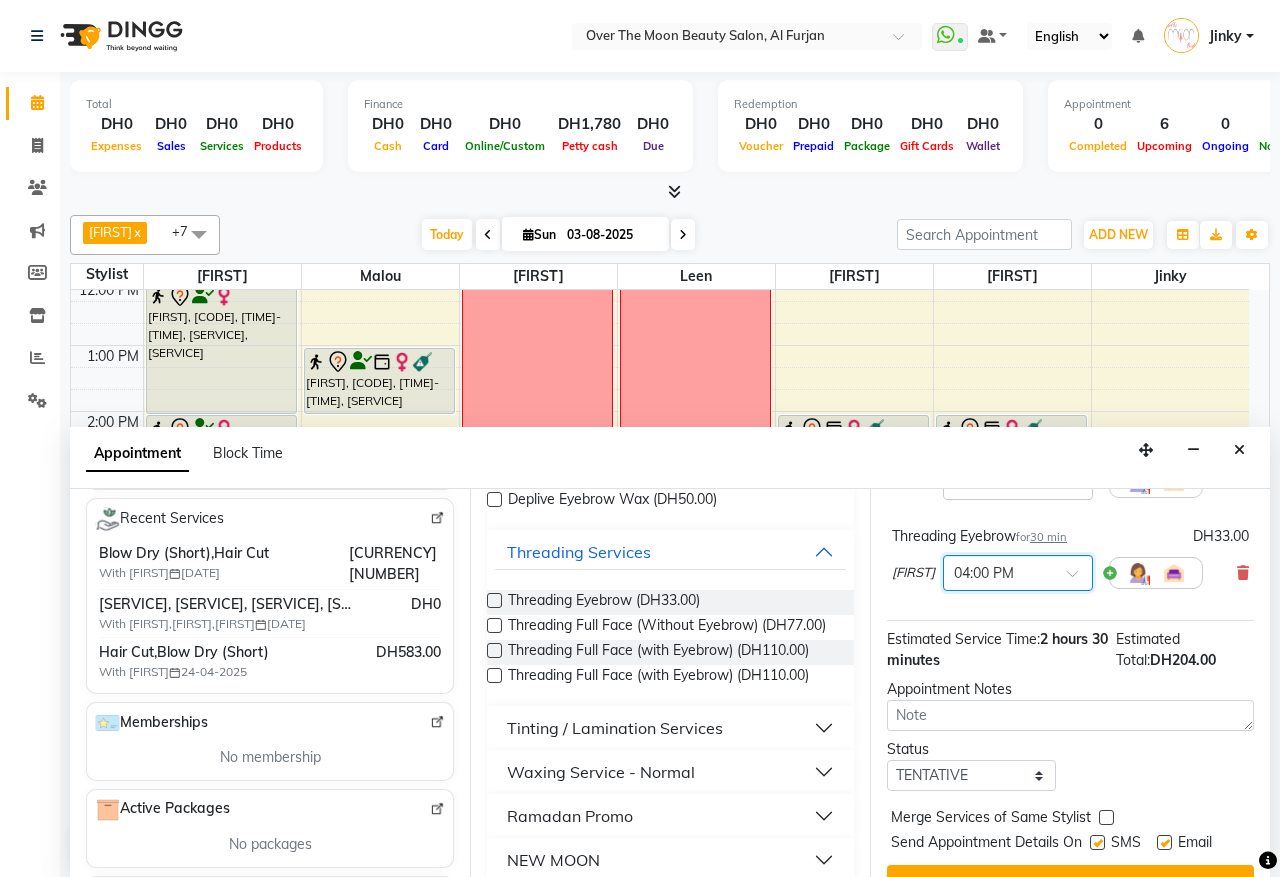 scroll, scrollTop: 361, scrollLeft: 0, axis: vertical 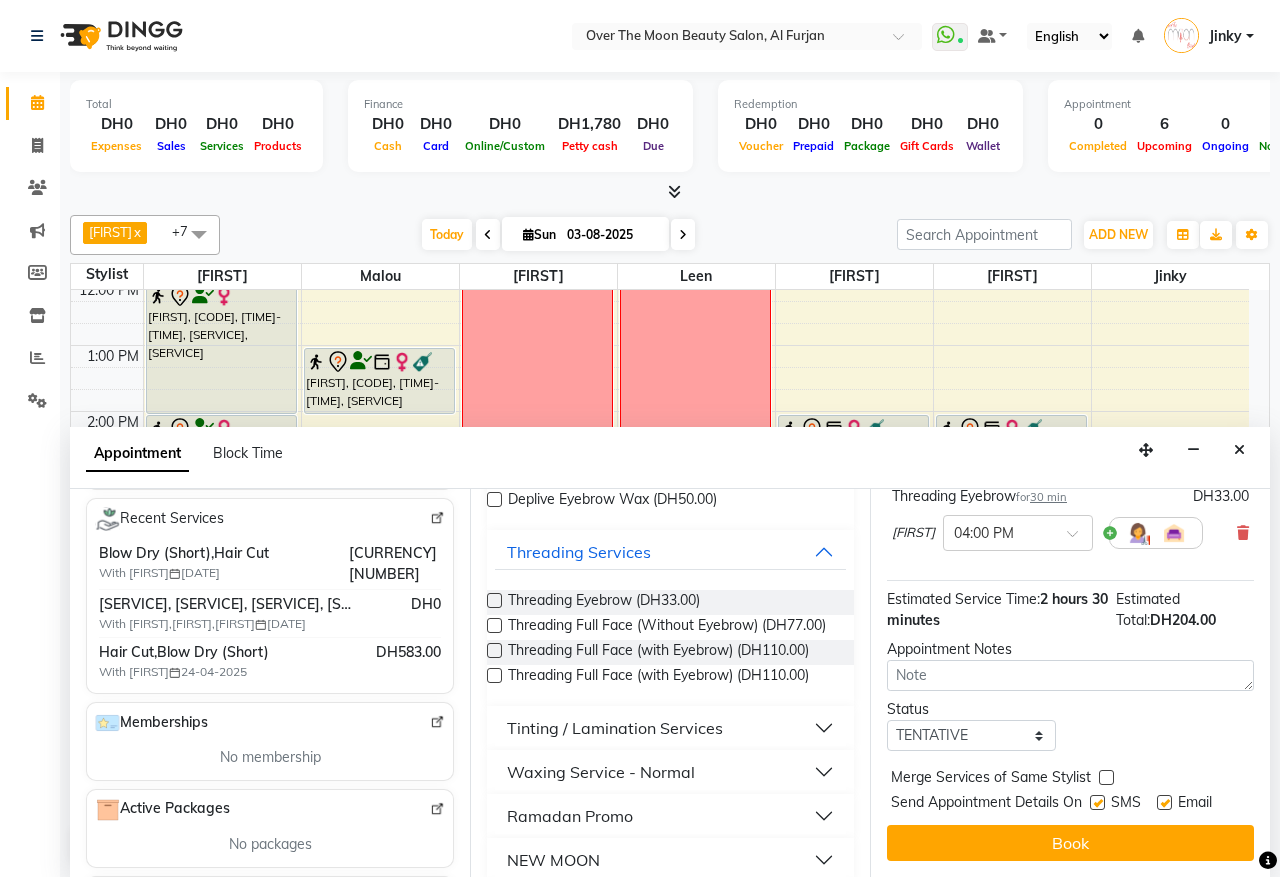 click at bounding box center [1106, 777] 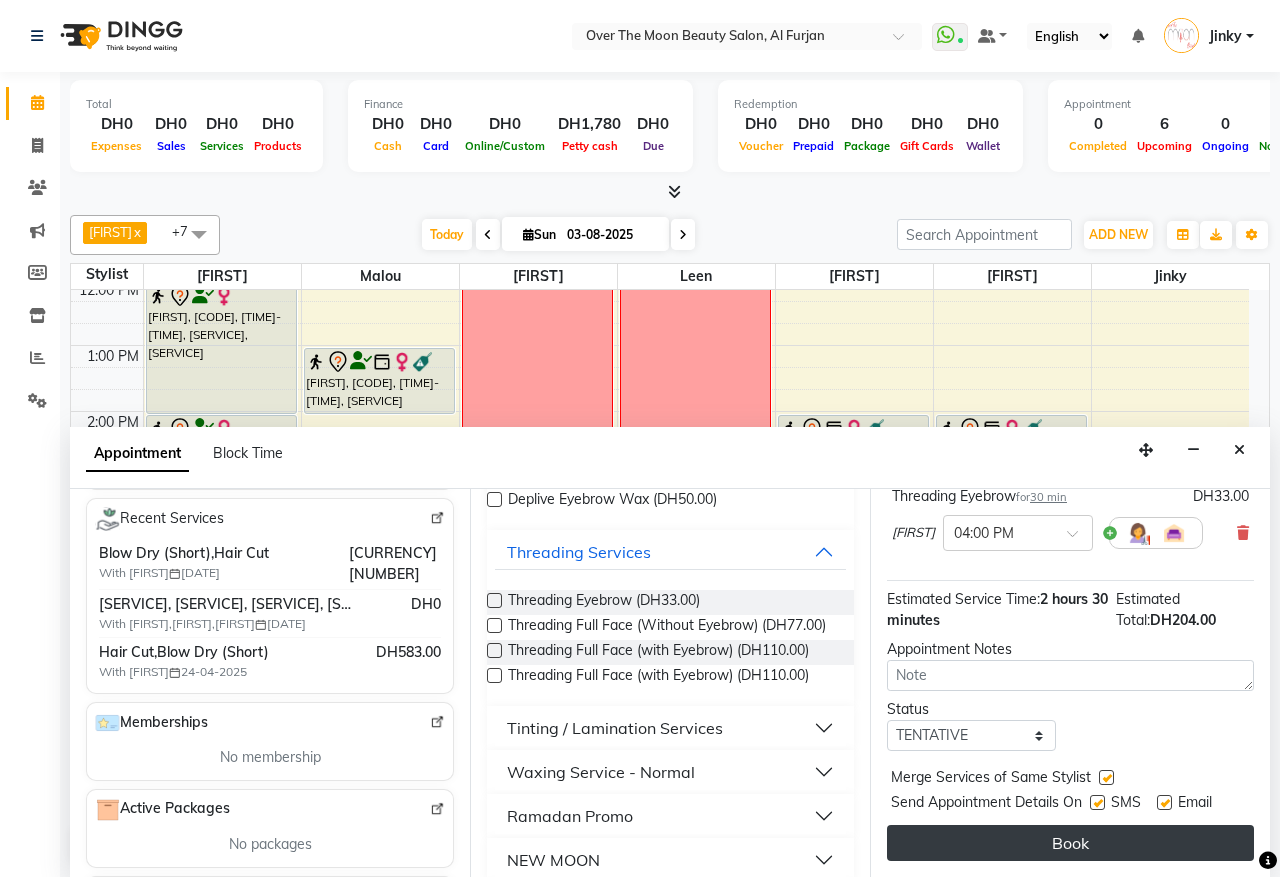 click on "Book" at bounding box center [1070, 843] 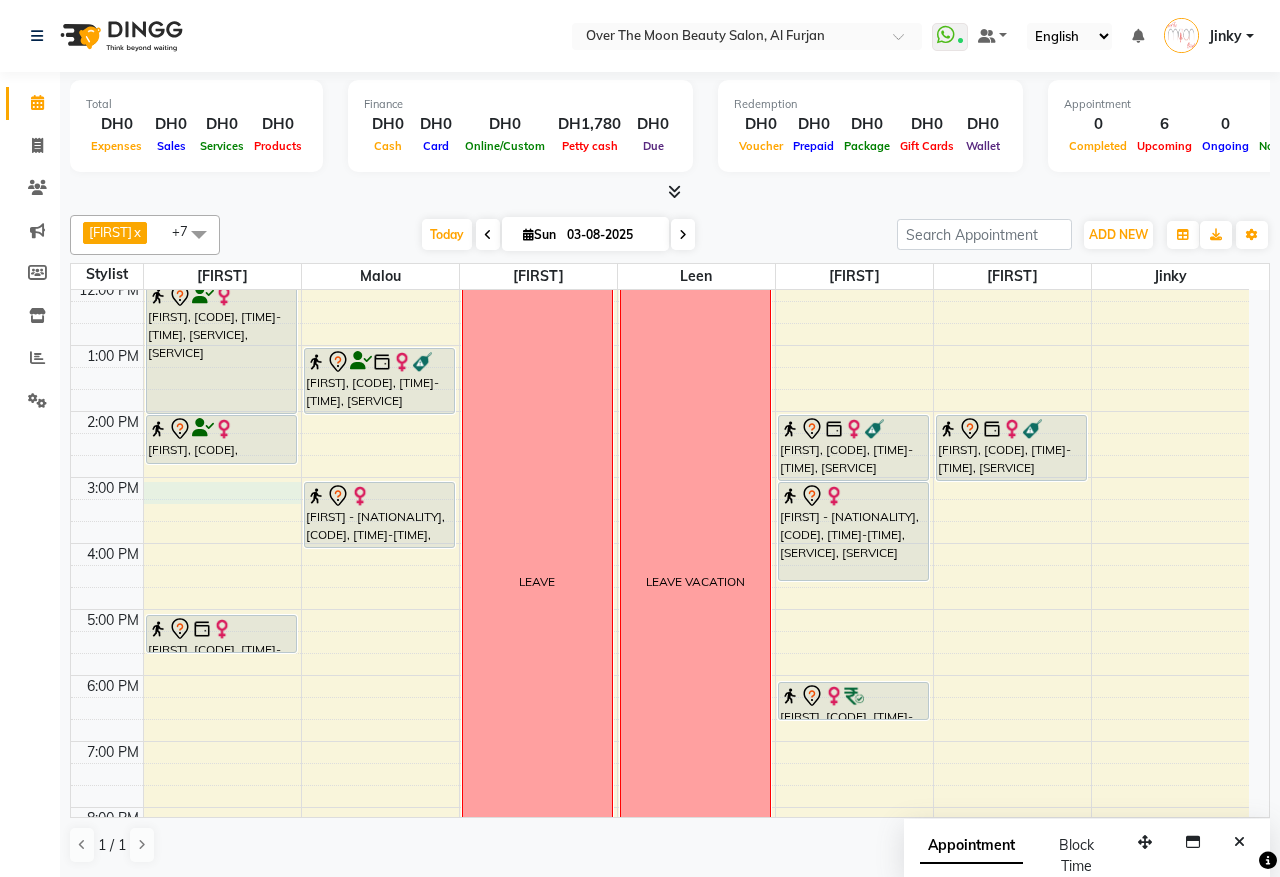 click on "9:00 AM 10:00 AM 11:00 AM 12:00 PM 1:00 PM 2:00 PM 3:00 PM 4:00 PM 5:00 PM 6:00 PM 7:00 PM 8:00 PM 9:00 PM 10:00 PM 11:00 PM             gladz phillippines, TK05, 12:00 PM-02:00 PM, Manicure With Gel Polish,Pedicure With Gel Polish             Ridab, TK02, 02:00 PM-02:45 PM, Threading Eyebrow,Threading Upper Lip             Harshitha Parikshith, TK04, 05:00 PM-05:35 PM, Eyelash Removal             Thilini, TK01, 01:00 PM-02:00 PM, Waxing Full Body(With Bikkini)             Shaira - Pakistan, TK06, 03:00 PM-04:00 PM, Classic Manicure  LEAVE   LEAVE VACATION              Thilini, TK01, 02:00 PM-03:00 PM, Pedicure With Gel Polish             Shaira - Pakistan, TK06, 03:00 PM-04:30 PM, Classic Pedicure,Threading Eyebrow             hadeel, TK03, 06:00 PM-06:35 PM, Nashi Filler Therapy Monthly Treatment -Long             Thilini, TK01, 02:00 PM-03:00 PM, Manicure With Gel Polish" at bounding box center [660, 576] 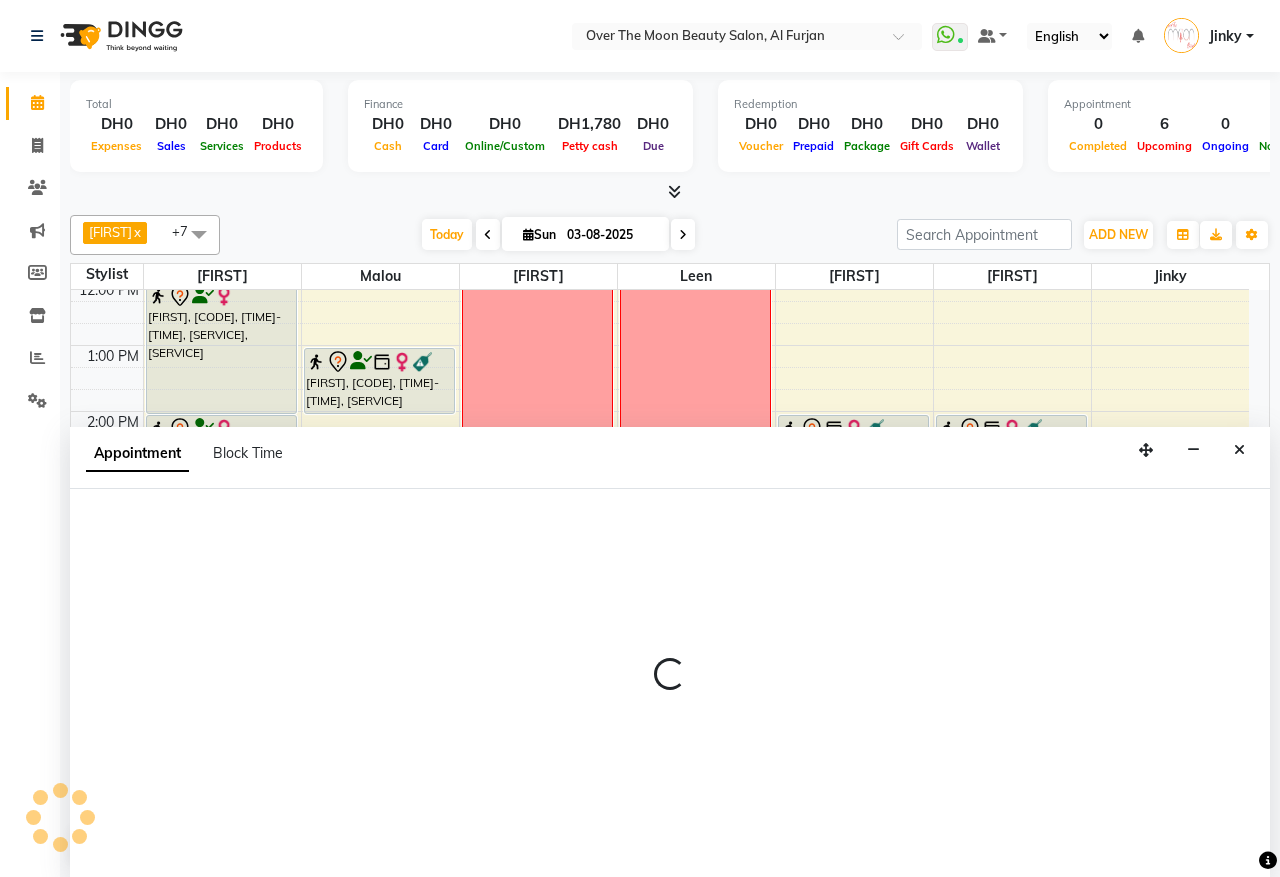 select on "20146" 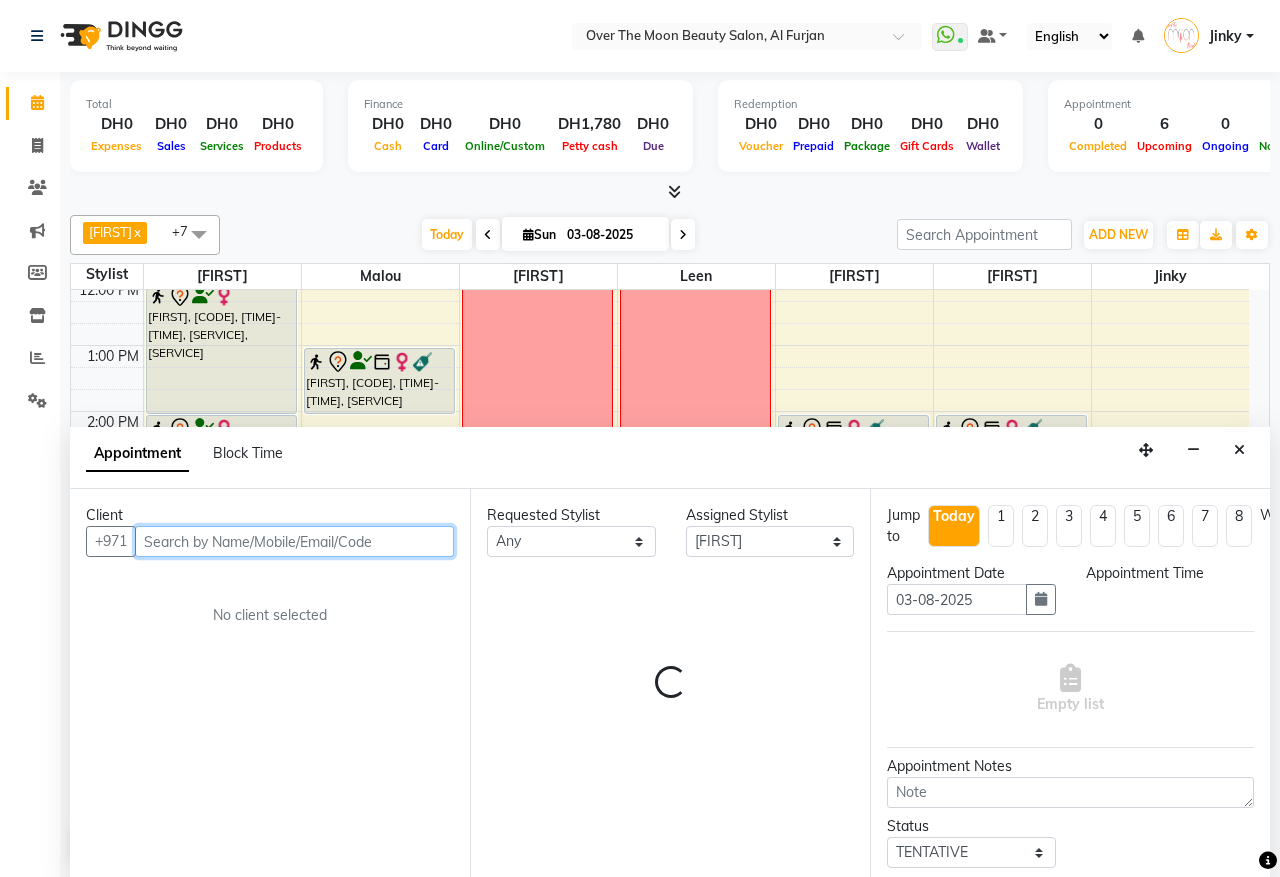 select on "900" 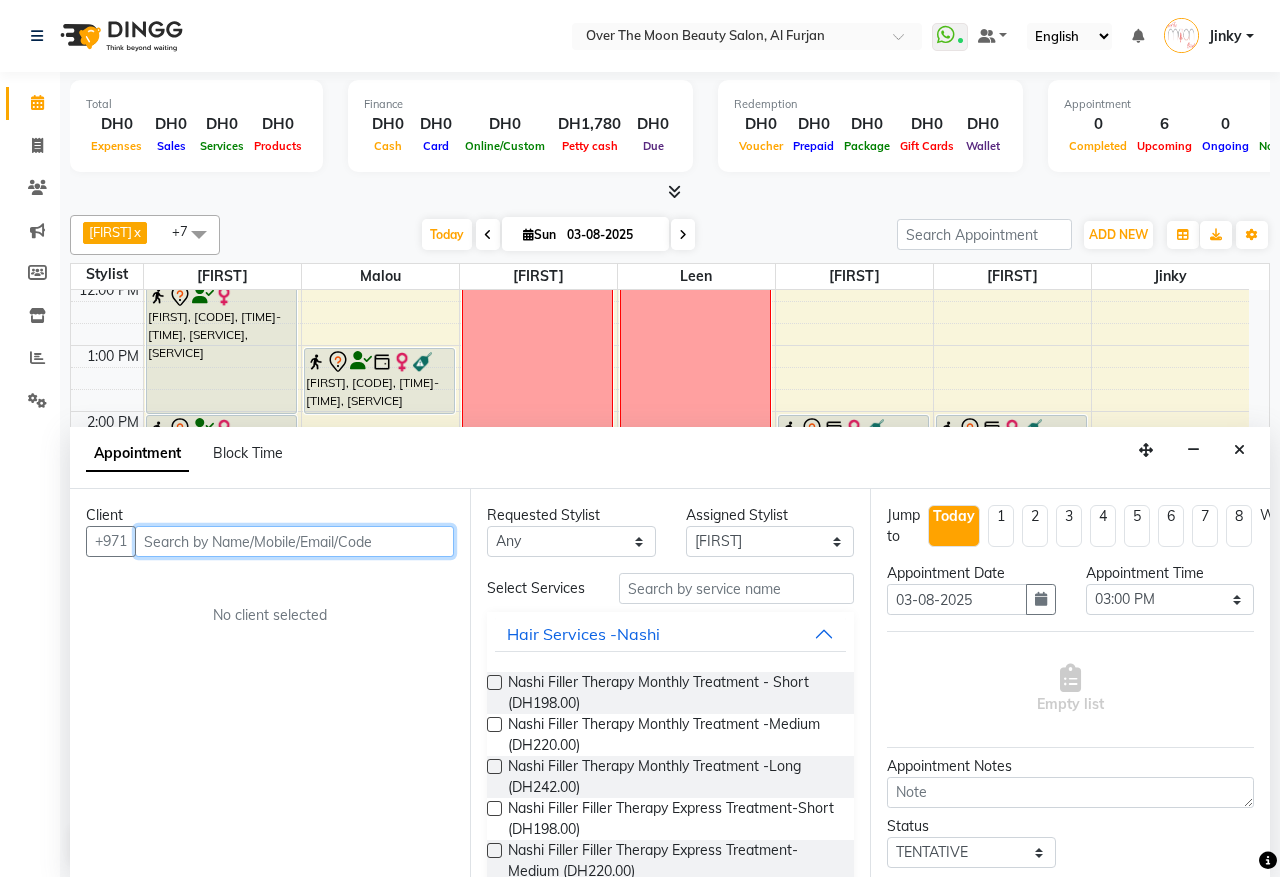 click at bounding box center [294, 541] 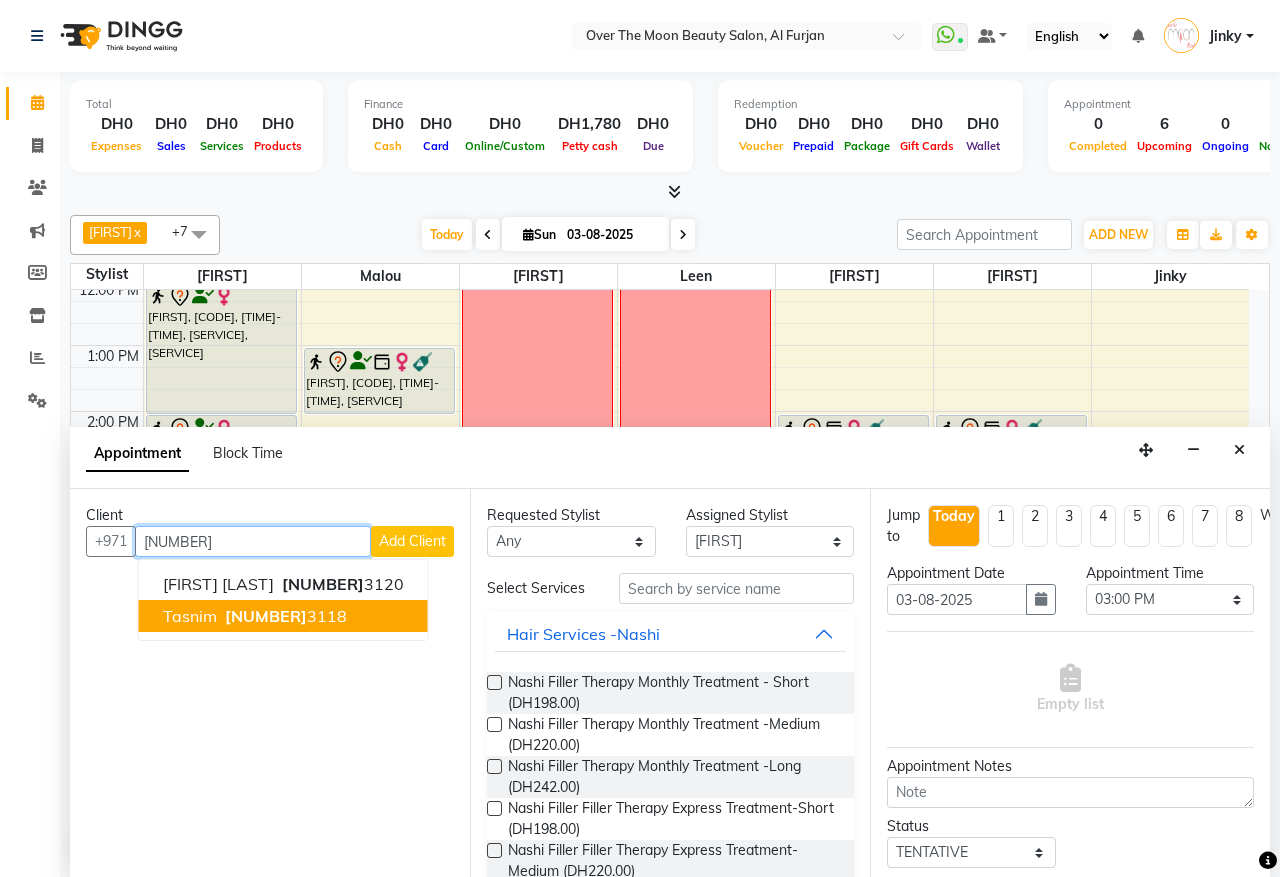 click on "52505" at bounding box center (266, 616) 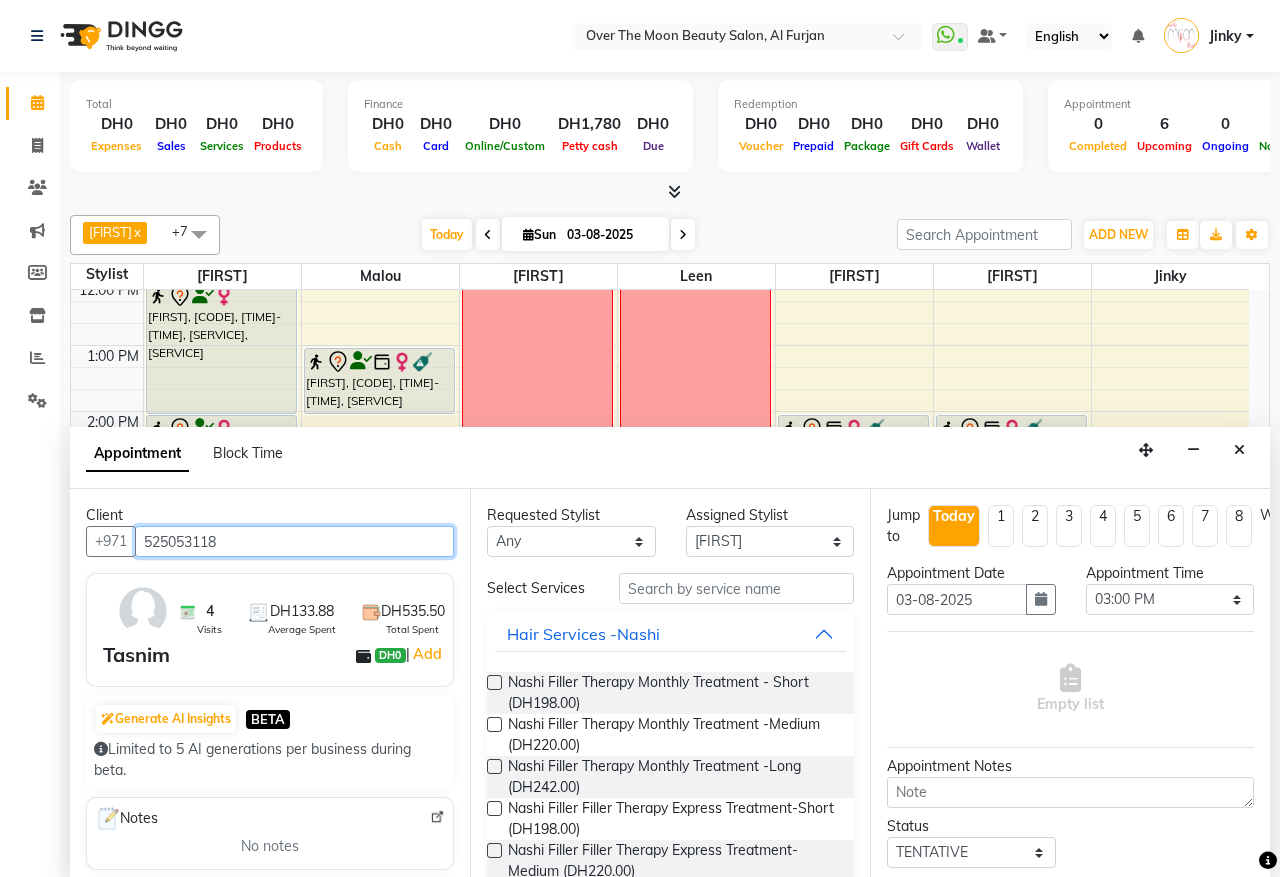 type on "525053118" 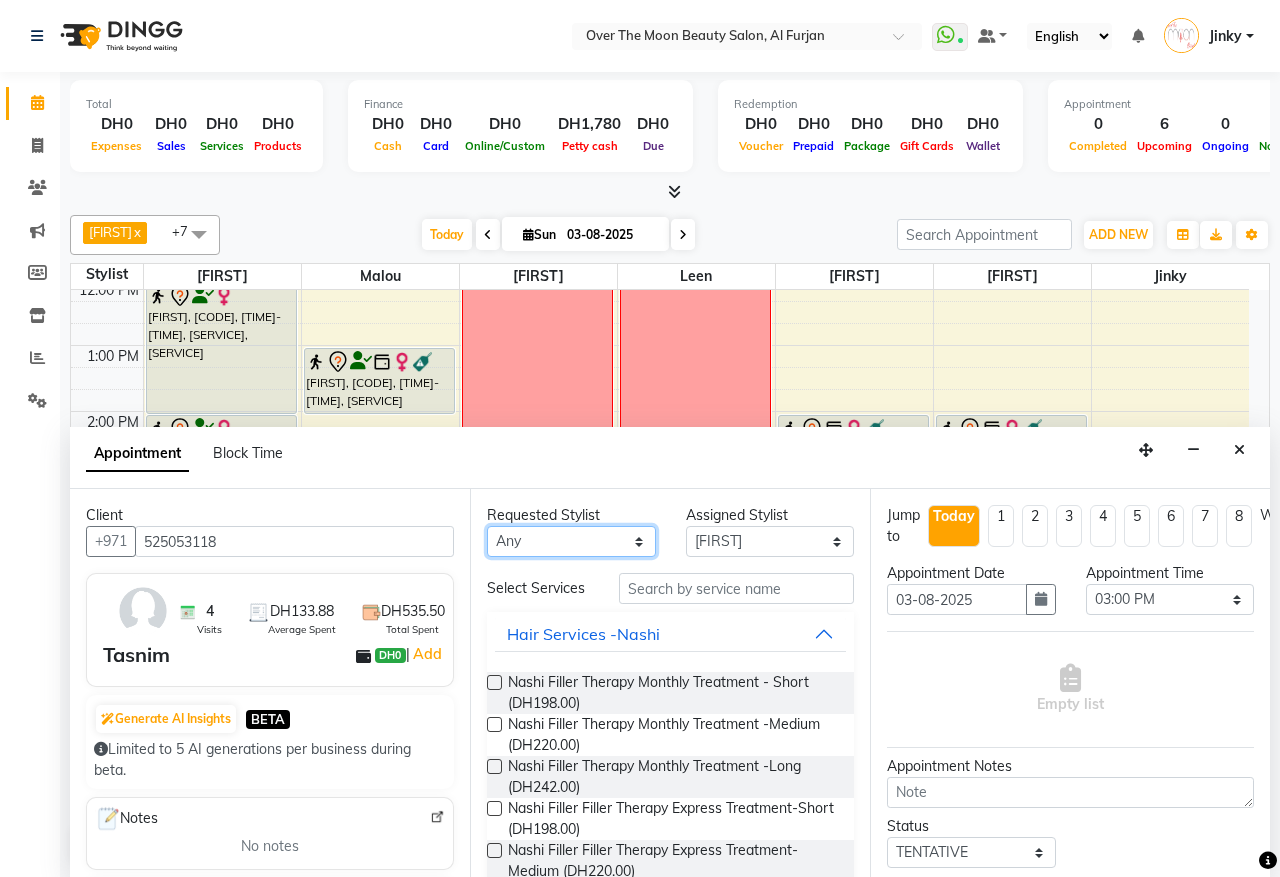 drag, startPoint x: 596, startPoint y: 548, endPoint x: 563, endPoint y: 542, distance: 33.54102 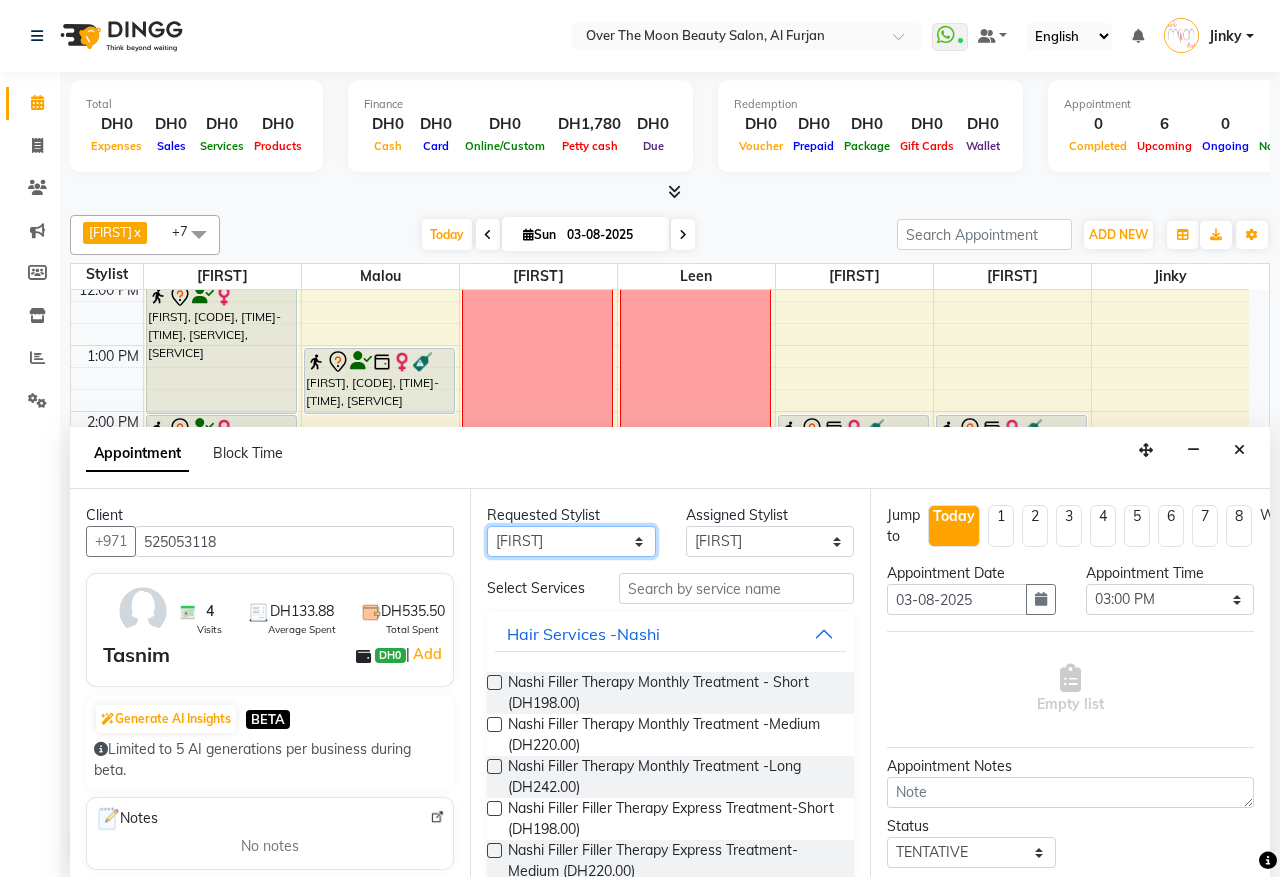 click on "Any [FIRST] [FIRST] [FIRST] [FIRST] Kristi [FIRST] Malou [FIRST]" at bounding box center [571, 541] 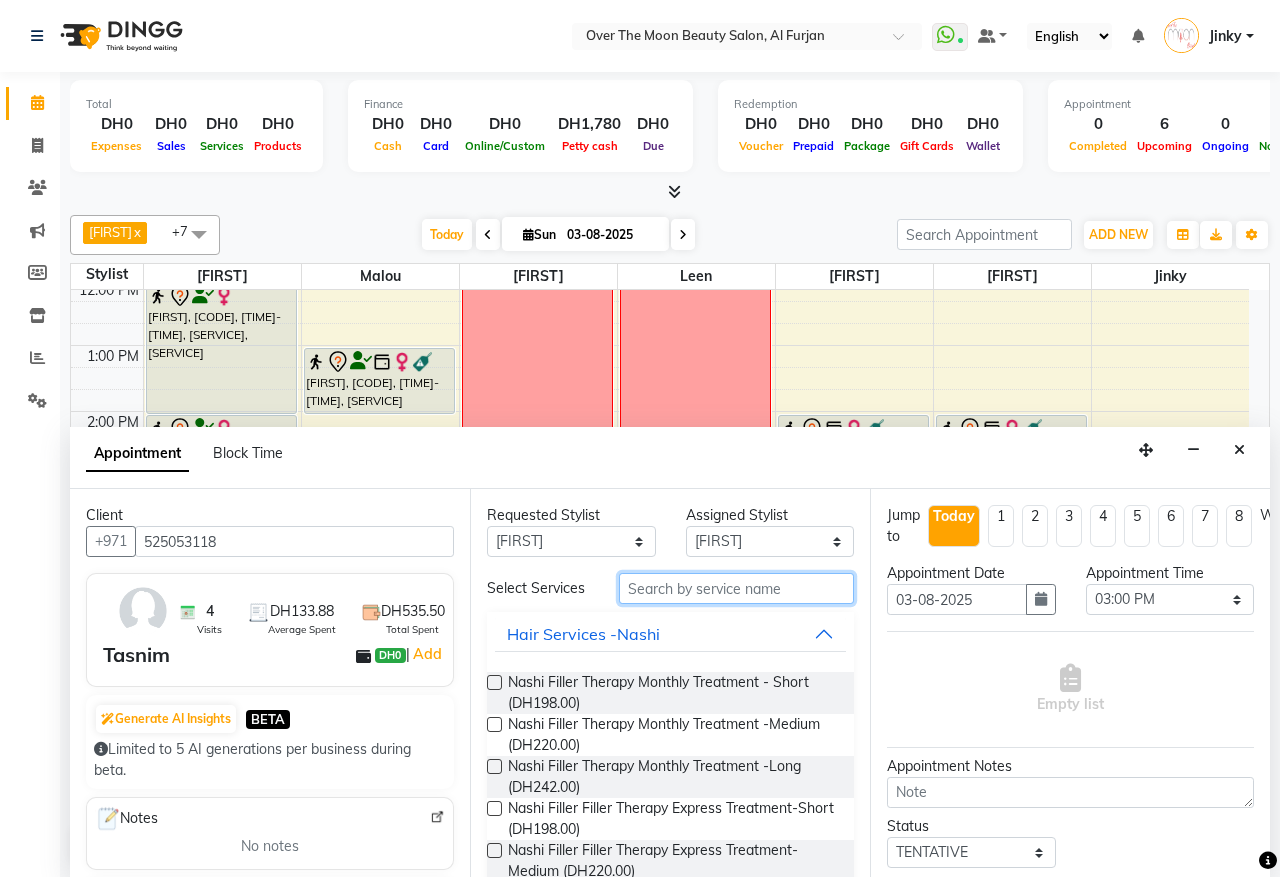 click at bounding box center [736, 588] 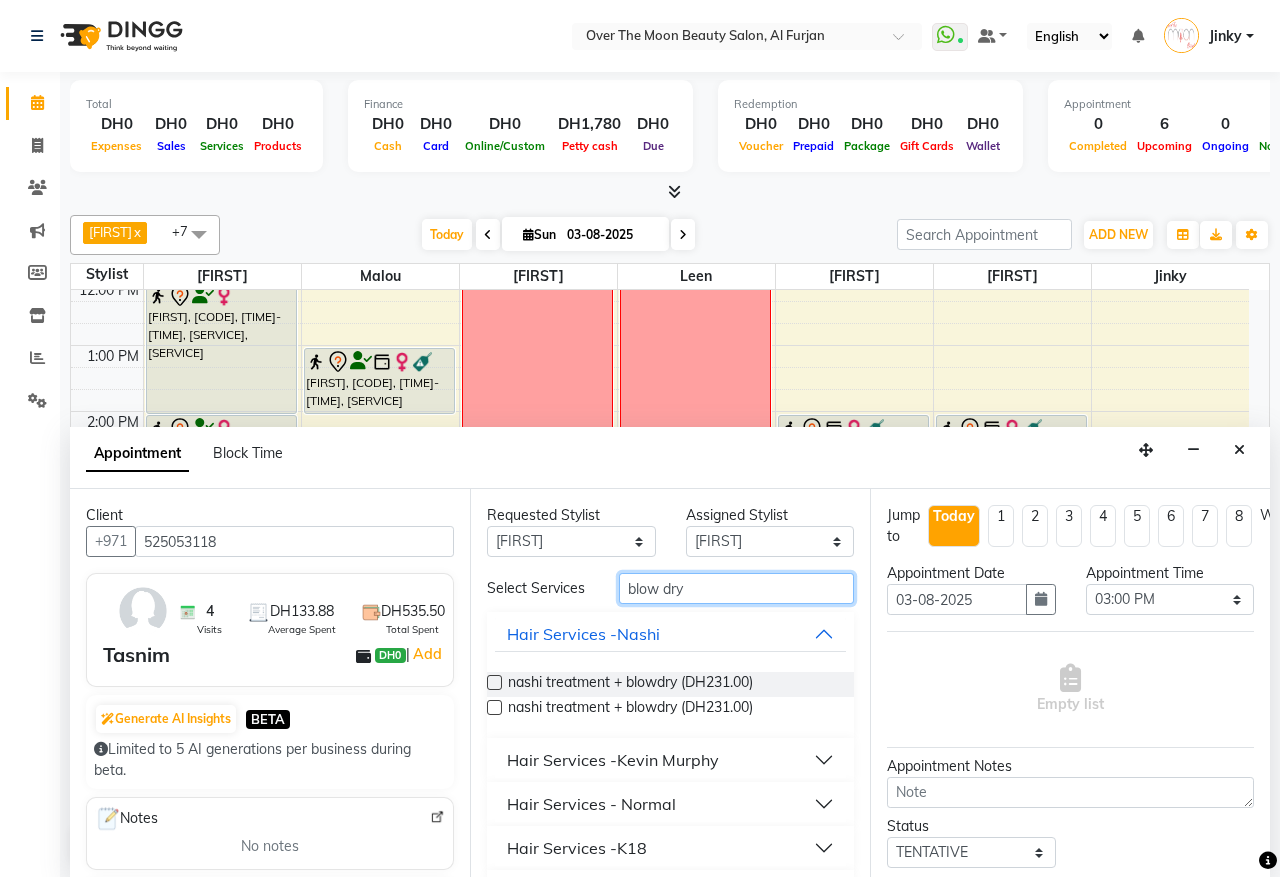 type on "blow dry" 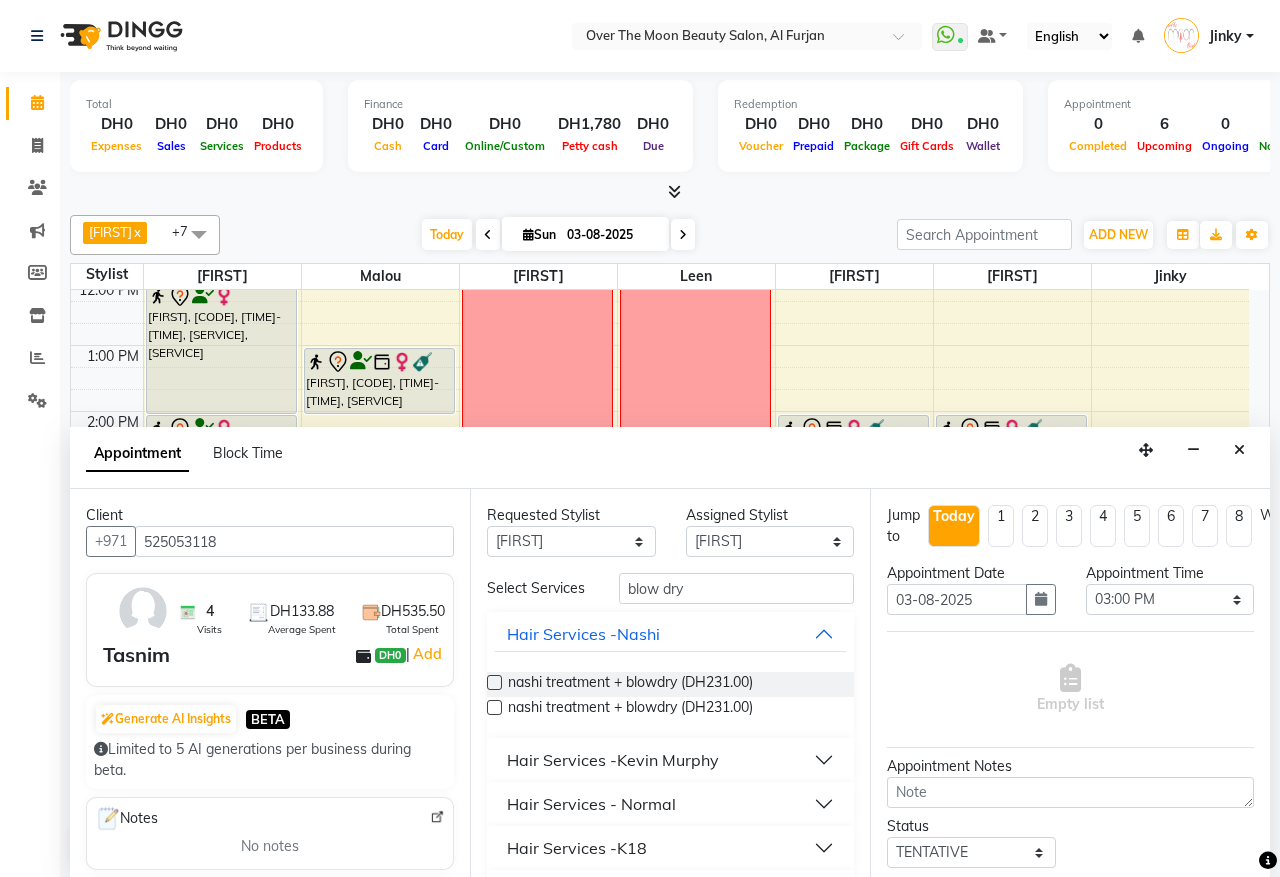 click on "Hair Services - Normal" at bounding box center (591, 804) 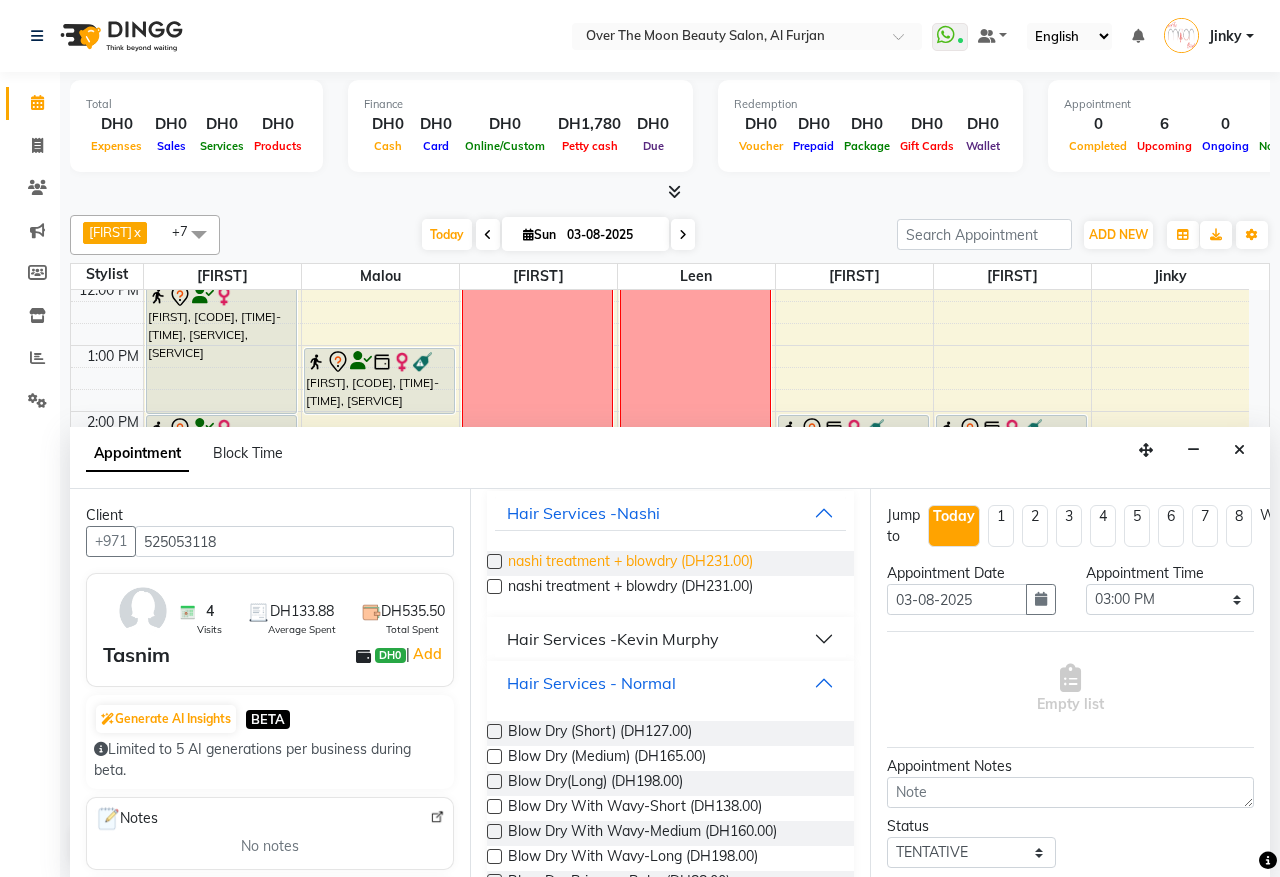 scroll, scrollTop: 208, scrollLeft: 0, axis: vertical 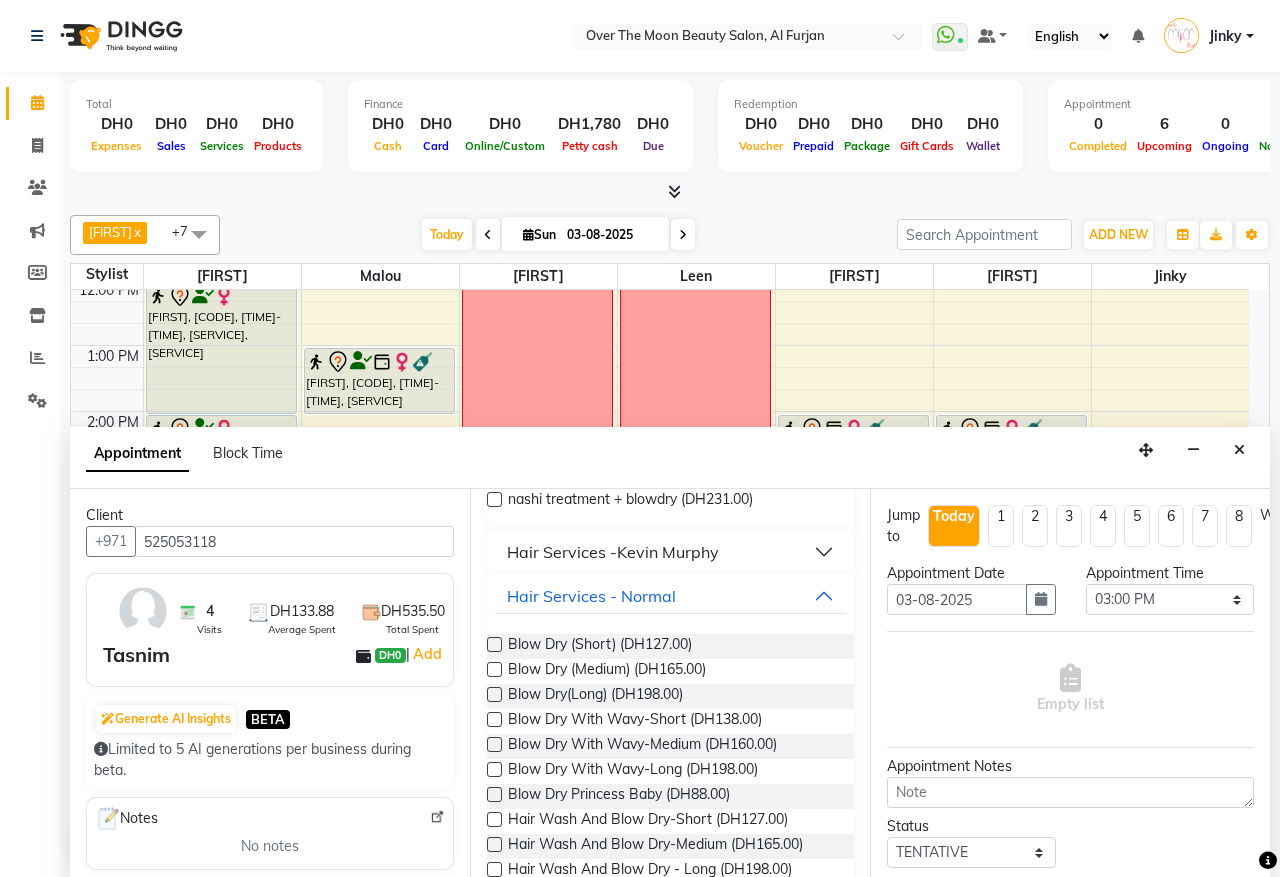 click at bounding box center (494, 694) 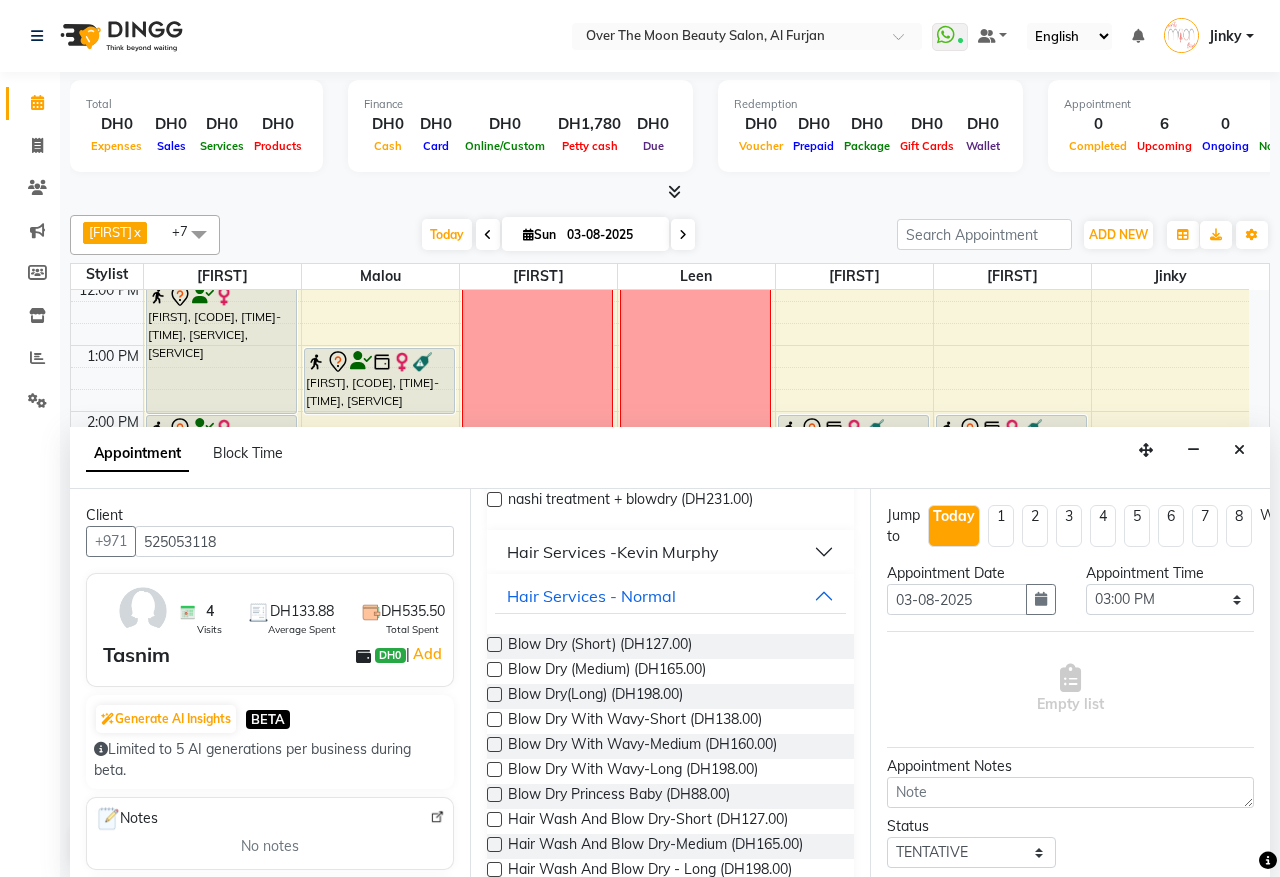 click at bounding box center [493, 696] 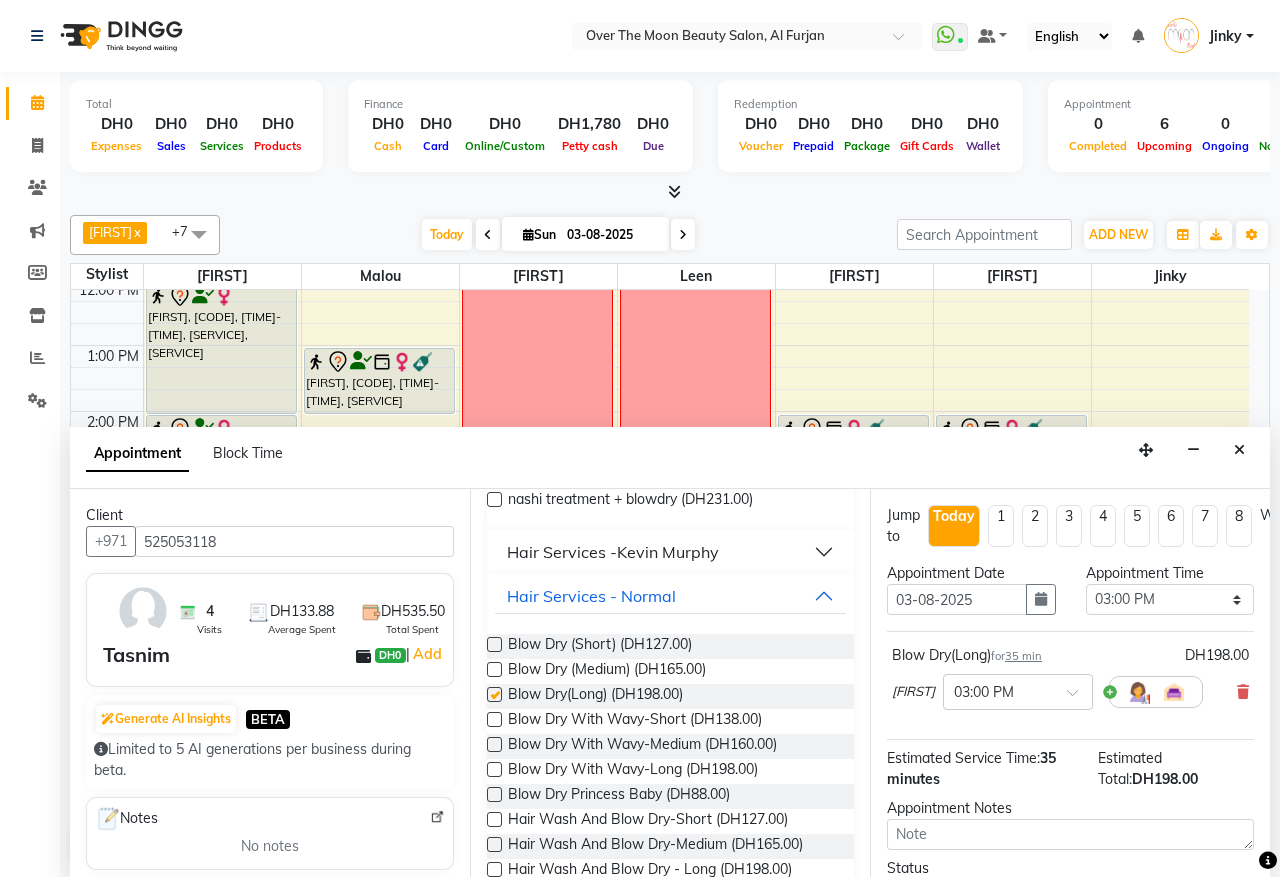 checkbox on "false" 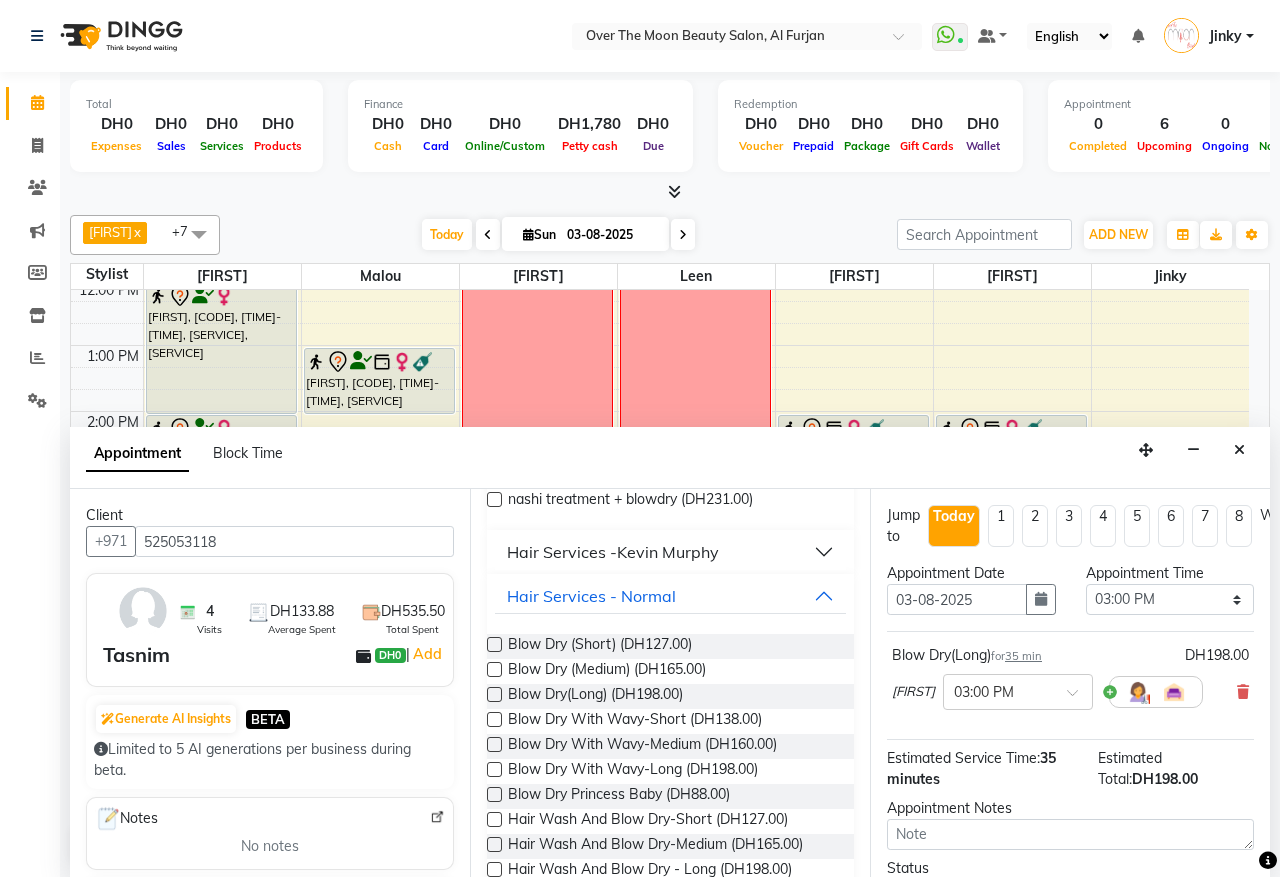 scroll, scrollTop: 180, scrollLeft: 0, axis: vertical 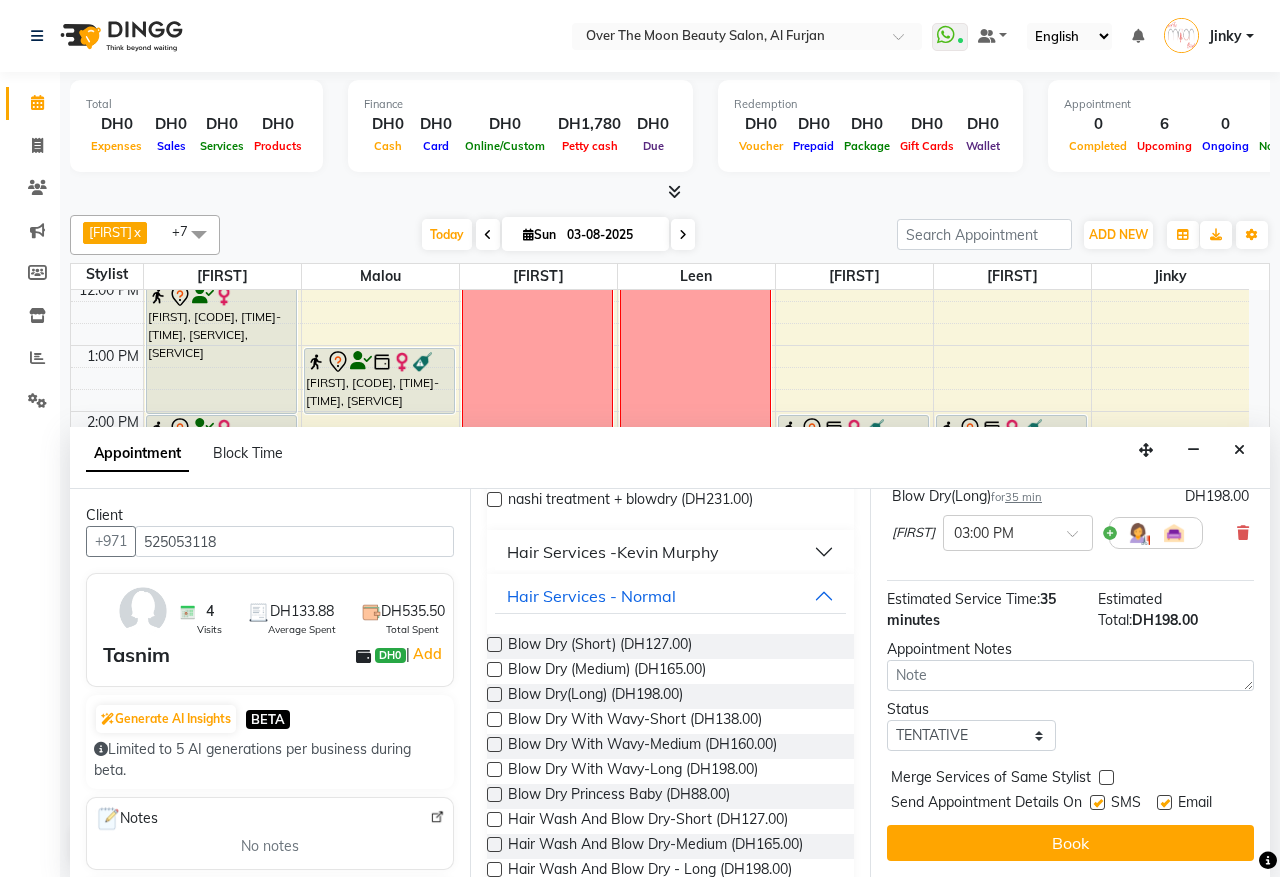 click at bounding box center [1106, 777] 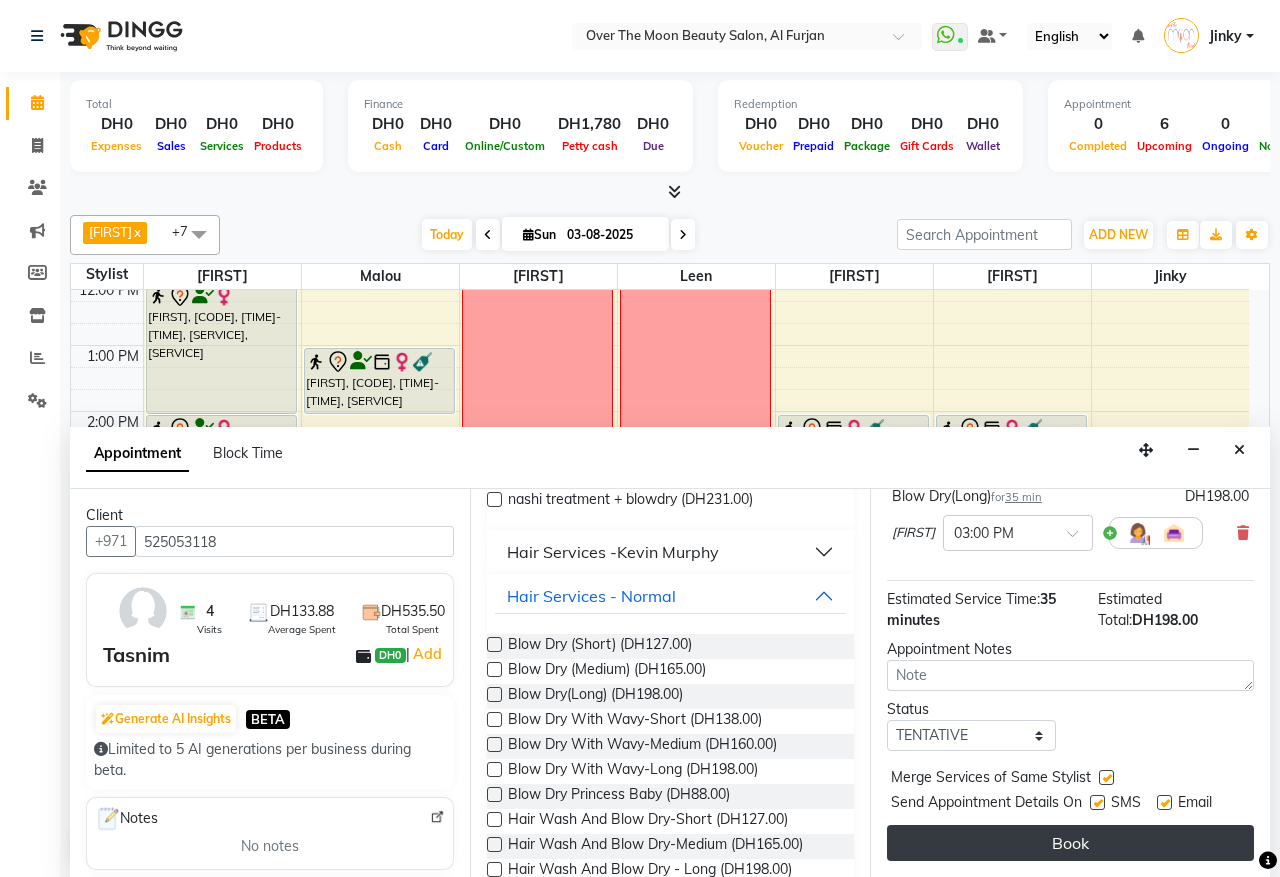 click on "Book" at bounding box center (1070, 843) 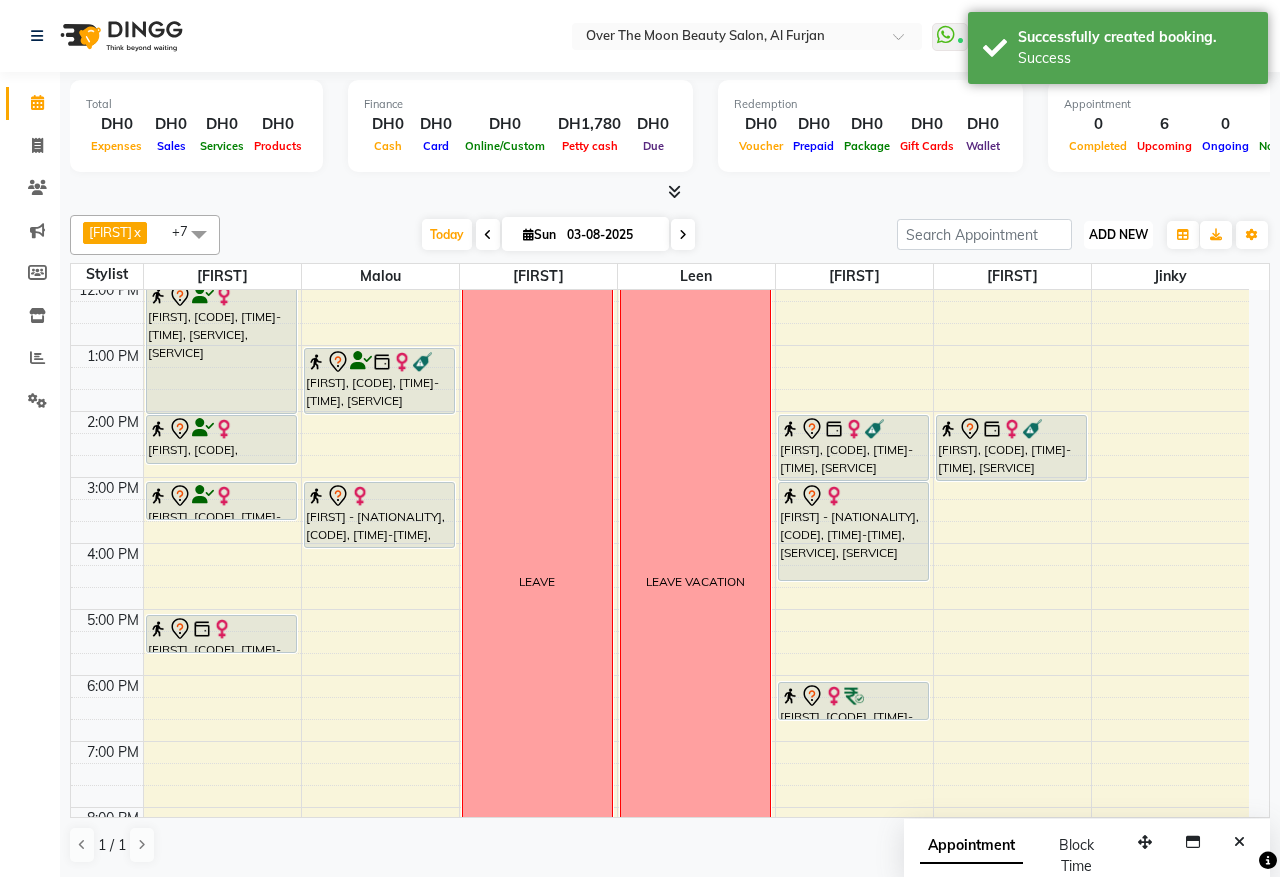 click on "ADD NEW" at bounding box center [1118, 234] 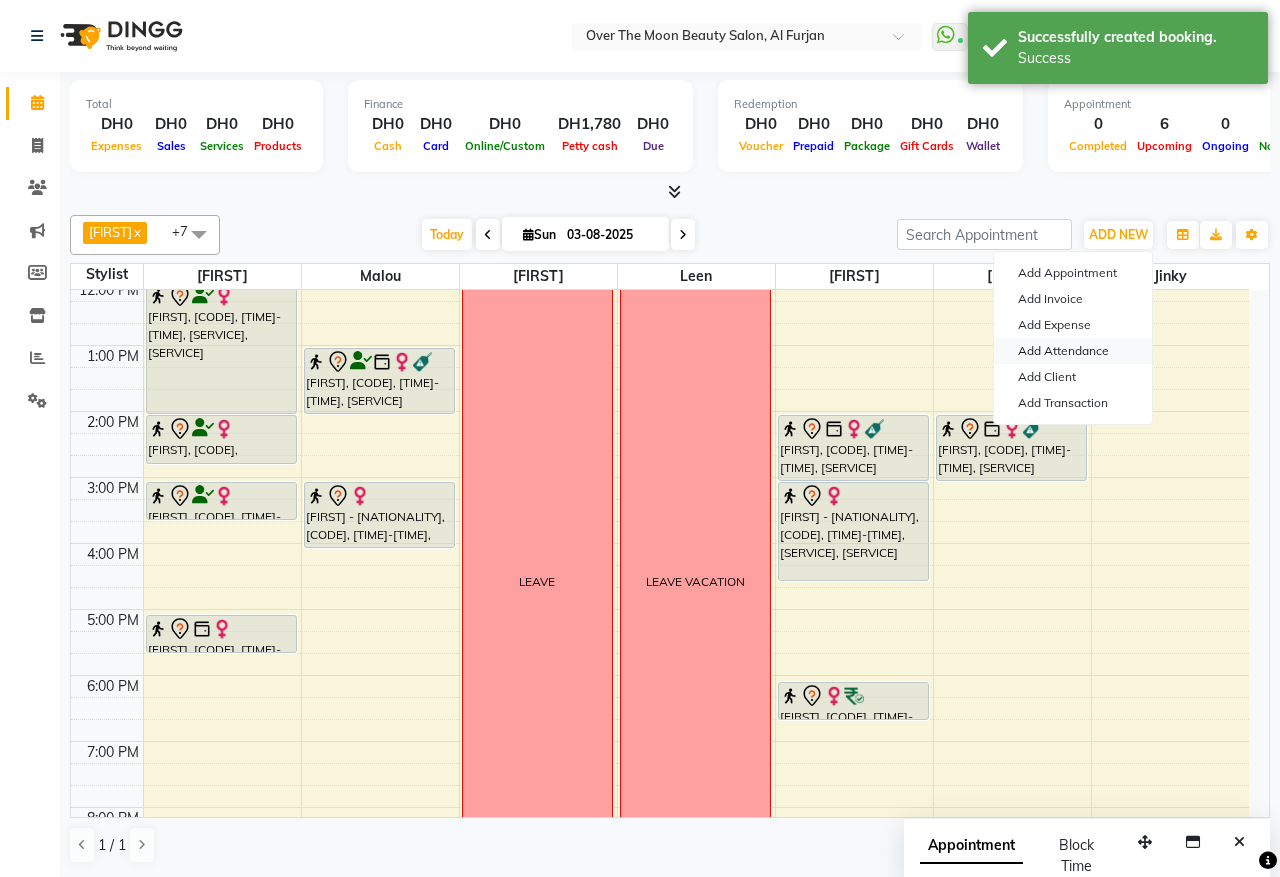 click on "Add Attendance" at bounding box center [1073, 351] 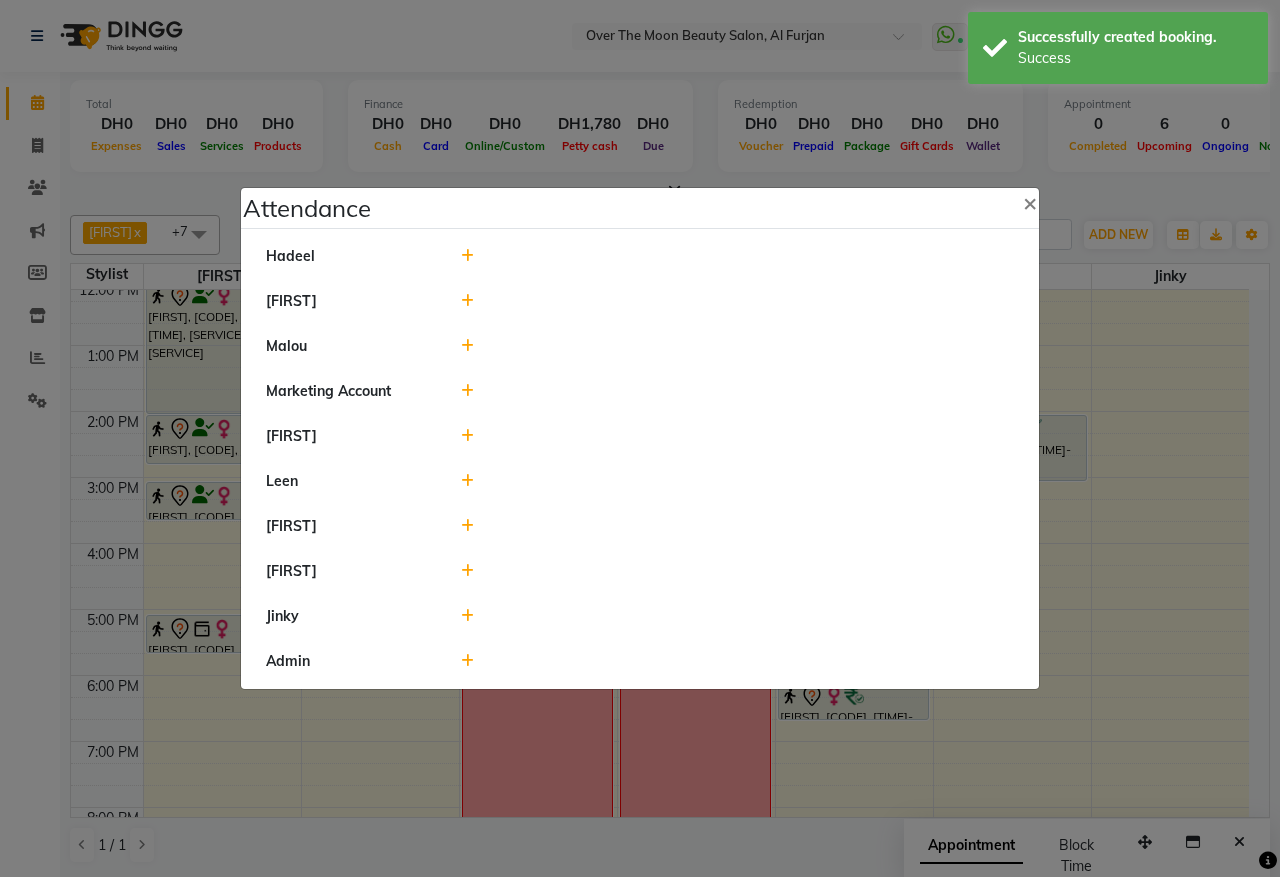 click 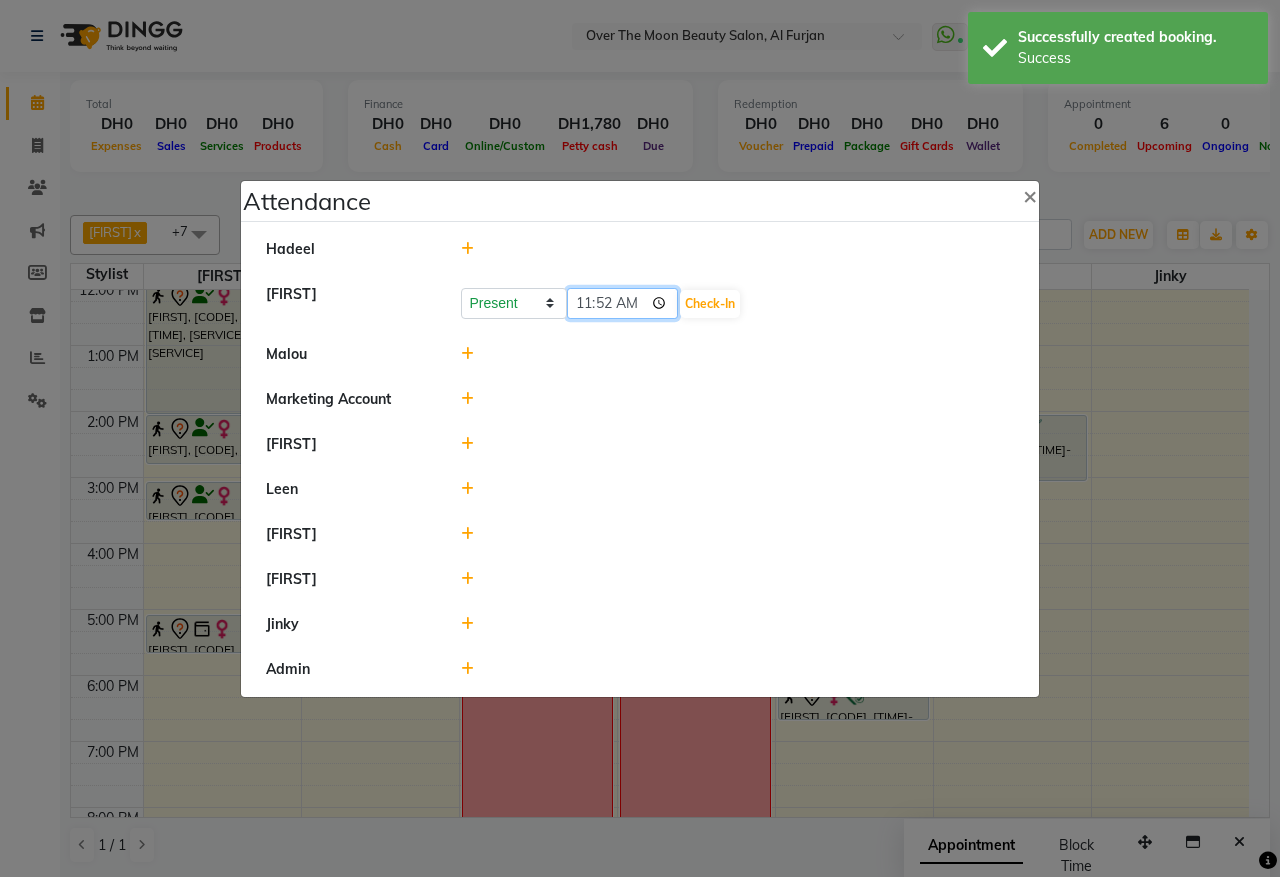 click on "11:52" 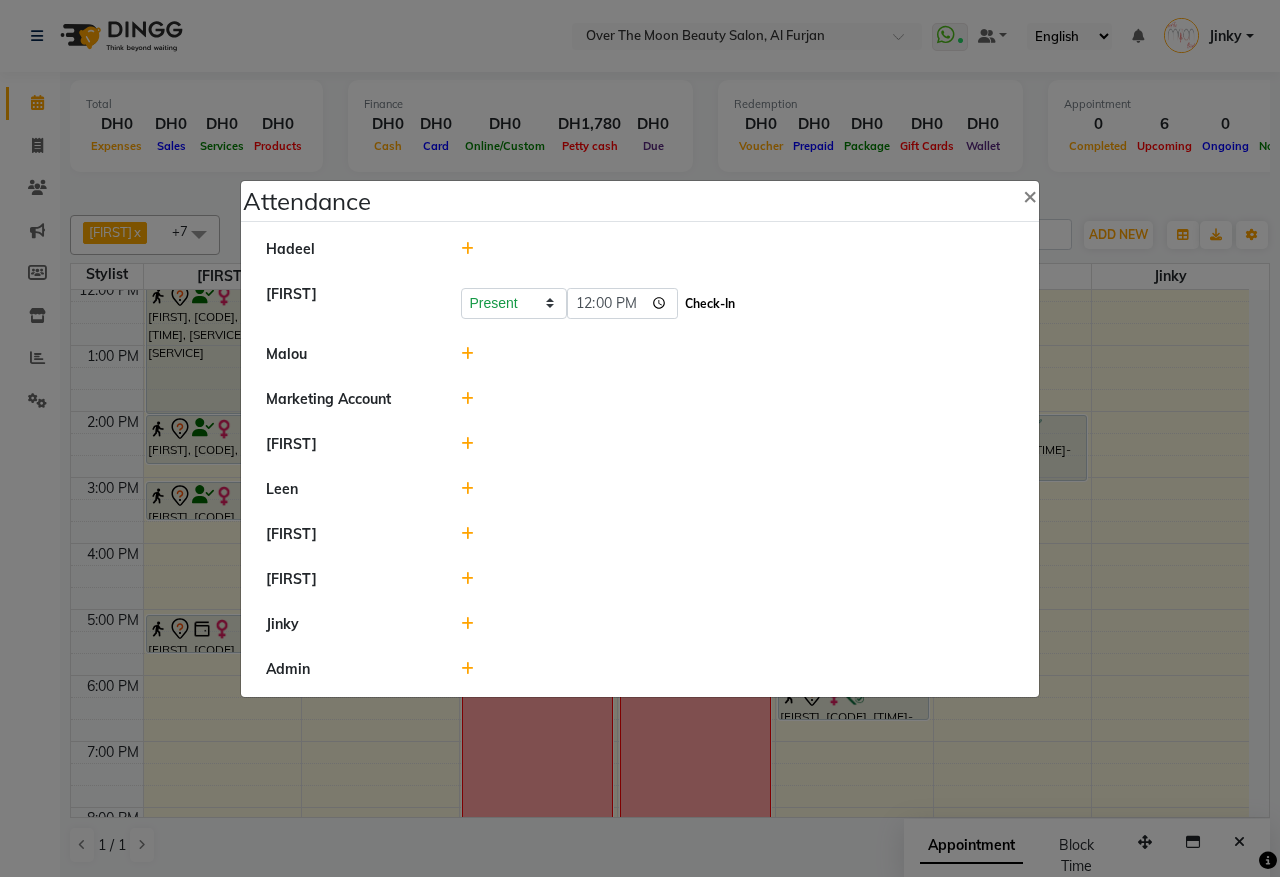 type on "12:00" 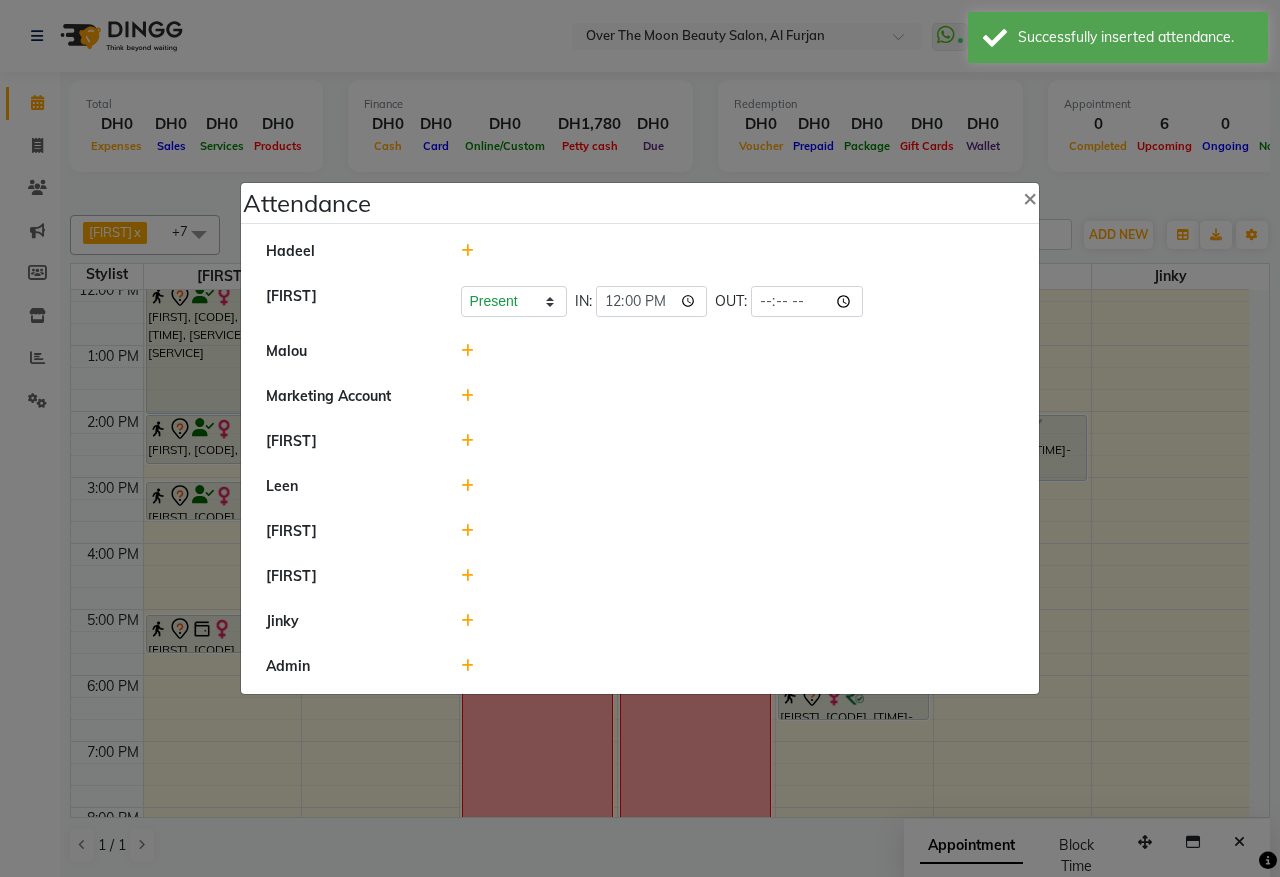 click 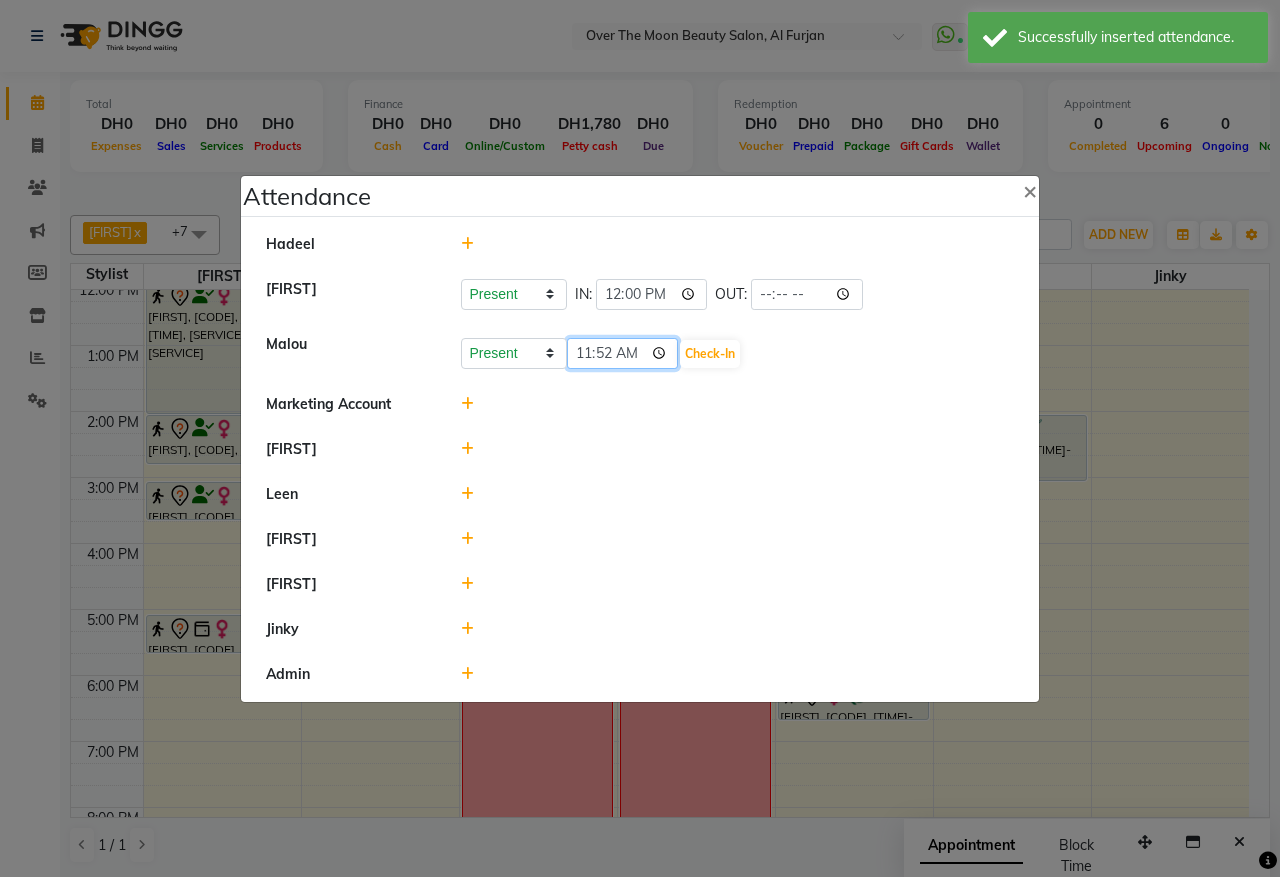 click on "11:52" 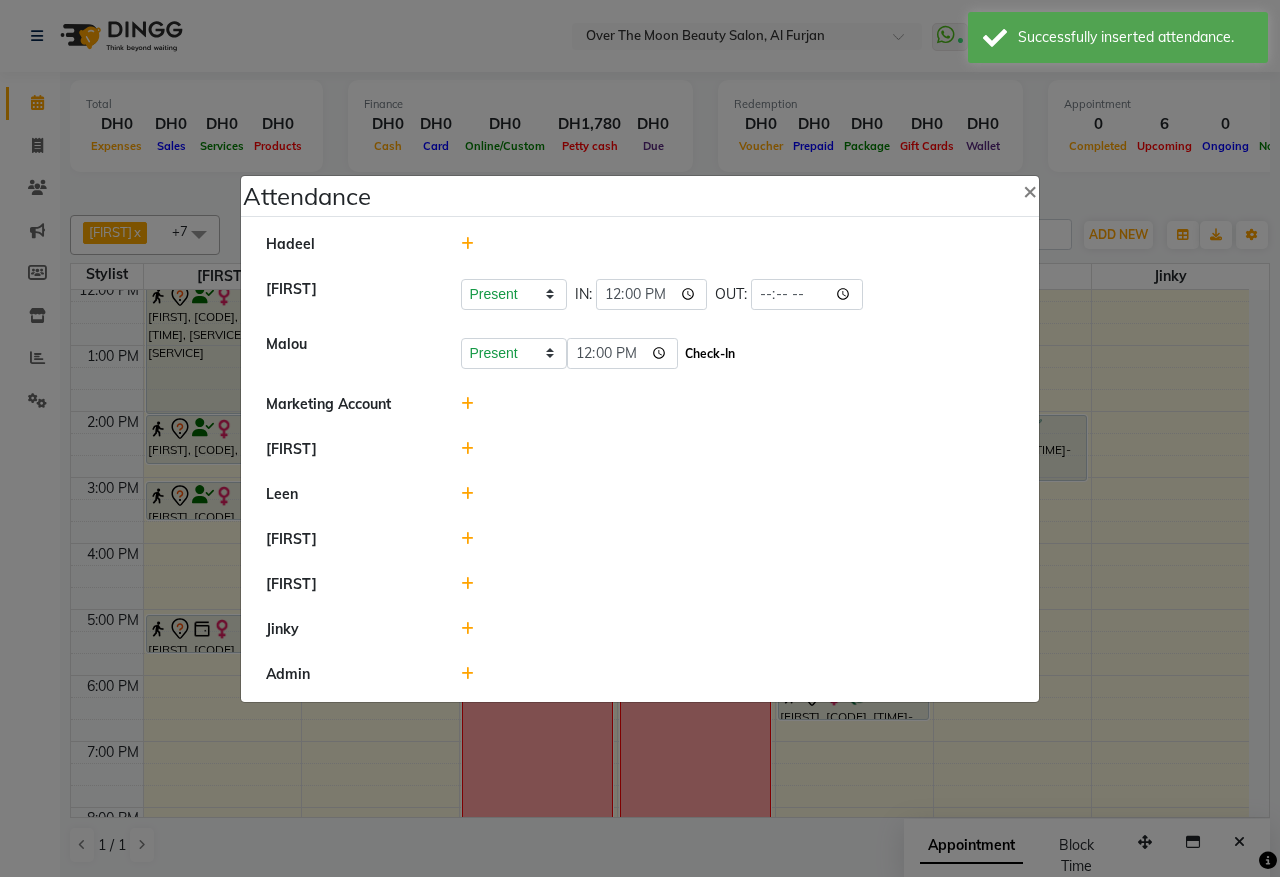 type on "12:00" 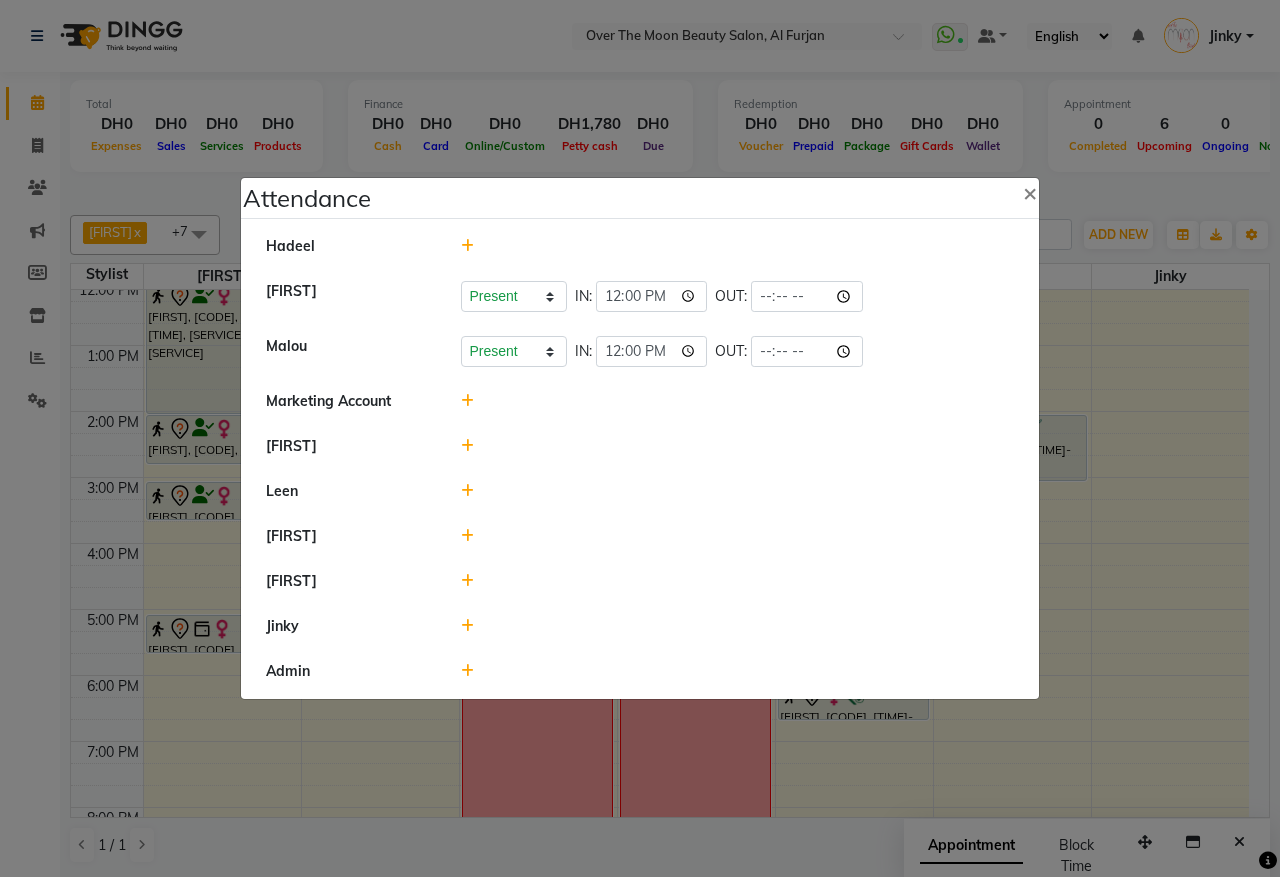 click 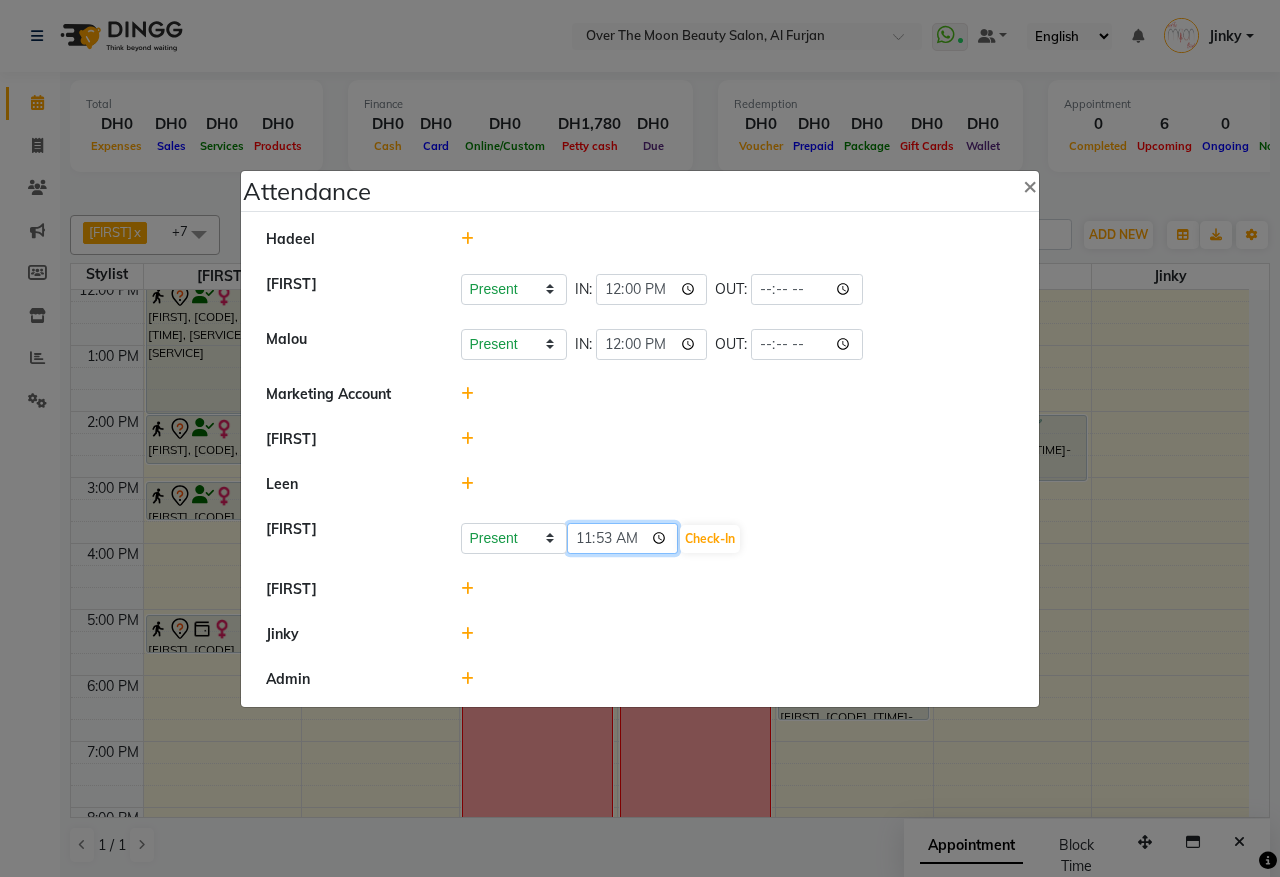 click on "11:53" 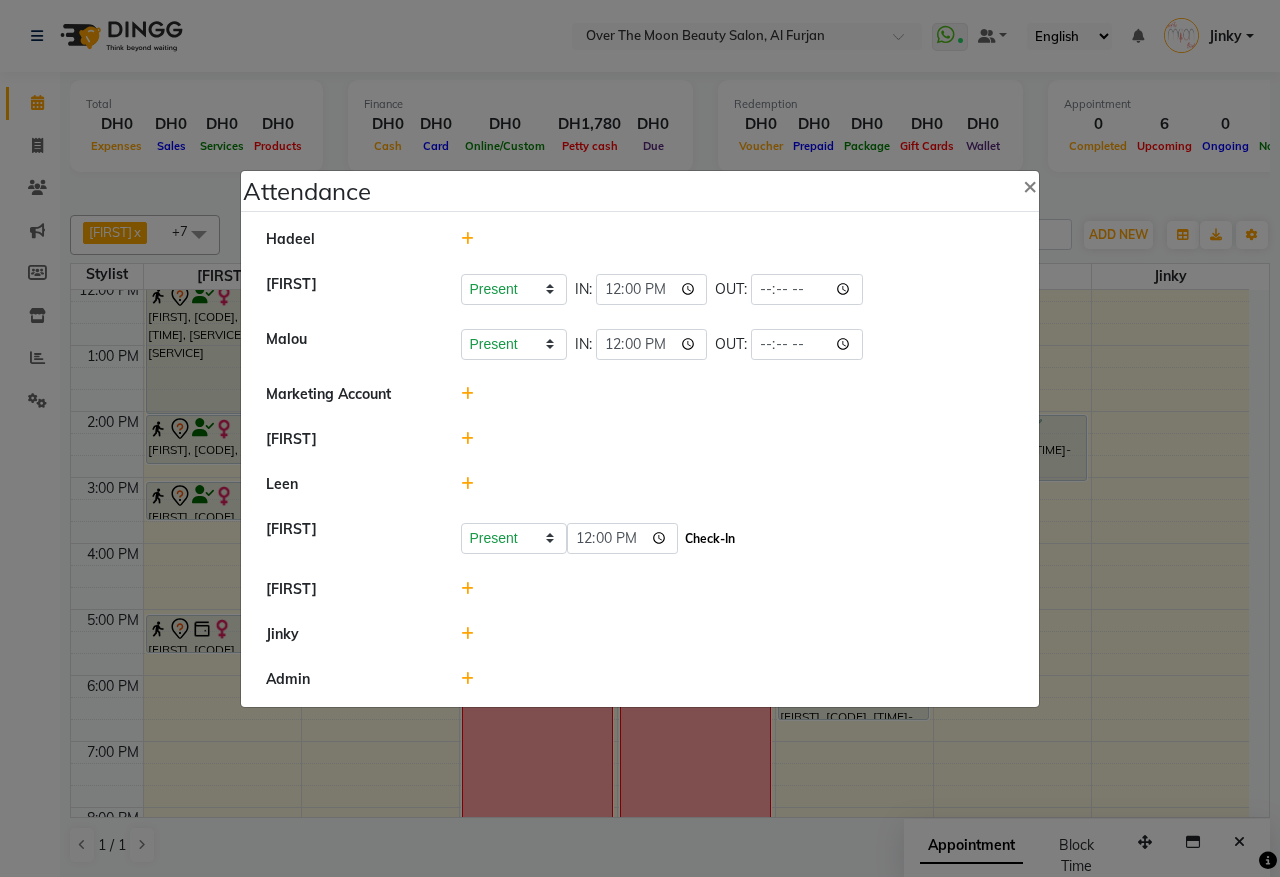type on "12:00" 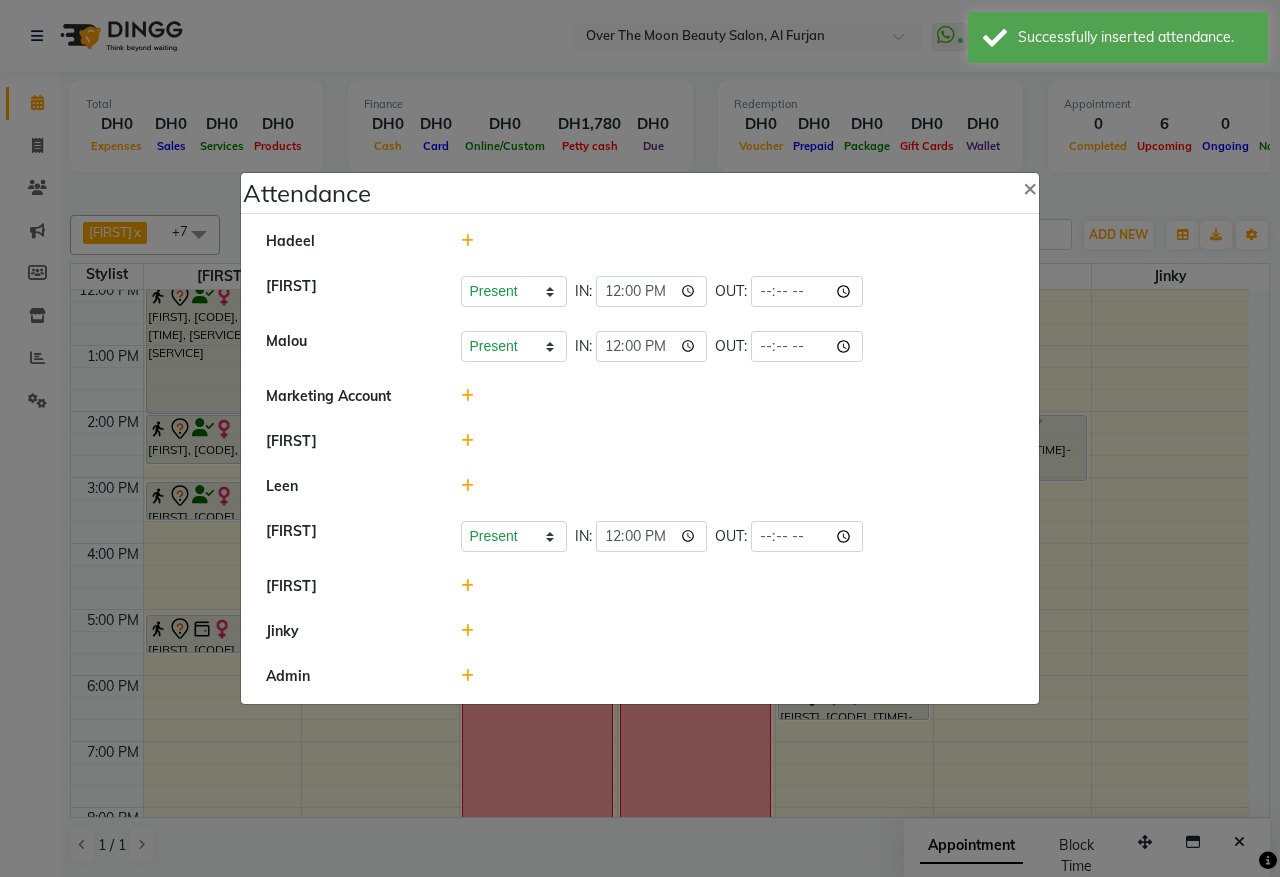 click 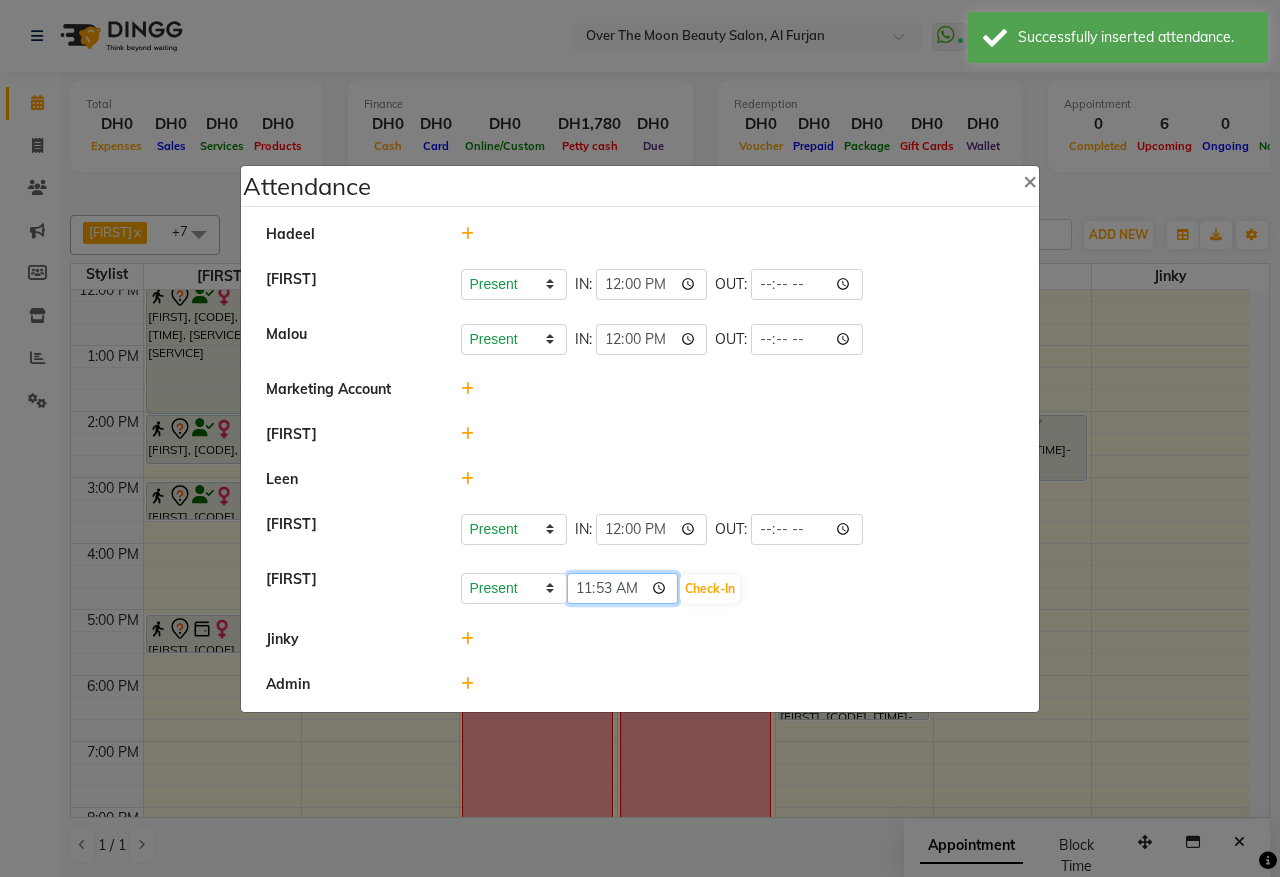 click on "11:53" 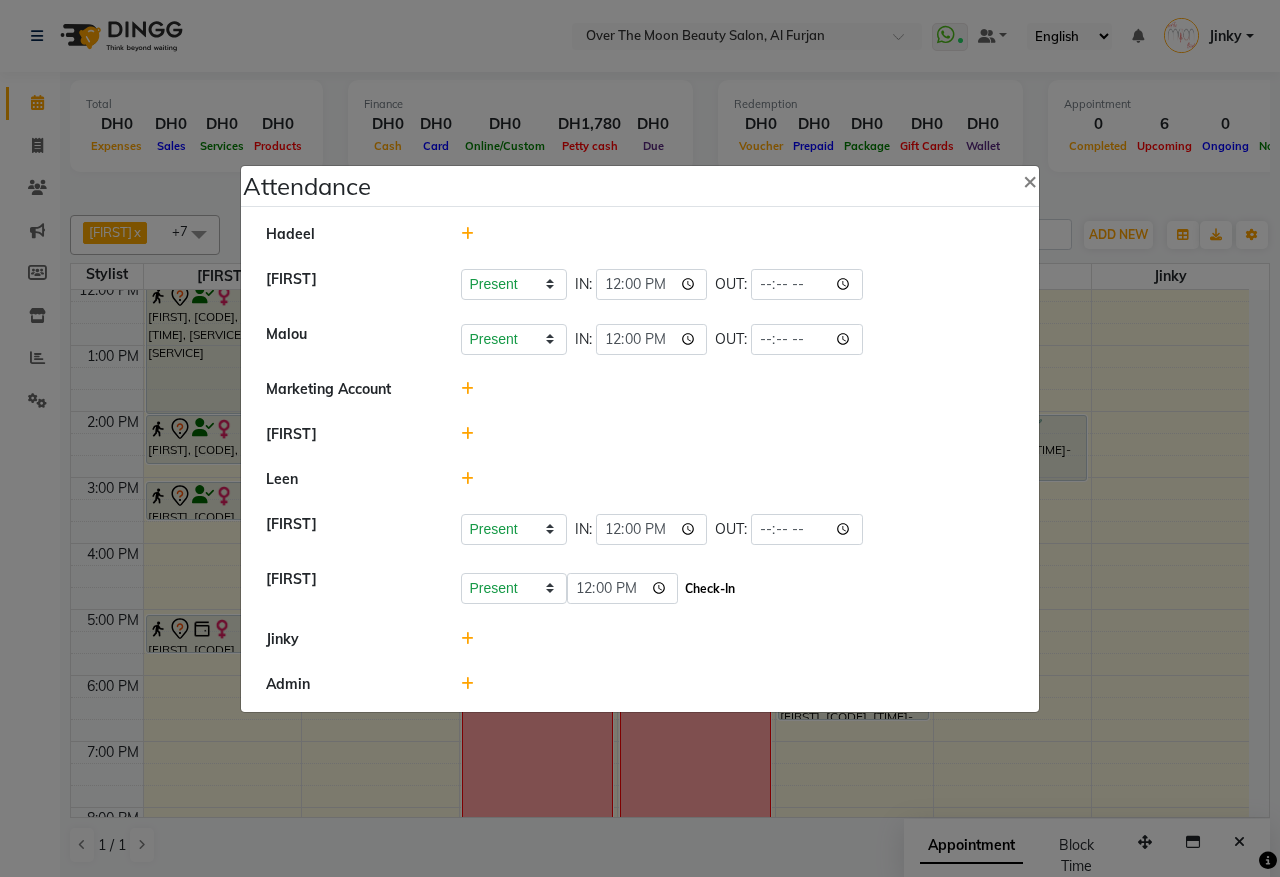 type on "12:00" 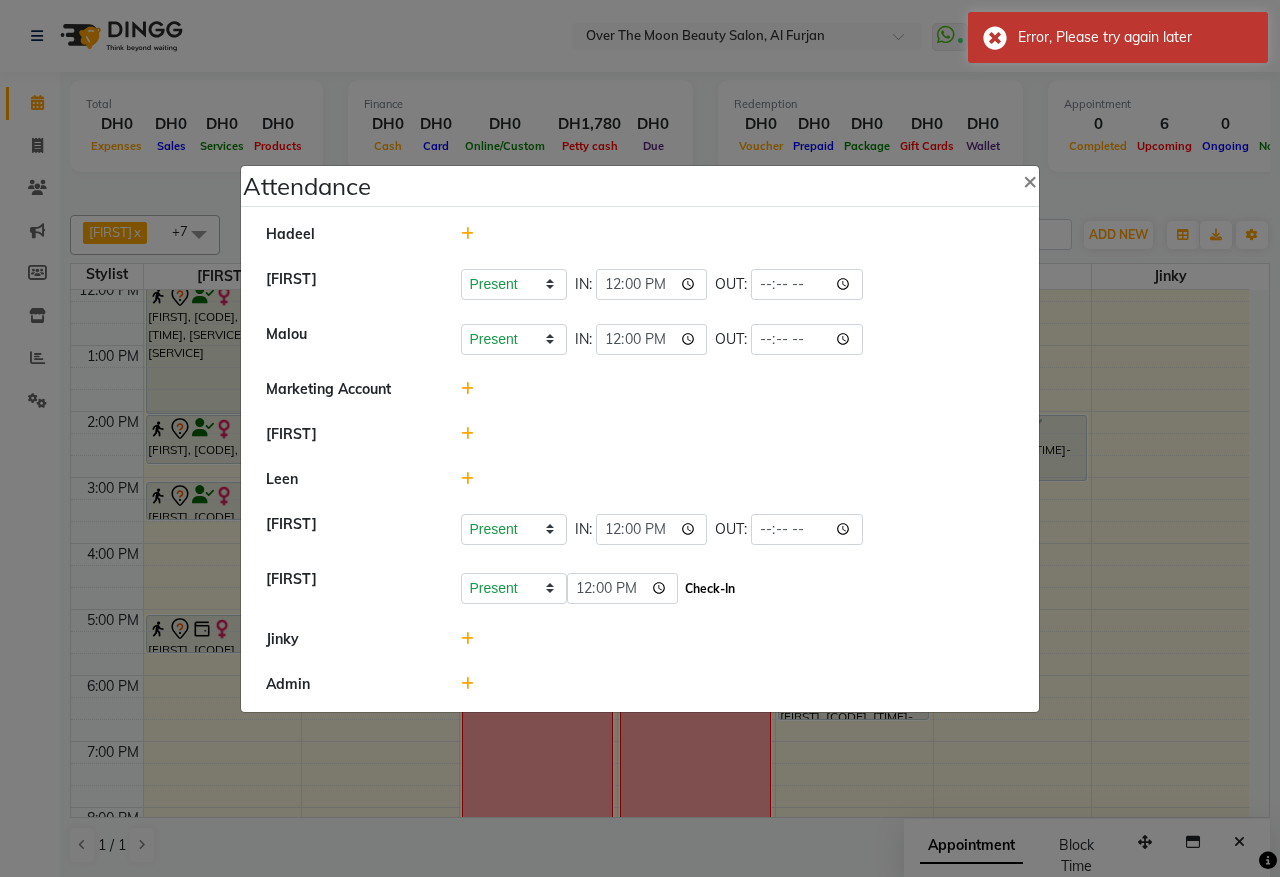 click on "Check-In" 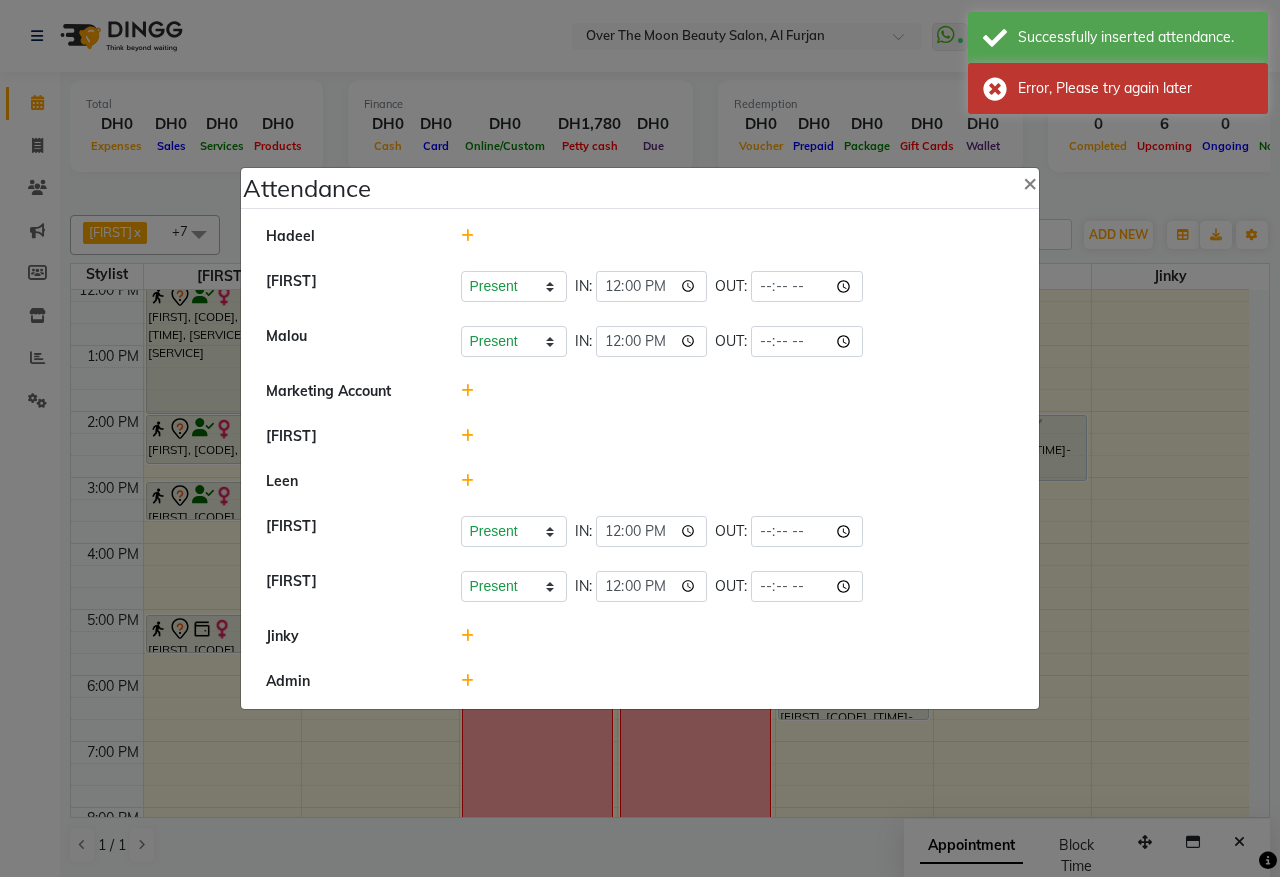 click 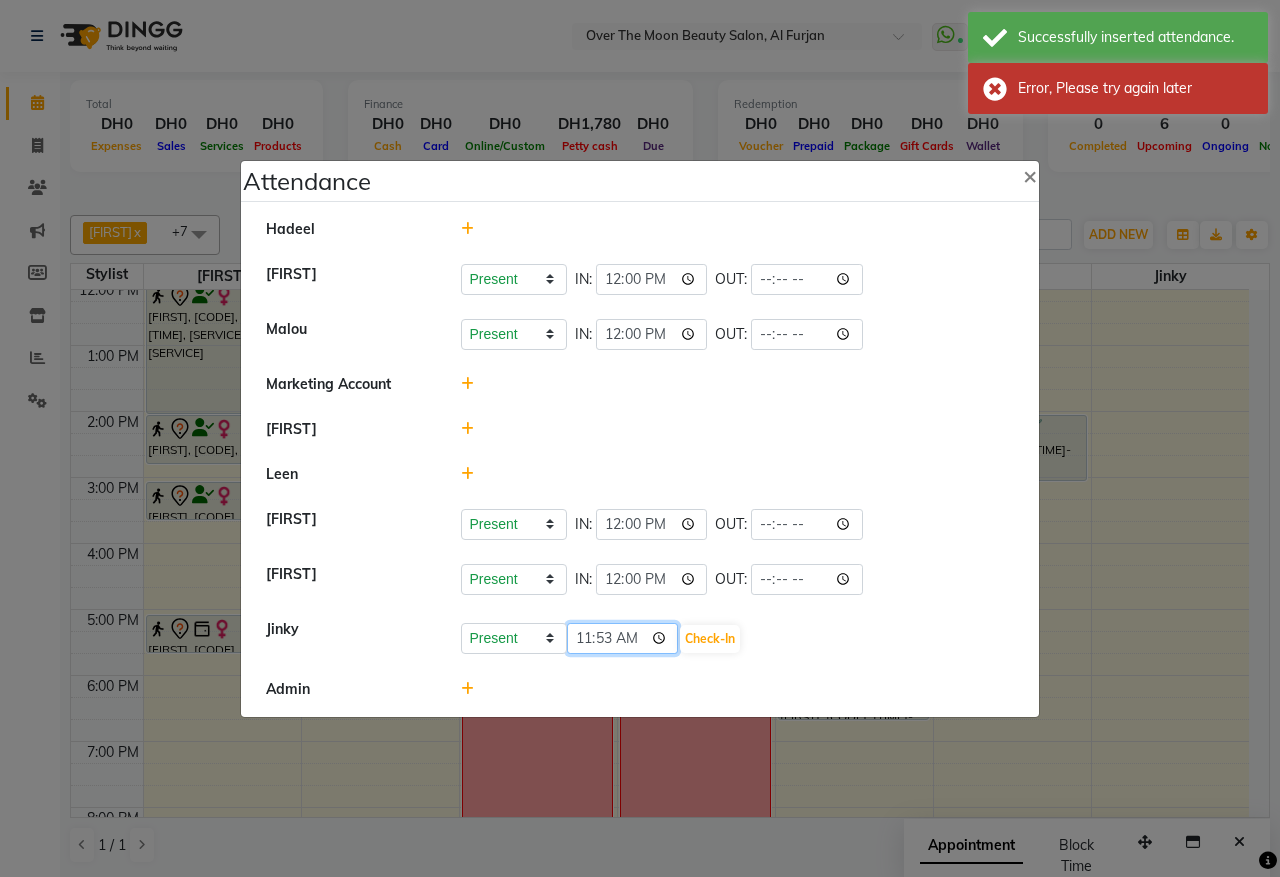 click on "11:53" 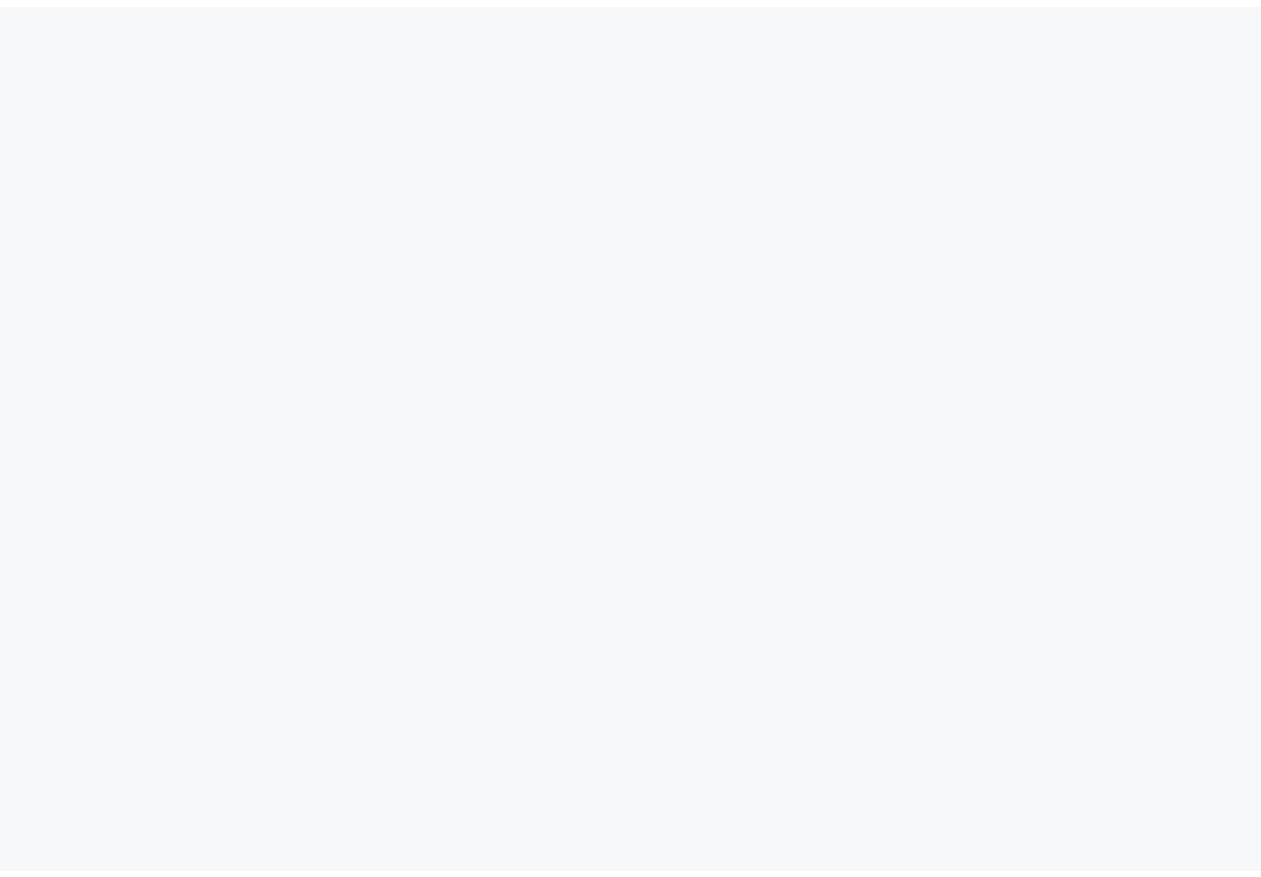 scroll, scrollTop: 0, scrollLeft: 0, axis: both 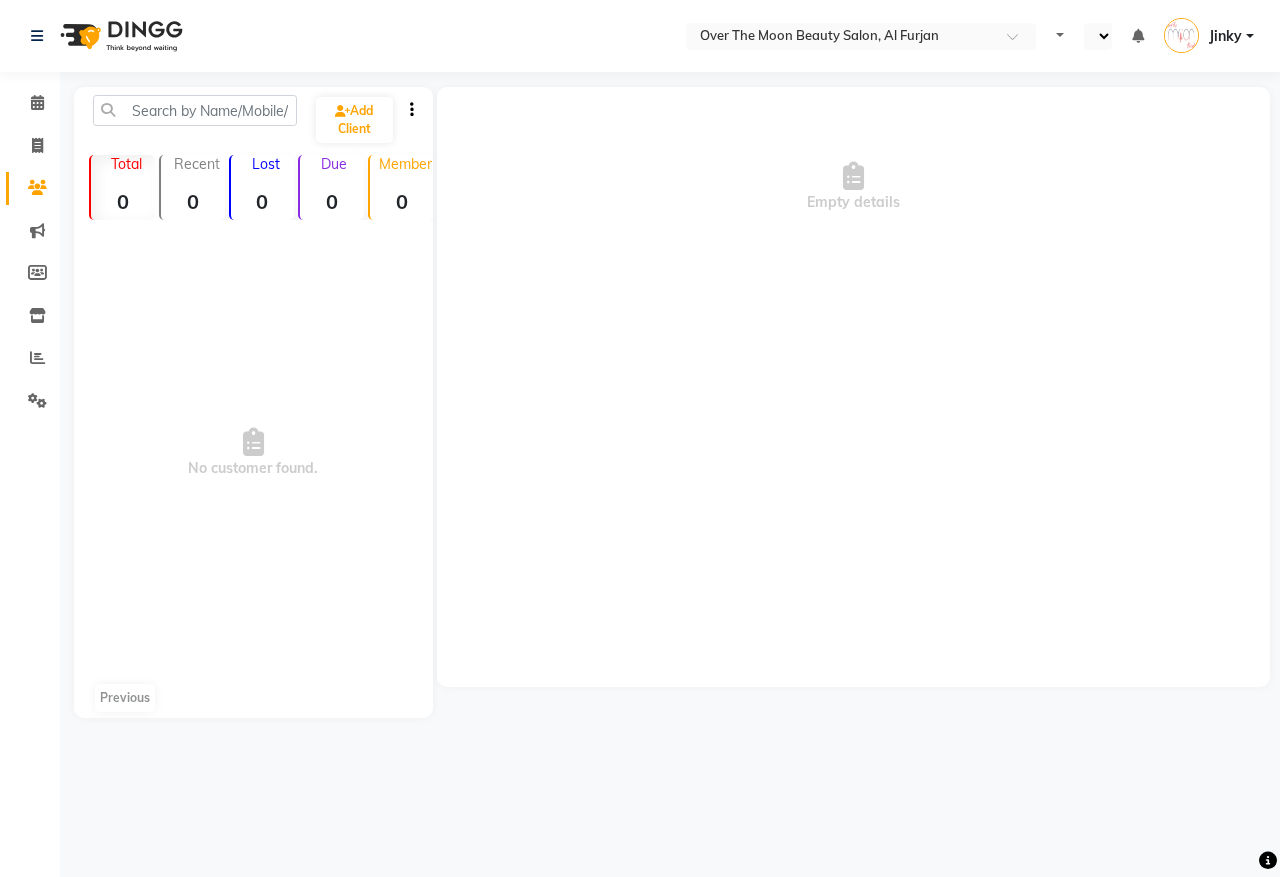 select on "en" 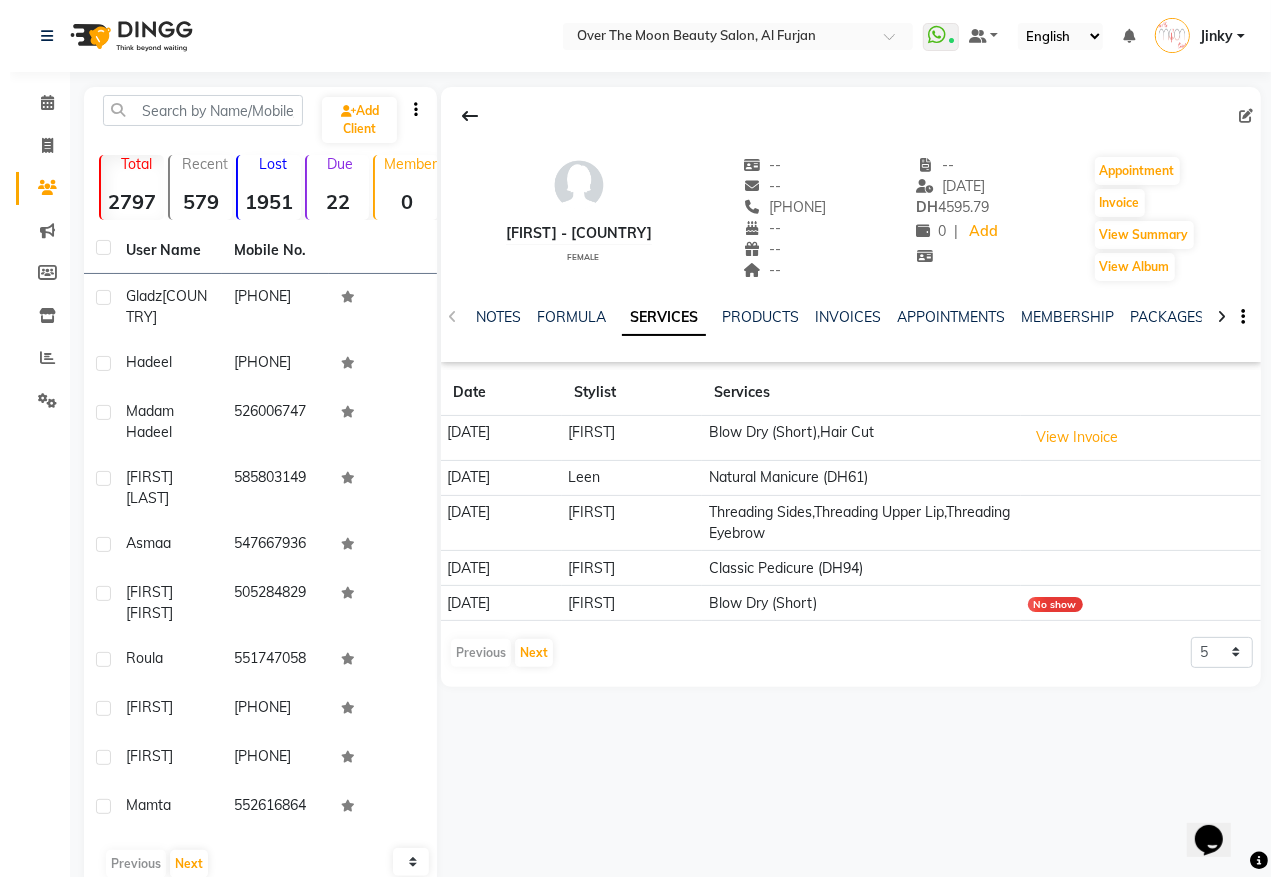 scroll, scrollTop: 0, scrollLeft: 0, axis: both 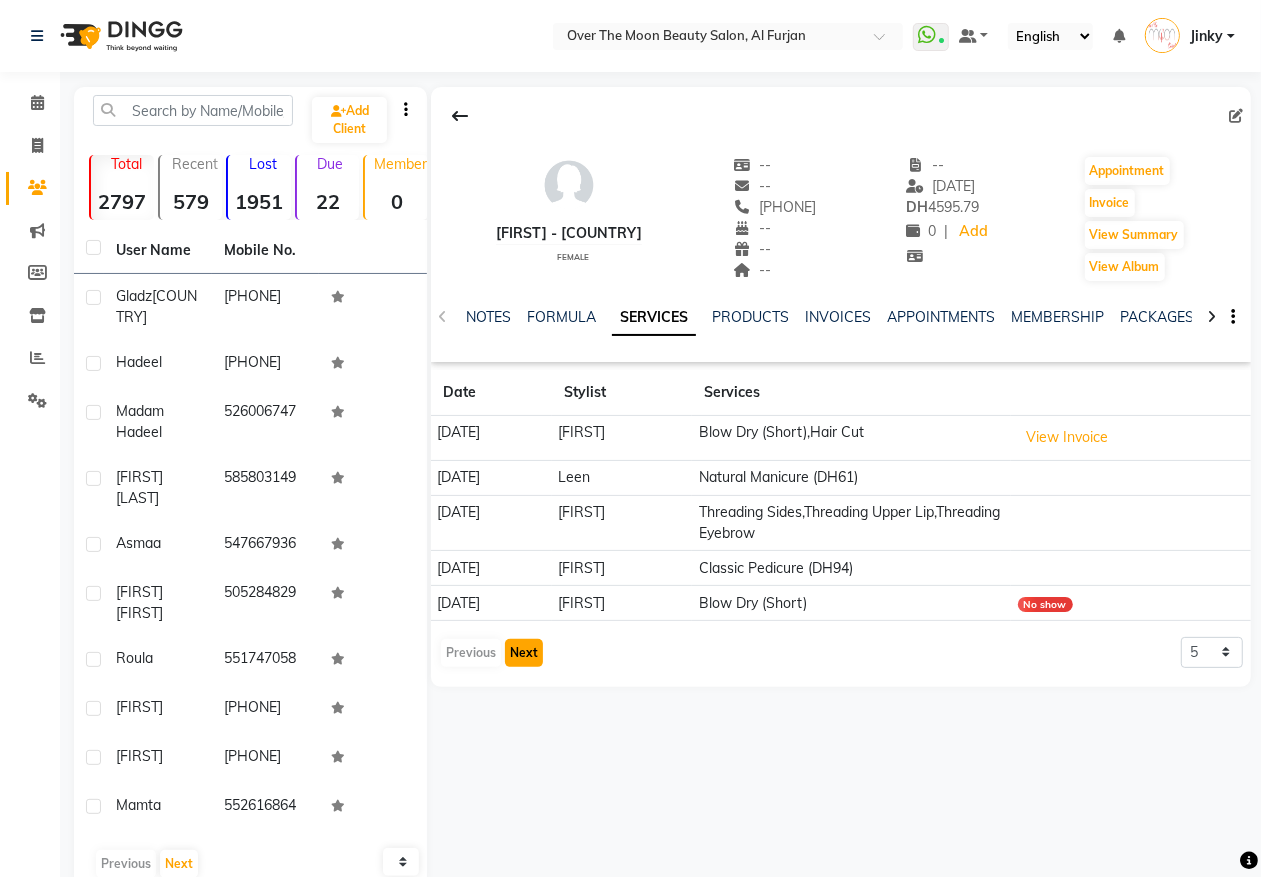 click on "Next" 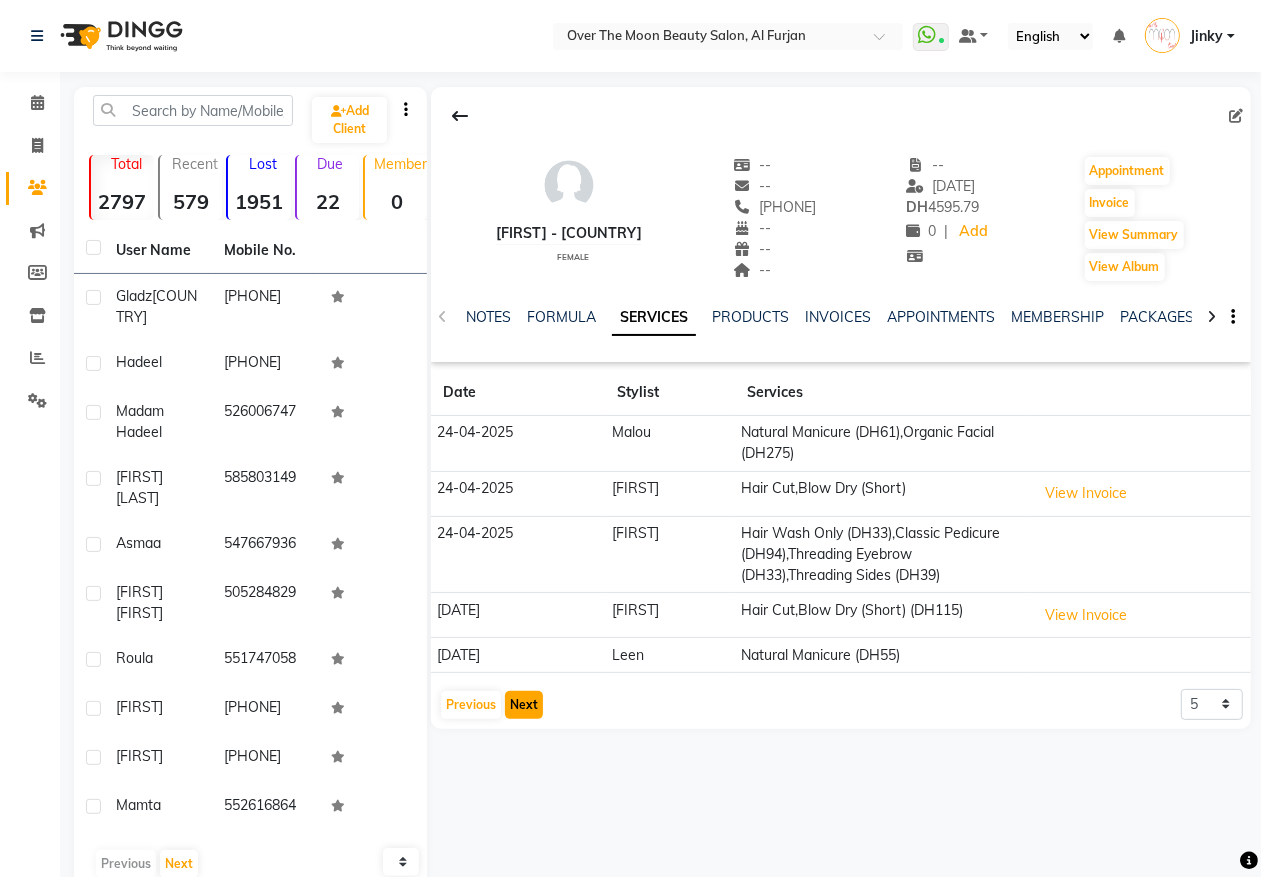 click on "Next" 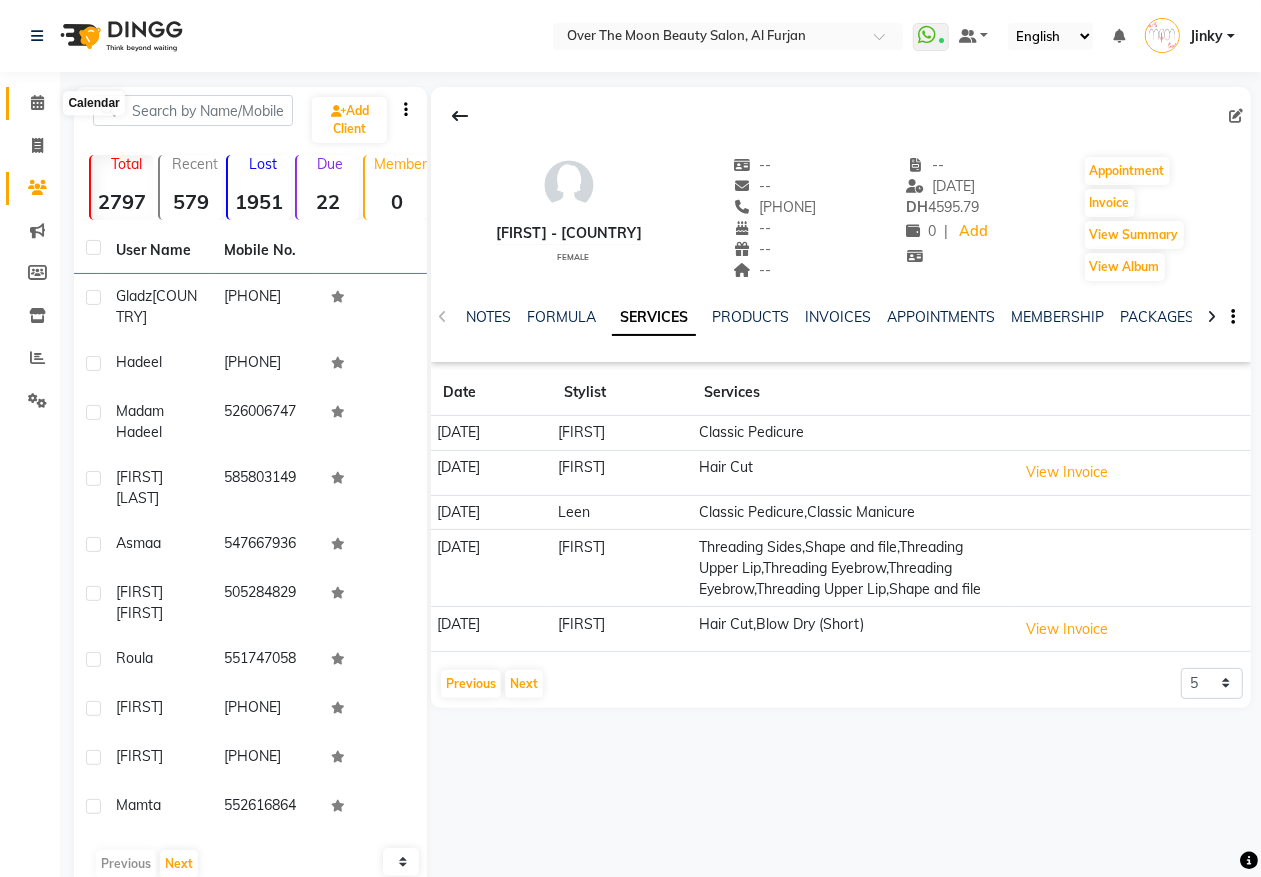 click 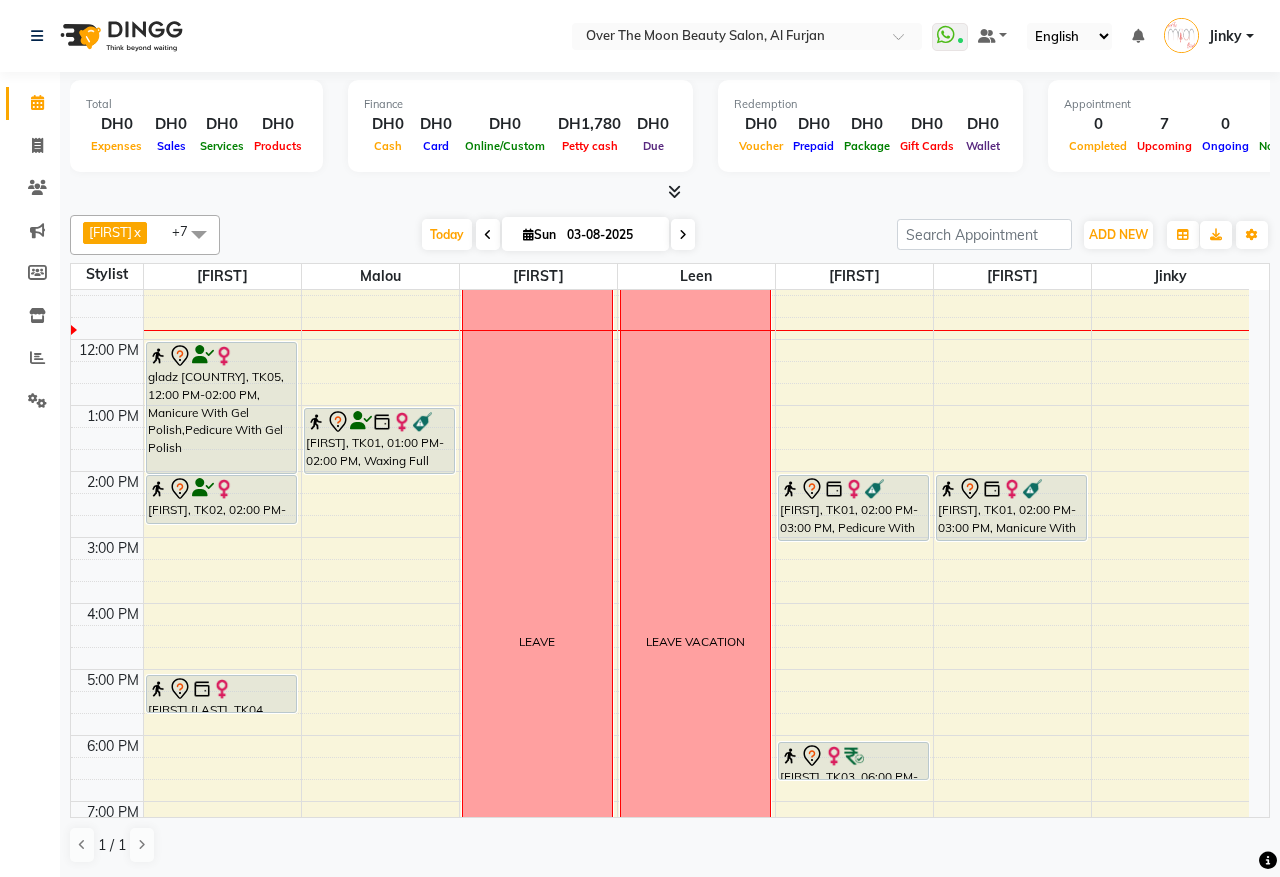 scroll, scrollTop: 208, scrollLeft: 0, axis: vertical 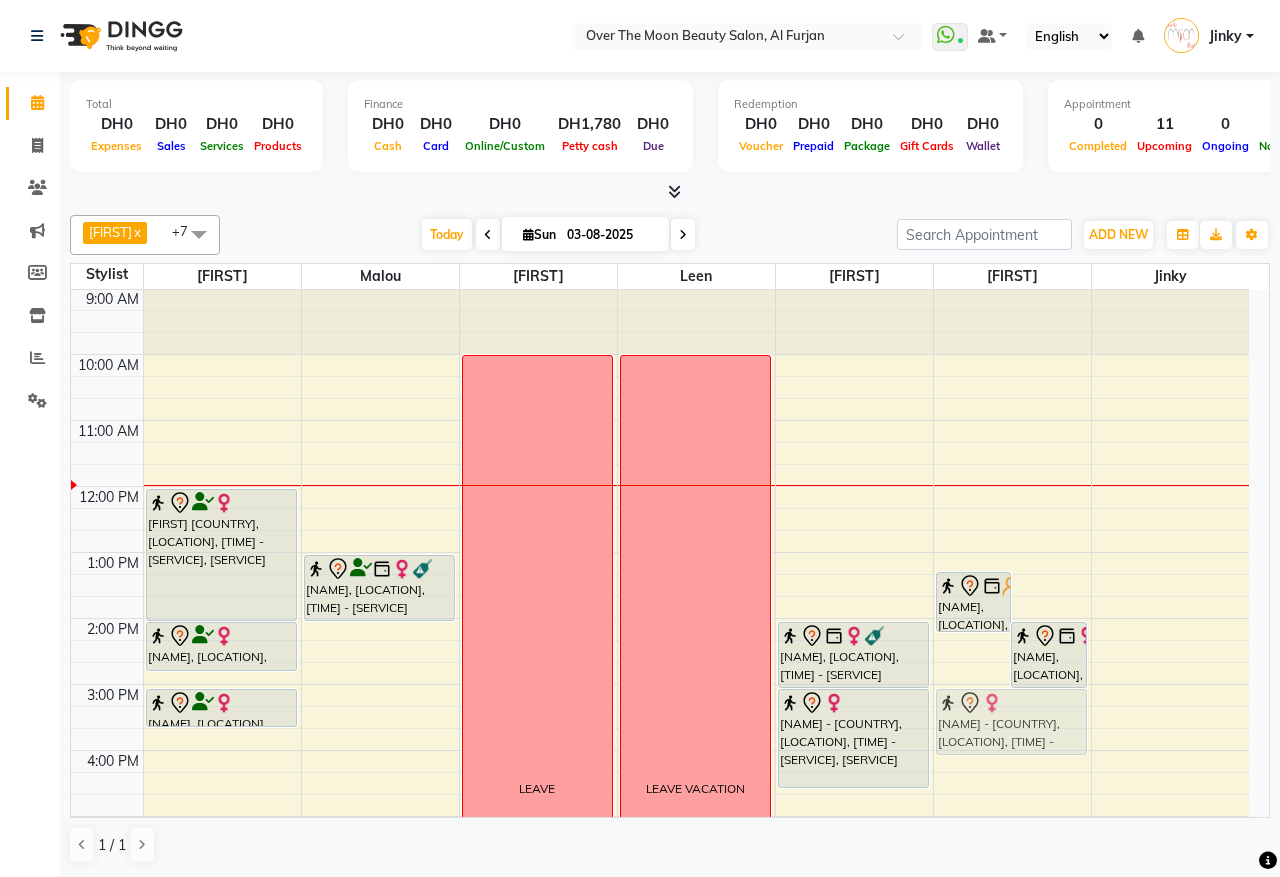 drag, startPoint x: 327, startPoint y: 733, endPoint x: 968, endPoint y: 738, distance: 641.0195 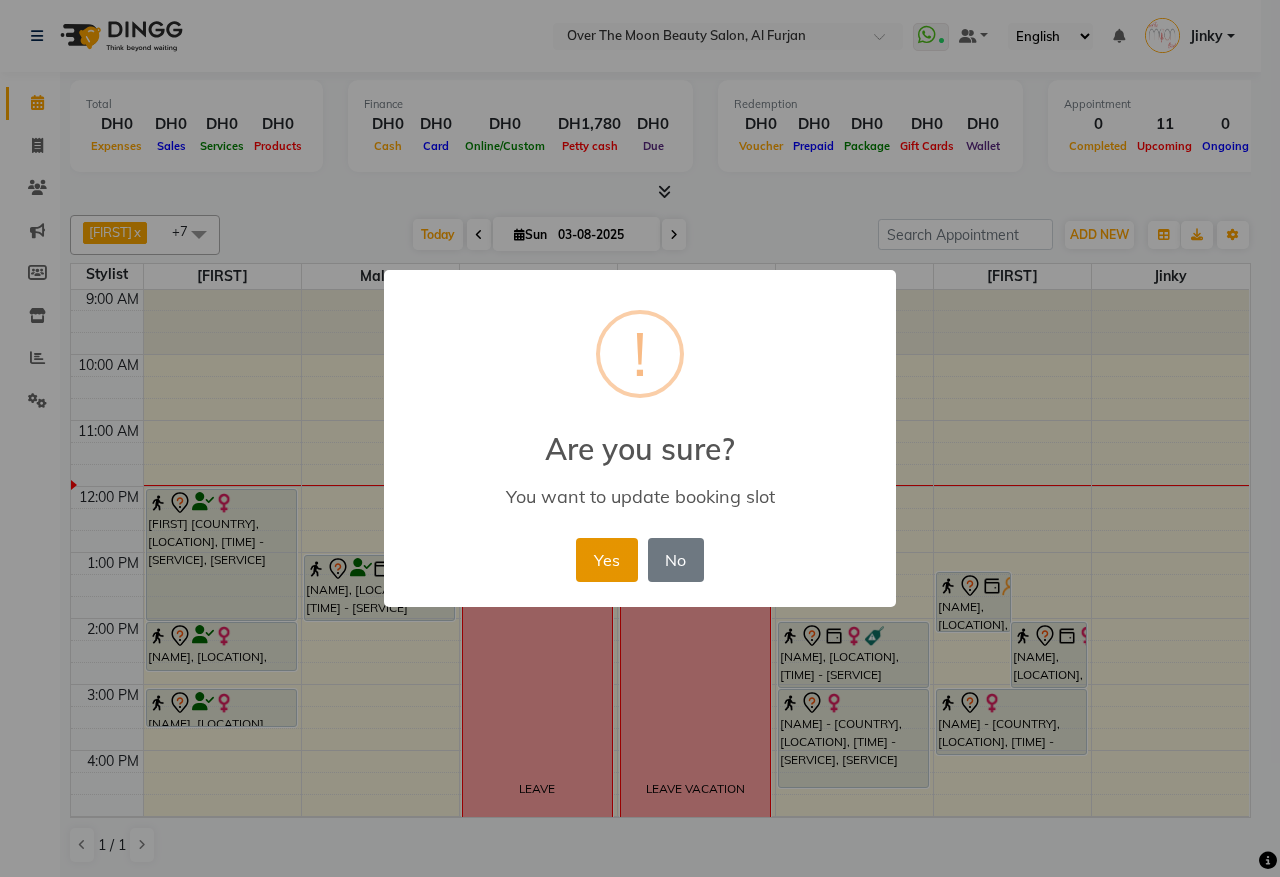 click on "Yes" at bounding box center (606, 560) 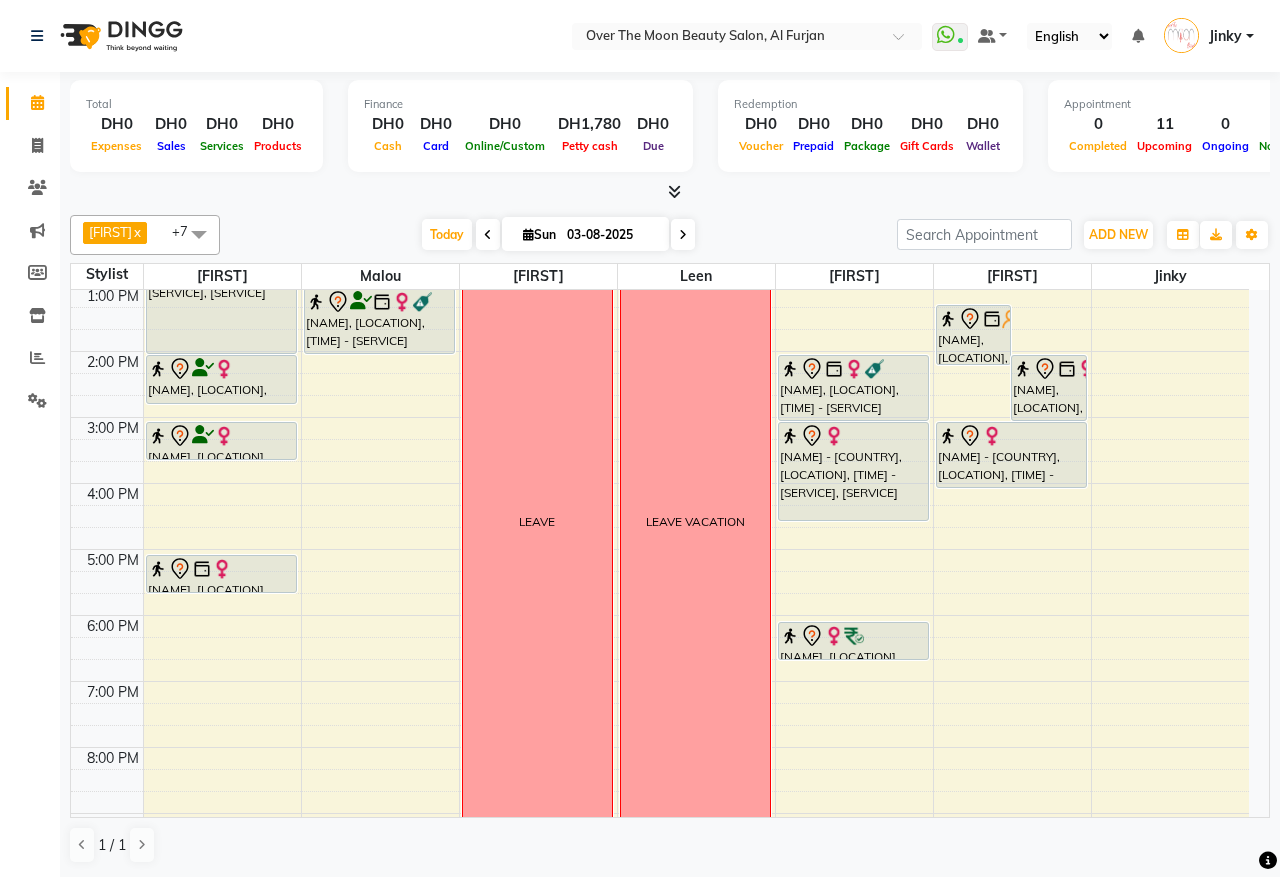 scroll, scrollTop: 210, scrollLeft: 0, axis: vertical 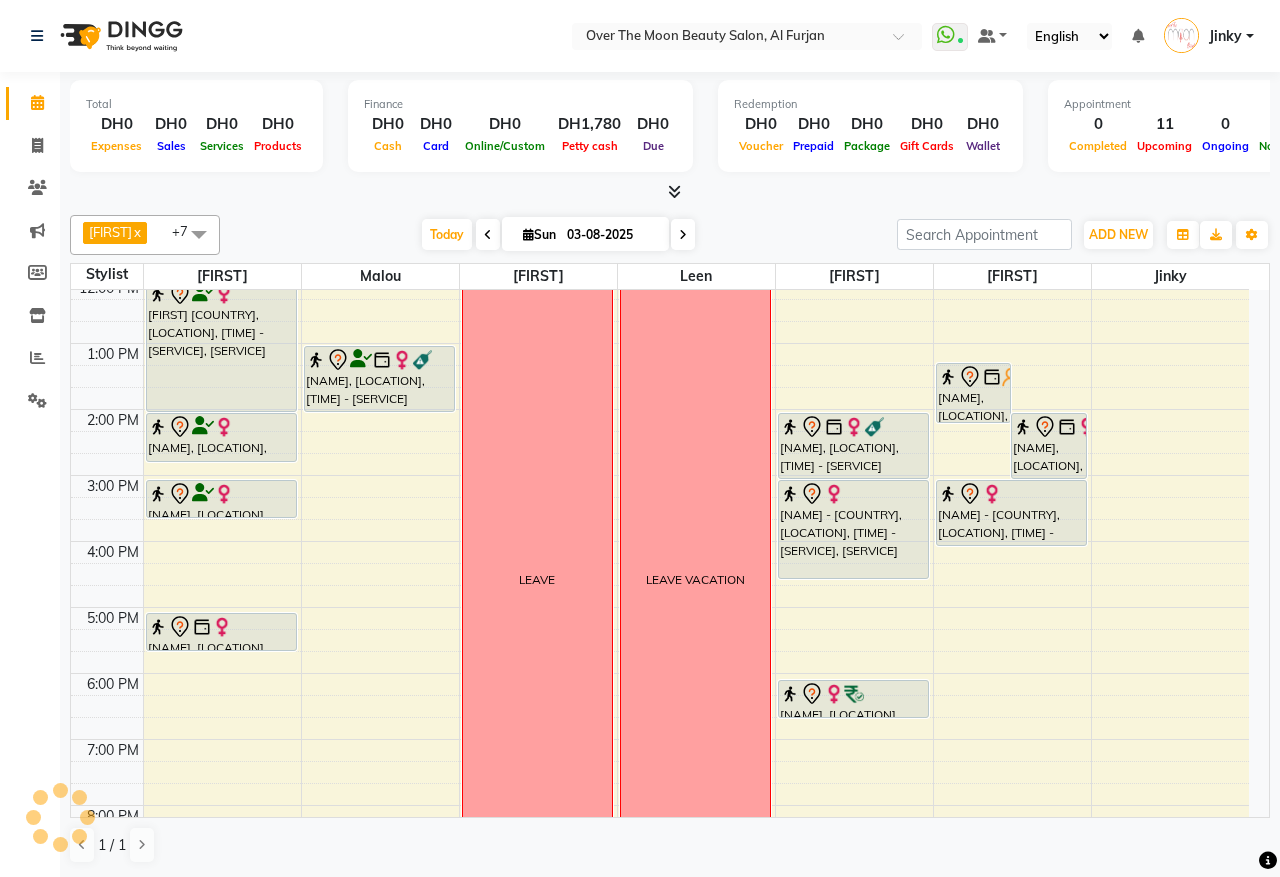 drag, startPoint x: 843, startPoint y: 716, endPoint x: 861, endPoint y: 717, distance: 18.027756 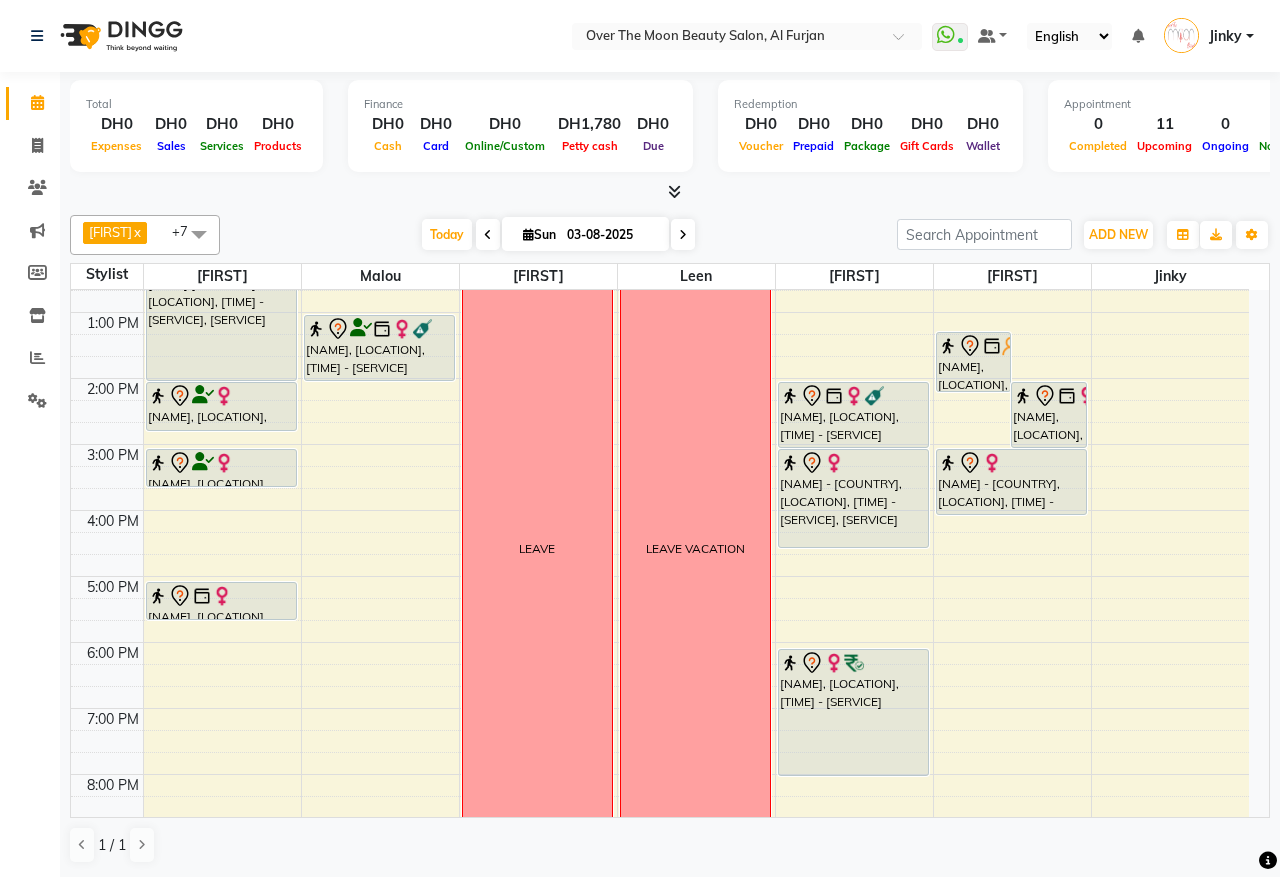 drag, startPoint x: 843, startPoint y: 715, endPoint x: 843, endPoint y: 786, distance: 71 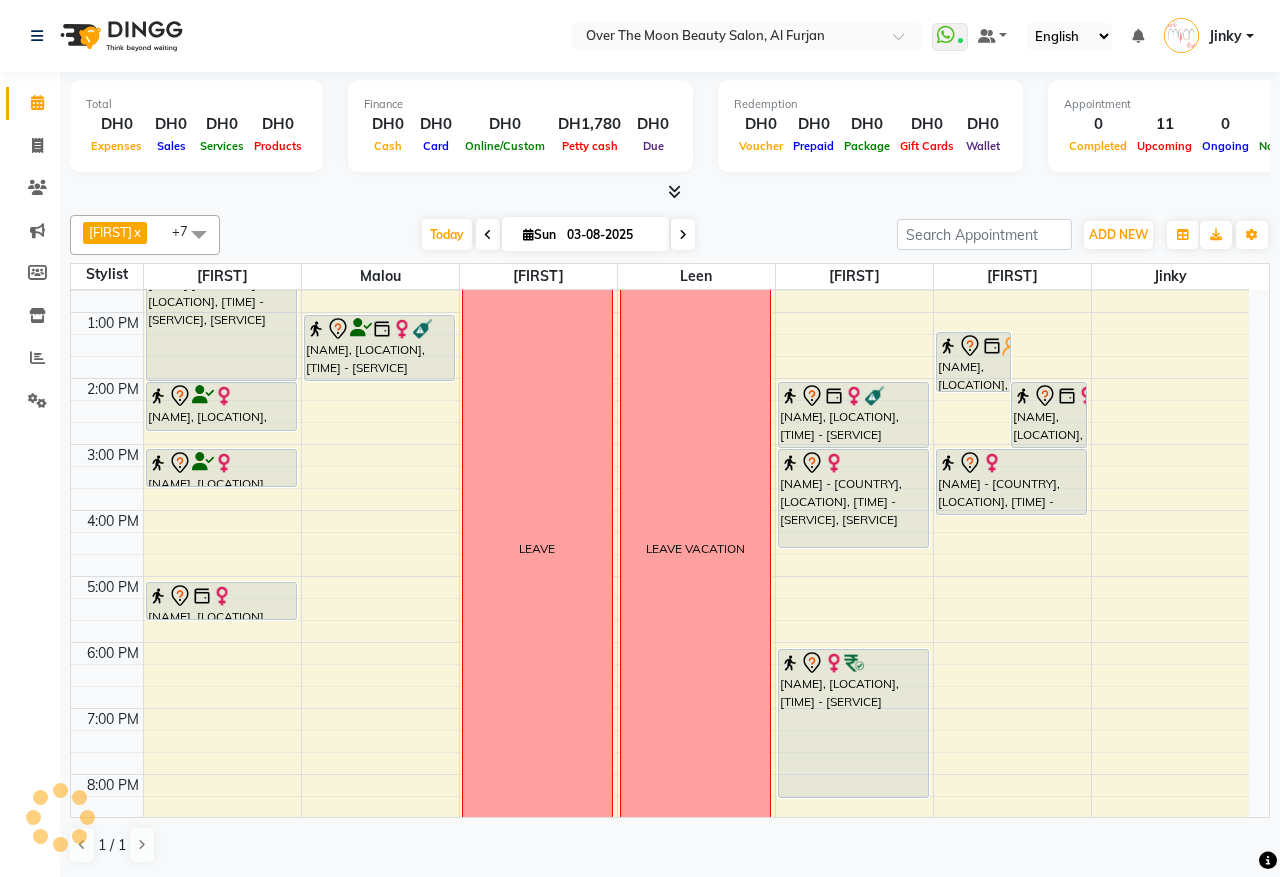 scroll, scrollTop: 246, scrollLeft: 0, axis: vertical 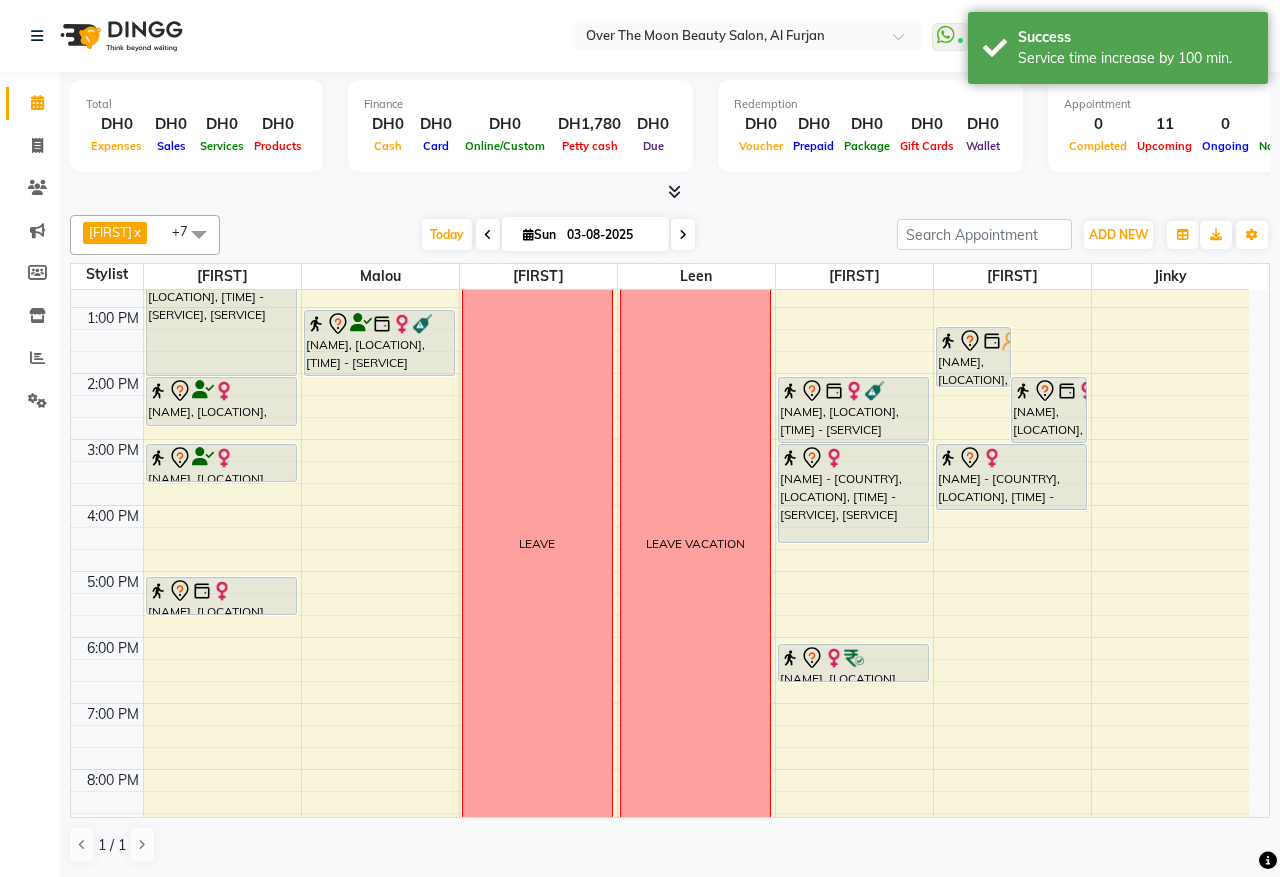 drag, startPoint x: 845, startPoint y: 791, endPoint x: 871, endPoint y: 700, distance: 94.641426 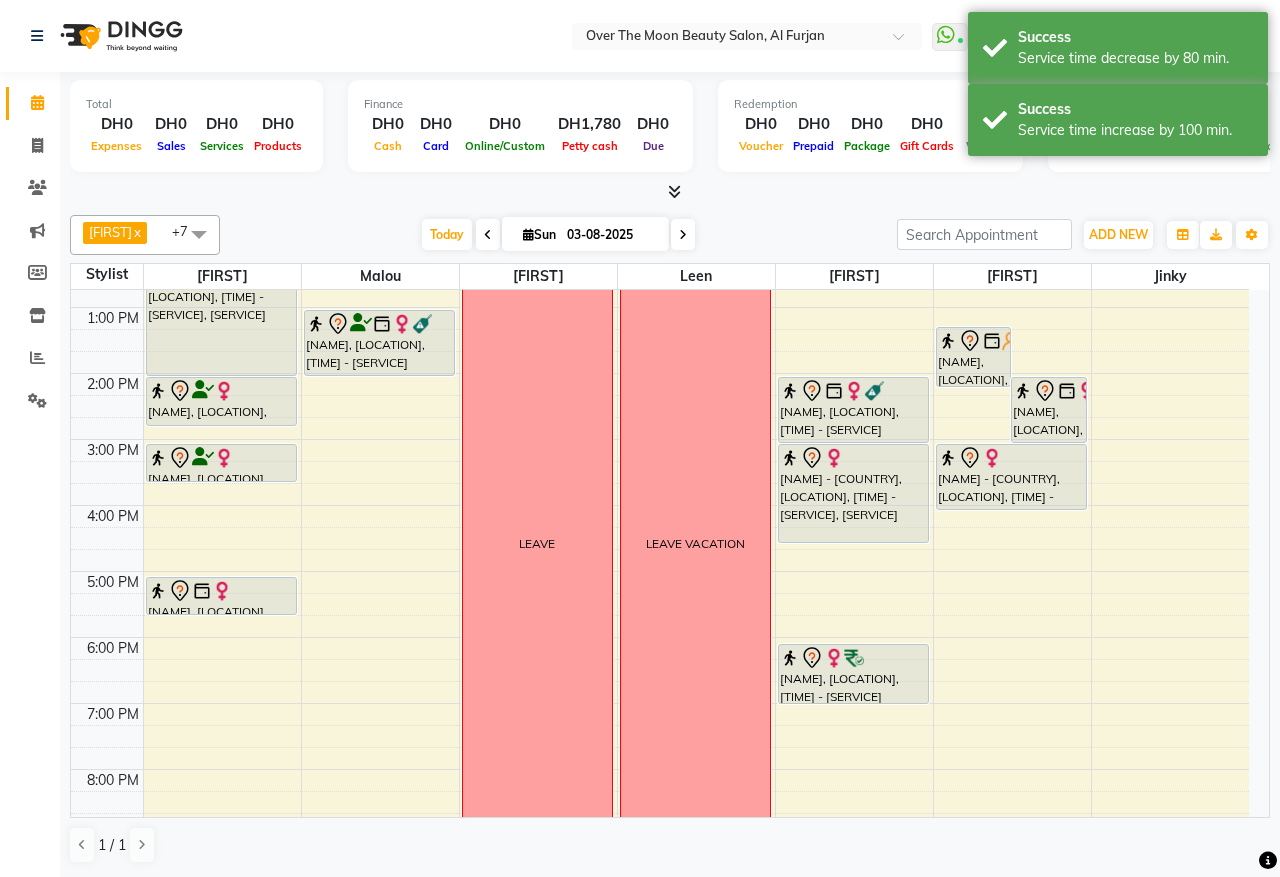 click on "hadeel, TK03, 06:00 PM-06:55 PM, Nashi Filler Therapy Monthly Treatment -Long" at bounding box center (853, 674) 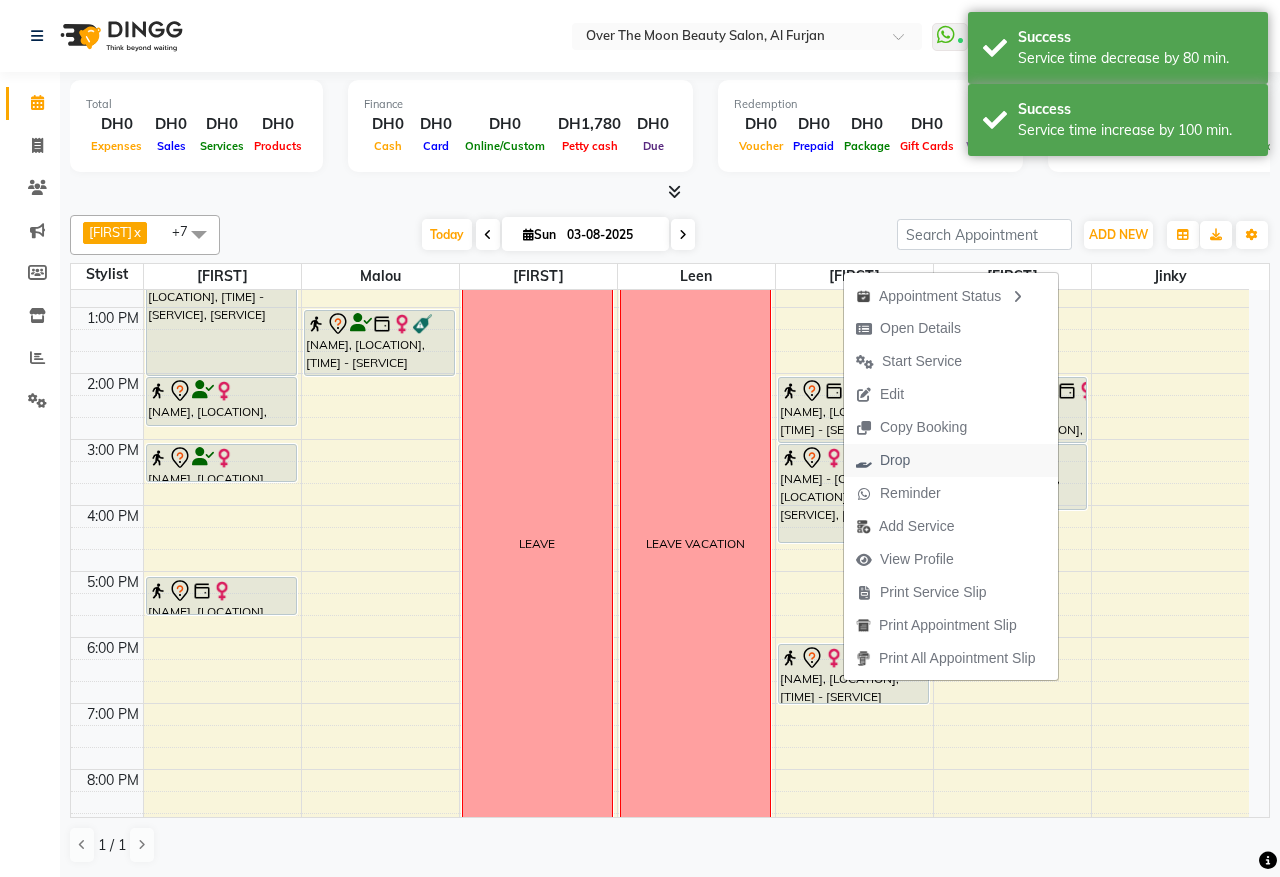 click on "Drop" at bounding box center [895, 460] 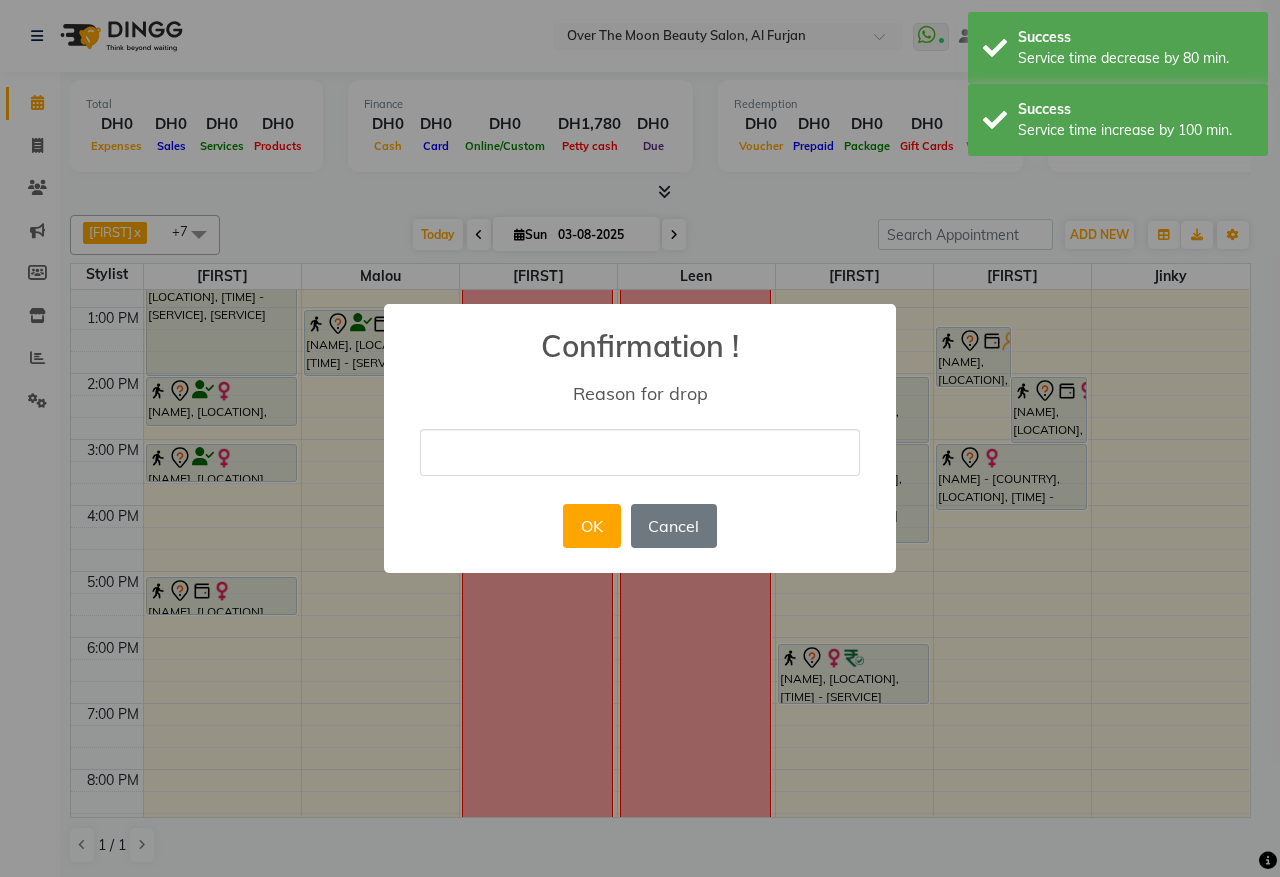 click at bounding box center [640, 452] 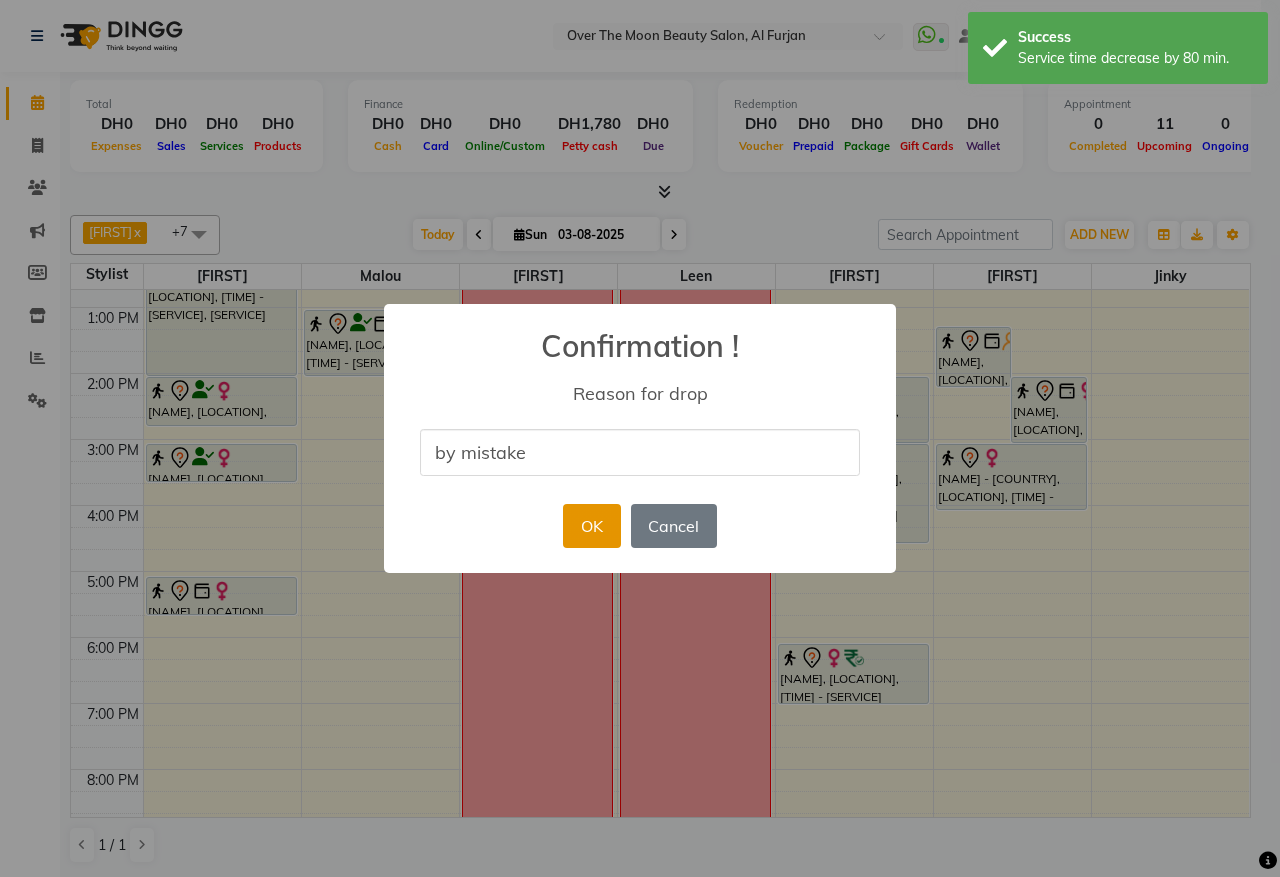 click on "OK" at bounding box center [591, 526] 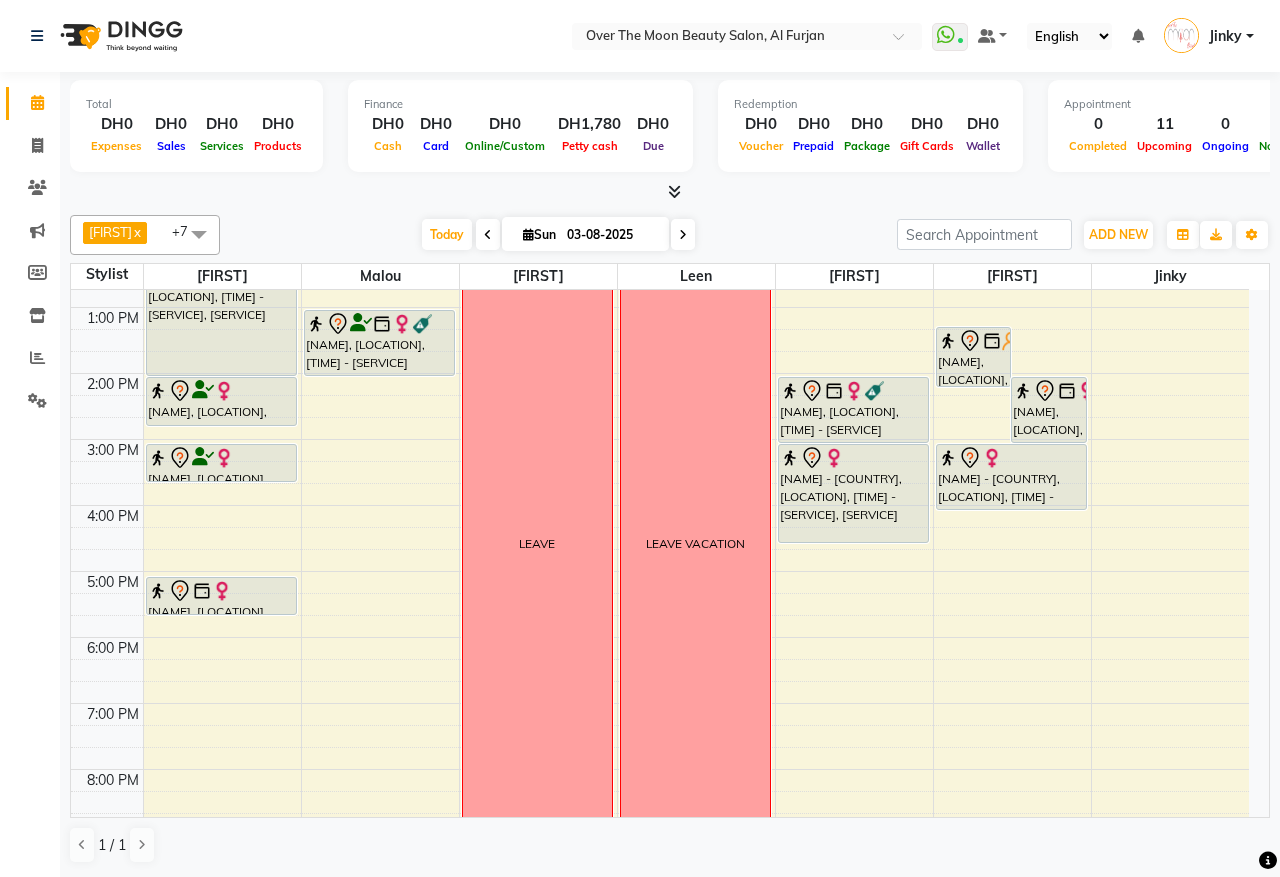 click at bounding box center [683, 235] 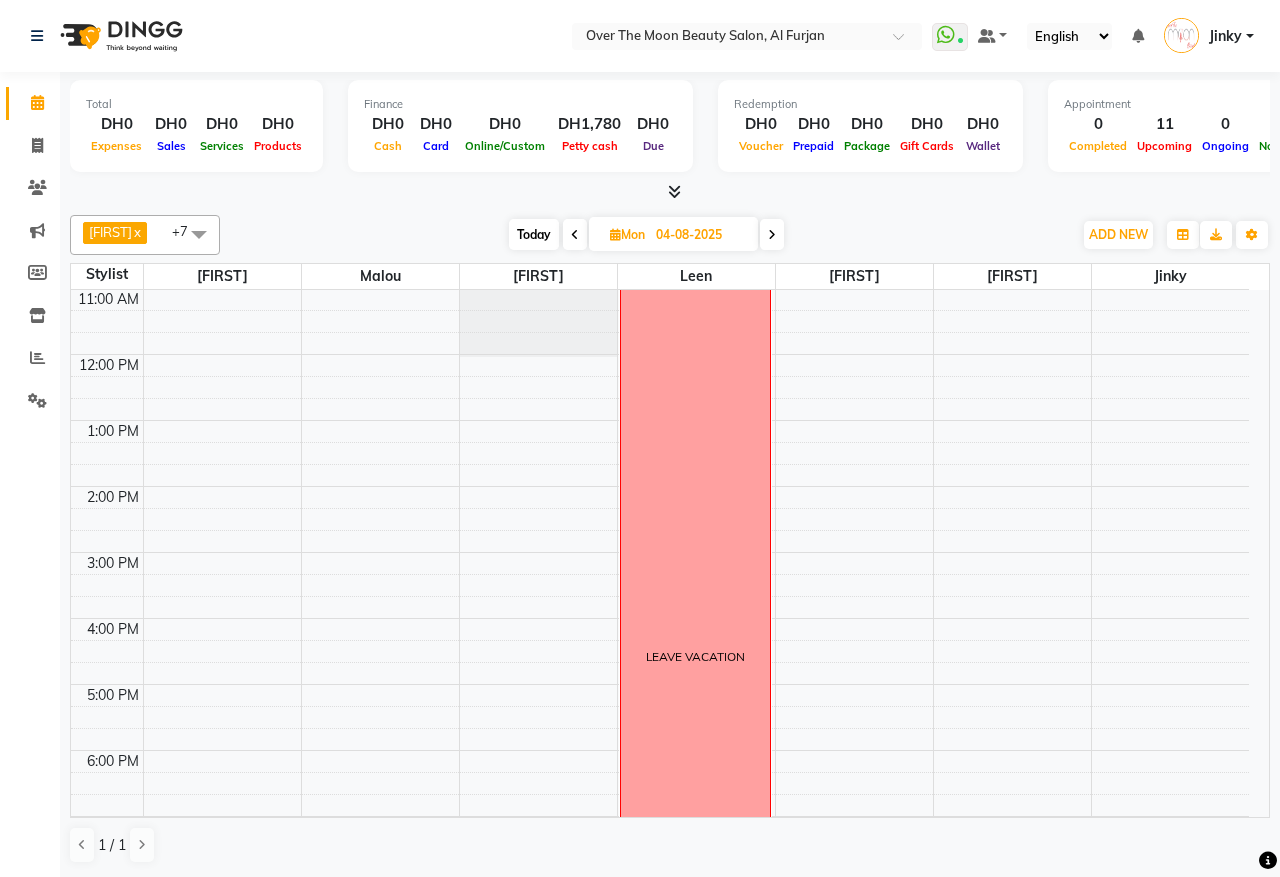 scroll, scrollTop: 0, scrollLeft: 0, axis: both 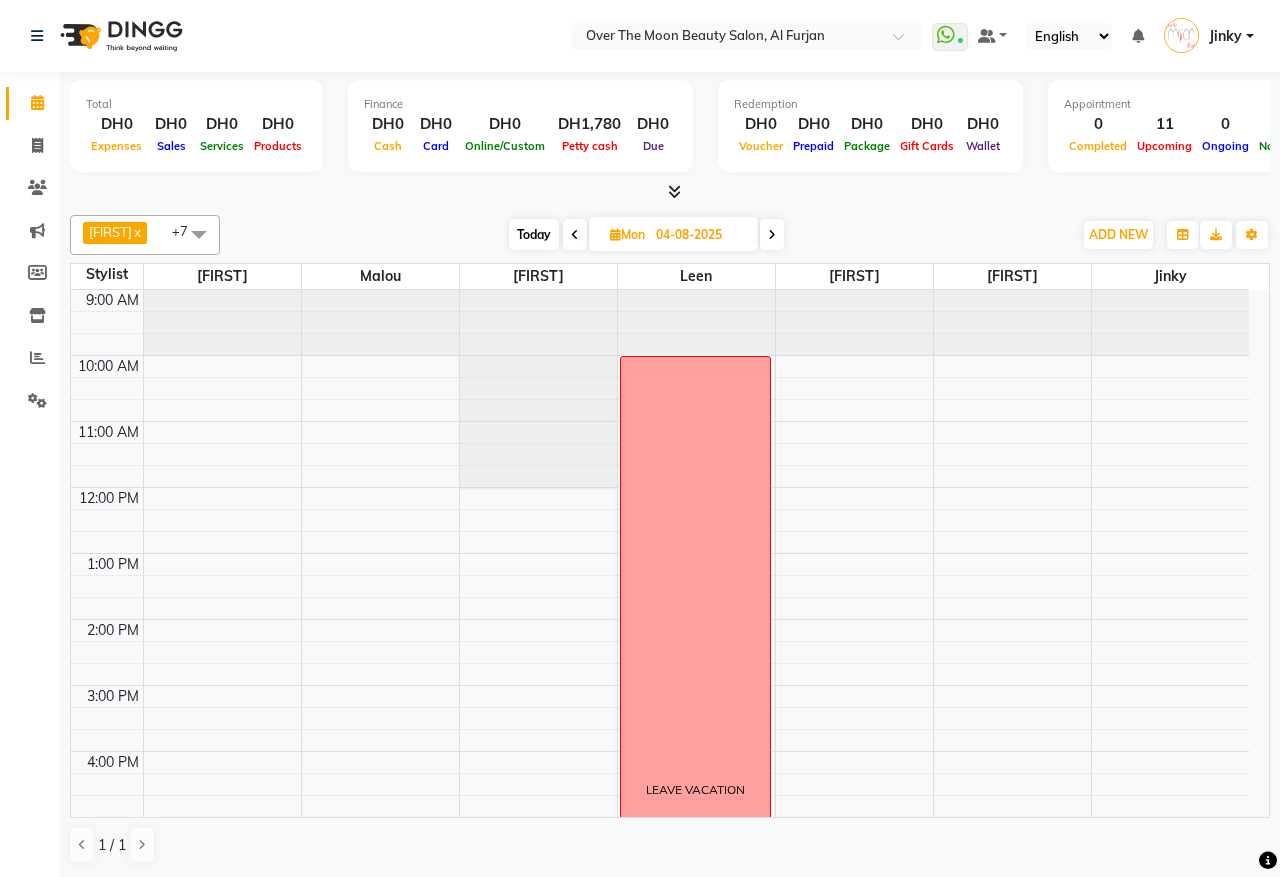 click on "Today" at bounding box center [534, 234] 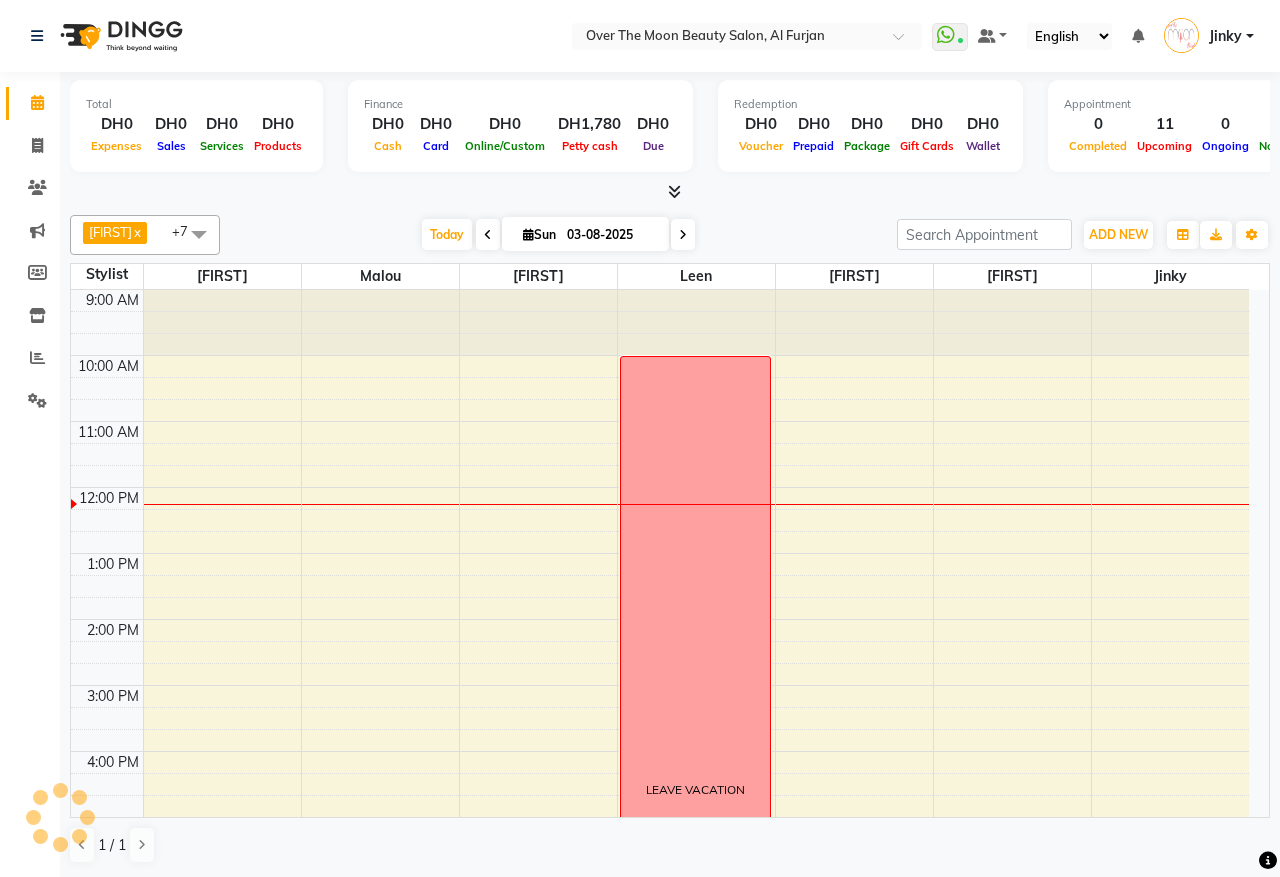 scroll, scrollTop: 201, scrollLeft: 0, axis: vertical 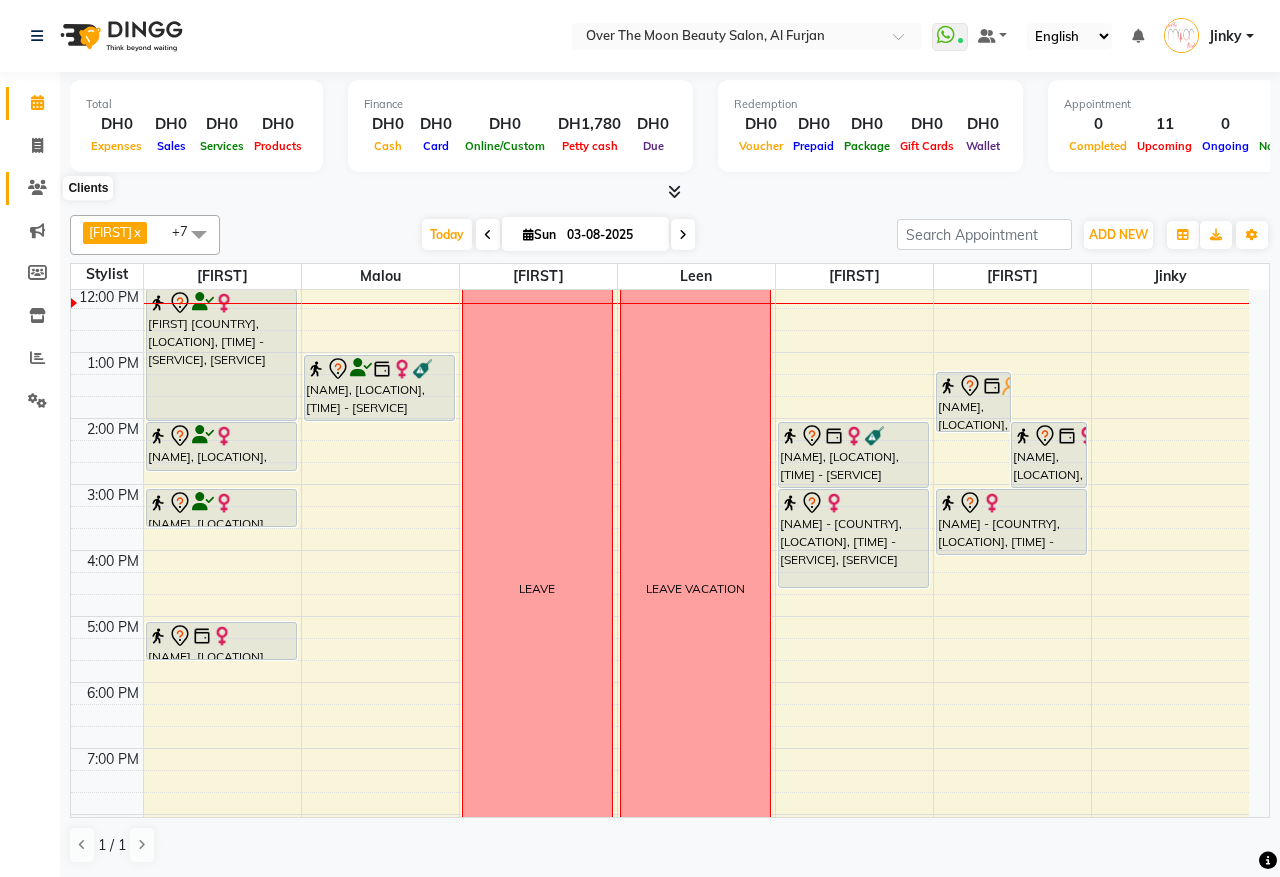 click 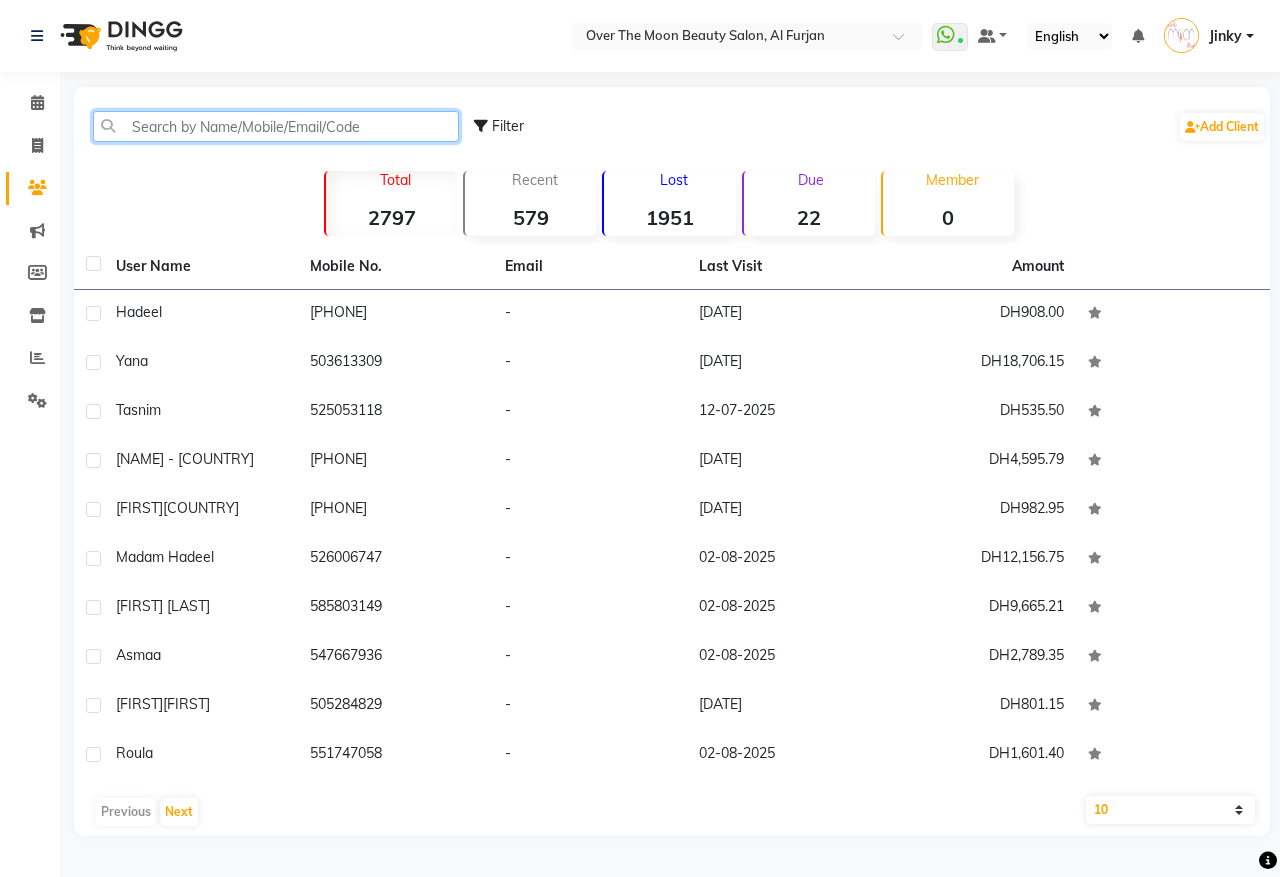 click 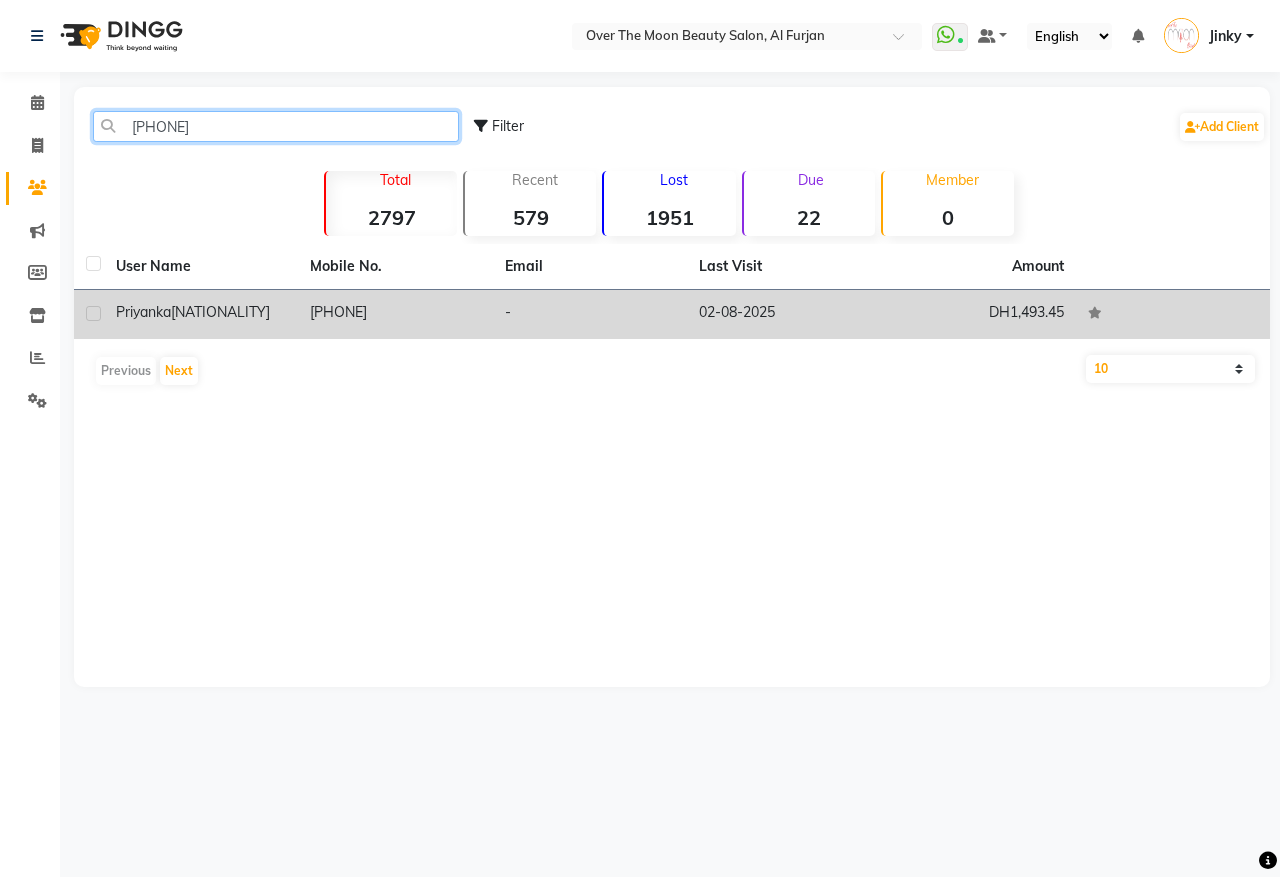 type on "558455950" 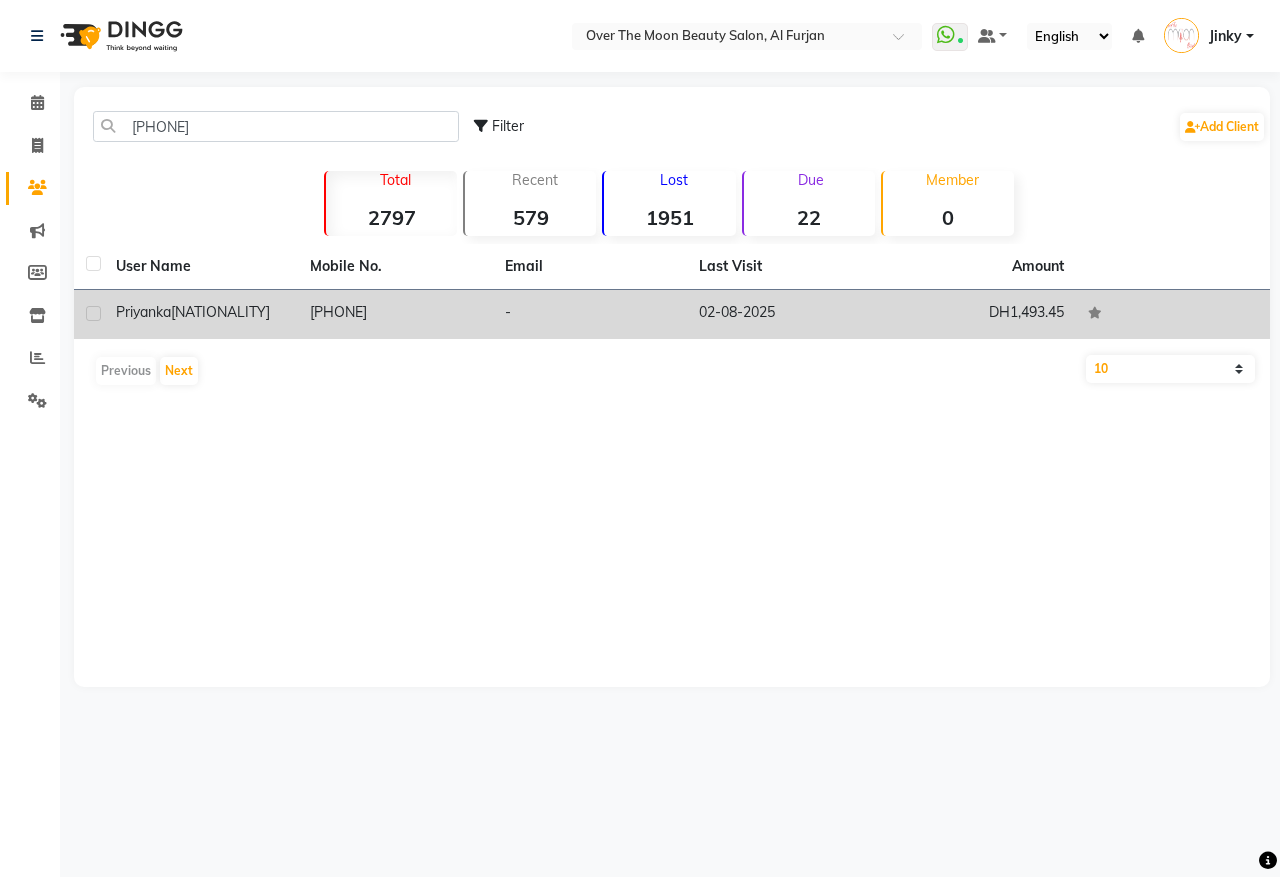 click on "558455950" 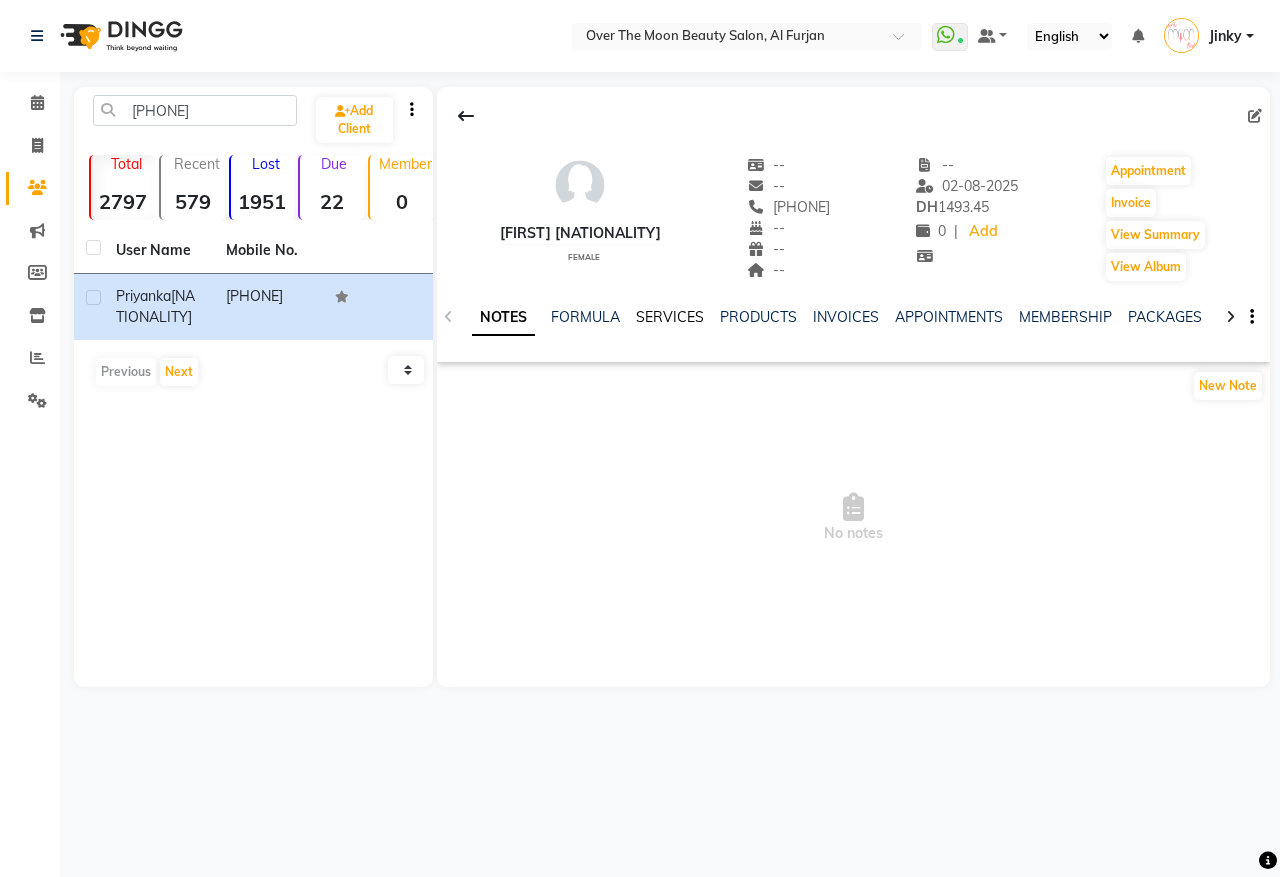 click on "SERVICES" 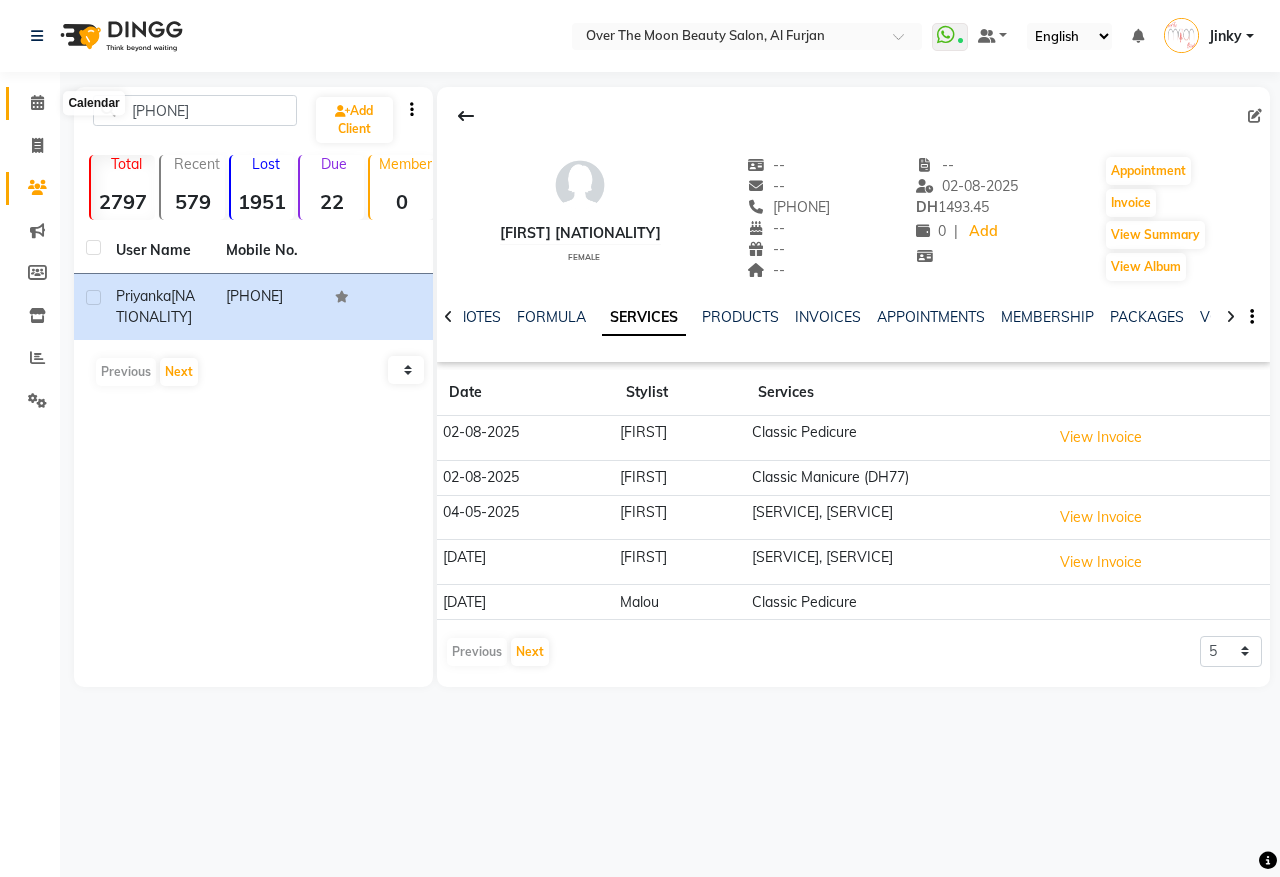 click 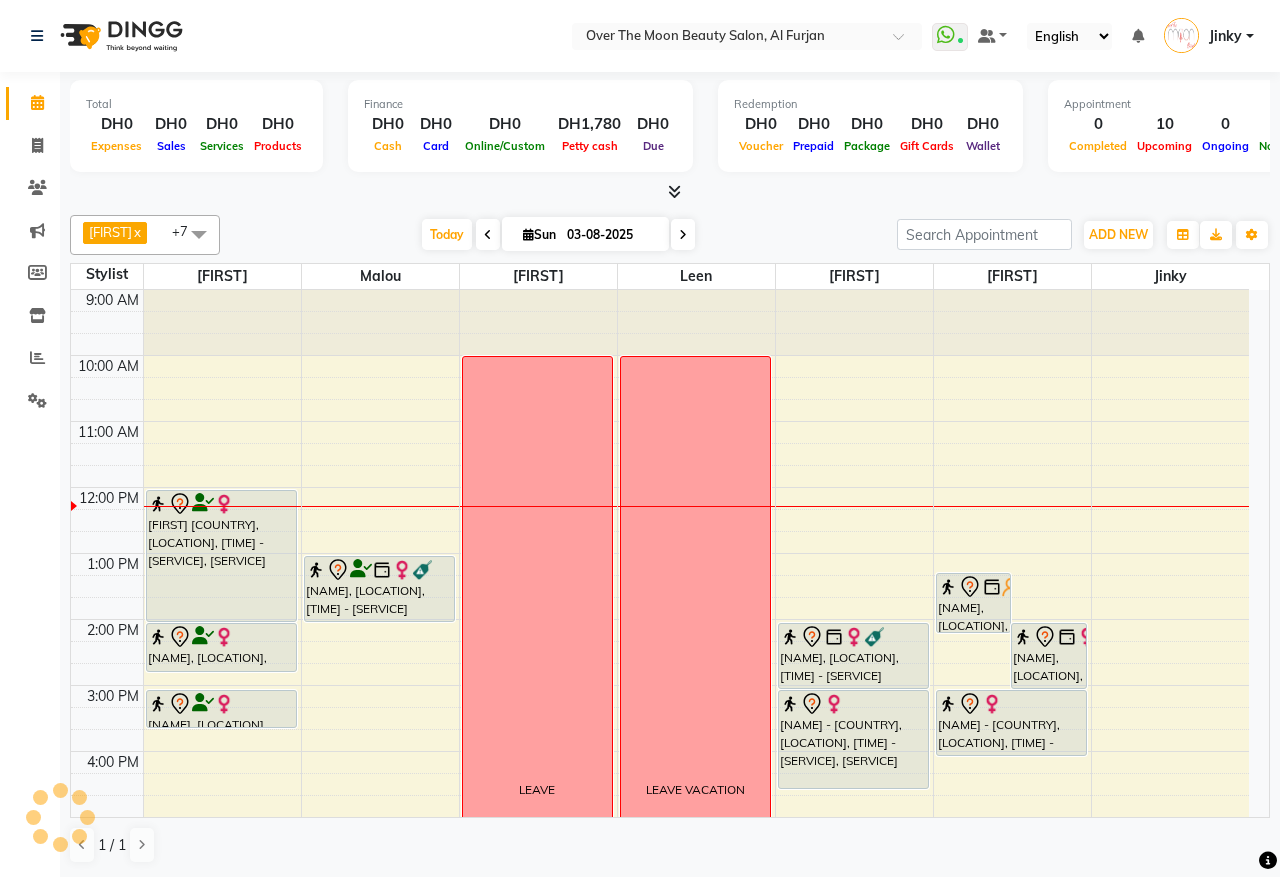 scroll, scrollTop: 0, scrollLeft: 0, axis: both 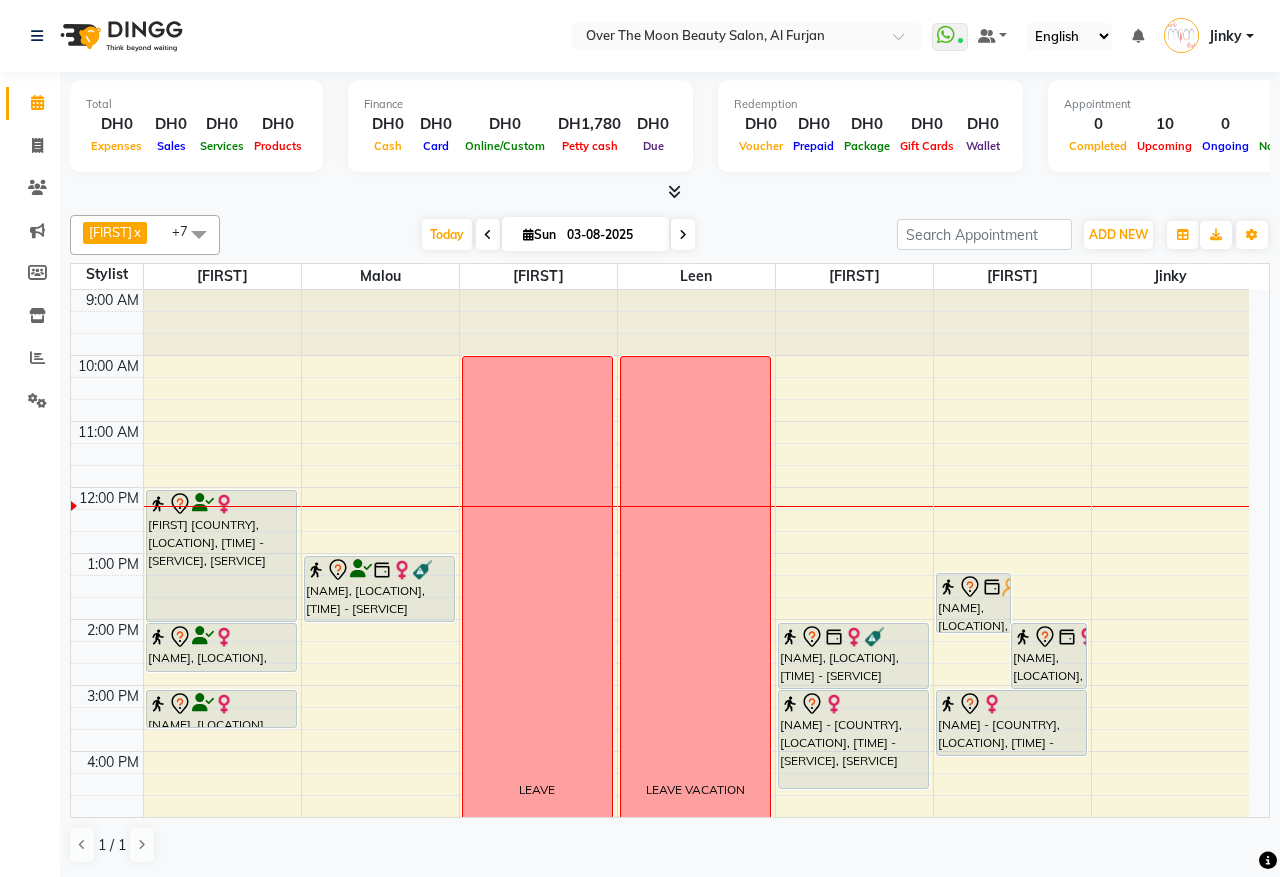 click on "gladz phillippines, TK05, 12:00 PM-02:00 PM, Manicure With Gel Polish,Pedicure With Gel Polish" at bounding box center [221, 556] 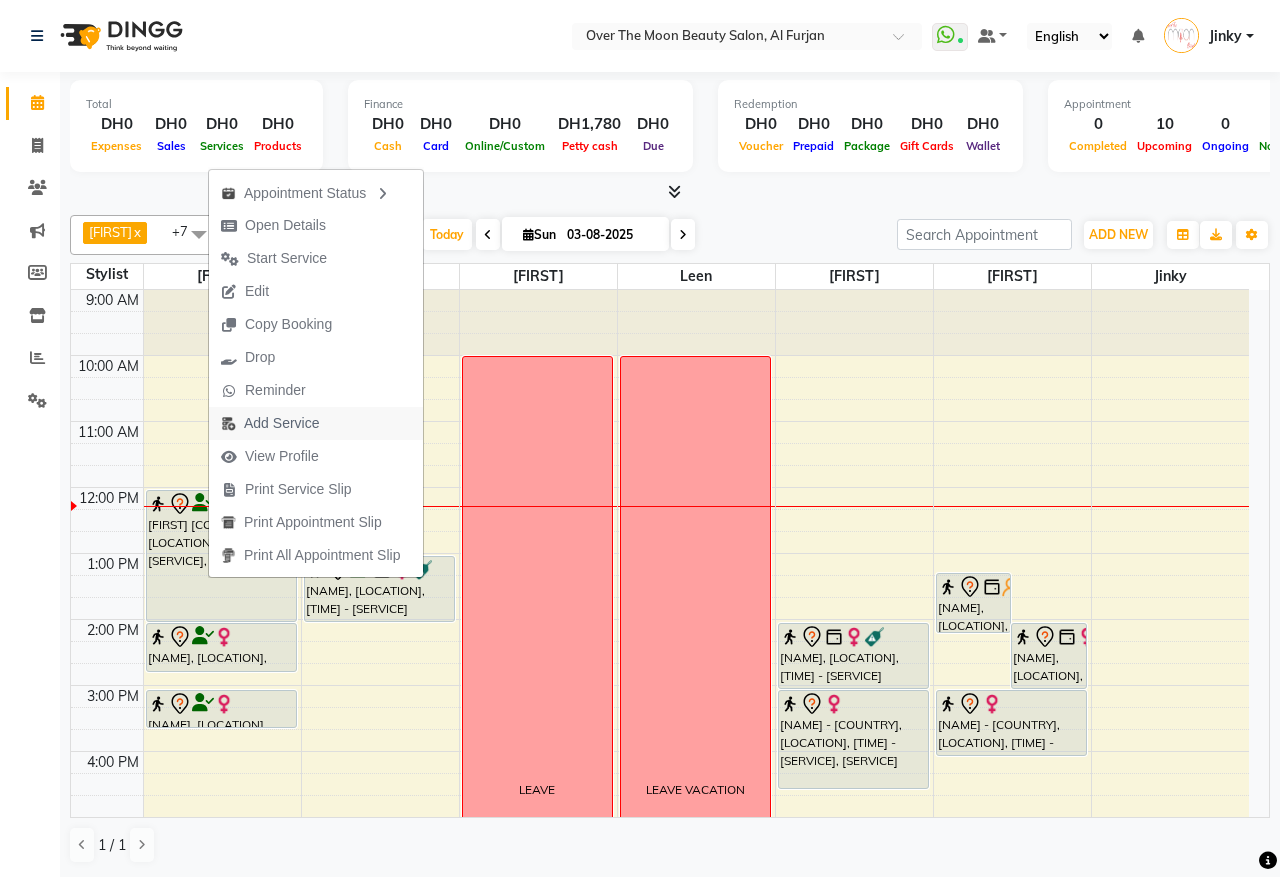 click on "Add Service" at bounding box center (281, 423) 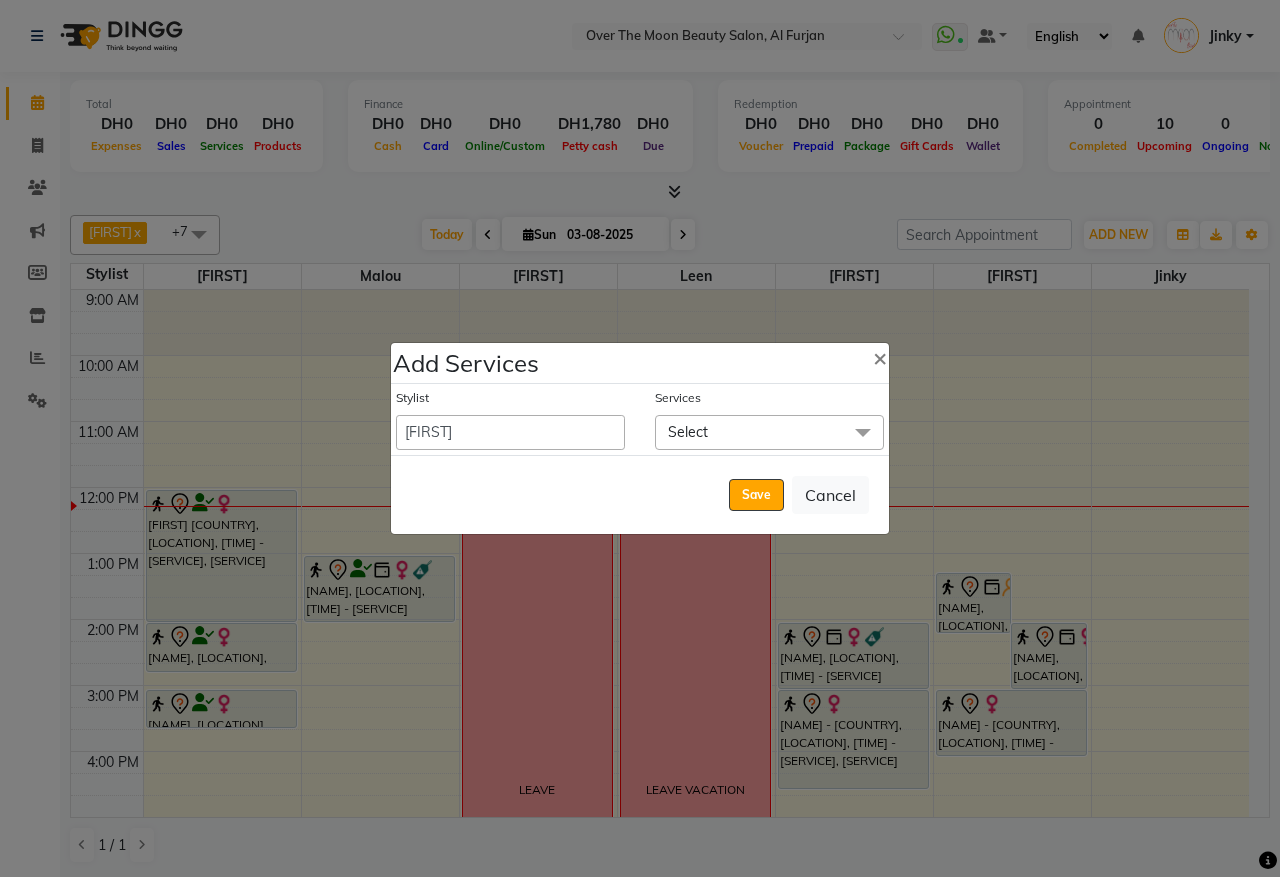 click on "Select" 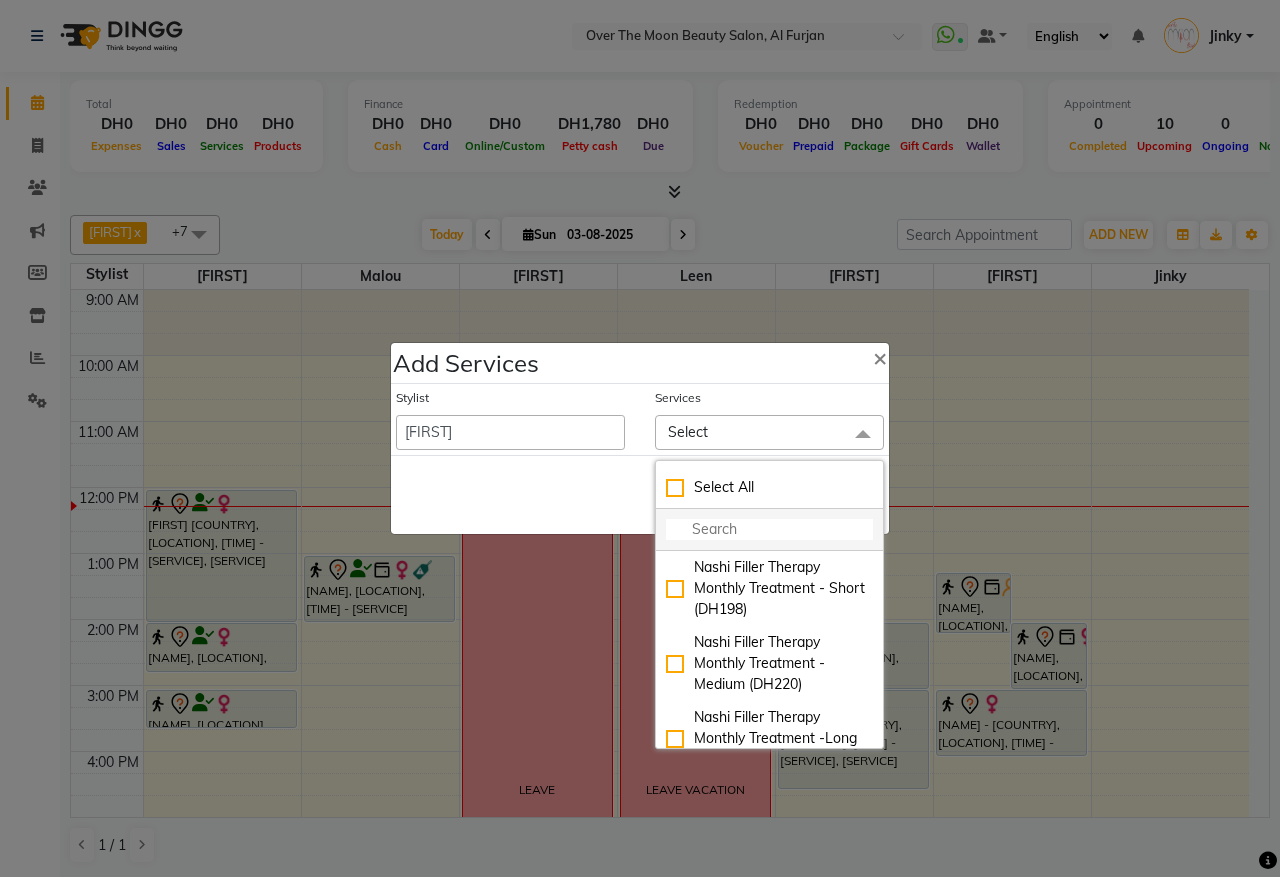 click 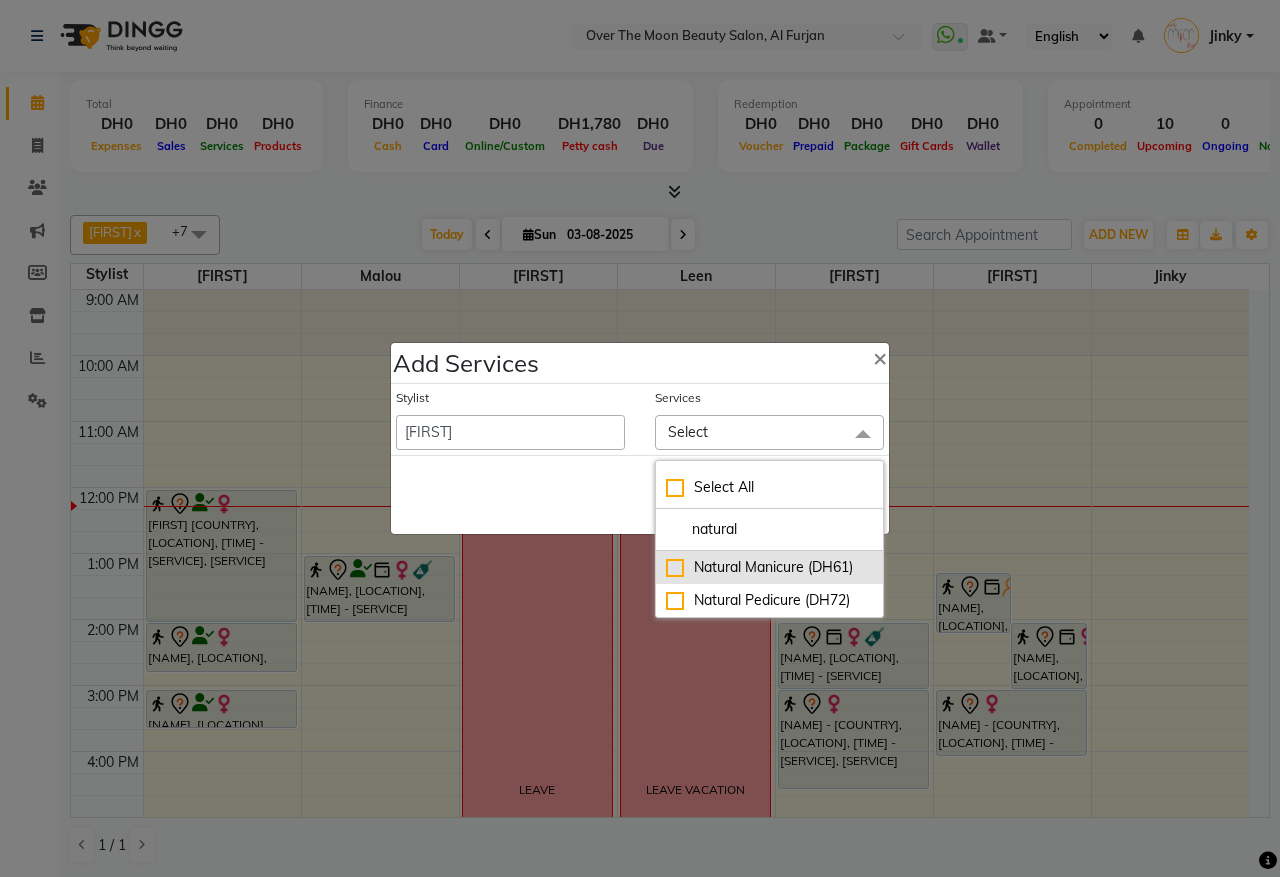 type on "natural" 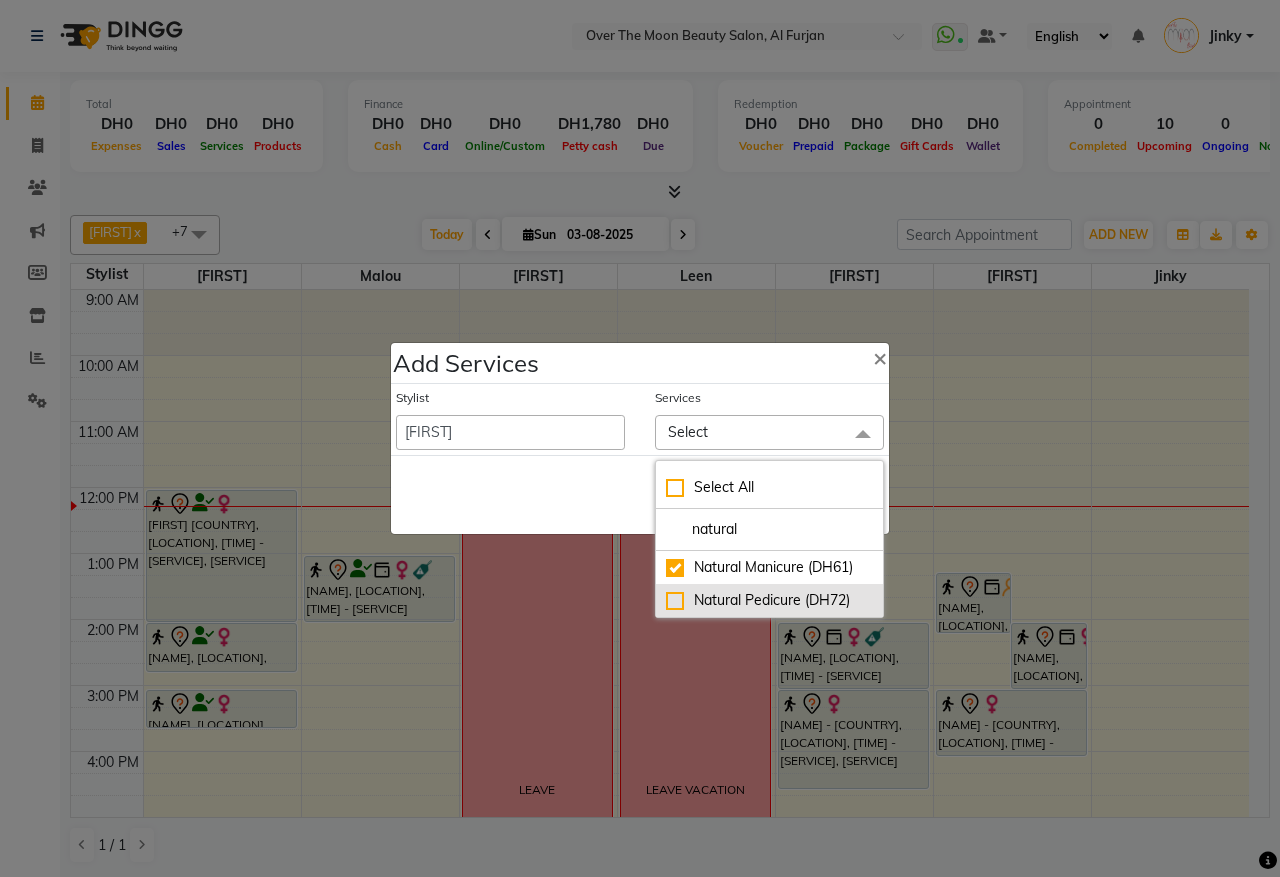 checkbox on "true" 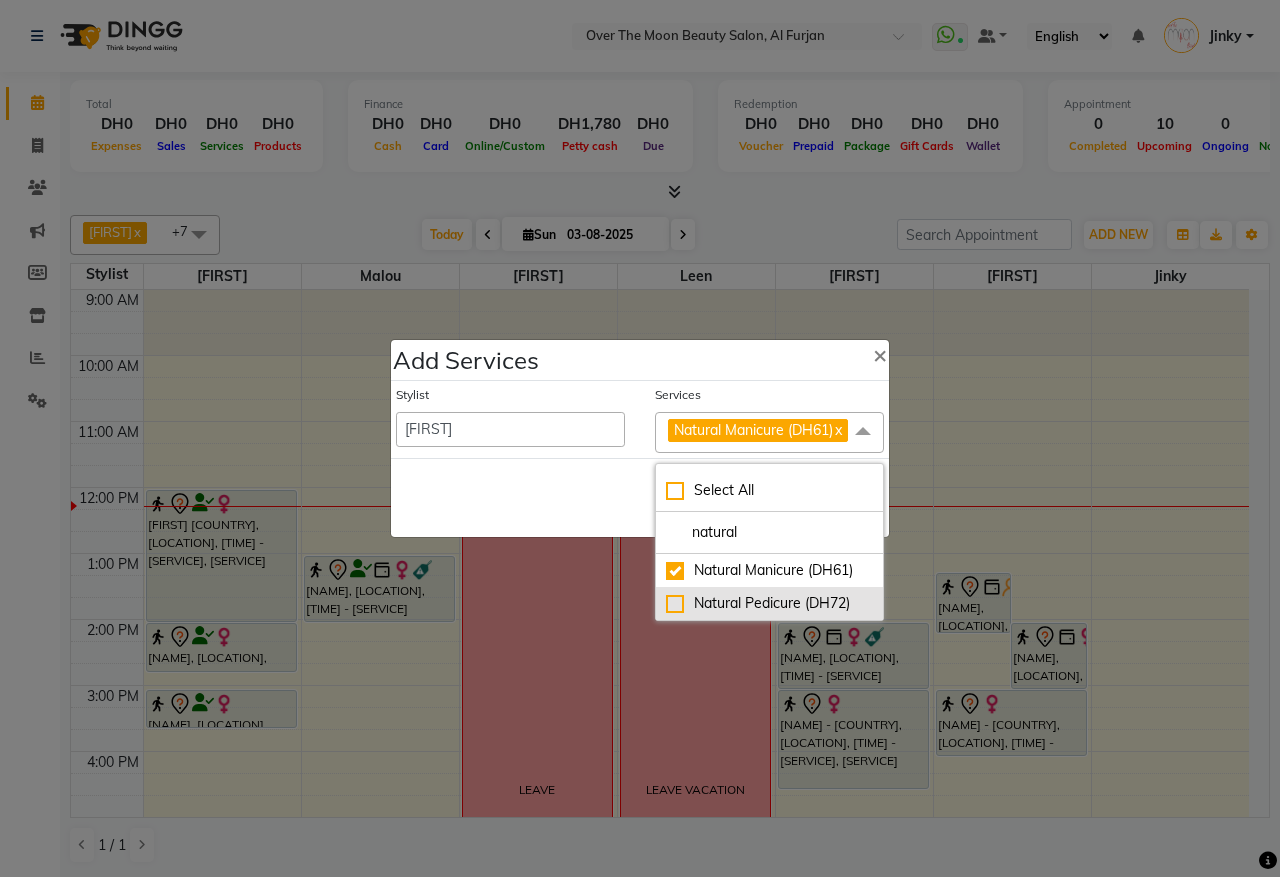 click on "Natural Pedicure (DH72)" 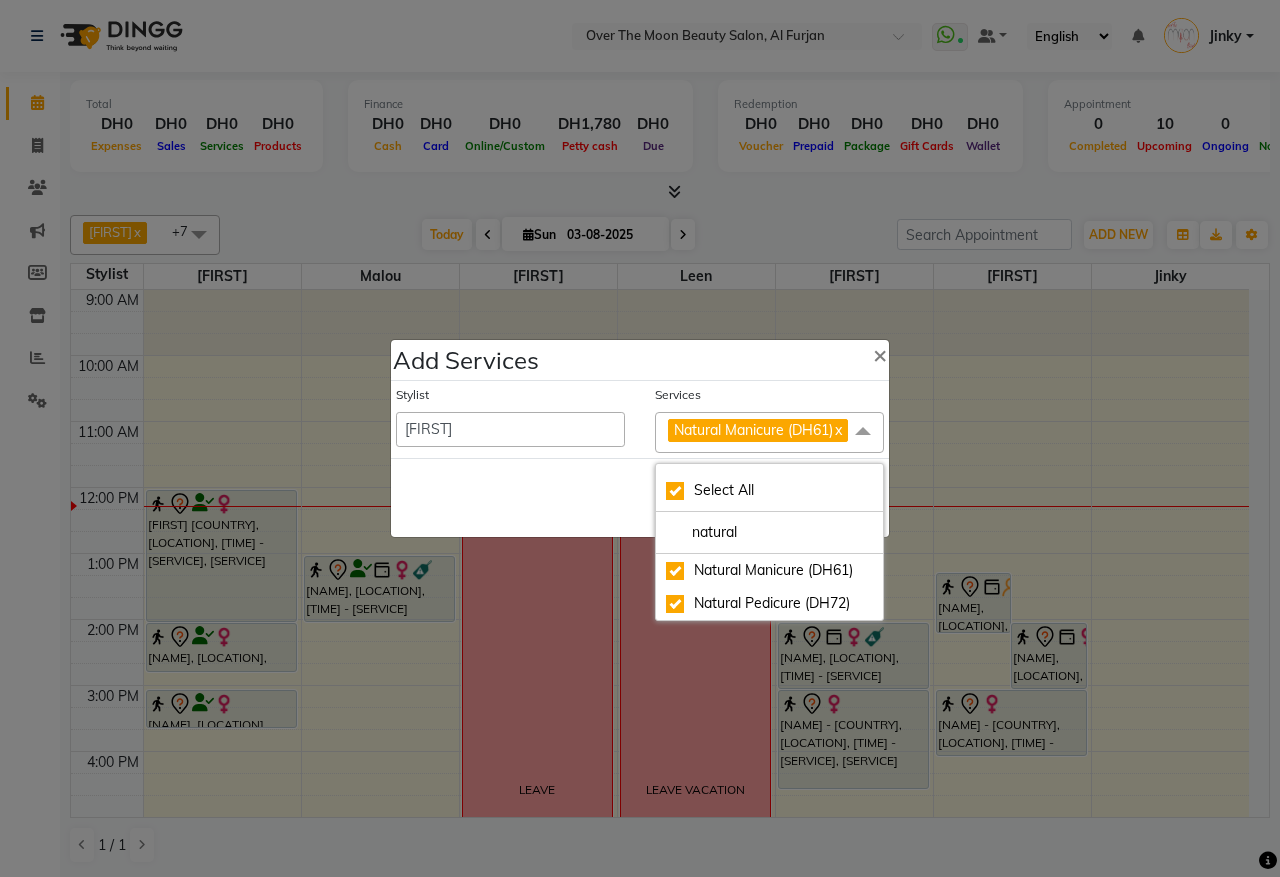 checkbox on "true" 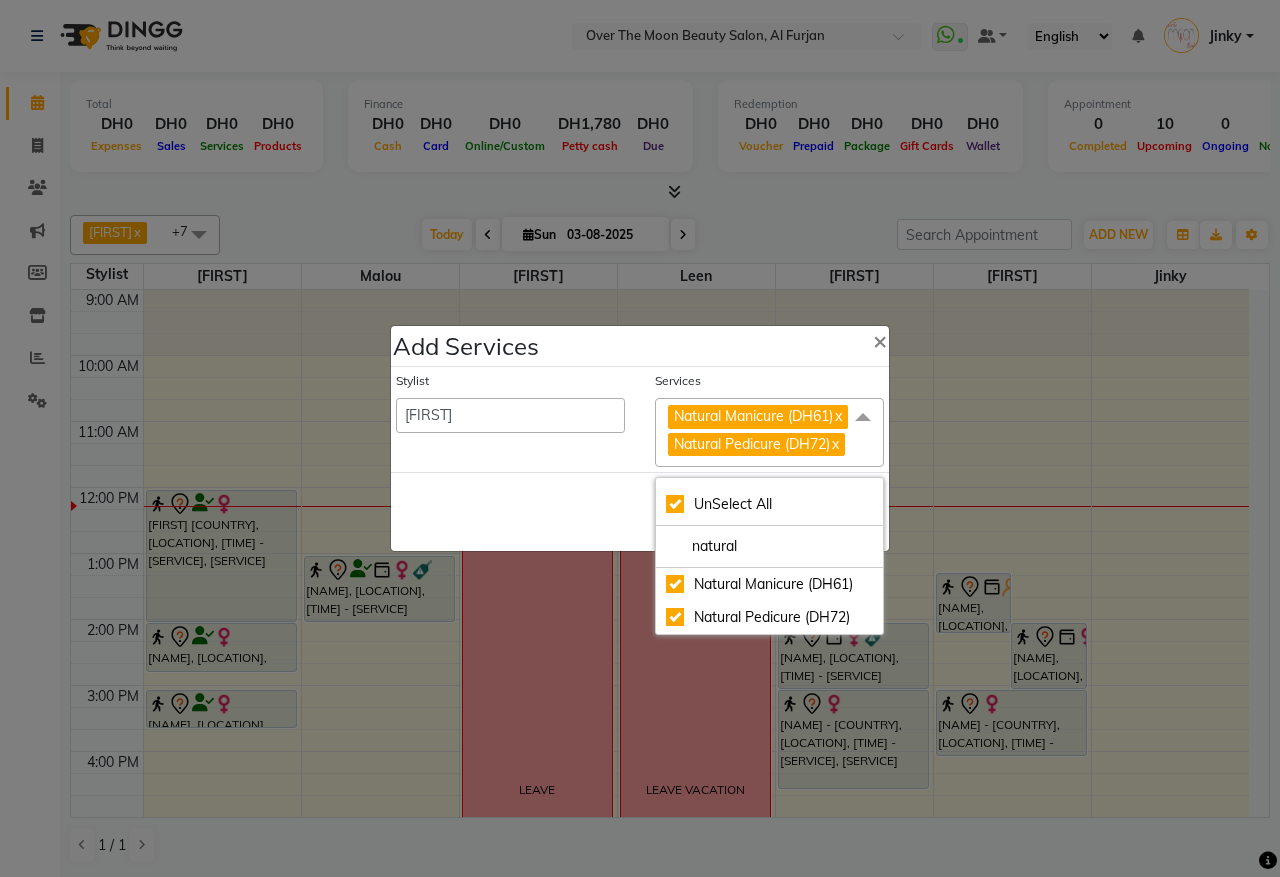 click on "Stylist  Admin   Bianca   Hadeel   Jeewan   Jinky   Kristi   Leen   Malou   Marketing Account   William" 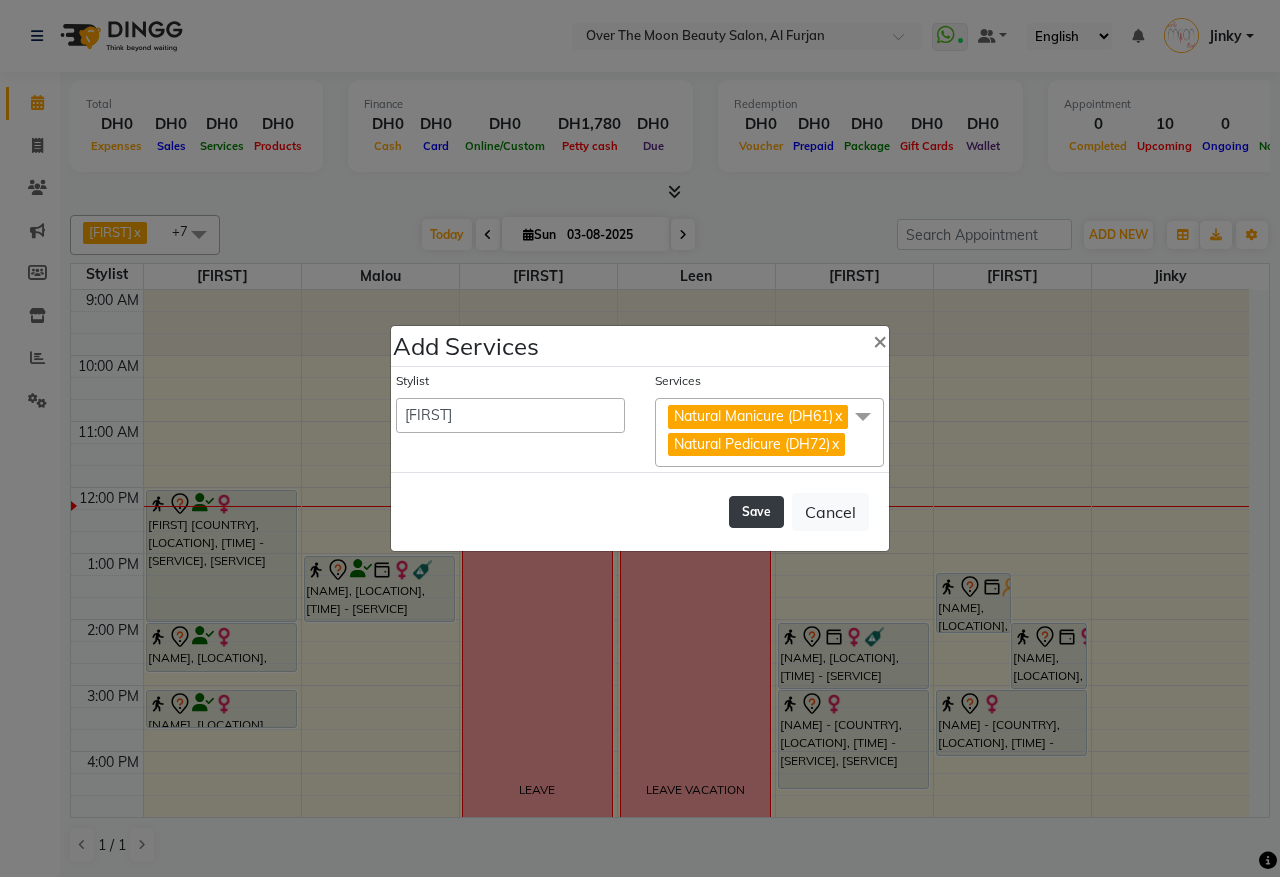 click on "Save" 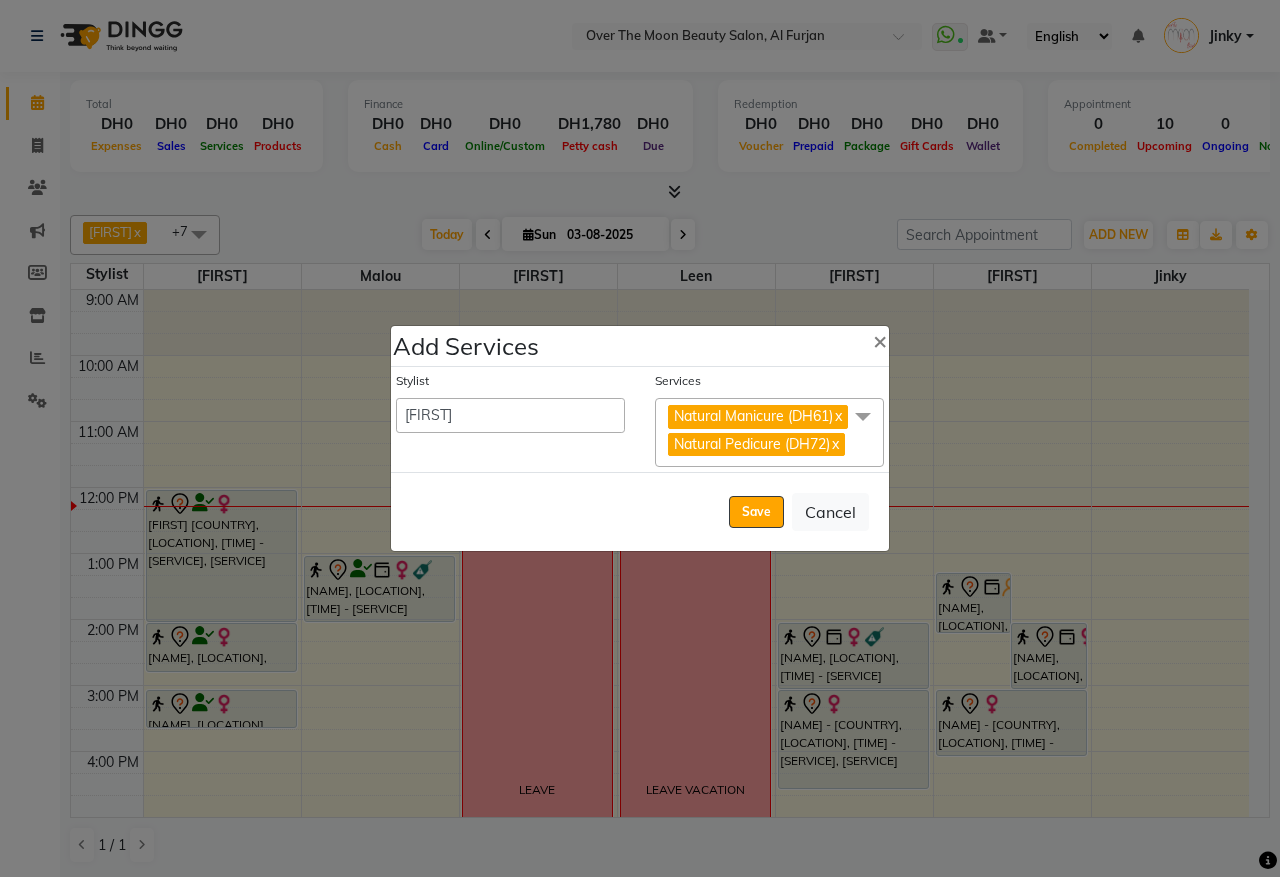 select on "66106" 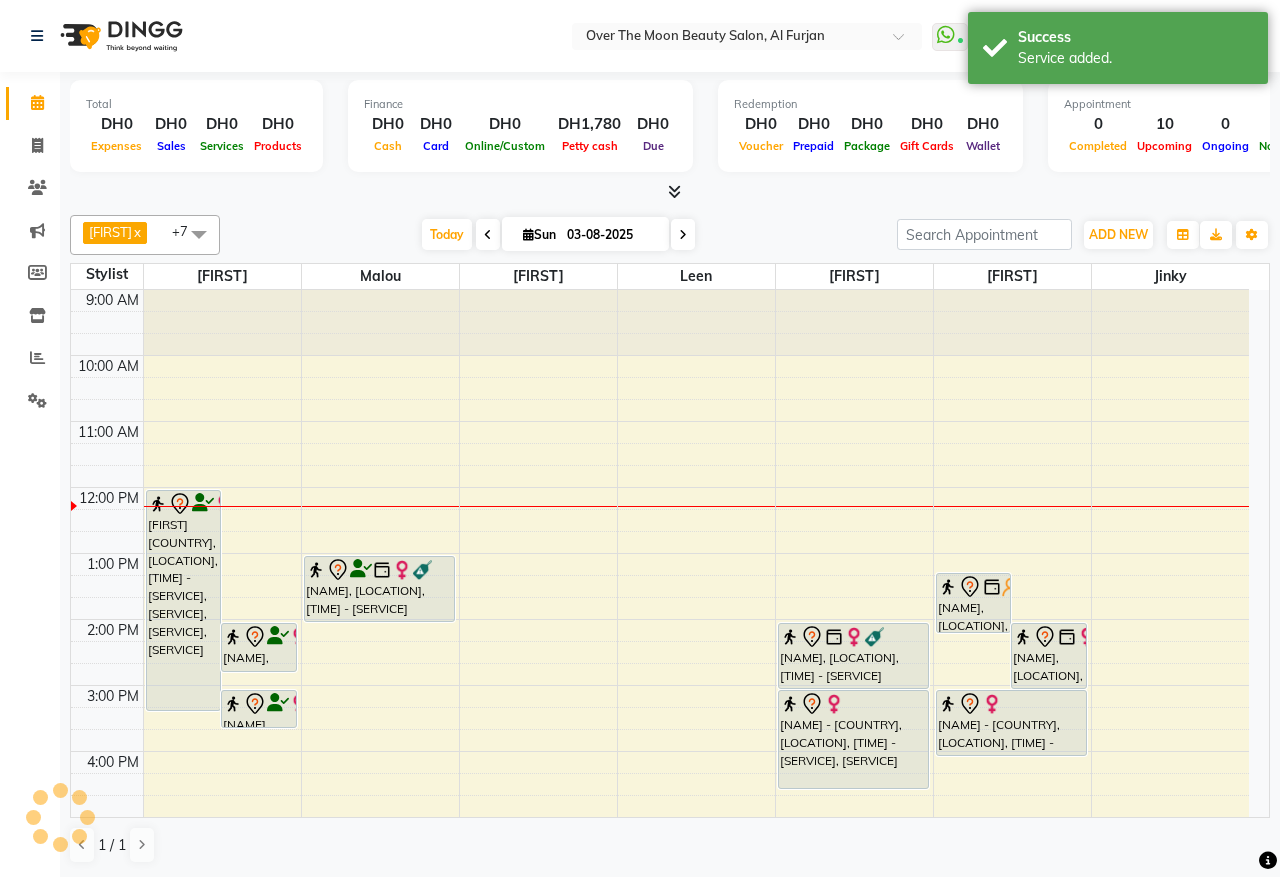 click on "gladz phillippines, TK05, 12:00 PM-03:20 PM, Manicure With Gel Polish,Pedicure With Gel Polish,Natural Manicure (DH61),Natural Pedicure (DH72)" at bounding box center [184, 600] 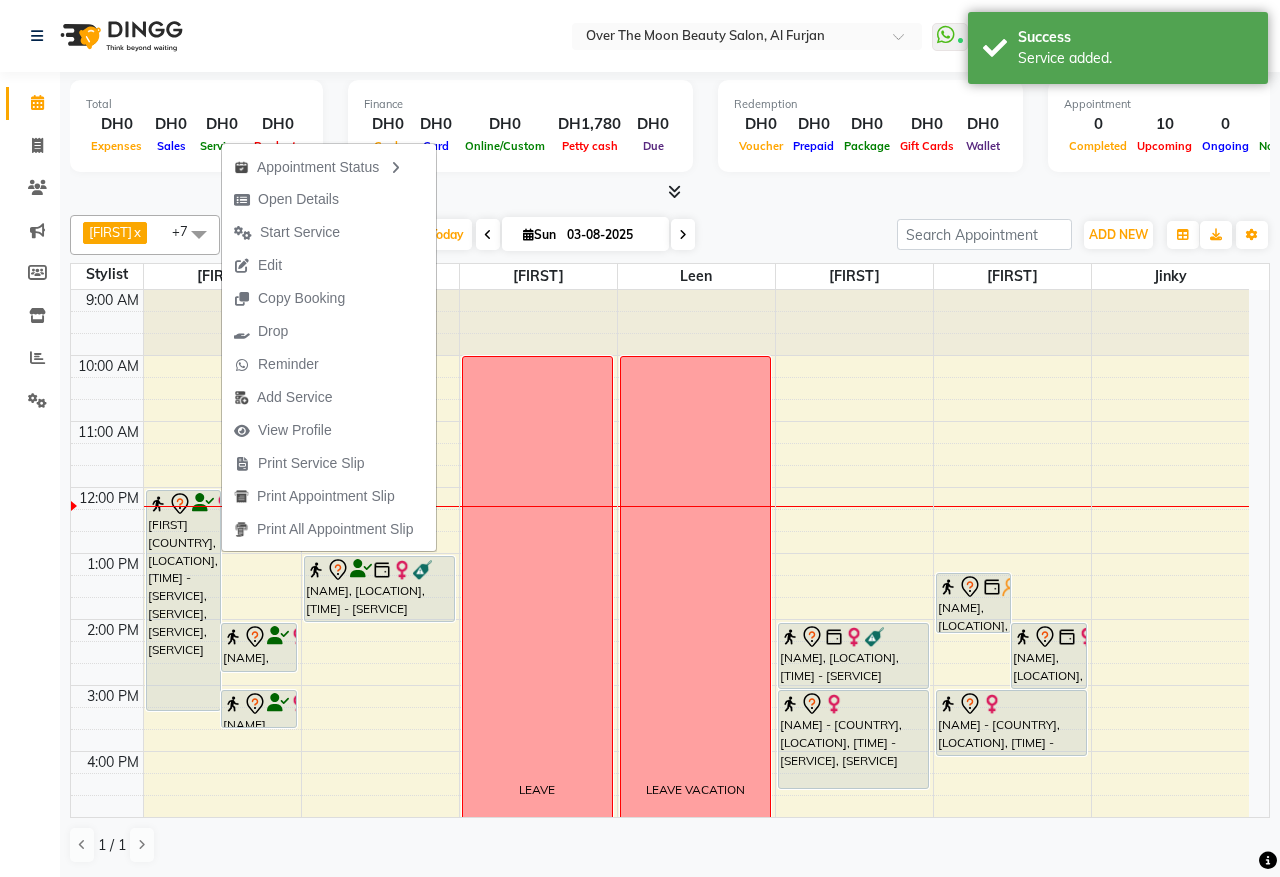 click on "gladz phillippines, TK05, 12:00 PM-03:20 PM, Manicure With Gel Polish,Pedicure With Gel Polish,Natural Manicure (DH61),Natural Pedicure (DH72)" at bounding box center [184, 600] 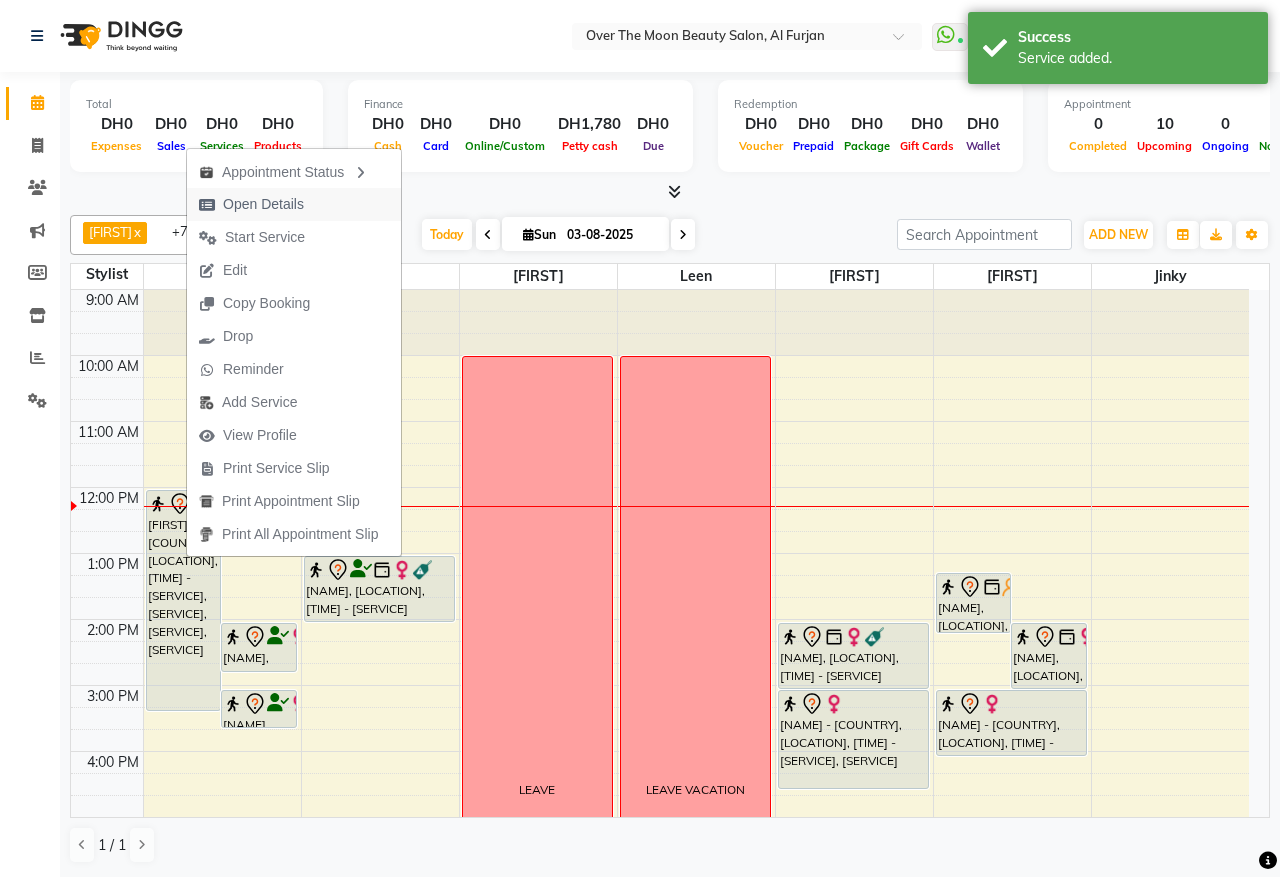 click on "Open Details" at bounding box center [263, 204] 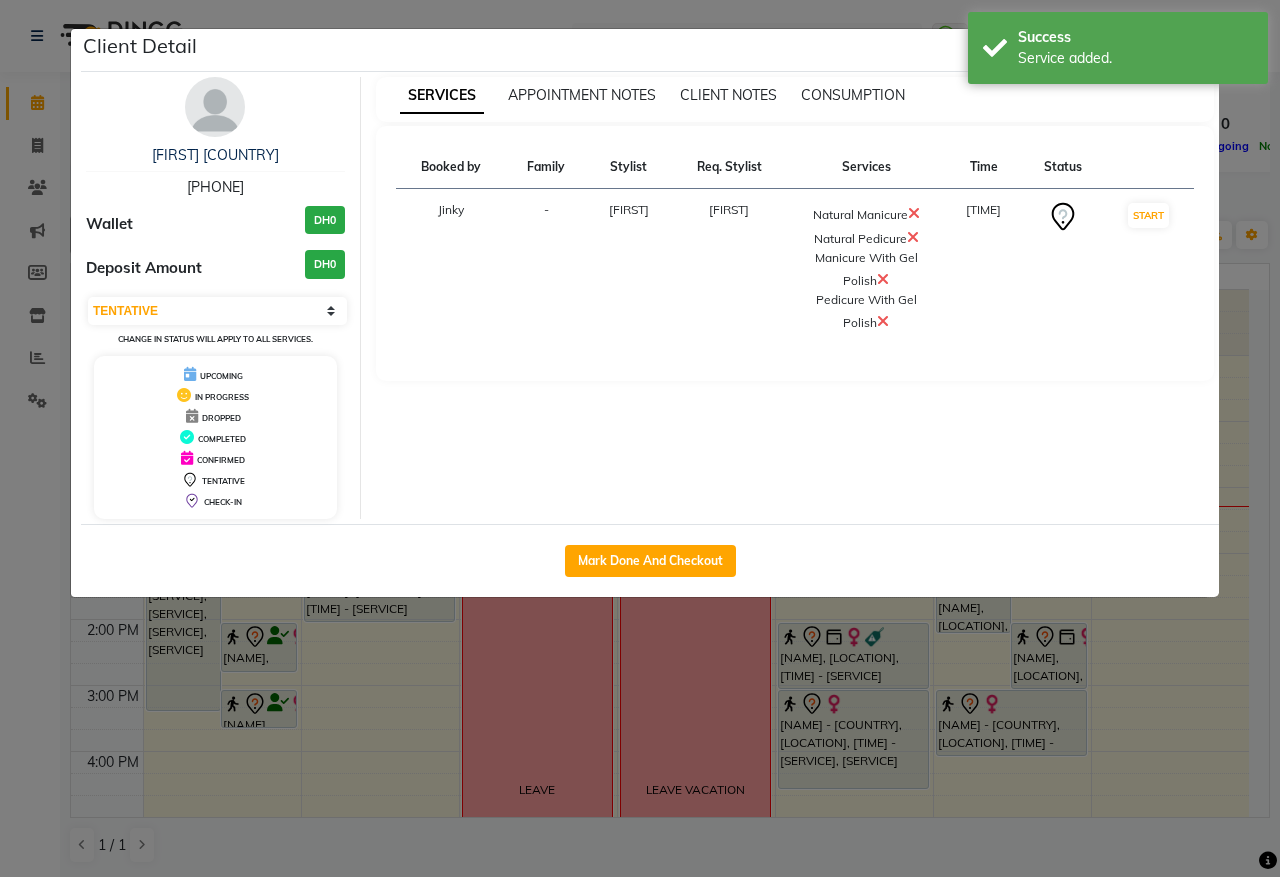 click at bounding box center (883, 279) 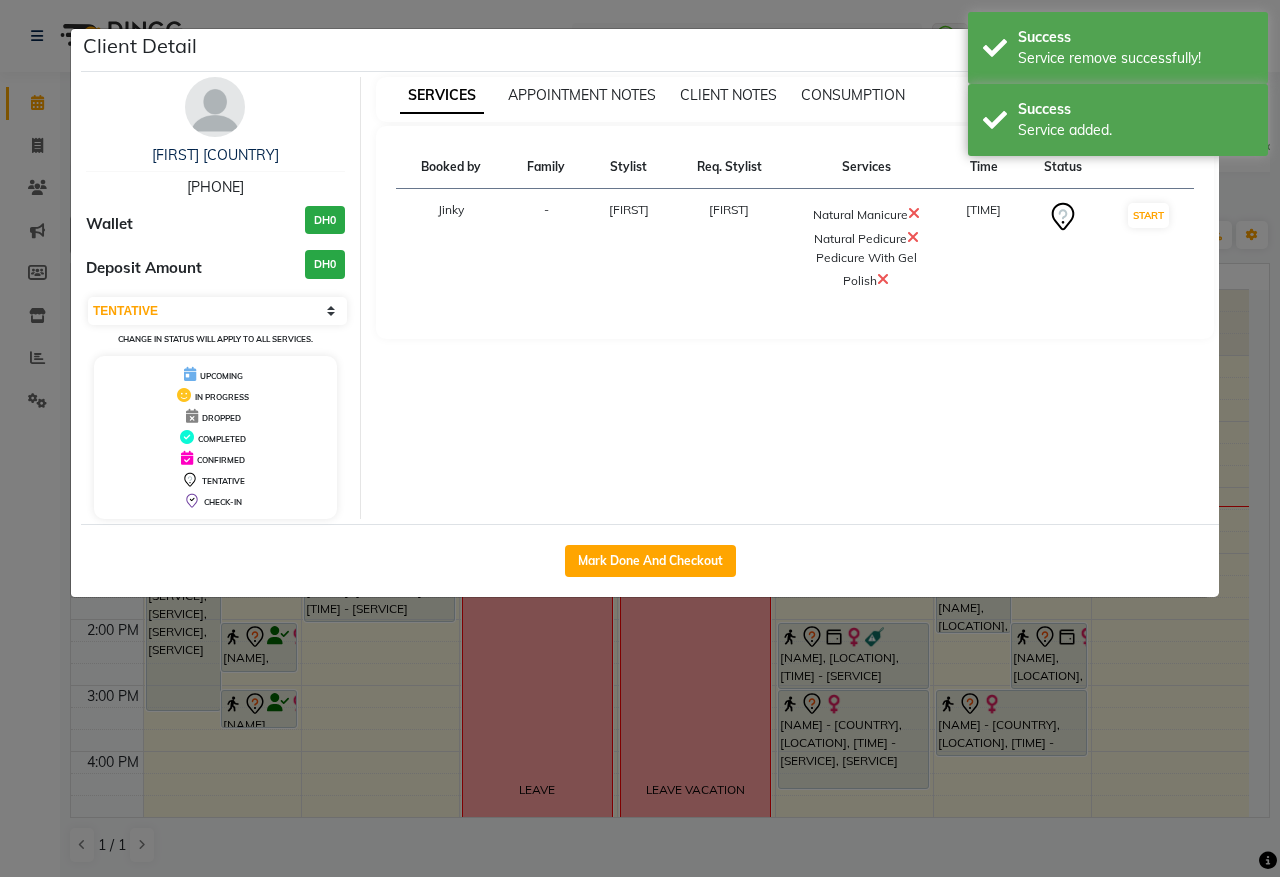 click at bounding box center (883, 279) 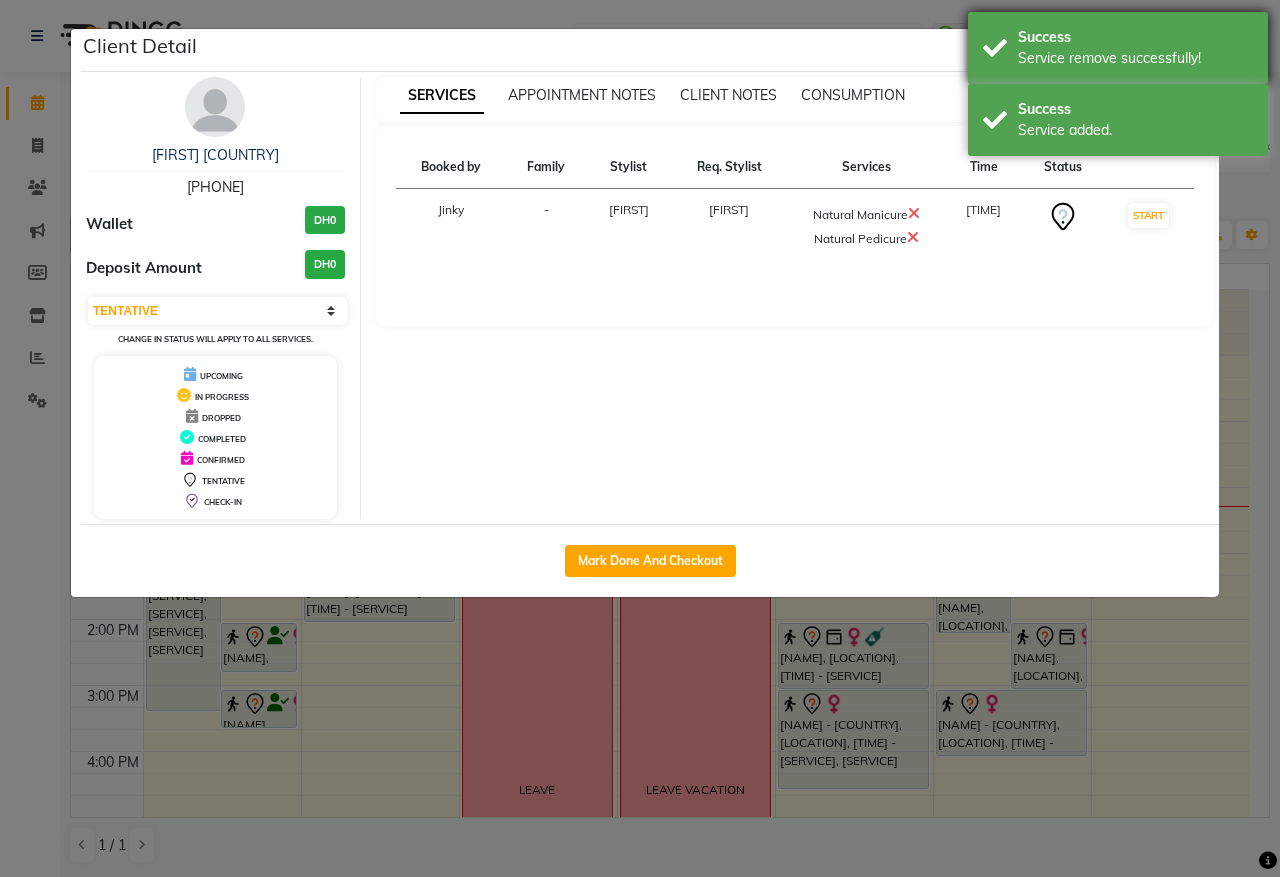 drag, startPoint x: 1053, startPoint y: 123, endPoint x: 1088, endPoint y: 45, distance: 85.49269 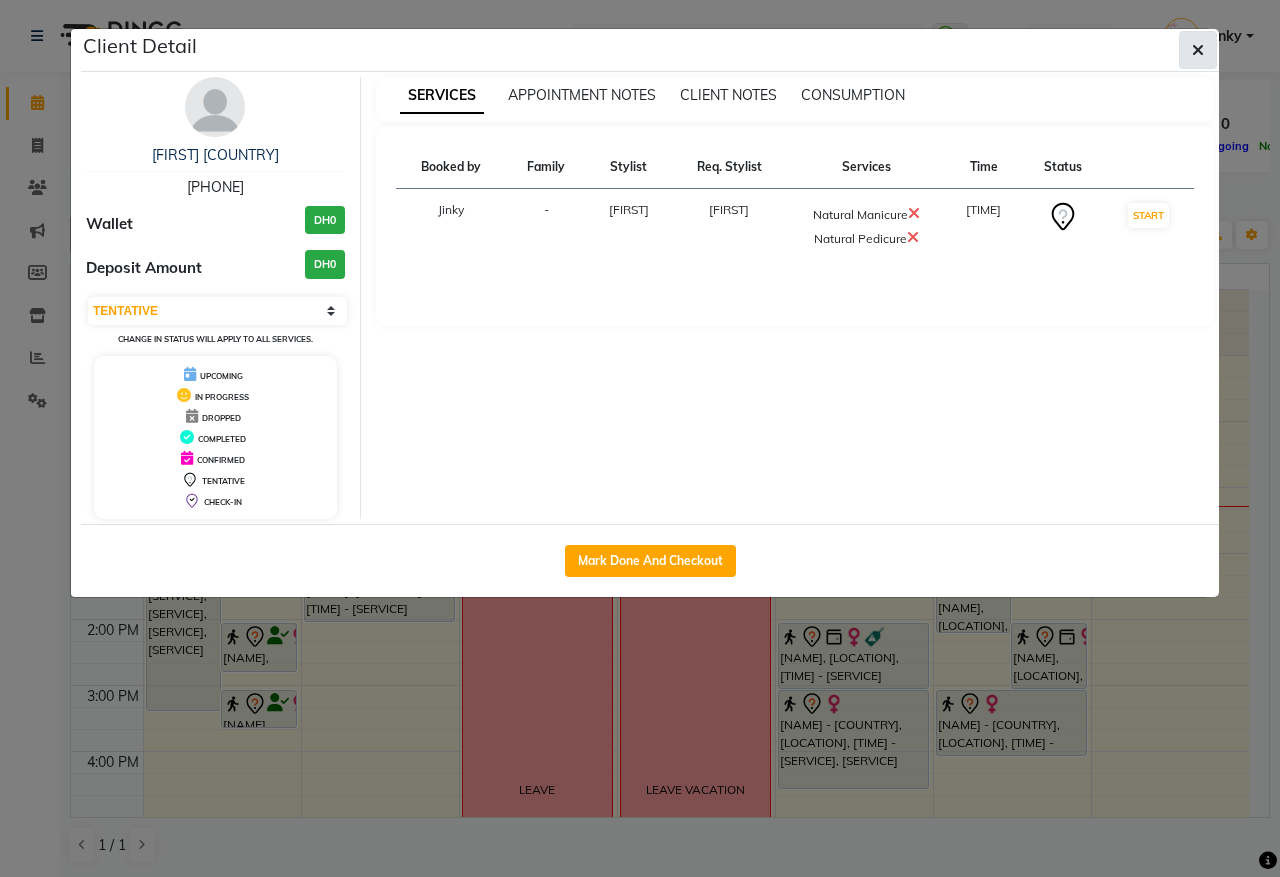click 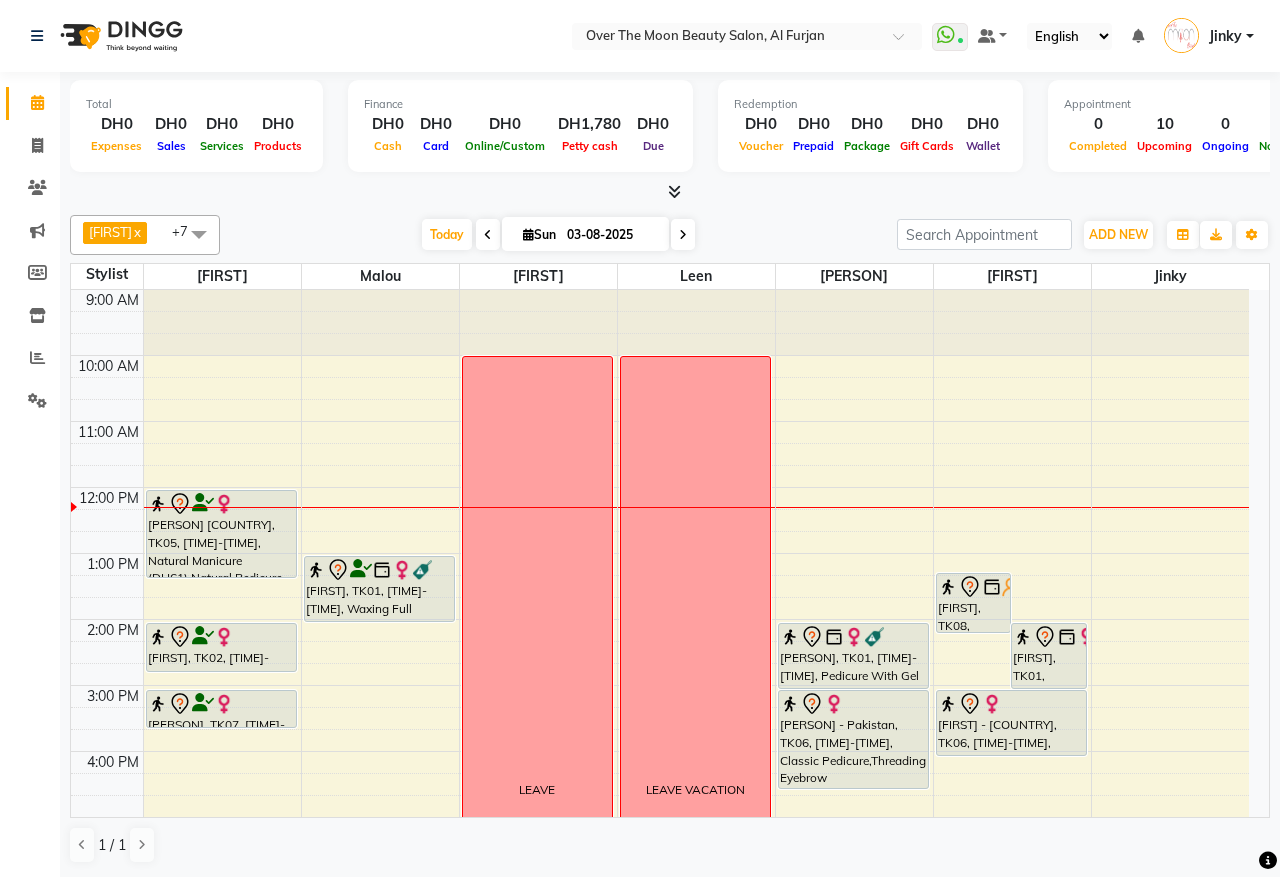 scroll, scrollTop: 0, scrollLeft: 0, axis: both 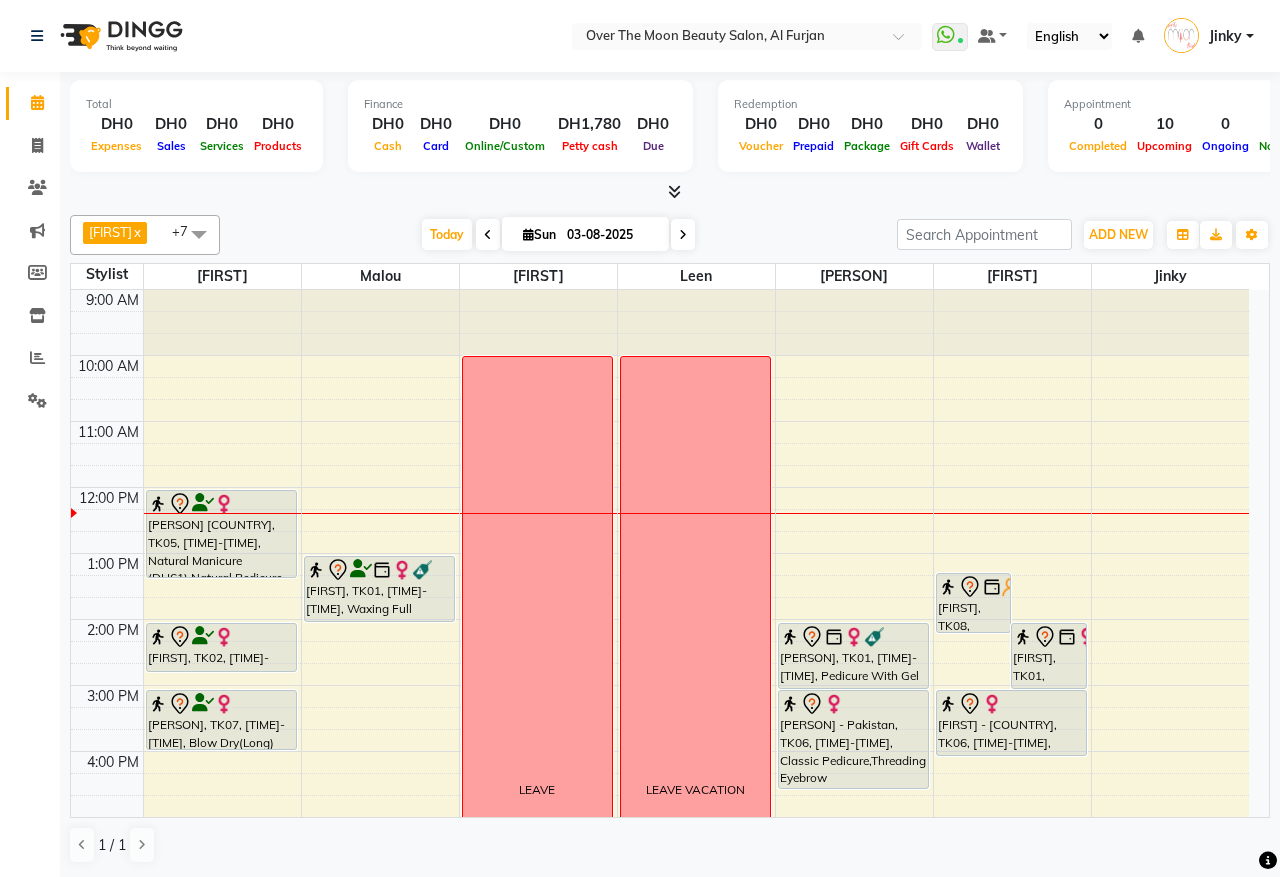 drag, startPoint x: 212, startPoint y: 726, endPoint x: 205, endPoint y: 753, distance: 27.89265 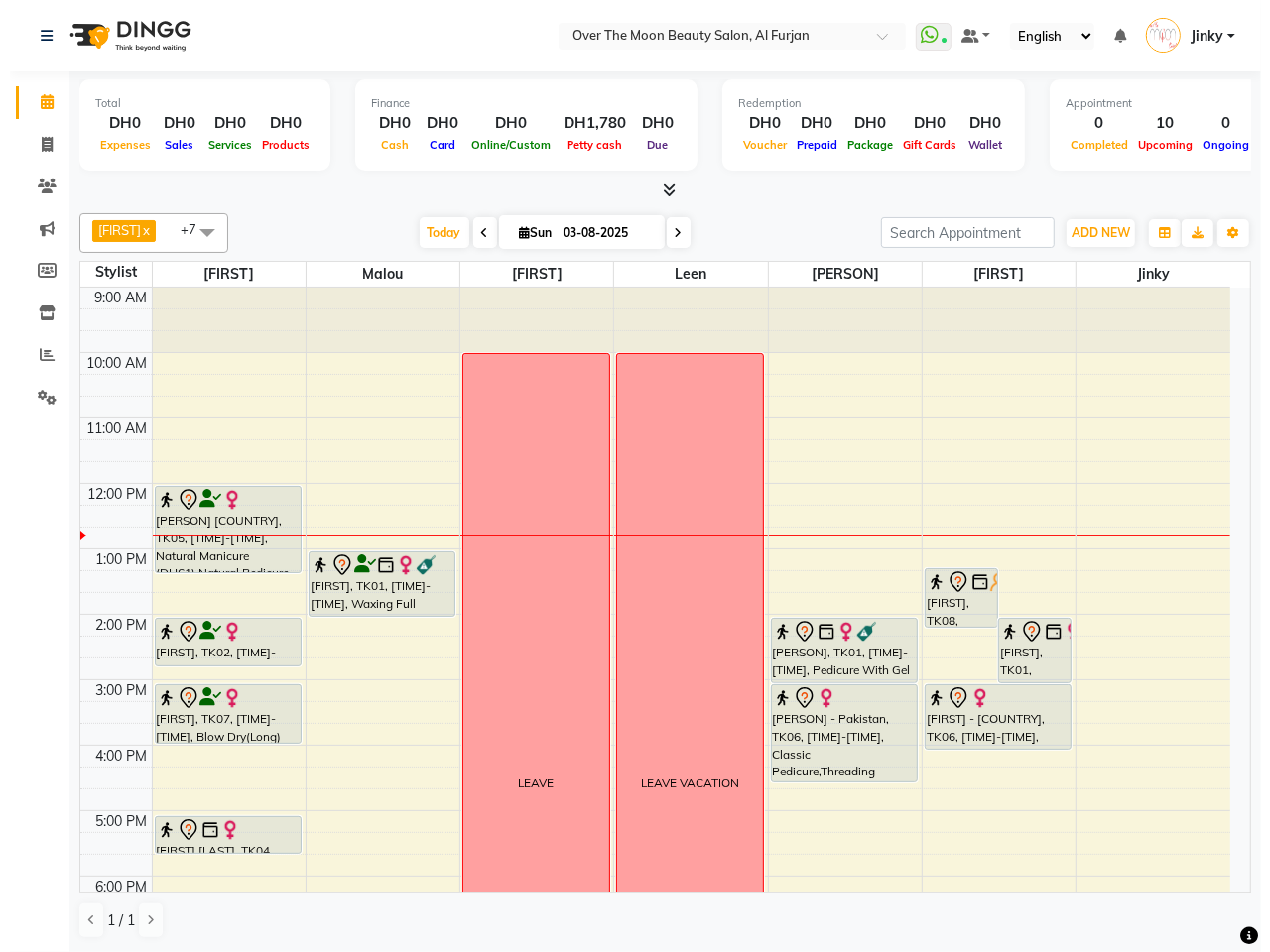 scroll, scrollTop: 206, scrollLeft: 0, axis: vertical 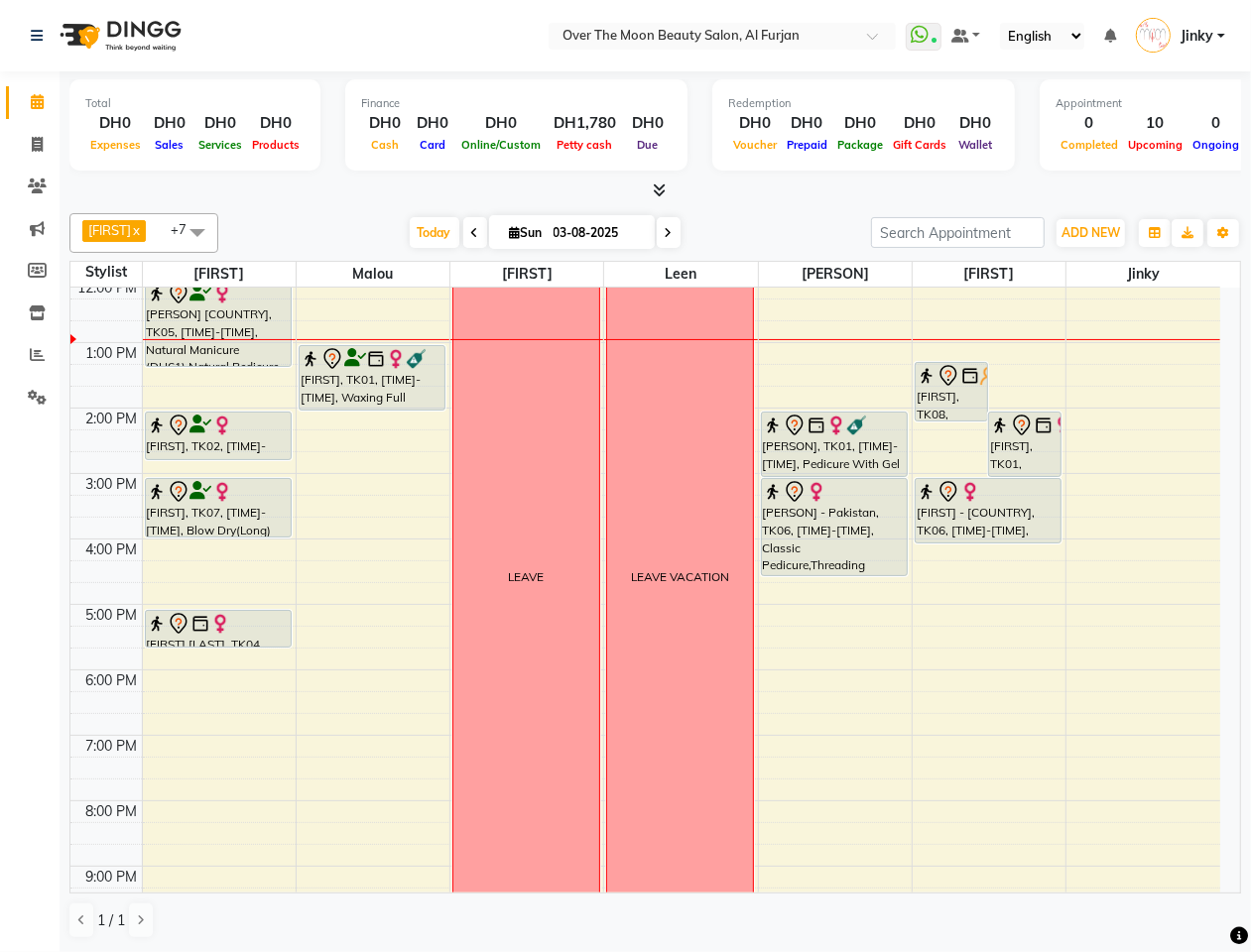 click on "03-08-2025" at bounding box center [597, 233] 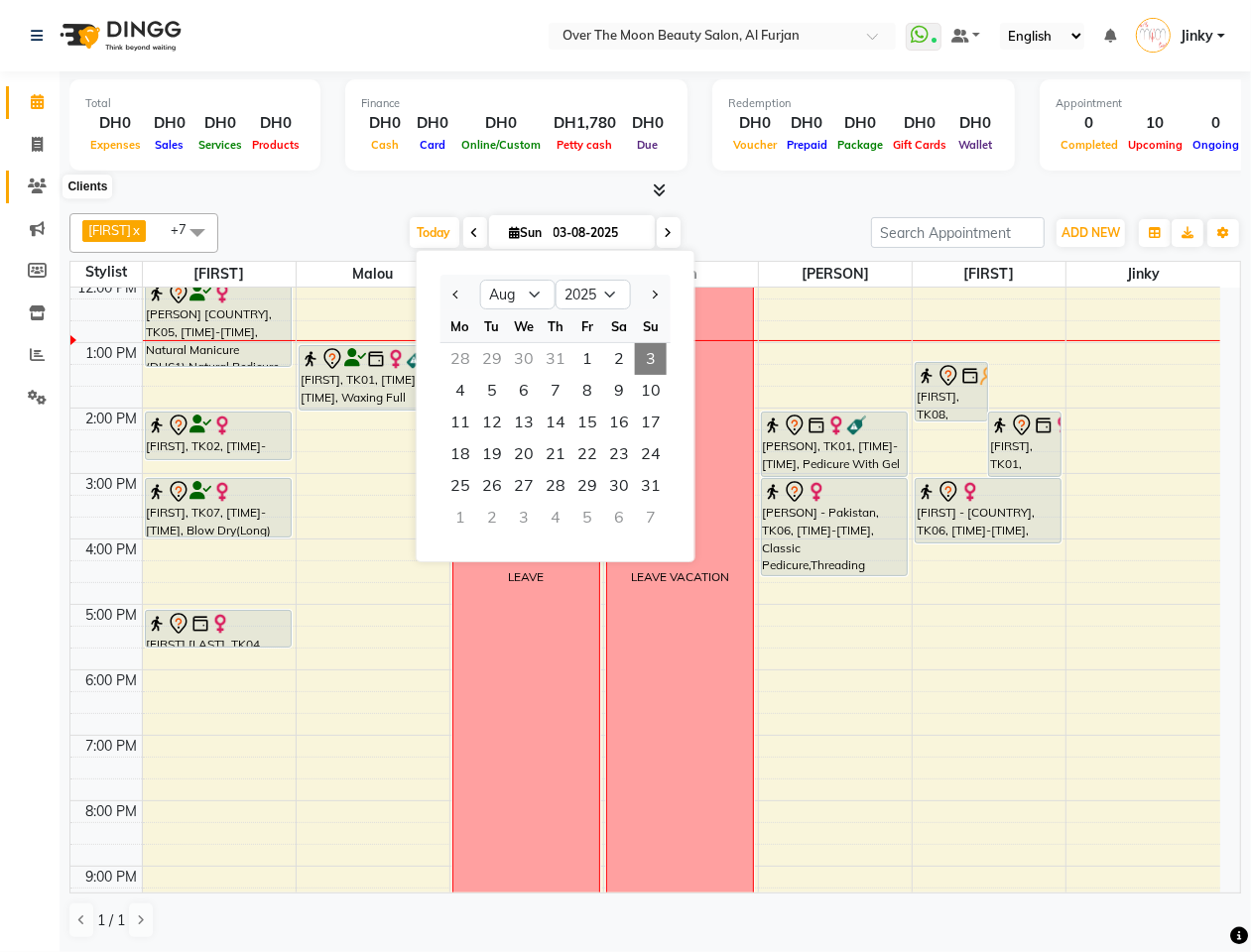click 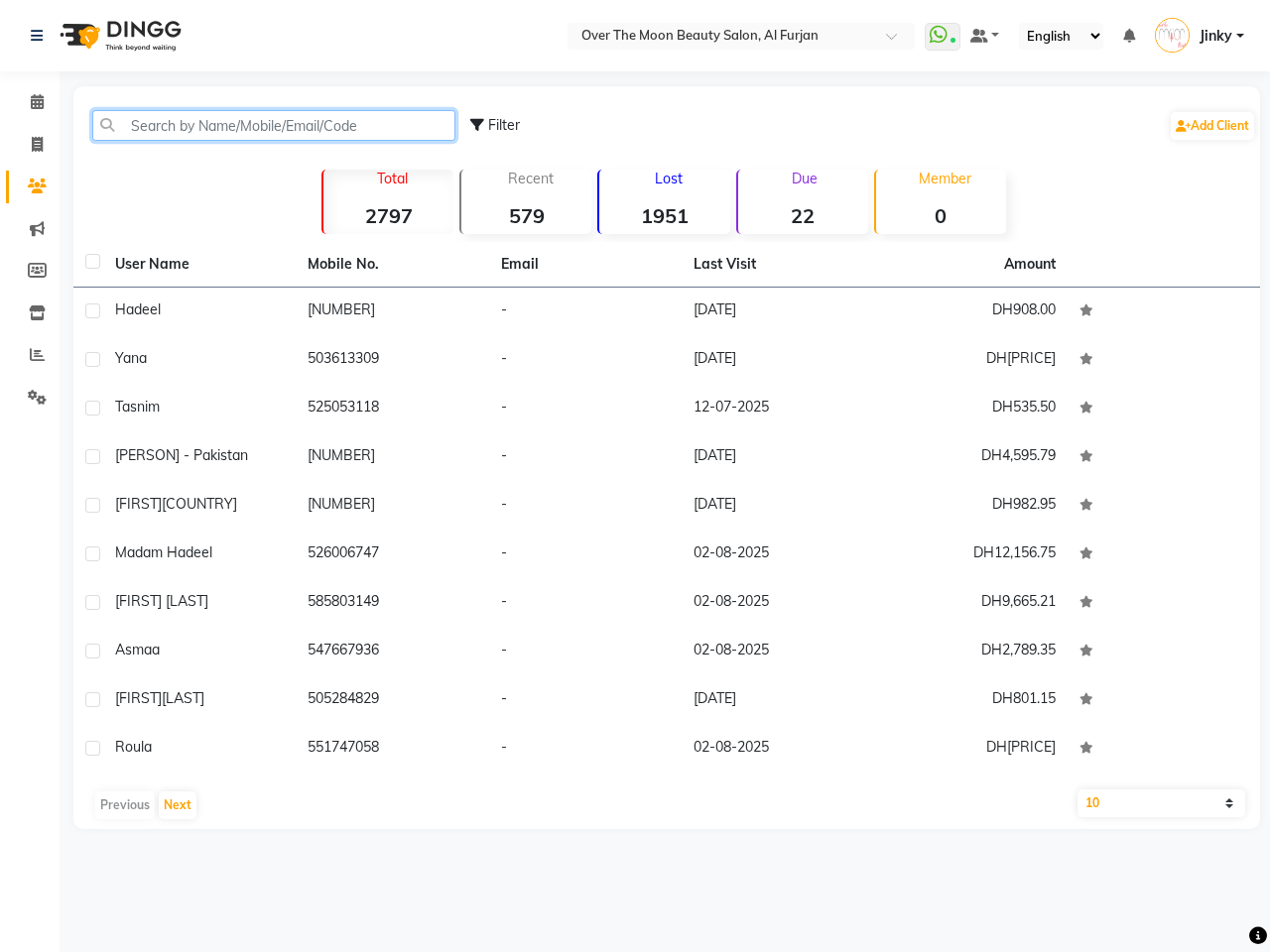 click 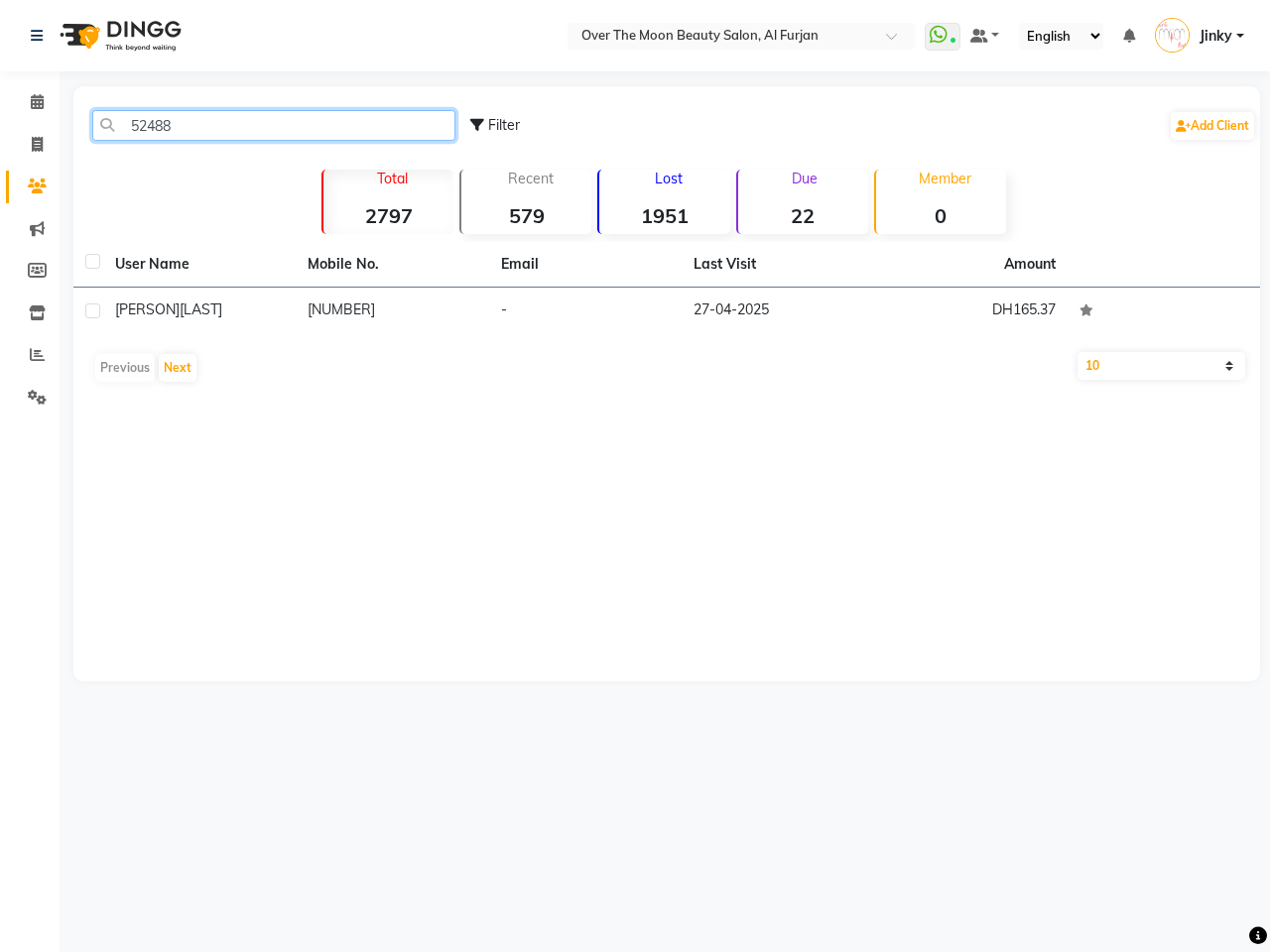 type on "52488" 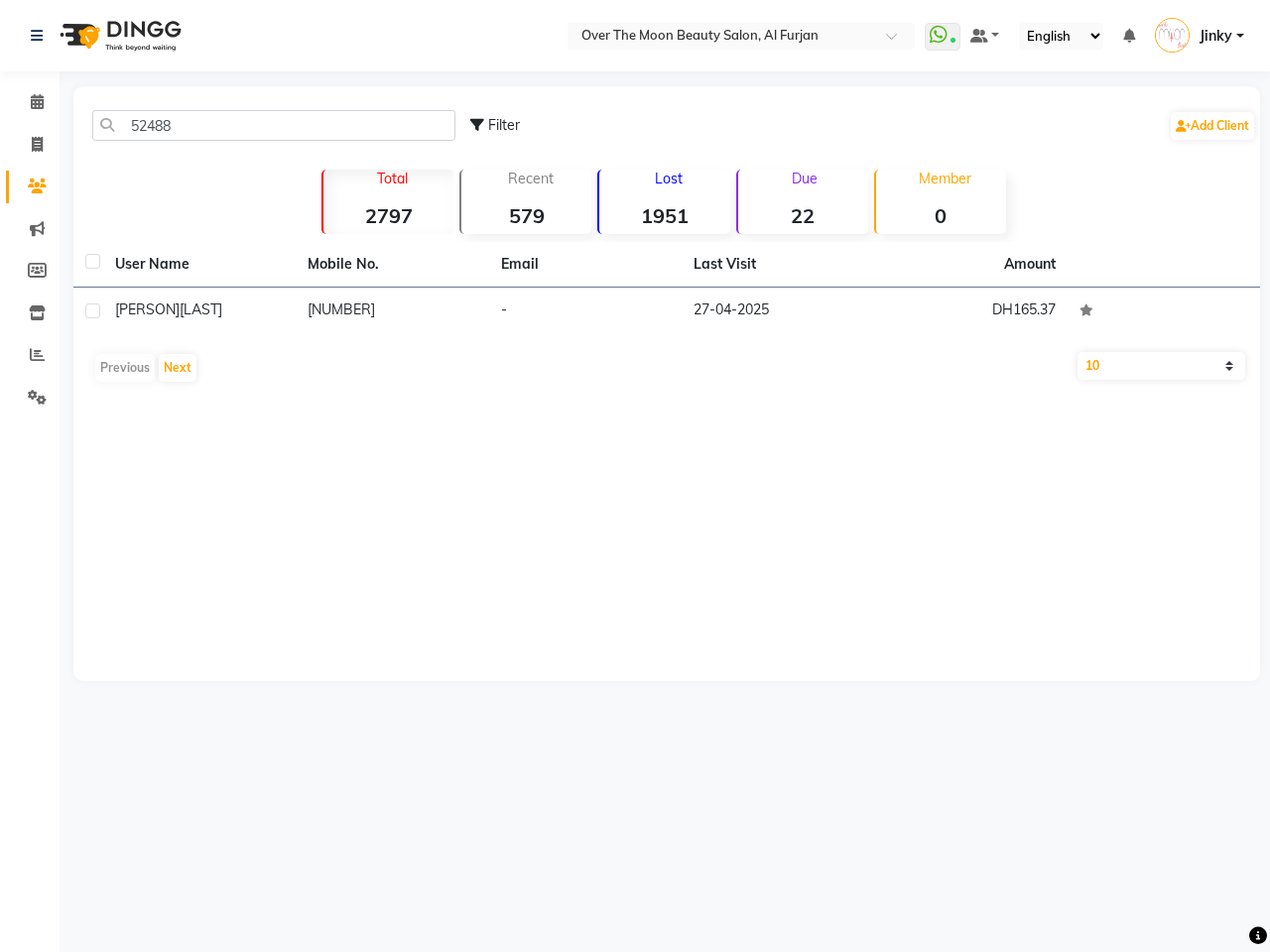 click on "Email" 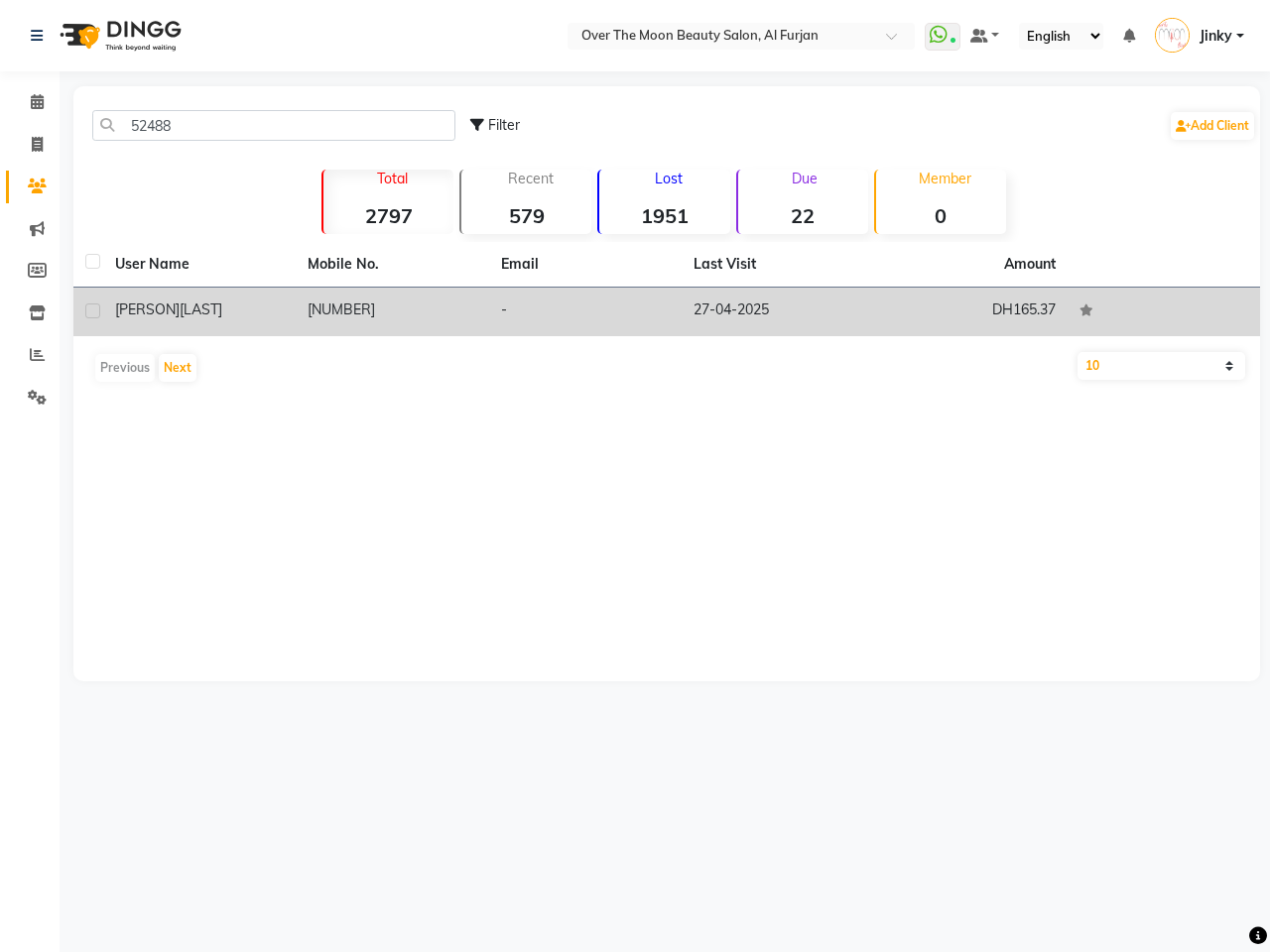 click on "-" 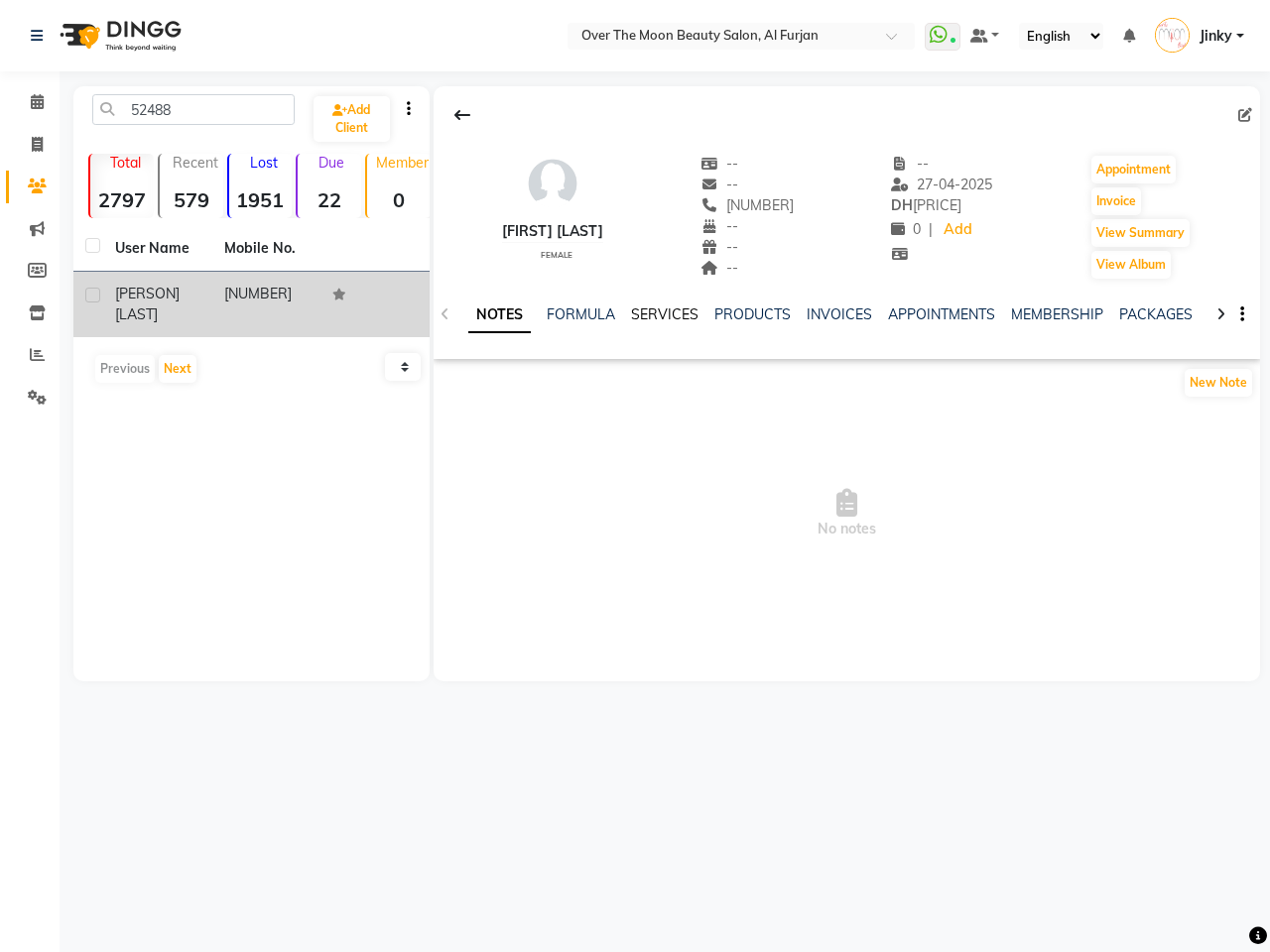 click on "SERVICES" 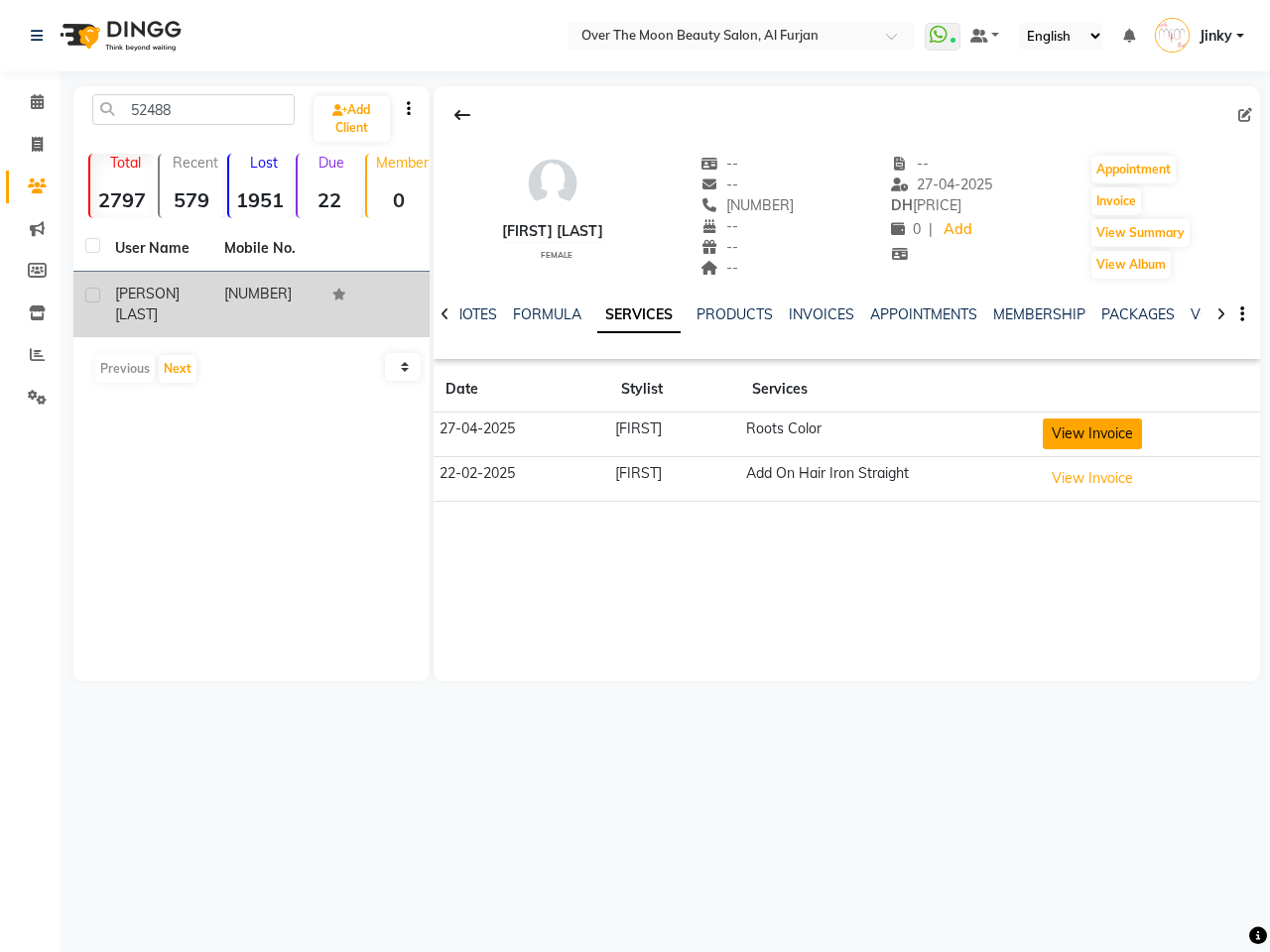 click on "View Invoice" 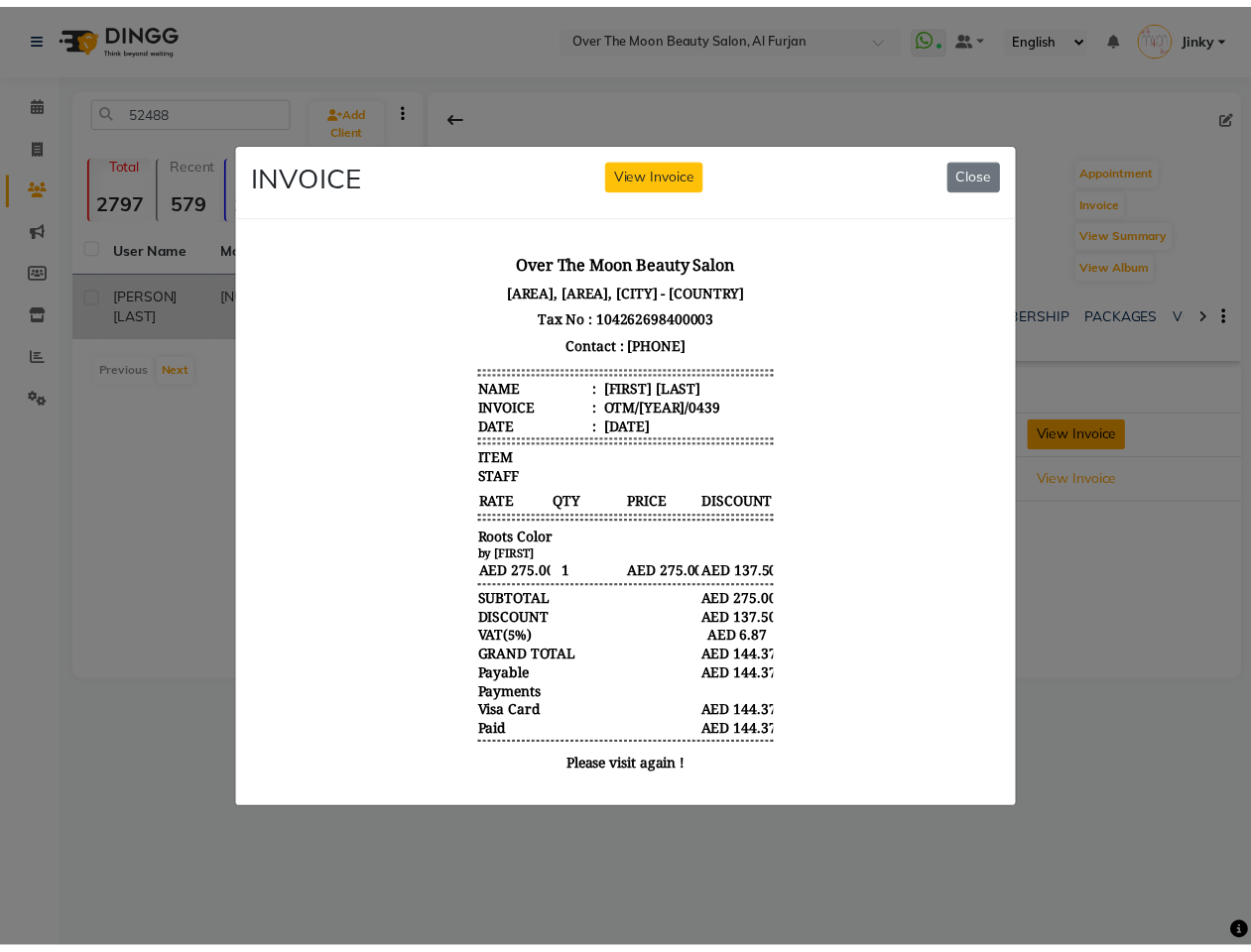 scroll, scrollTop: 0, scrollLeft: 0, axis: both 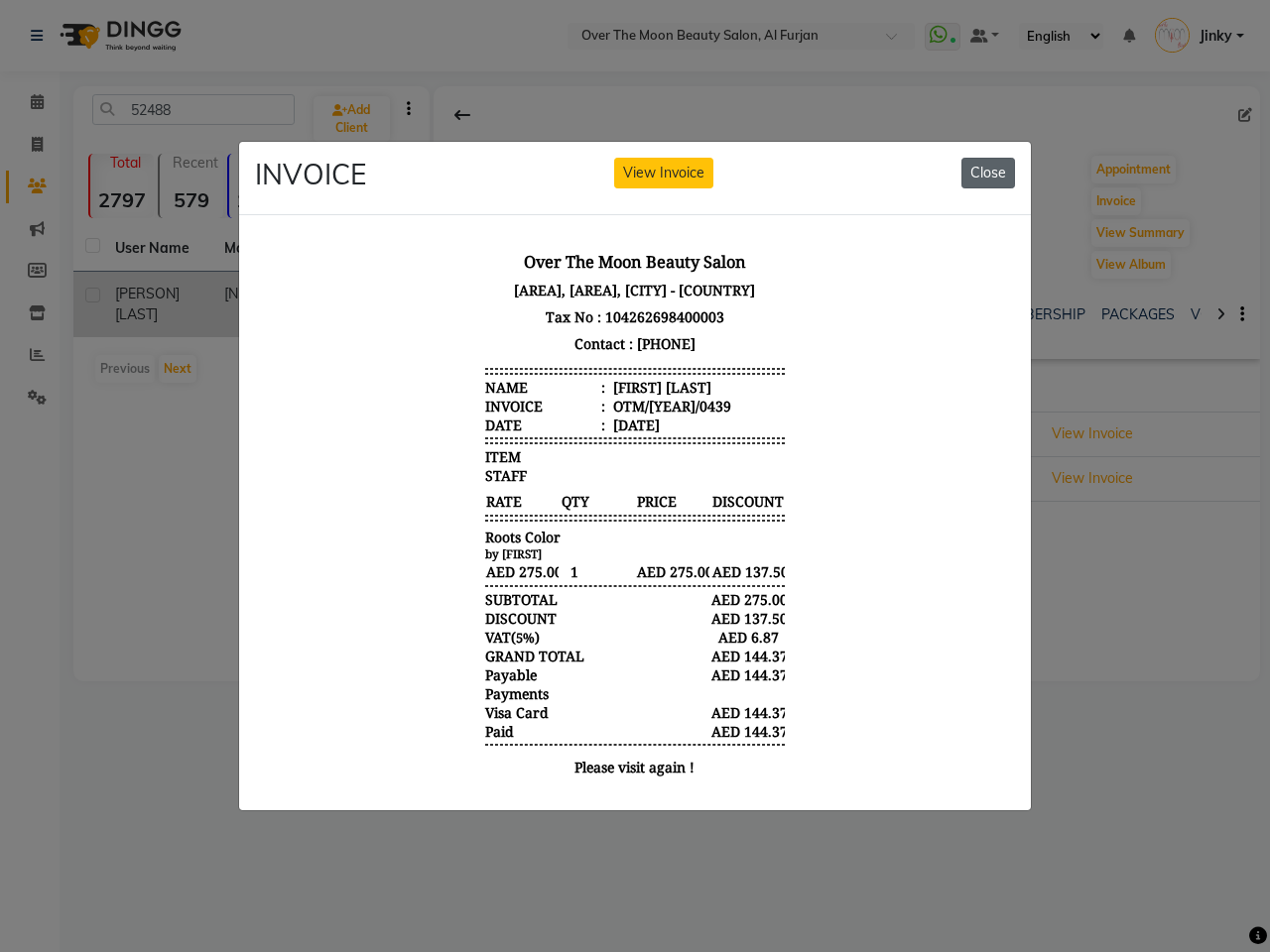 click on "Close" 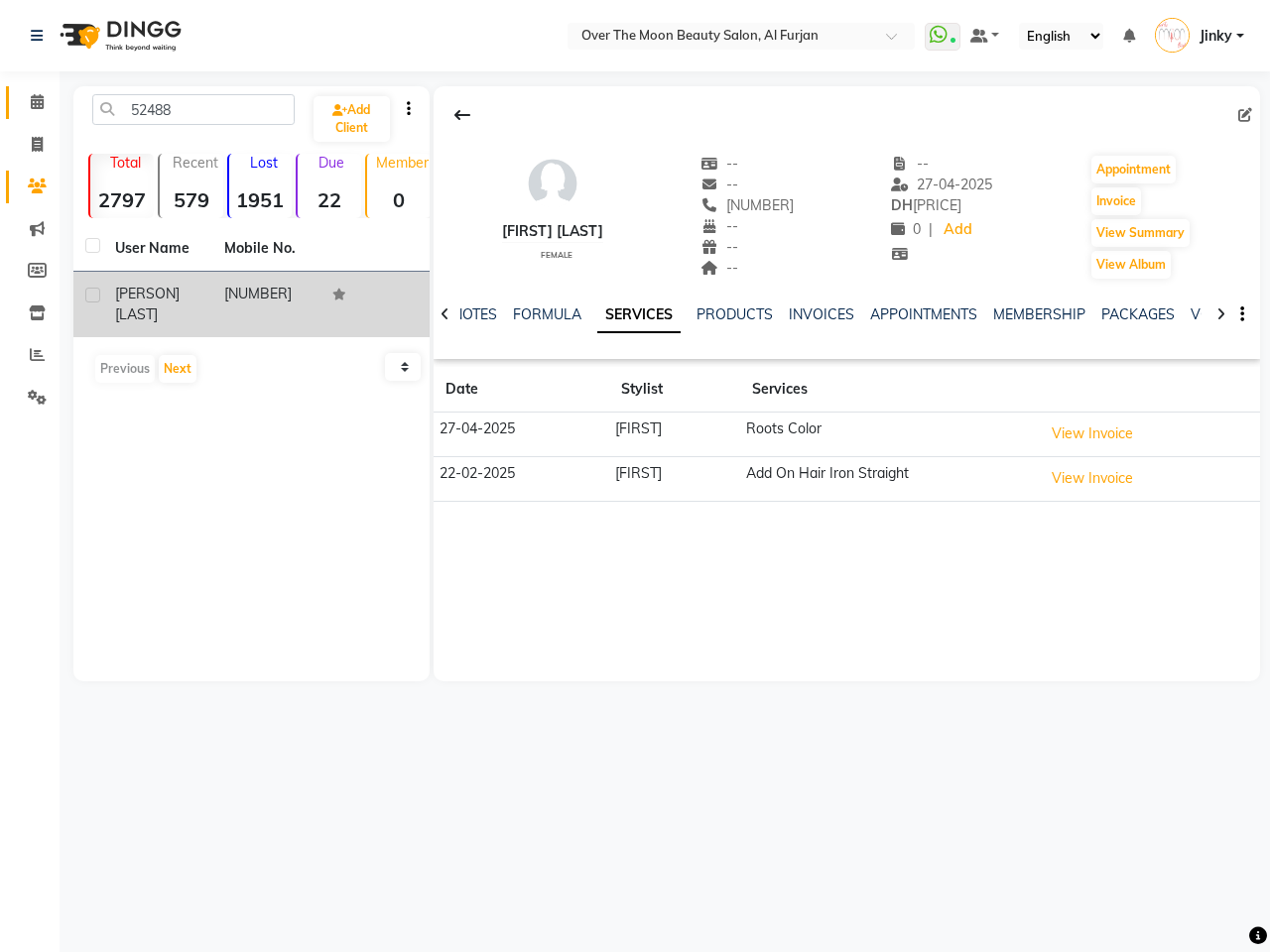 click on "Calendar" 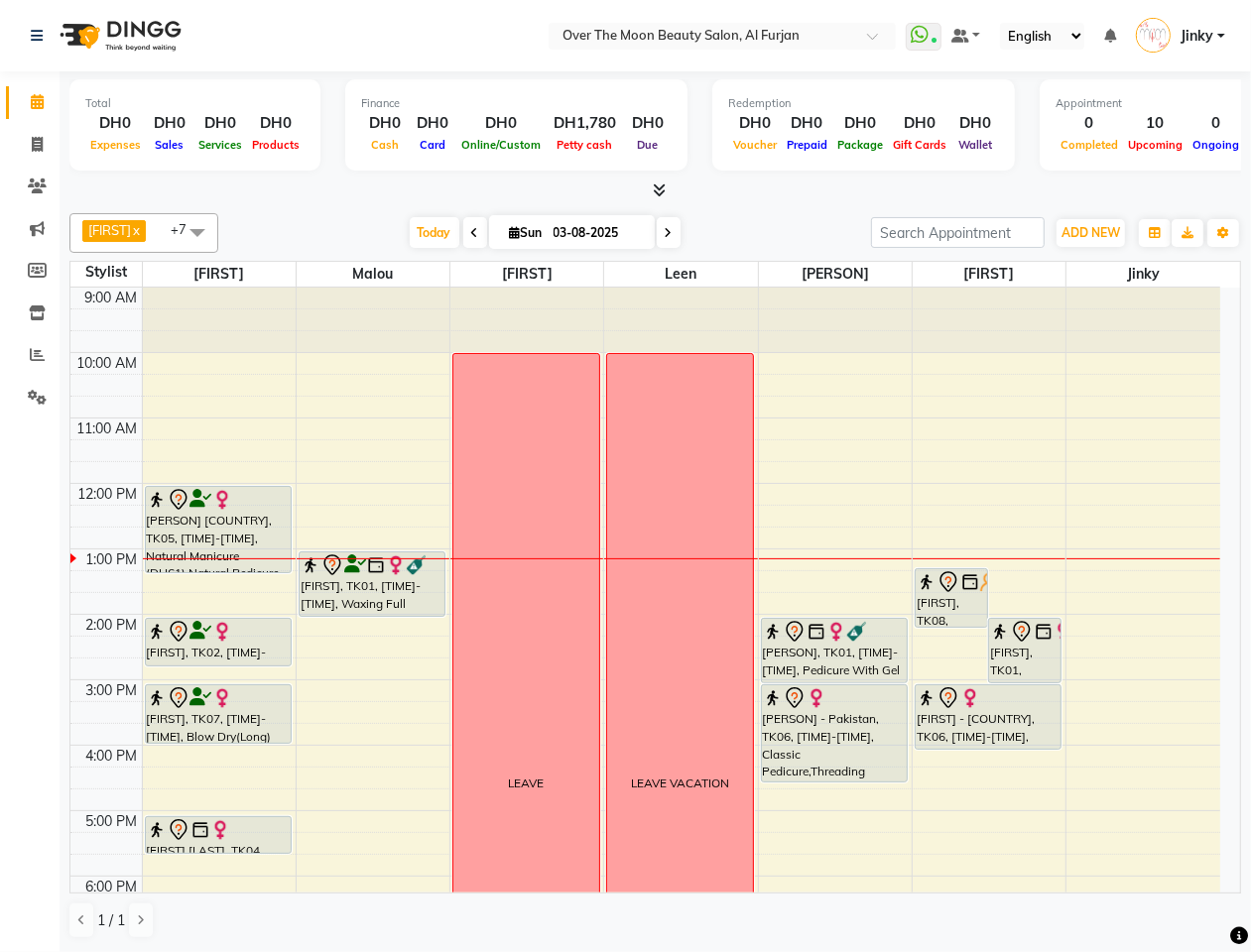 scroll, scrollTop: 206, scrollLeft: 0, axis: vertical 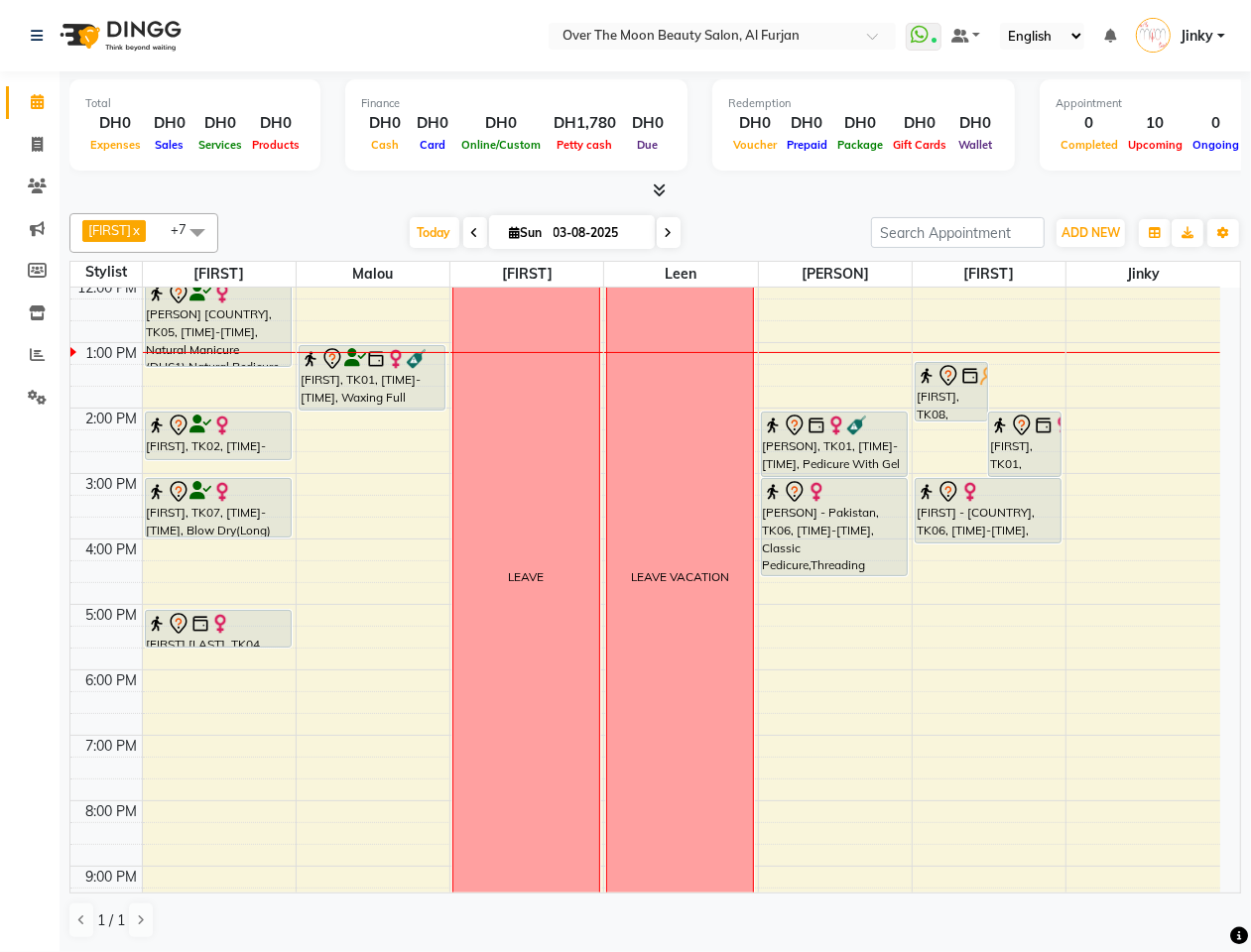 click at bounding box center [669, 233] 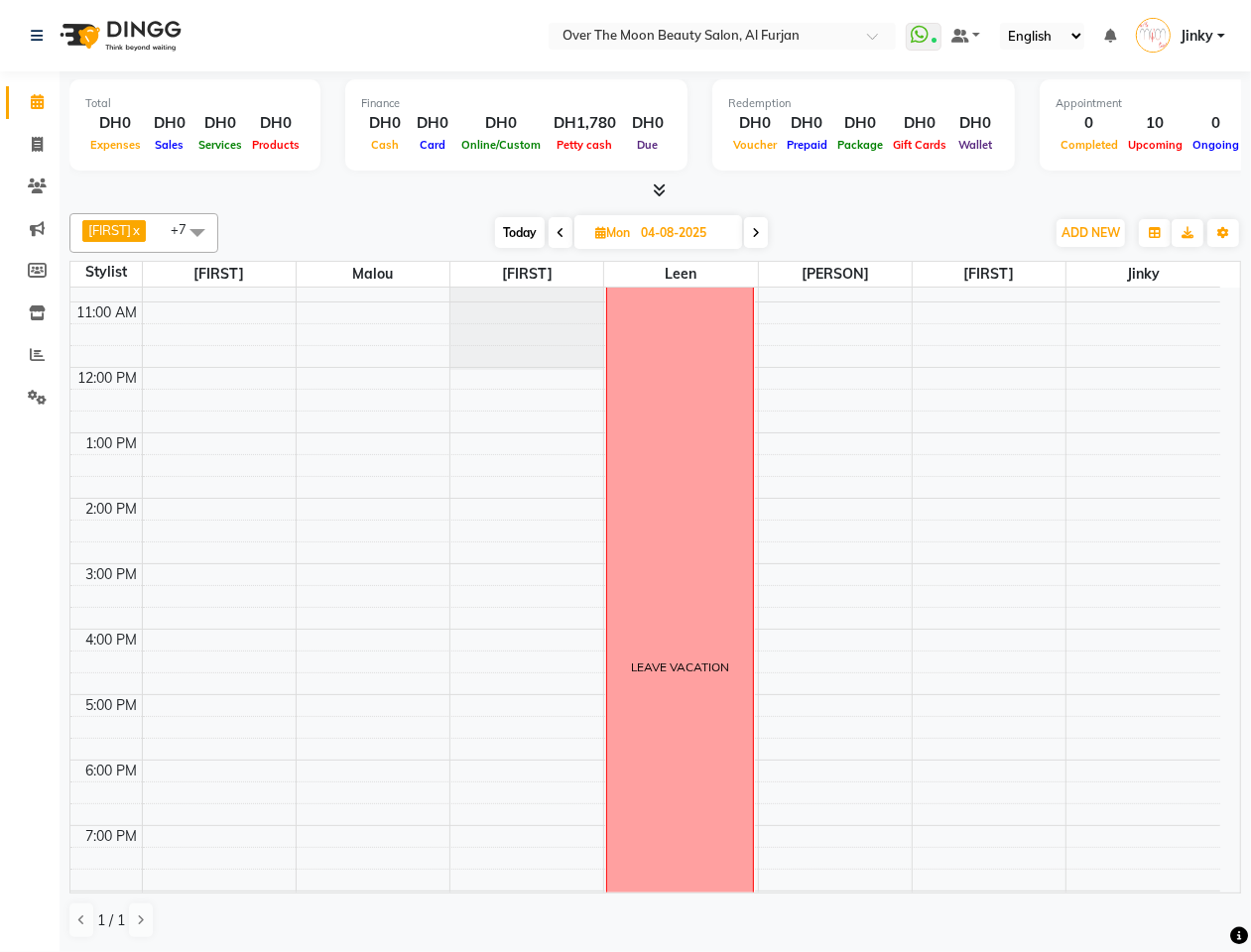 scroll, scrollTop: 58, scrollLeft: 0, axis: vertical 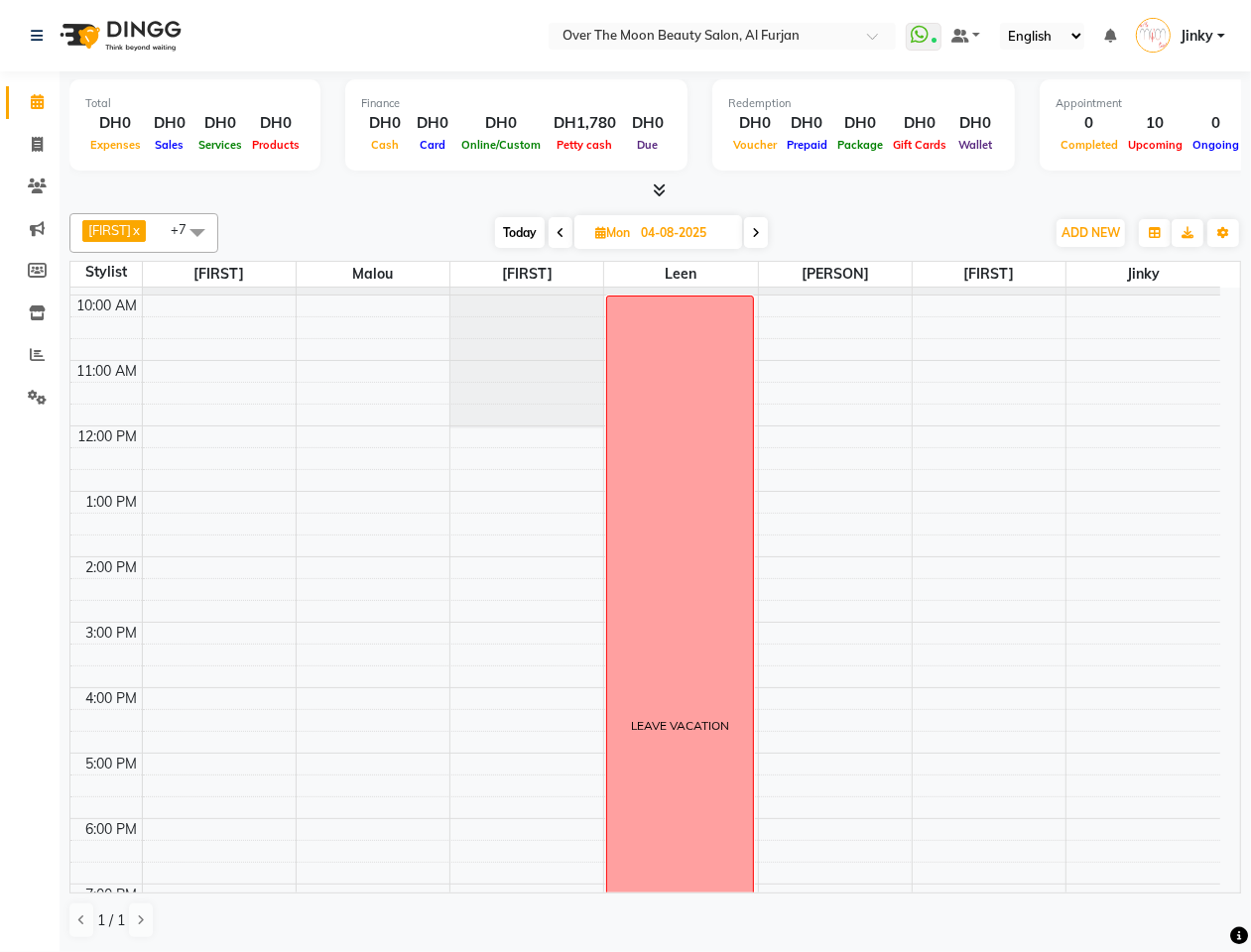 click on "9:00 AM 10:00 AM 11:00 AM 12:00 PM 1:00 PM 2:00 PM 3:00 PM 4:00 PM 5:00 PM 6:00 PM 7:00 PM 8:00 PM 9:00 PM 10:00 PM 11:00 PM  LEAVE VACATION" at bounding box center [645, 720] 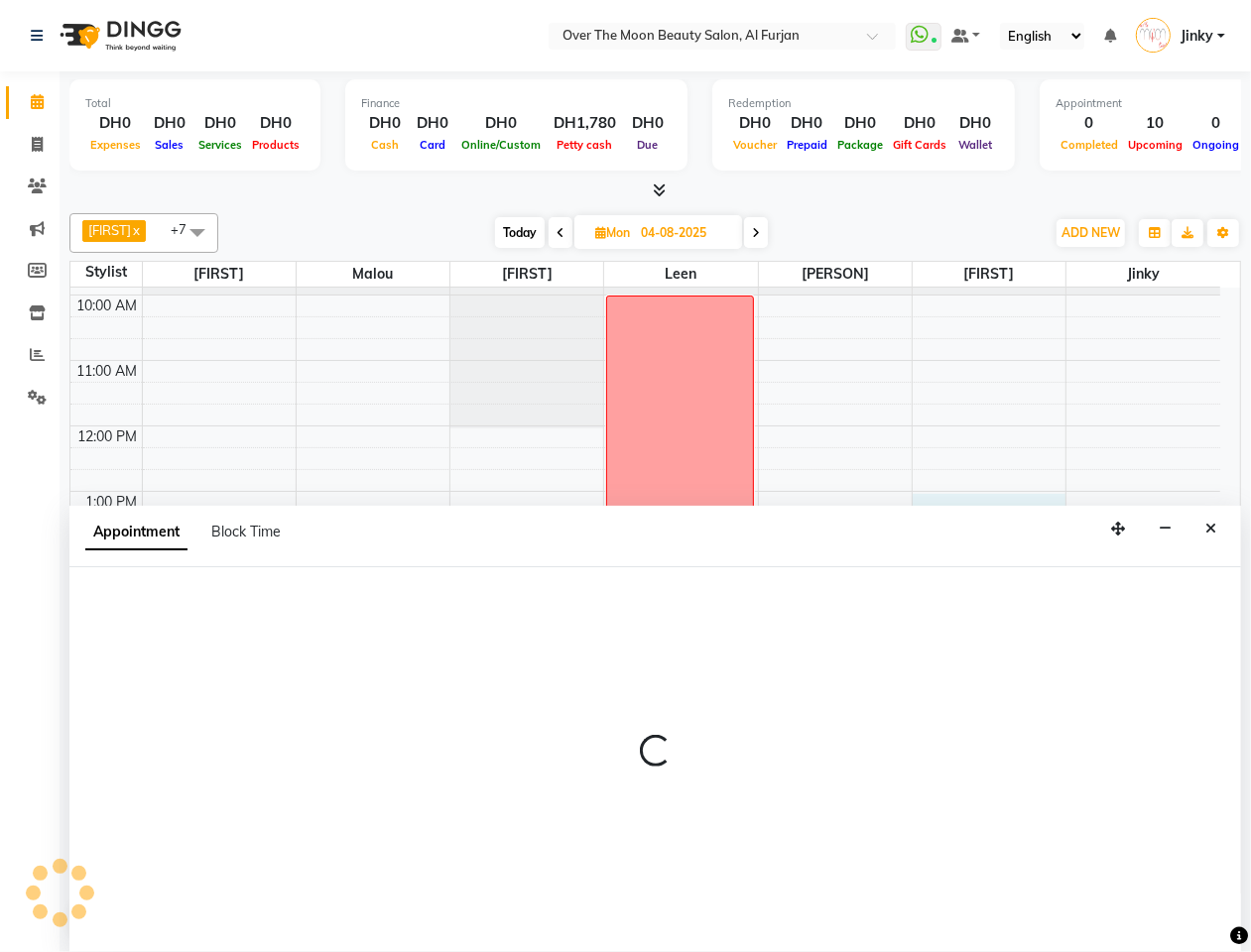 scroll, scrollTop: 1, scrollLeft: 0, axis: vertical 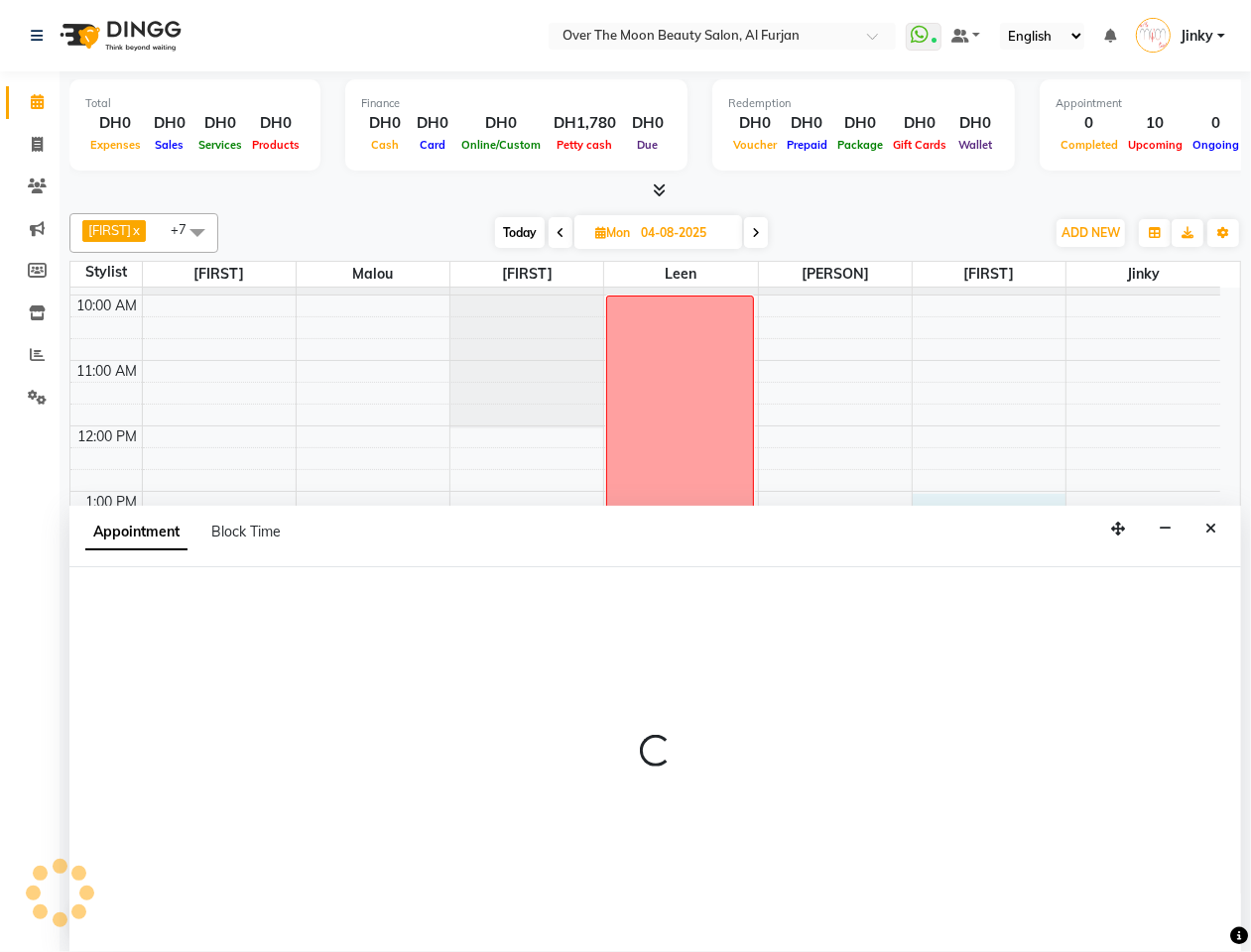 select on "64796" 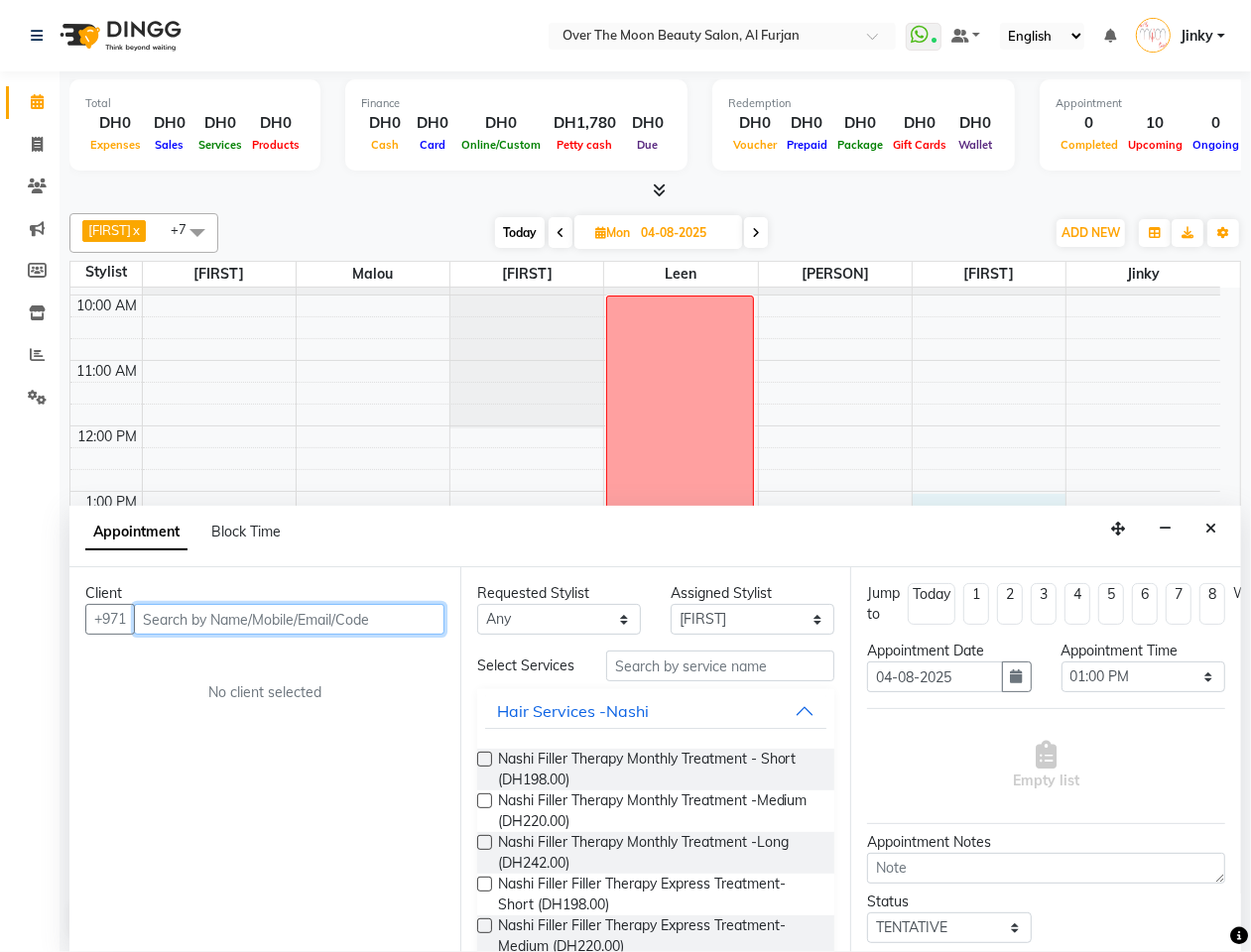 click at bounding box center [289, 619] 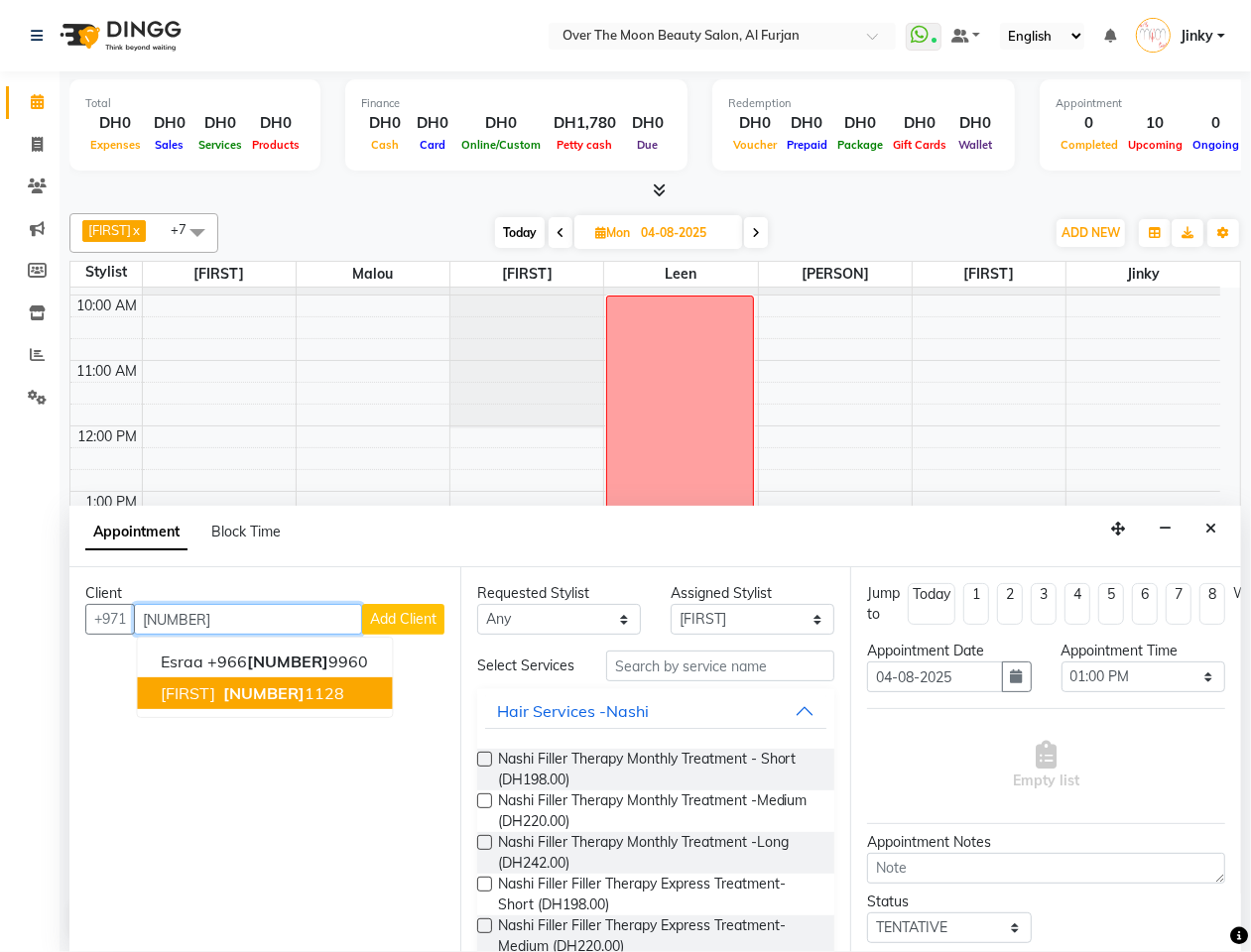 click on "56989" at bounding box center [265, 693] 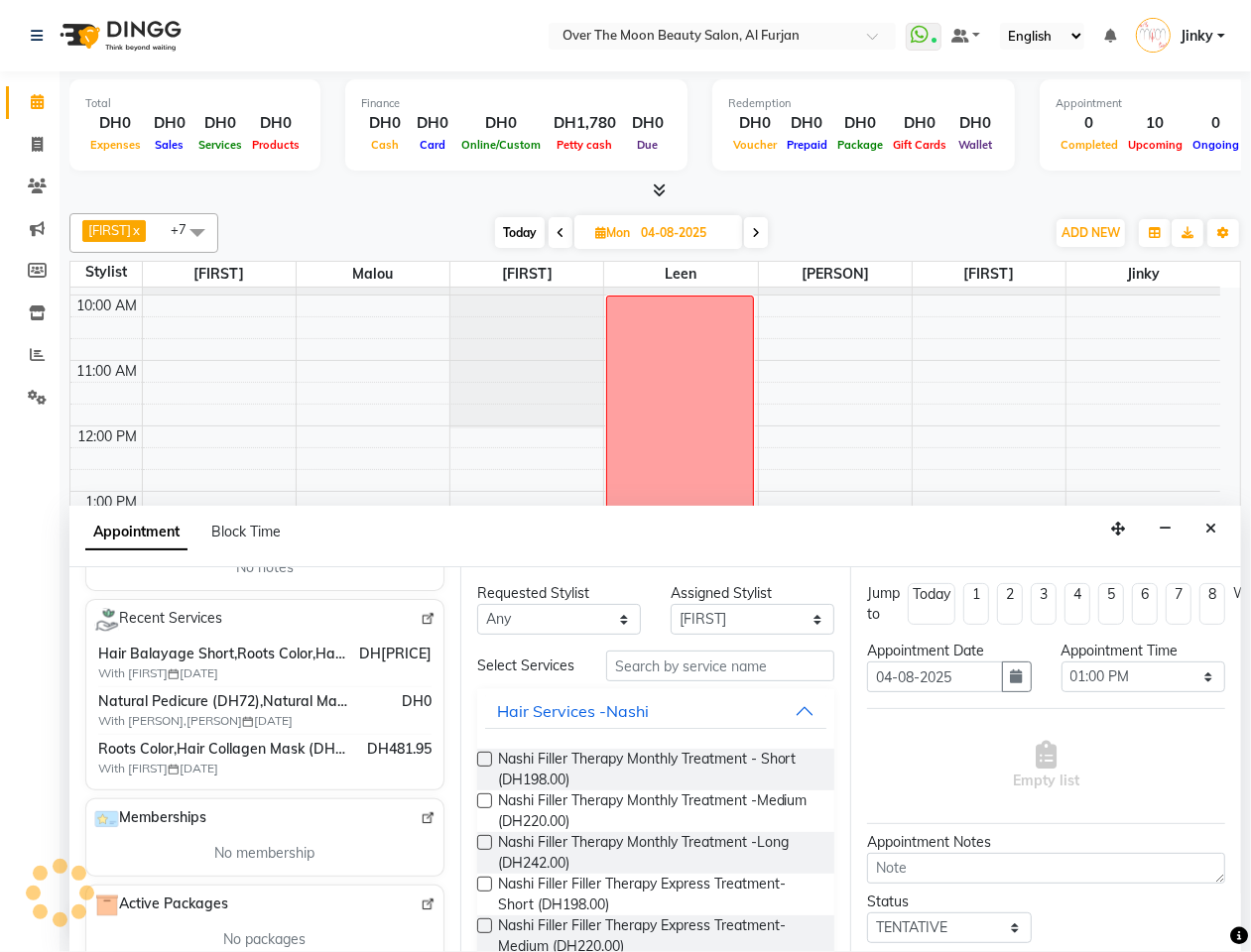 scroll, scrollTop: 413, scrollLeft: 0, axis: vertical 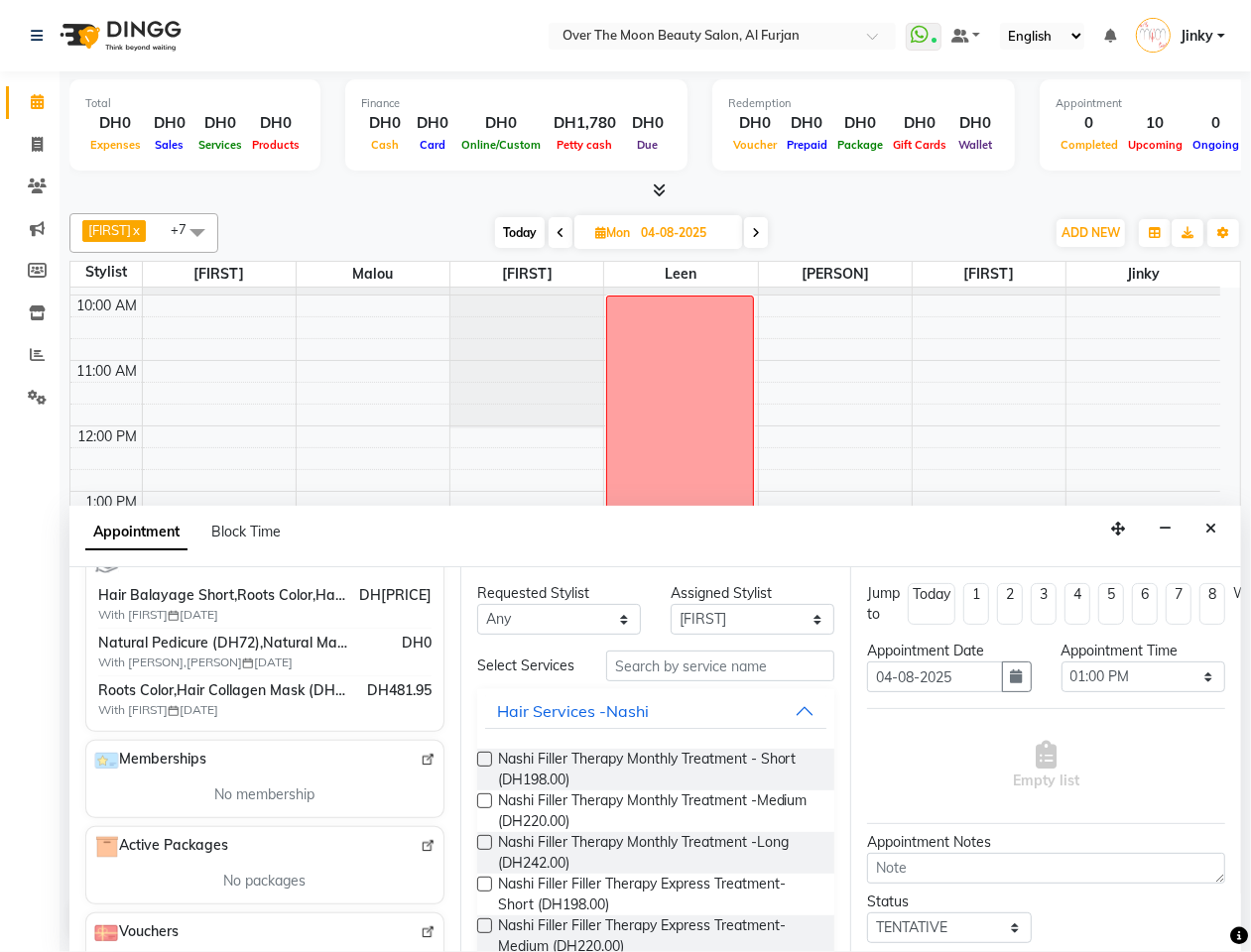 type on "[PHONE]" 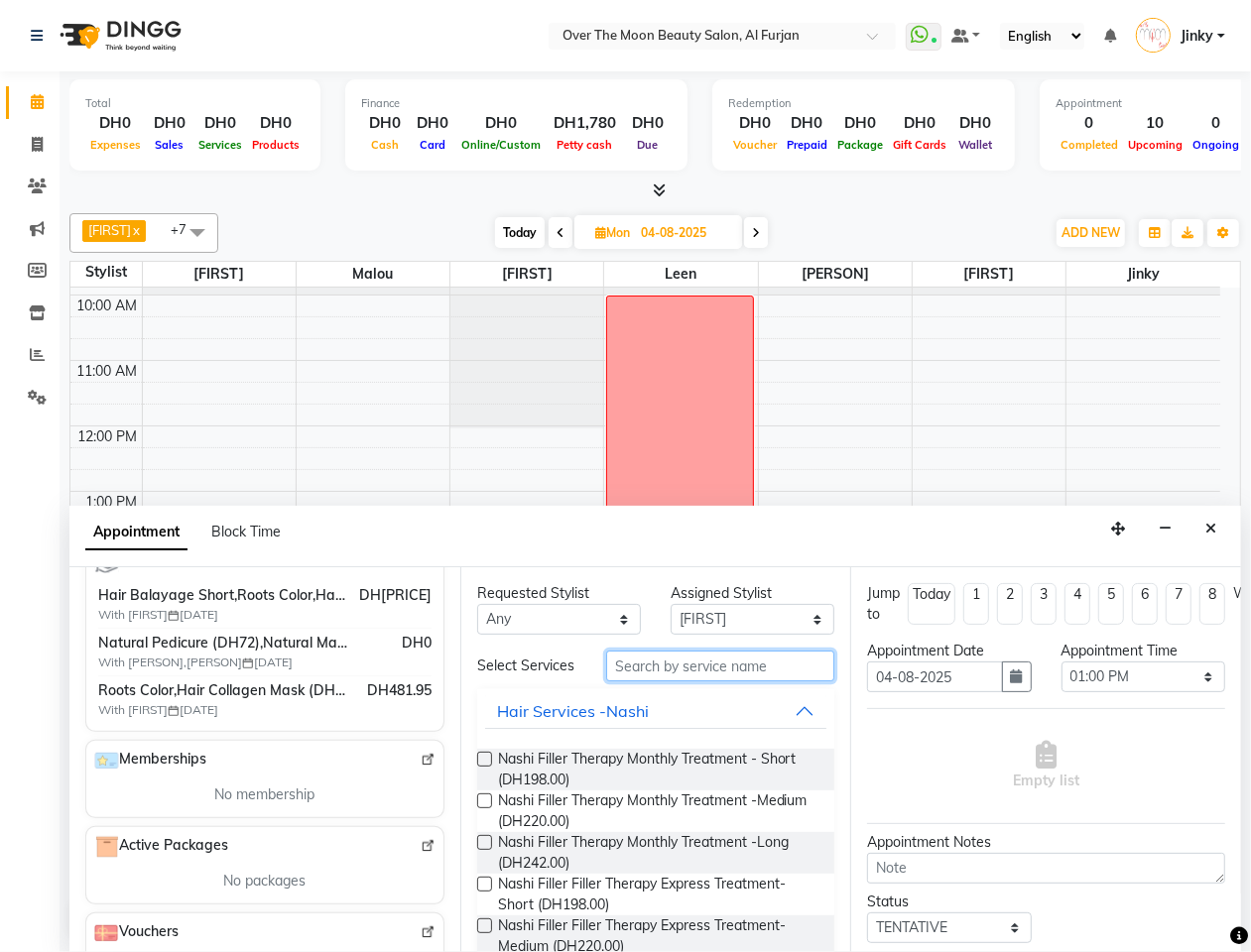 click at bounding box center [720, 665] 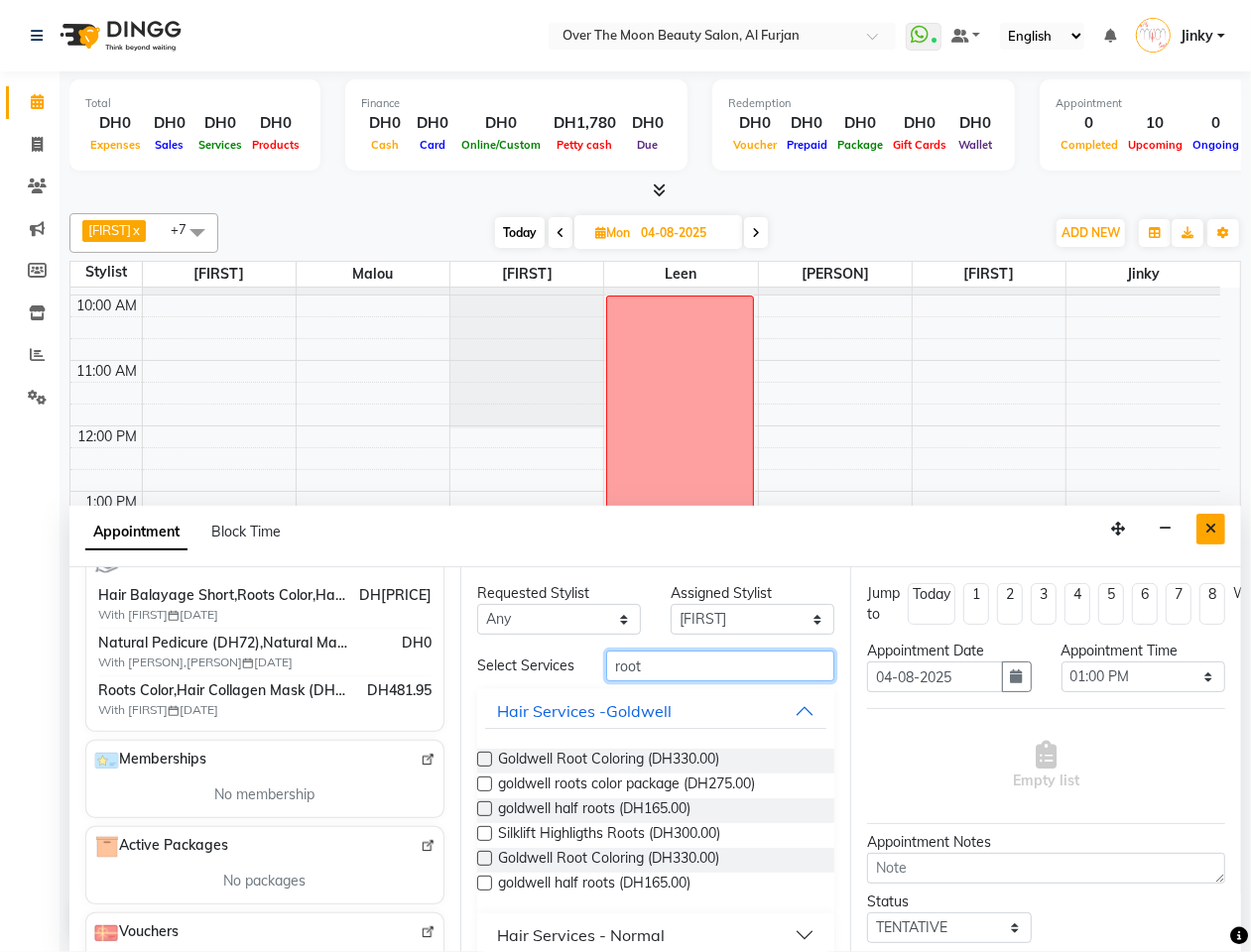 type on "root" 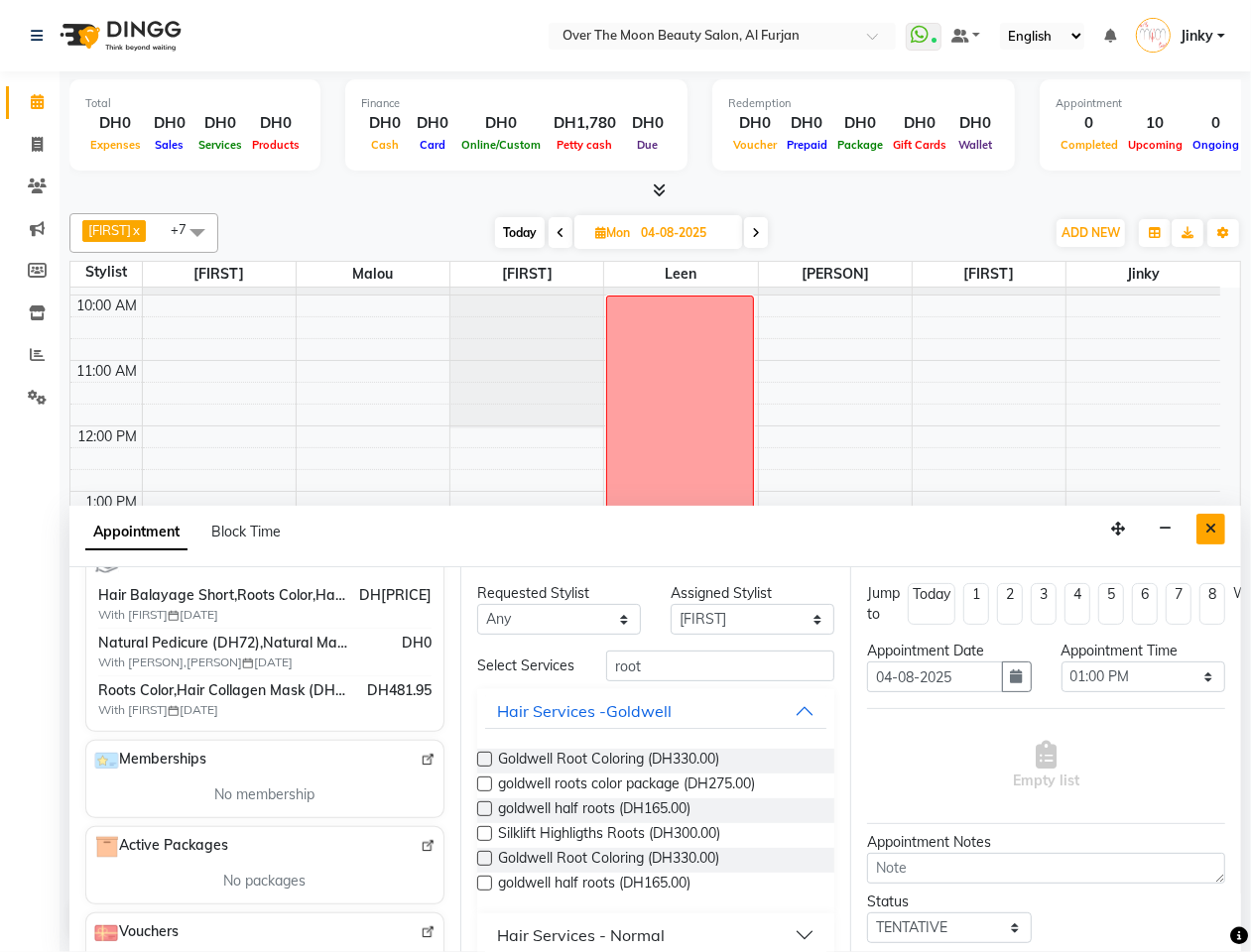 click at bounding box center [1210, 529] 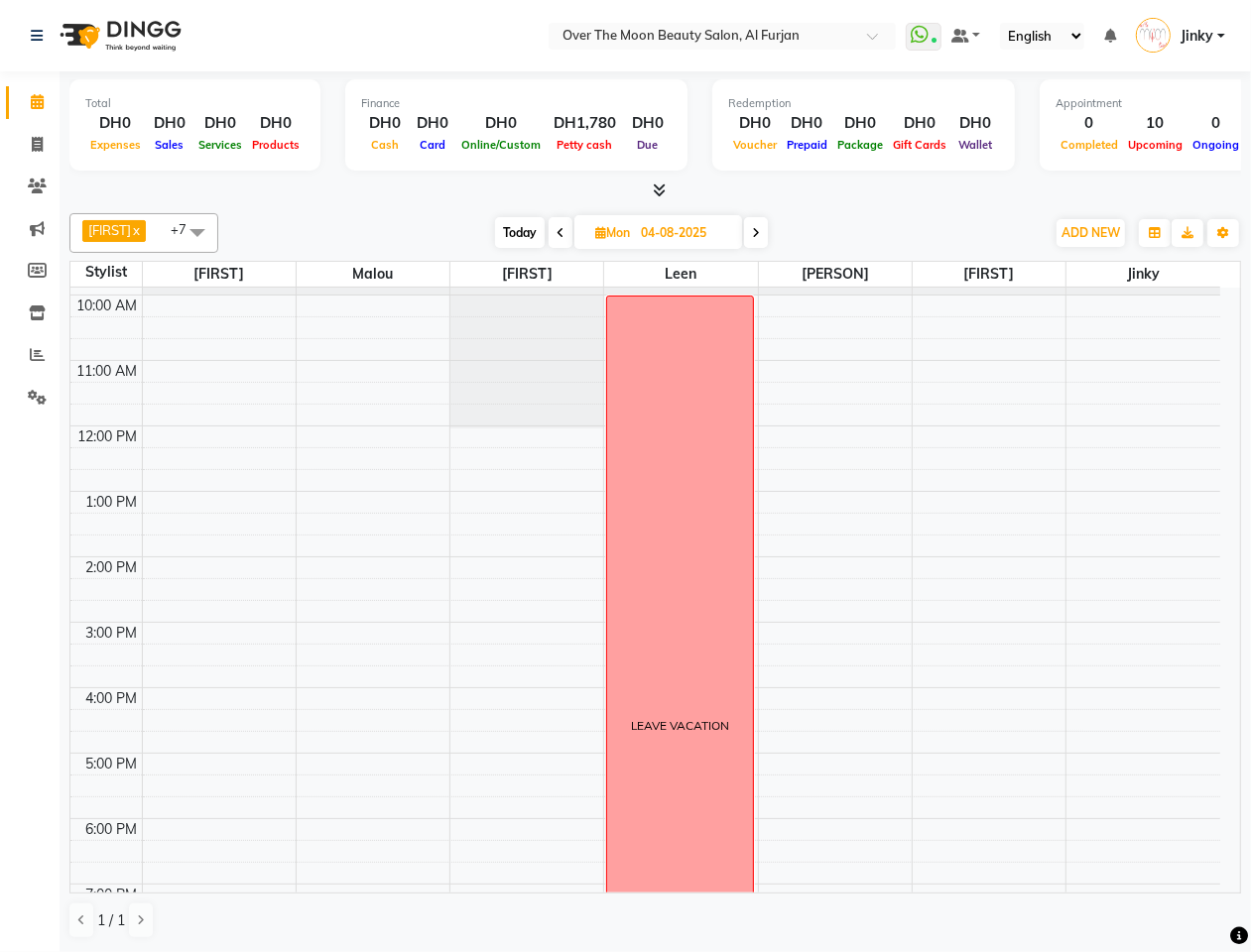 click at bounding box center (561, 233) 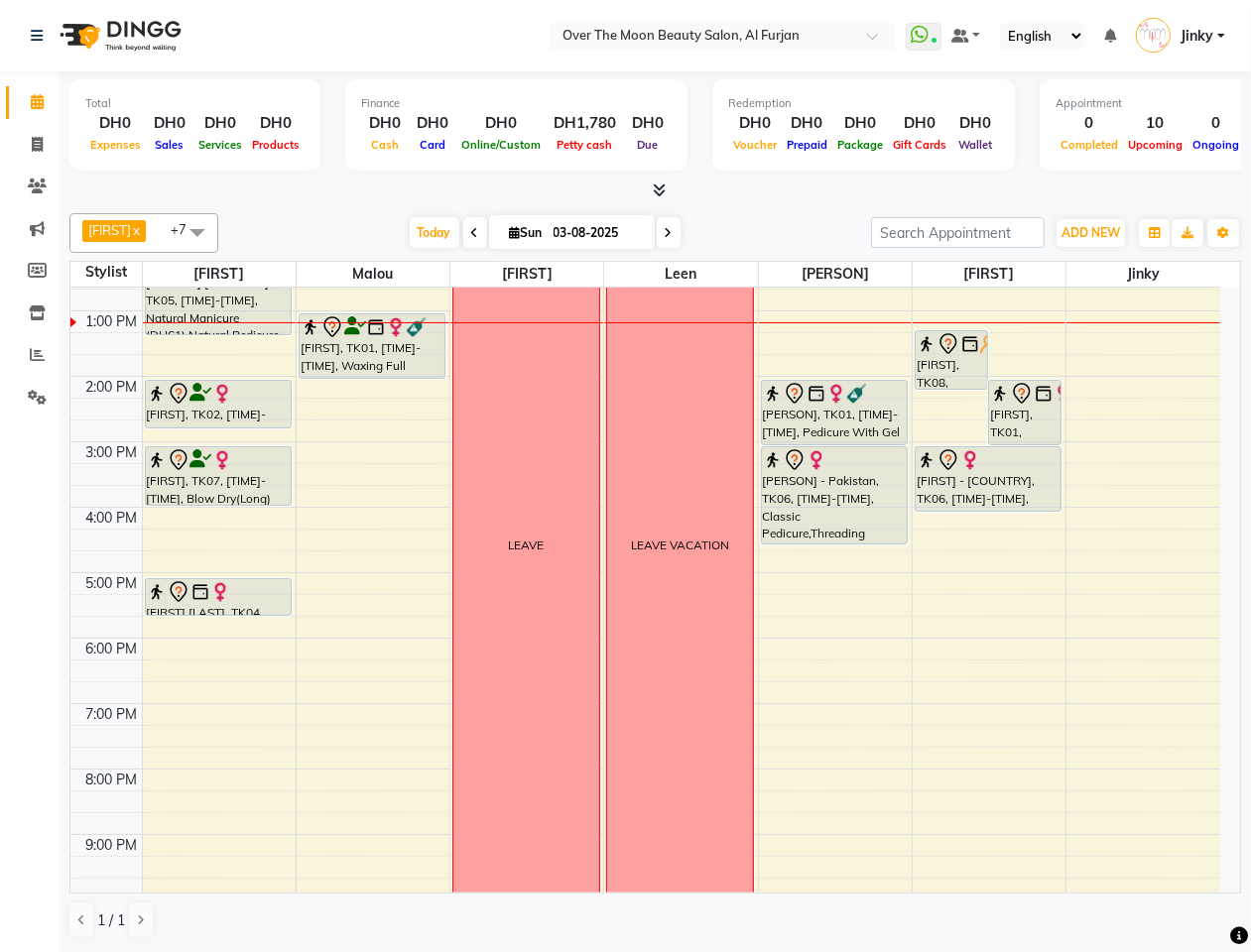 scroll, scrollTop: 179, scrollLeft: 0, axis: vertical 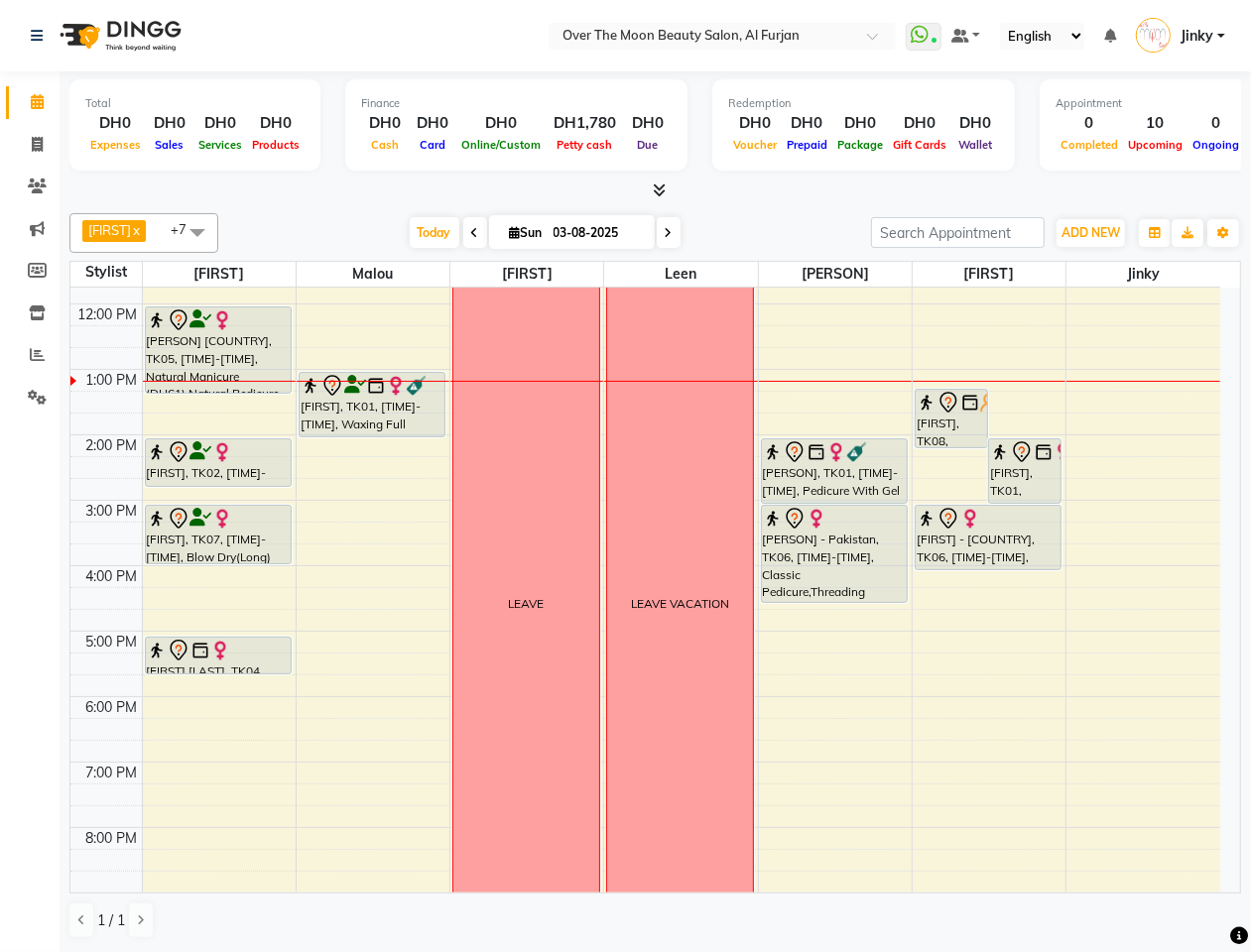 click at bounding box center (669, 233) 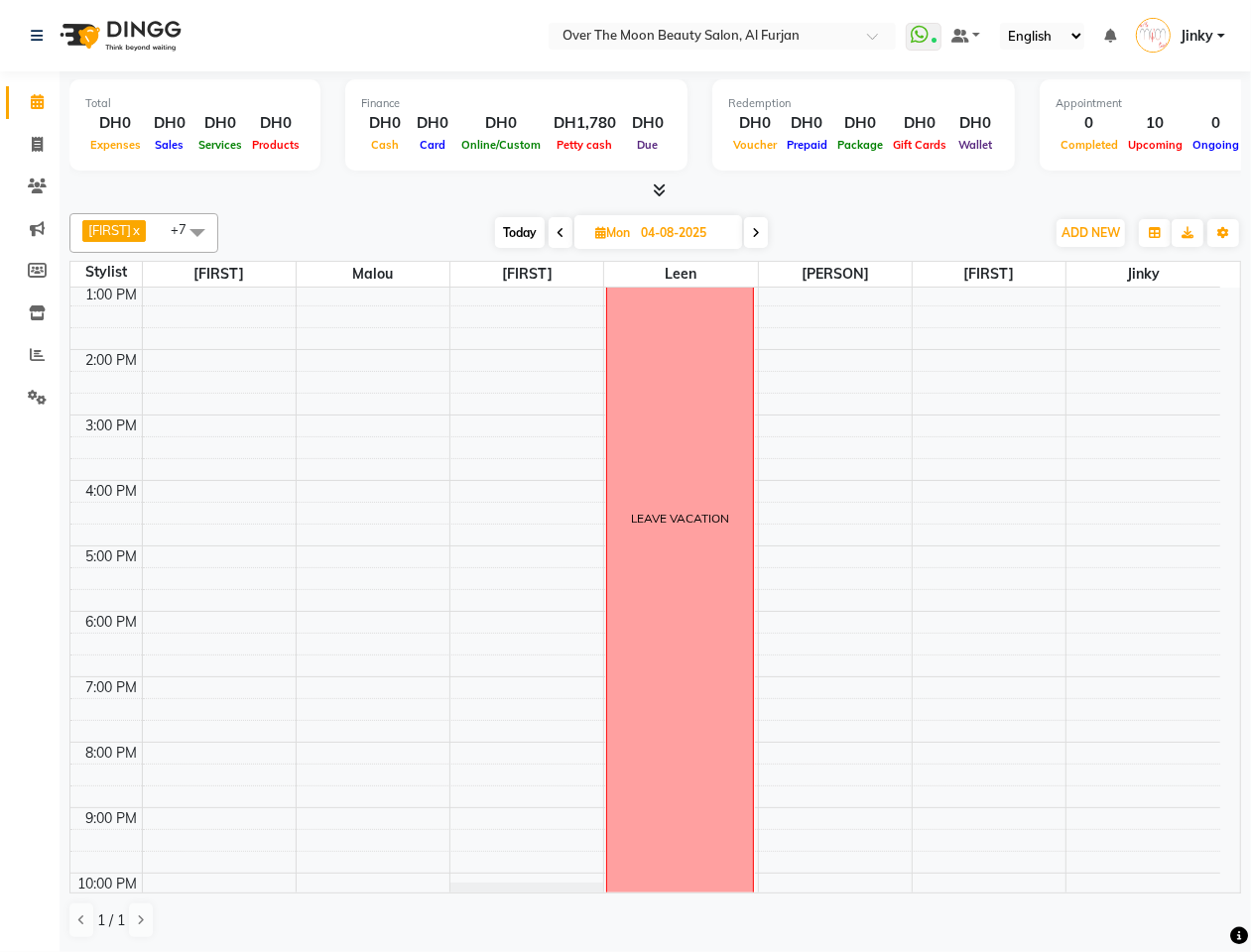 scroll, scrollTop: 60, scrollLeft: 0, axis: vertical 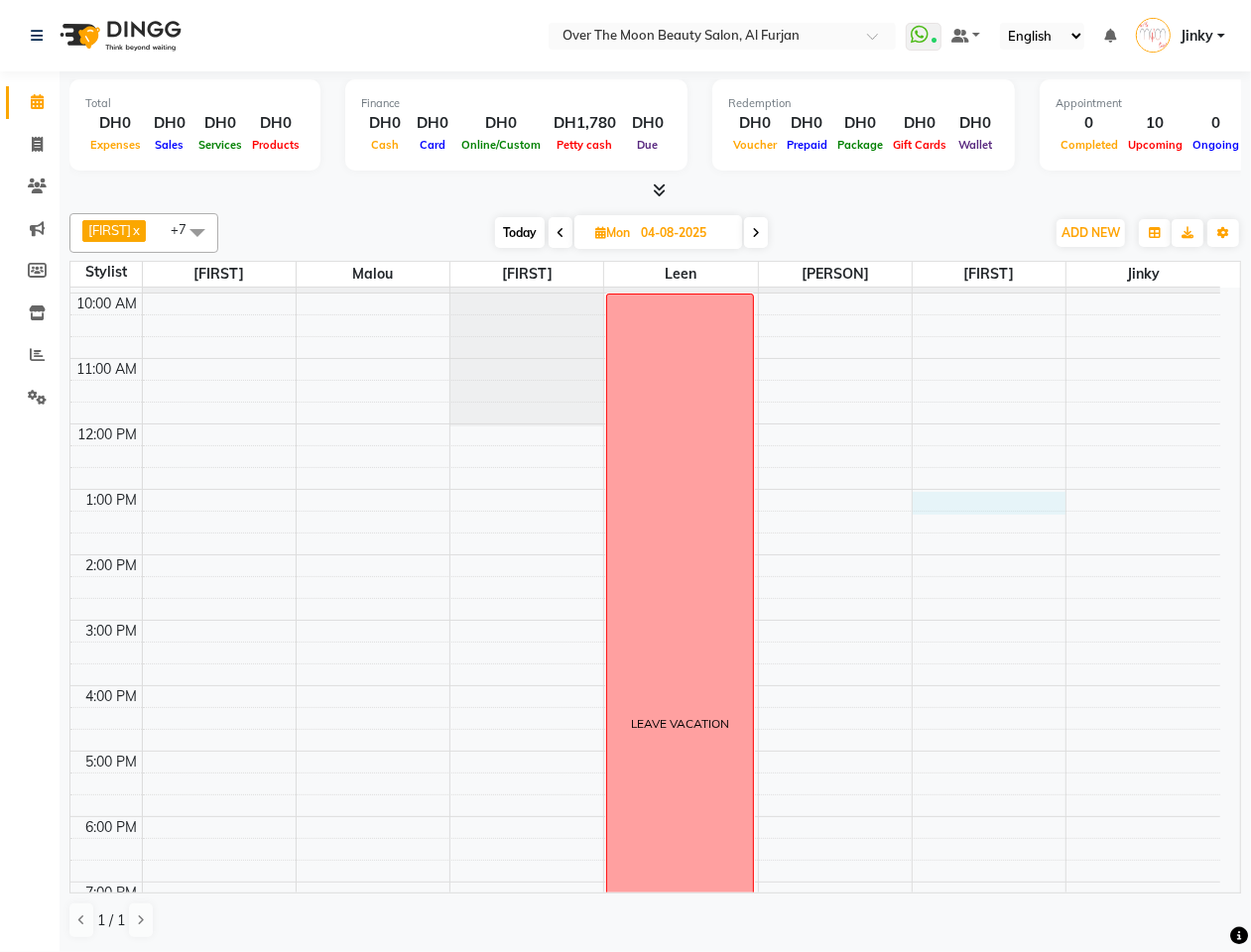 click on "9:00 AM 10:00 AM 11:00 AM 12:00 PM 1:00 PM 2:00 PM 3:00 PM 4:00 PM 5:00 PM 6:00 PM 7:00 PM 8:00 PM 9:00 PM 10:00 PM 11:00 PM  LEAVE VACATION" at bounding box center (645, 718) 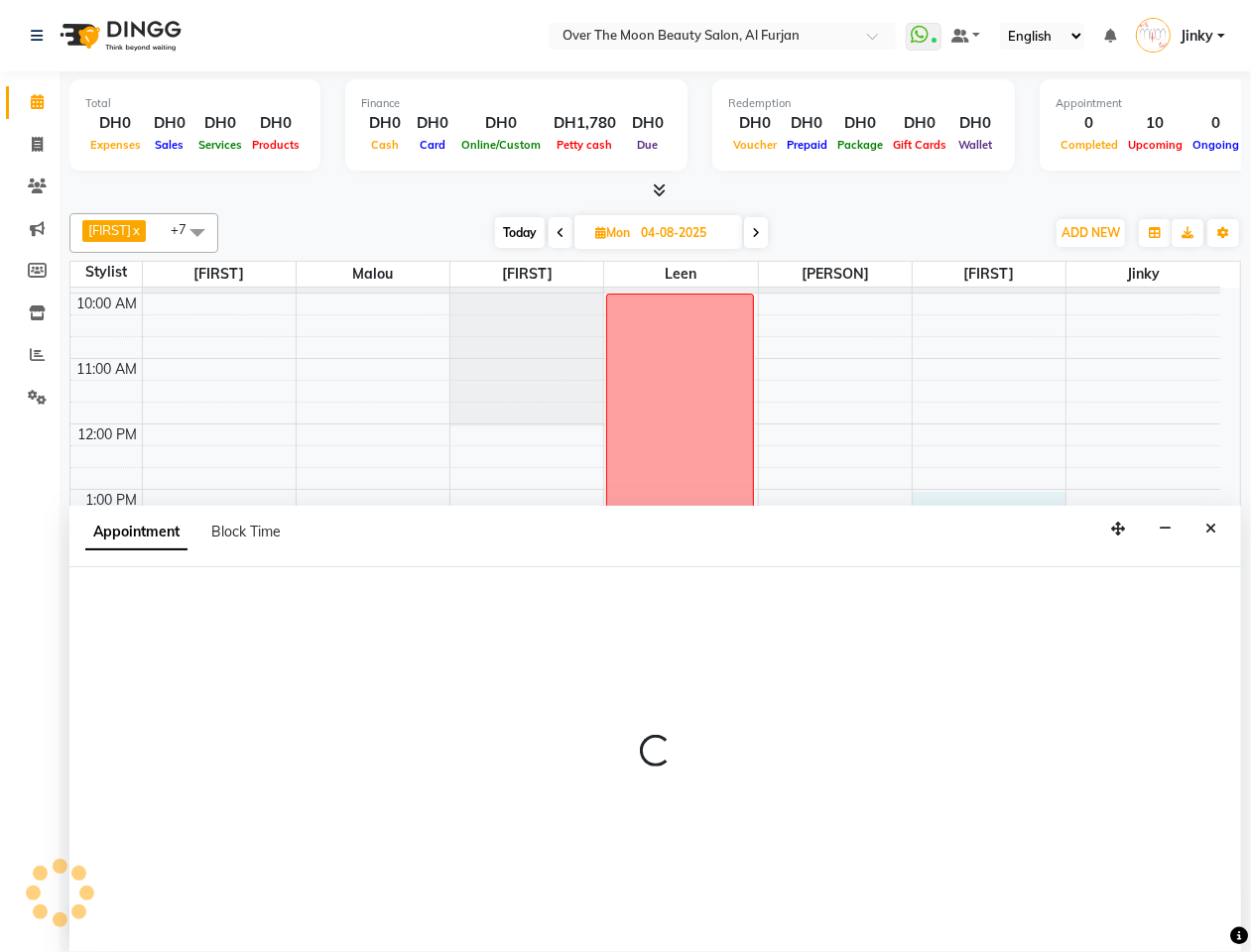 select on "64796" 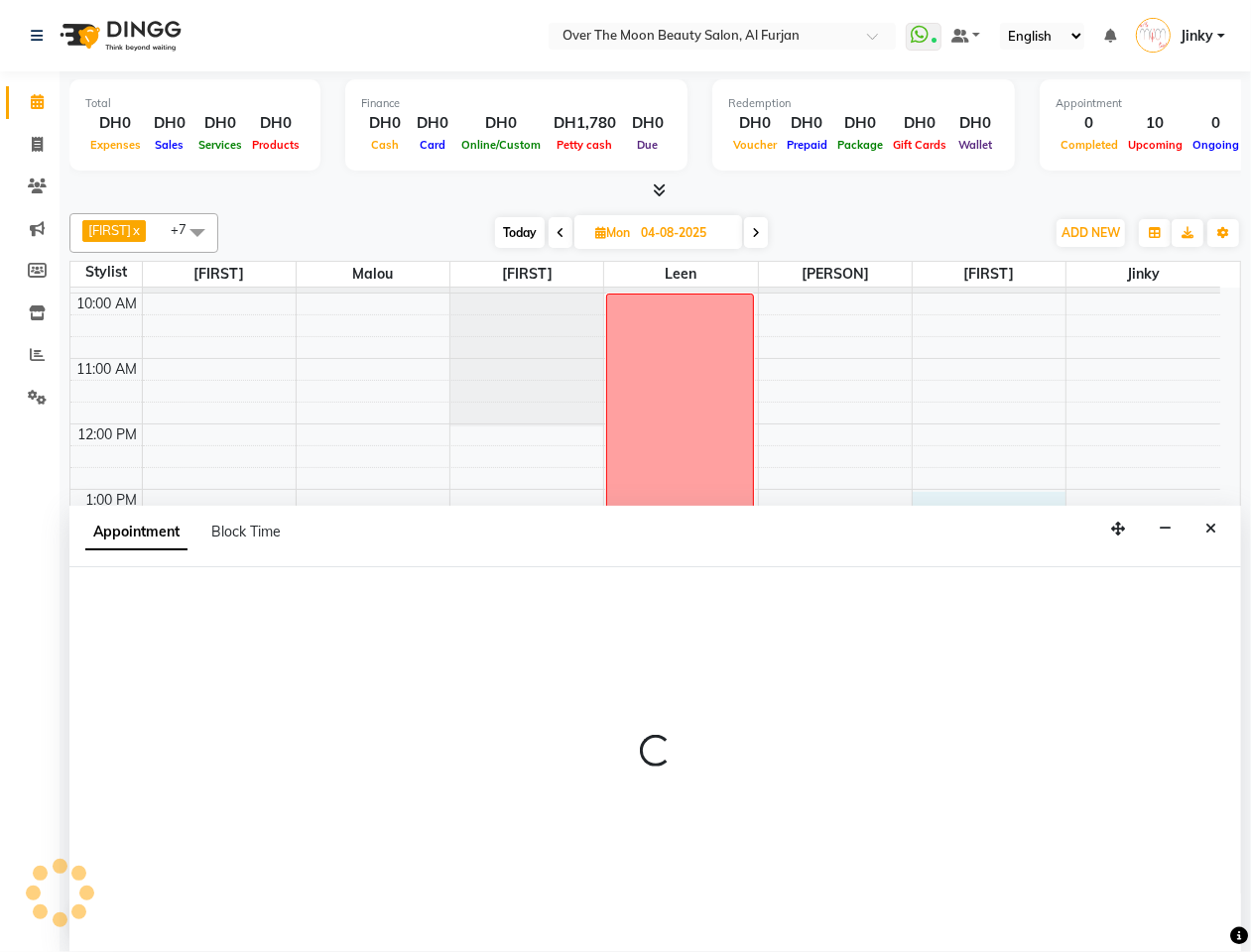 select on "tentative" 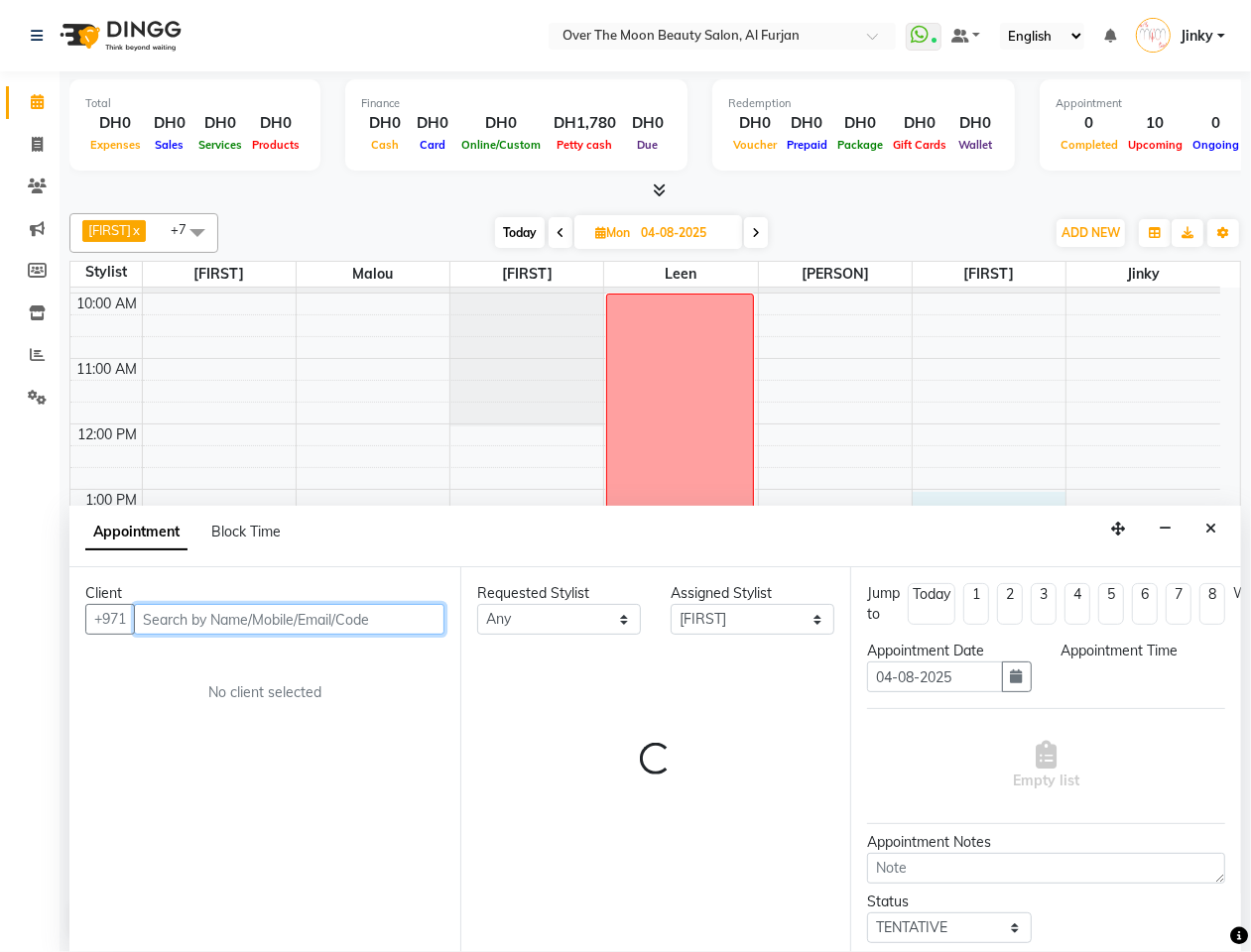 select on "780" 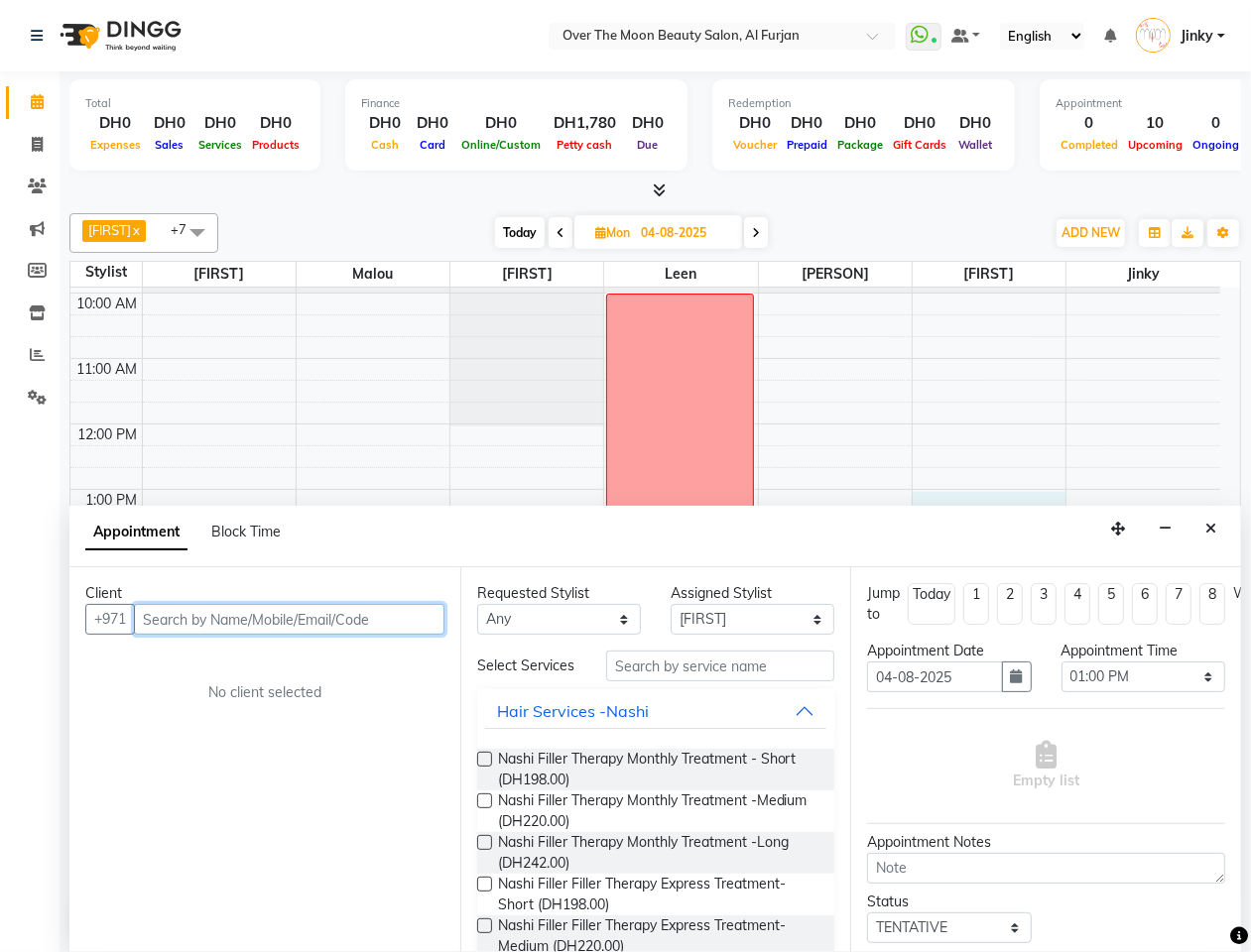 click at bounding box center [289, 619] 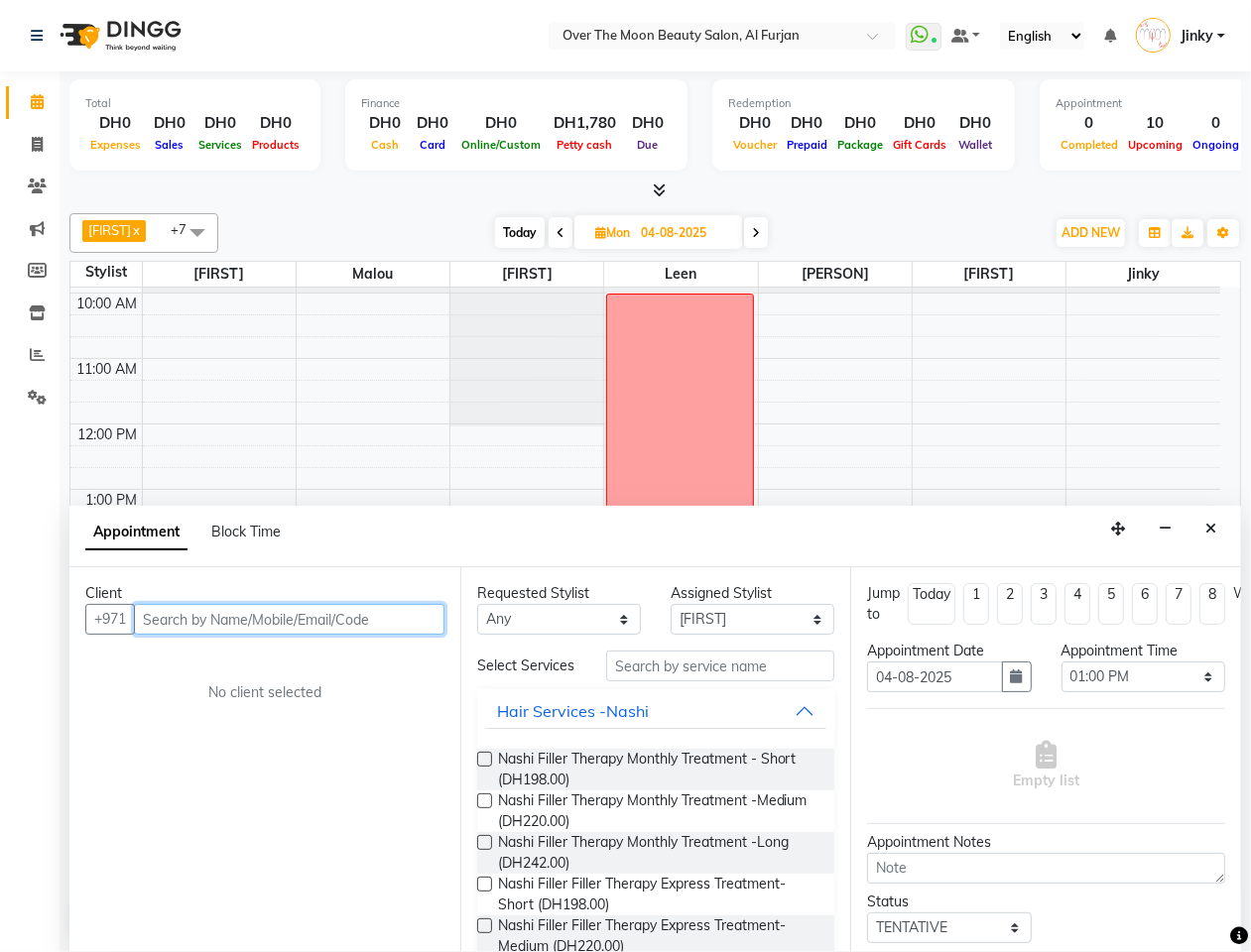 click at bounding box center [289, 619] 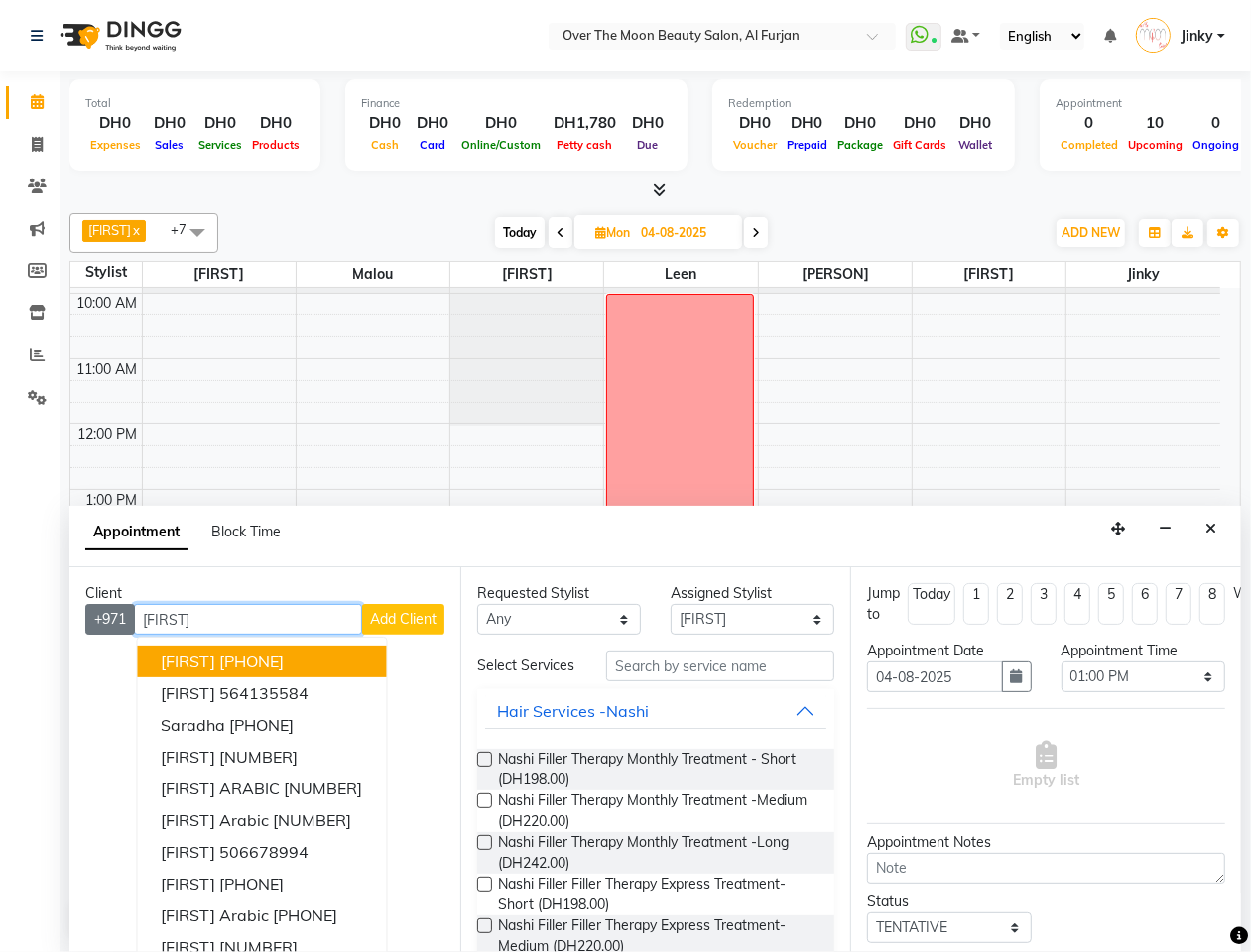 drag, startPoint x: 303, startPoint y: 613, endPoint x: 127, endPoint y: 618, distance: 176.071 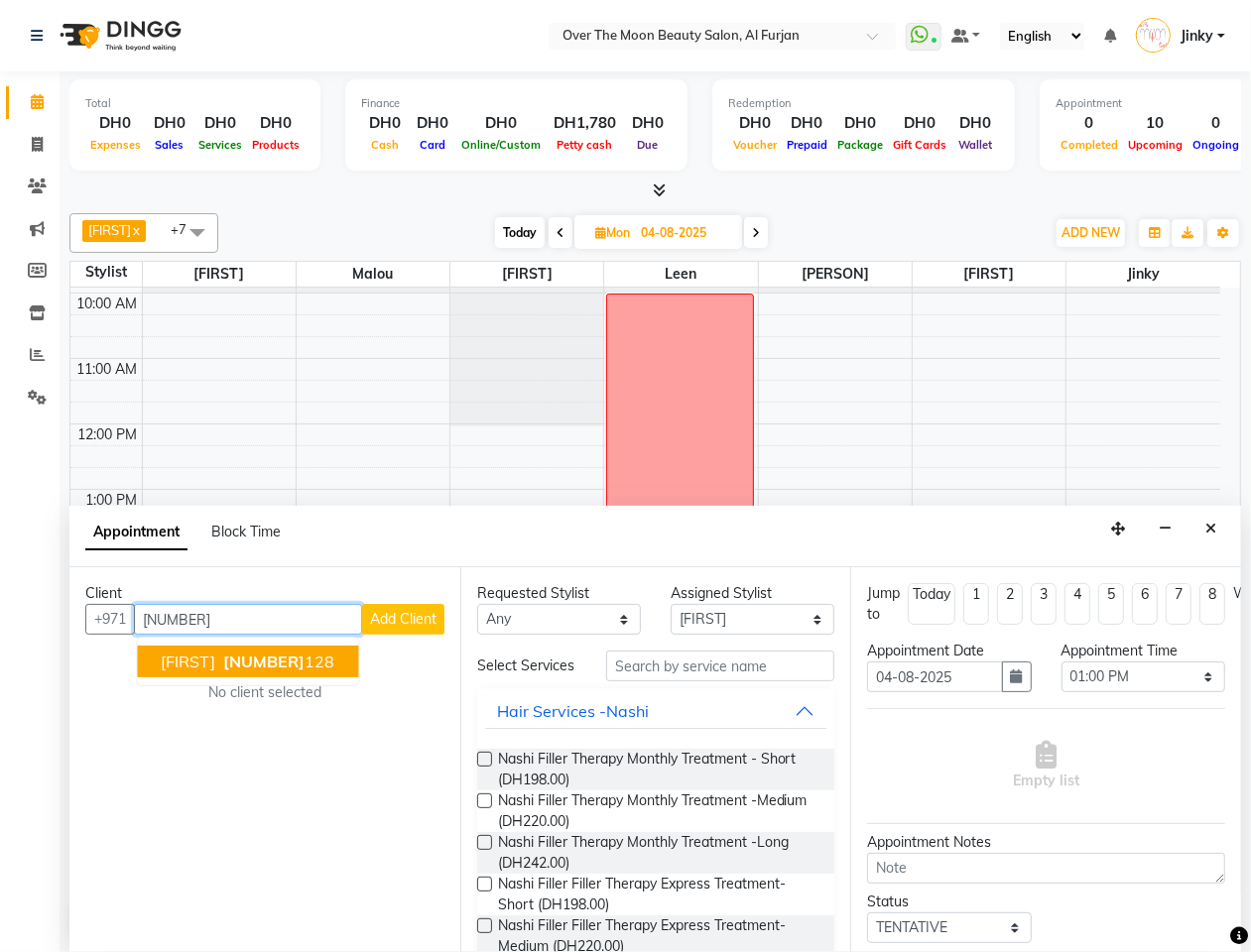 click on "569891 128" at bounding box center (278, 661) 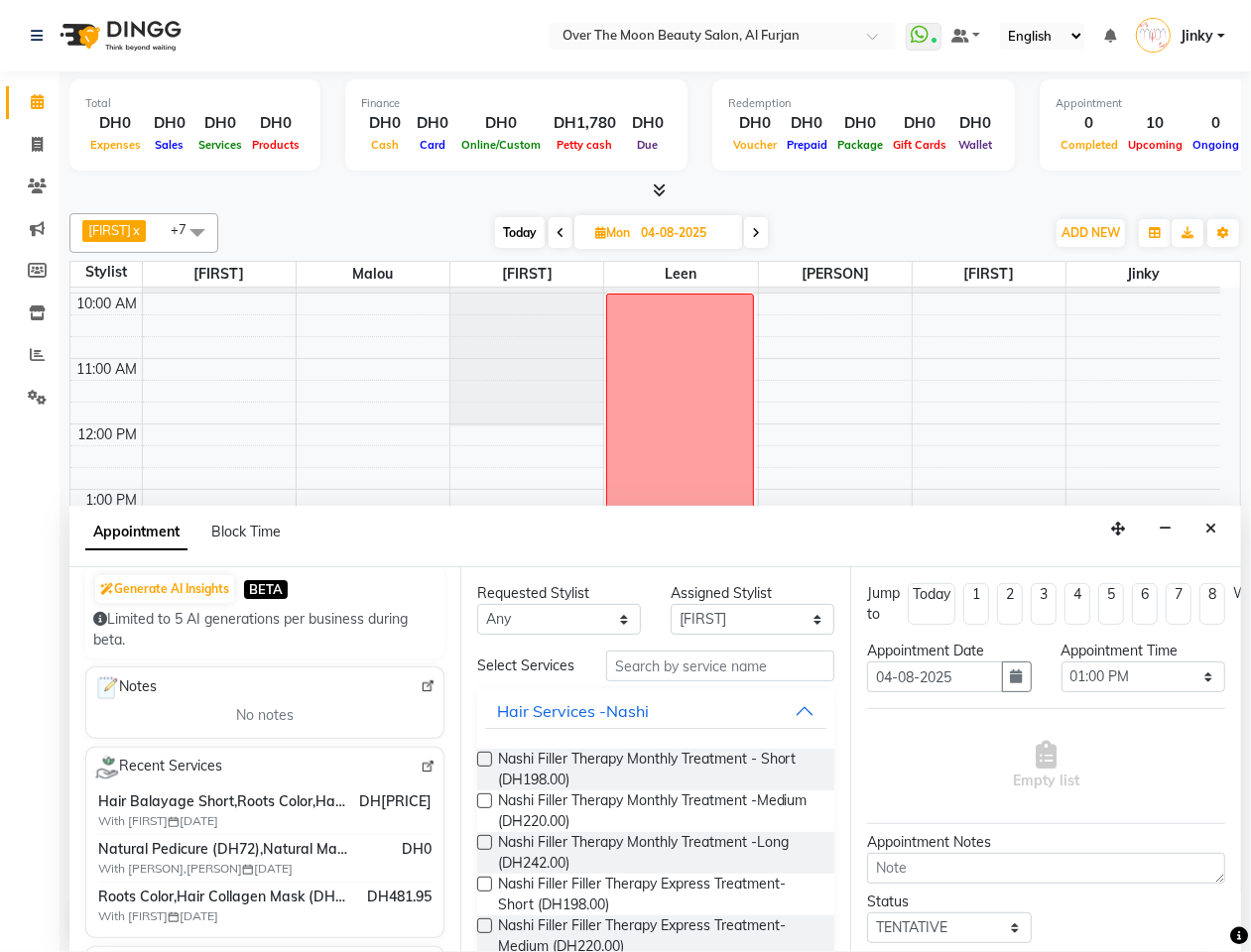 scroll, scrollTop: 413, scrollLeft: 0, axis: vertical 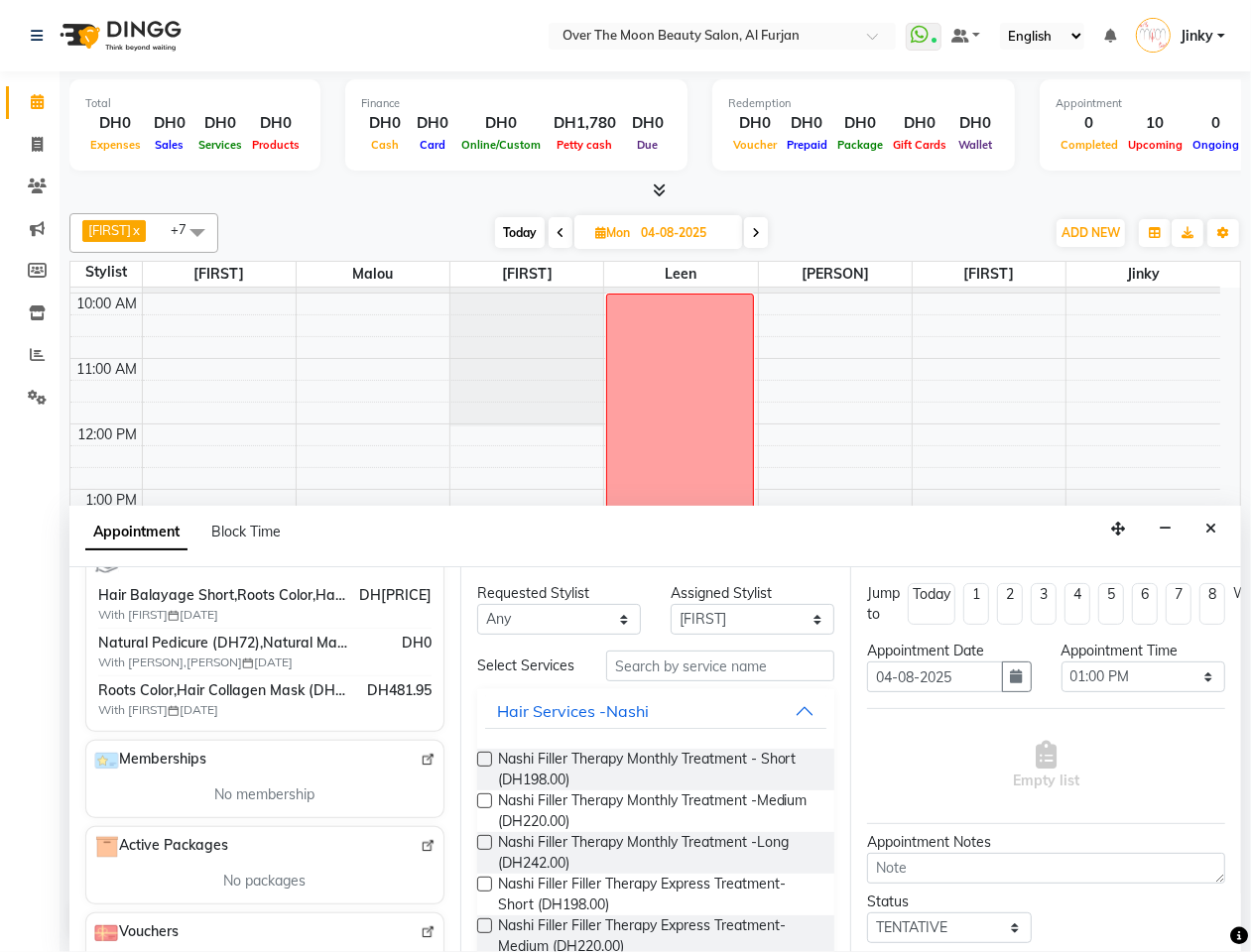 type on "569891128" 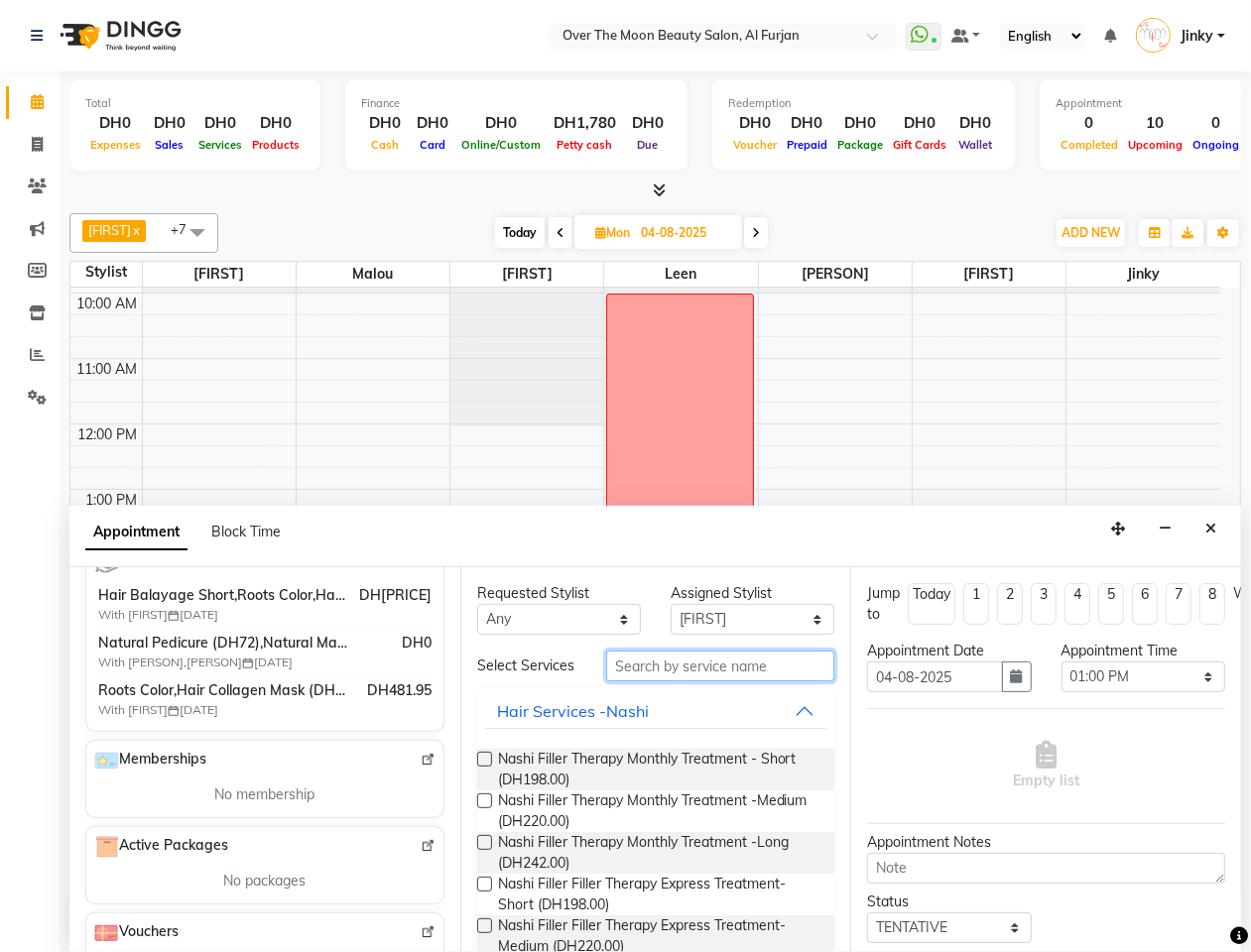 click at bounding box center (720, 665) 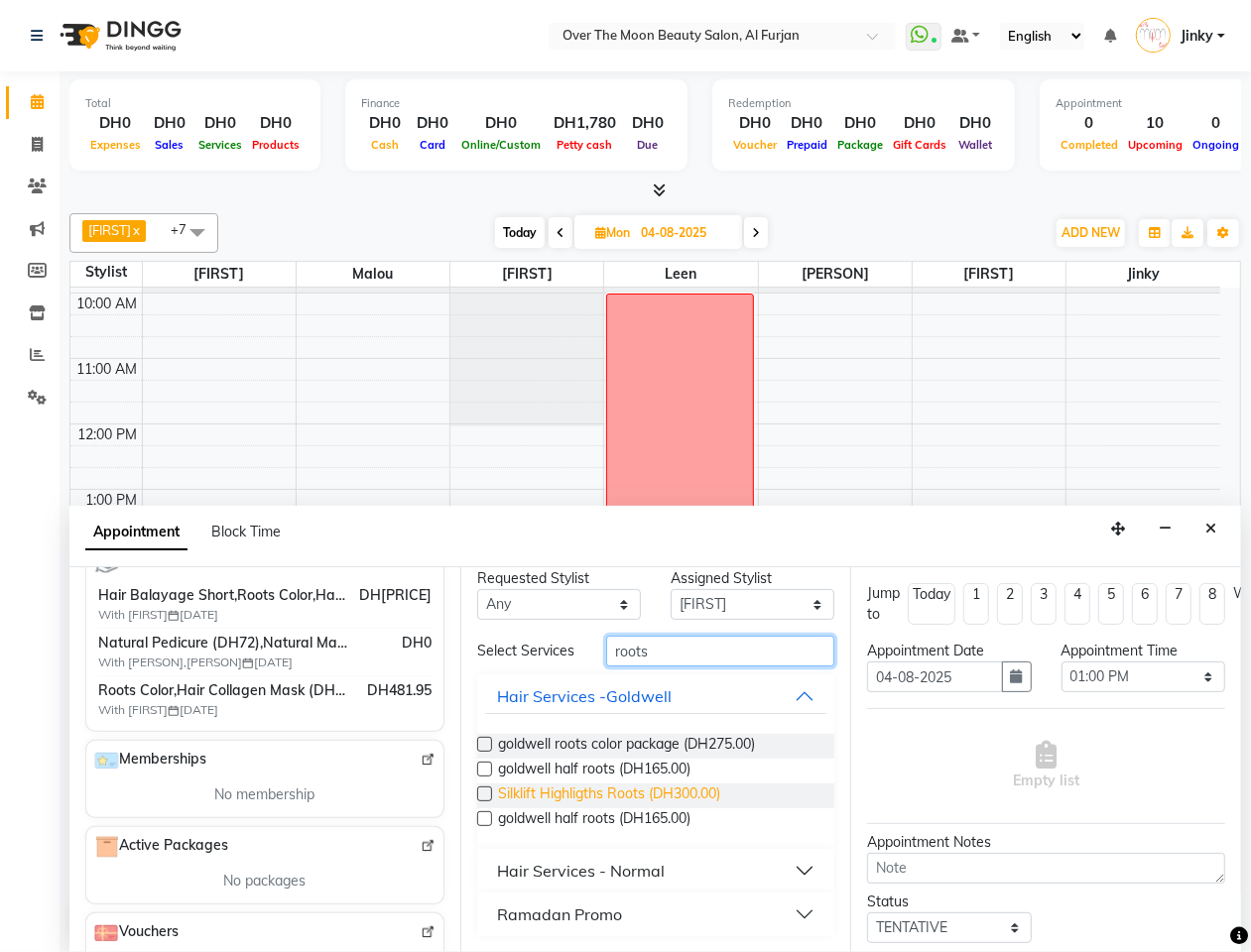 scroll, scrollTop: 25, scrollLeft: 0, axis: vertical 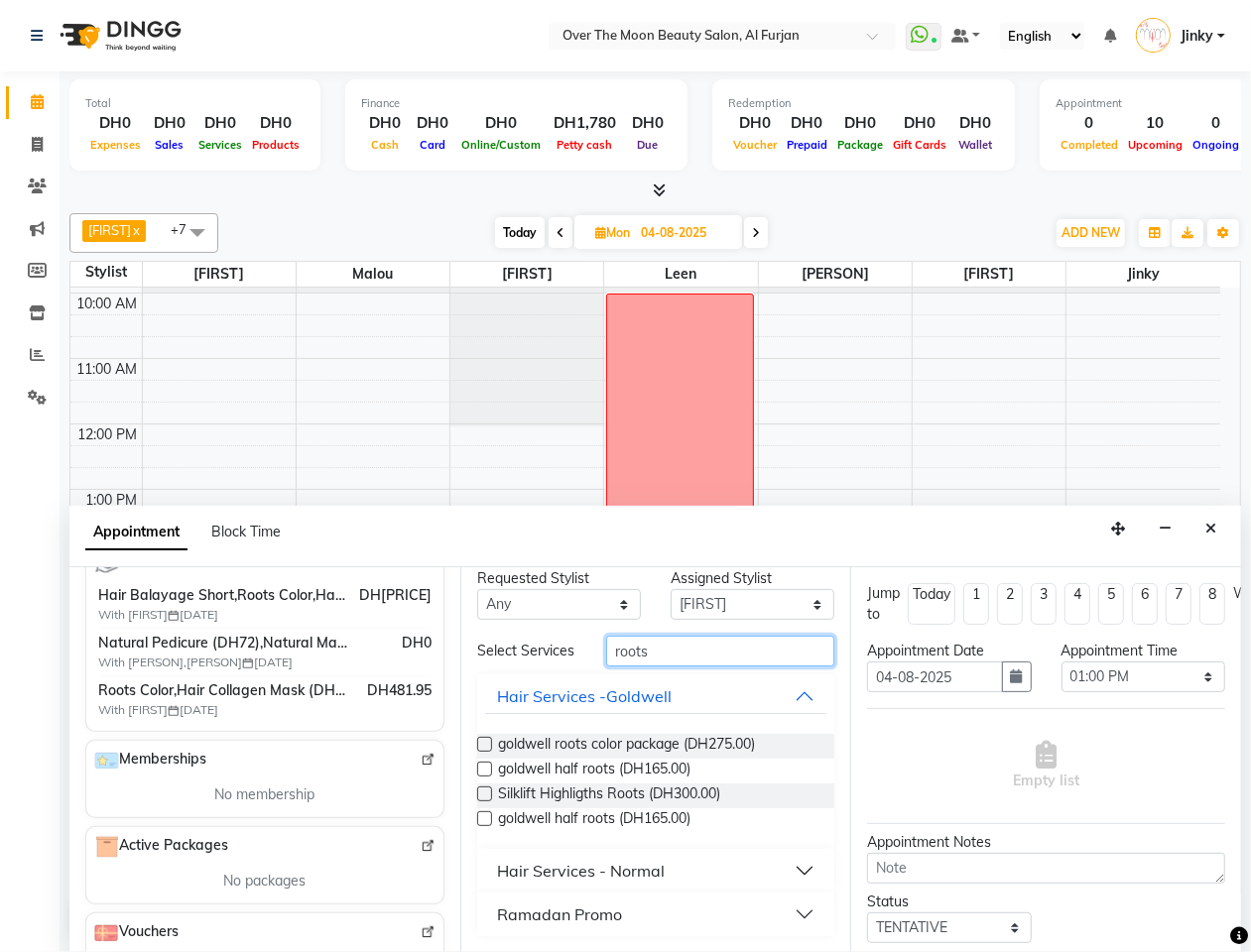 type on "roots" 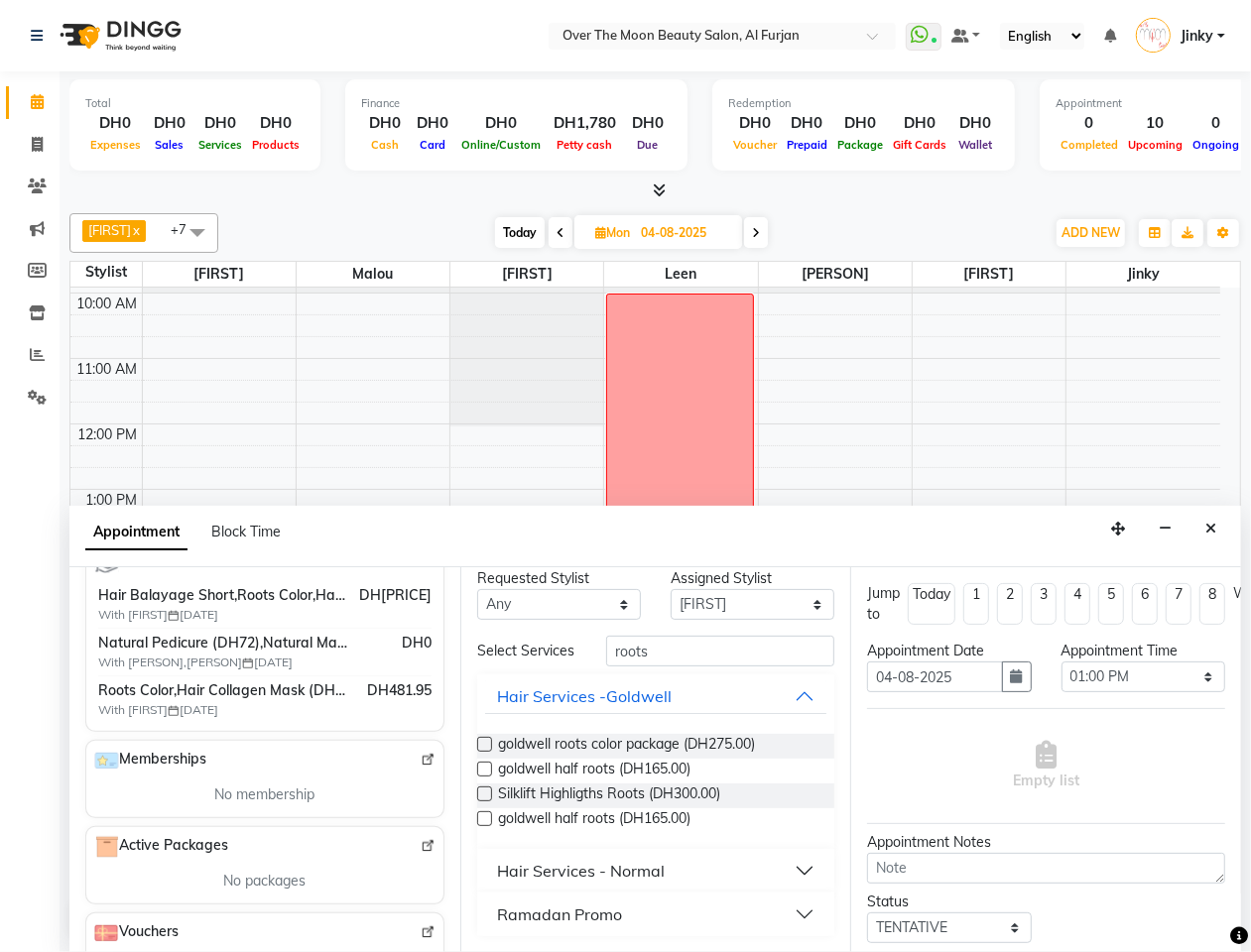 click on "Hair Services - Normal" at bounding box center (580, 871) 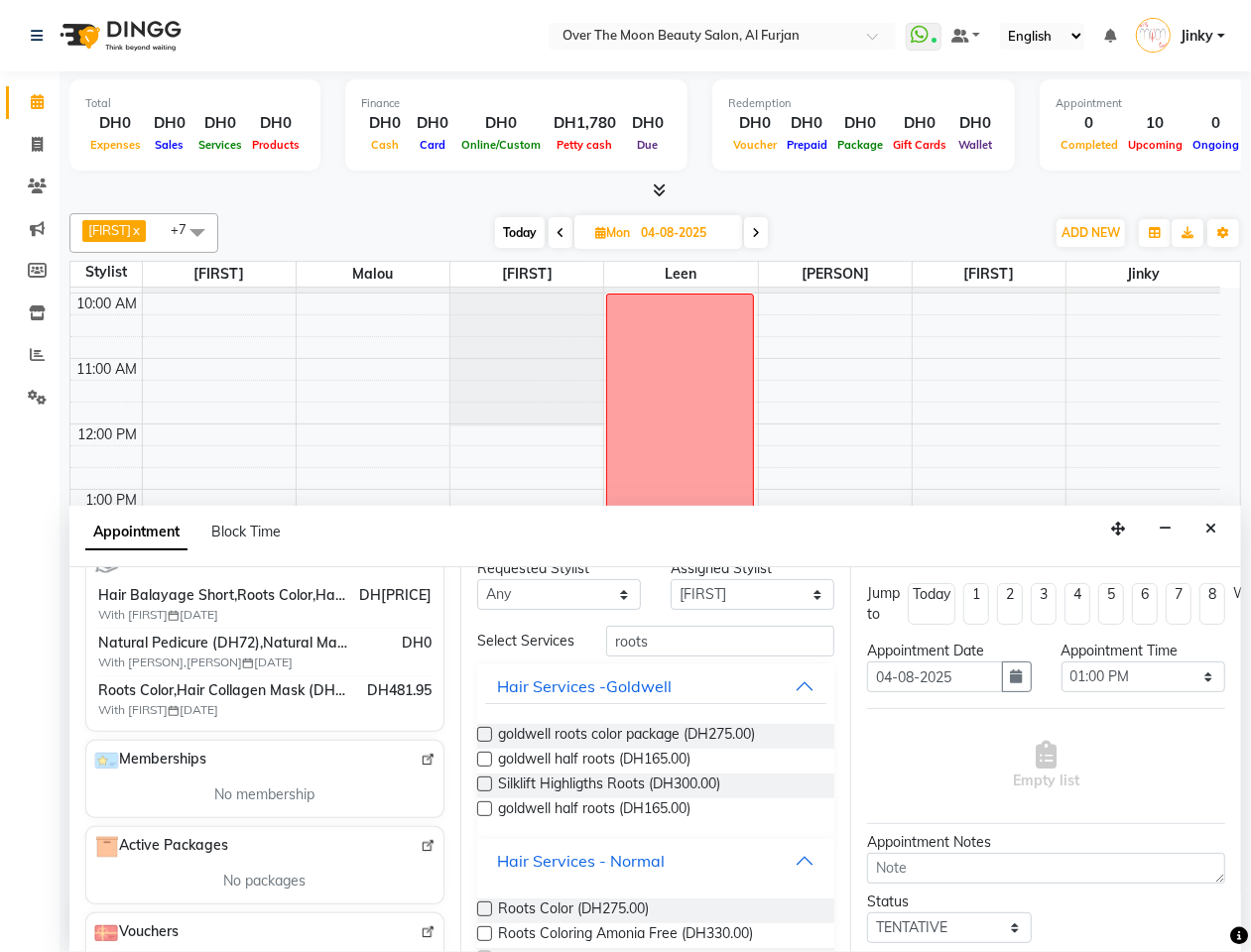 scroll, scrollTop: 156, scrollLeft: 0, axis: vertical 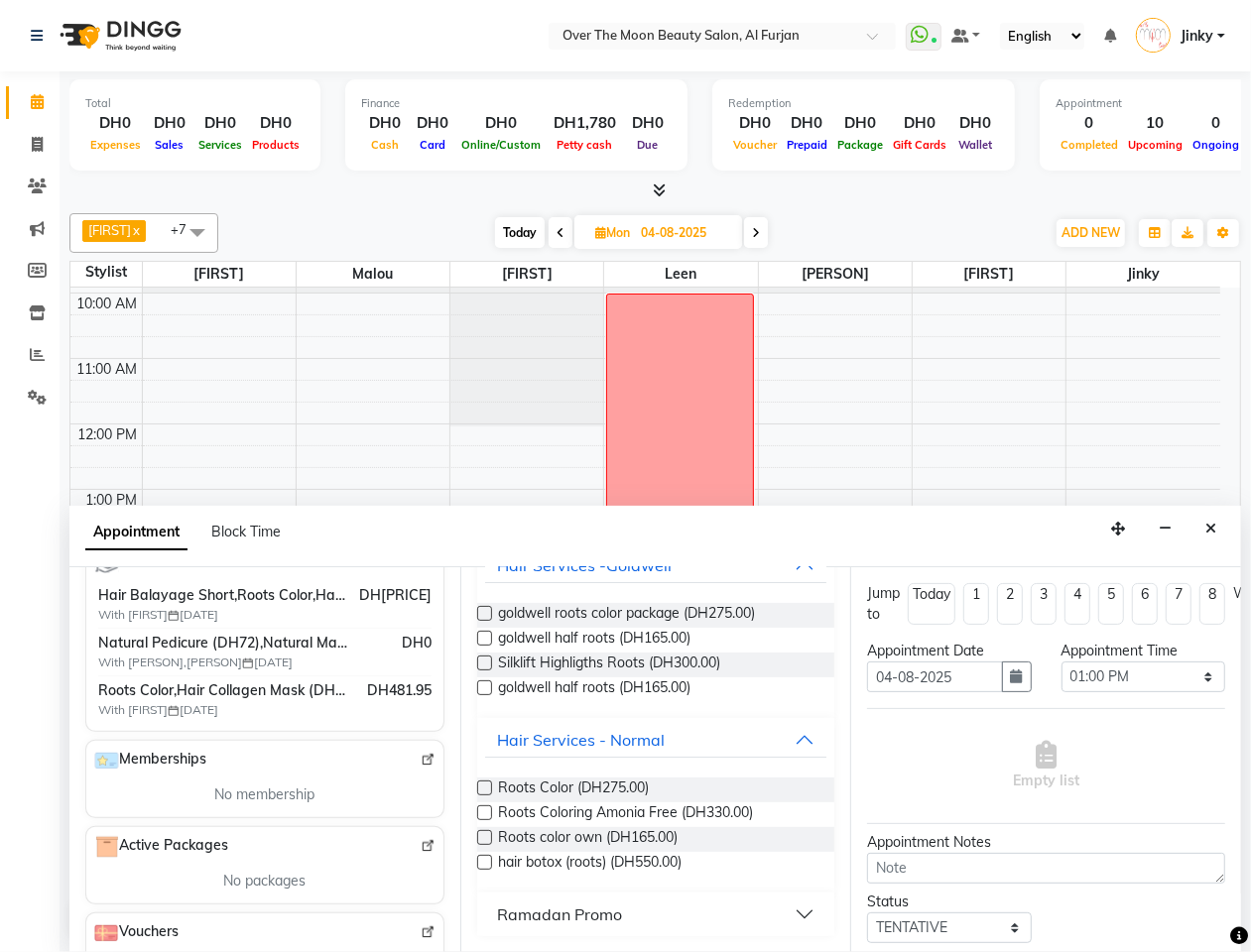 click at bounding box center [484, 787] 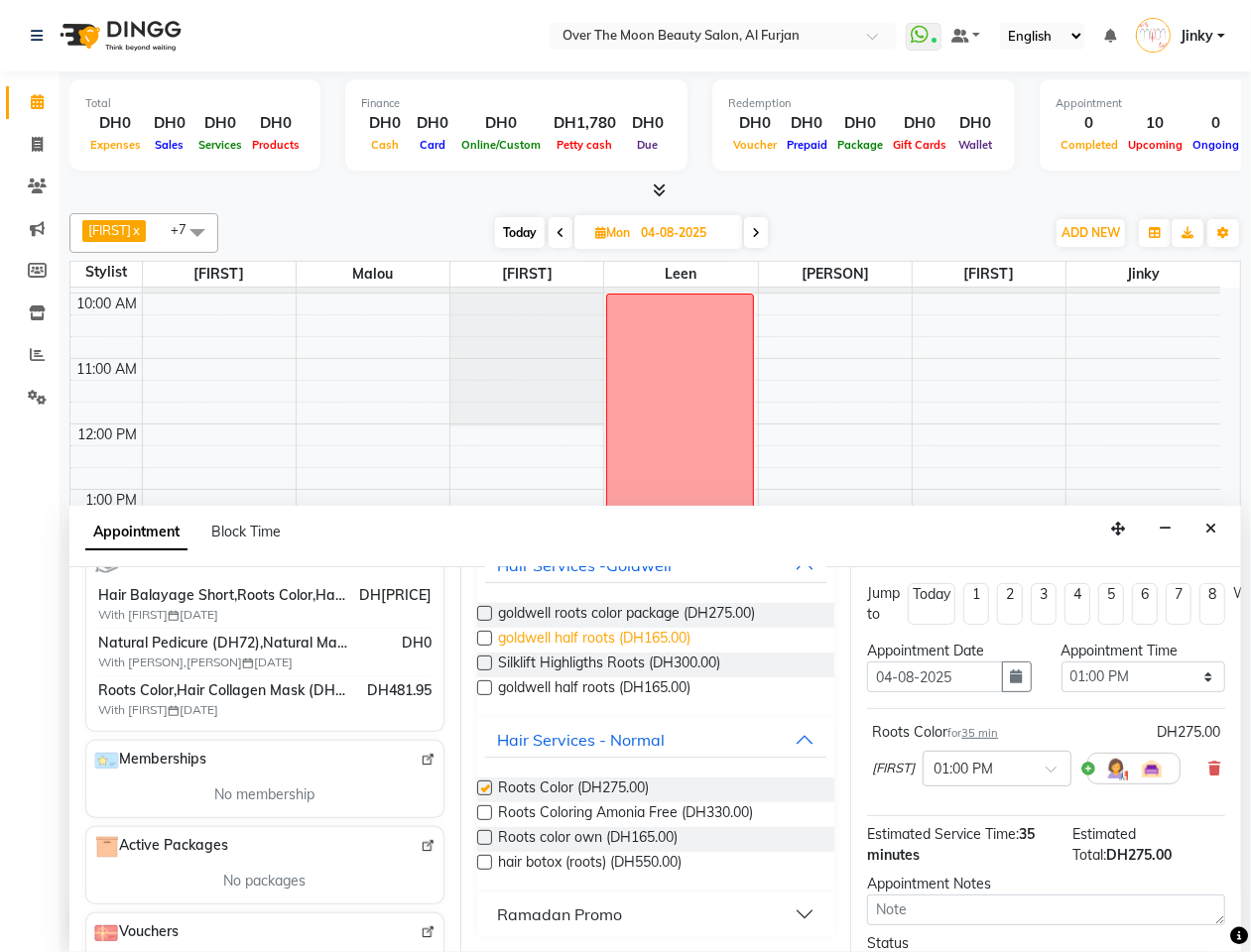 checkbox on "false" 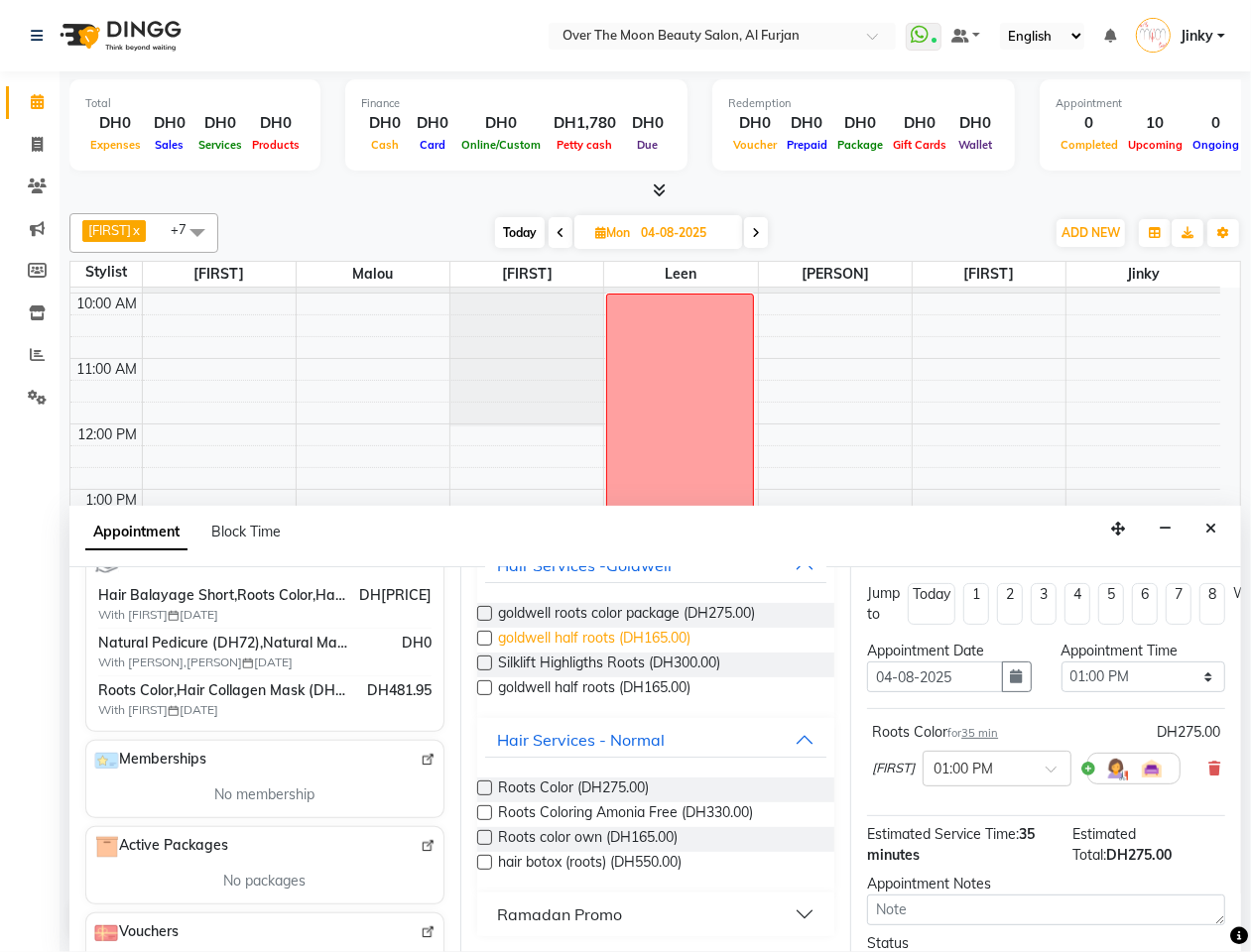 scroll, scrollTop: 0, scrollLeft: 0, axis: both 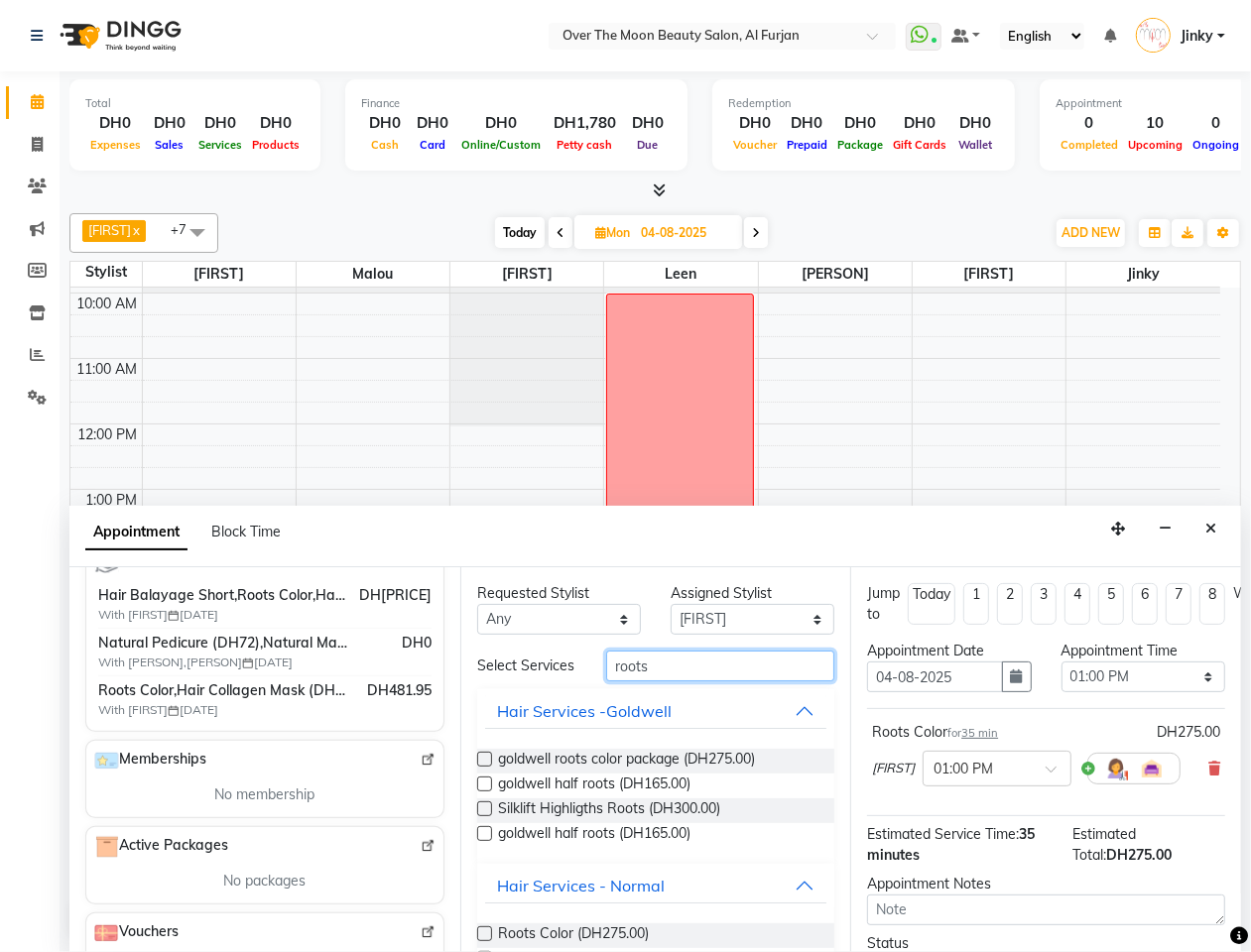 drag, startPoint x: 667, startPoint y: 672, endPoint x: 562, endPoint y: 664, distance: 105.30432 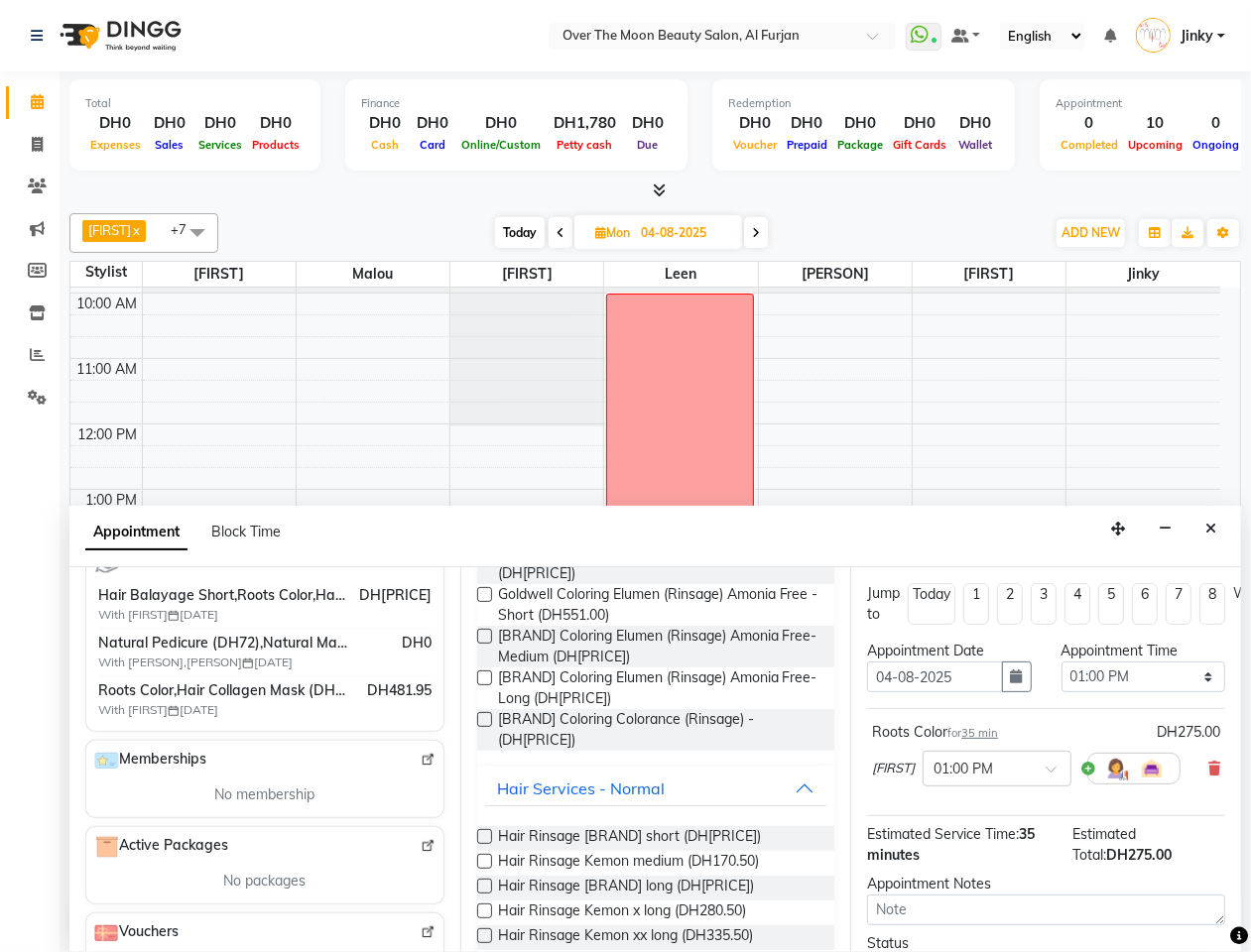 scroll, scrollTop: 246, scrollLeft: 0, axis: vertical 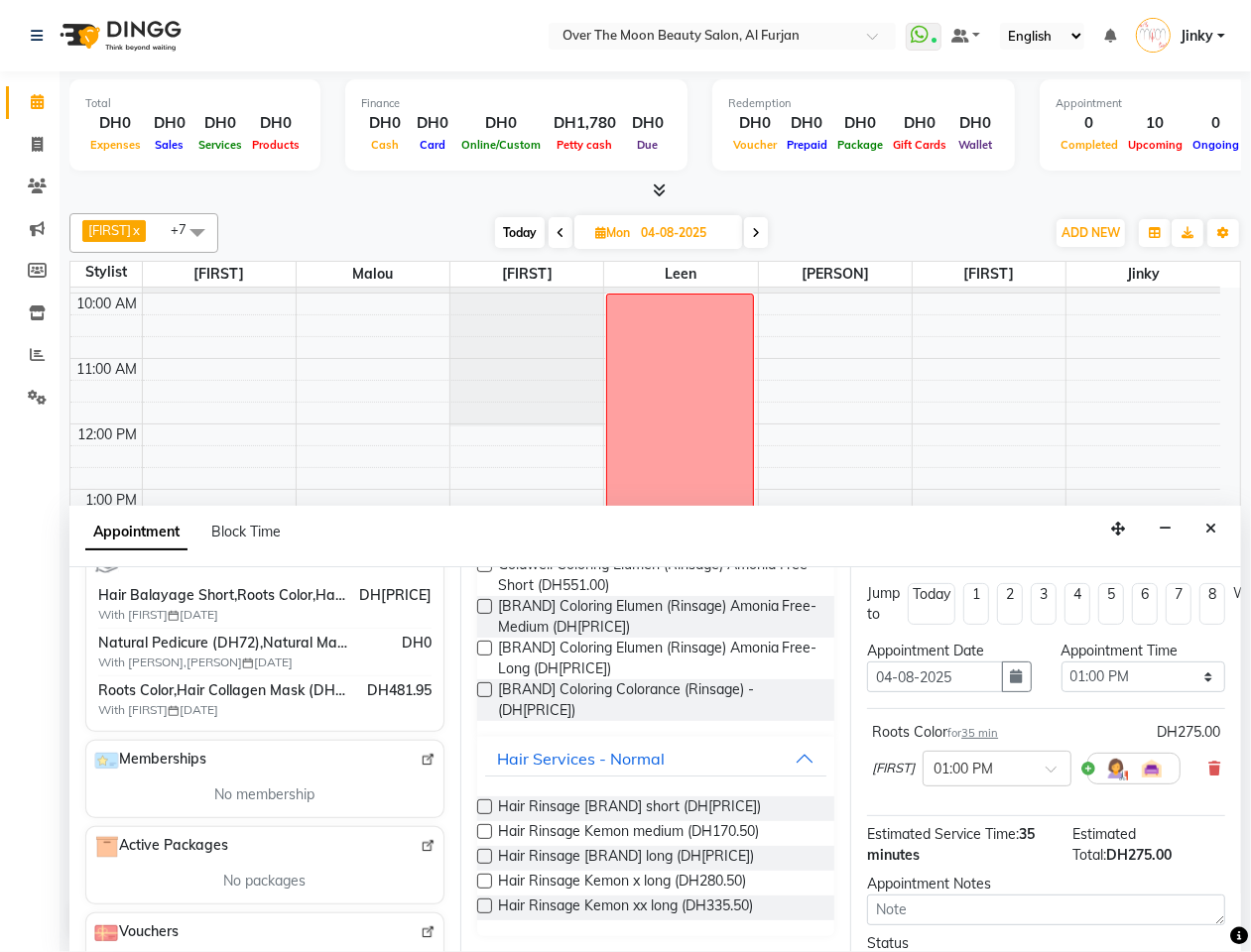 type on "rinsage" 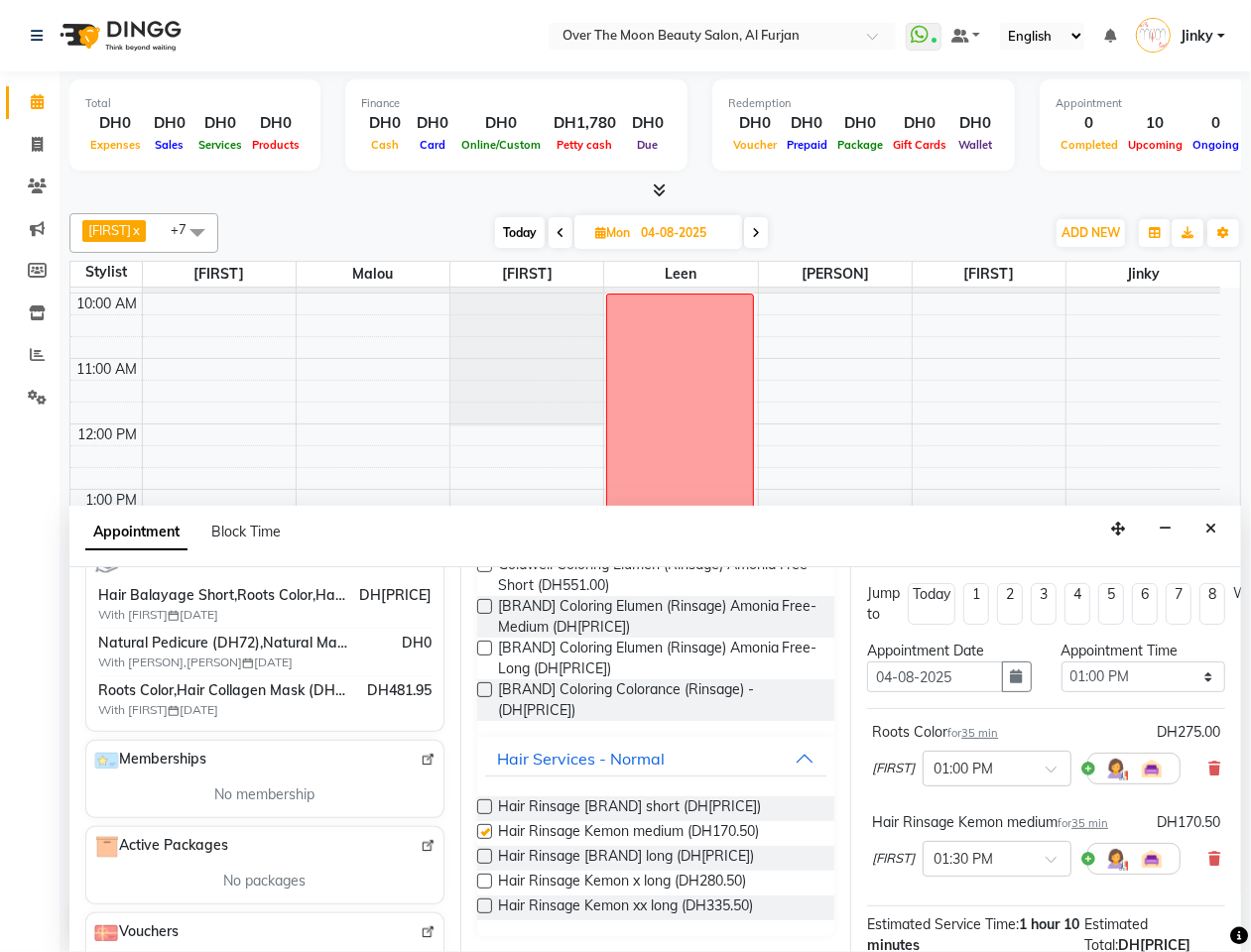 checkbox on "false" 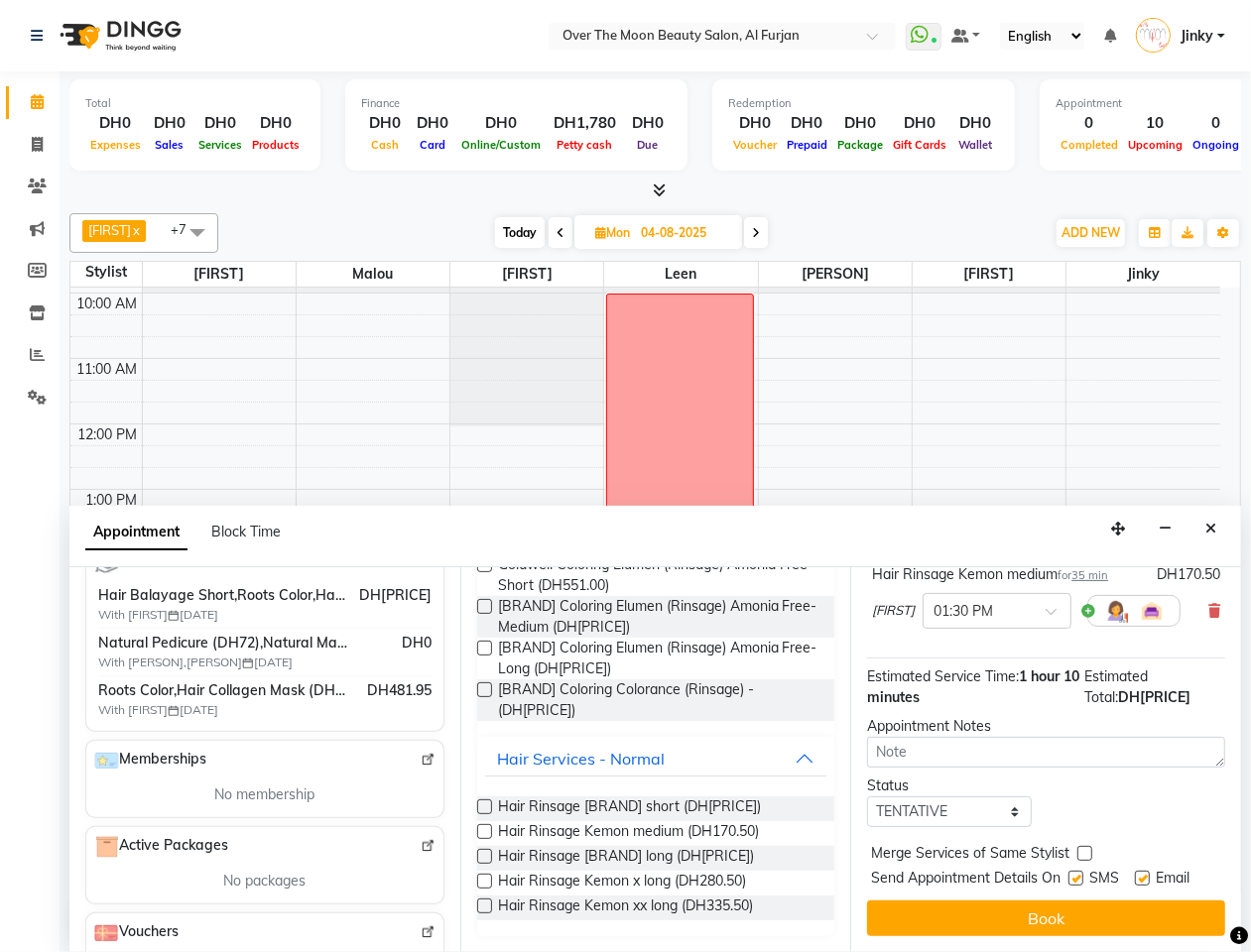 scroll, scrollTop: 284, scrollLeft: 0, axis: vertical 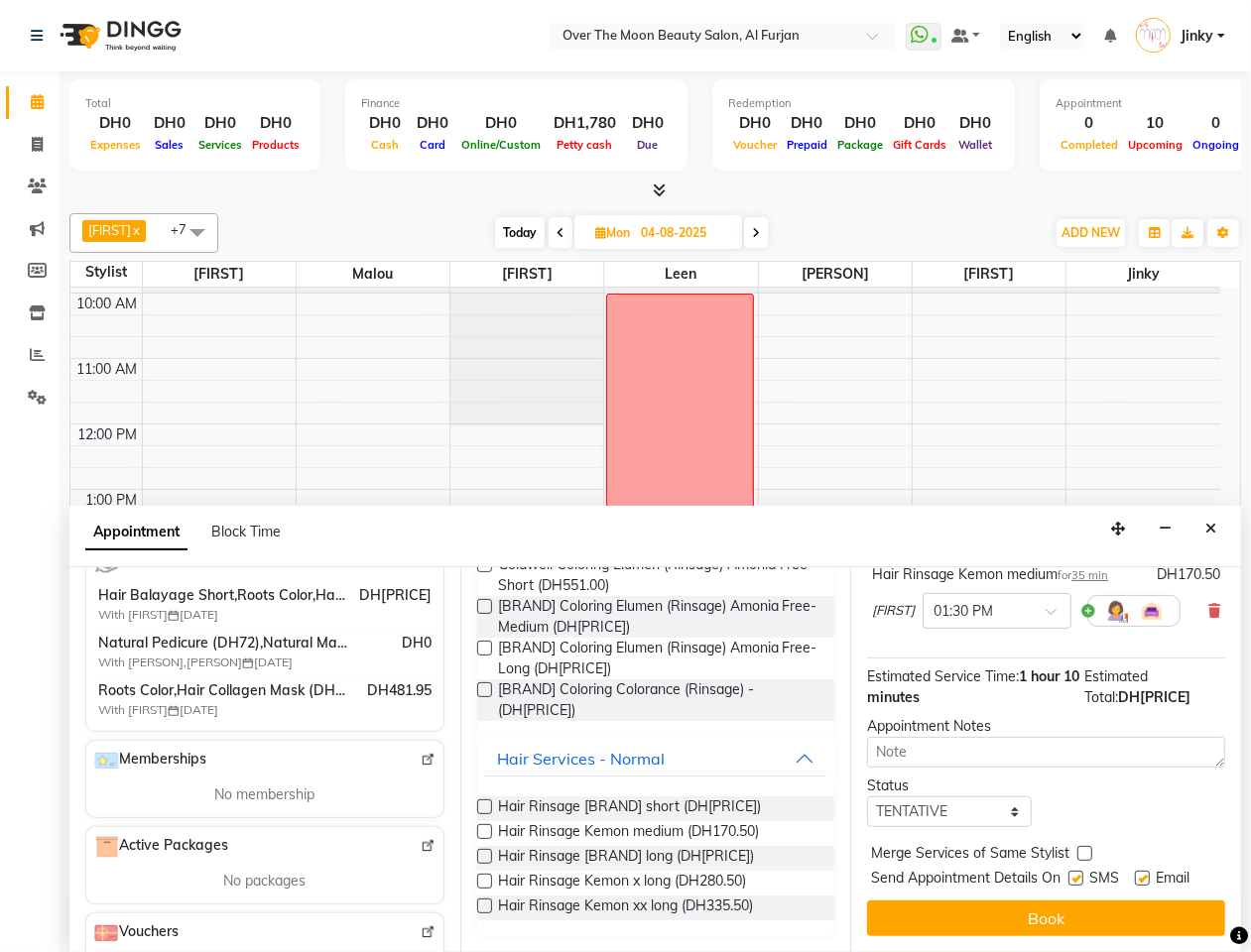 click at bounding box center (1084, 853) 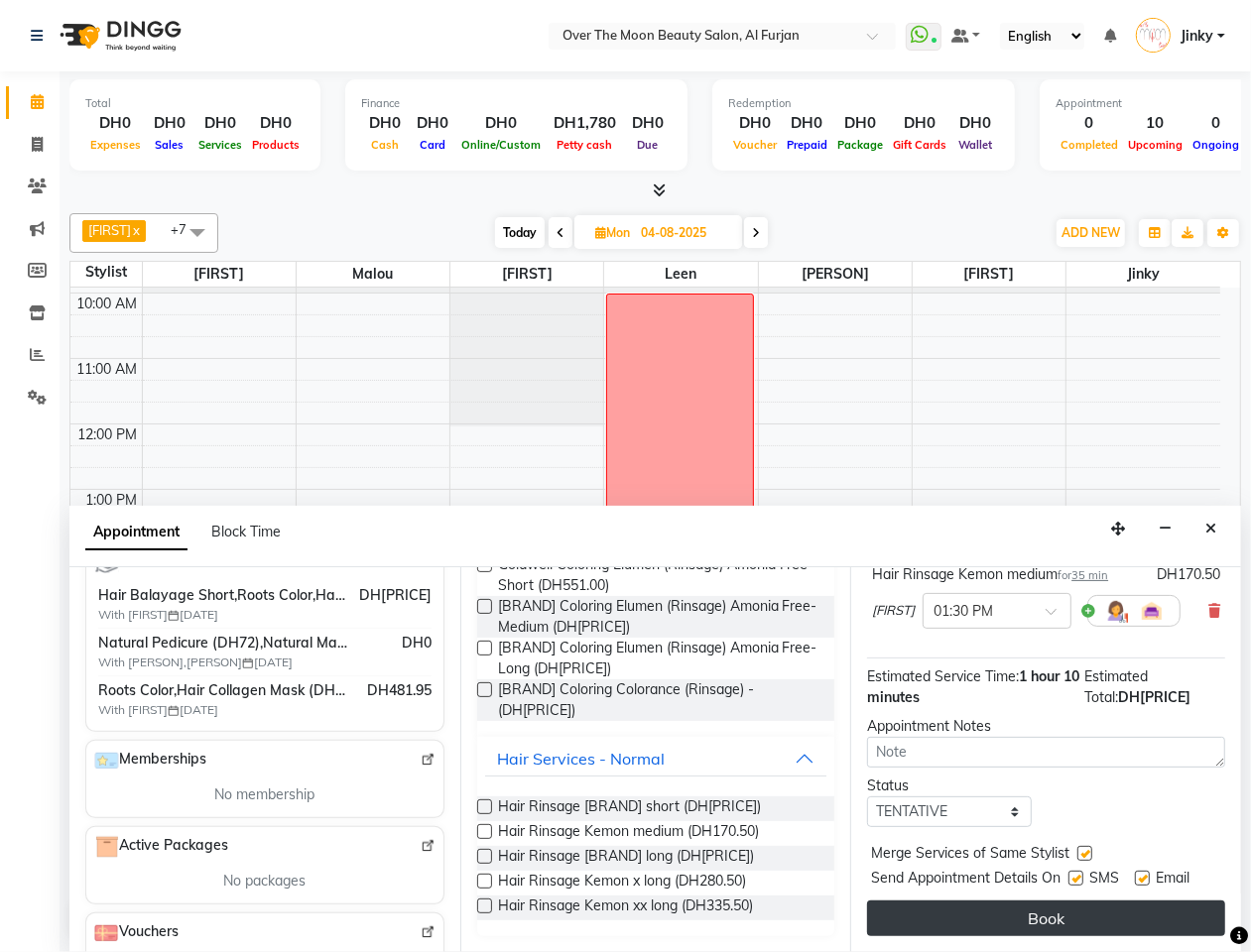 click on "Book" at bounding box center [1046, 918] 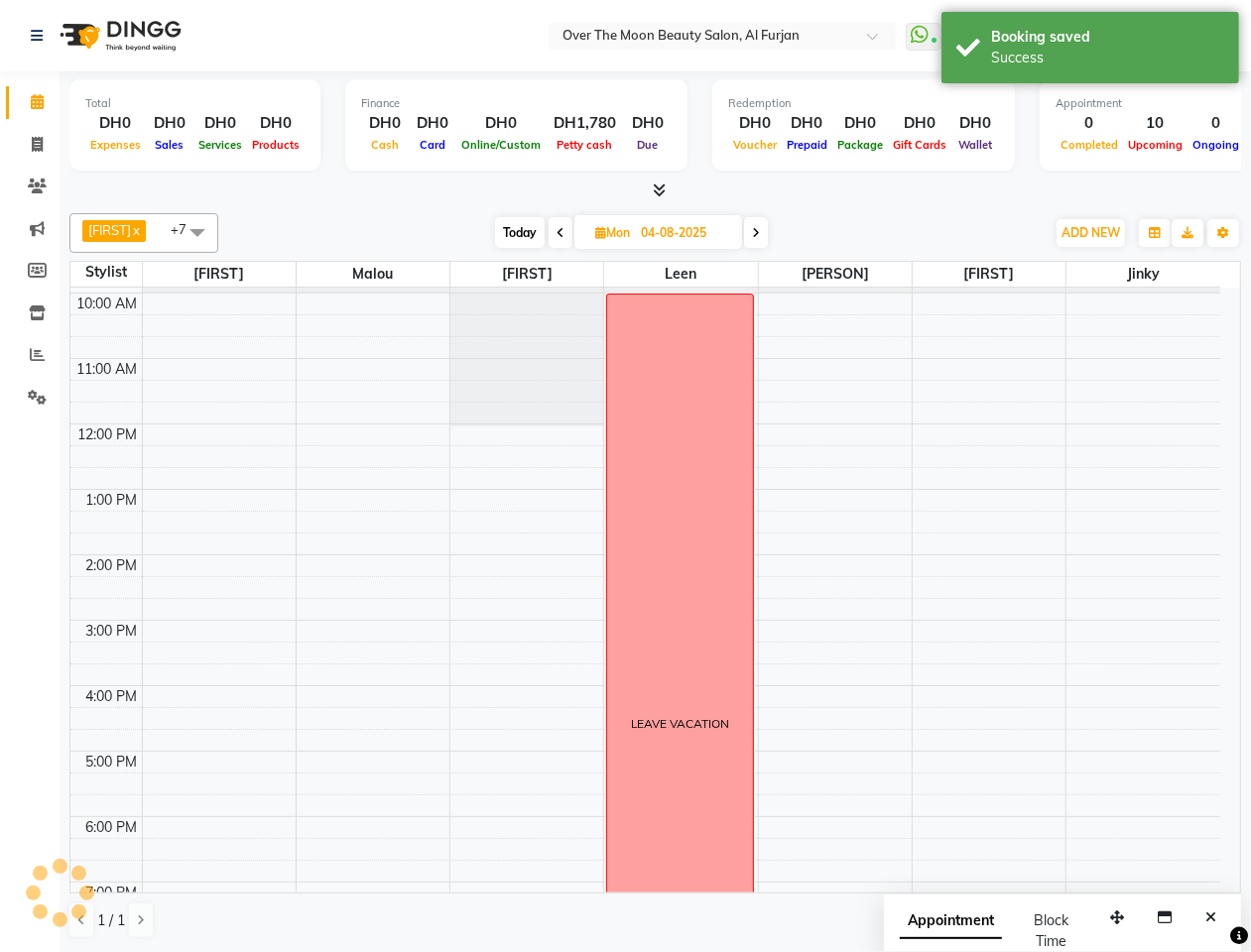 scroll, scrollTop: 0, scrollLeft: 0, axis: both 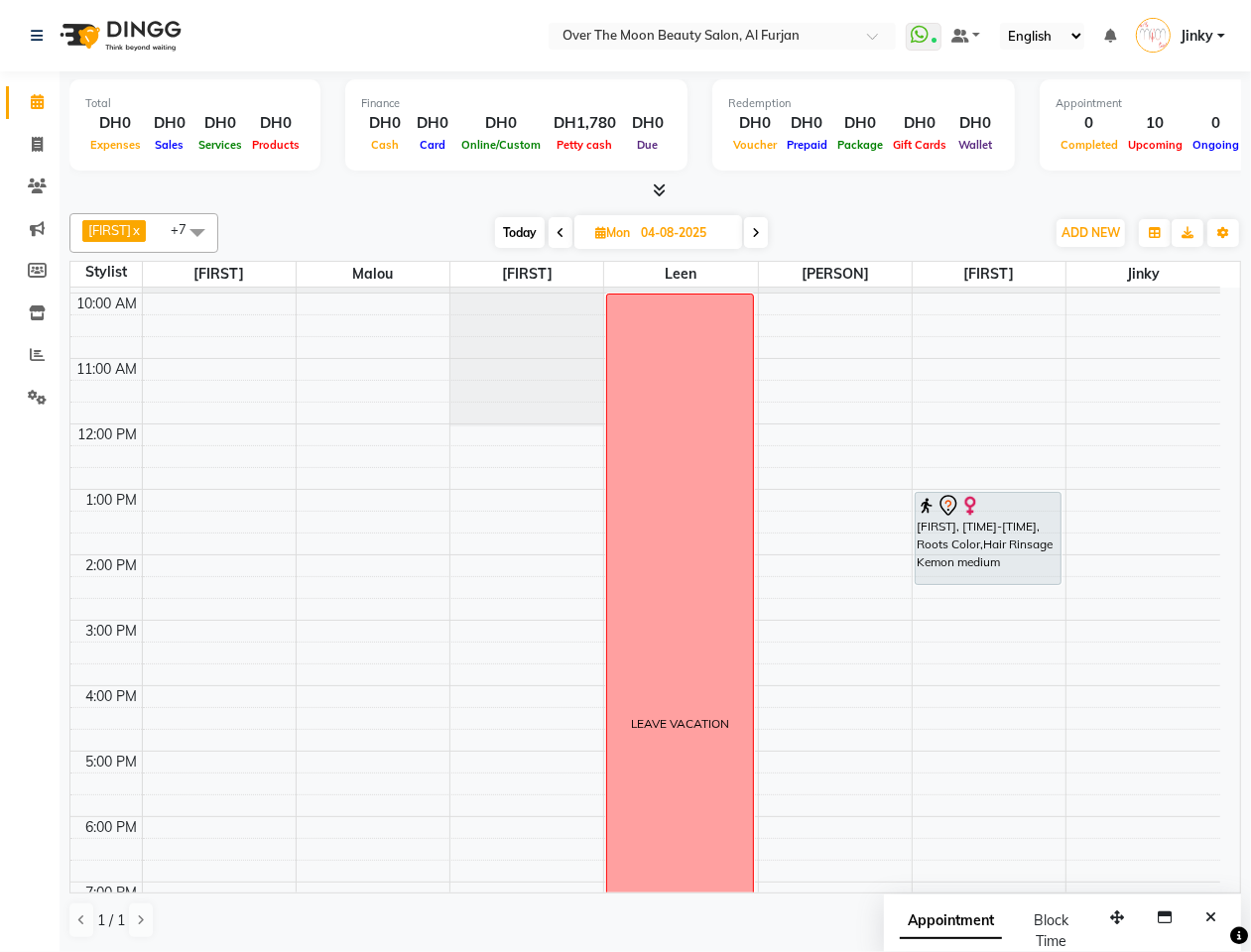 drag, startPoint x: 969, startPoint y: 563, endPoint x: 967, endPoint y: 582, distance: 19.104973 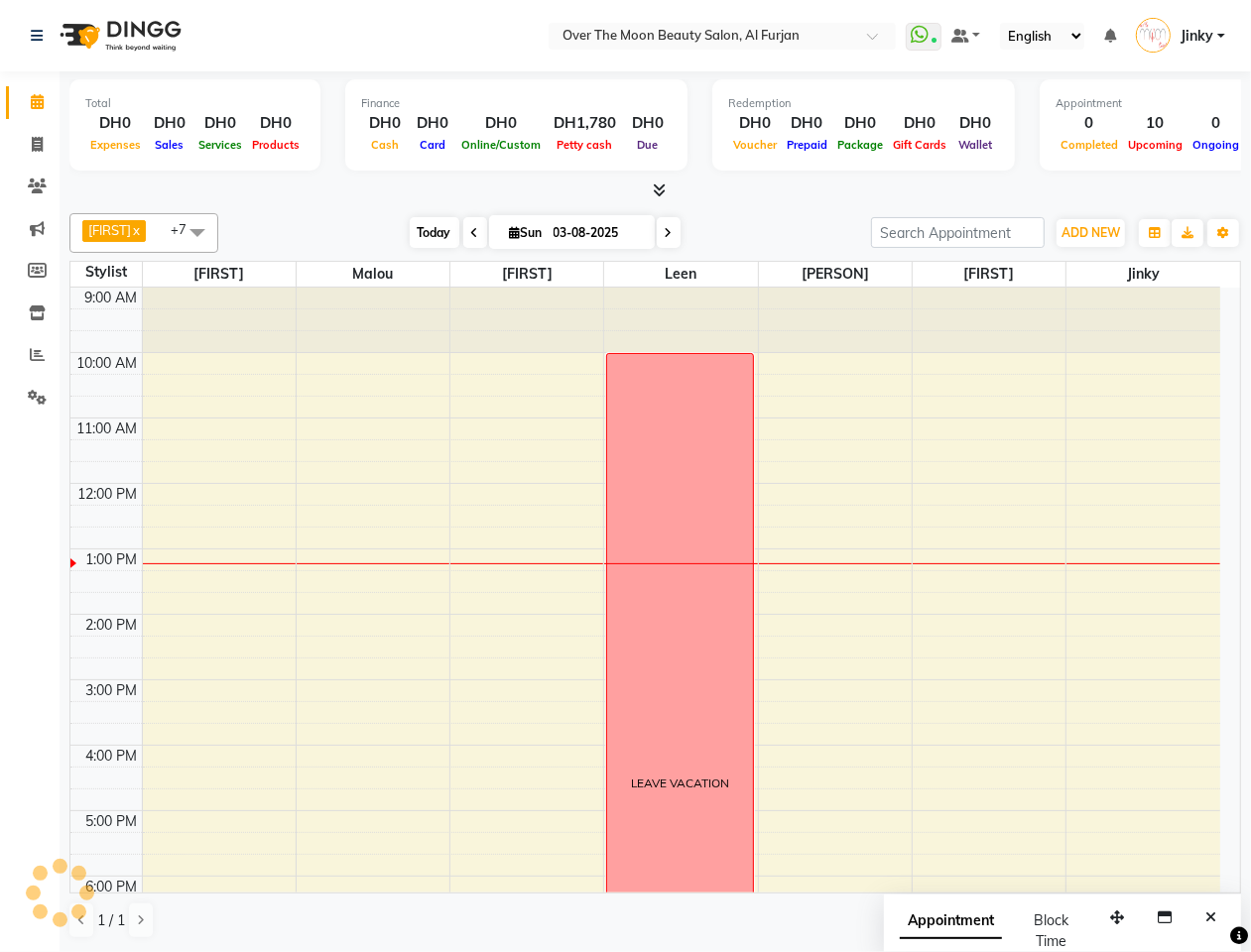 scroll, scrollTop: 265, scrollLeft: 0, axis: vertical 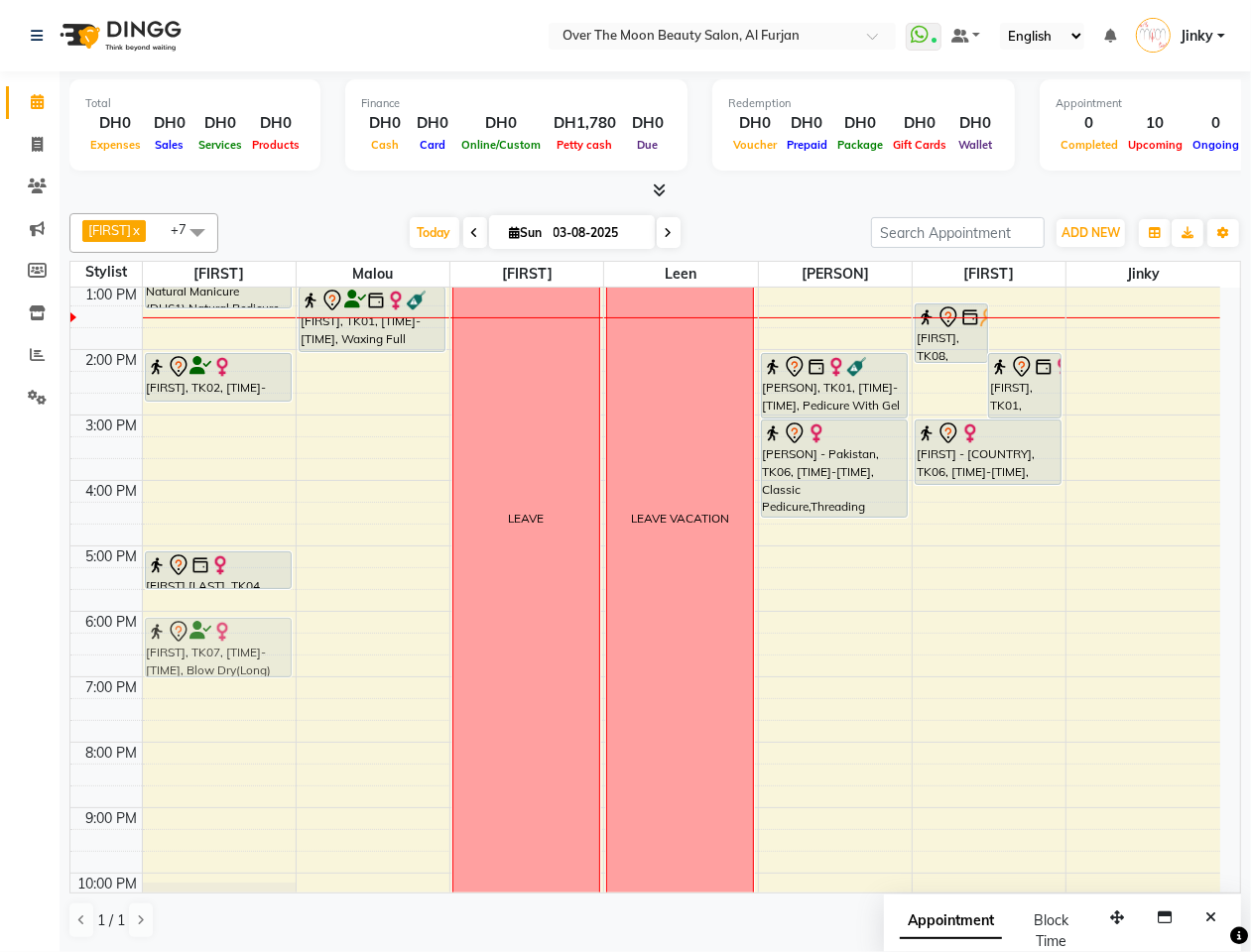 drag, startPoint x: 218, startPoint y: 441, endPoint x: 195, endPoint y: 648, distance: 208.27386 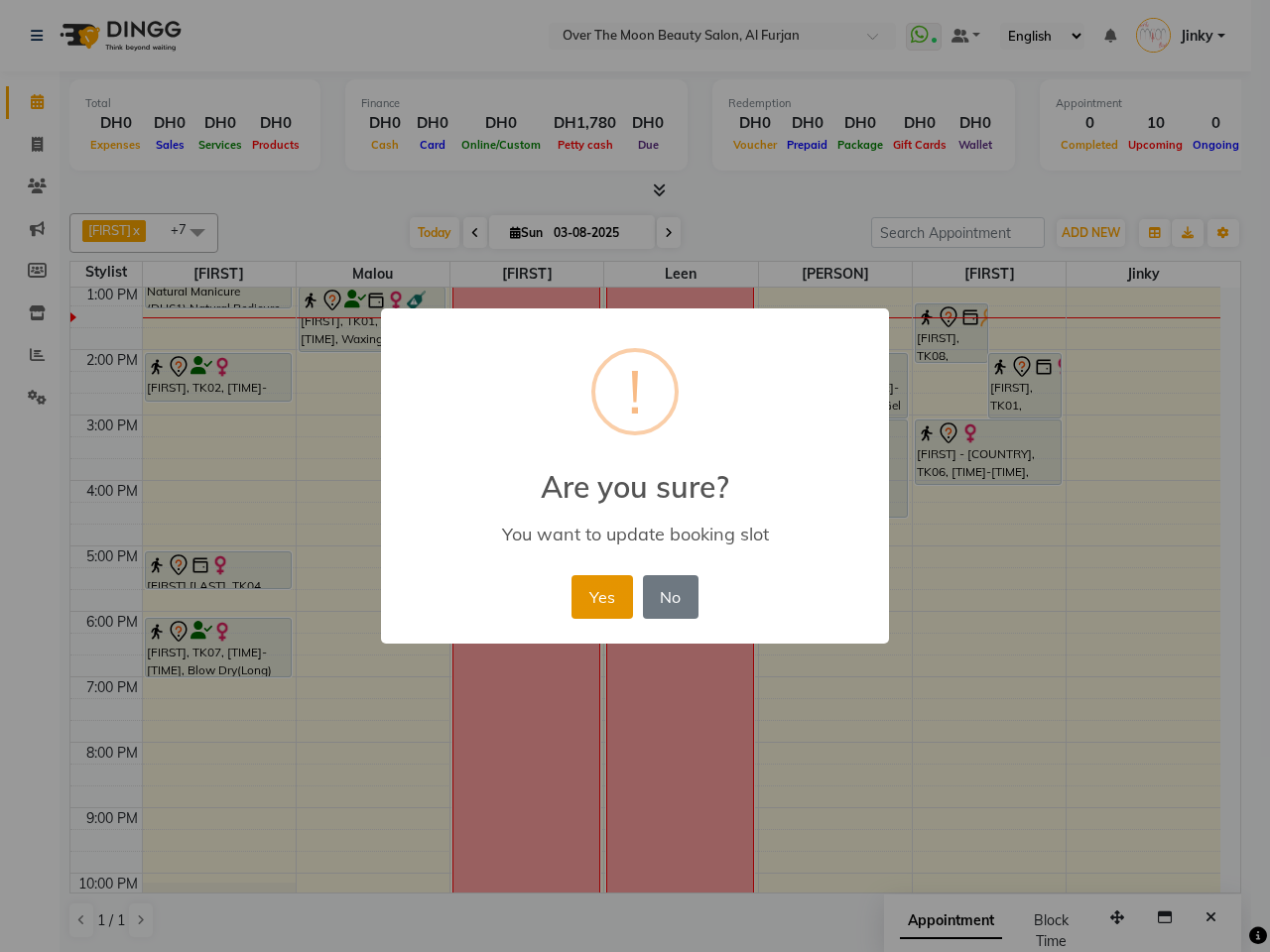 click on "Yes" at bounding box center [601, 597] 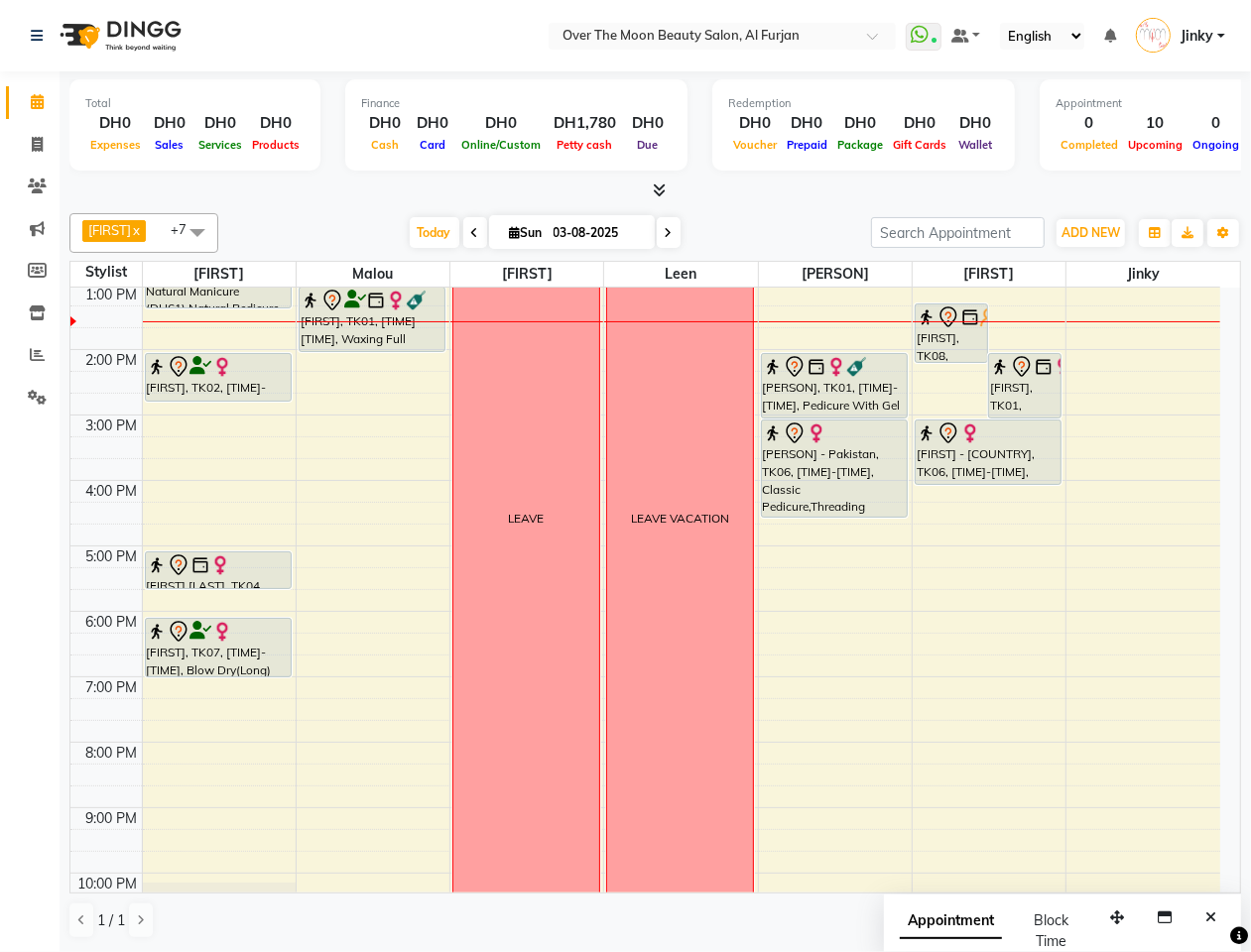 scroll, scrollTop: 58, scrollLeft: 0, axis: vertical 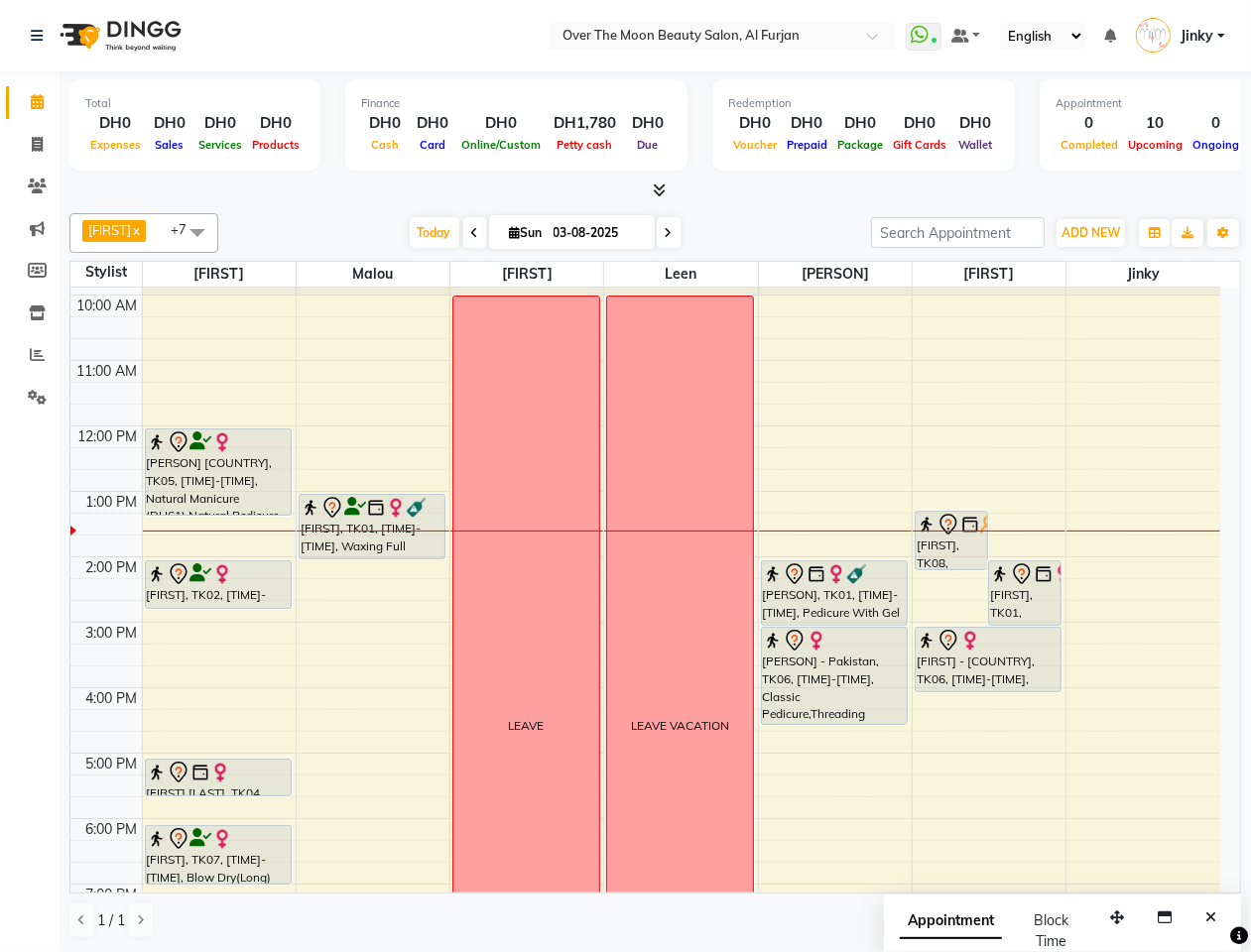 click on "9:00 AM 10:00 AM 11:00 AM 12:00 PM 1:00 PM 2:00 PM 3:00 PM 4:00 PM 5:00 PM 6:00 PM 7:00 PM 8:00 PM 9:00 PM 10:00 PM 11:00 PM             gladz phillippines, TK05, 12:00 PM-01:20 PM, Natural Manicure (DH61),Natural Pedicure (DH72)             Ridab, TK02, 02:00 PM-02:45 PM, Threading Eyebrow,Threading Upper Lip             Harshitha Parikshith, TK04, 05:00 PM-05:35 PM, Eyelash Removal             Tasnim, TK07, 06:00 PM-06:55 PM, Blow Dry(Long)             Thilini, TK01, 01:00 PM-02:00 PM, Waxing Full Body(With Bikkini)  LEAVE   LEAVE VACATION              Thilini, TK01, 02:00 PM-03:00 PM, Pedicure With Gel Polish             Shaira - Pakistan, TK06, 03:00 PM-04:30 PM, Classic Pedicure,Threading Eyebrow             yana, TK08, 01:15 PM-02:10 PM, Blow Dry(Long)             Thilini, TK01, 02:00 PM-03:00 PM, Manicure With Gel Polish             Shaira - Pakistan, TK06, 03:00 PM-04:00 PM, Classic Manicure" at bounding box center (645, 720) 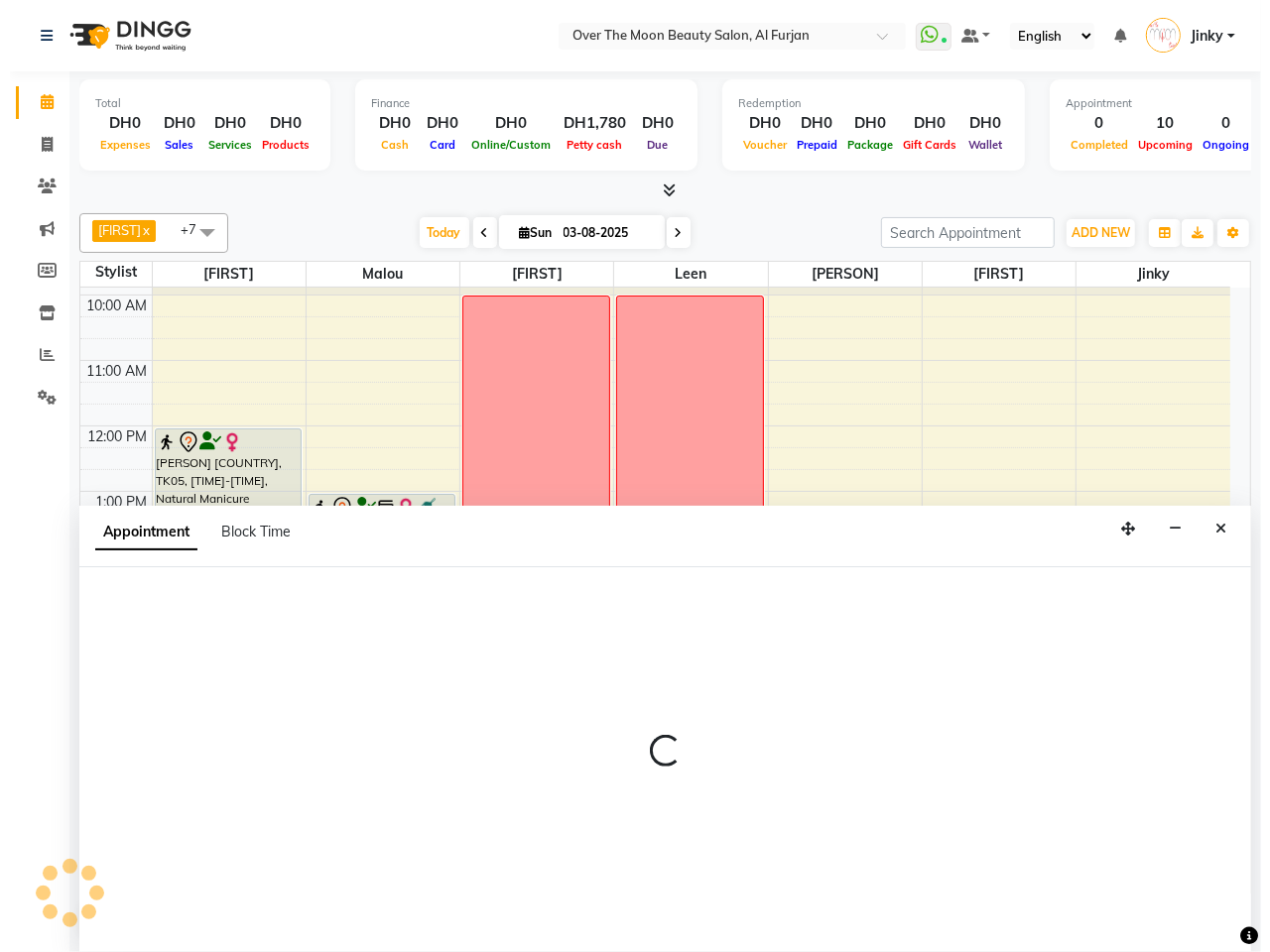 scroll, scrollTop: 1, scrollLeft: 0, axis: vertical 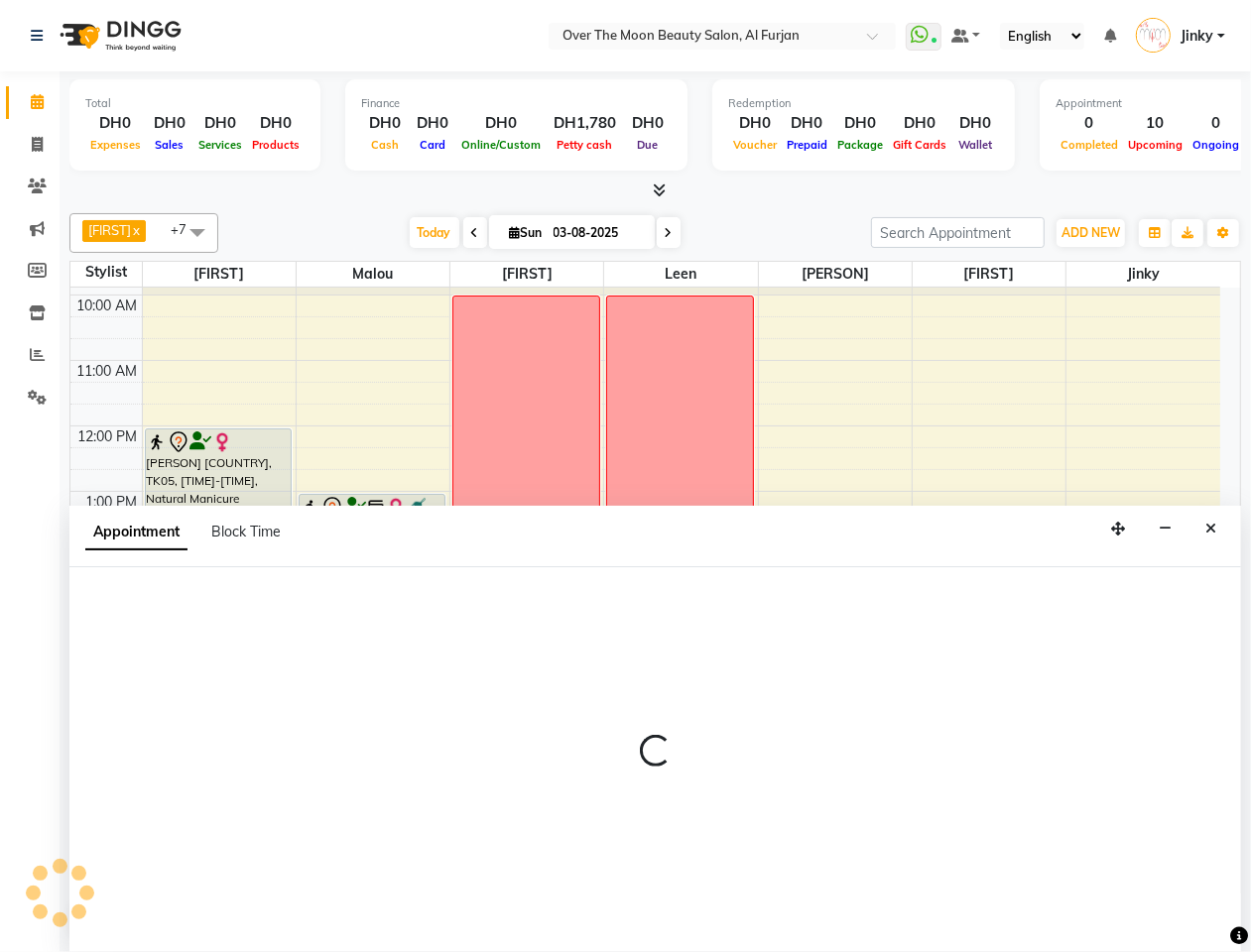 select on "20146" 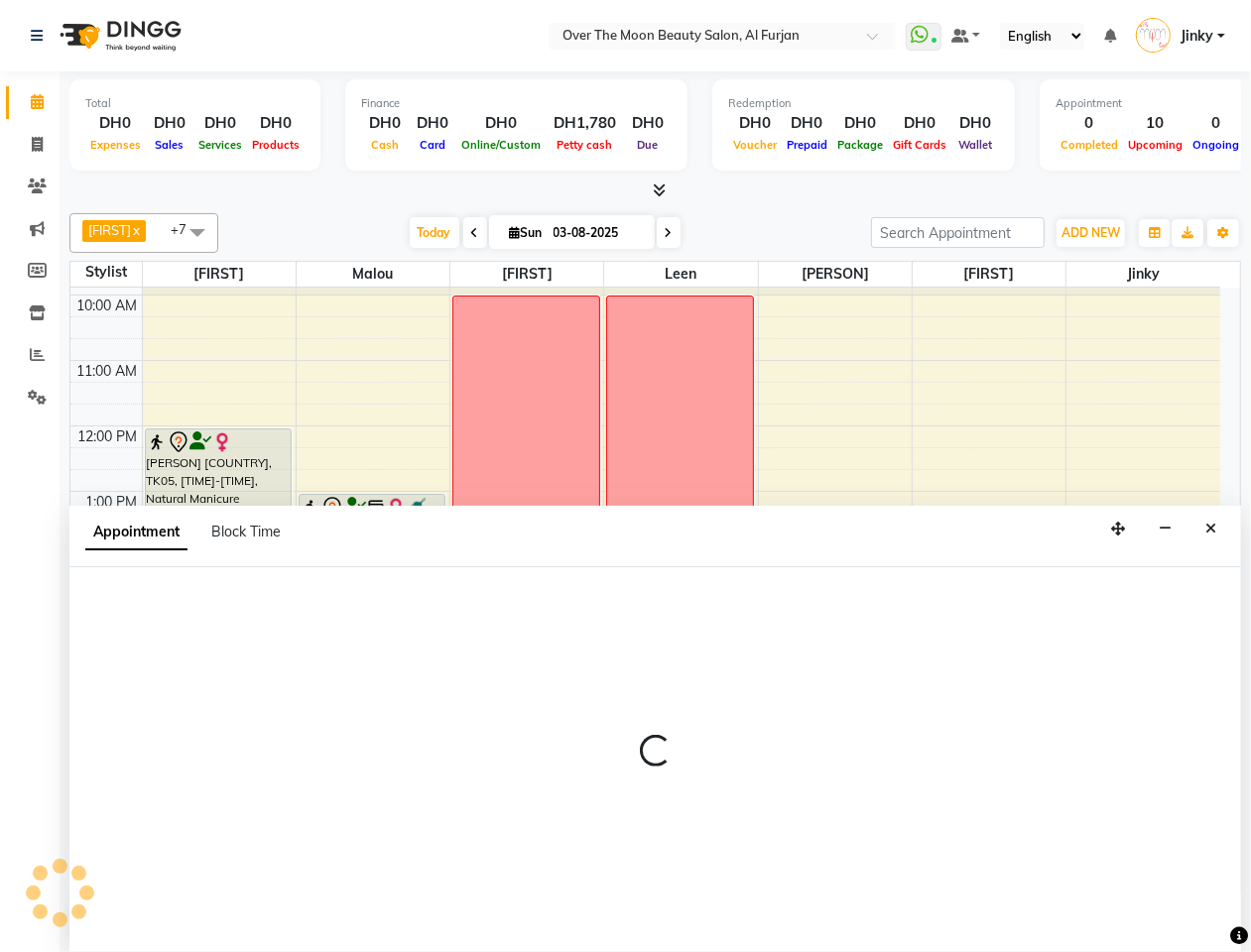 select on "900" 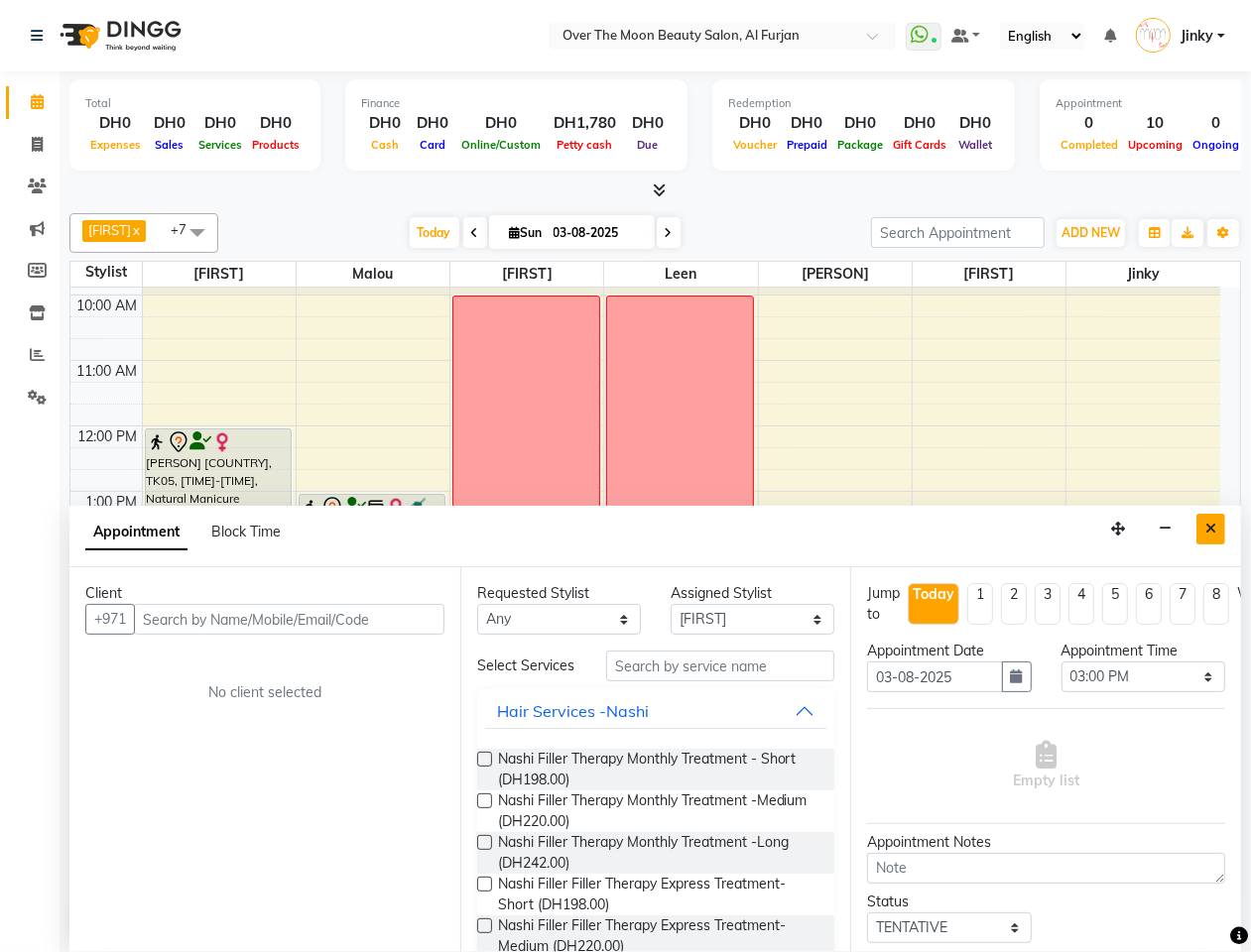 click at bounding box center (1210, 529) 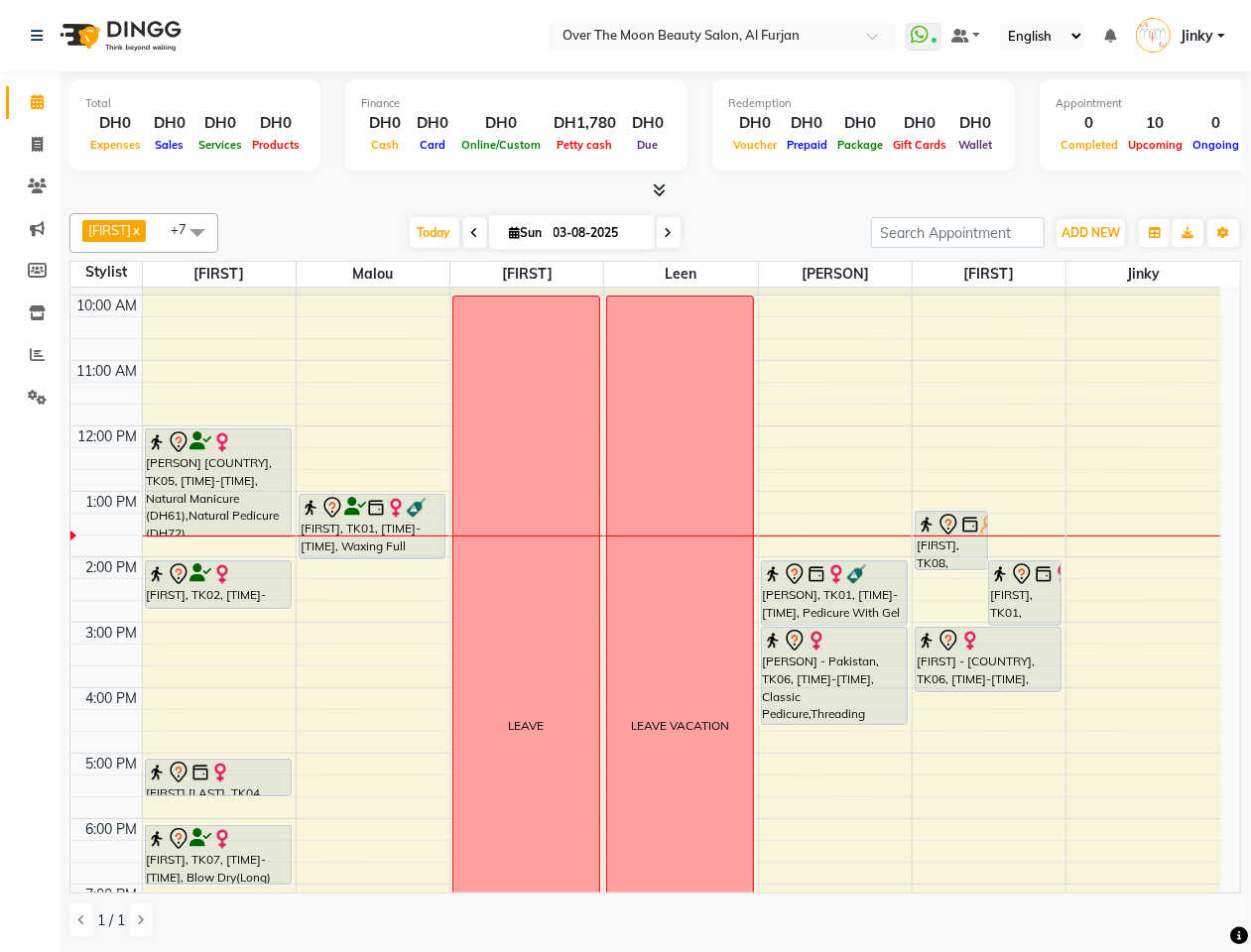 click on "gladz phillippines, TK05, 12:00 PM-01:20 PM, Natural Manicure (DH61),Natural Pedicure (DH72)             Ridab, TK02, 02:00 PM-02:45 PM, Threading Eyebrow,Threading Upper Lip             Harshitha Parikshith, TK04, 05:00 PM-05:35 PM, Eyelash Removal             Tasnim, TK07, 06:00 PM-06:55 PM, Blow Dry(Long)             gladz phillippines, TK05, 12:00 PM-01:20 PM, Natural Manicure (DH61),Natural Pedicure (DH72)" at bounding box center [219, 720] 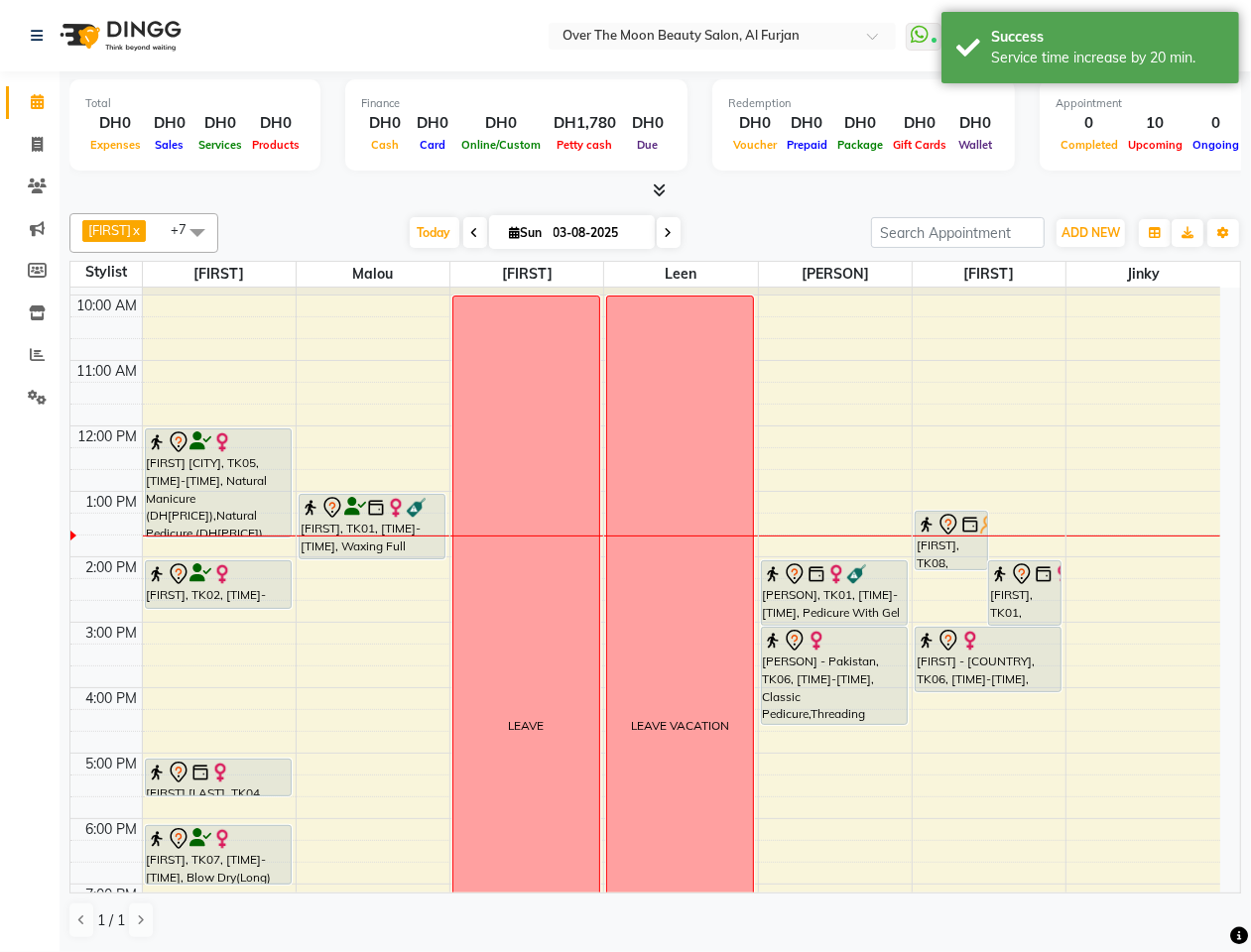 click on "gladz phillippines, TK05, 12:00 PM-01:40 PM, Natural Manicure (DH61),Natural Pedicure (DH72)" at bounding box center (218, 483) 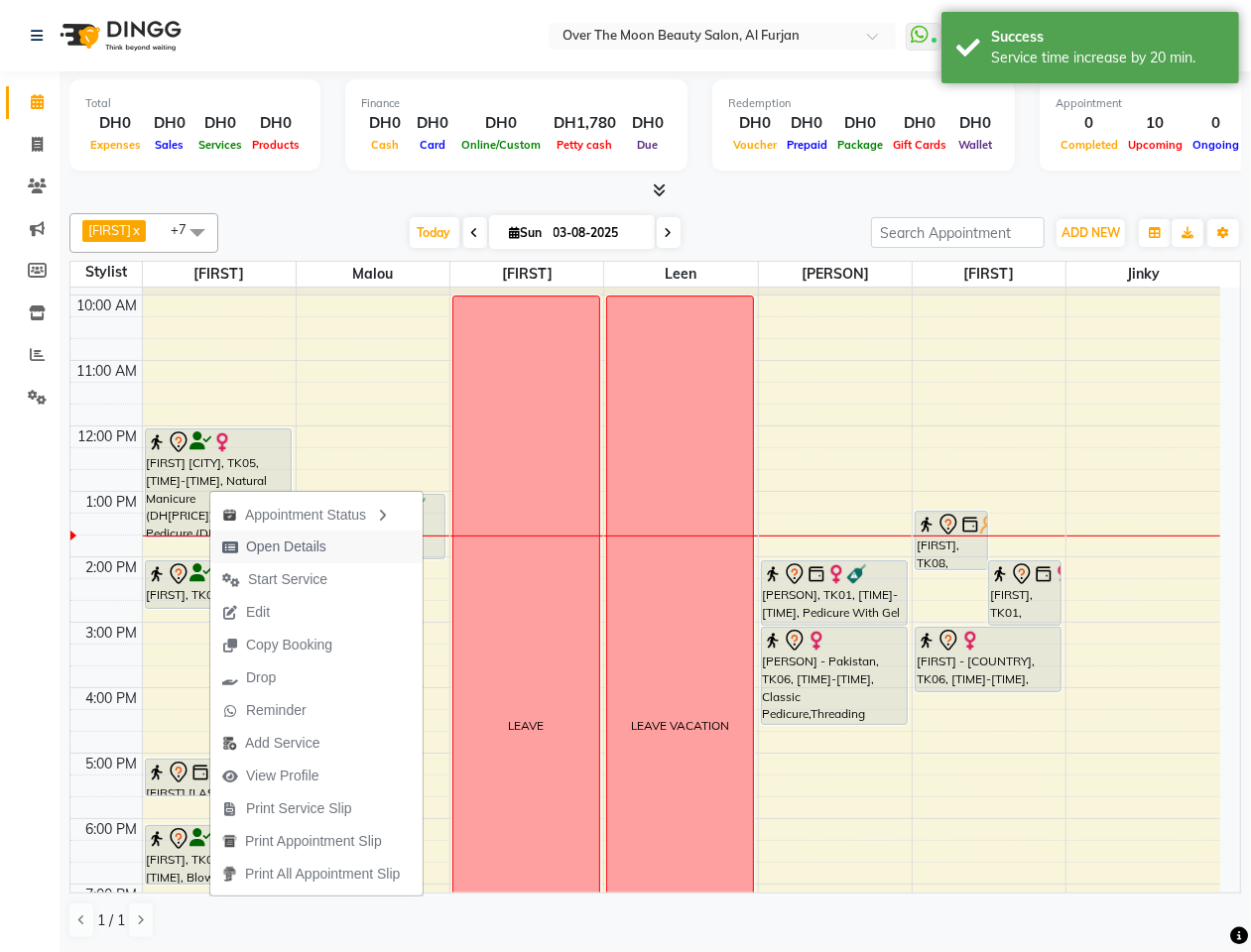 click on "Open Details" at bounding box center [286, 546] 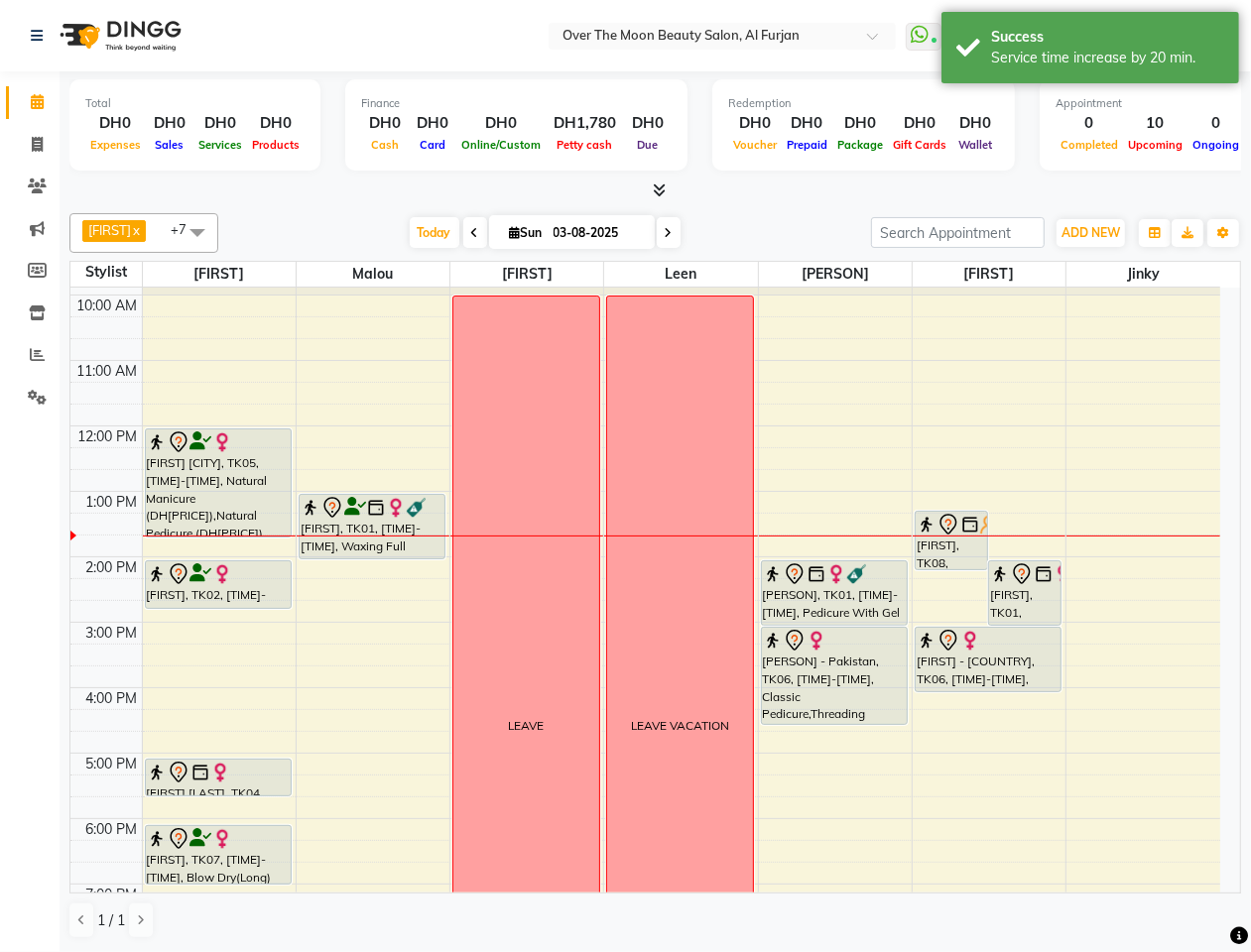 click on "gladz phillippines, TK05, 12:00 PM-01:40 PM, Natural Manicure (DH61),Natural Pedicure (DH72)" at bounding box center [218, 483] 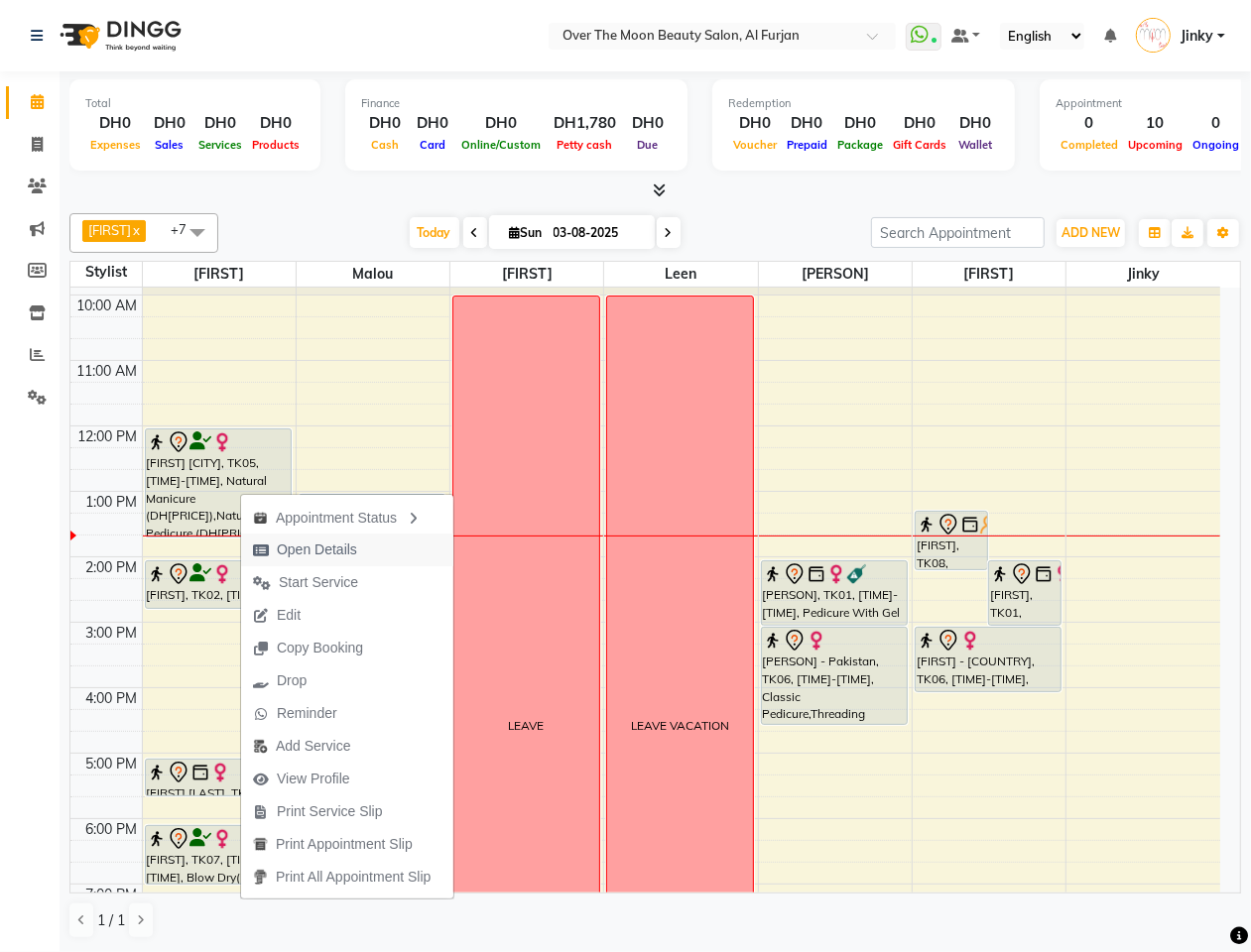 click on "Open Details" at bounding box center [316, 549] 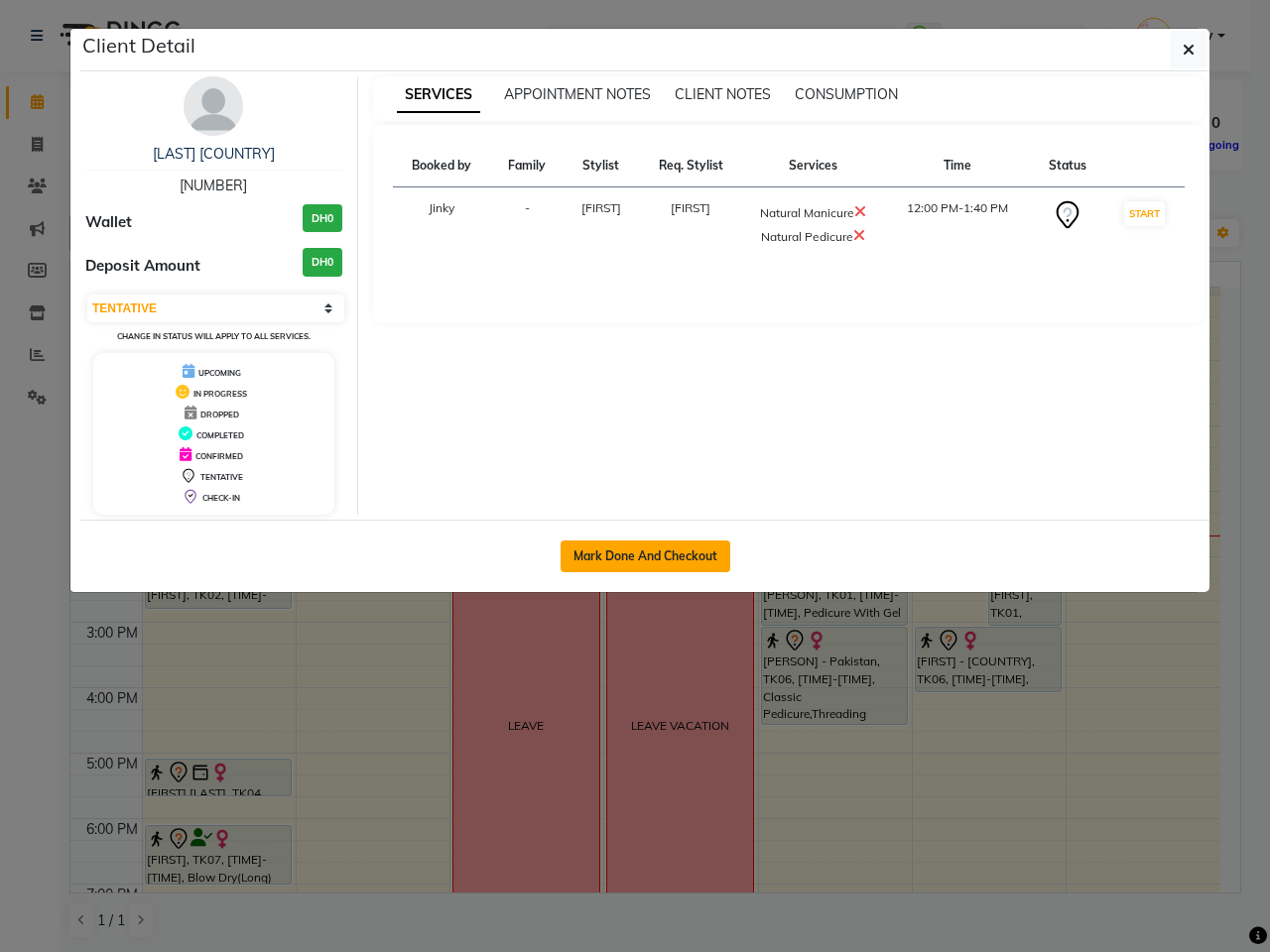 click on "Mark Done And Checkout" 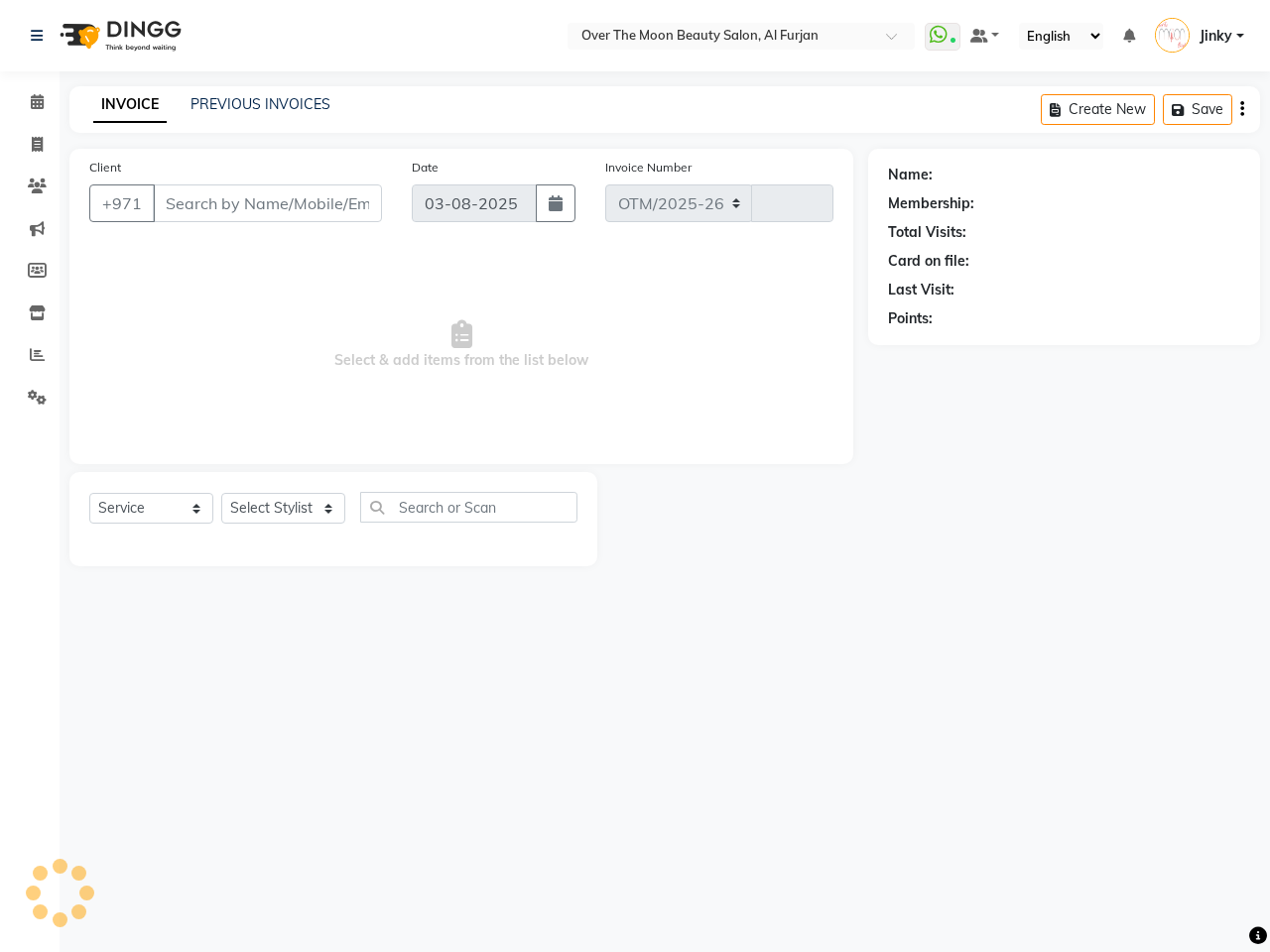 scroll, scrollTop: 0, scrollLeft: 0, axis: both 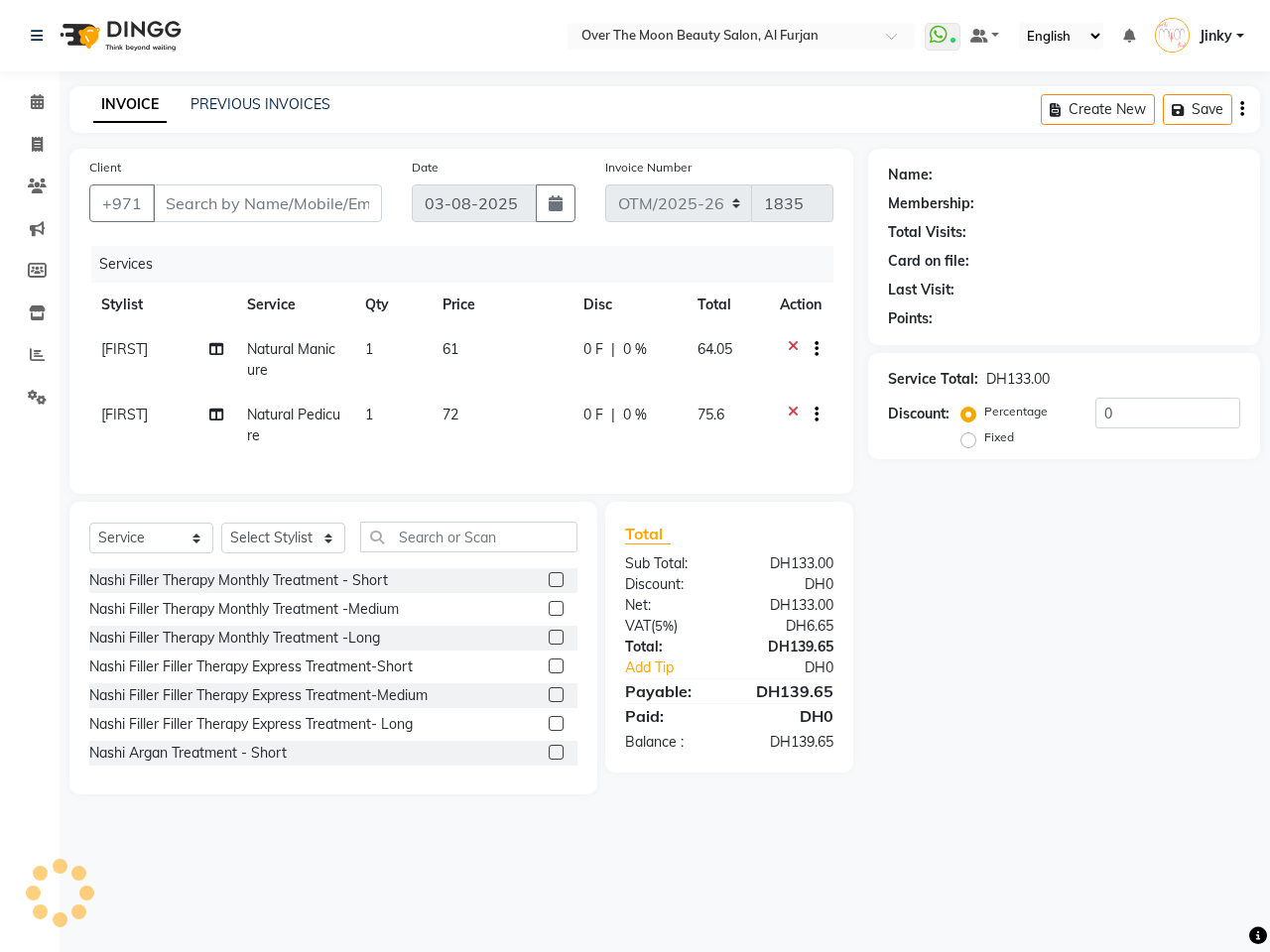 type on "556476450" 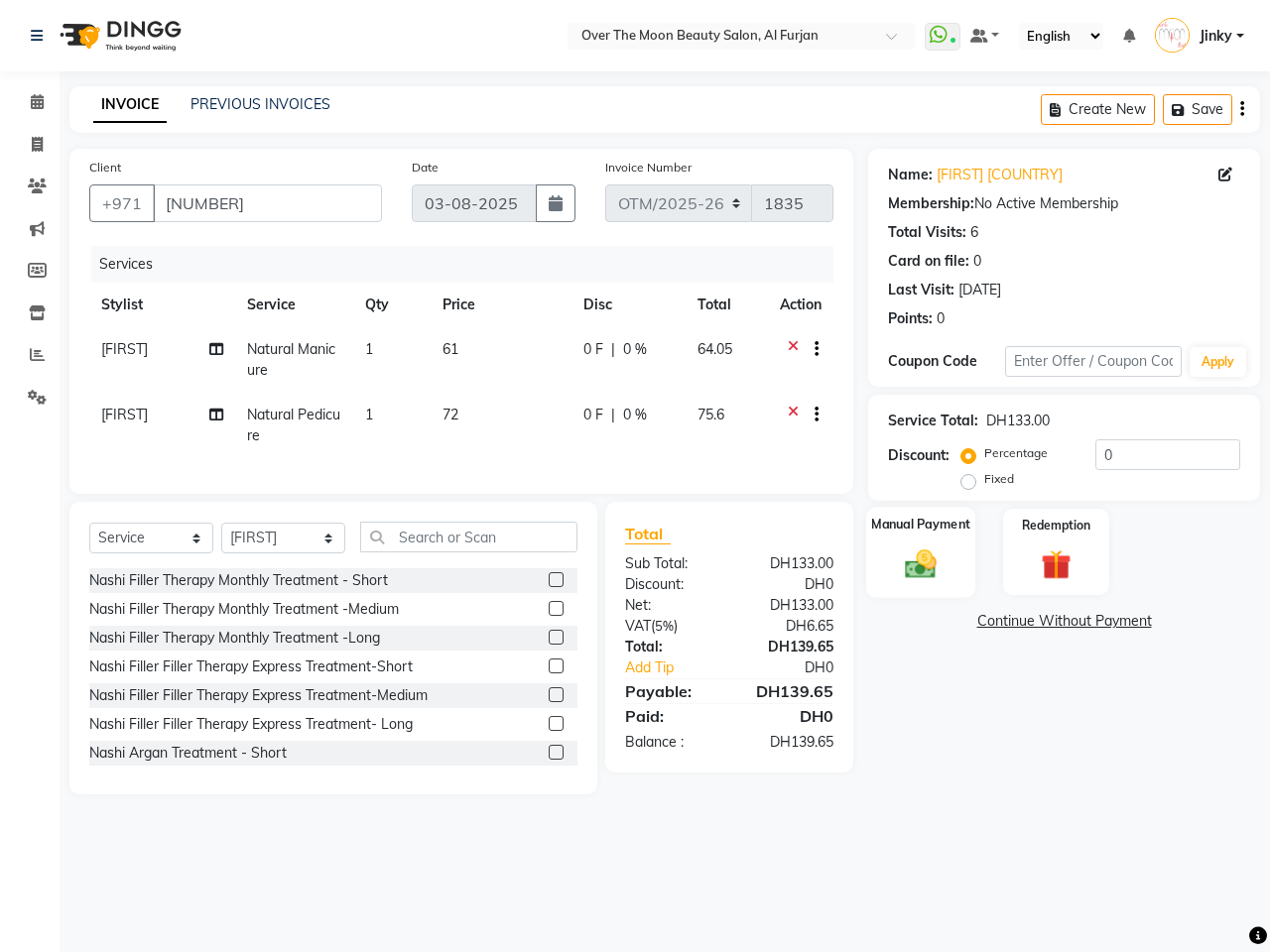 click 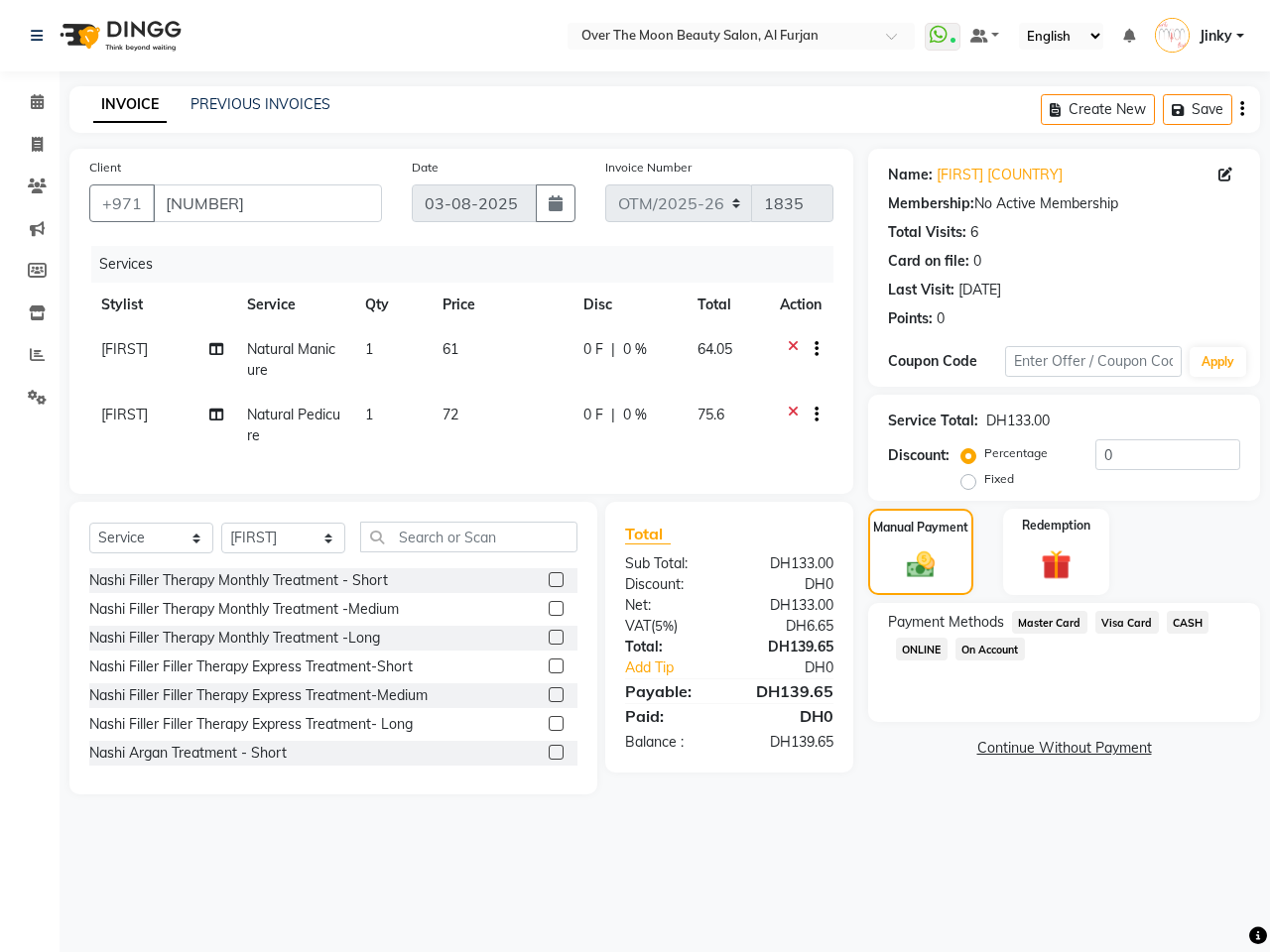 click on "Visa Card" 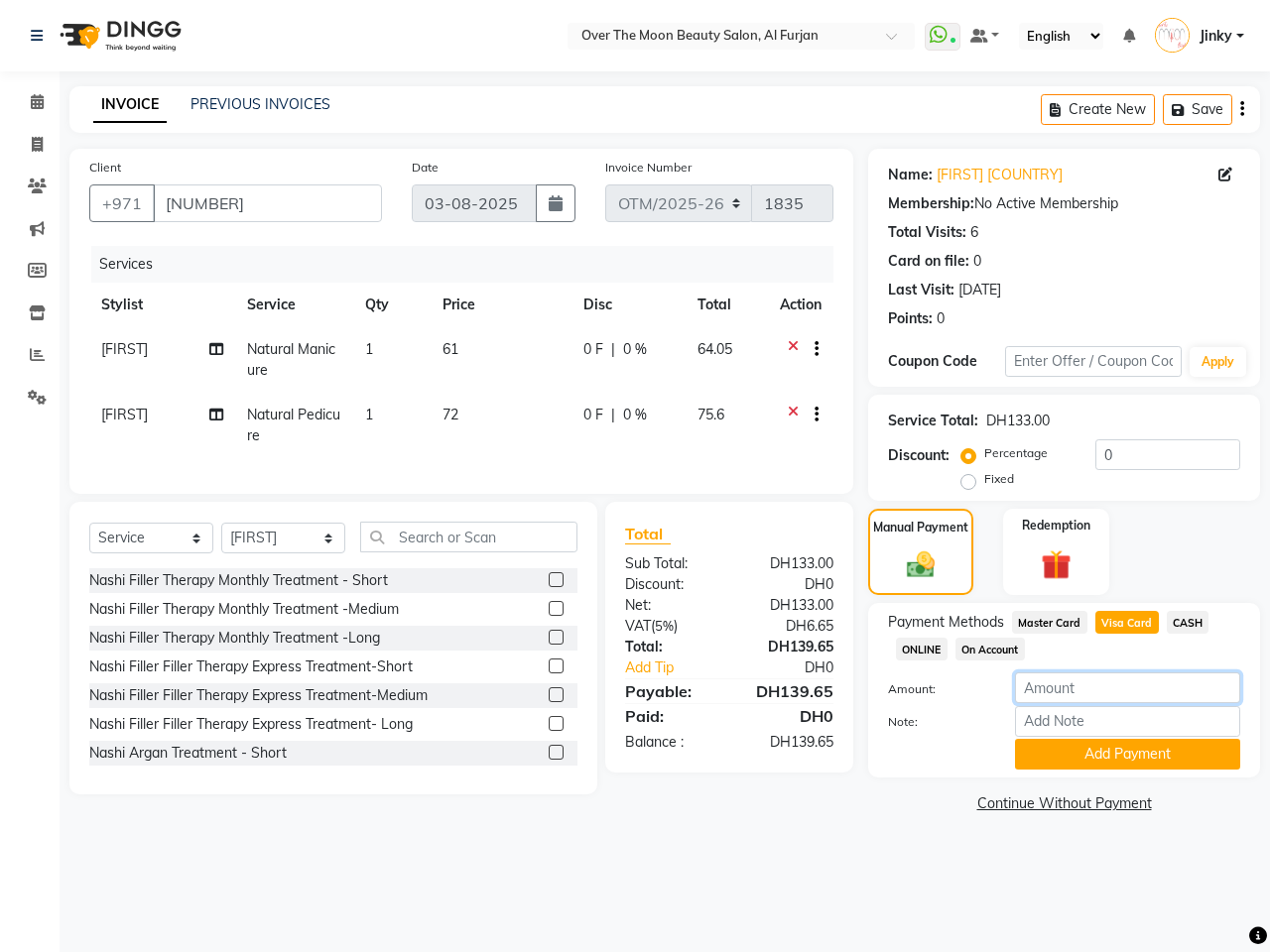 click on "139.65" 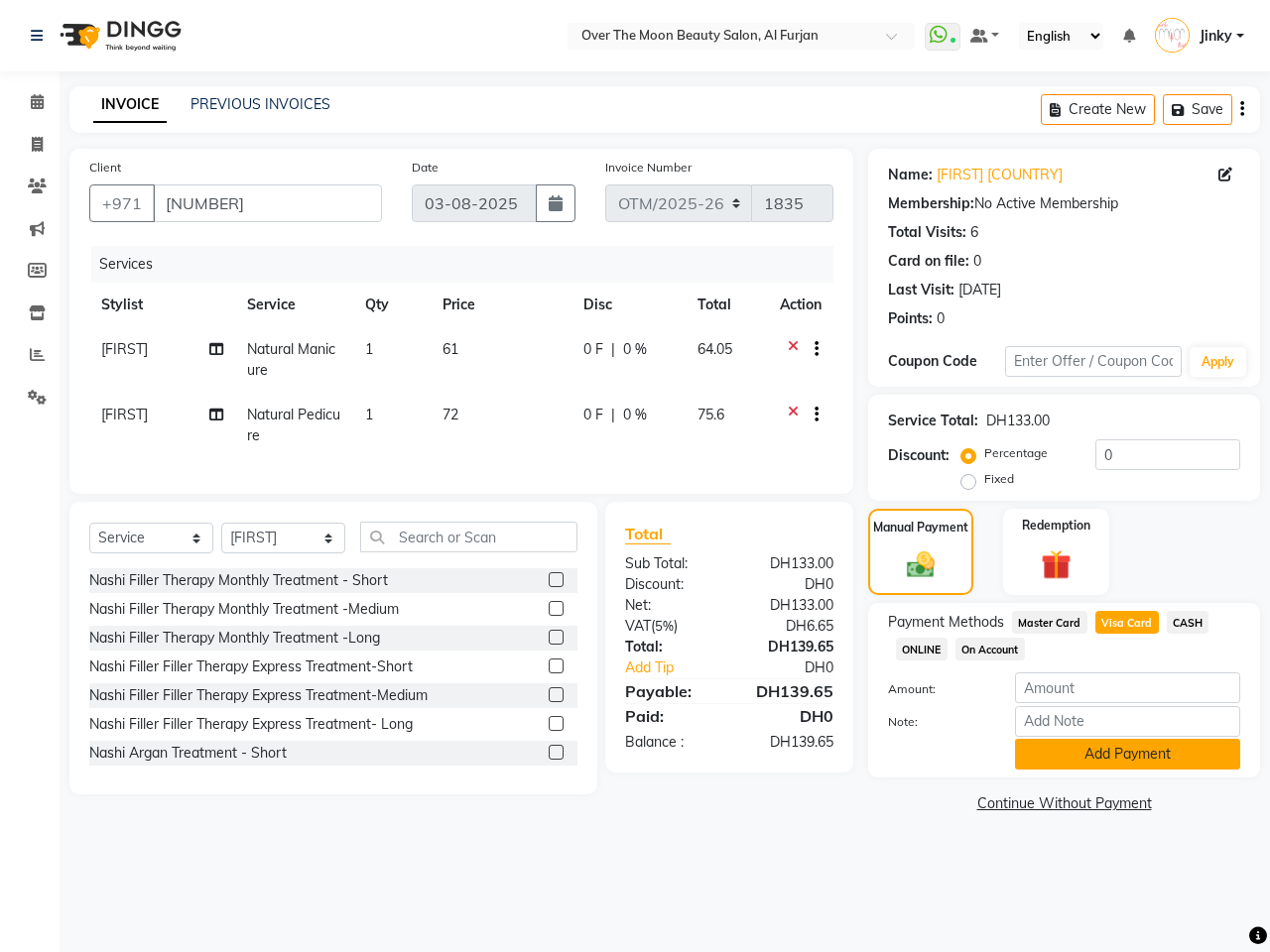 click on "Add Payment" 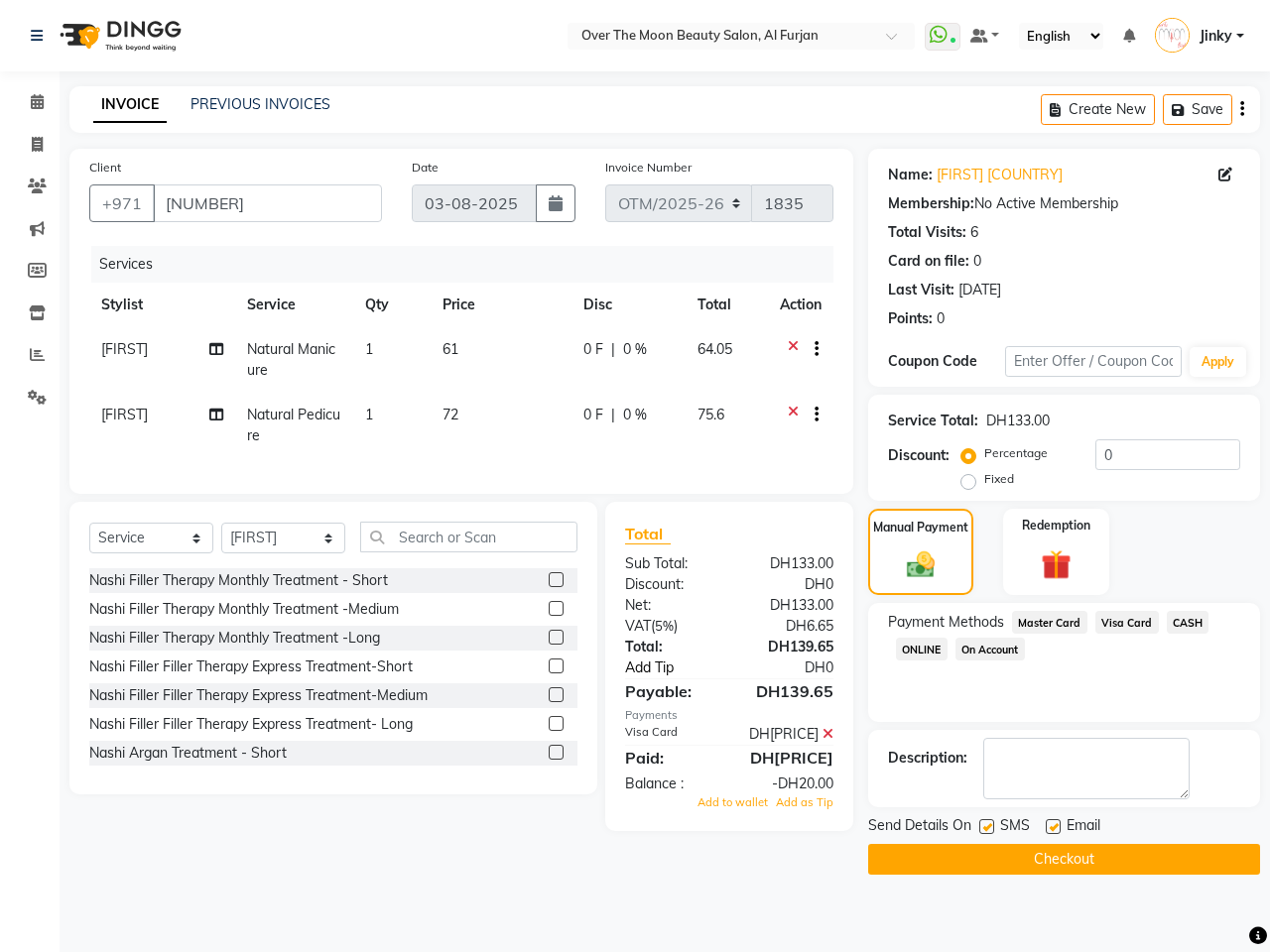 click on "Add Tip" 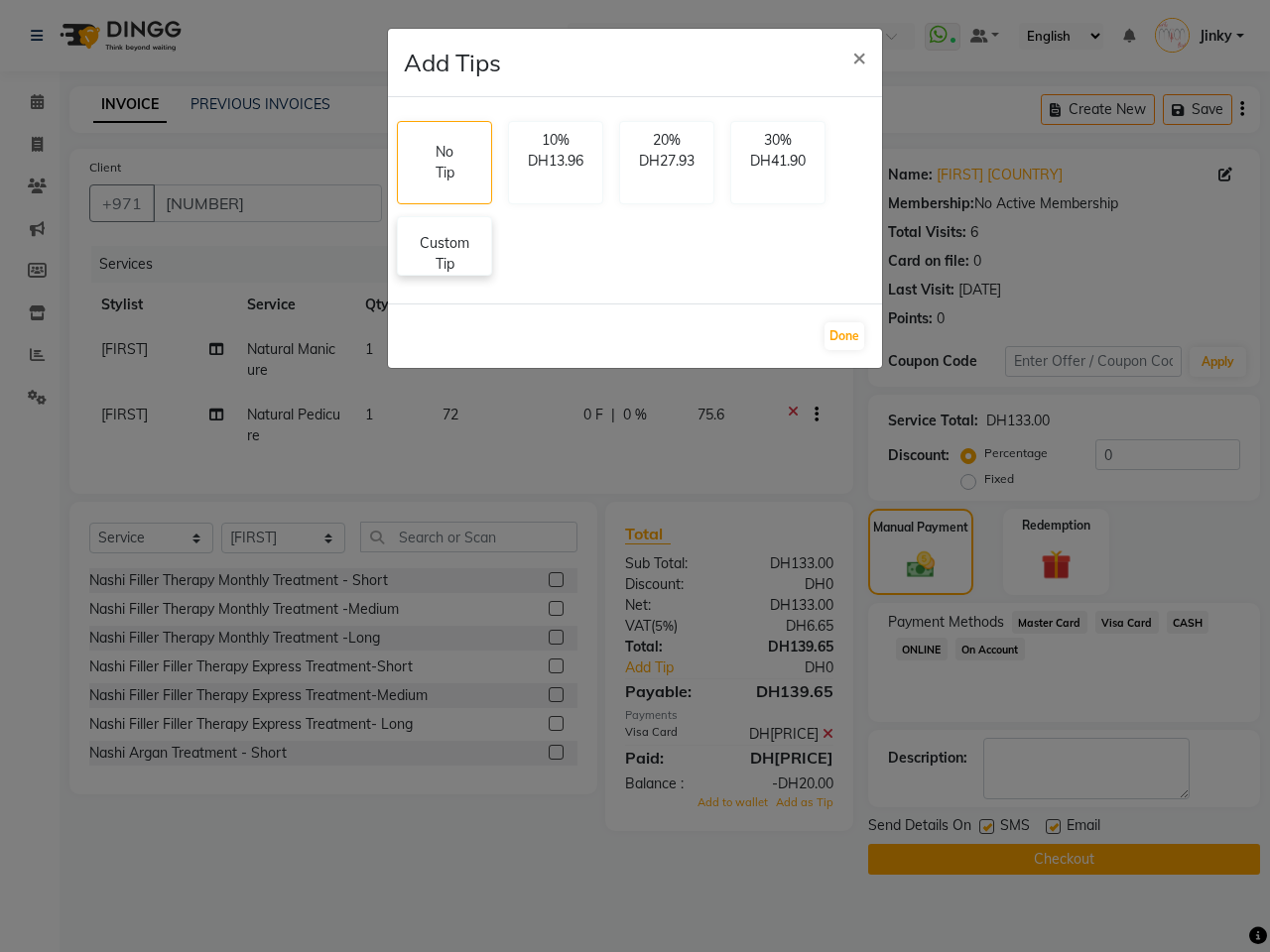 click on "Custom Tip" 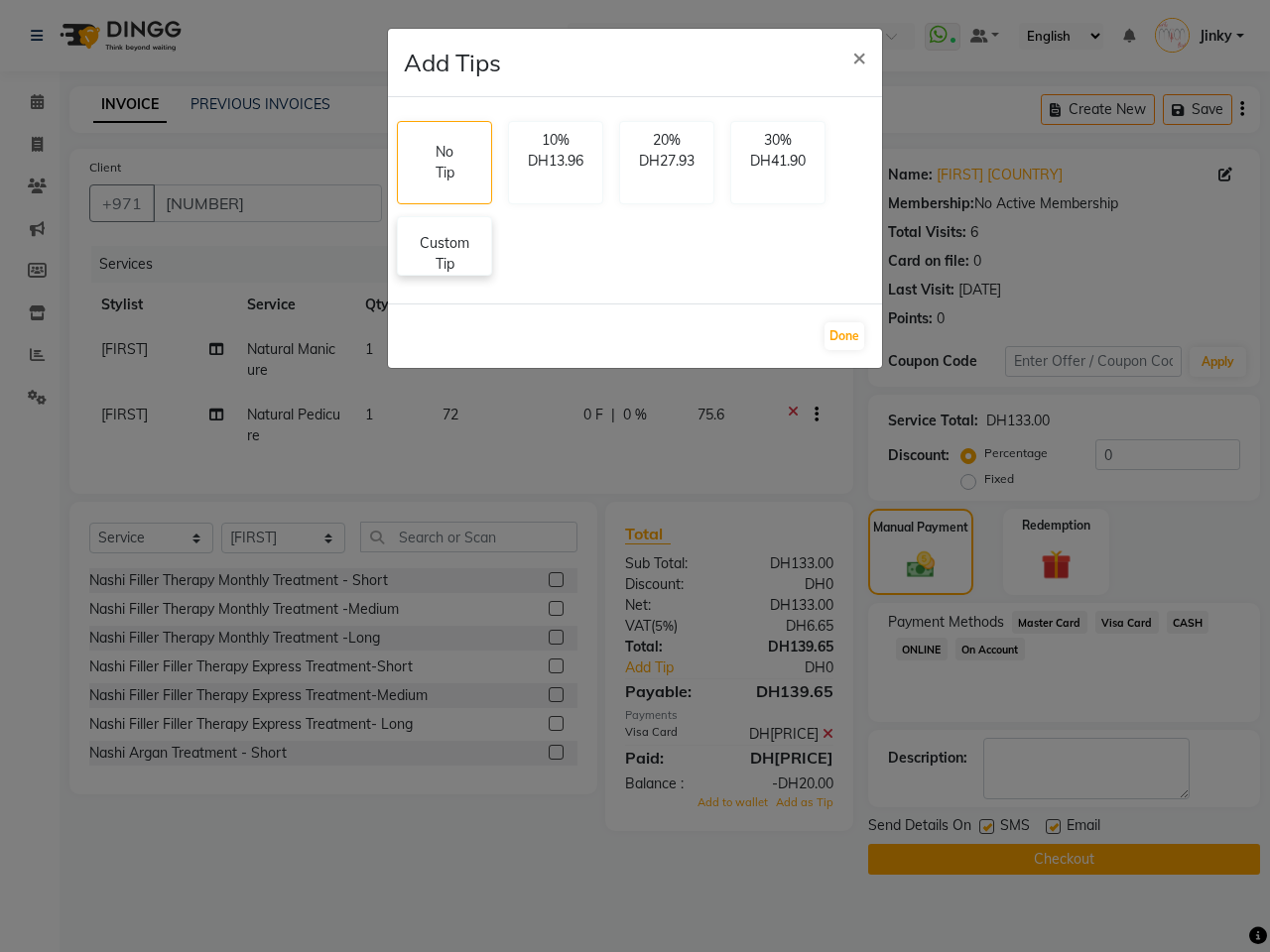 select on "20146" 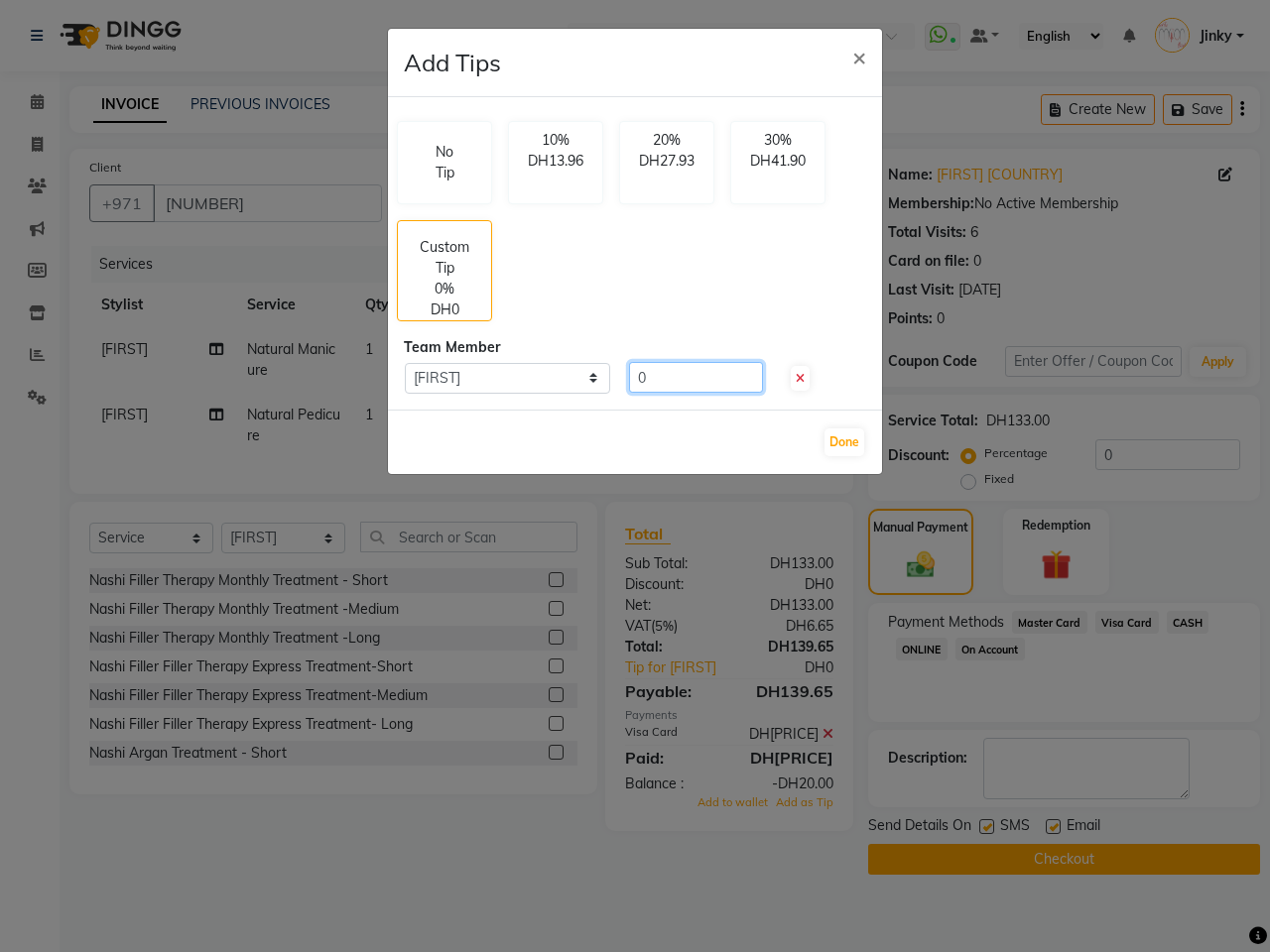 drag, startPoint x: 665, startPoint y: 380, endPoint x: 607, endPoint y: 389, distance: 58.694122 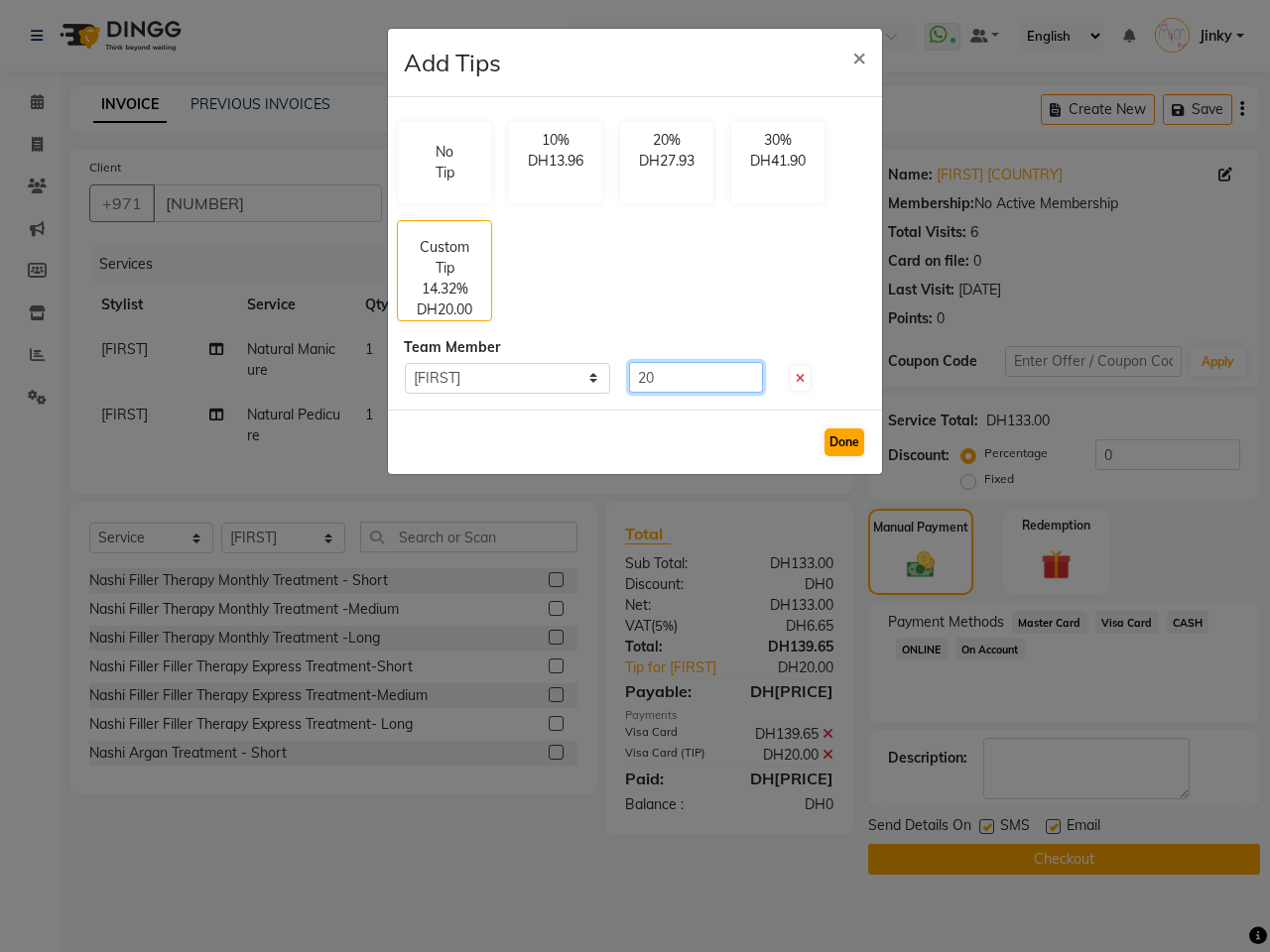 type on "20" 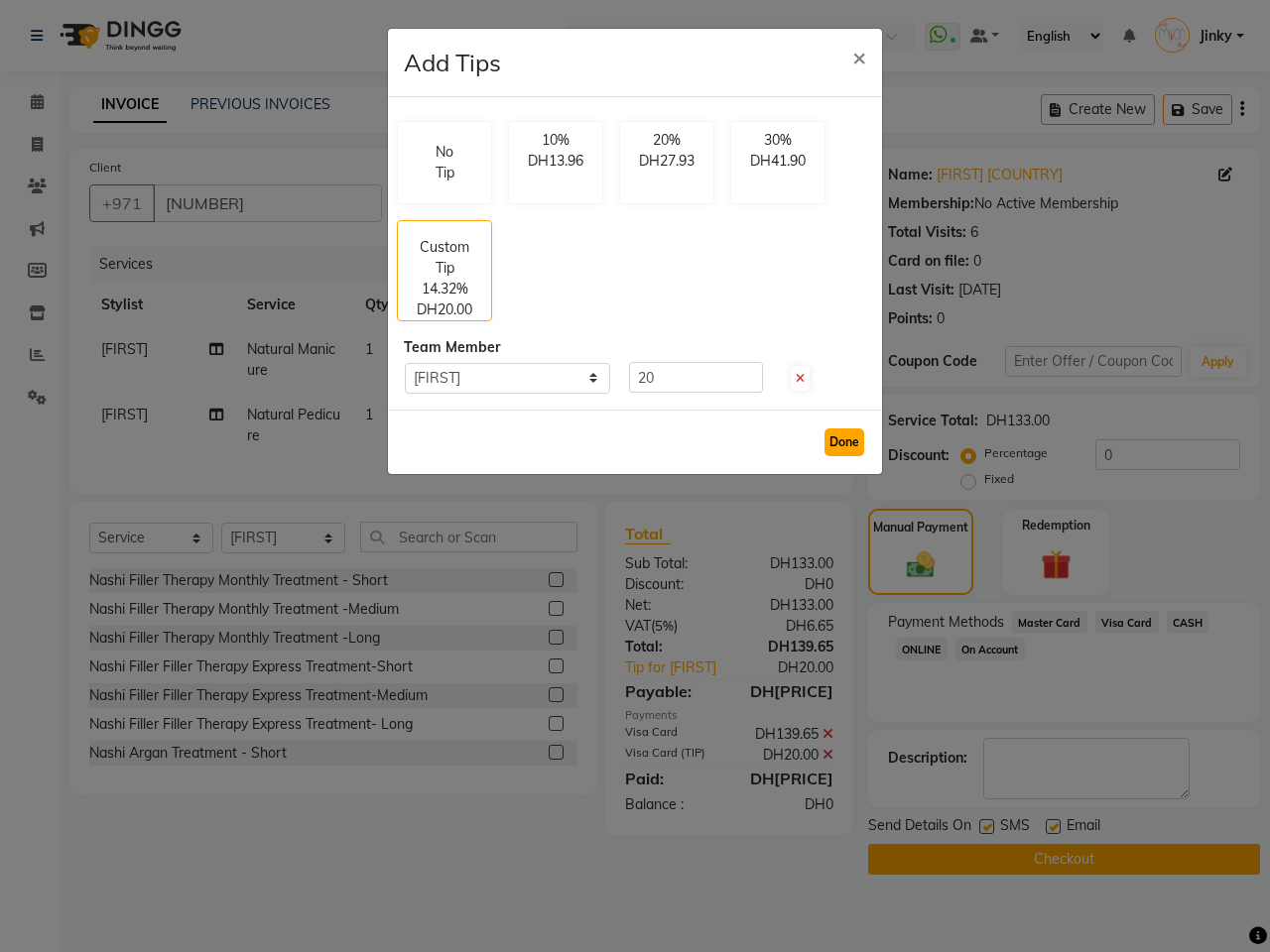 click on "Done" 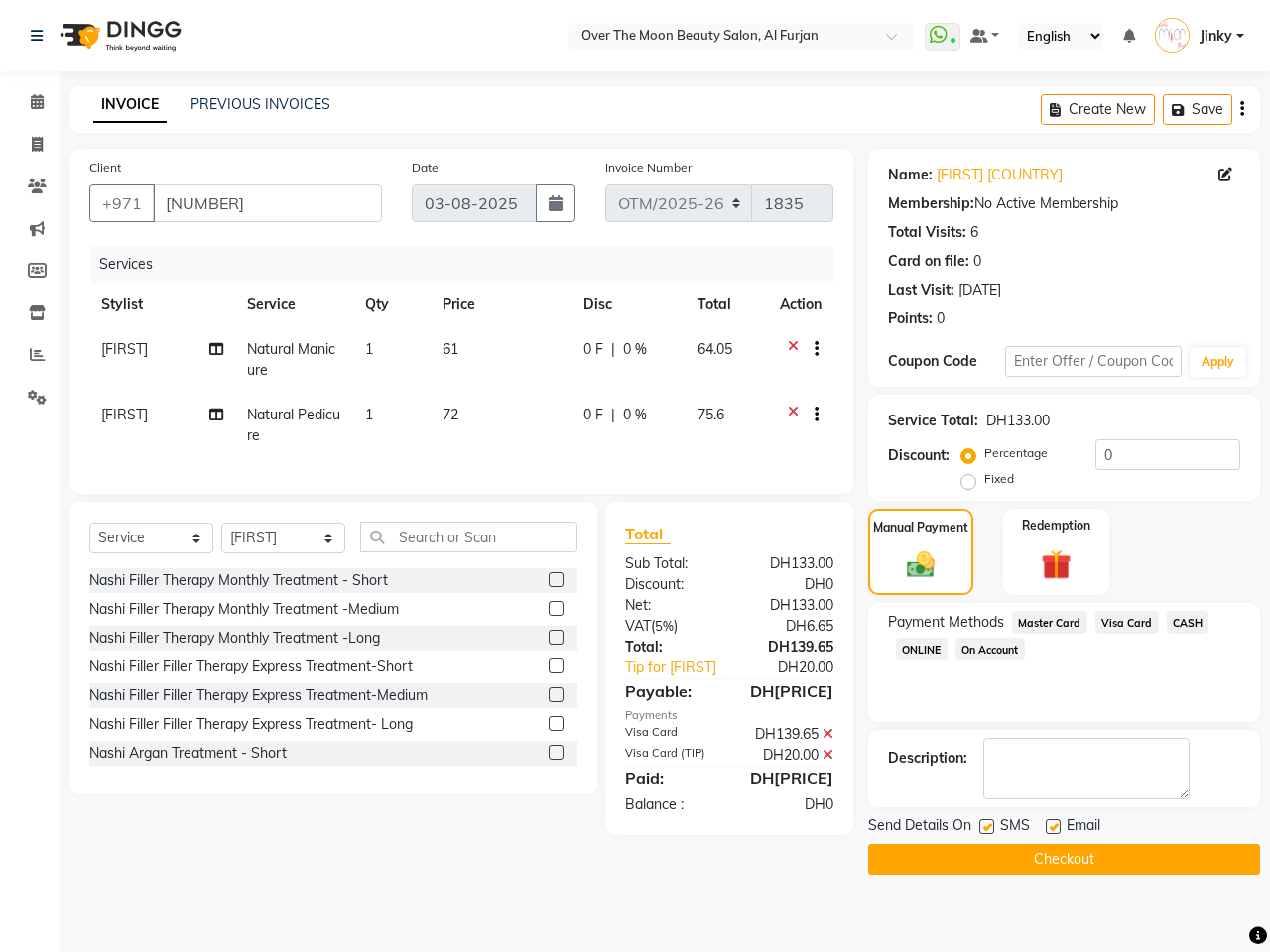click on "Checkout" 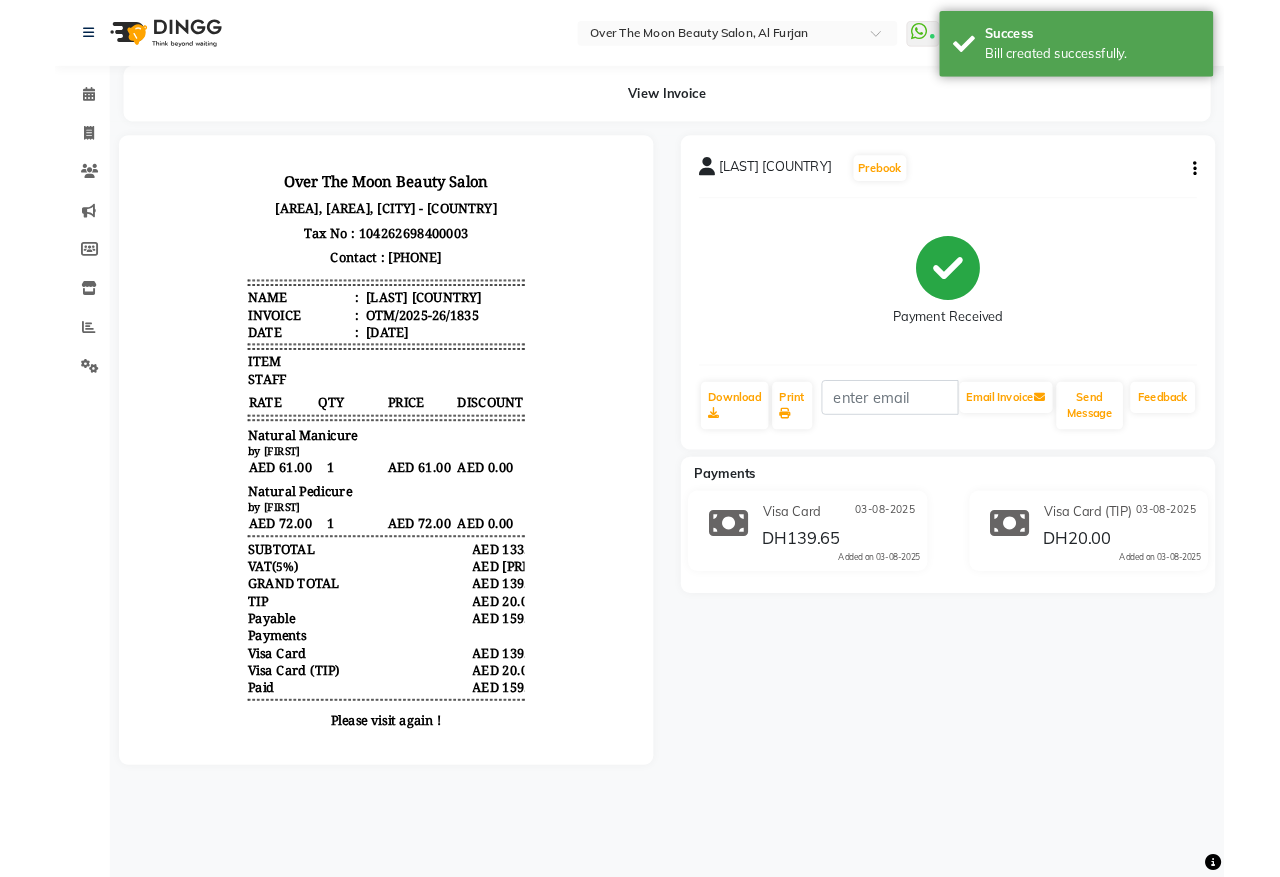scroll, scrollTop: 0, scrollLeft: 0, axis: both 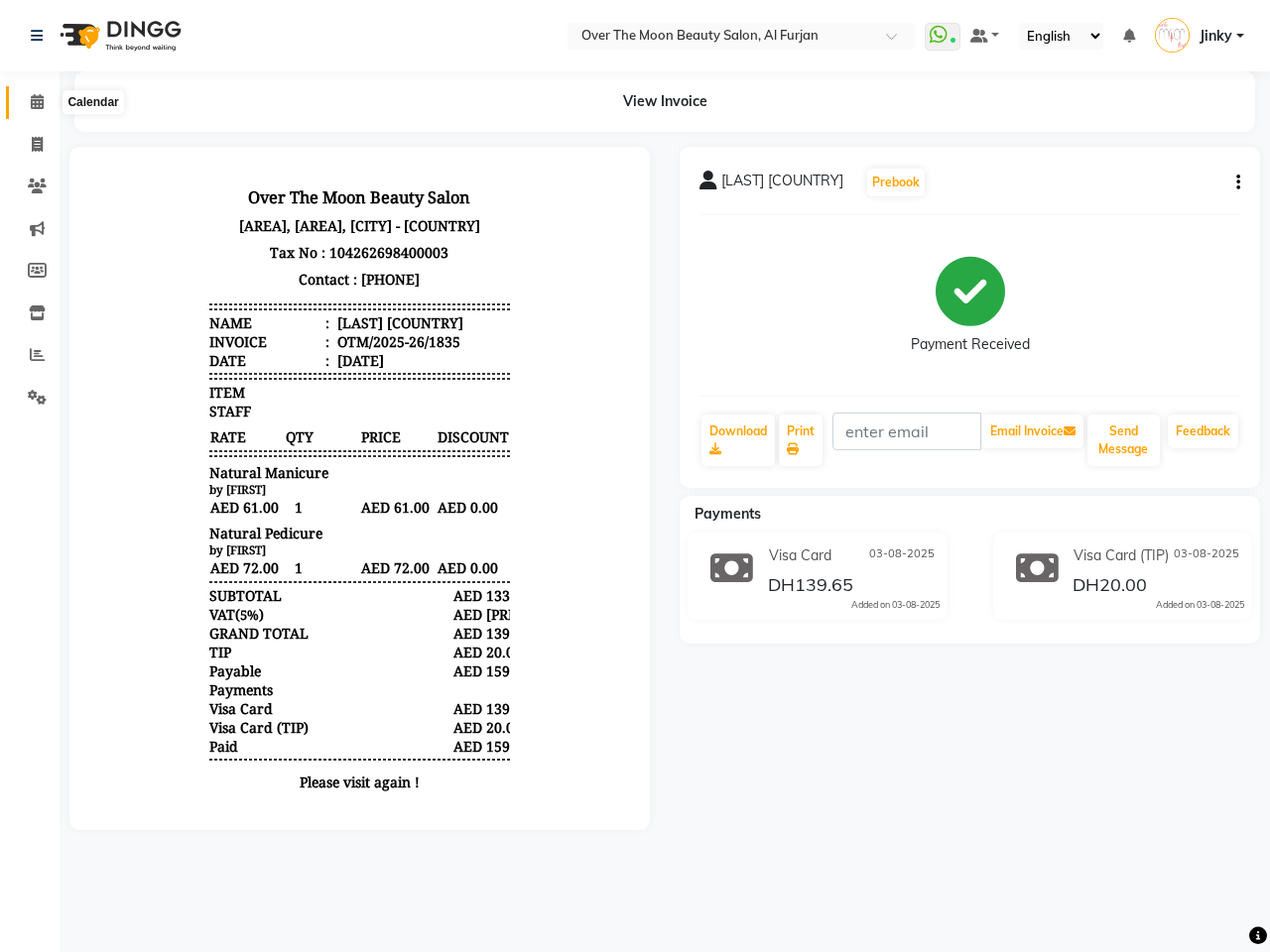 click 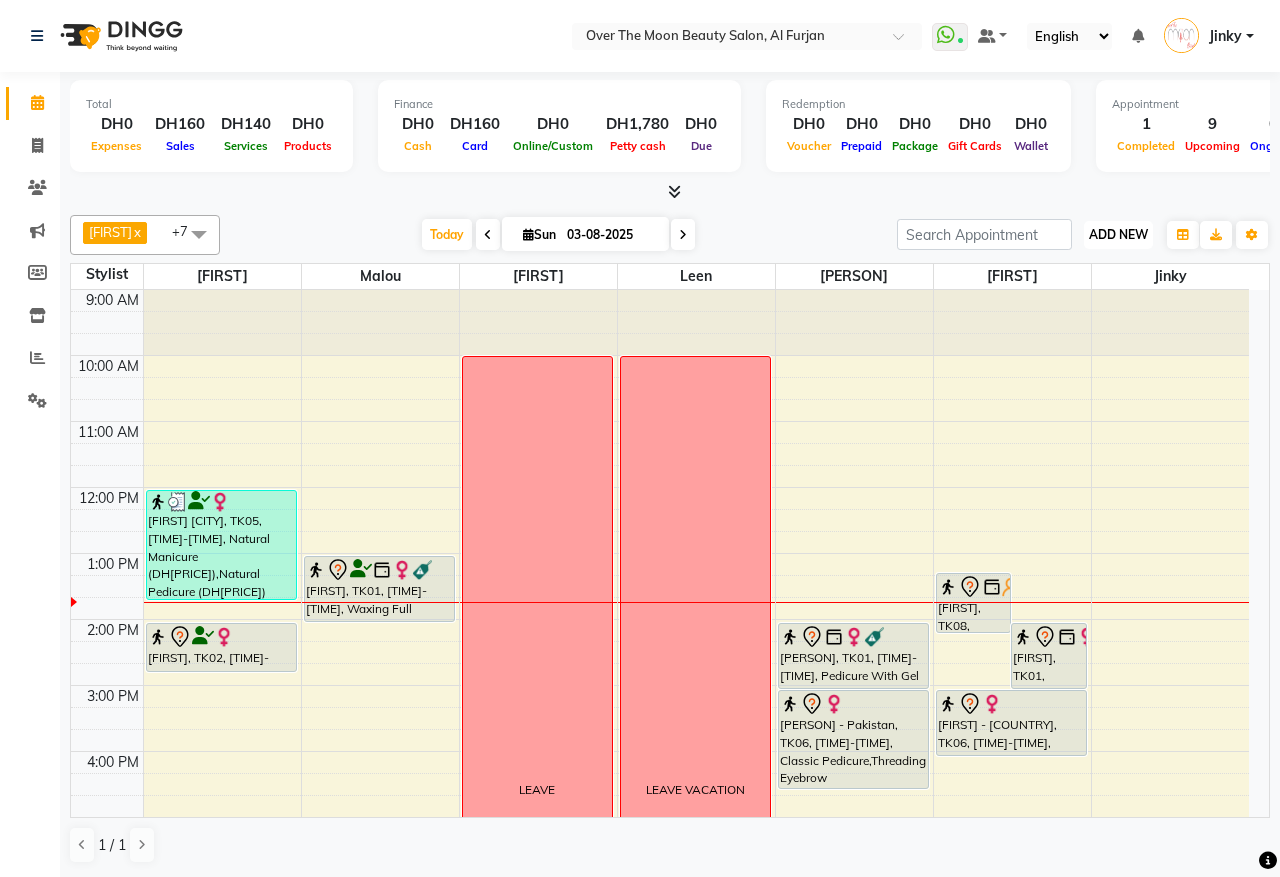 click on "ADD NEW" at bounding box center (1118, 234) 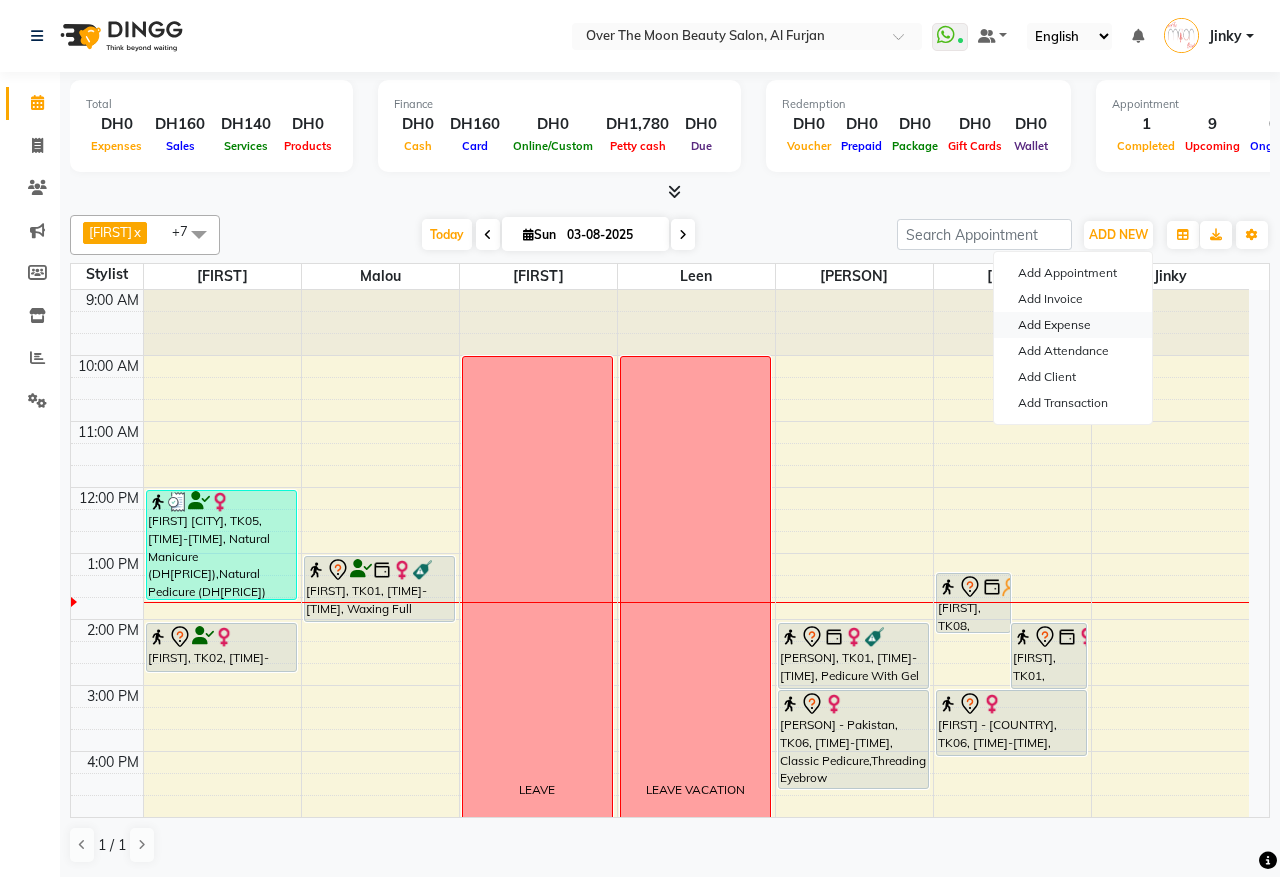 click on "Add Expense" at bounding box center (1073, 325) 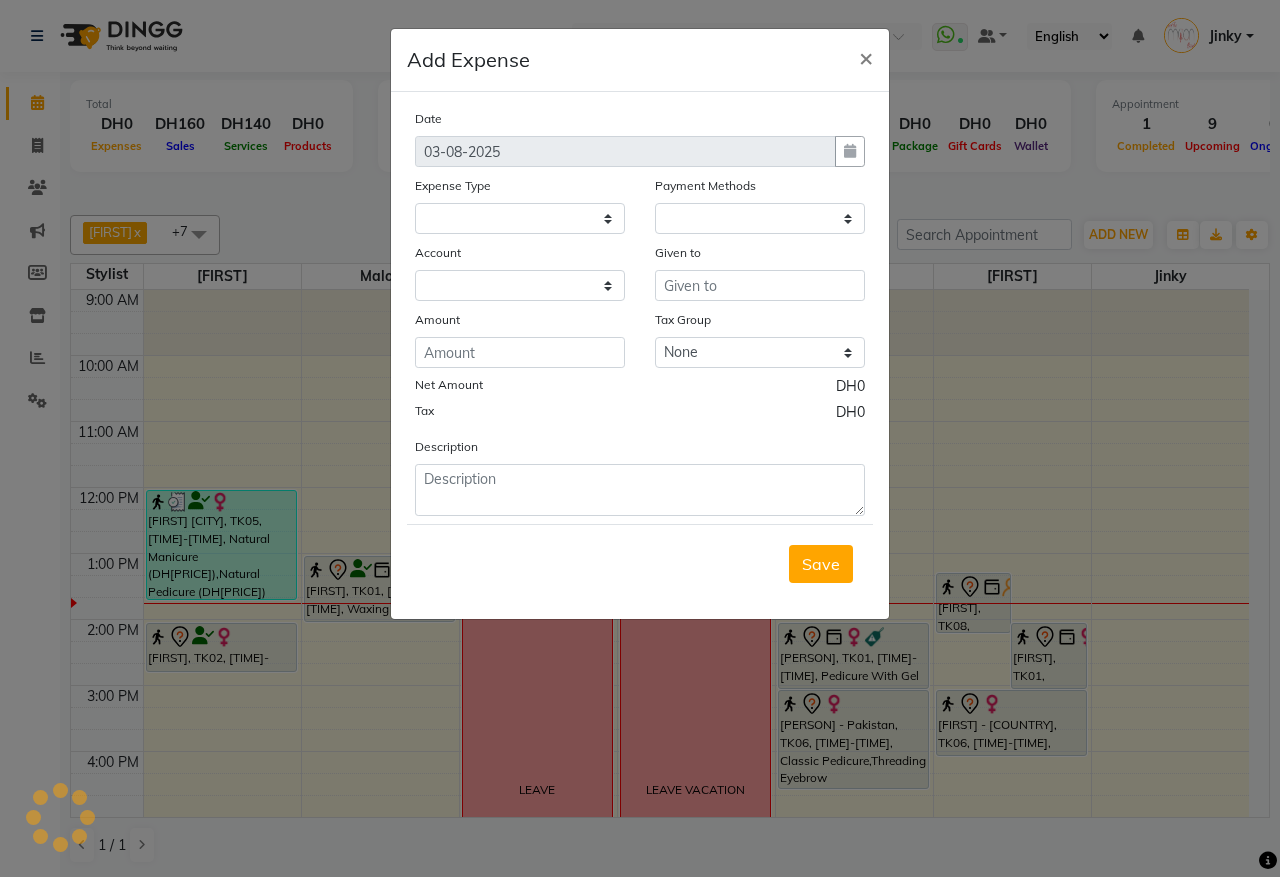 select 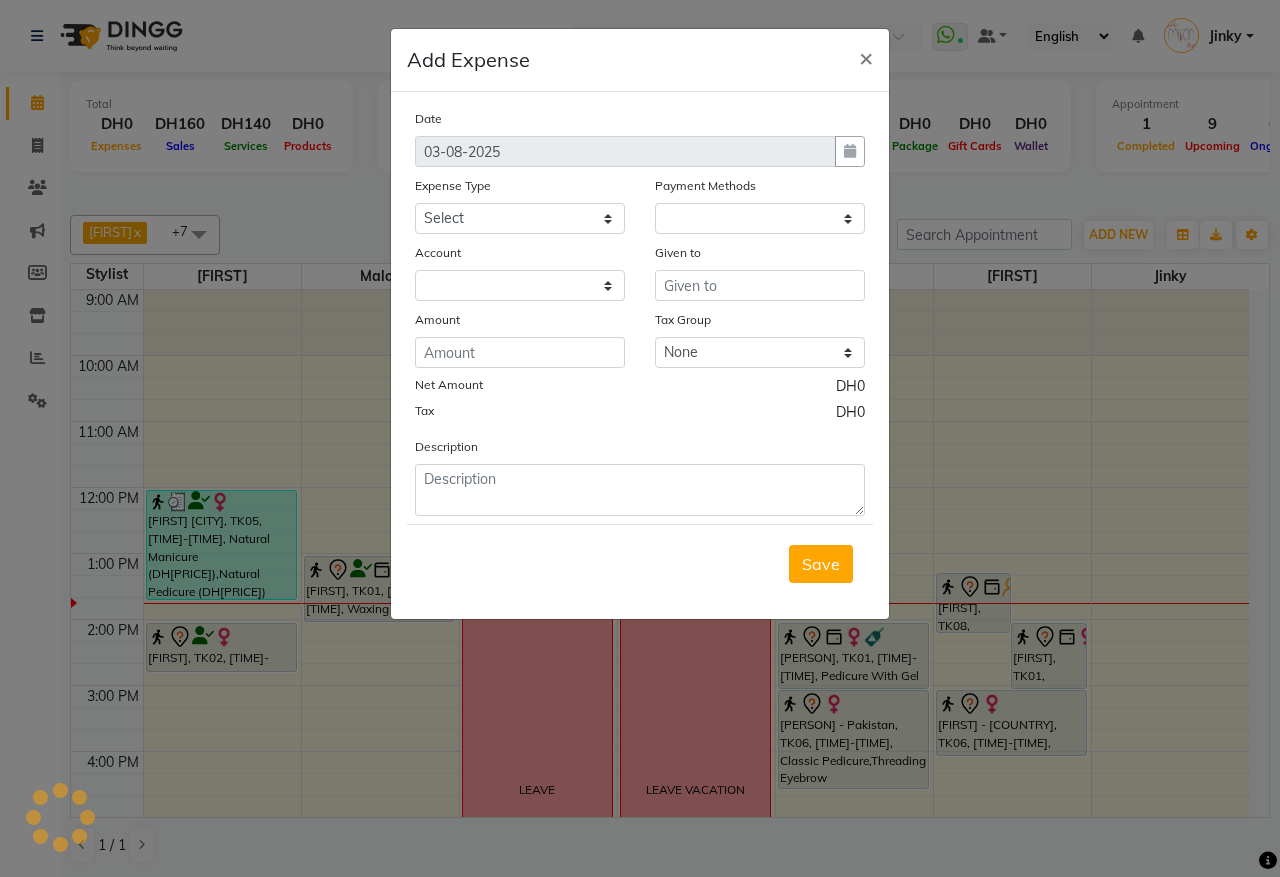 select on "1" 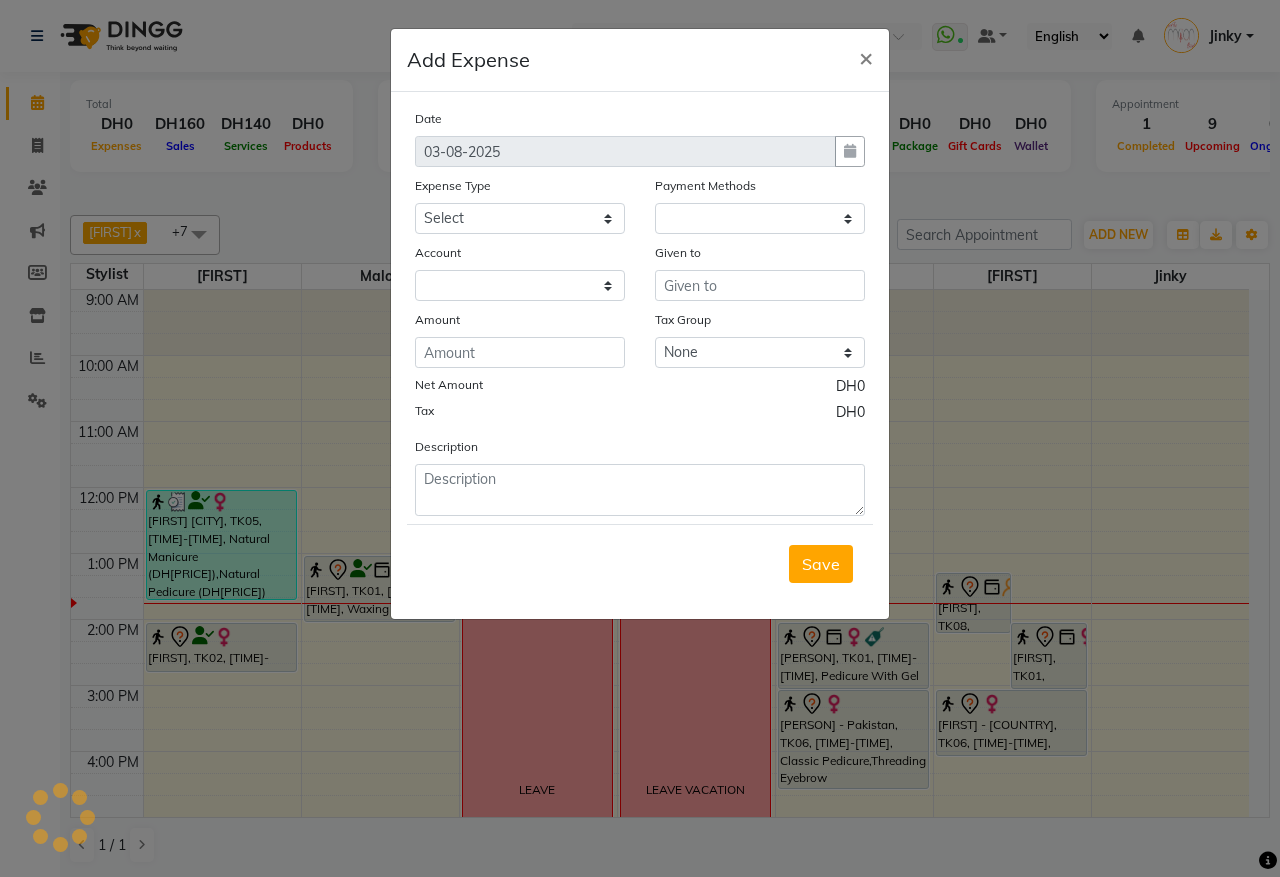 select on "2813" 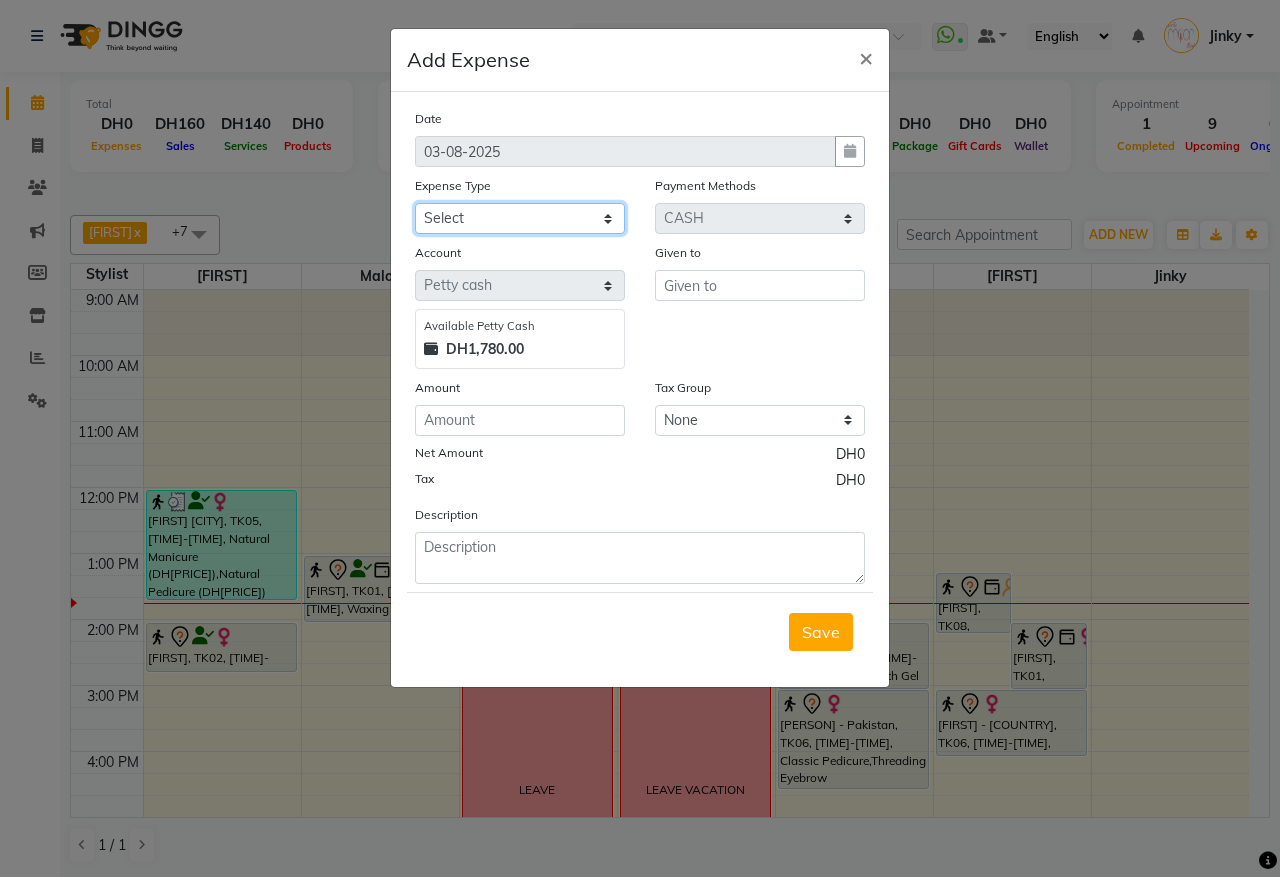 click on "Select Advance Salary Bank charges Car maintenance  Cash transfer to bank Cash transfer to hub Client Snacks Clinical charges Commission Equipment Fuel Govt fee Incentive Insurance International purchase Laundry  Payment Loan Repayment Maintenance Marketing Miscellaneous MRA nn Other Pantry Pharmacy Product Rent Salary Staff Snacks Supplier Tax Tea & Refreshment Tips Transportation Reimbursement Utilities water" 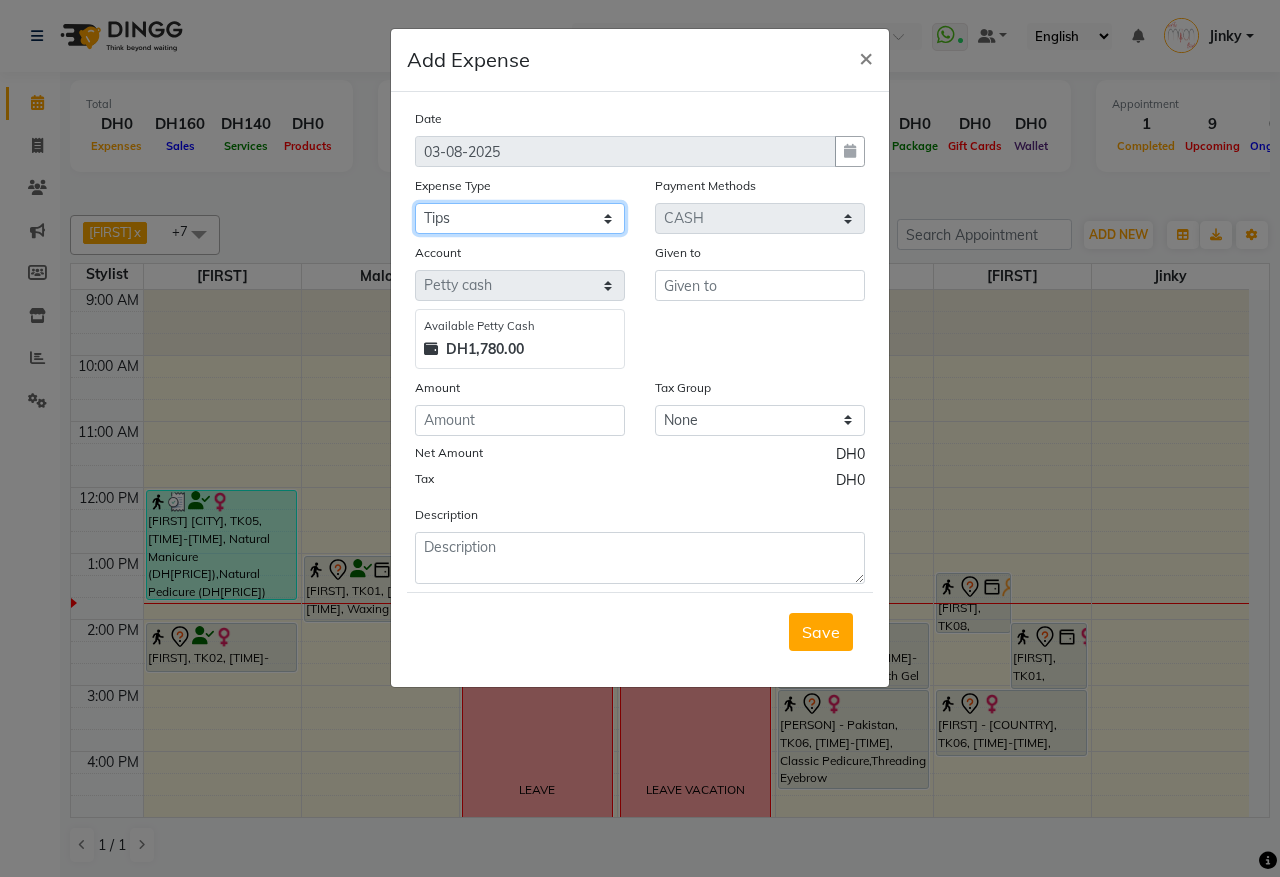 click on "Select Advance Salary Bank charges Car maintenance  Cash transfer to bank Cash transfer to hub Client Snacks Clinical charges Commission Equipment Fuel Govt fee Incentive Insurance International purchase Laundry  Payment Loan Repayment Maintenance Marketing Miscellaneous MRA nn Other Pantry Pharmacy Product Rent Salary Staff Snacks Supplier Tax Tea & Refreshment Tips Transportation Reimbursement Utilities water" 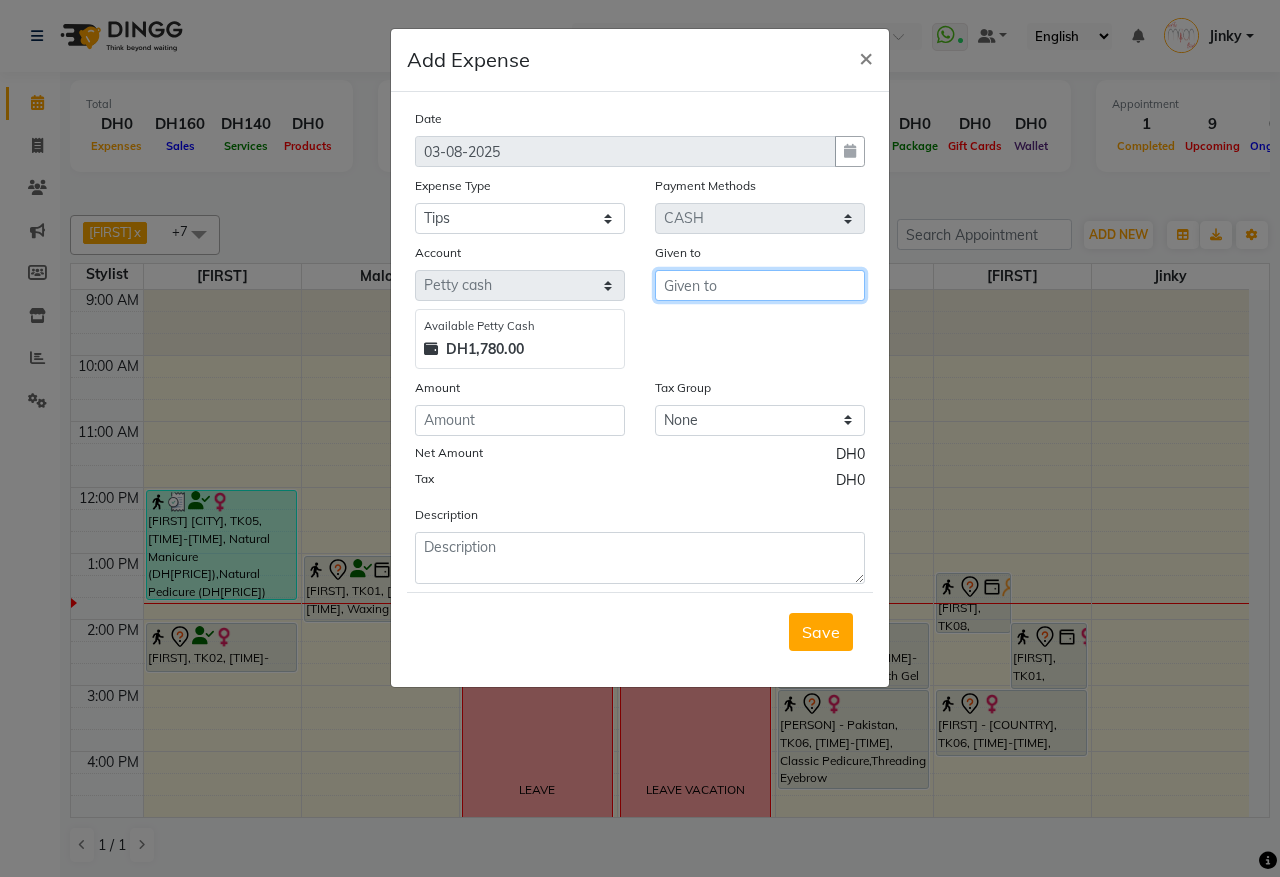 click at bounding box center [760, 285] 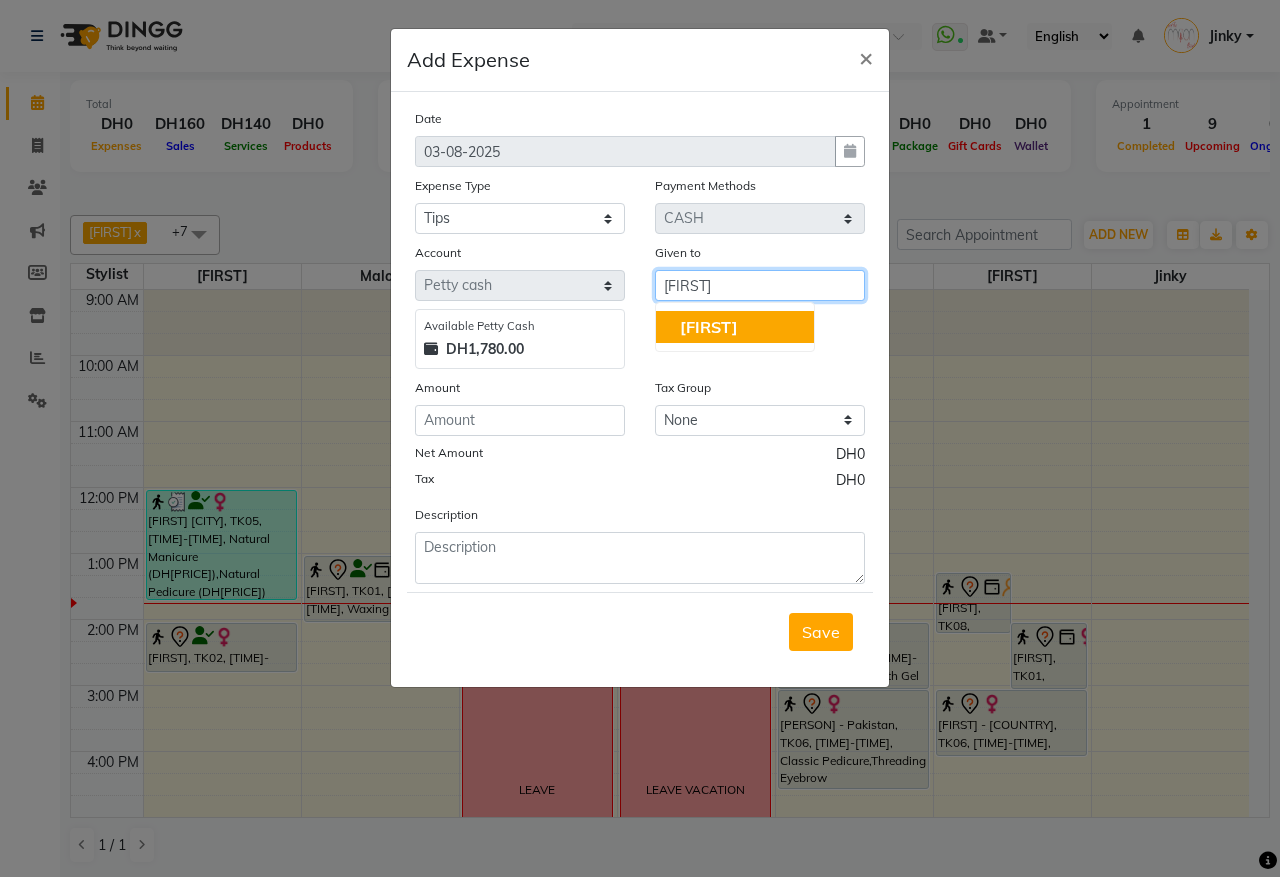 click on "Bianca" 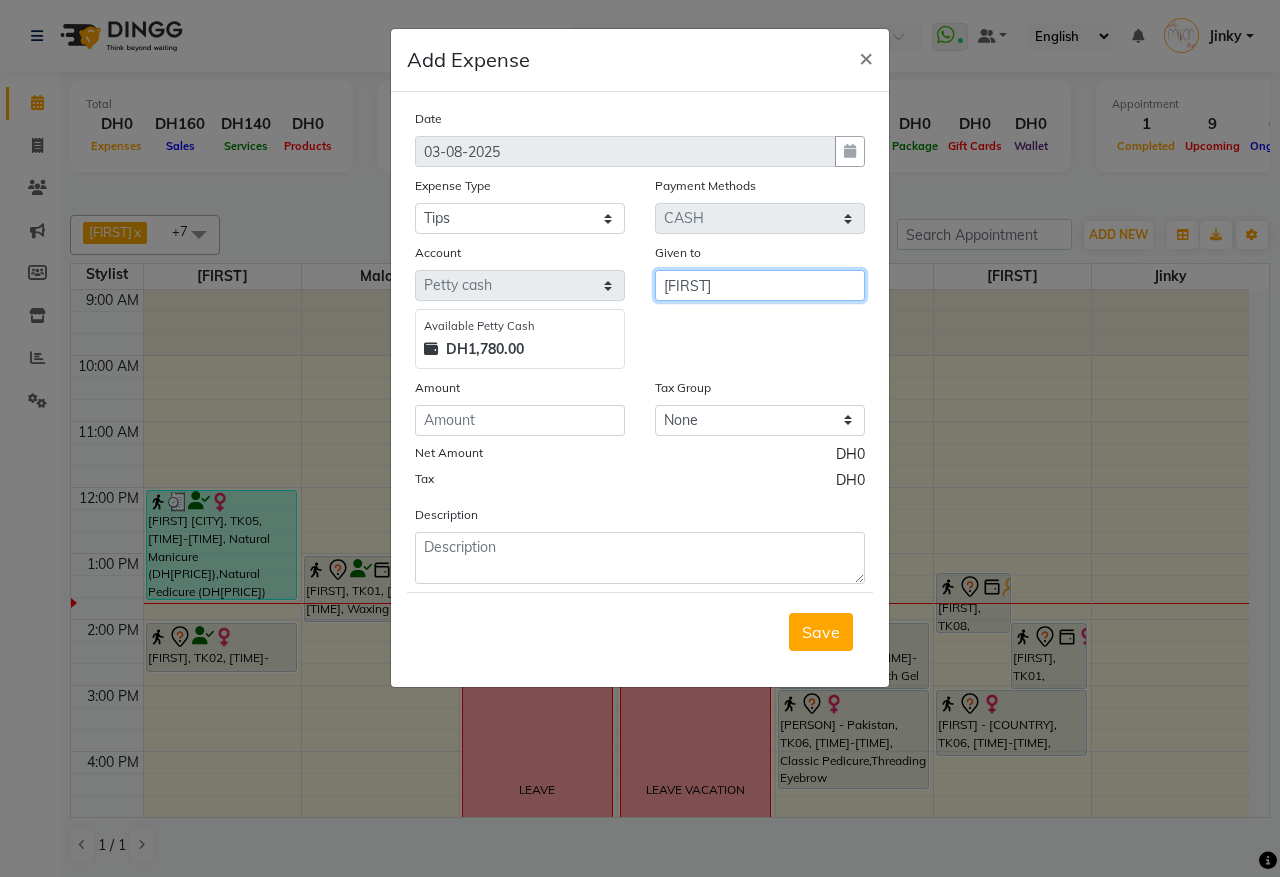 type on "Bianca" 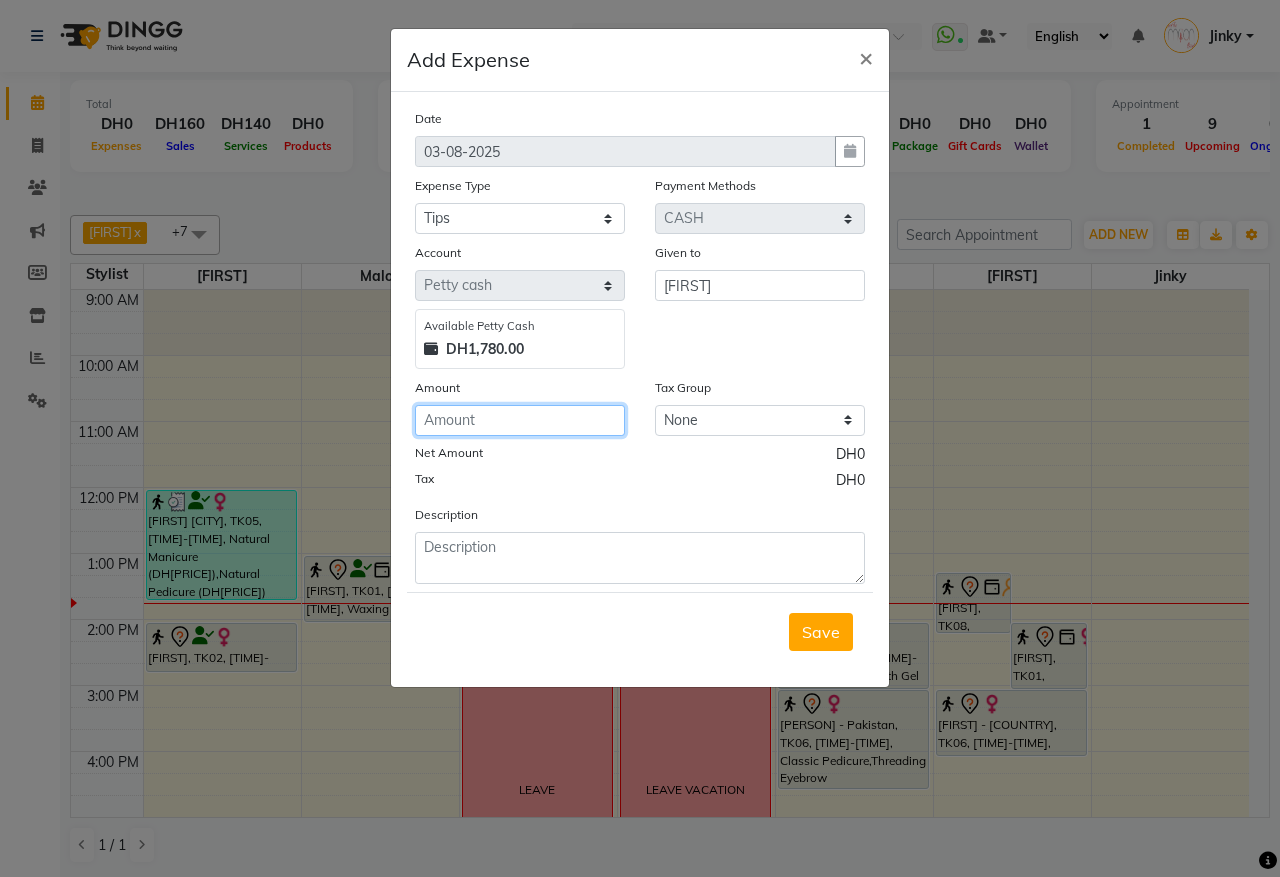 click 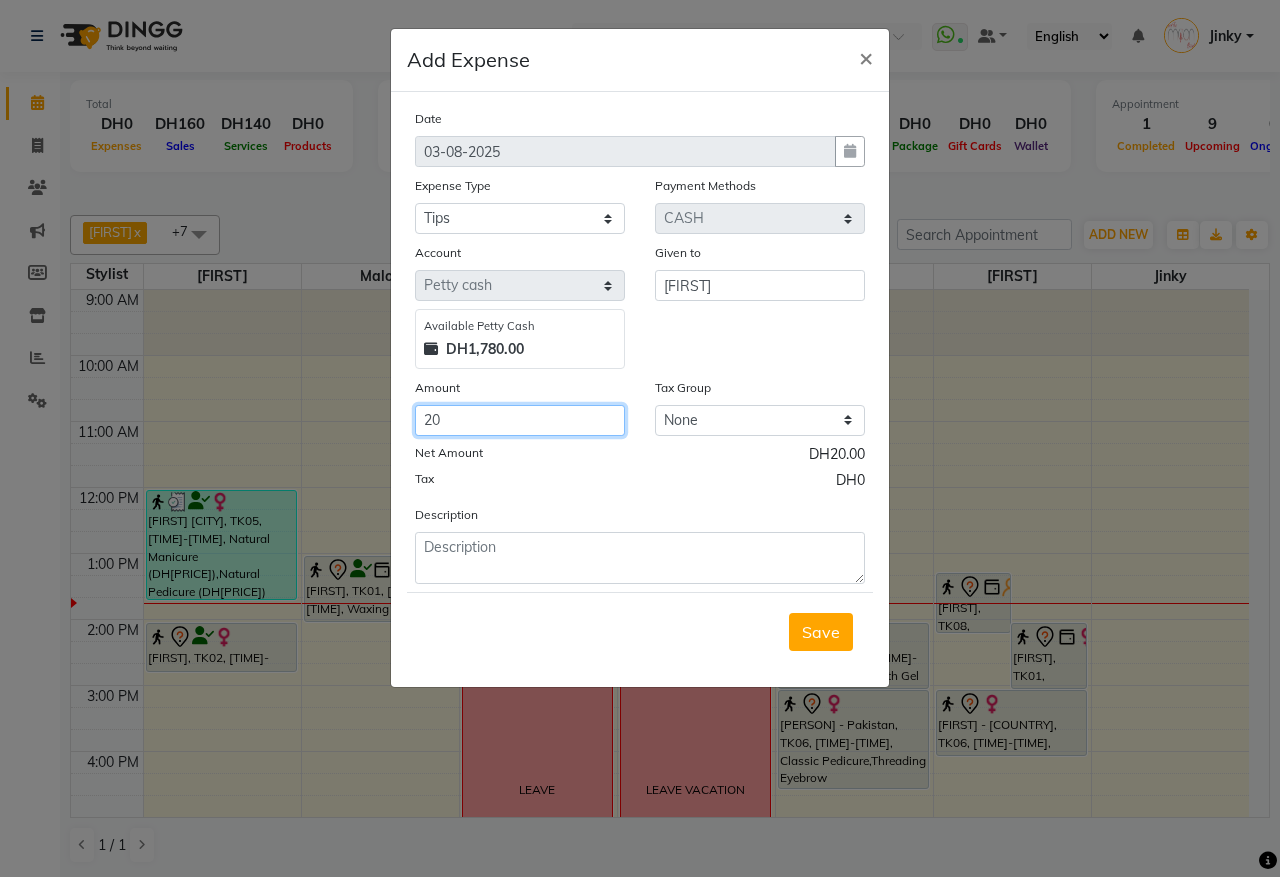 type on "20" 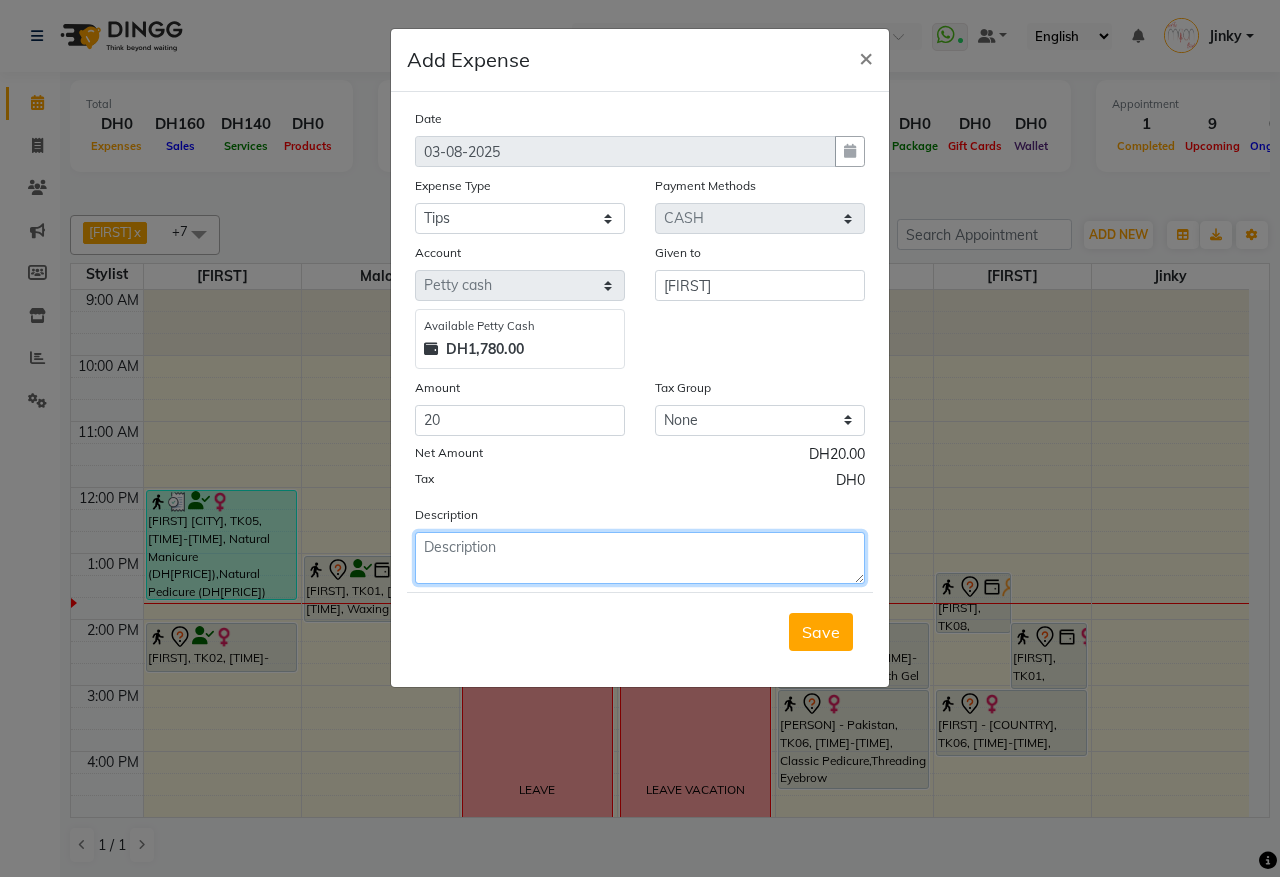 click 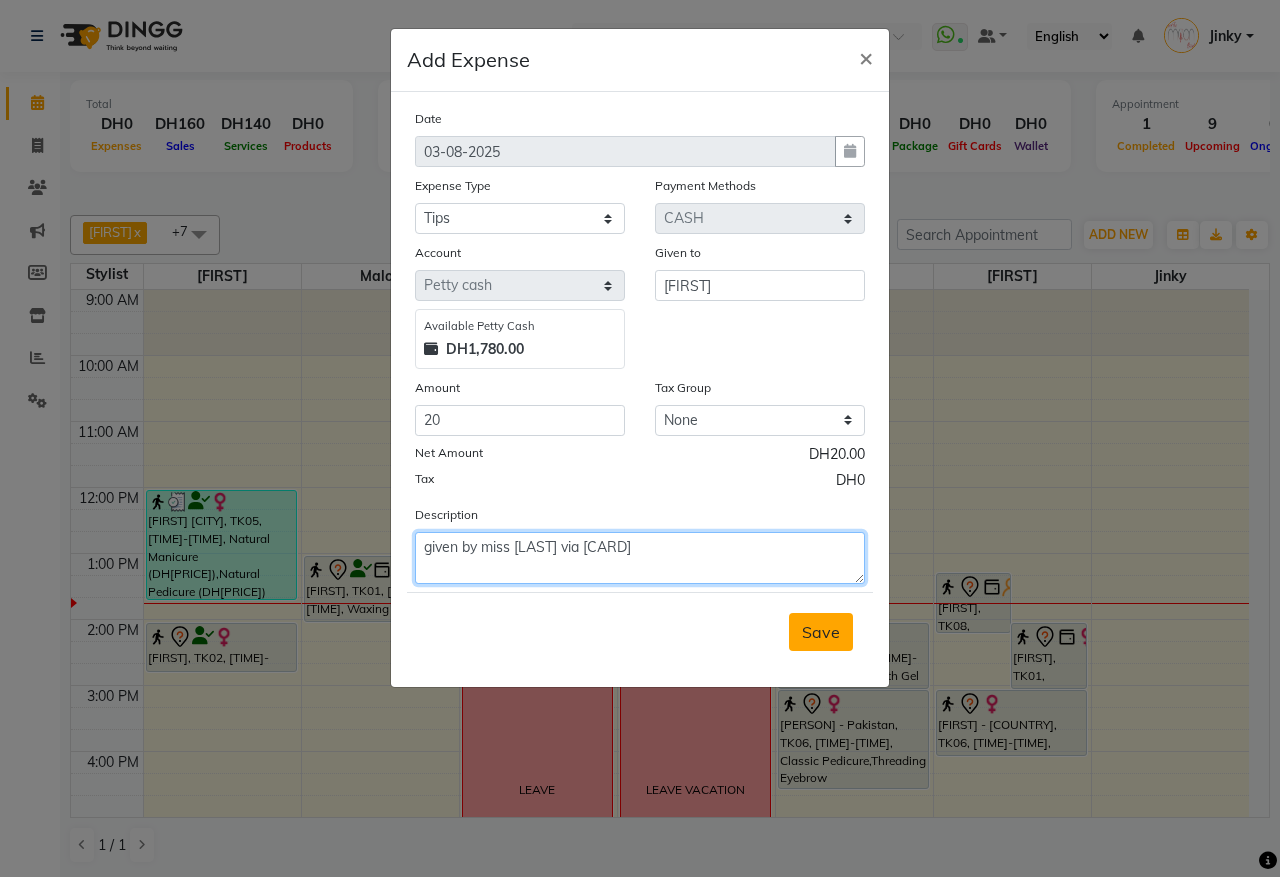 type on "given by miss gladys via visa card" 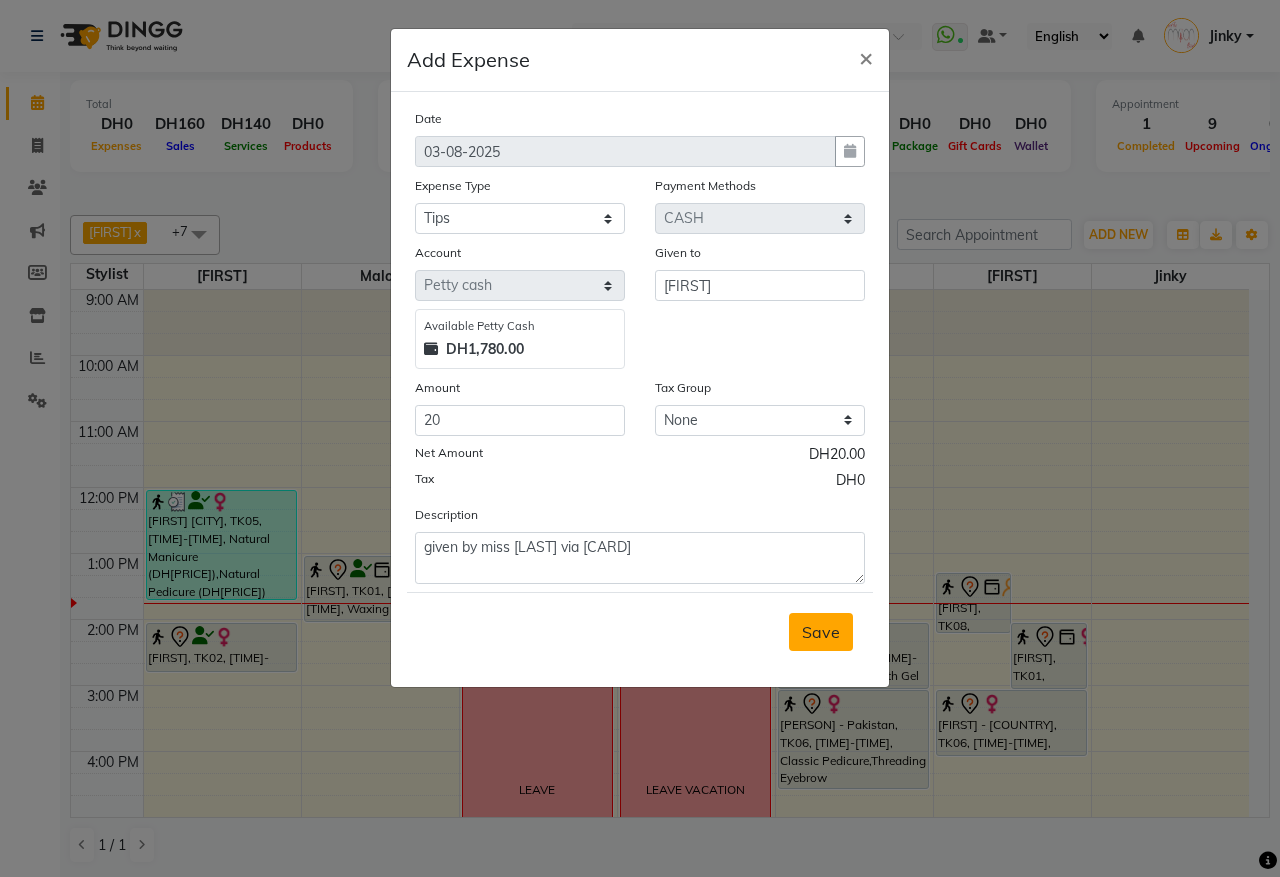 click on "Save" at bounding box center [821, 632] 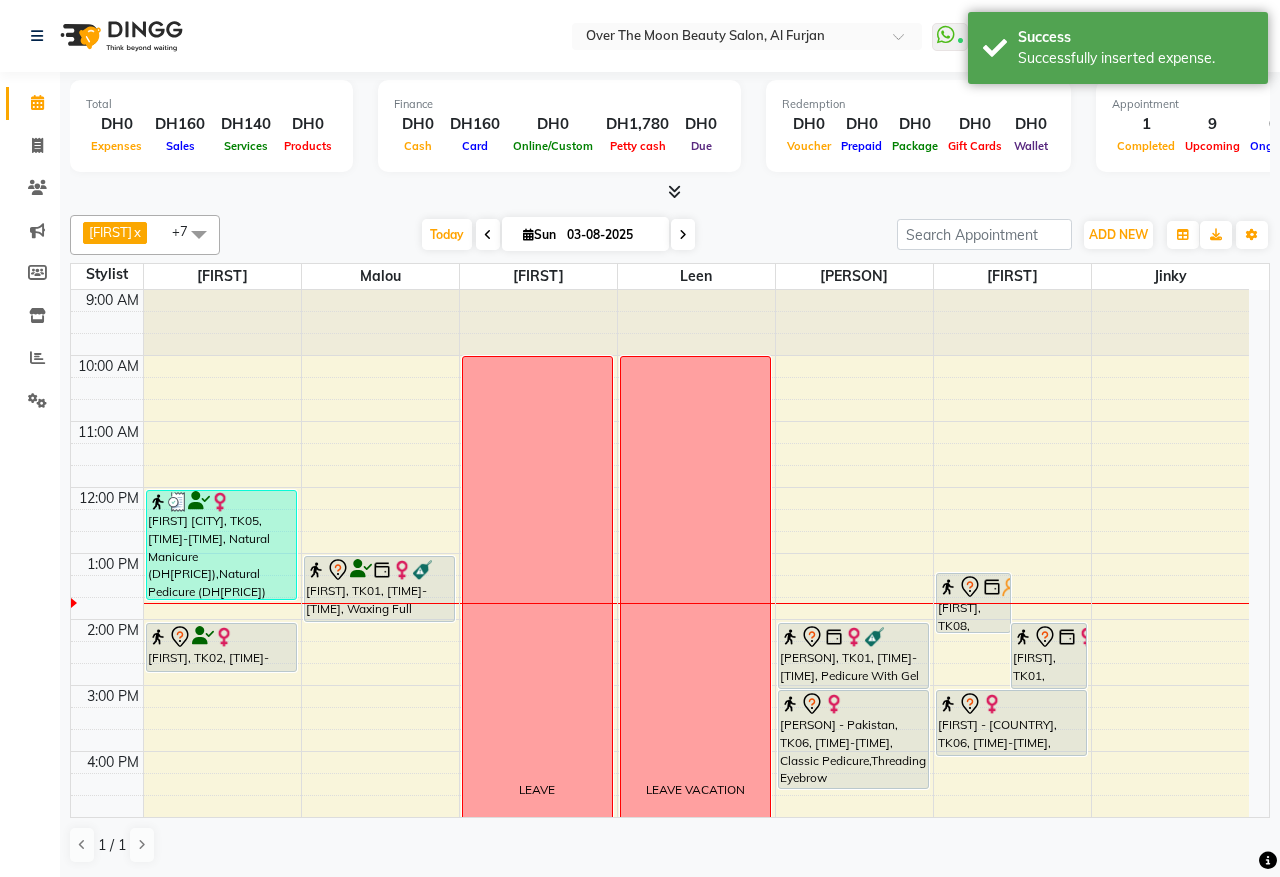 click on "9:00 AM 10:00 AM 11:00 AM 12:00 PM 1:00 PM 2:00 PM 3:00 PM 4:00 PM 5:00 PM 6:00 PM 7:00 PM 8:00 PM 9:00 PM 10:00 PM 11:00 PM     gladz phillippines, TK05, 12:00 PM-01:40 PM, Natural Manicure (DH61),Natural Pedicure (DH72)             Ridab, TK02, 02:00 PM-02:45 PM, Threading Eyebrow,Threading Upper Lip             Harshitha Parikshith, TK04, 05:00 PM-05:35 PM, Eyelash Removal             Tasnim, TK07, 06:00 PM-06:55 PM, Blow Dry(Long)             Thilini, TK01, 01:00 PM-02:00 PM, Waxing Full Body(With Bikkini)  LEAVE   LEAVE VACATION              Thilini, TK01, 02:00 PM-03:00 PM, Pedicure With Gel Polish             Shaira - Pakistan, TK06, 03:00 PM-04:30 PM, Classic Pedicure,Threading Eyebrow             yana, TK08, 01:15 PM-02:10 PM, Blow Dry(Long)             Thilini, TK01, 02:00 PM-03:00 PM, Manicure With Gel Polish             Shaira - Pakistan, TK06, 03:00 PM-04:00 PM, Classic Manicure" at bounding box center [660, 784] 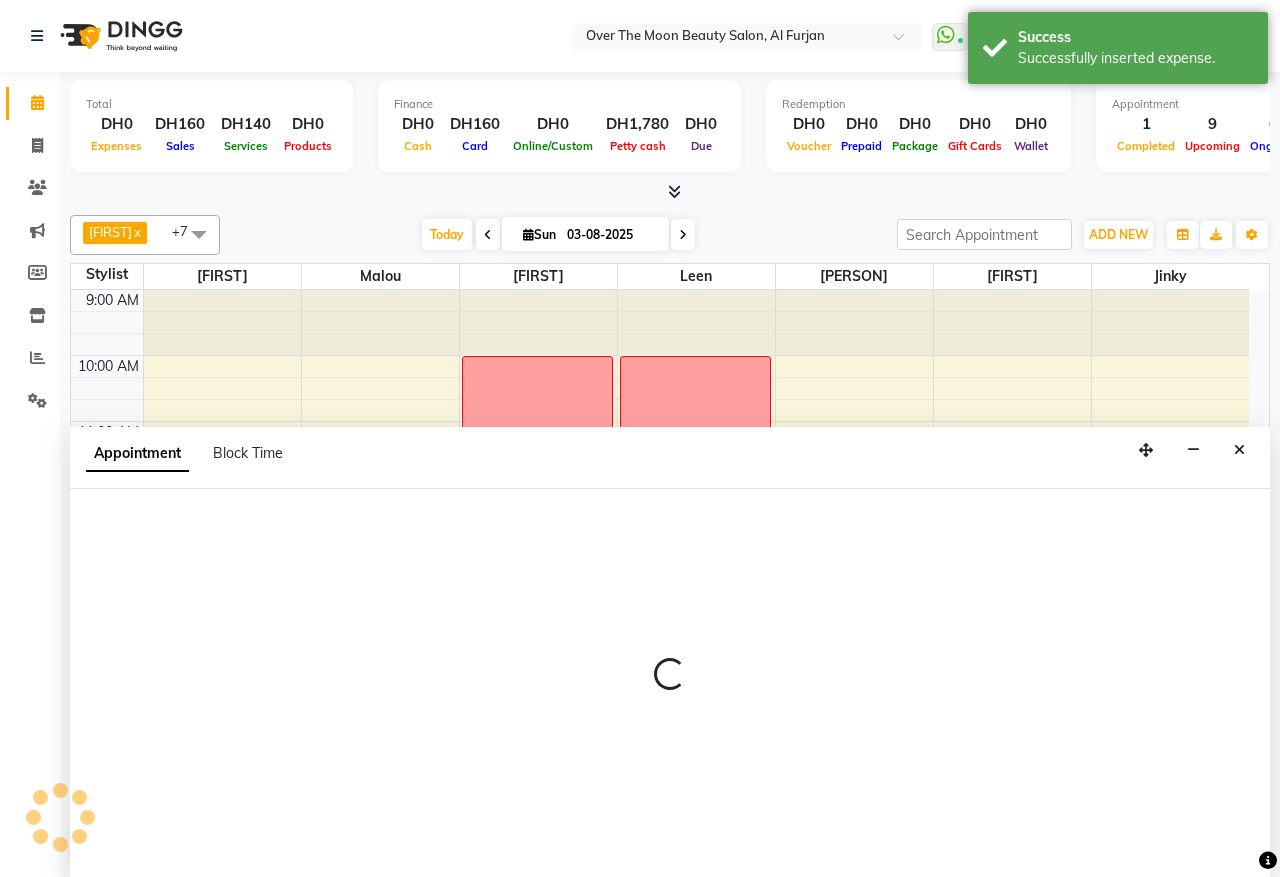 select on "20146" 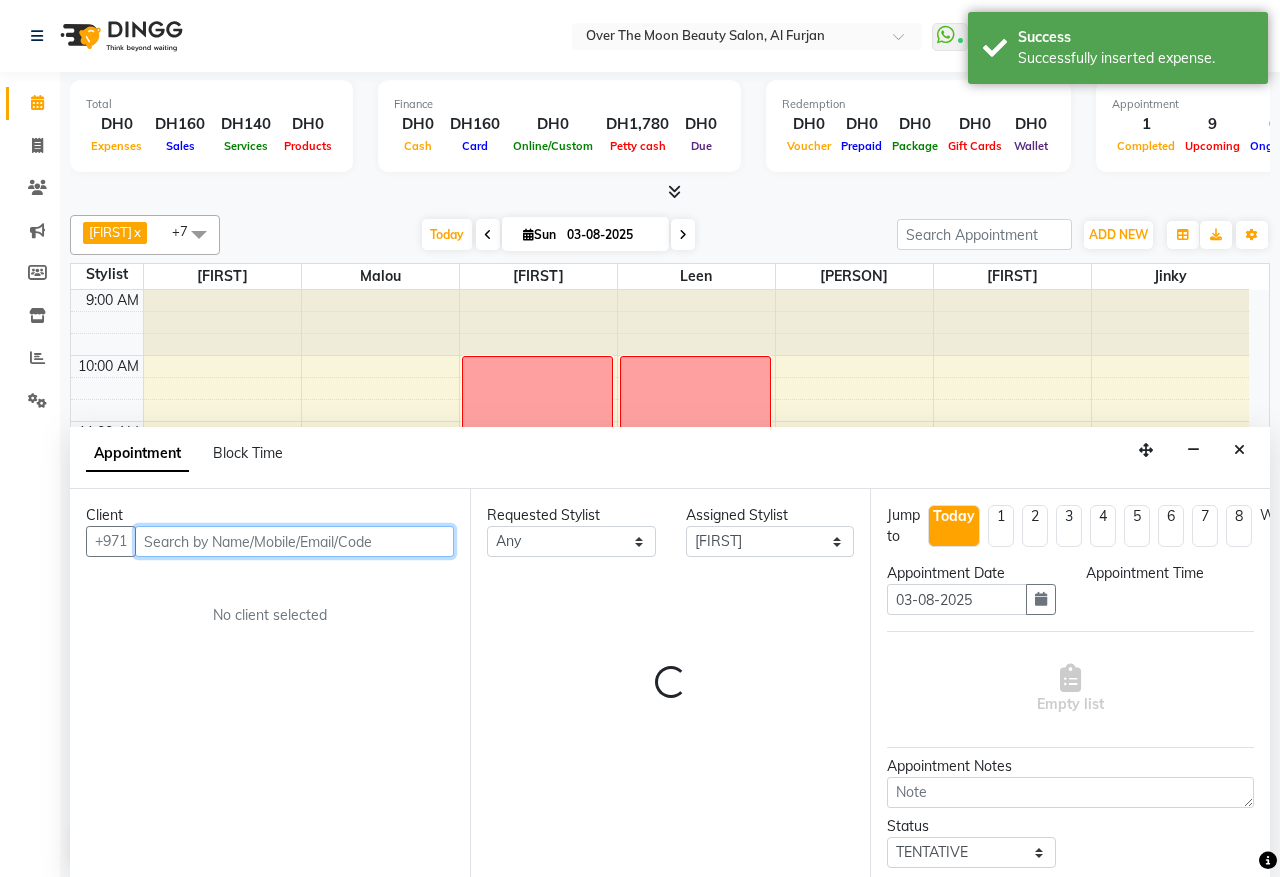 select on "900" 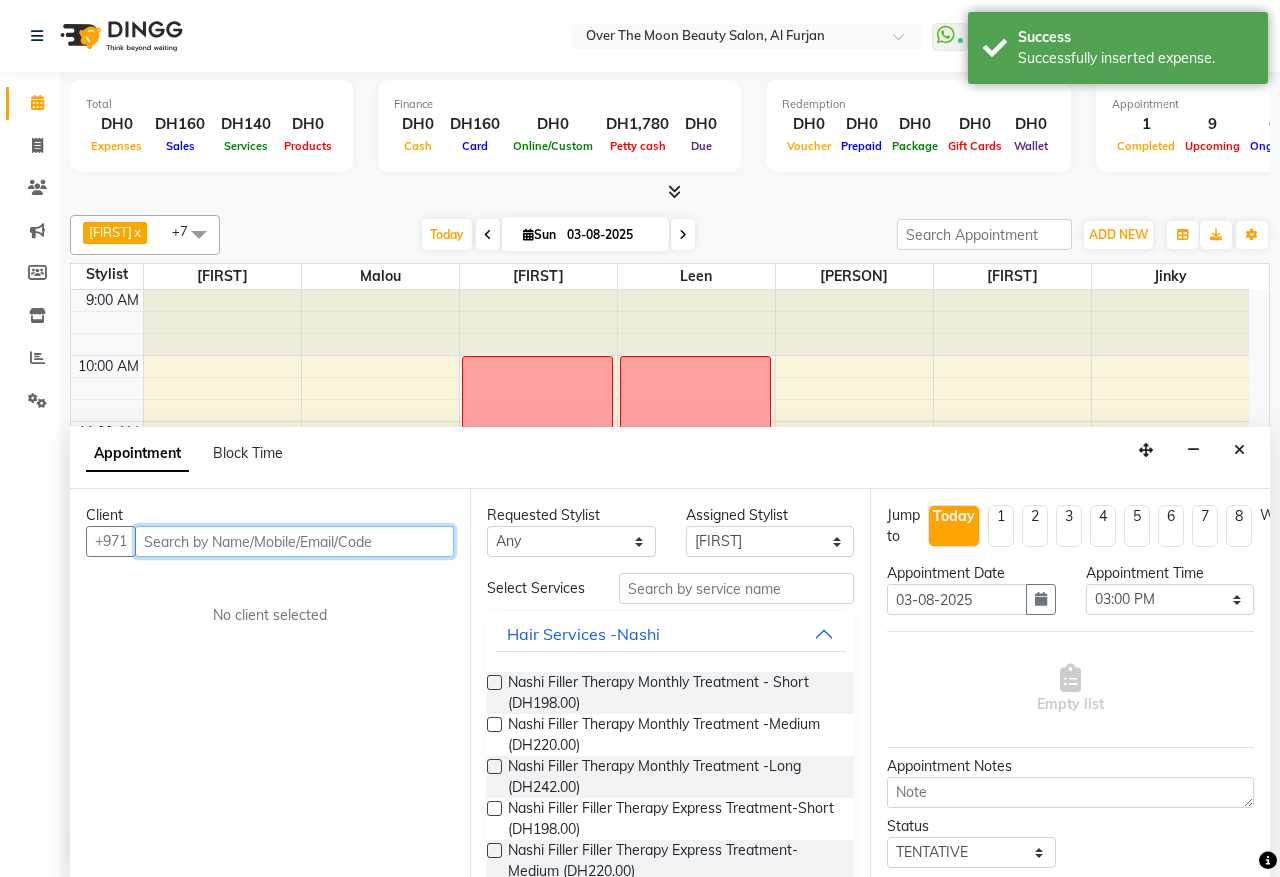 click at bounding box center (294, 541) 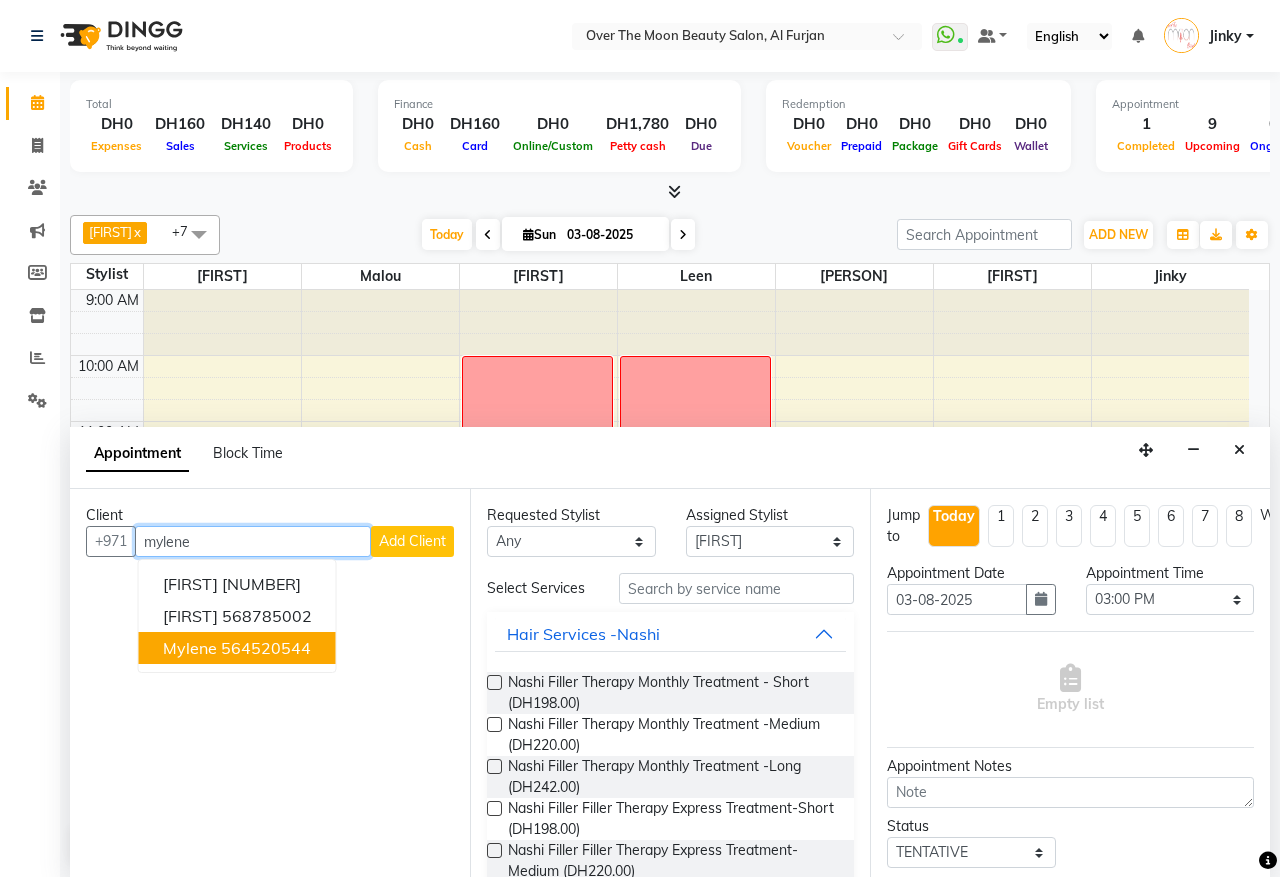 click on "564520544" at bounding box center (266, 648) 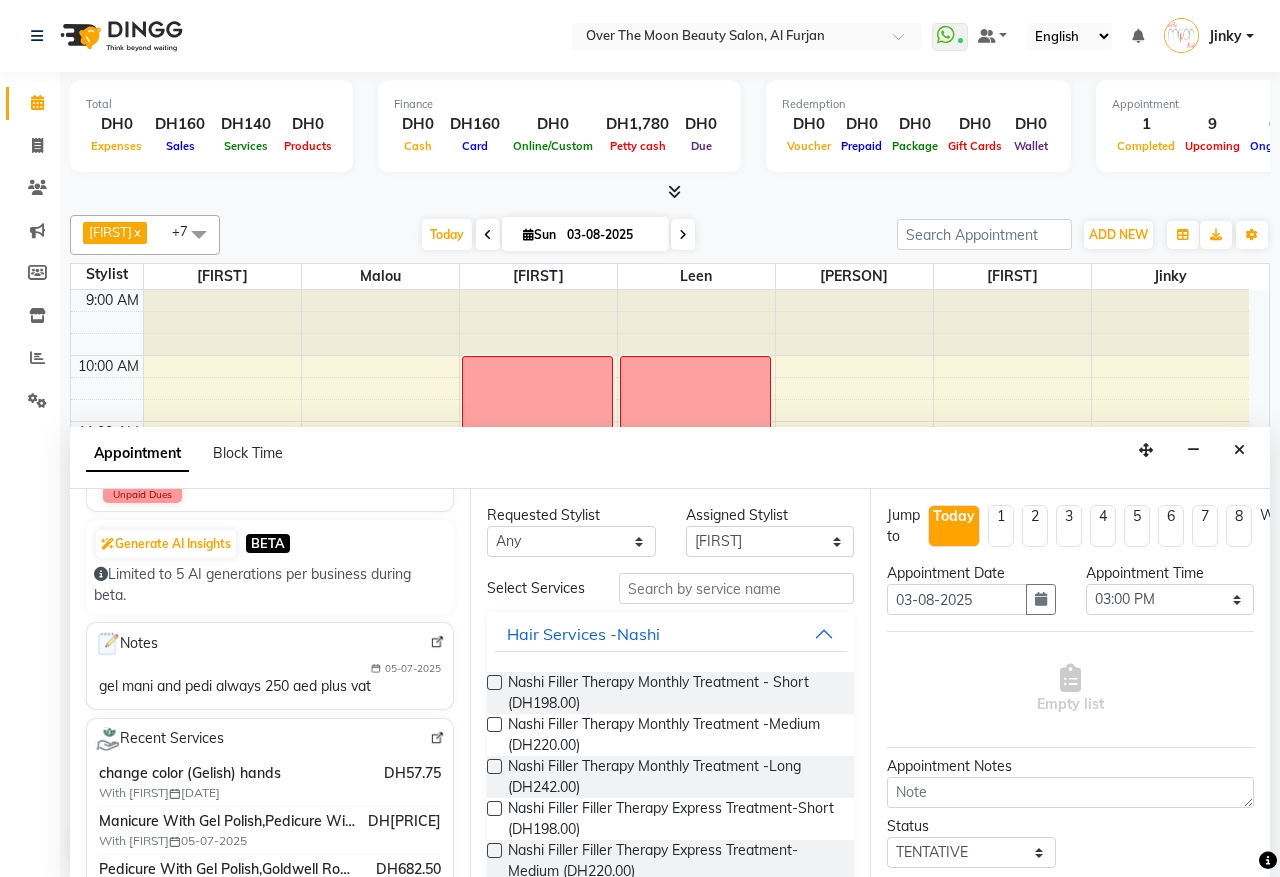 scroll, scrollTop: 416, scrollLeft: 0, axis: vertical 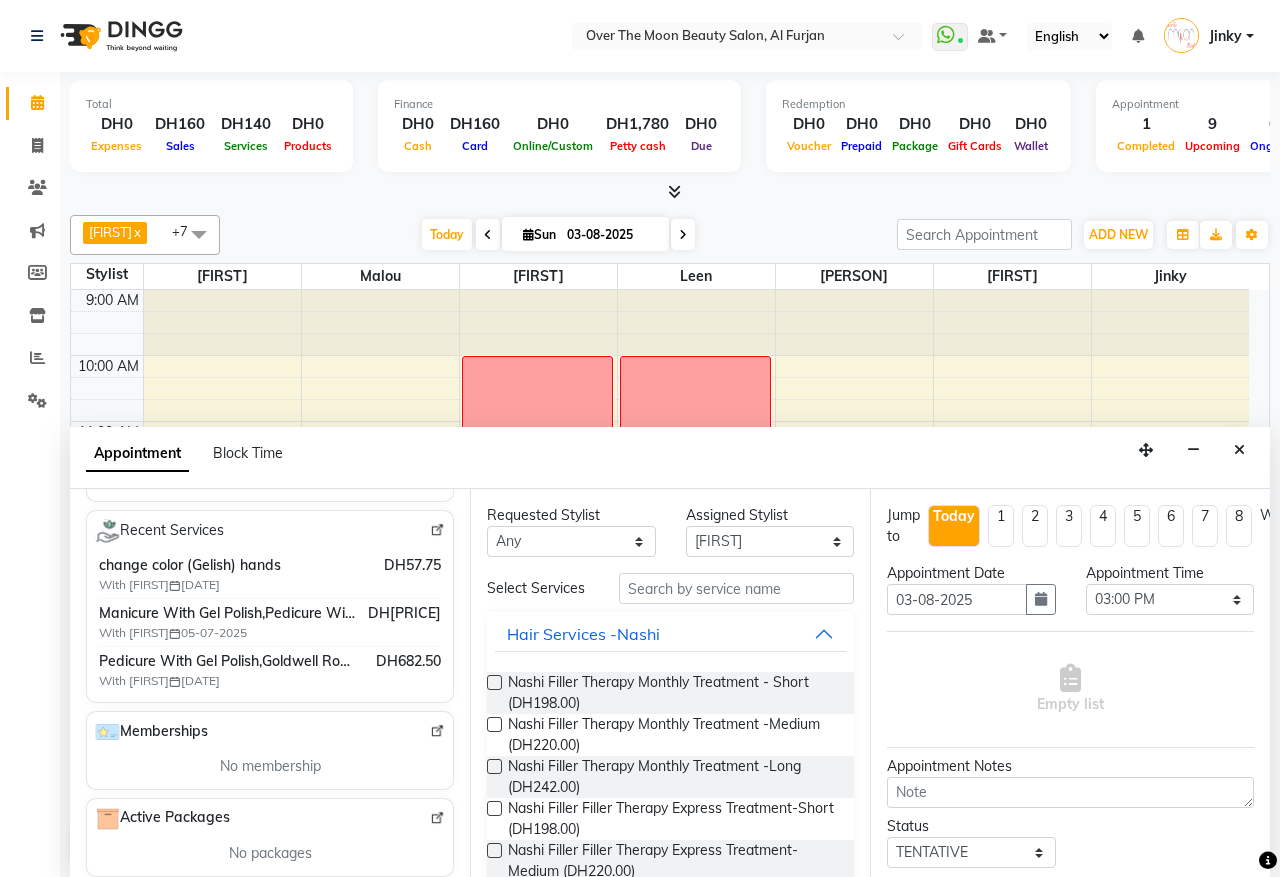 type on "564520544" 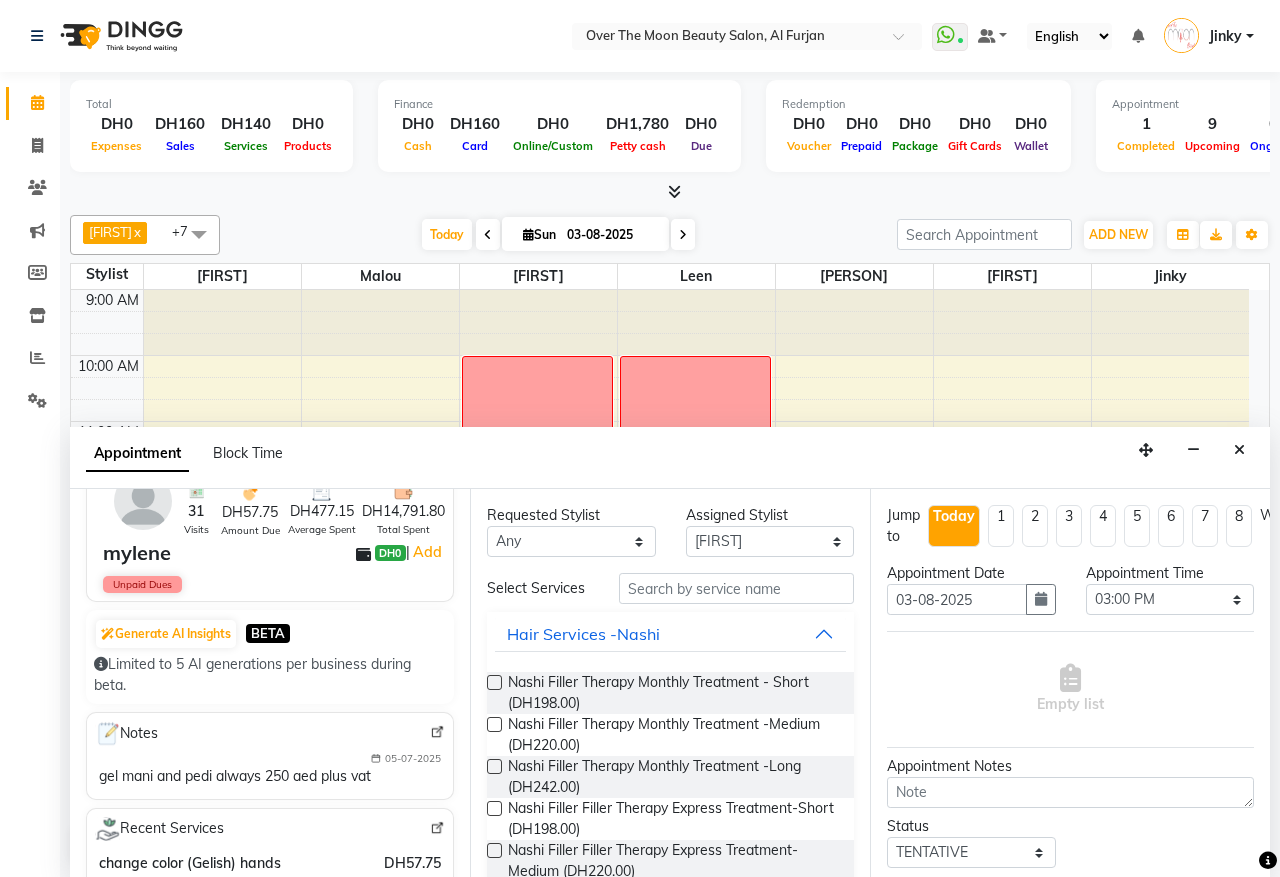 scroll, scrollTop: 0, scrollLeft: 0, axis: both 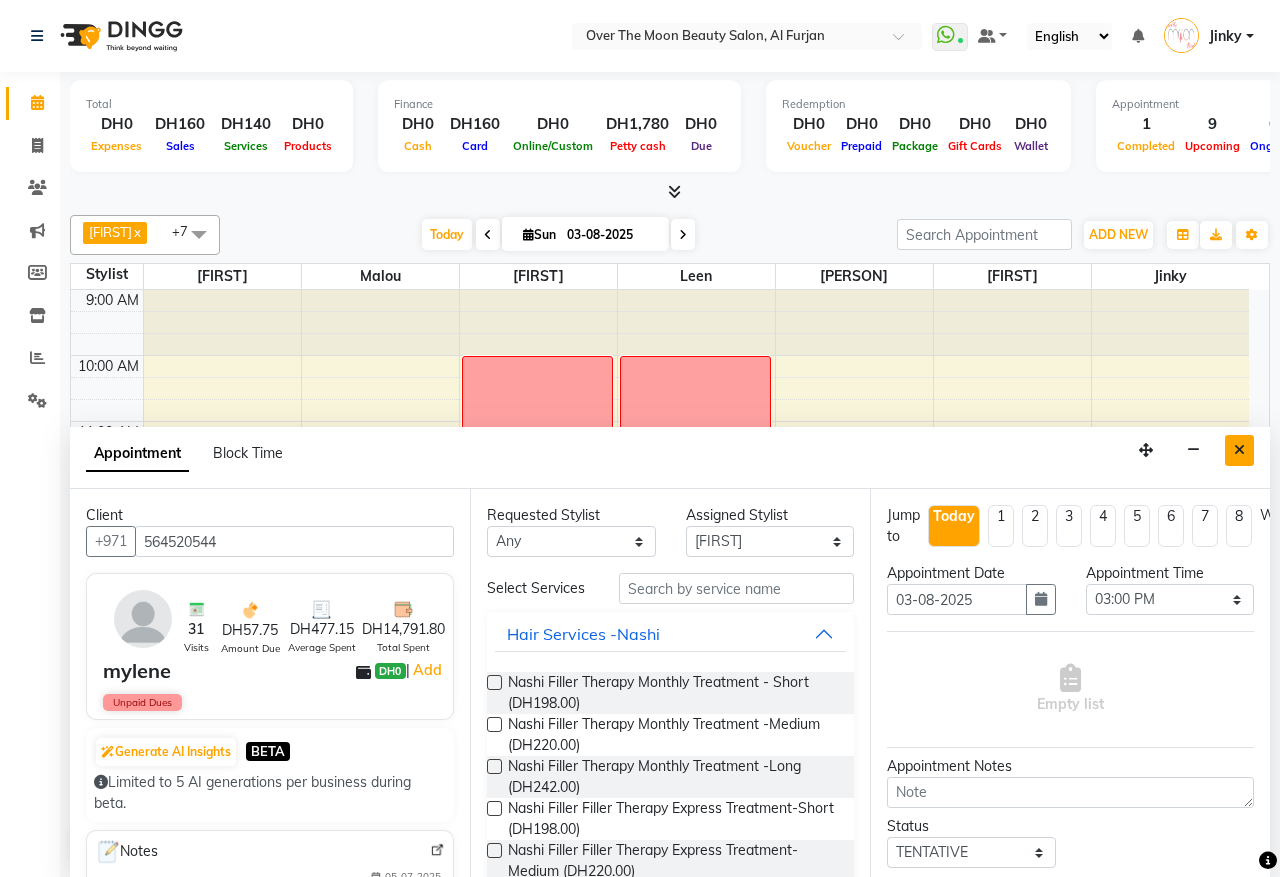 click at bounding box center (1239, 450) 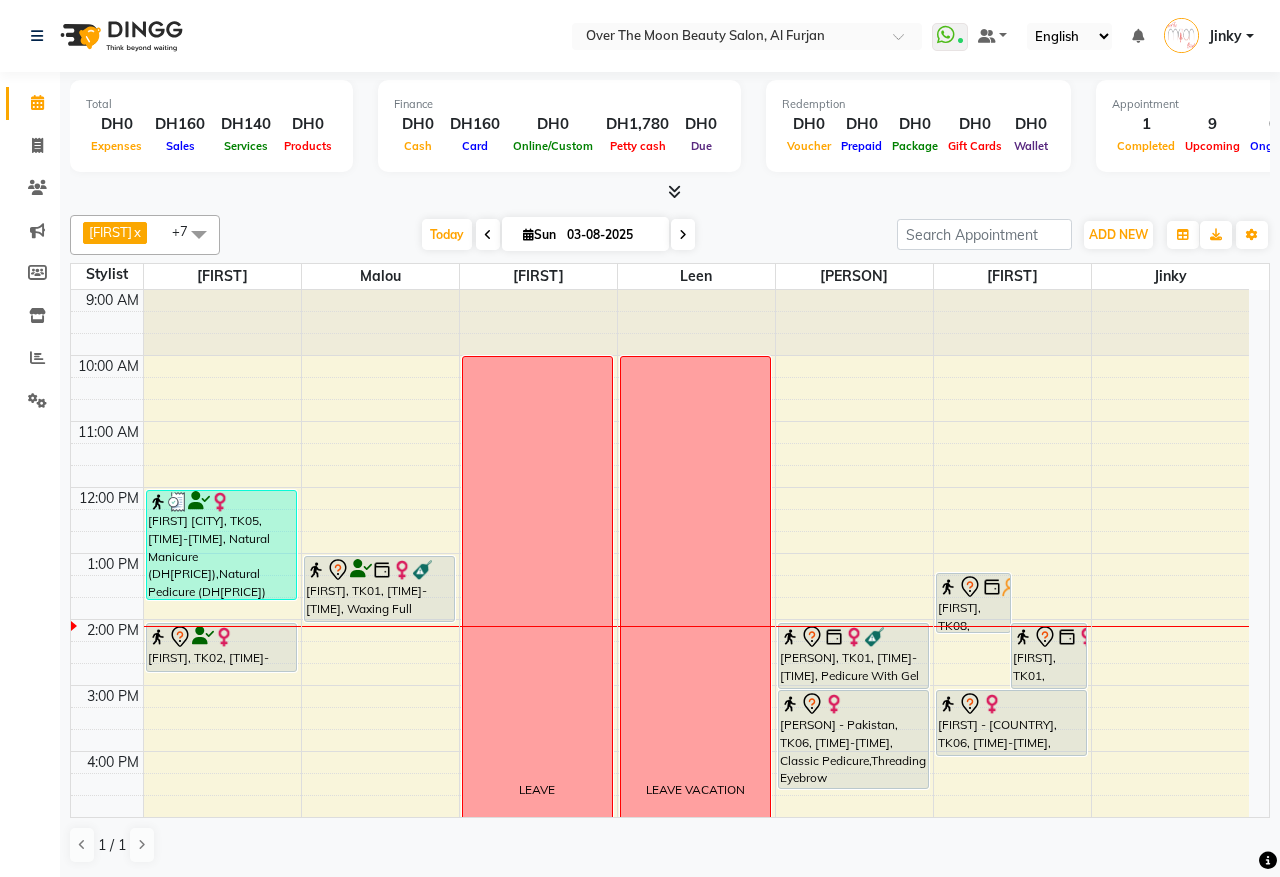 click on "Calendar  Invoice  Clients  Marketing  Members  Inventory  Reports  Settings Completed InProgress Upcoming Dropped Tentative Check-In Confirm Bookings Segments Page Builder" 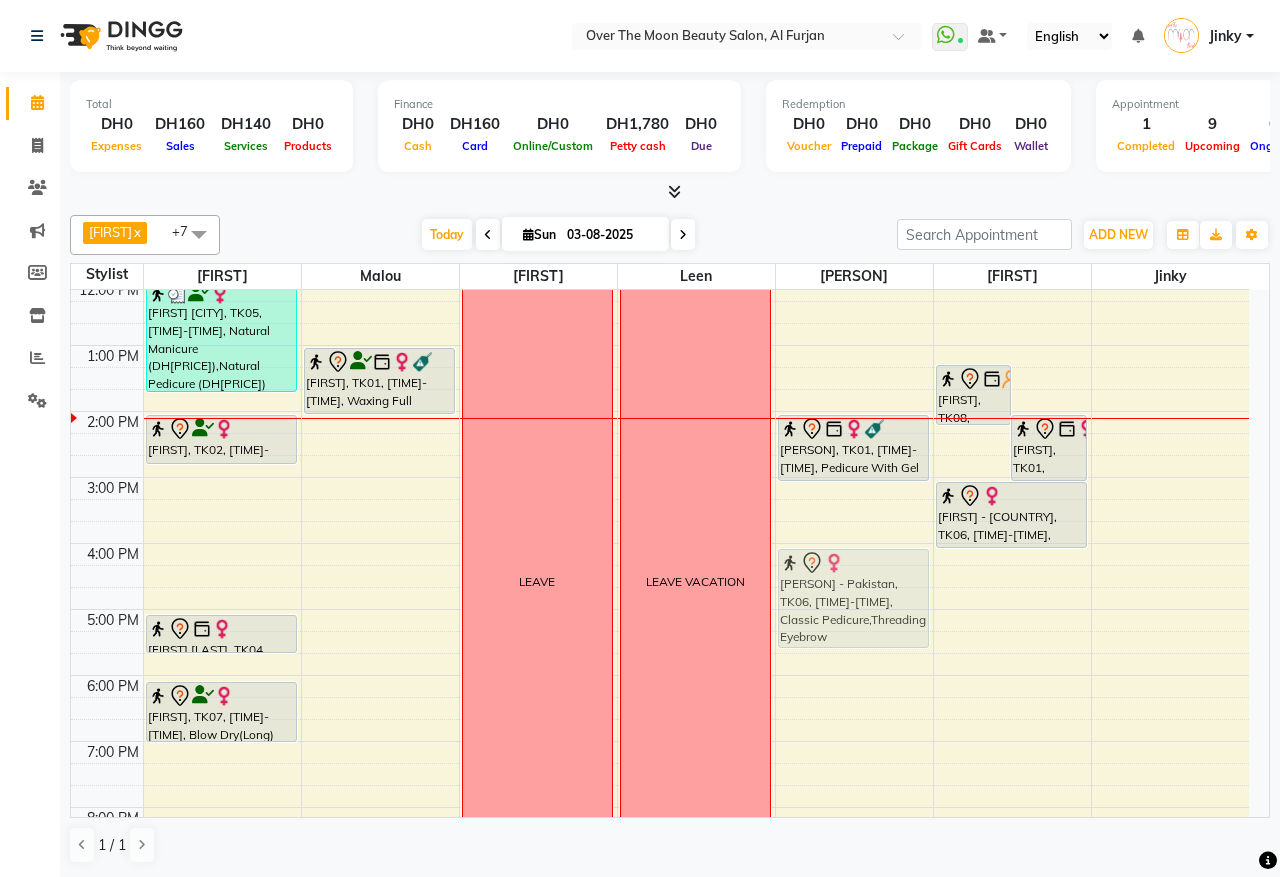 drag, startPoint x: 833, startPoint y: 498, endPoint x: 816, endPoint y: 560, distance: 64.288414 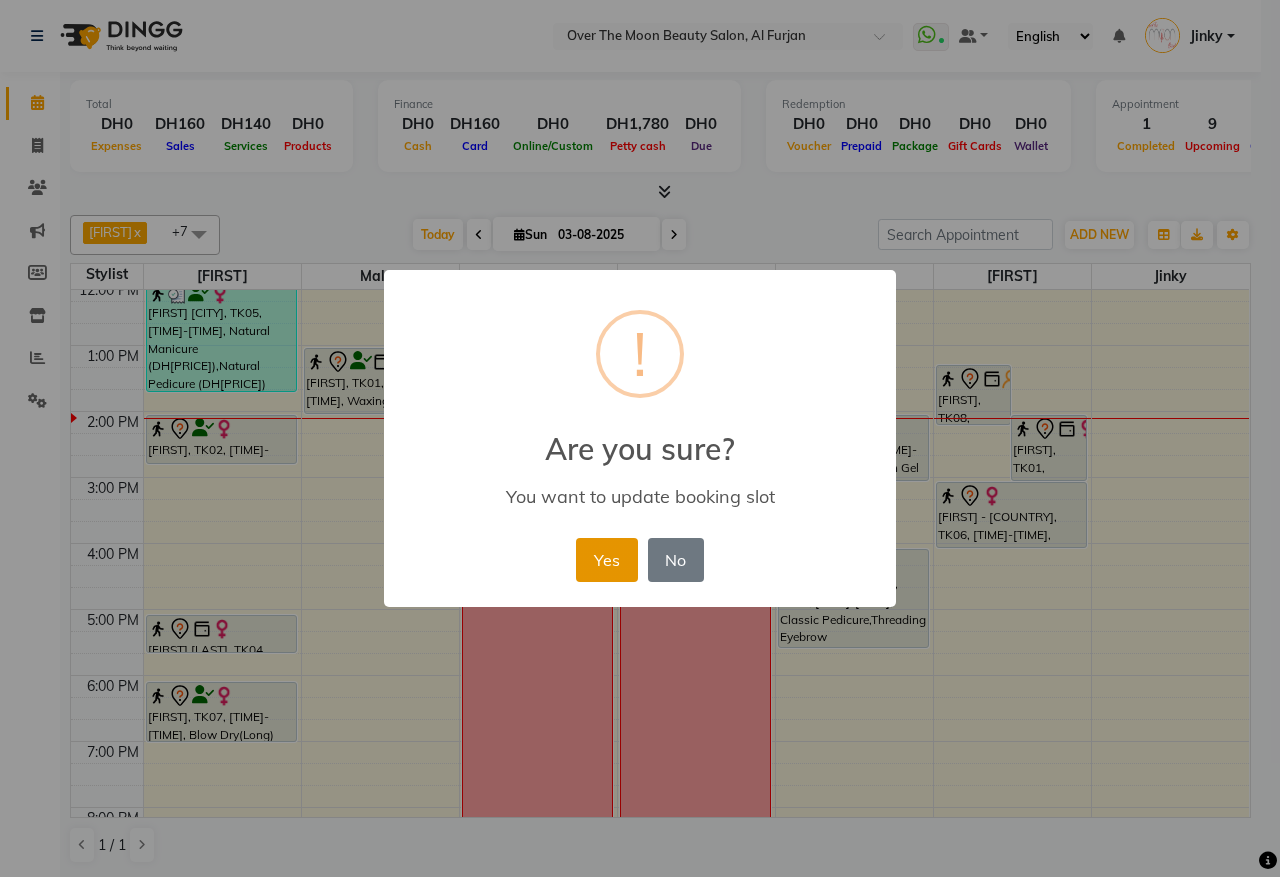 click on "Yes" at bounding box center [606, 560] 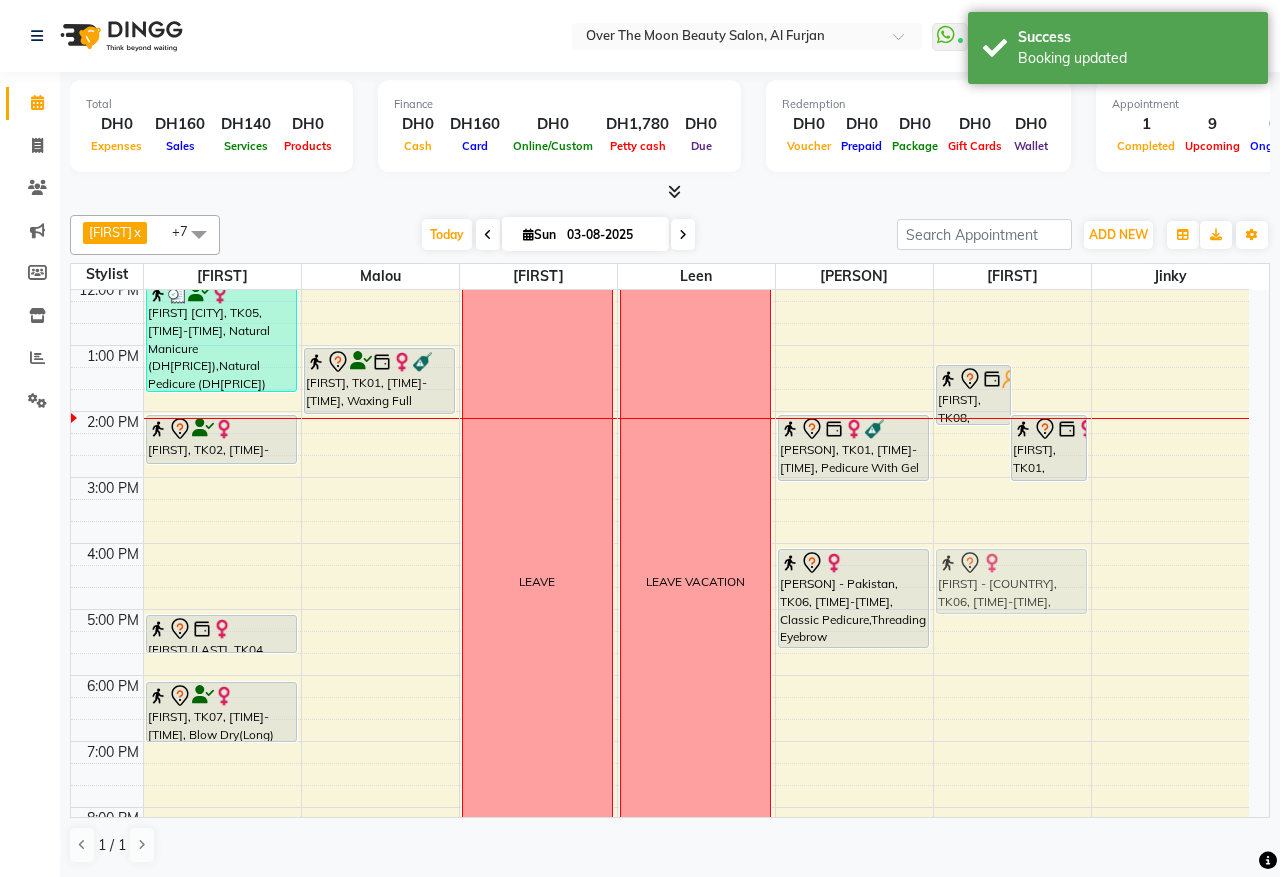 drag, startPoint x: 995, startPoint y: 505, endPoint x: 982, endPoint y: 566, distance: 62.369865 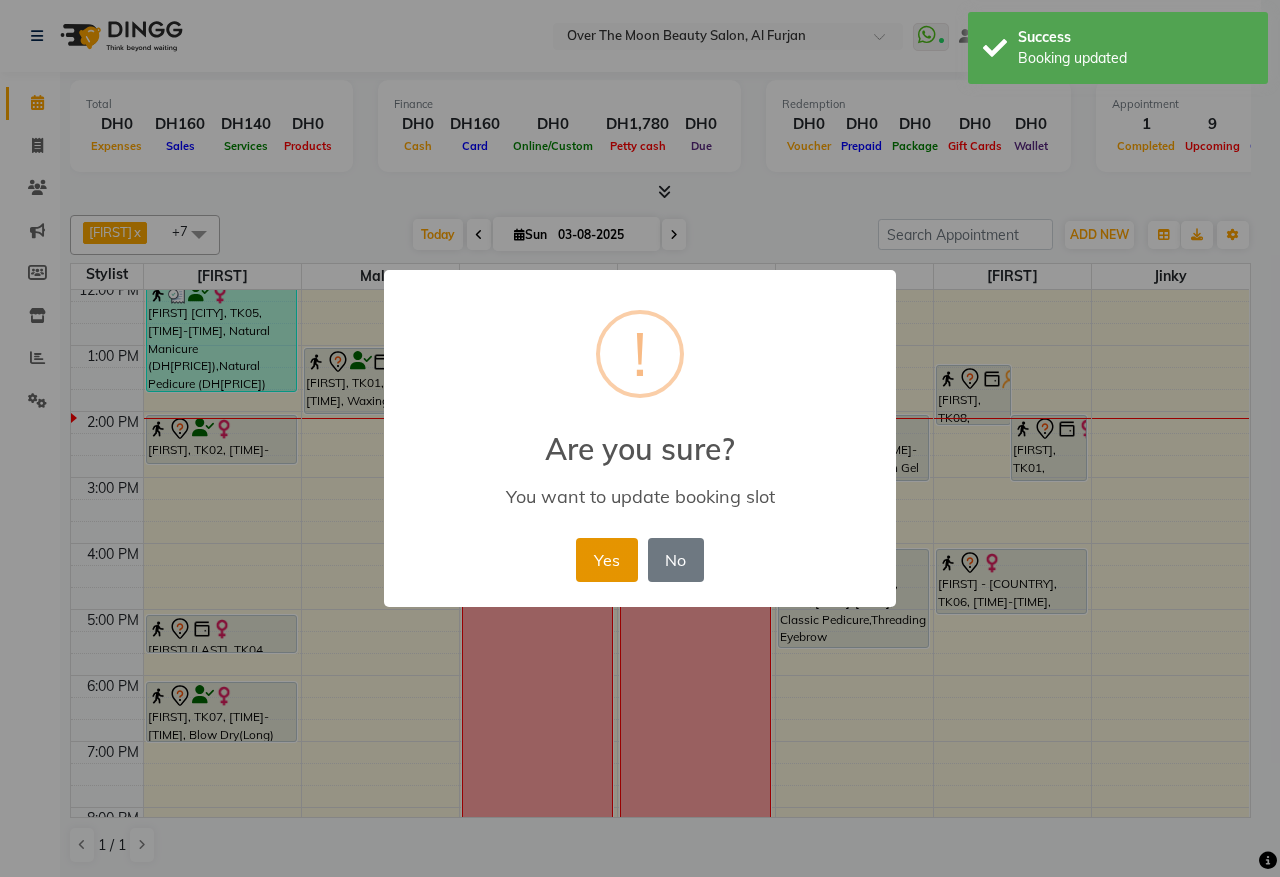 click on "Yes" at bounding box center (606, 560) 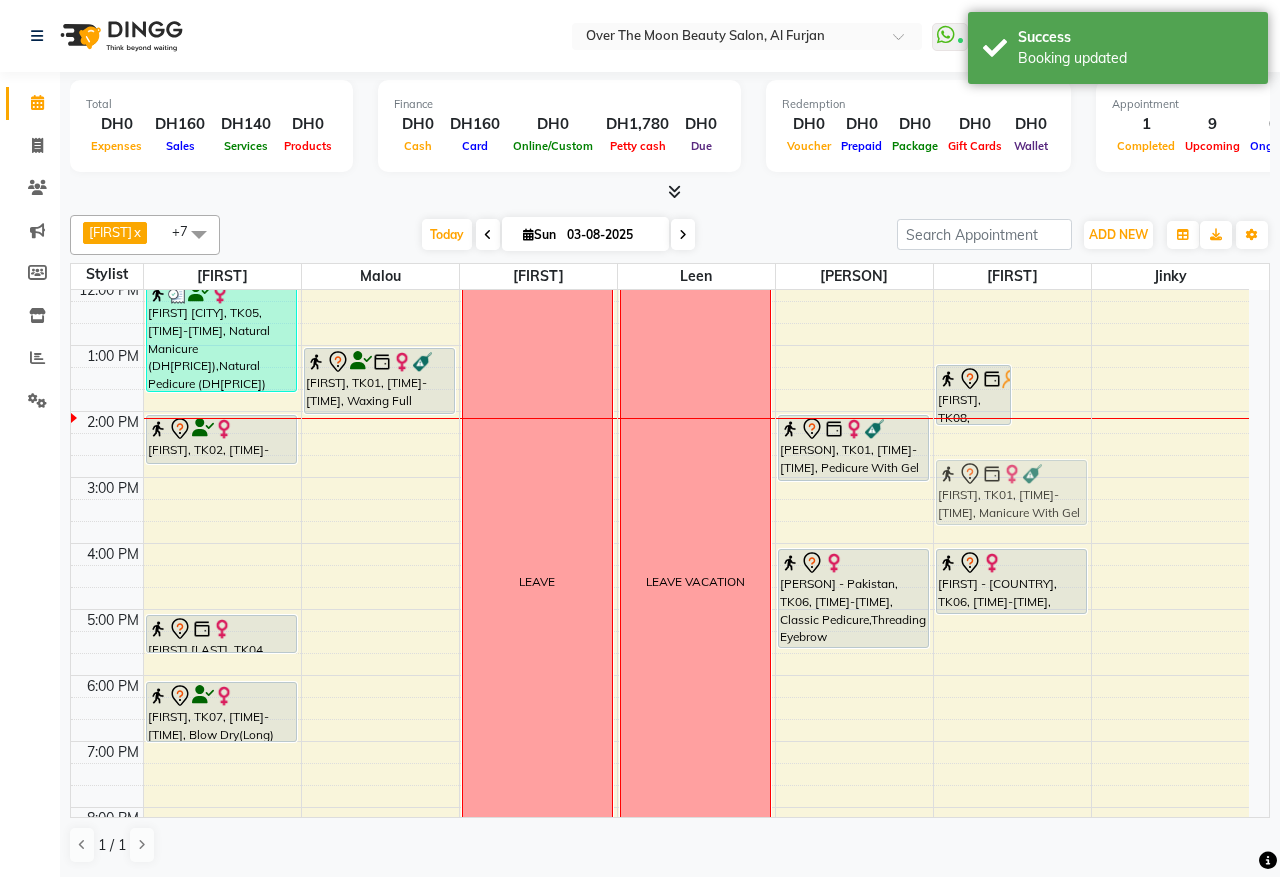 drag, startPoint x: 1037, startPoint y: 430, endPoint x: 1031, endPoint y: 473, distance: 43.416588 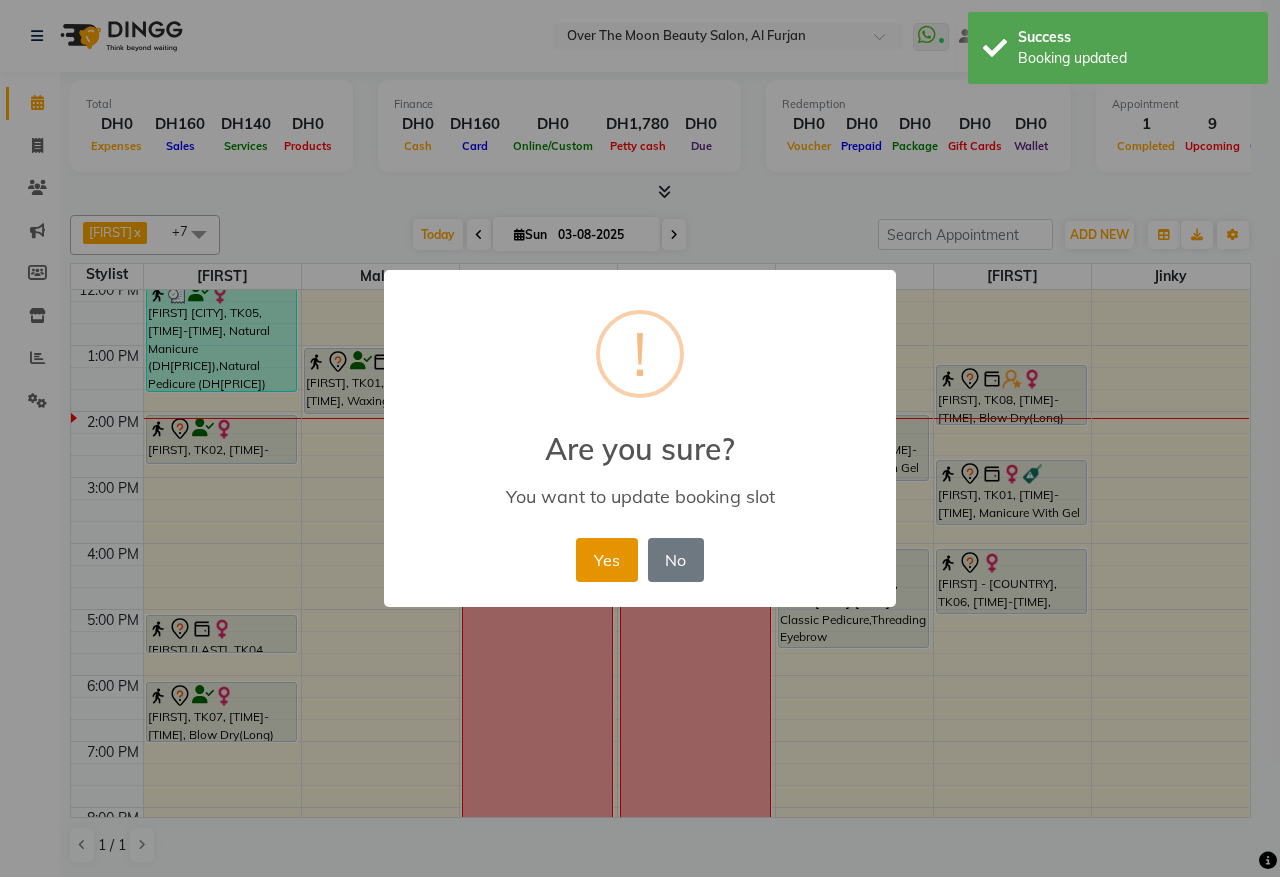 click on "Yes" at bounding box center (606, 560) 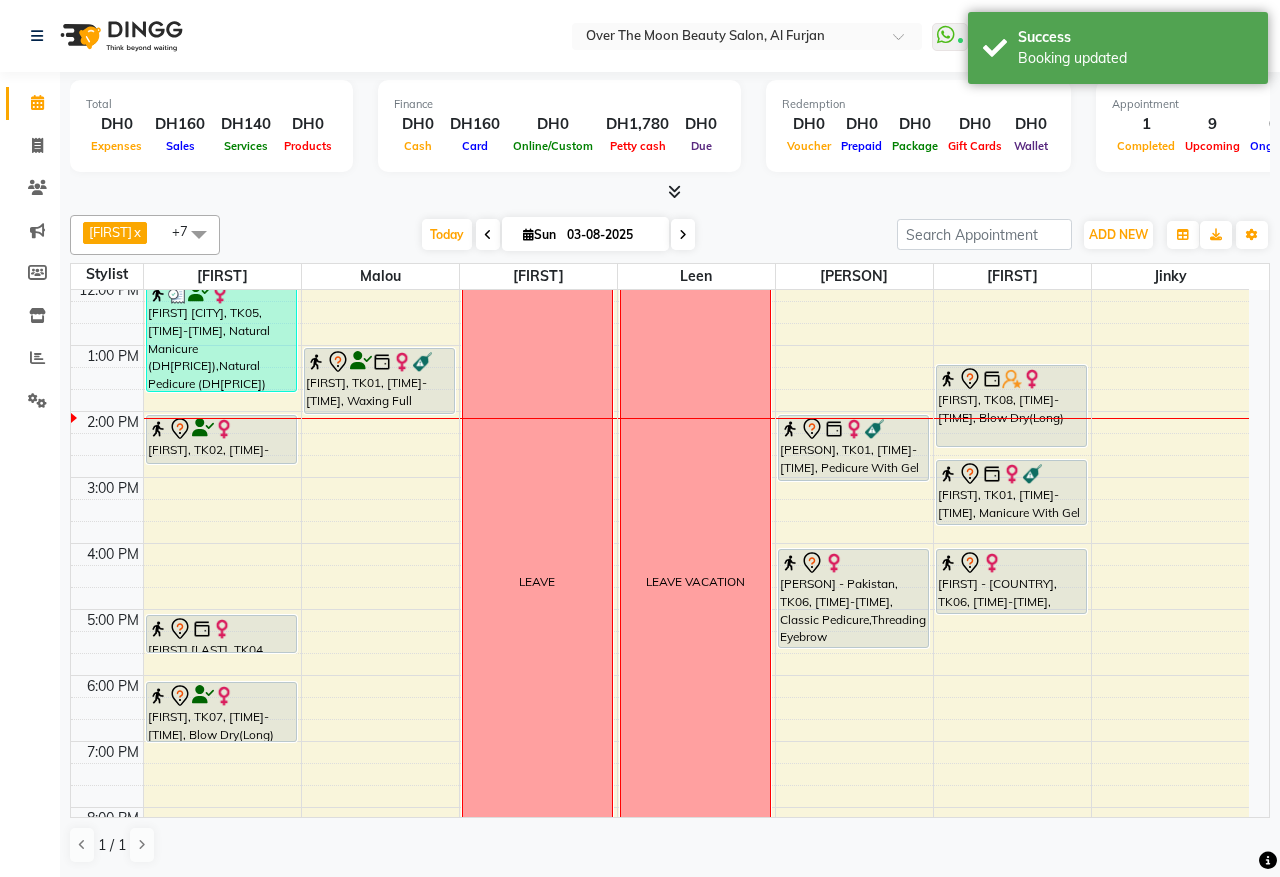 drag, startPoint x: 1008, startPoint y: 423, endPoint x: 1008, endPoint y: 447, distance: 24 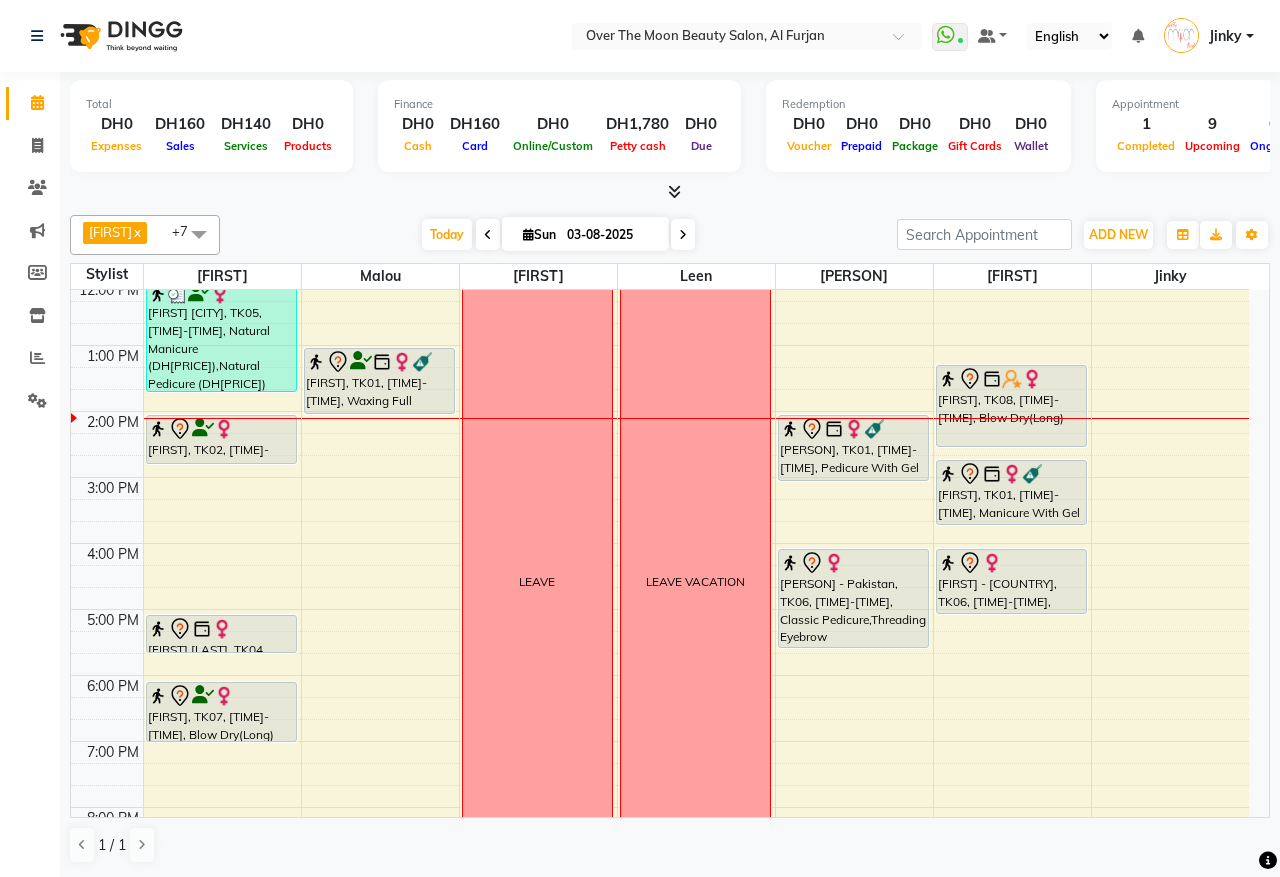 drag, startPoint x: 13, startPoint y: 555, endPoint x: 275, endPoint y: 436, distance: 287.75858 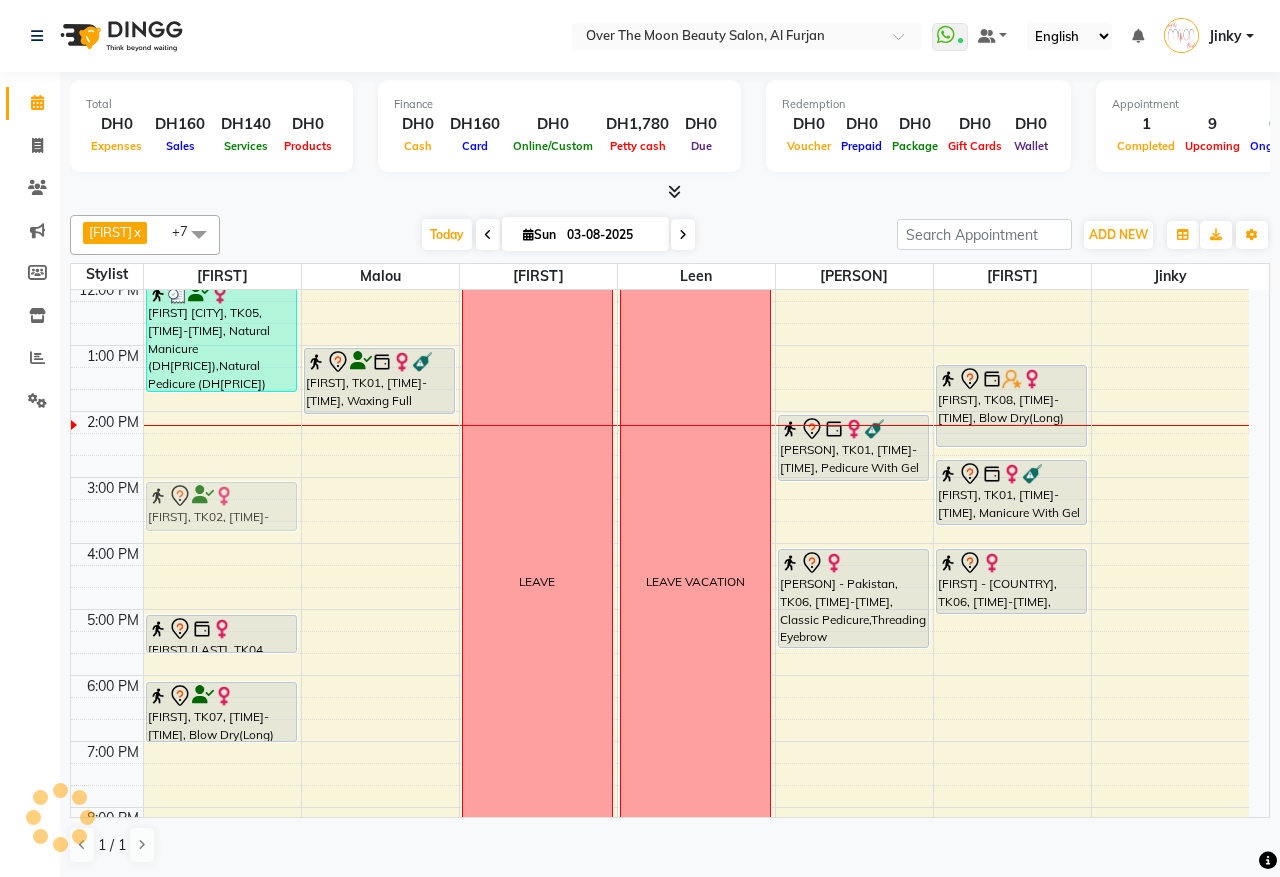 drag, startPoint x: 212, startPoint y: 437, endPoint x: 205, endPoint y: 498, distance: 61.400326 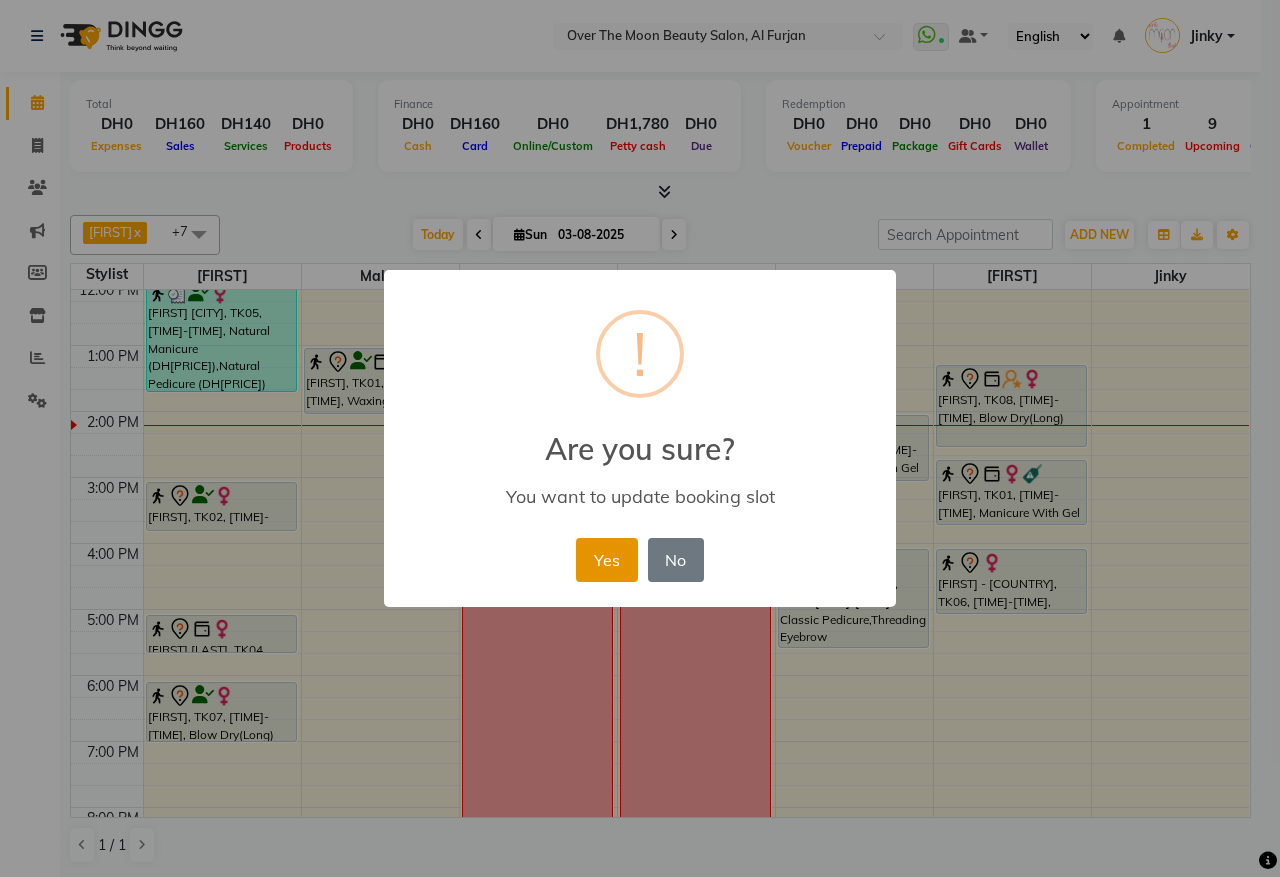 click on "Yes" at bounding box center (606, 560) 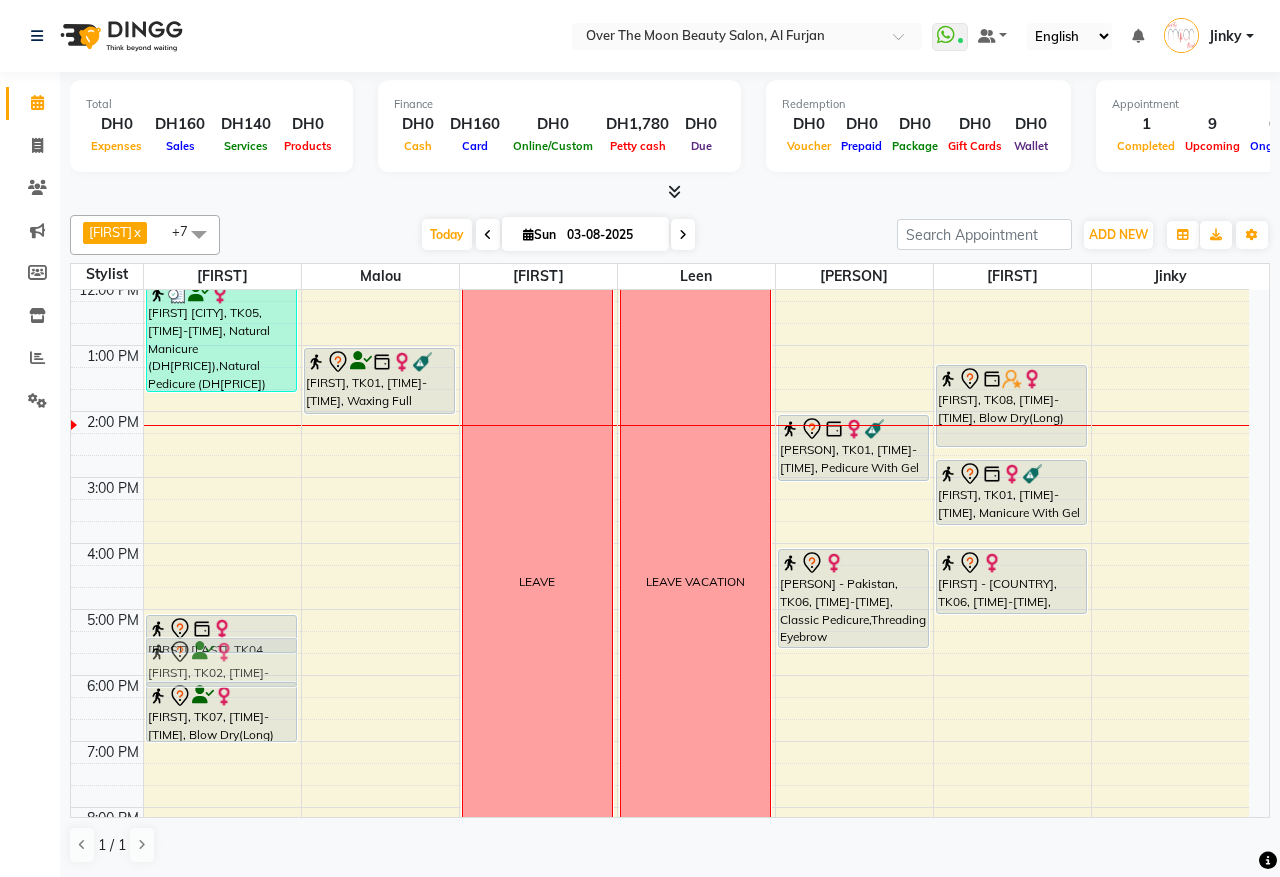 drag, startPoint x: 208, startPoint y: 503, endPoint x: 232, endPoint y: 658, distance: 156.84706 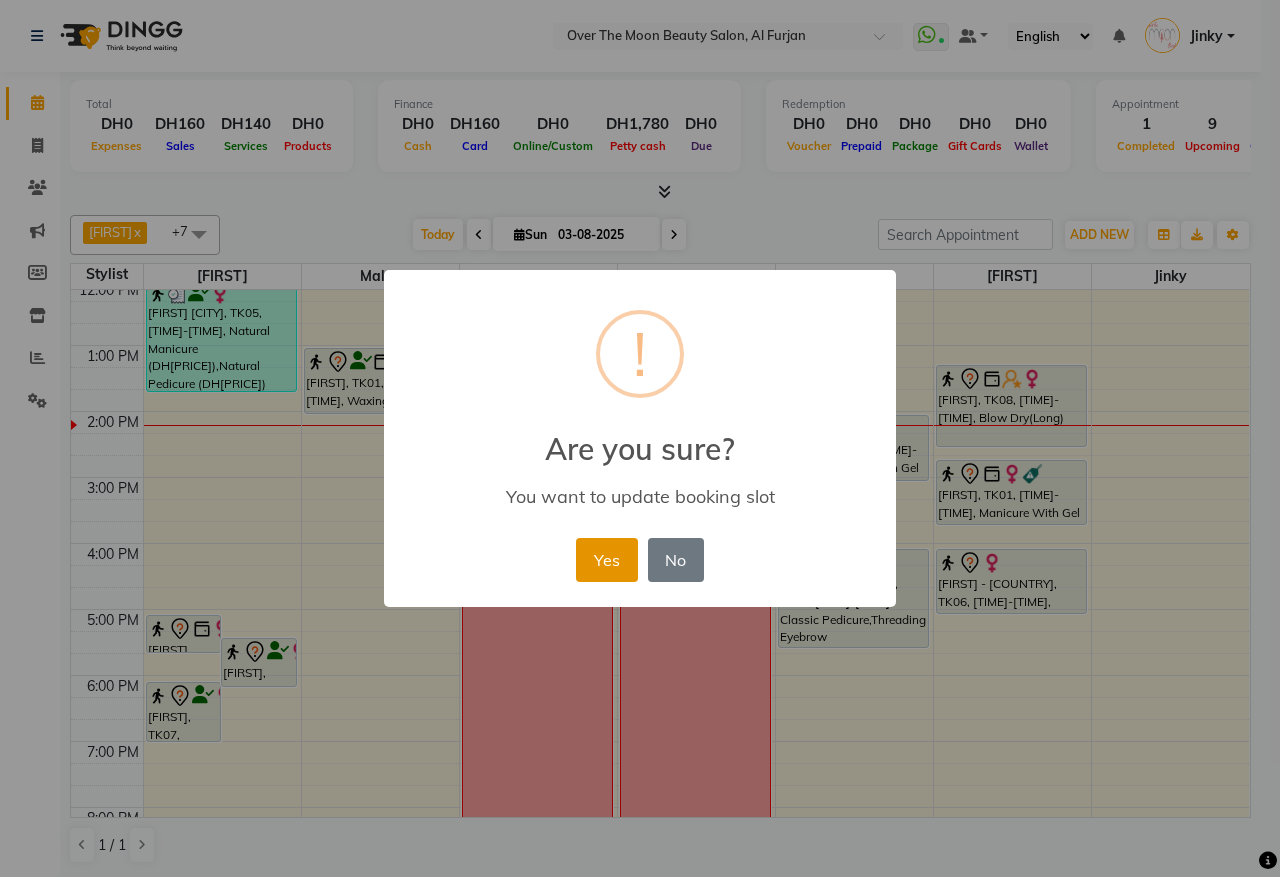 click on "Yes" at bounding box center (606, 560) 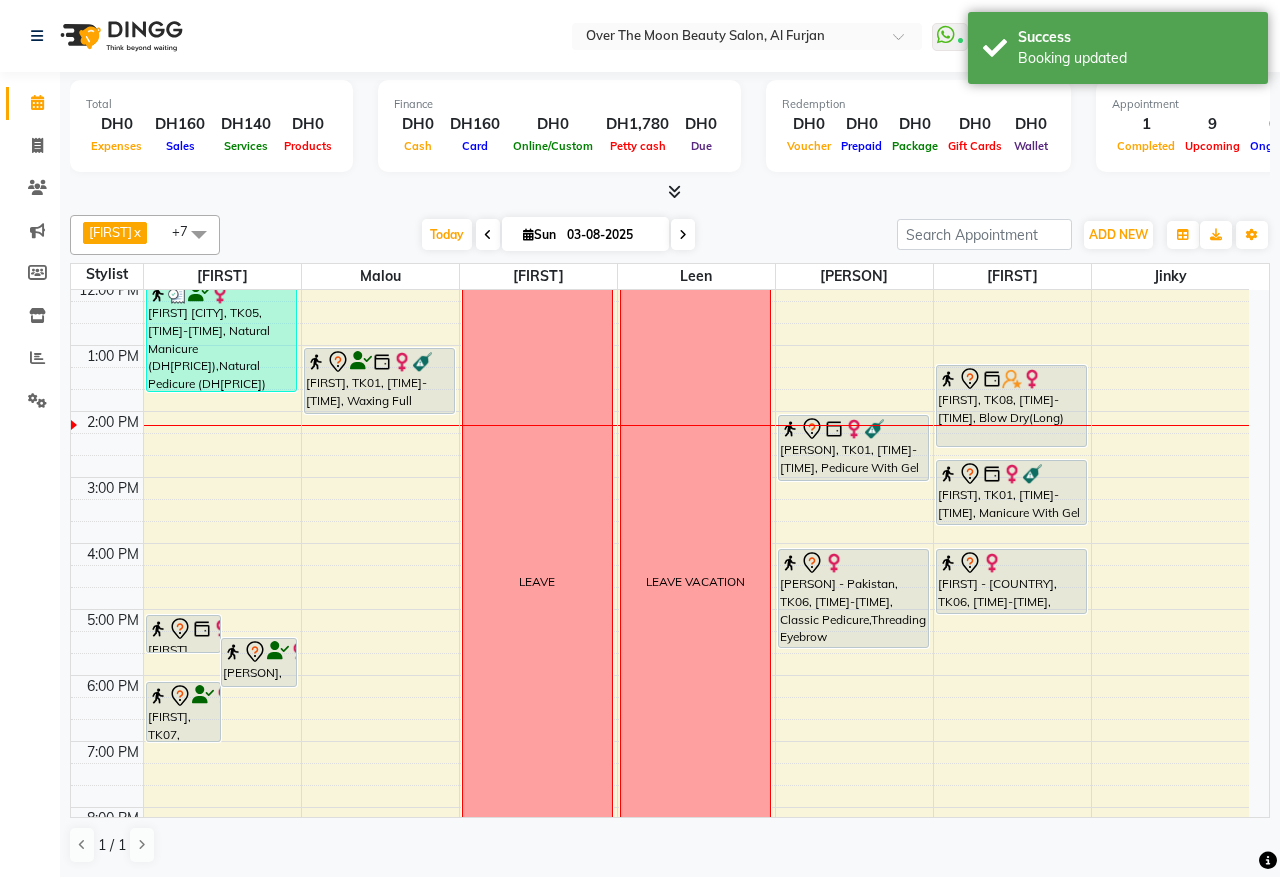 click on "9:00 AM 10:00 AM 11:00 AM 12:00 PM 1:00 PM 2:00 PM 3:00 PM 4:00 PM 5:00 PM 6:00 PM 7:00 PM 8:00 PM 9:00 PM 10:00 PM 11:00 PM             Harshitha Parikshith, TK04, 05:00 PM-05:35 PM, Eyelash Removal             Ridab, TK02, 05:20 PM-06:05 PM, Threading Eyebrow,Threading Upper Lip             Tasnim, TK07, 06:00 PM-06:55 PM, Blow Dry(Long)     gladz phillippines, TK05, 12:00 PM-01:40 PM, Natural Manicure (DH61),Natural Pedicure (DH72)             Thilini, TK01, 01:00 PM-02:00 PM, Waxing Full Body(With Bikkini)  LEAVE   LEAVE VACATION              Thilini, TK01, 02:00 PM-03:00 PM, Pedicure With Gel Polish             Shaira - Pakistan, TK06, 04:00 PM-05:30 PM, Classic Pedicure,Threading Eyebrow             yana, TK08, 01:15 PM-02:30 PM, Blow Dry(Long)             Thilini, TK01, 02:40 PM-03:40 PM, Manicure With Gel Polish             Shaira - Pakistan, TK06, 04:00 PM-05:00 PM, Classic Manicure" at bounding box center (660, 576) 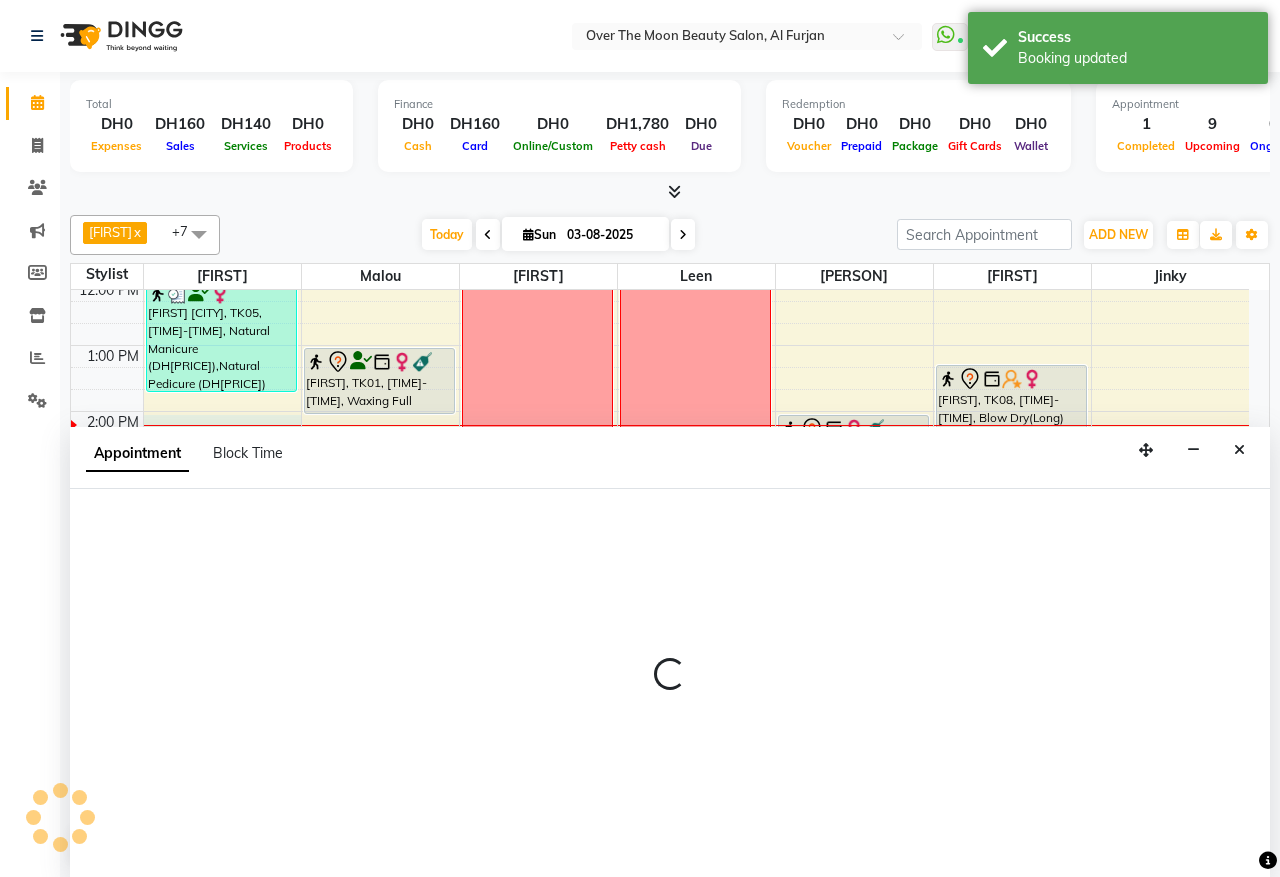 select on "20146" 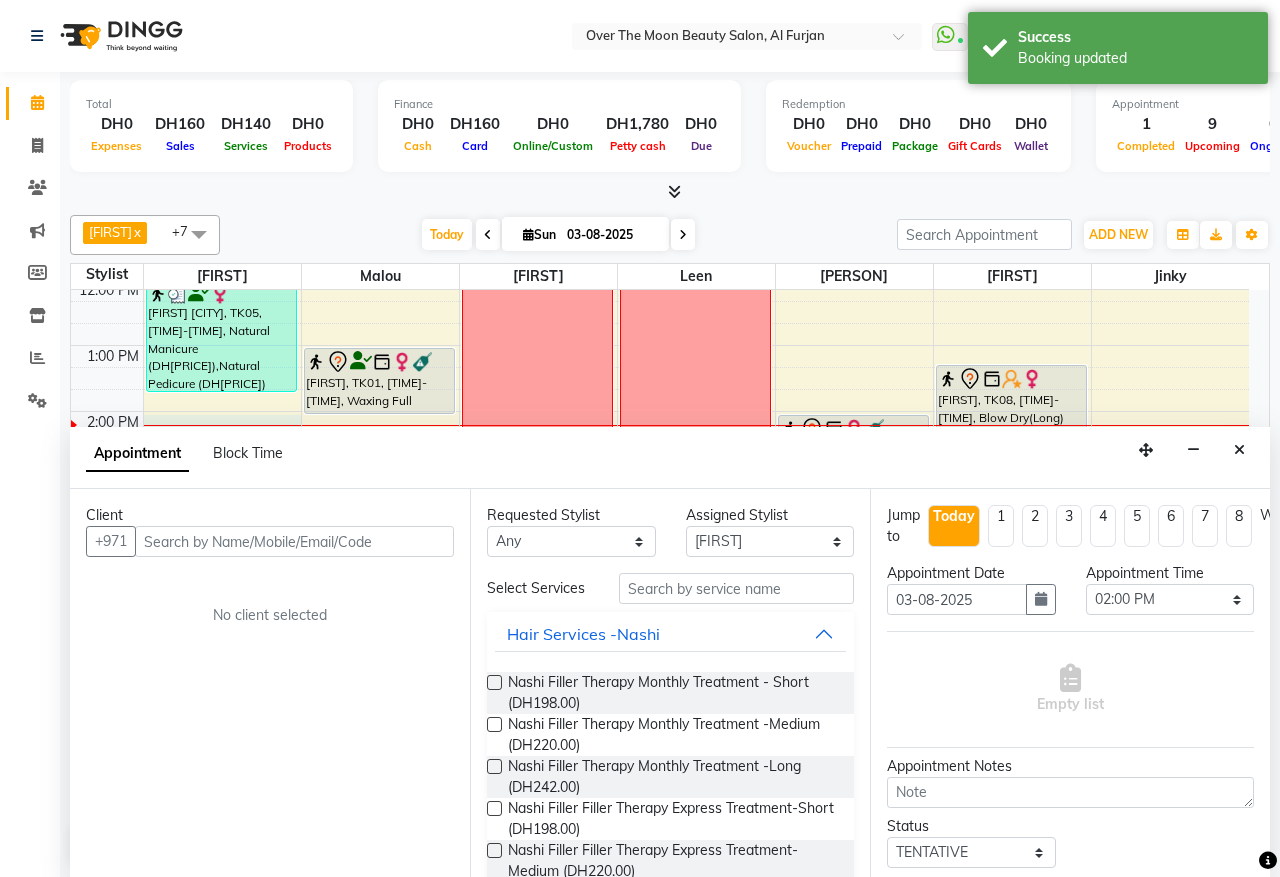 click at bounding box center (294, 541) 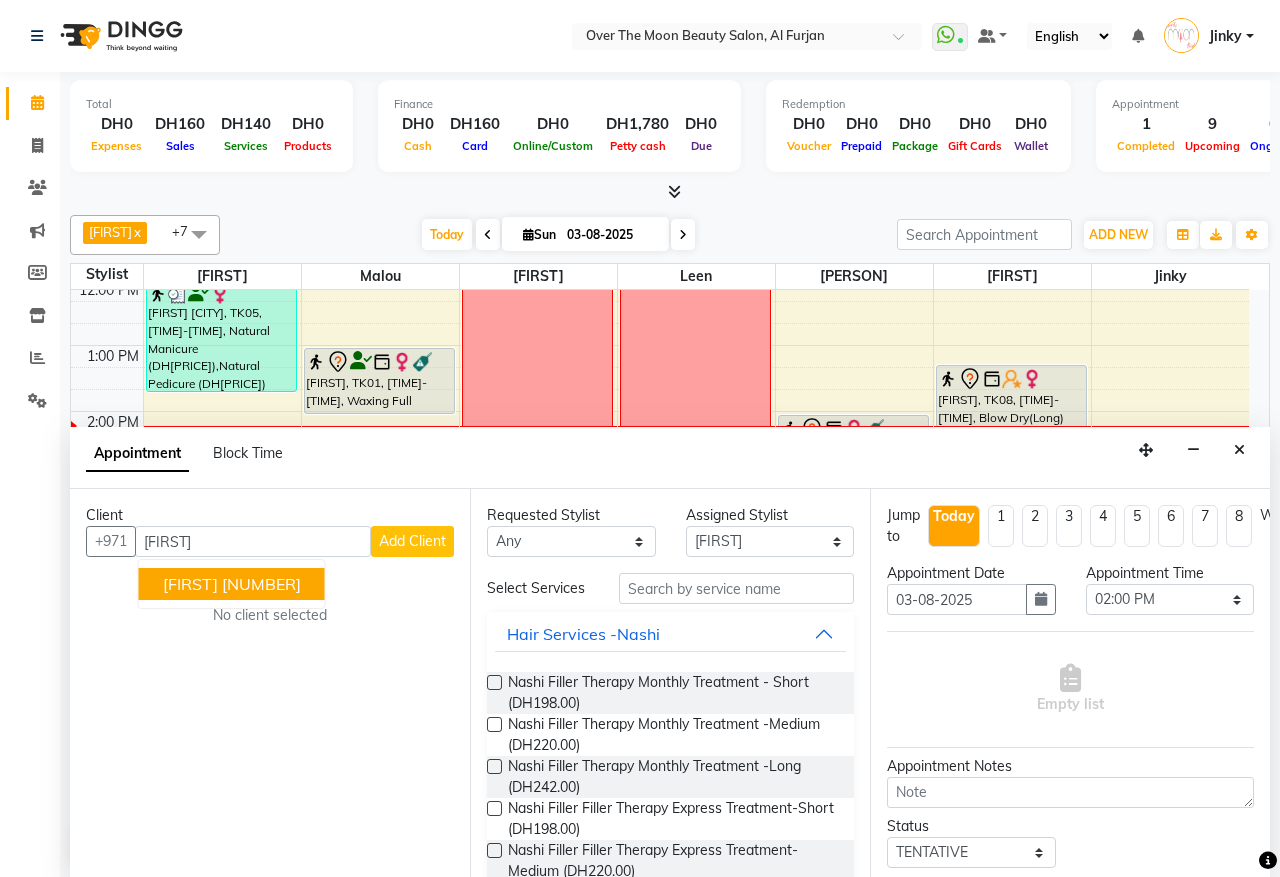 click on "561888338" at bounding box center (261, 584) 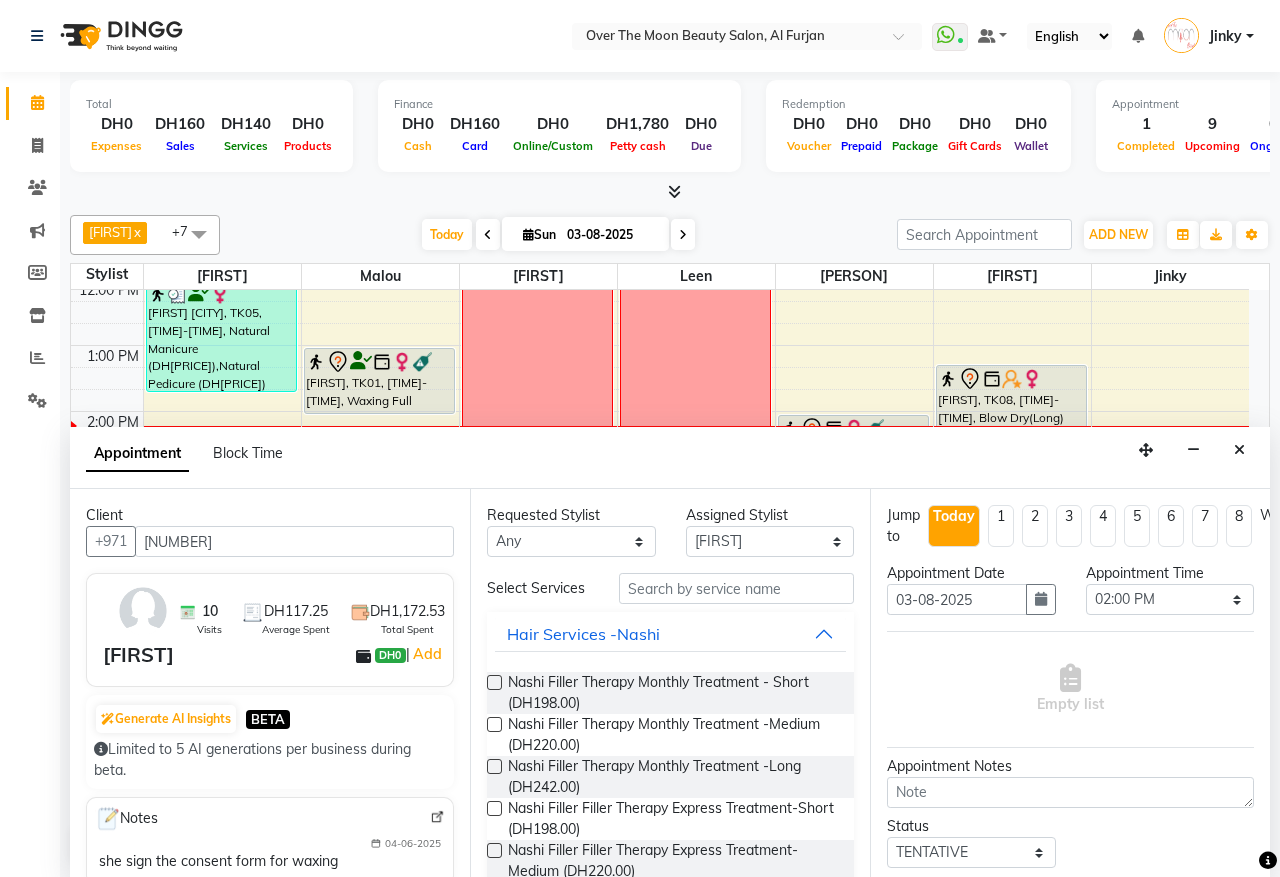 type on "561888338" 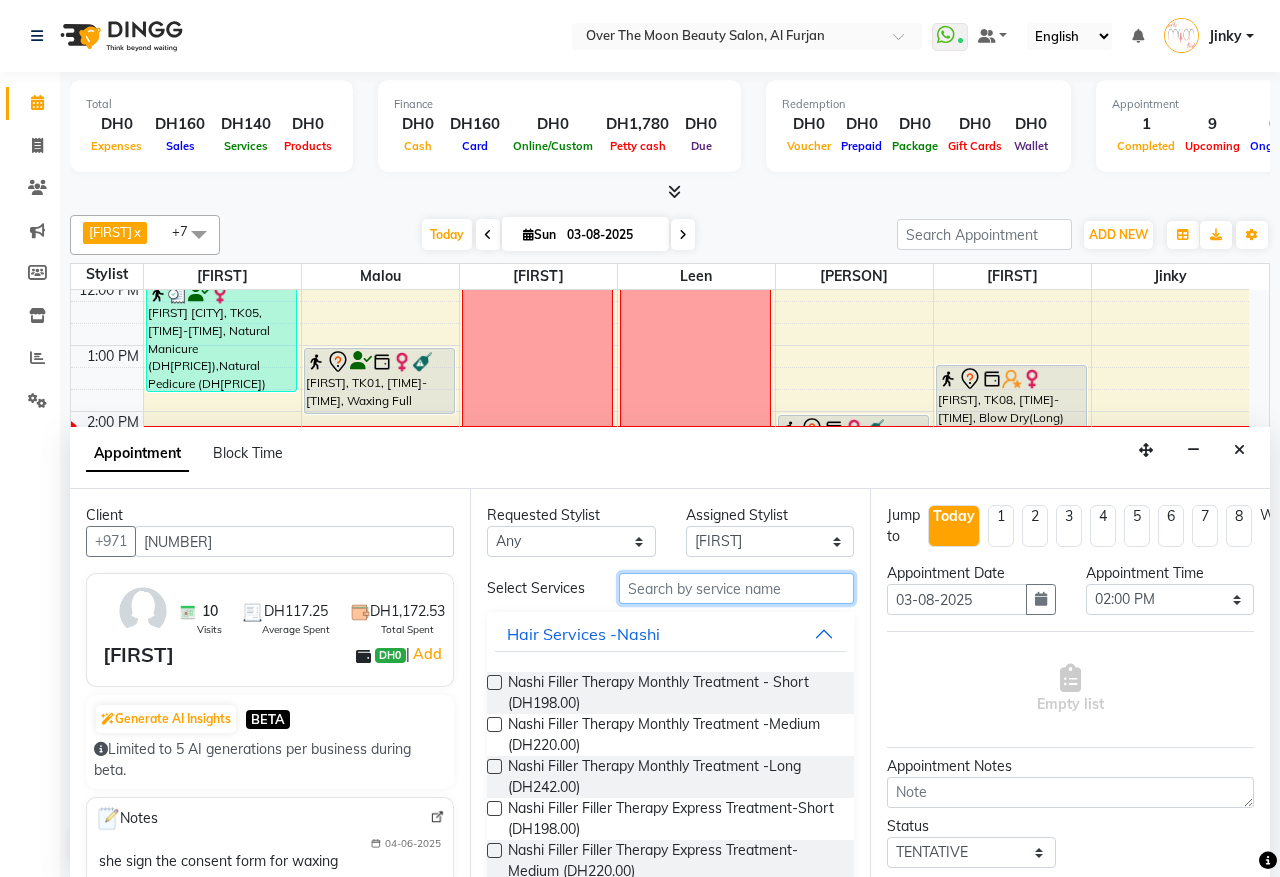 click at bounding box center (736, 588) 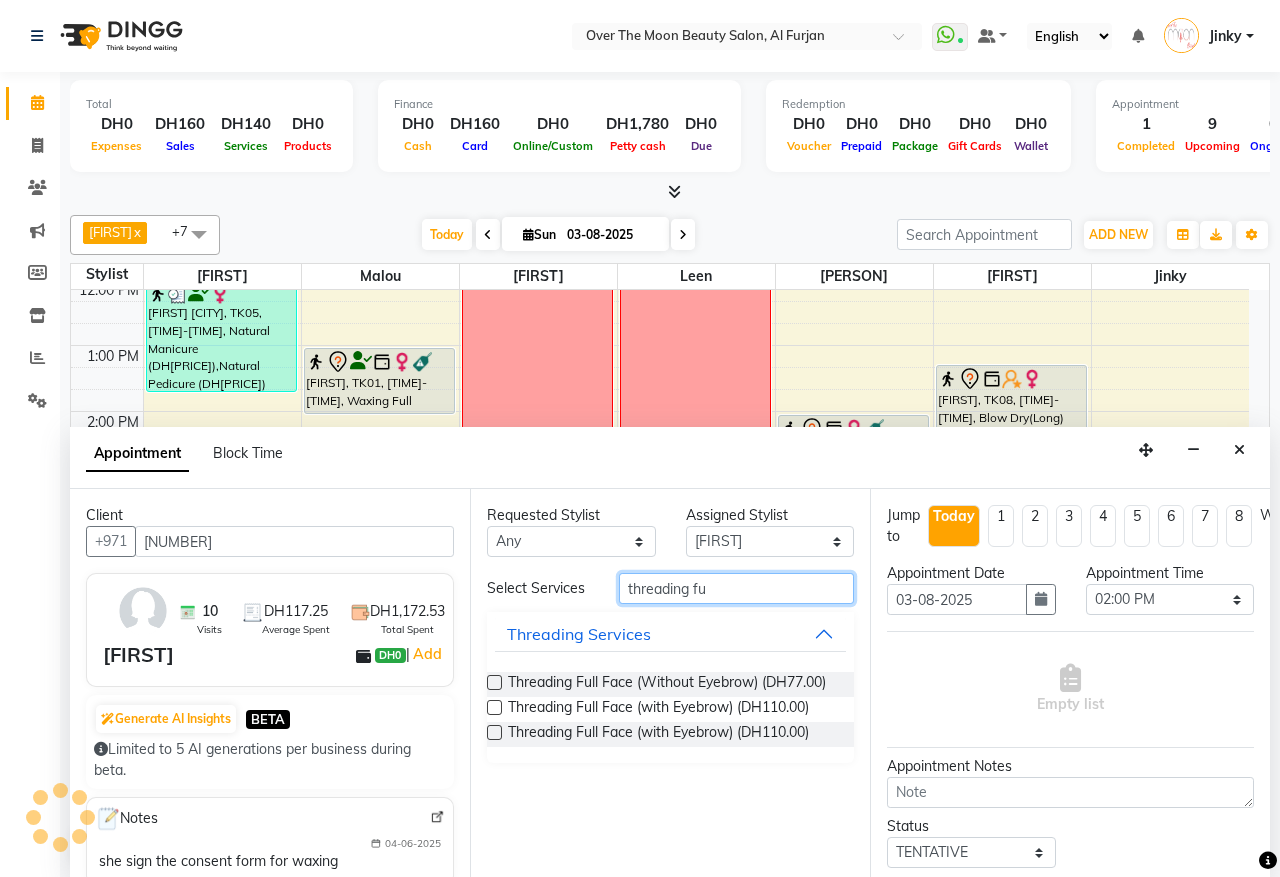 type on "threading fu" 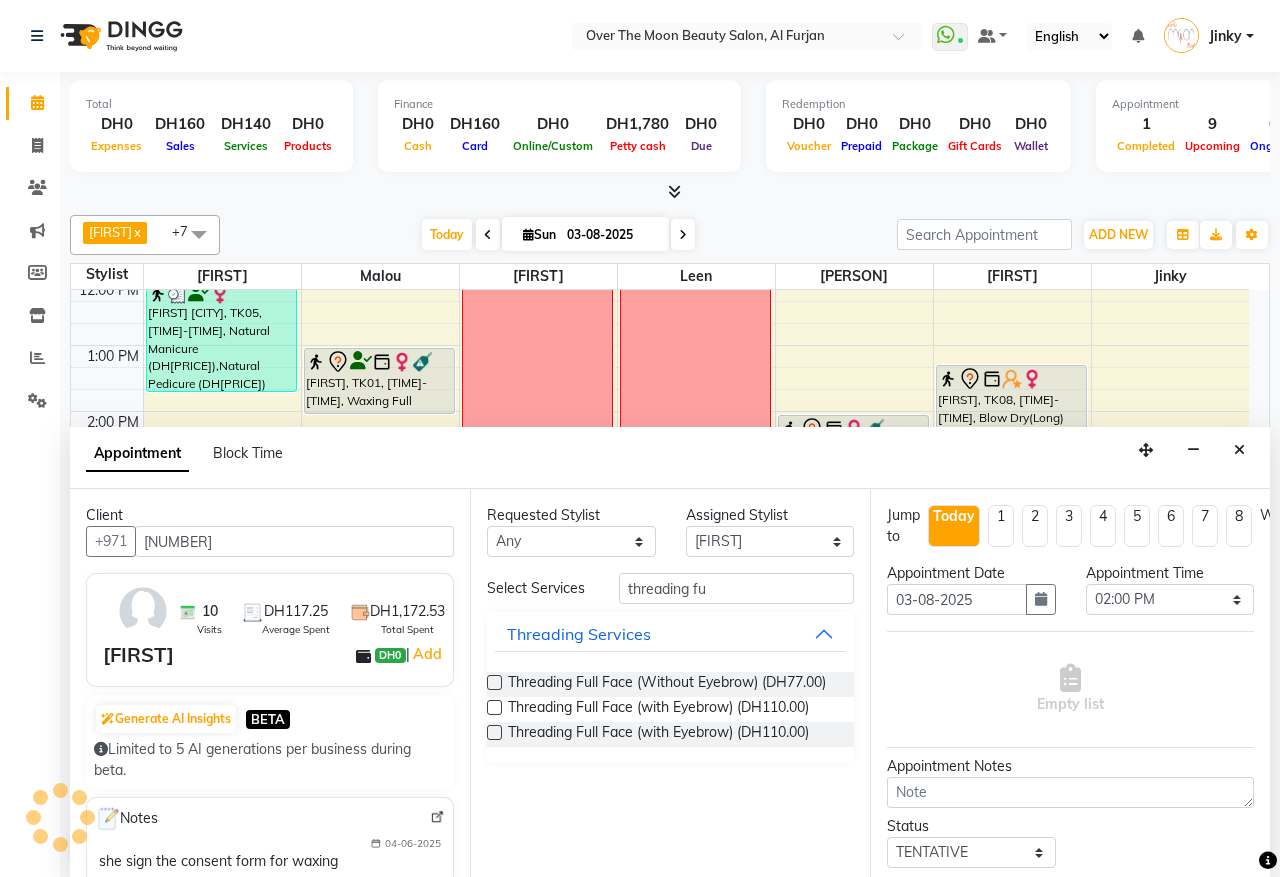 click at bounding box center (494, 682) 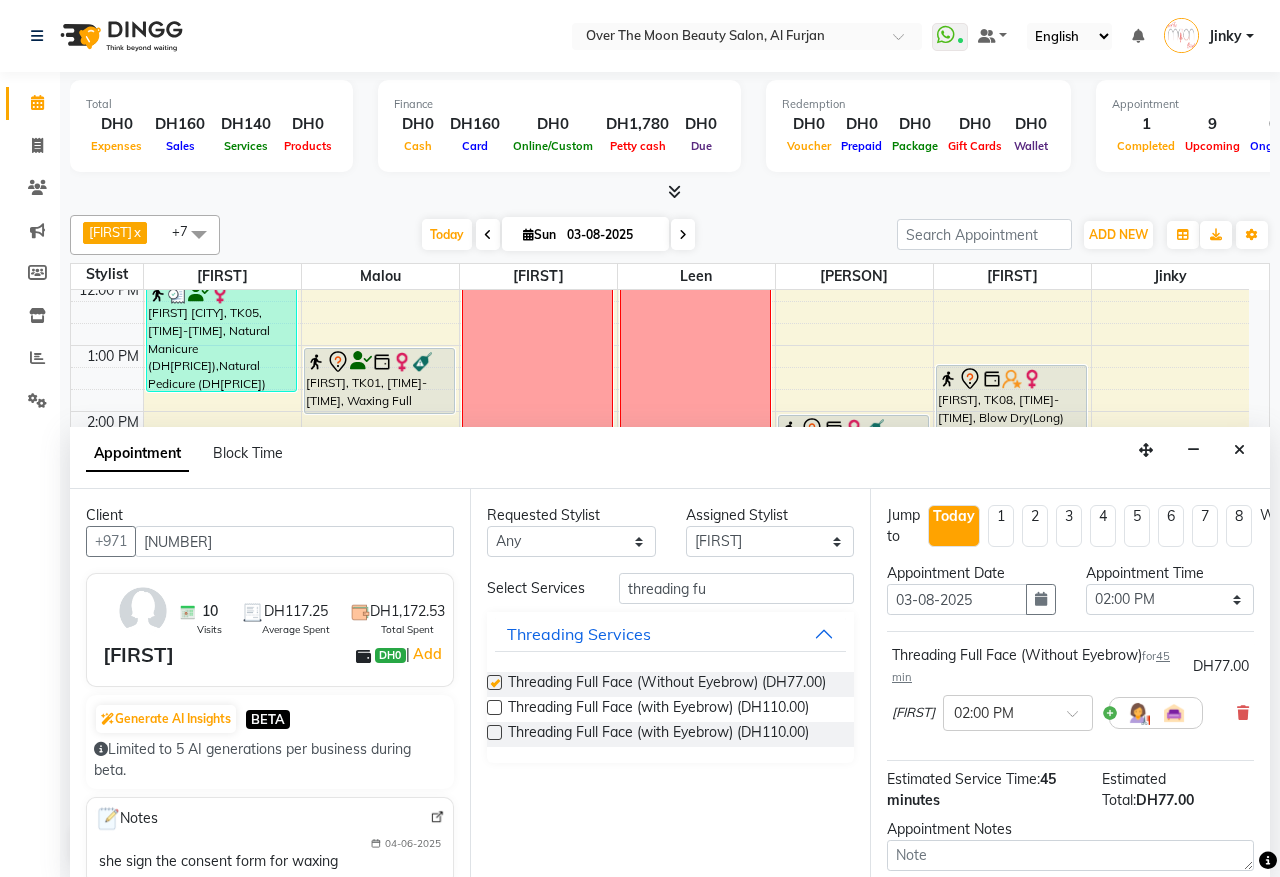 checkbox on "false" 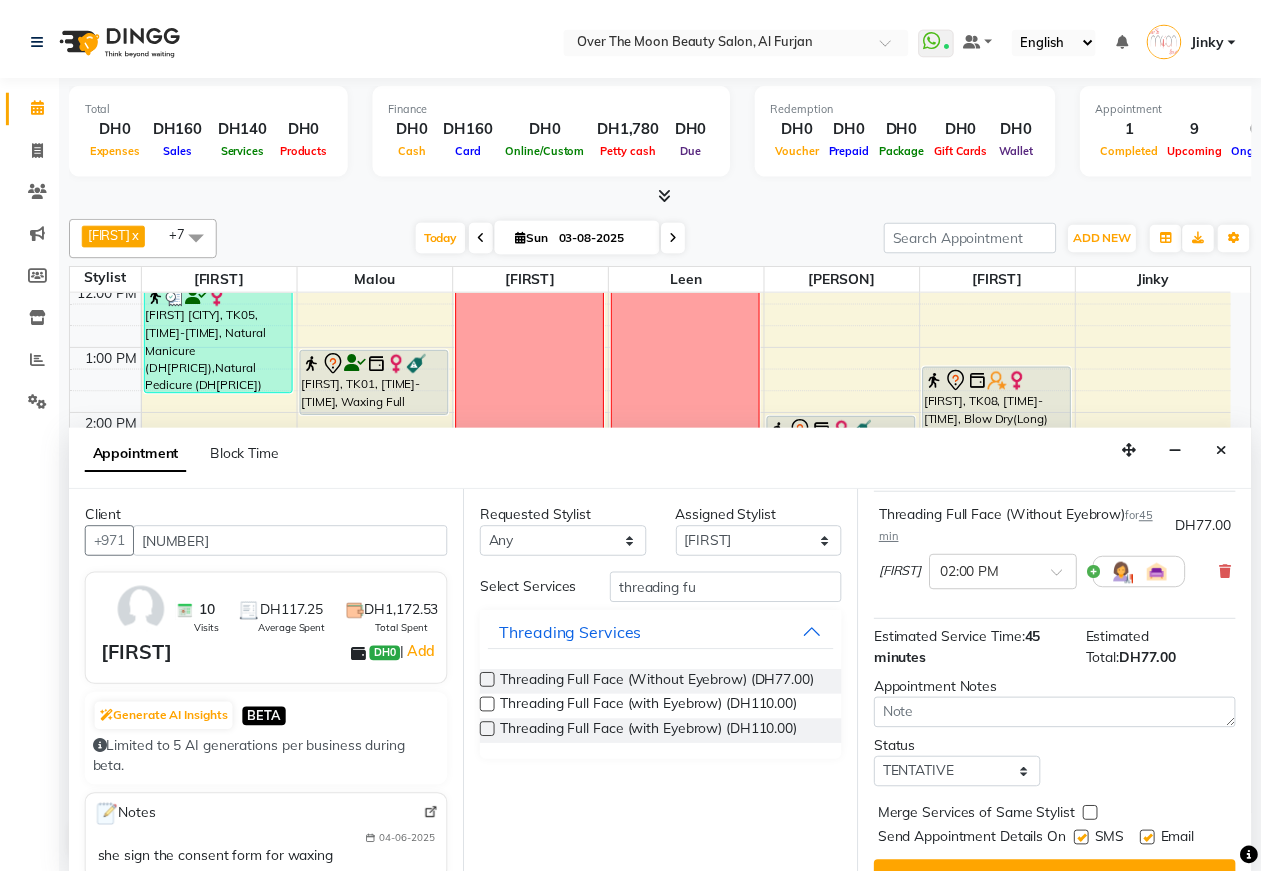 scroll, scrollTop: 200, scrollLeft: 0, axis: vertical 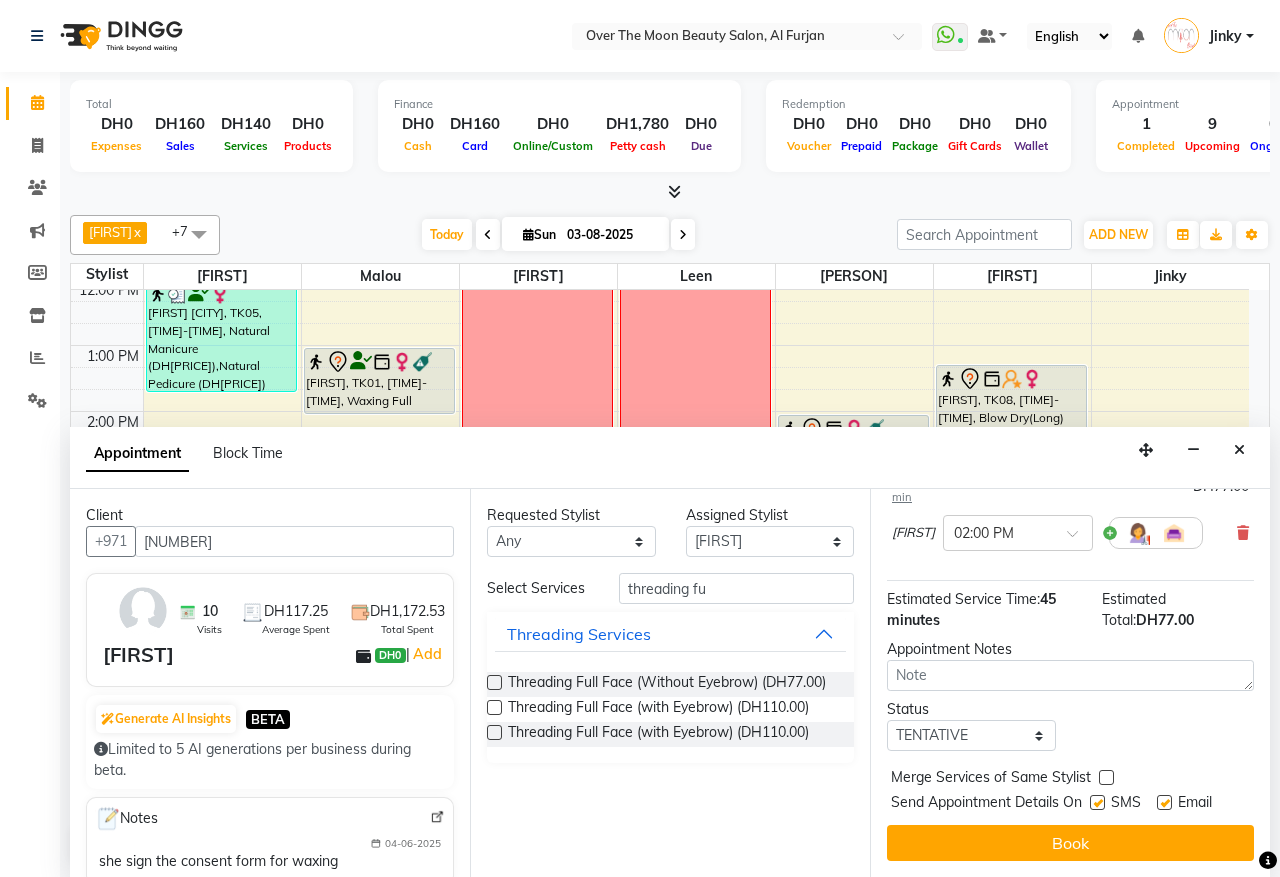 click at bounding box center (1106, 777) 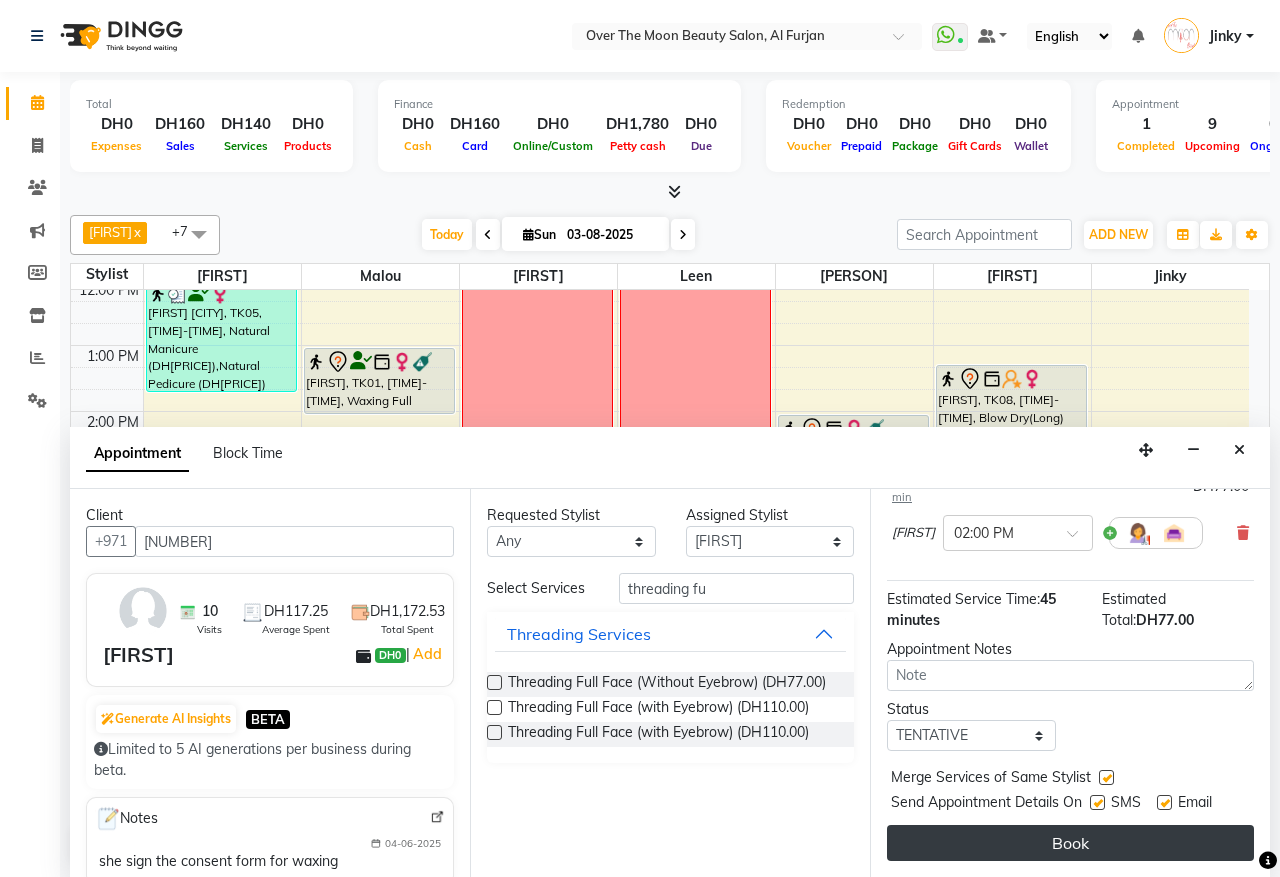 click on "Book" at bounding box center (1070, 843) 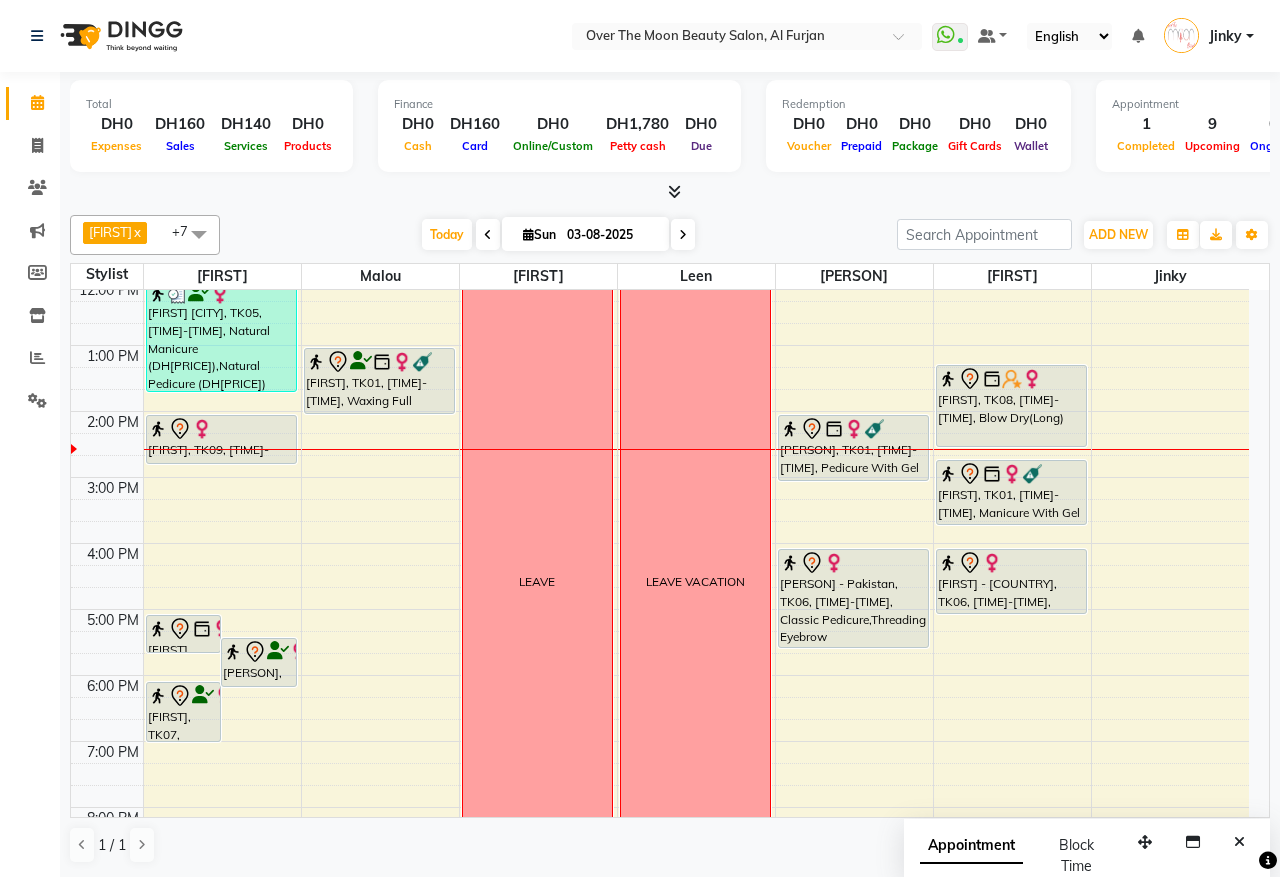 click on "yana, TK08, 01:15 PM-02:30 PM, Blow Dry(Long)" at bounding box center [1011, 406] 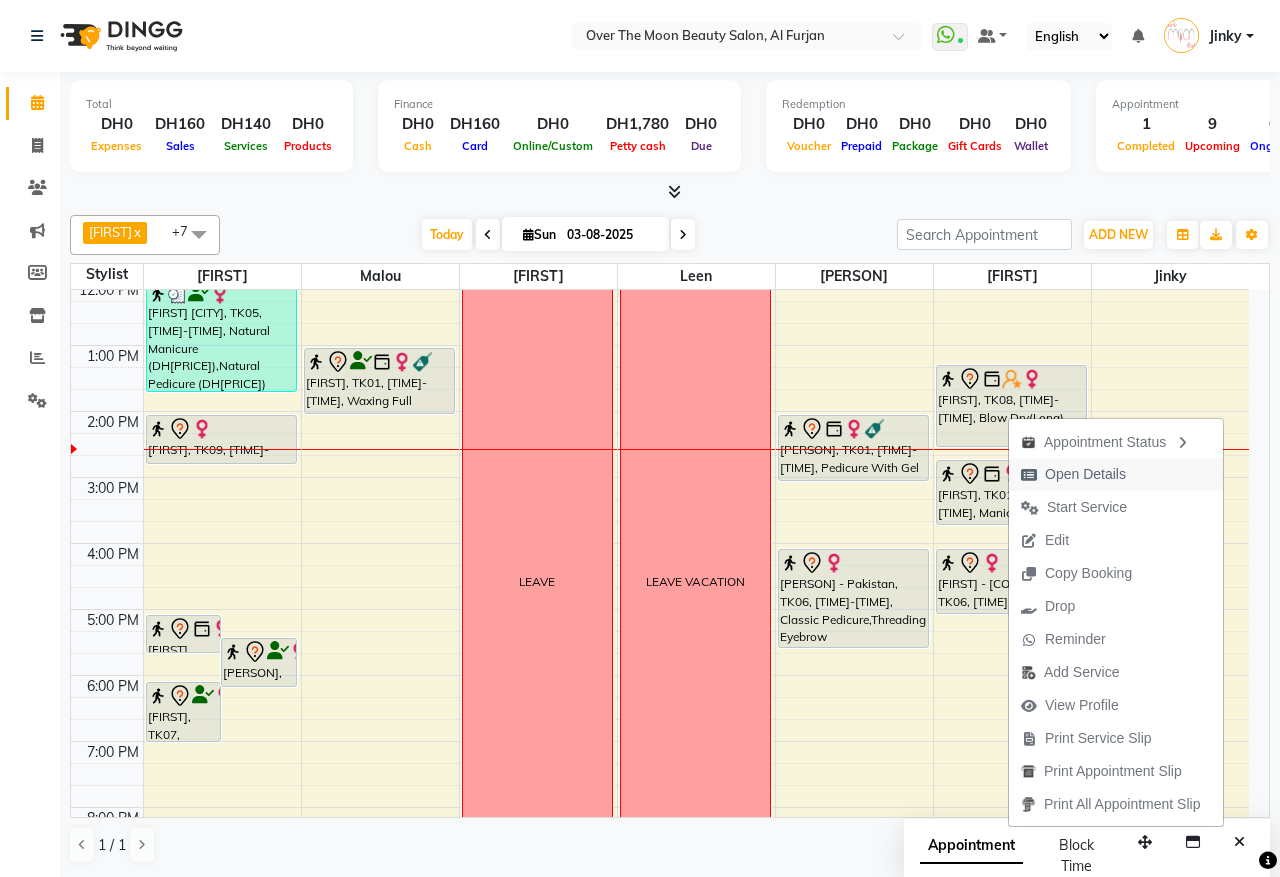 click on "Open Details" at bounding box center (1085, 474) 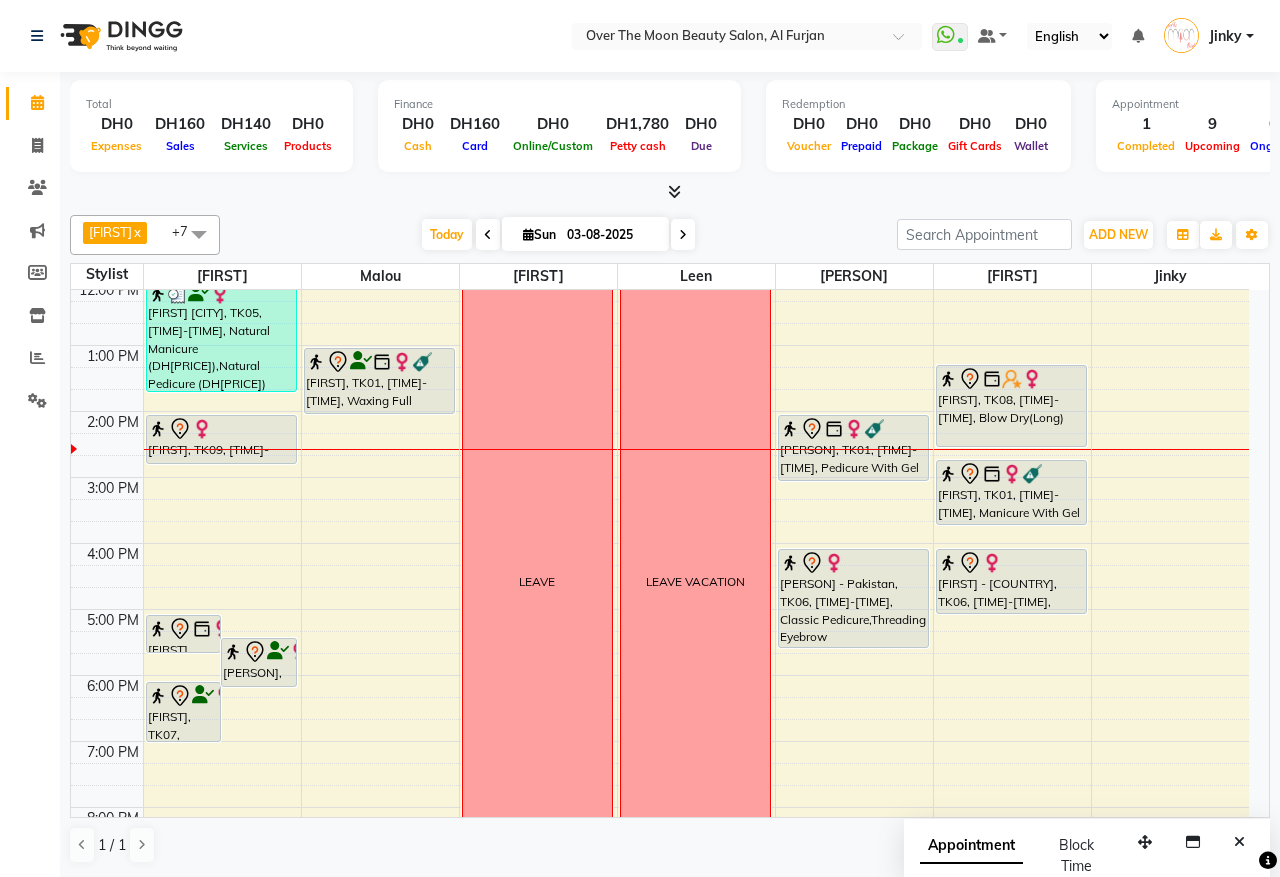 click on "yana, TK08, 01:15 PM-02:30 PM, Blow Dry(Long)" at bounding box center [1011, 406] 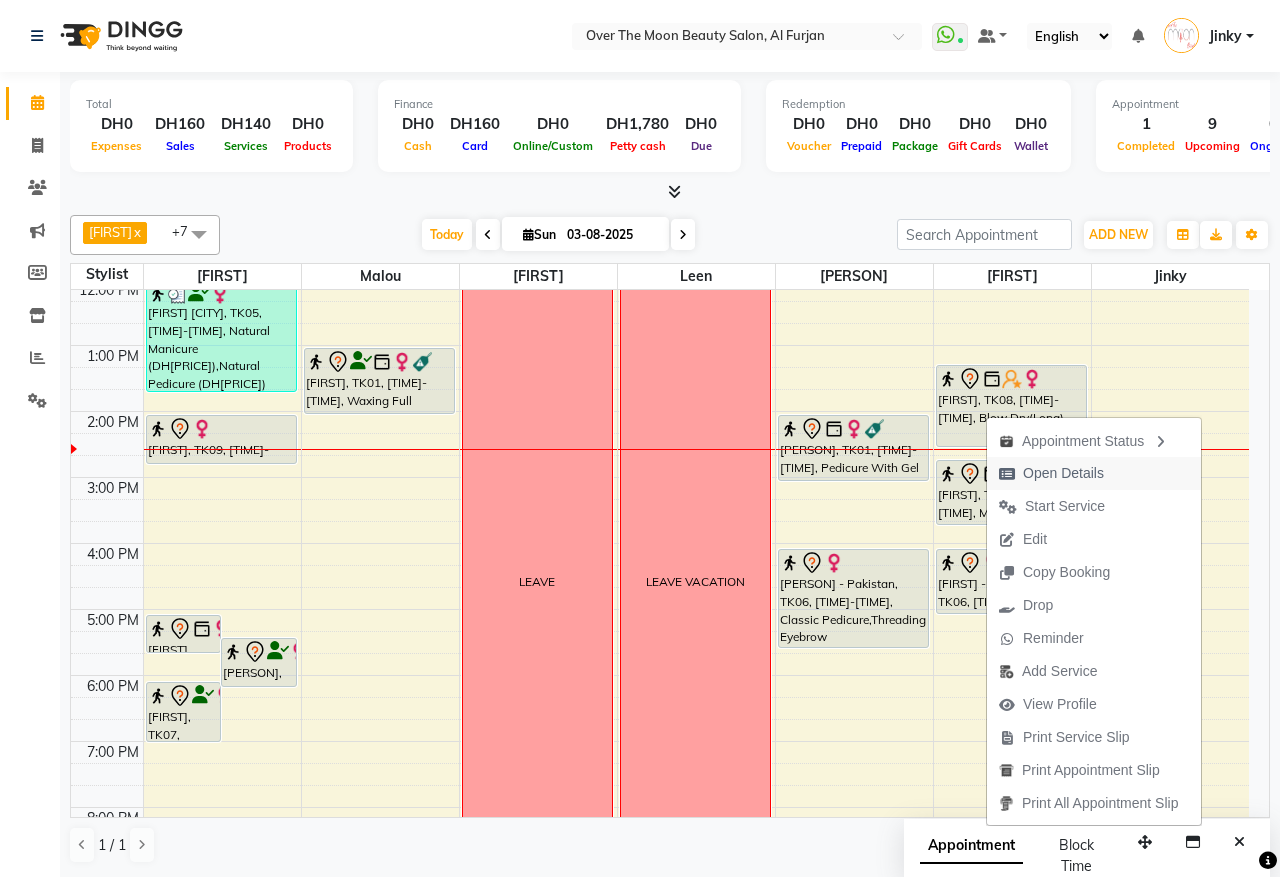 click on "Open Details" at bounding box center [1063, 473] 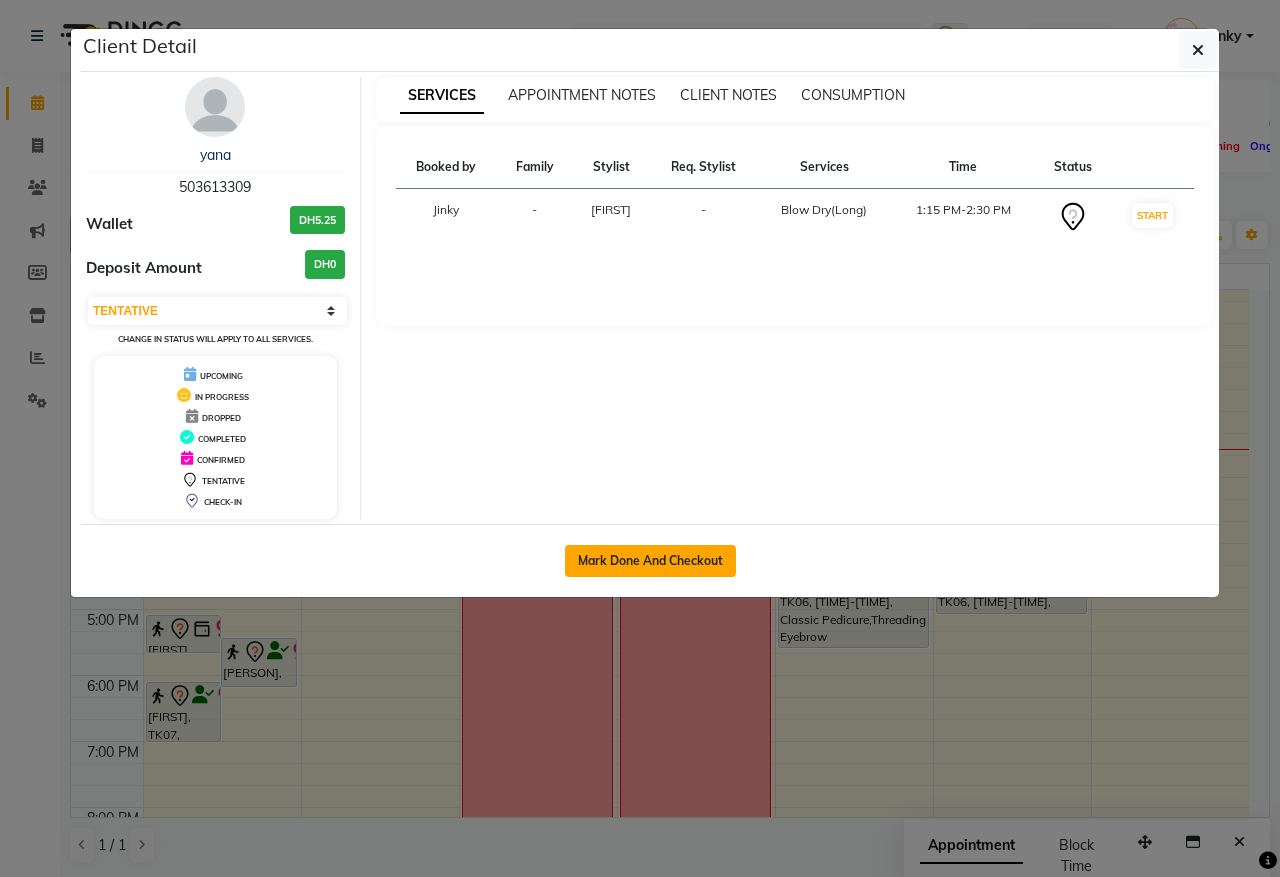 click on "Mark Done And Checkout" 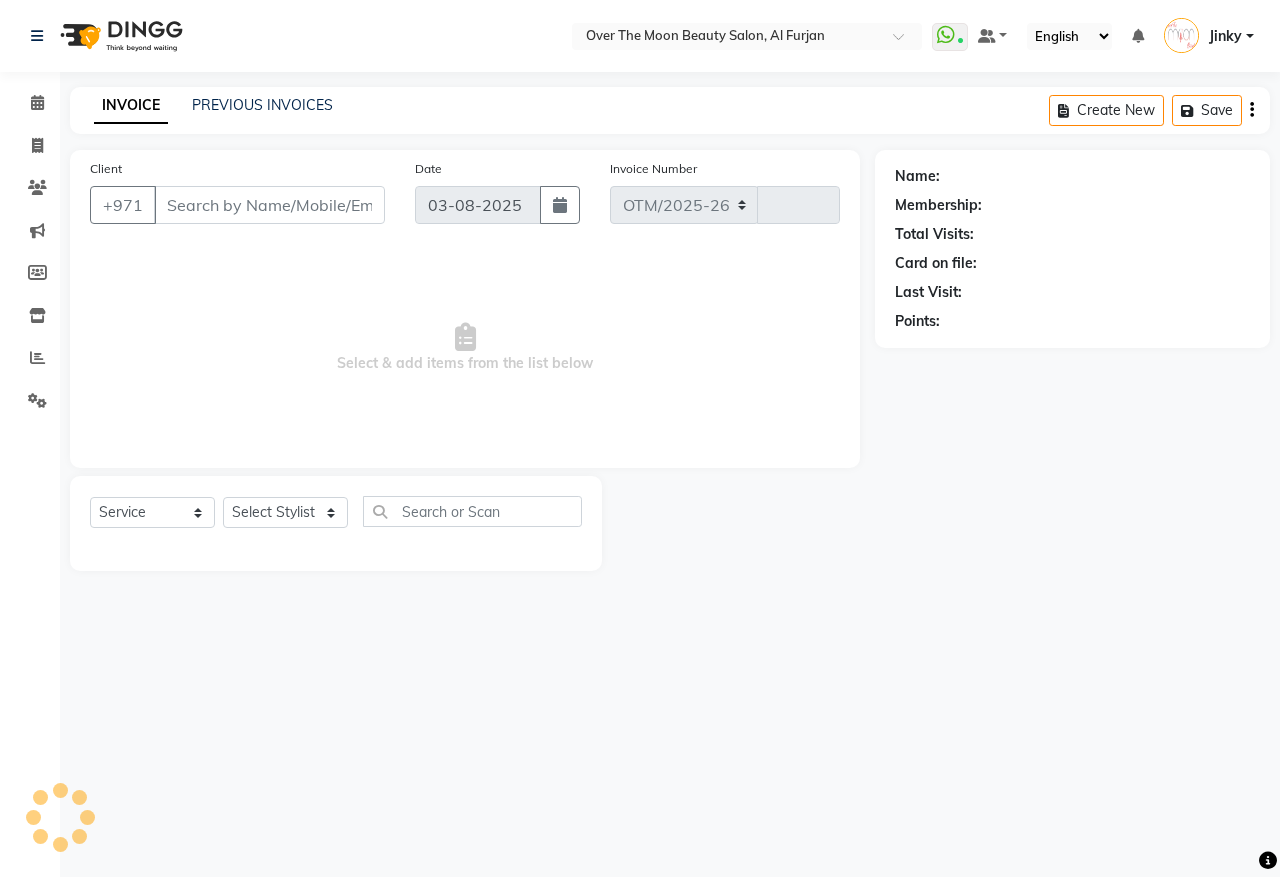 select on "3996" 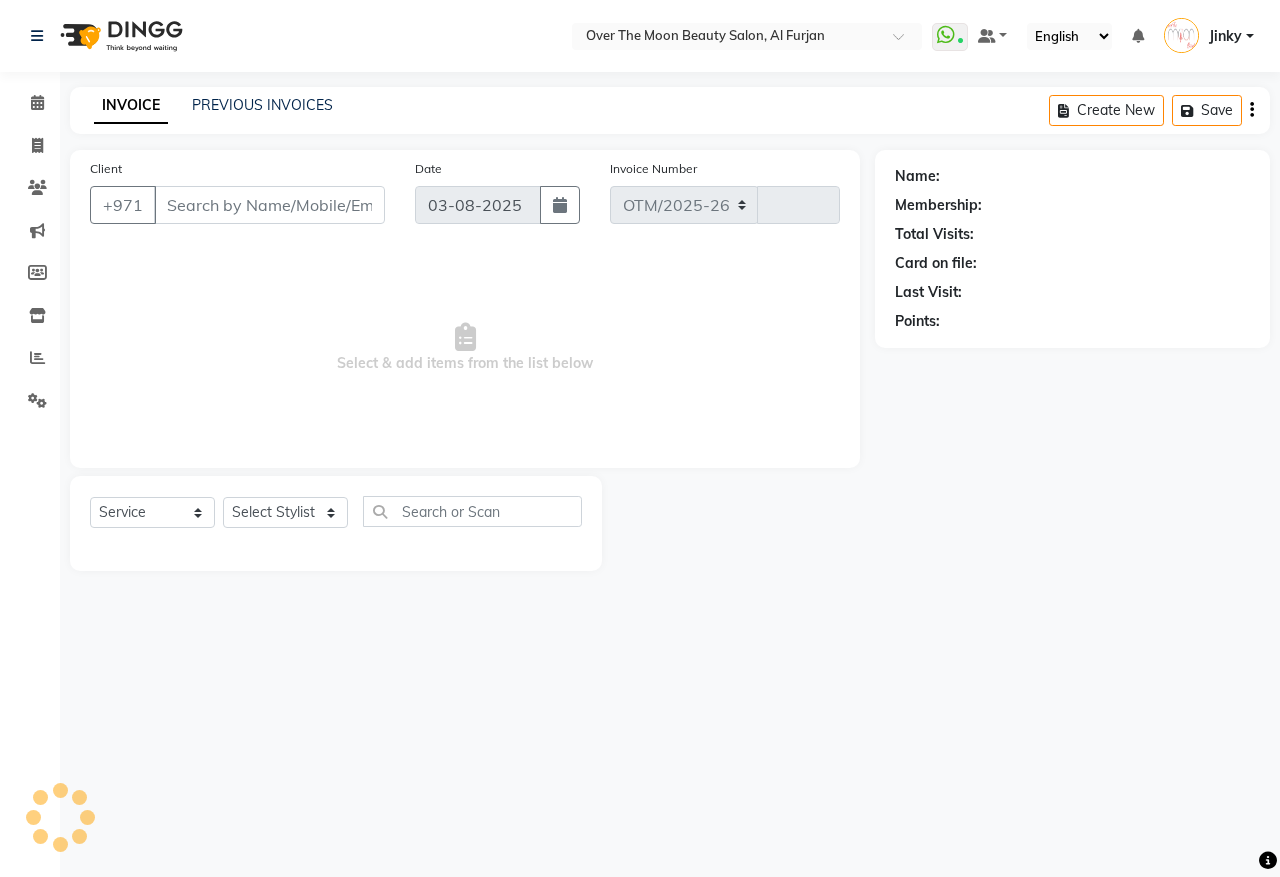 type on "1836" 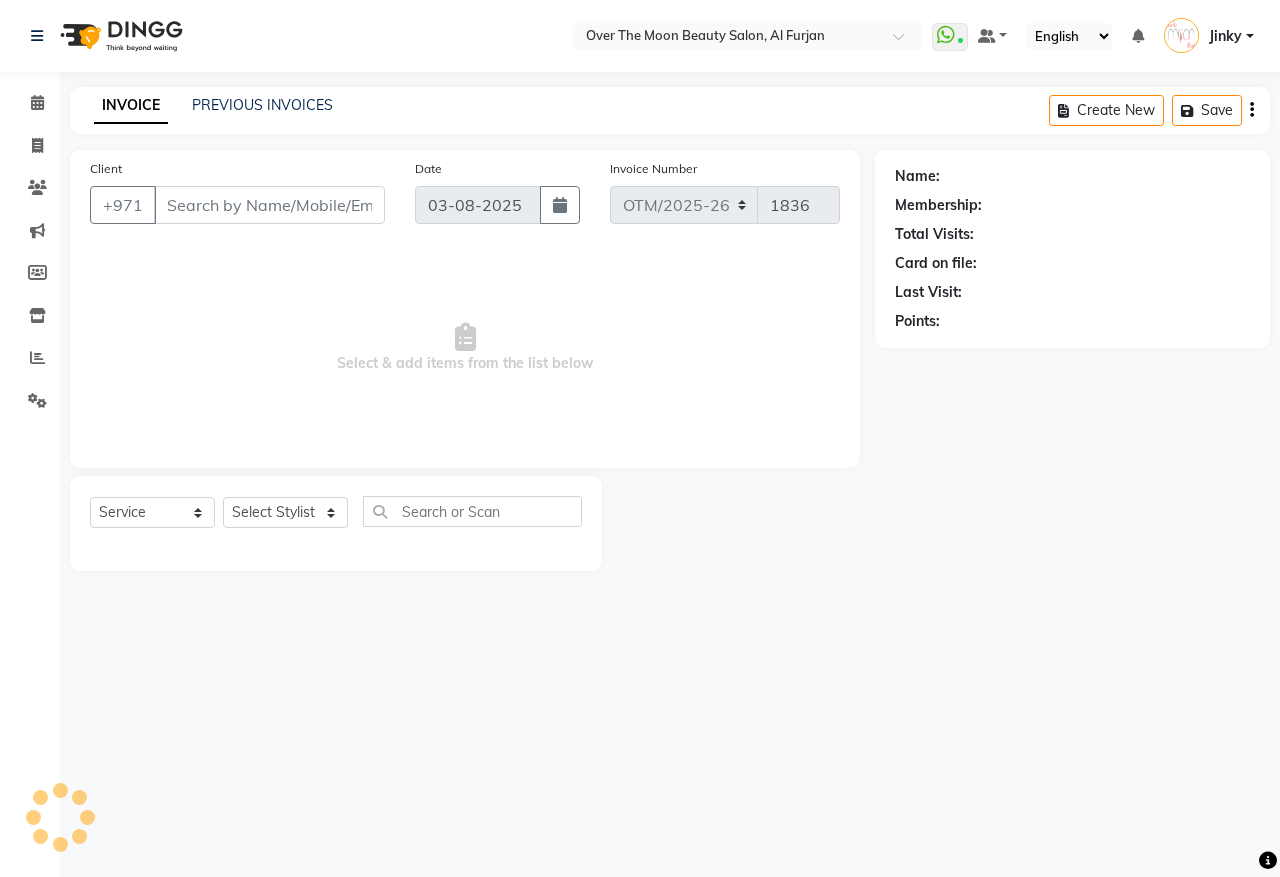 type on "503613309" 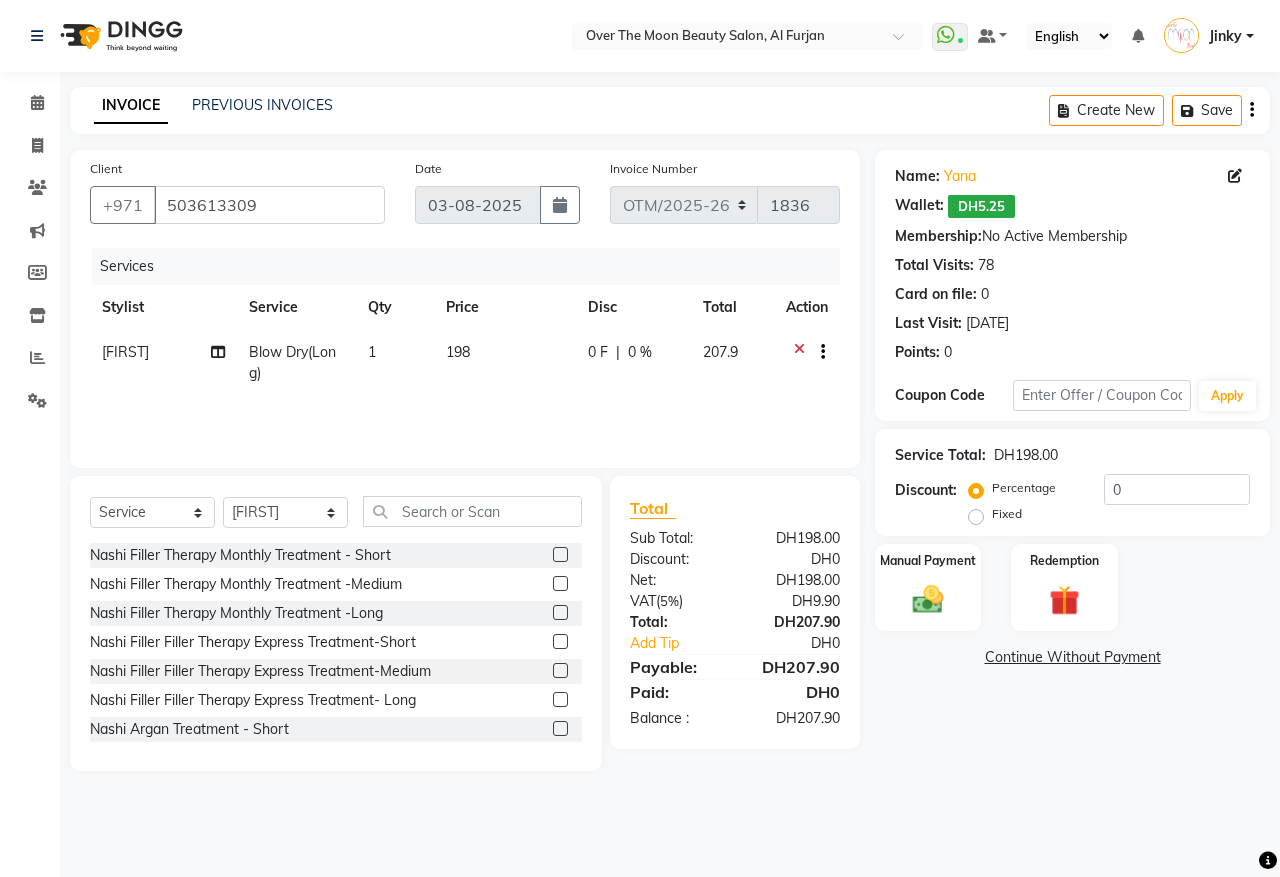 click on "0 F" 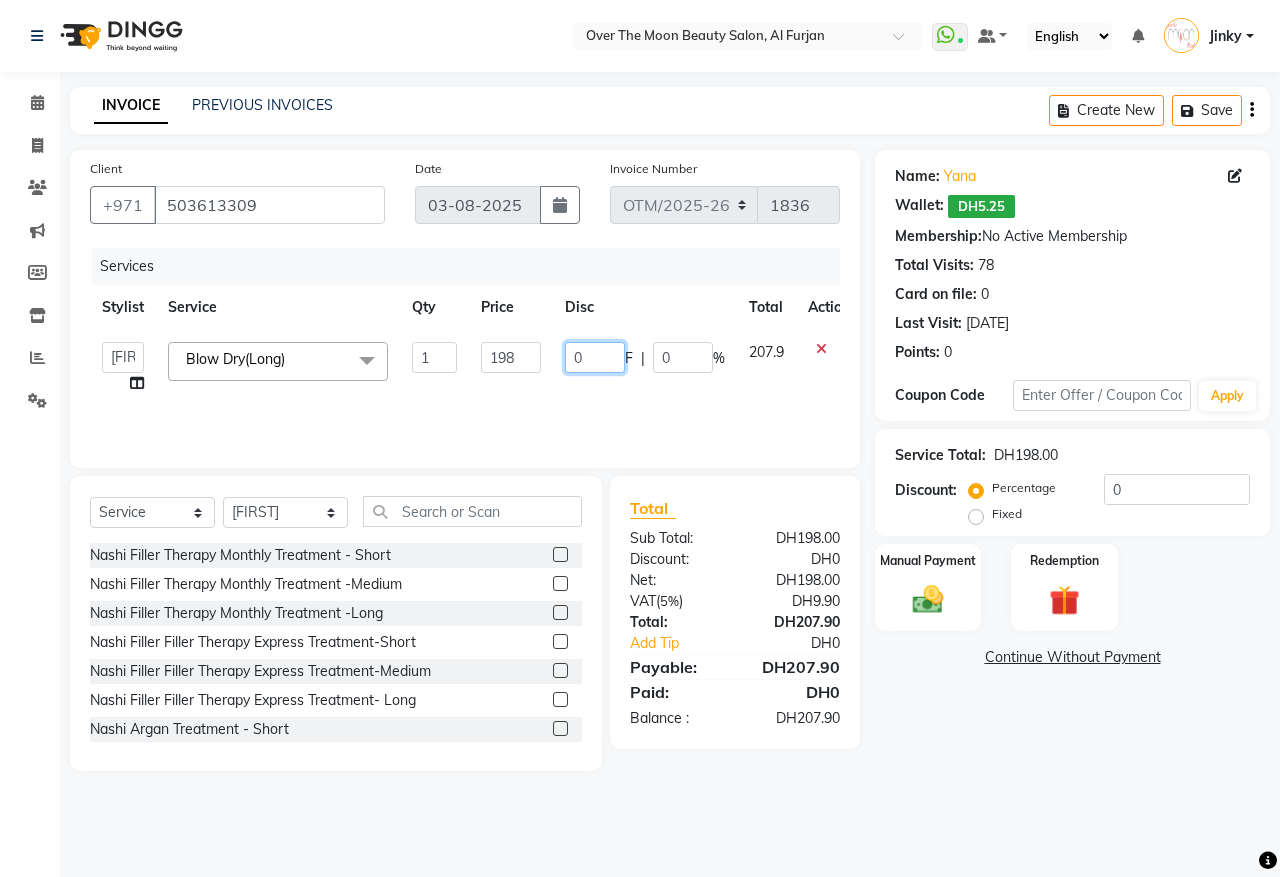 click on "0" 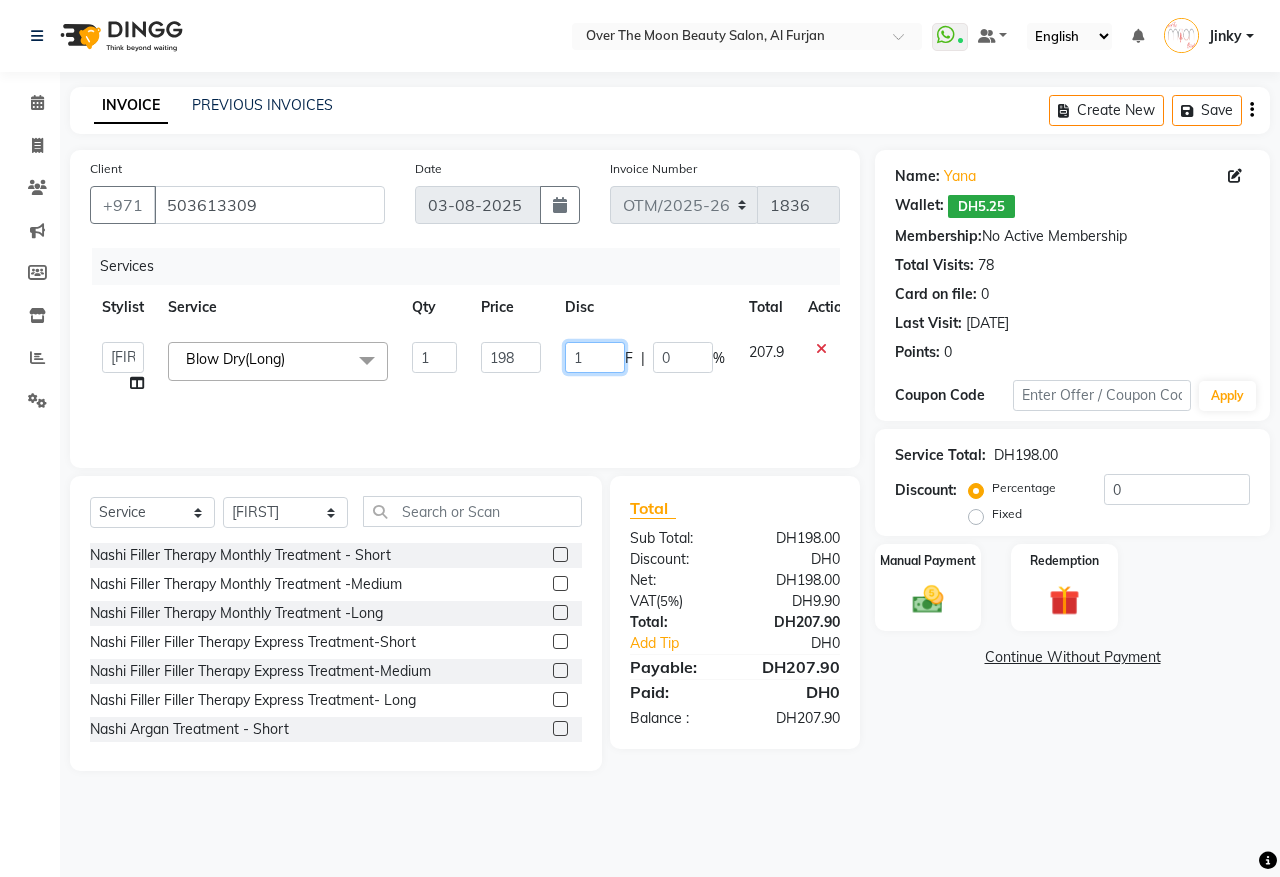 type on "18" 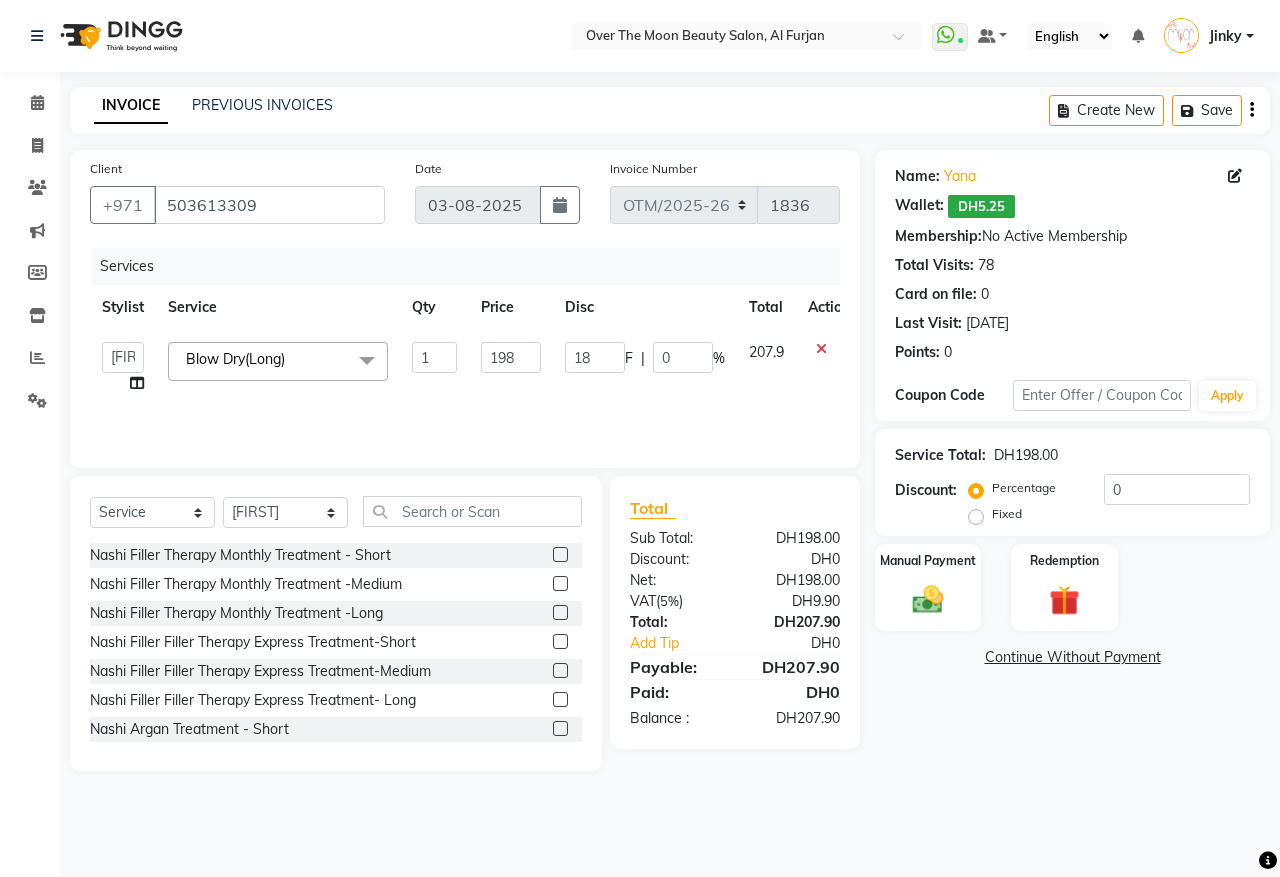 click on "Disc" 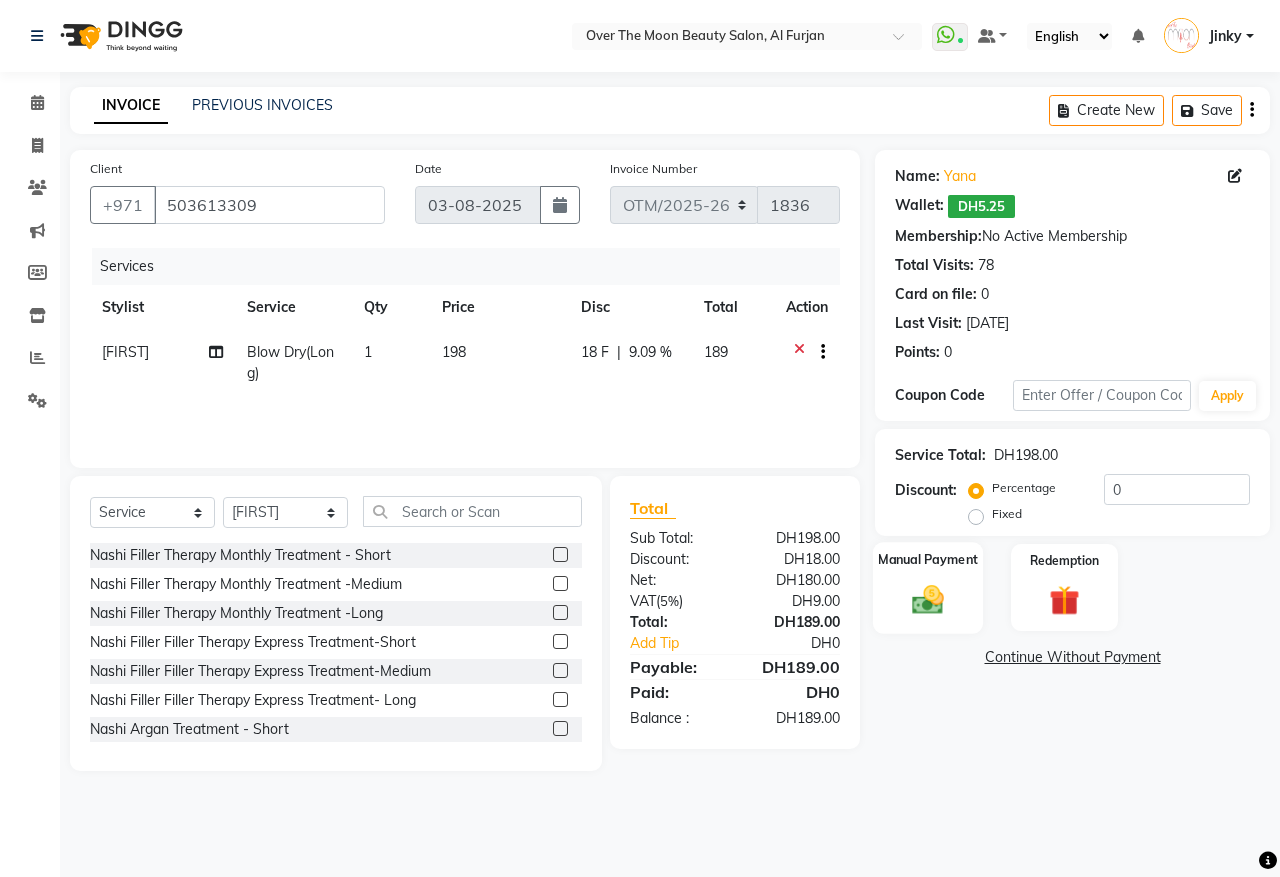click 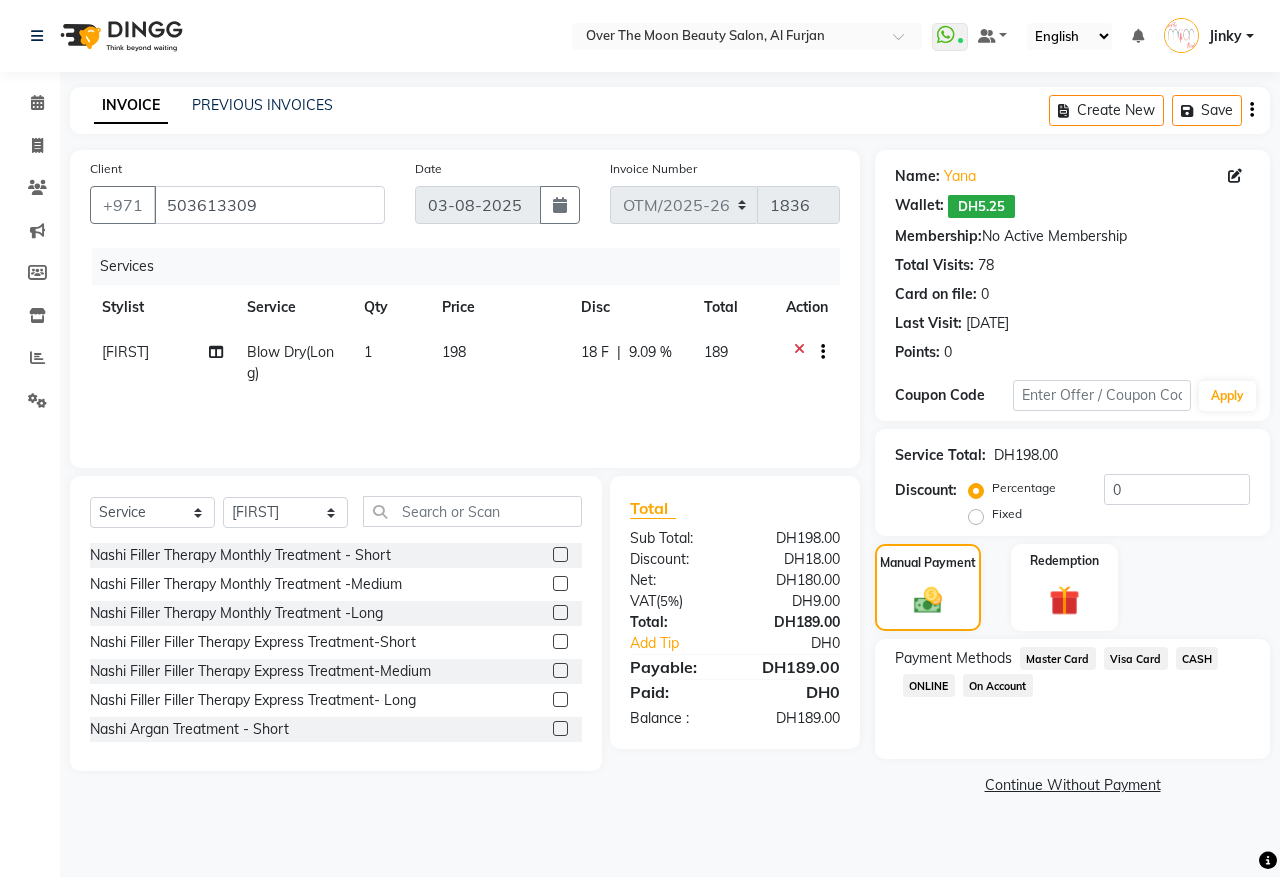 click on "Visa Card" 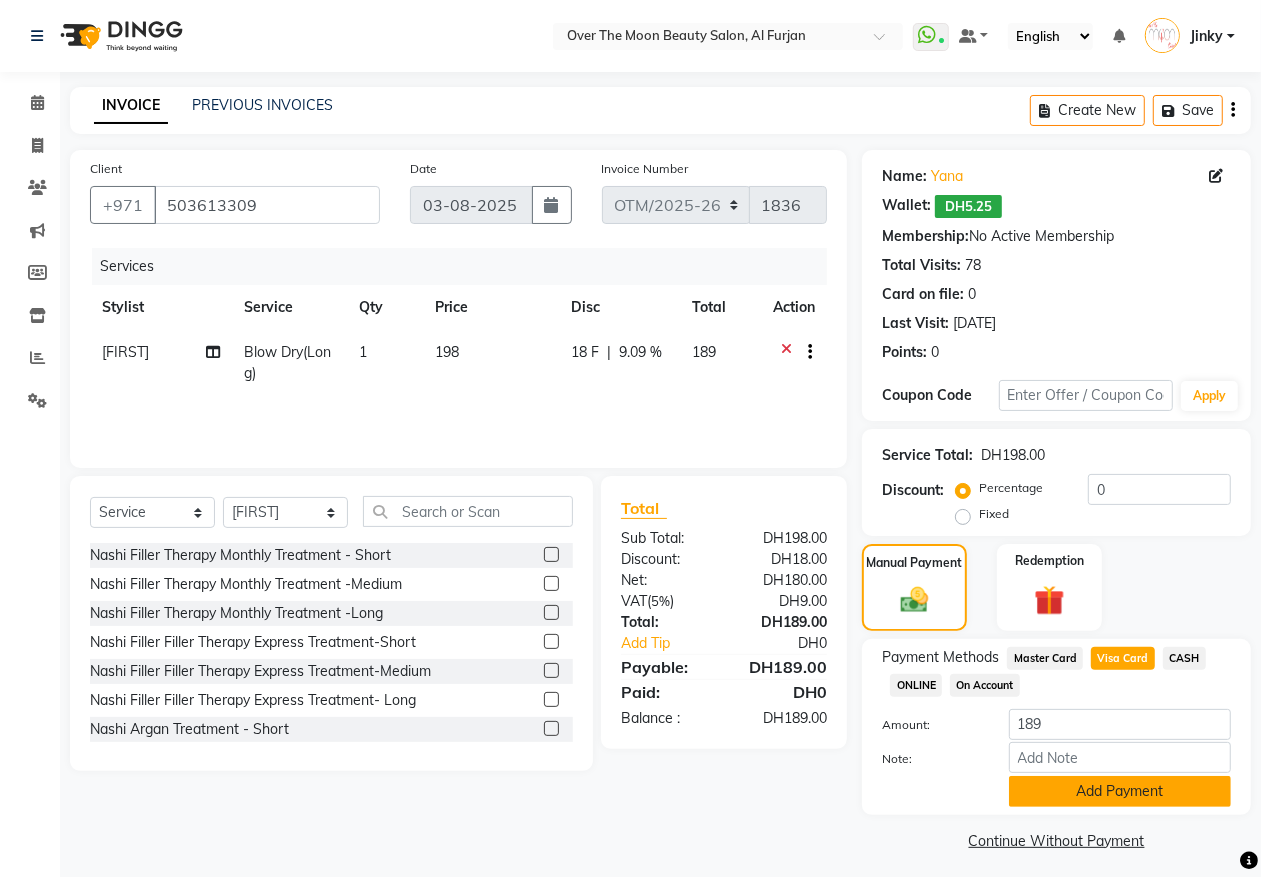 click on "Add Payment" 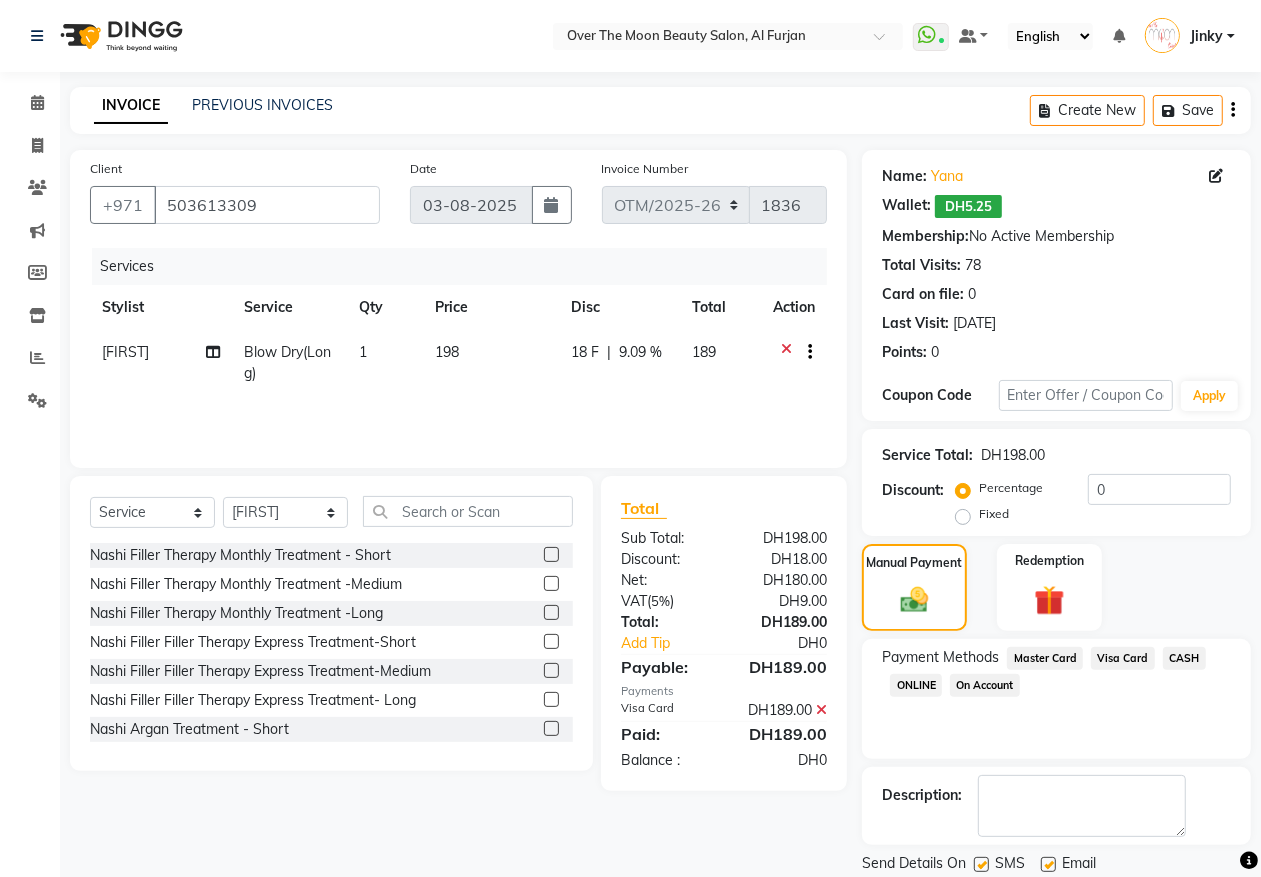 scroll, scrollTop: 66, scrollLeft: 0, axis: vertical 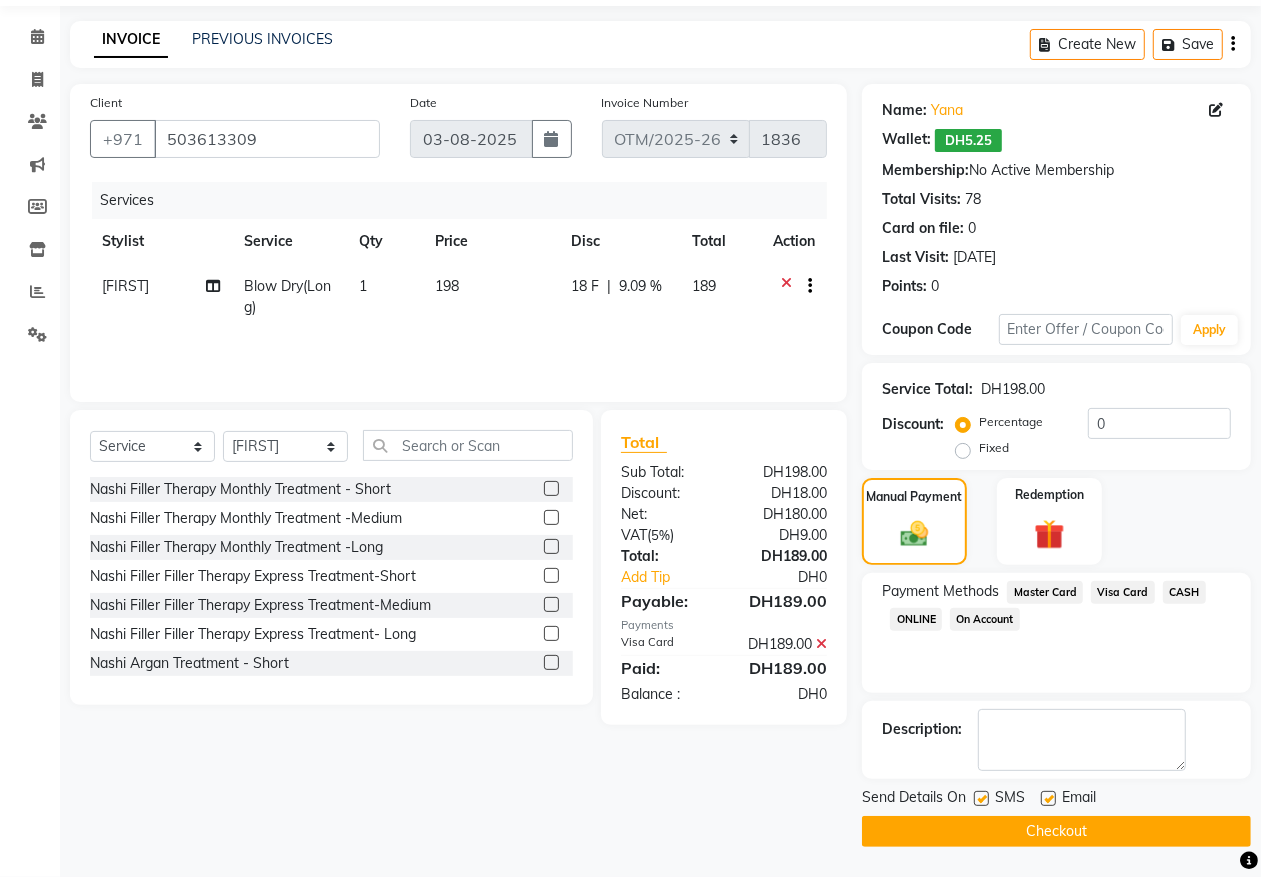 drag, startPoint x: 1022, startPoint y: 832, endPoint x: 1018, endPoint y: 820, distance: 12.649111 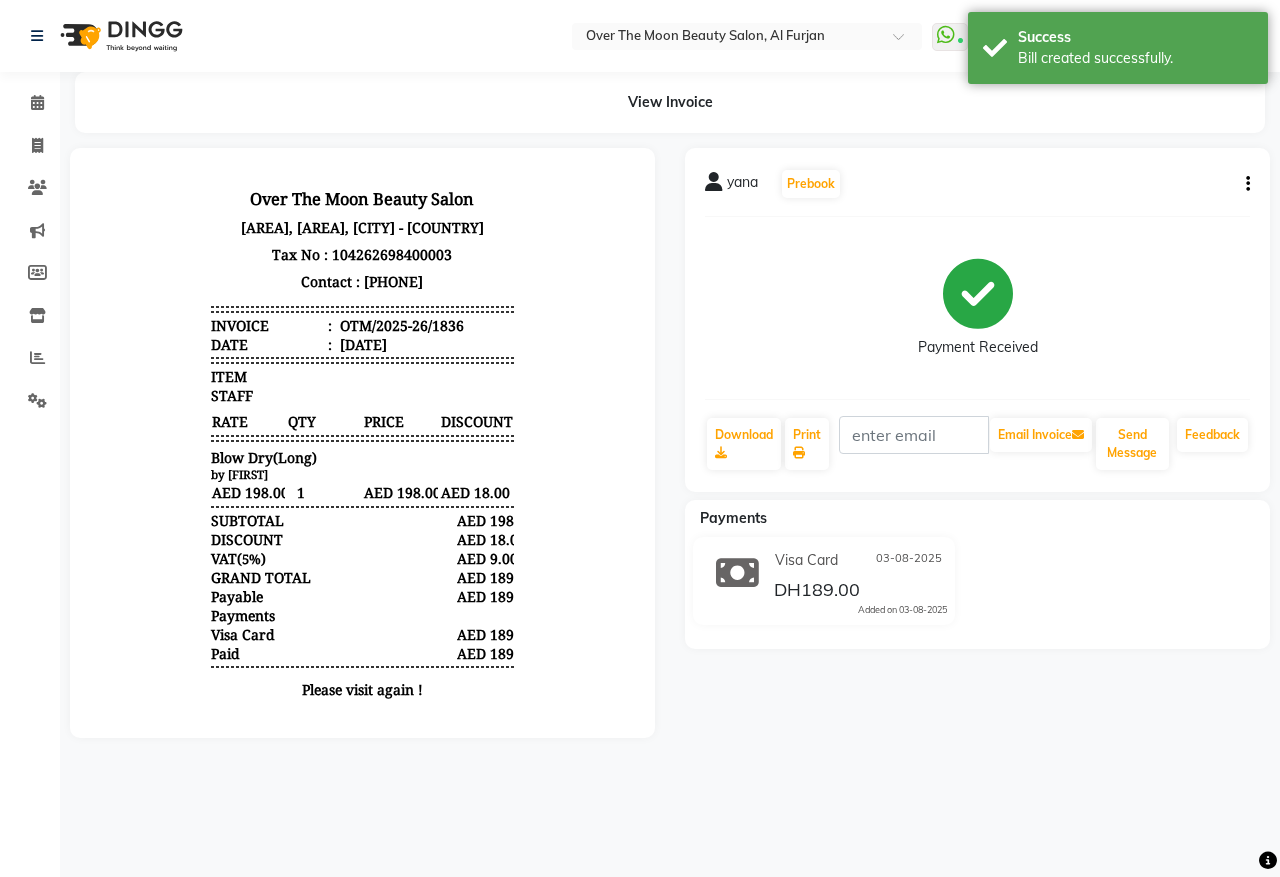 scroll, scrollTop: 0, scrollLeft: 0, axis: both 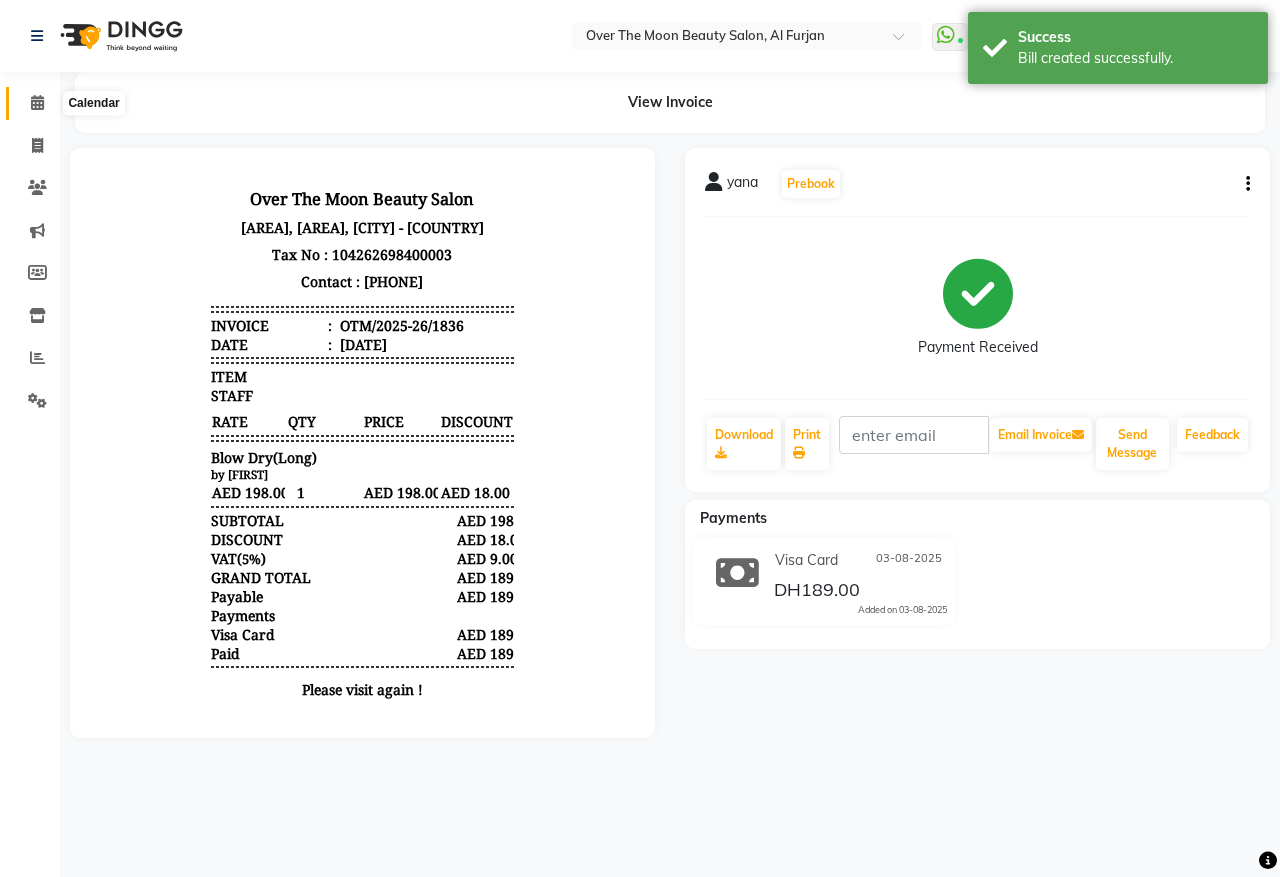 click 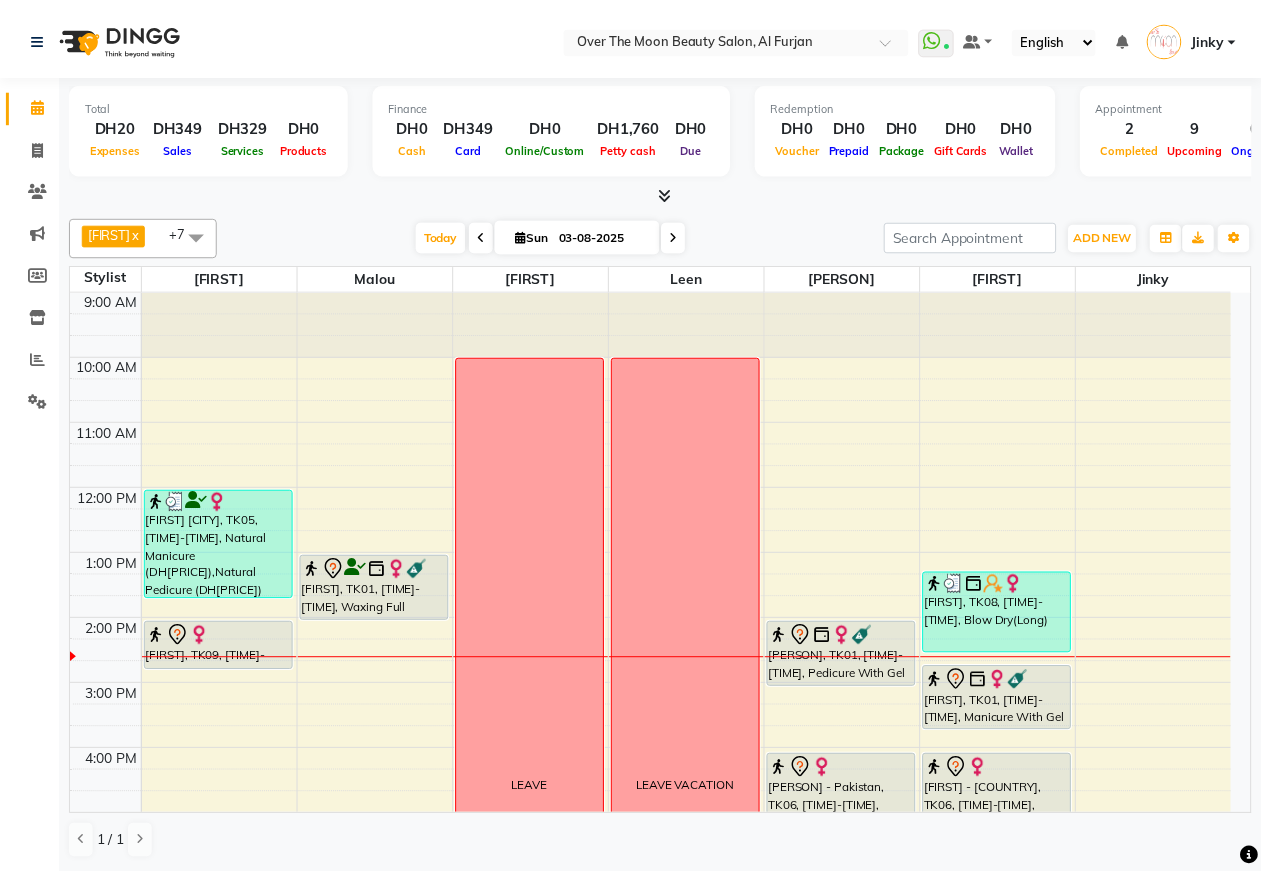 scroll, scrollTop: 0, scrollLeft: 0, axis: both 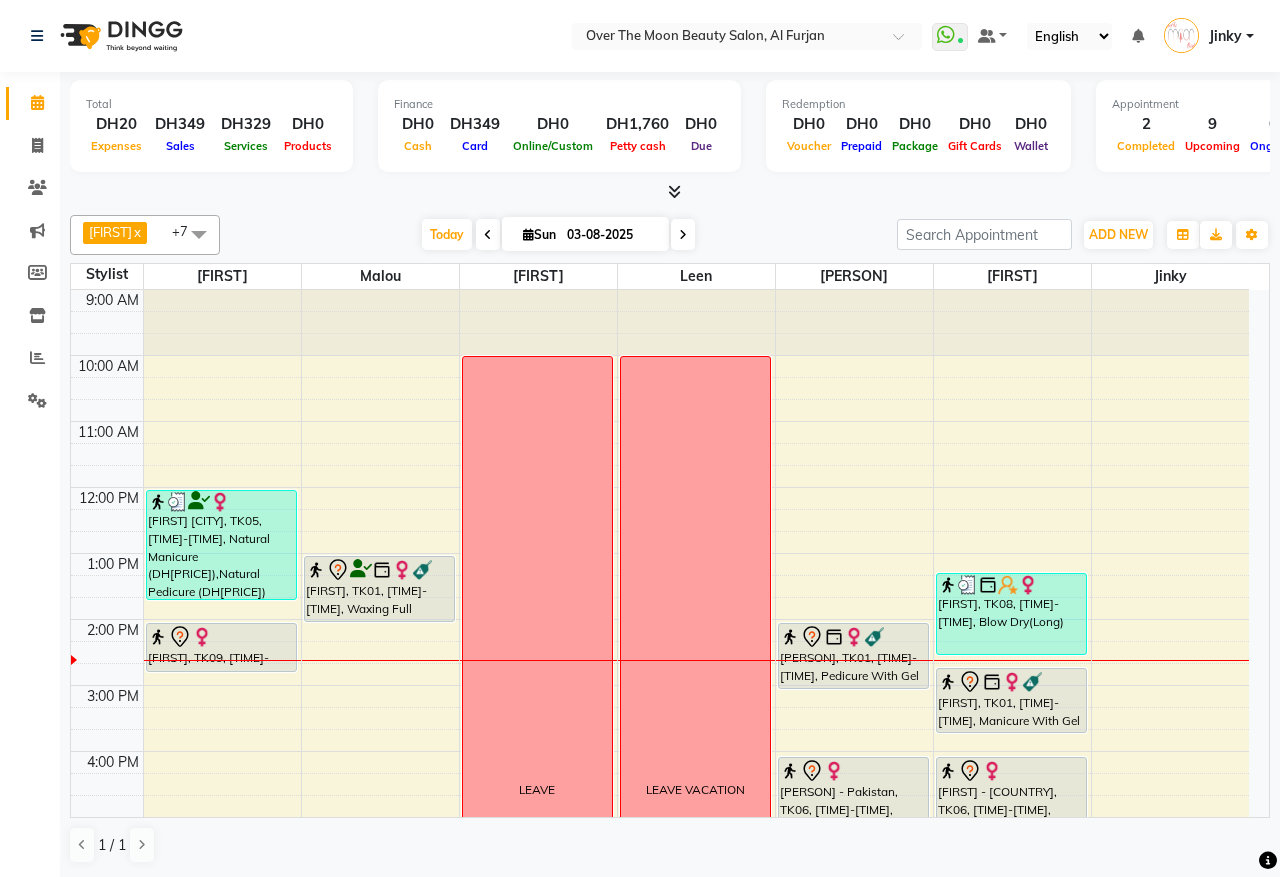 click 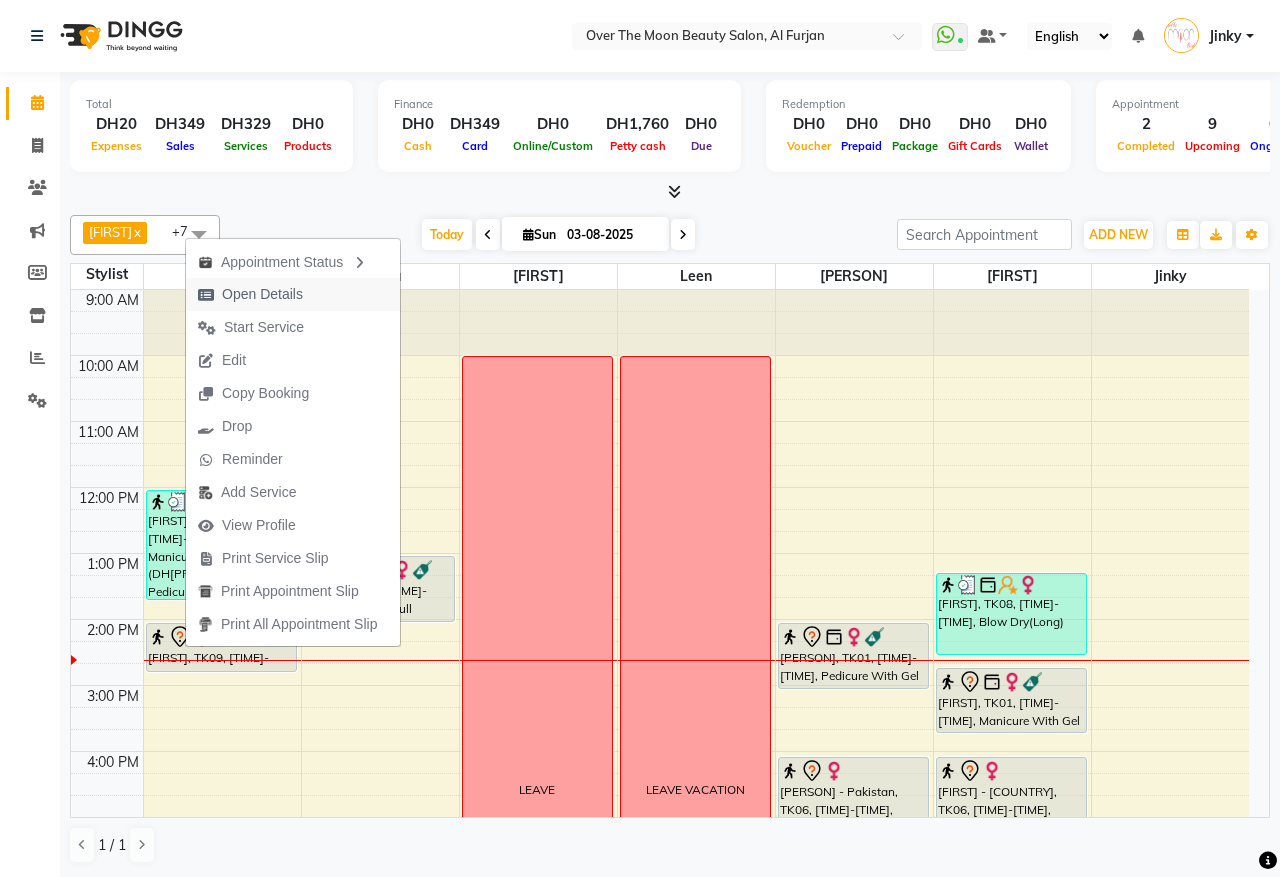 click on "Open Details" at bounding box center (262, 294) 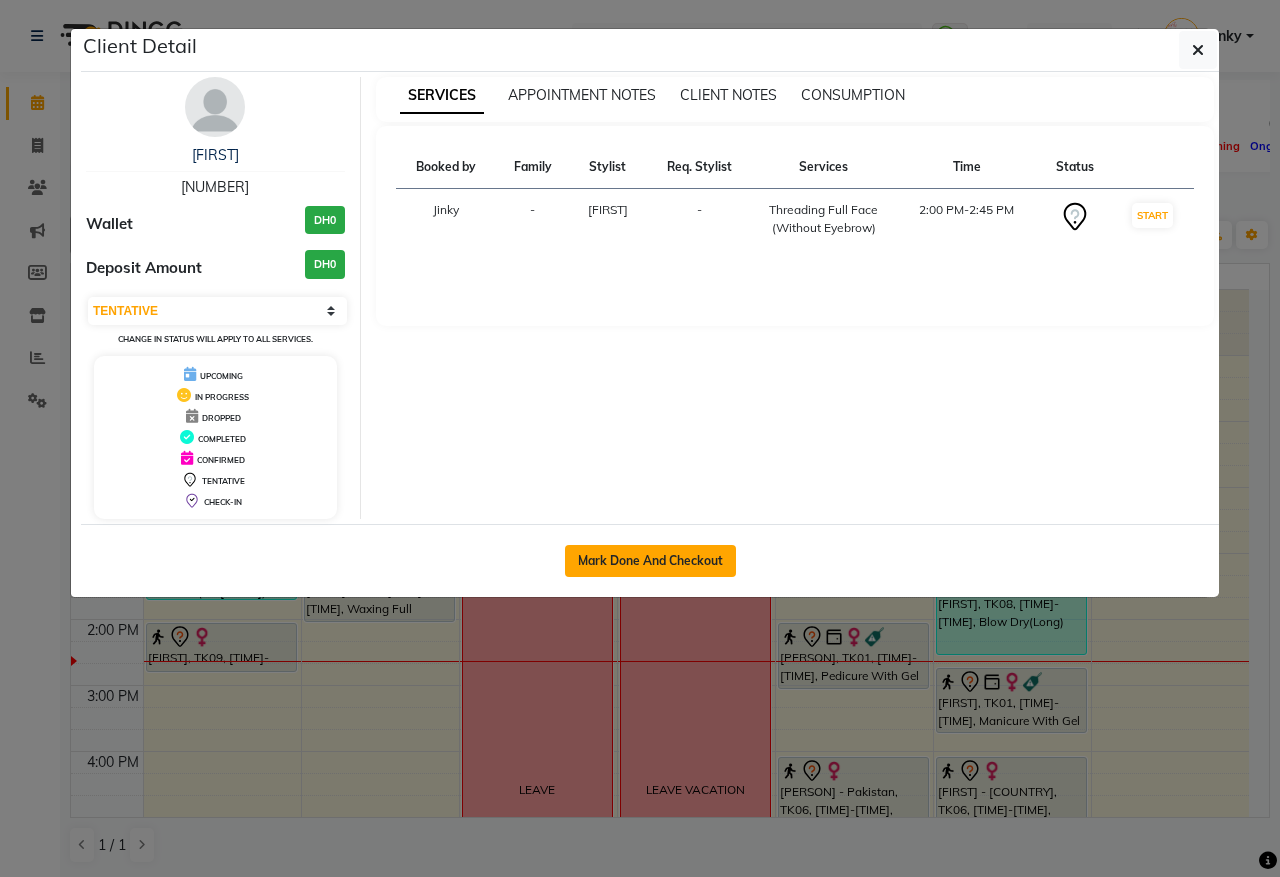 click on "Mark Done And Checkout" 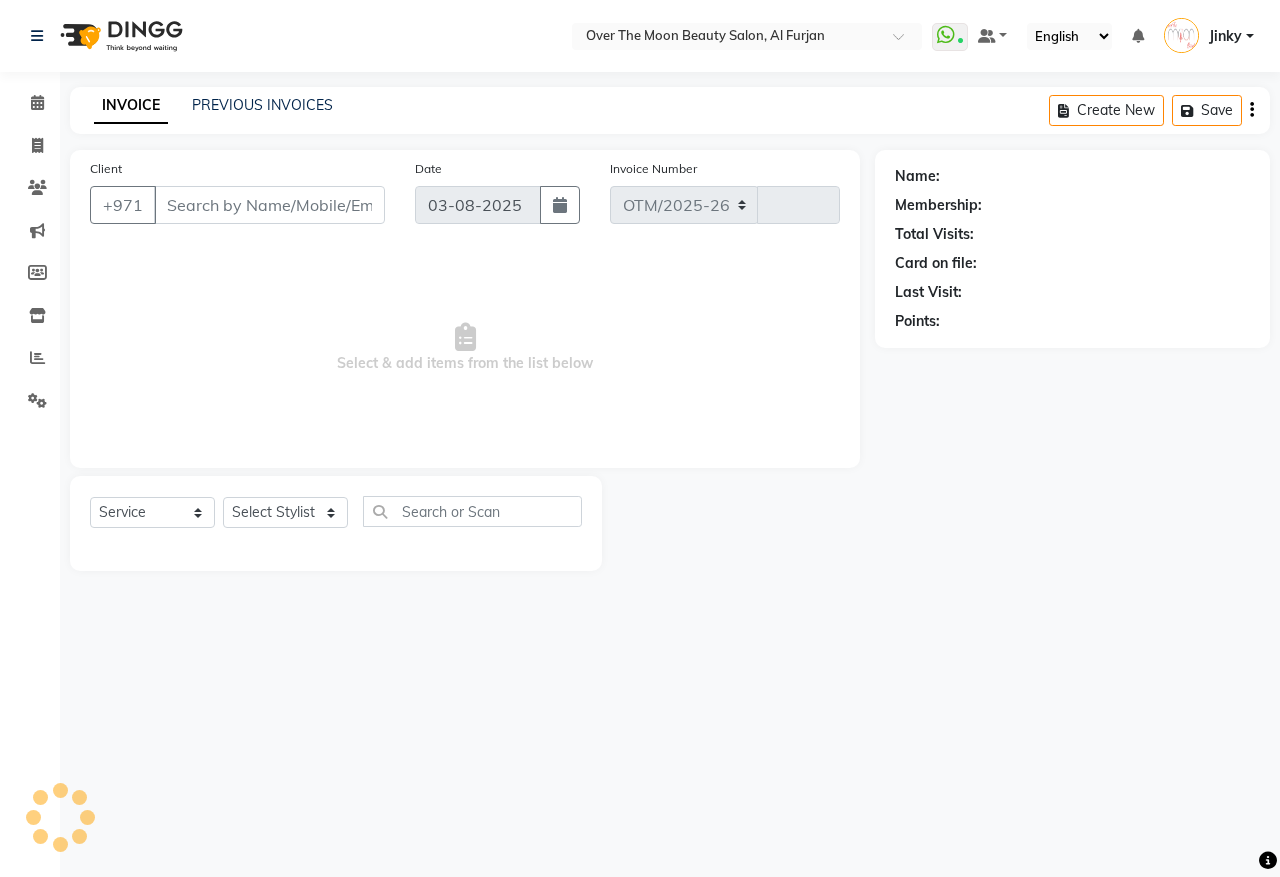 select on "3996" 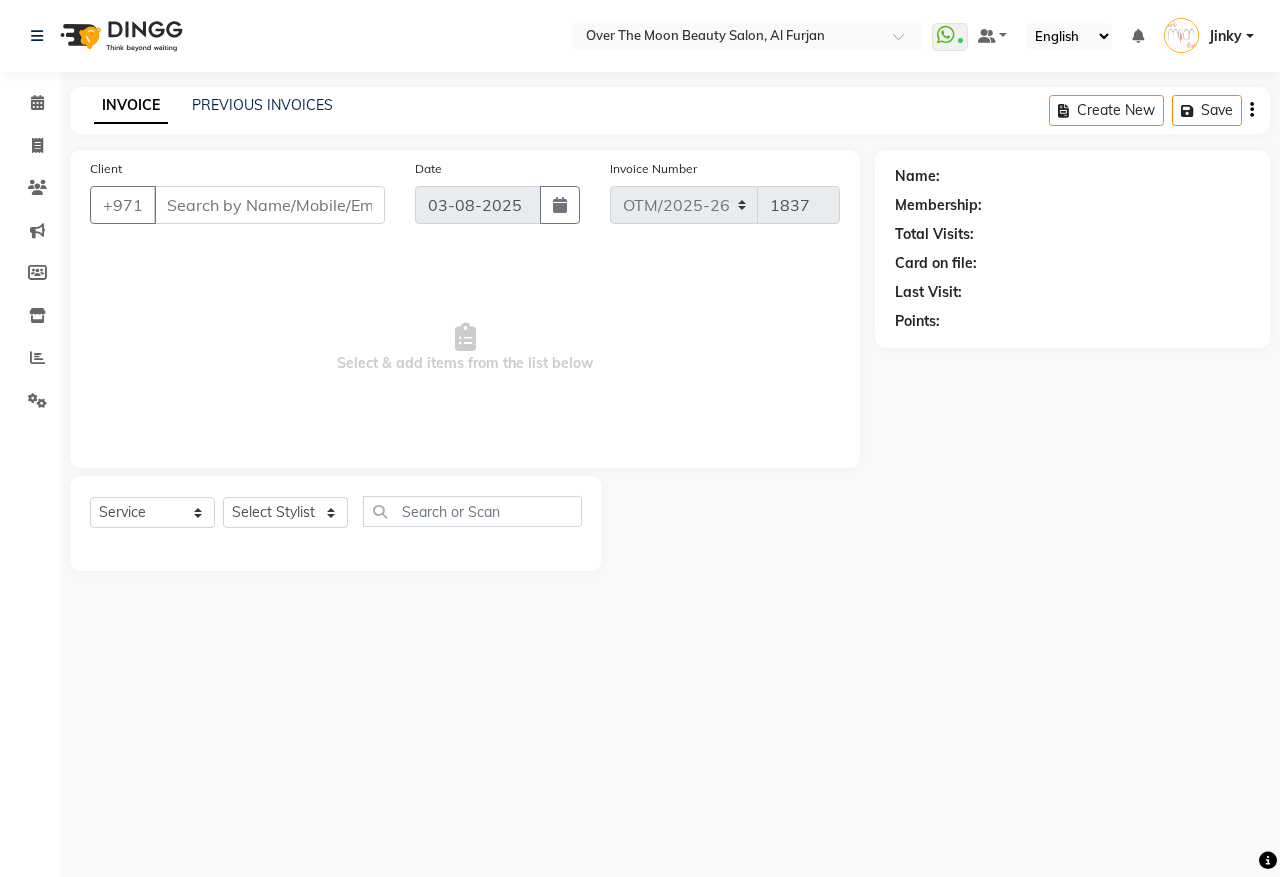 type on "561888338" 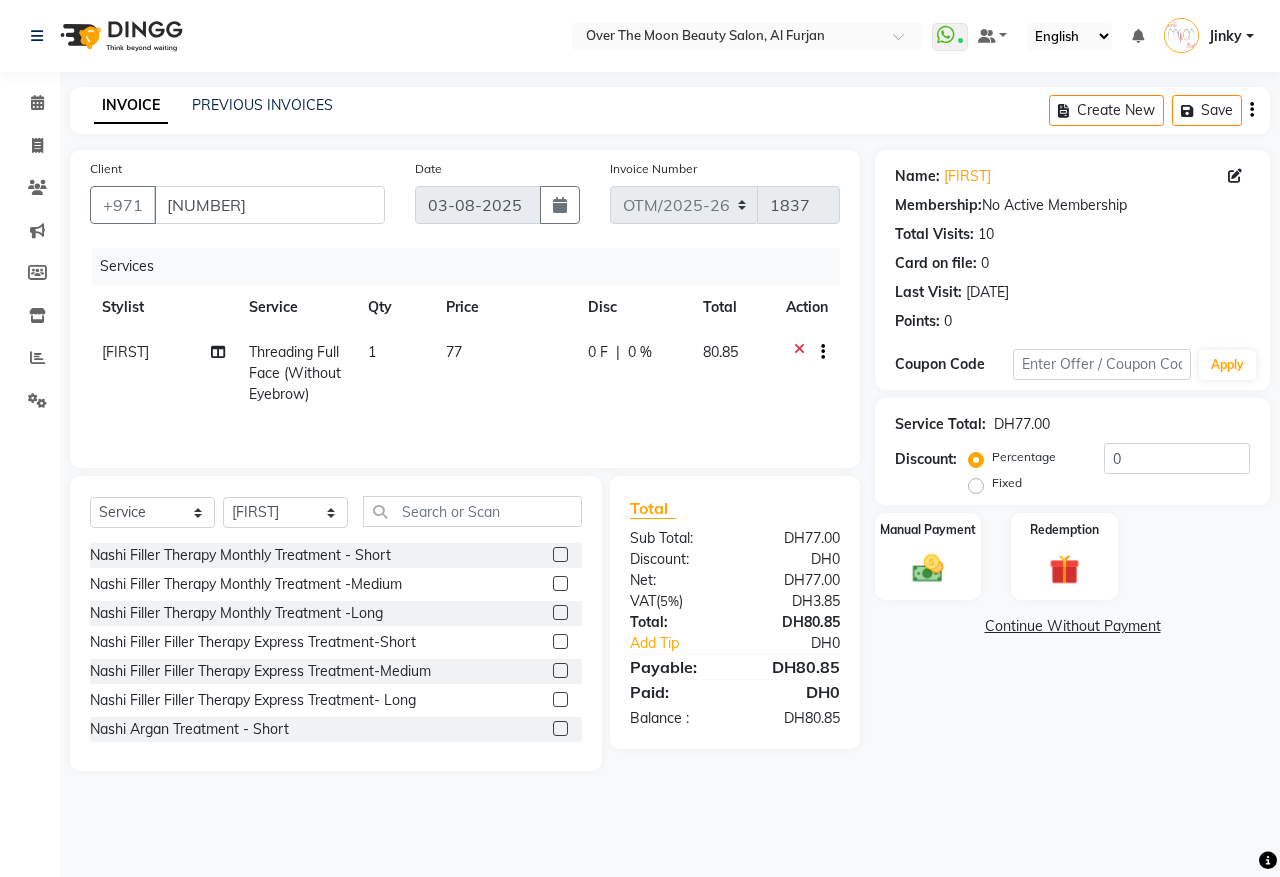 click on "Calendar  Invoice  Clients  Marketing  Members  Inventory  Reports  Settings Completed InProgress Upcoming Dropped Tentative Check-In Confirm Bookings Segments Page Builder" 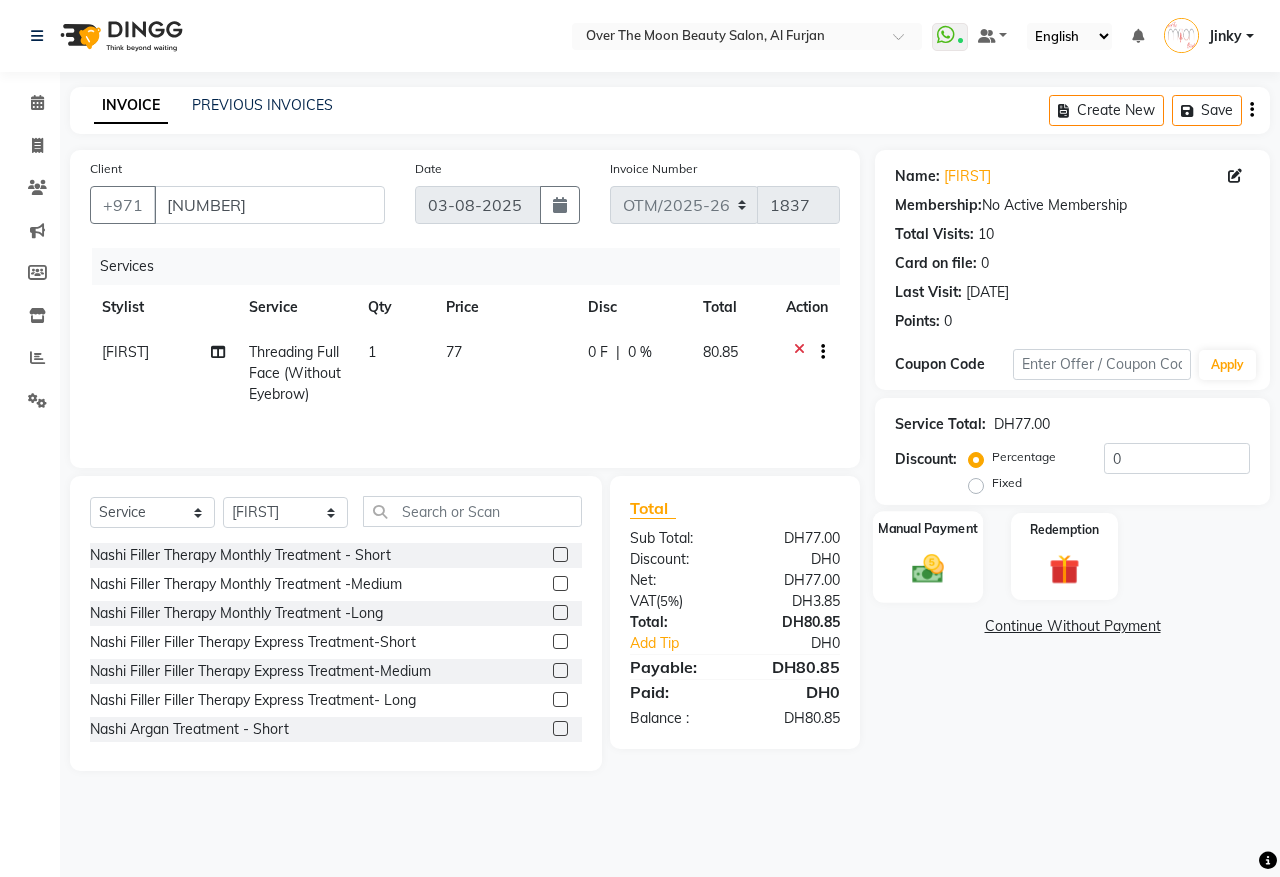 click on "Manual Payment" 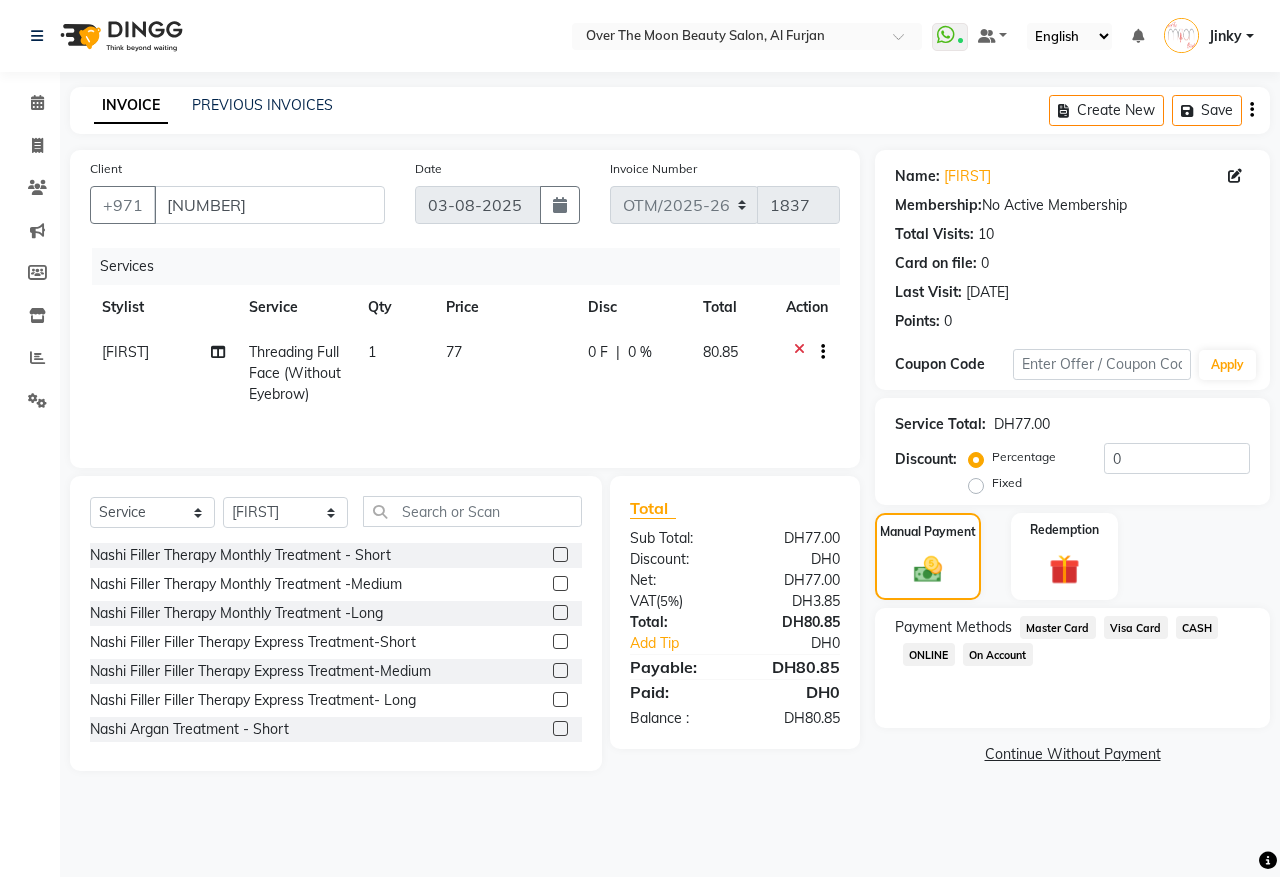 click on "CASH" 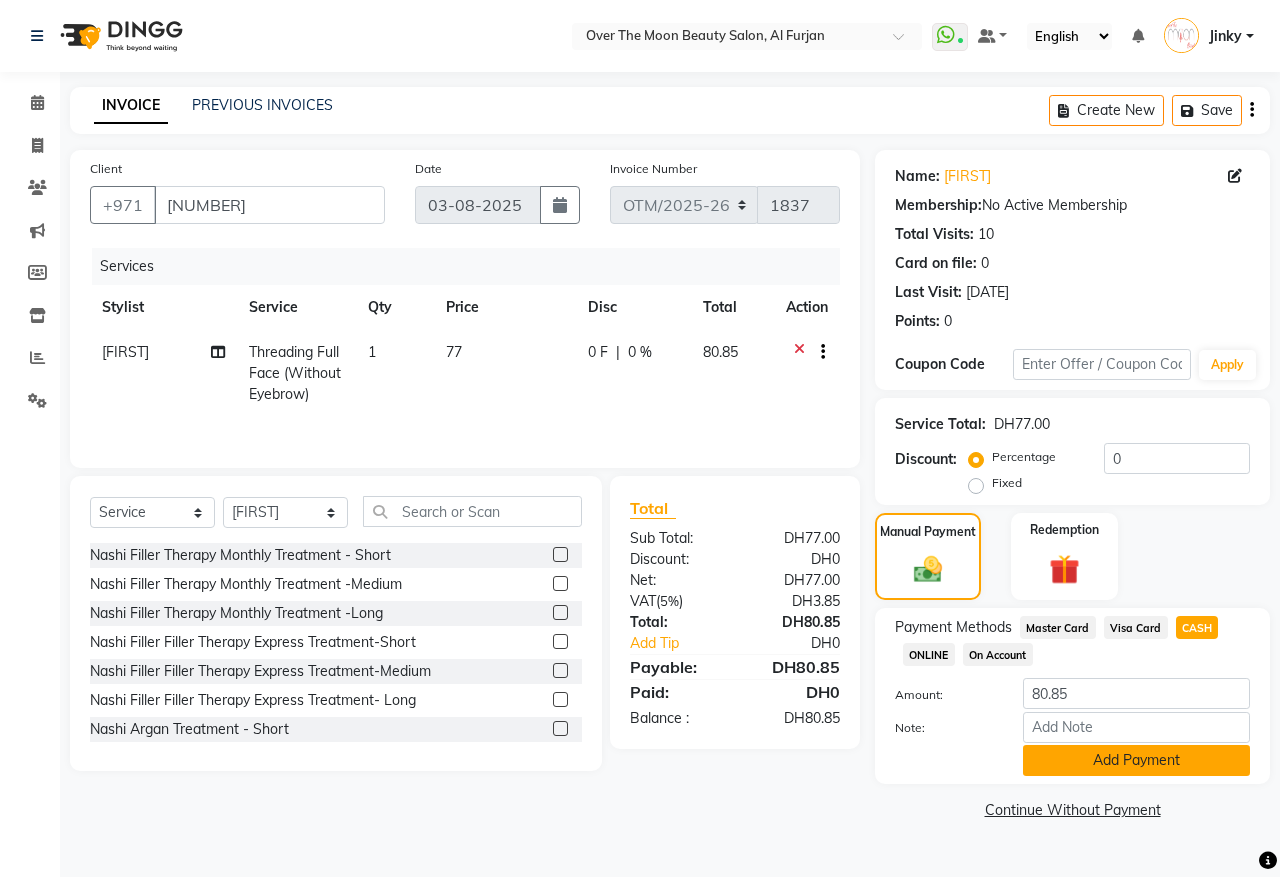 click on "Add Payment" 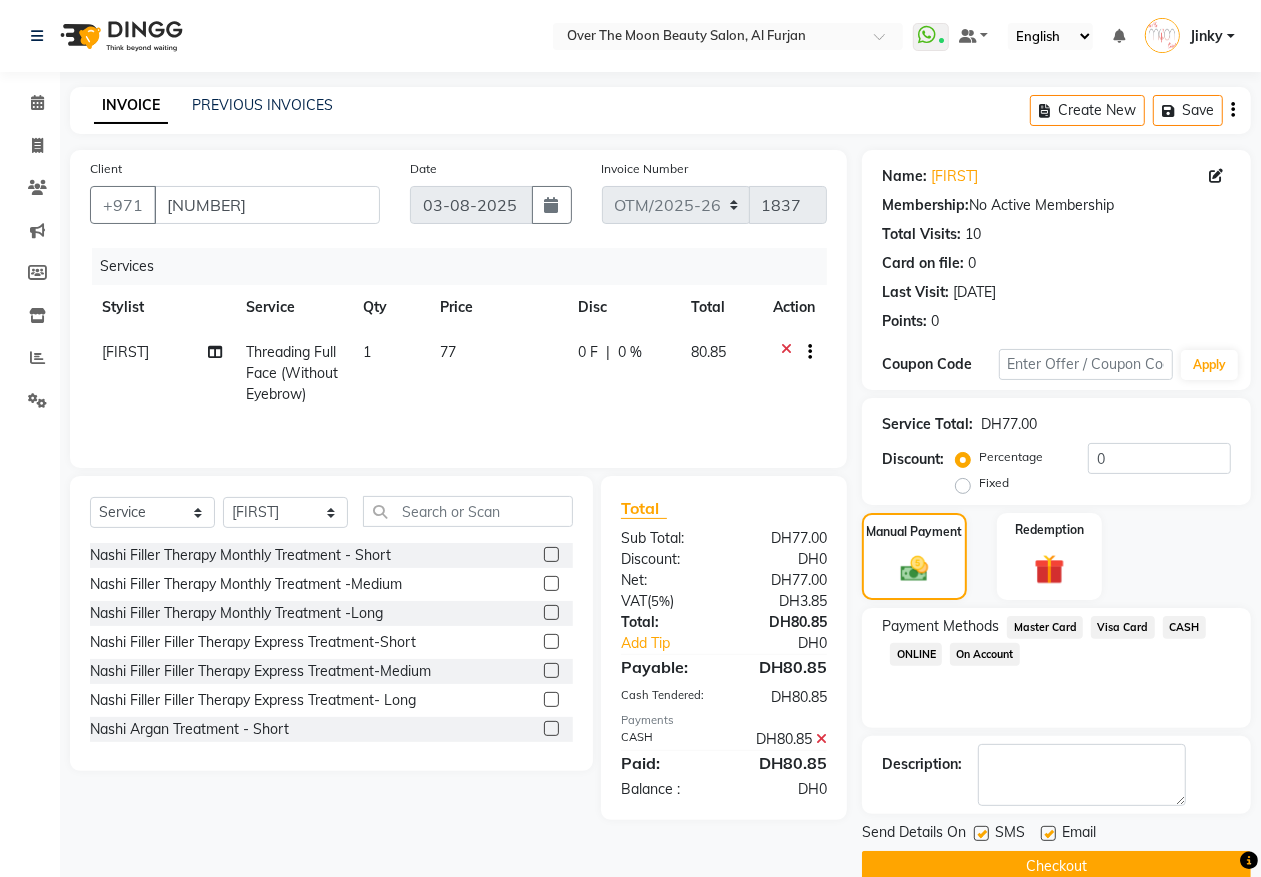 scroll, scrollTop: 35, scrollLeft: 0, axis: vertical 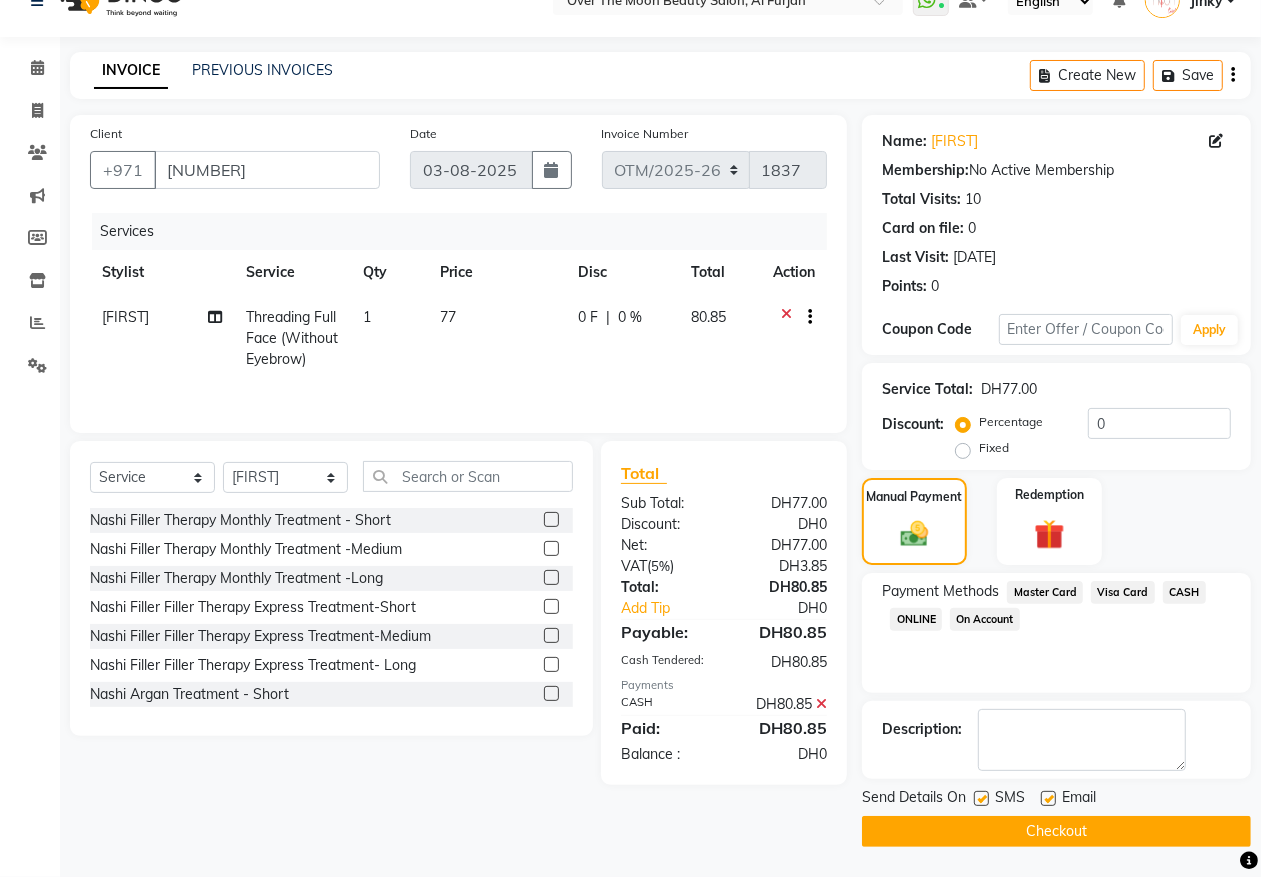click on "Checkout" 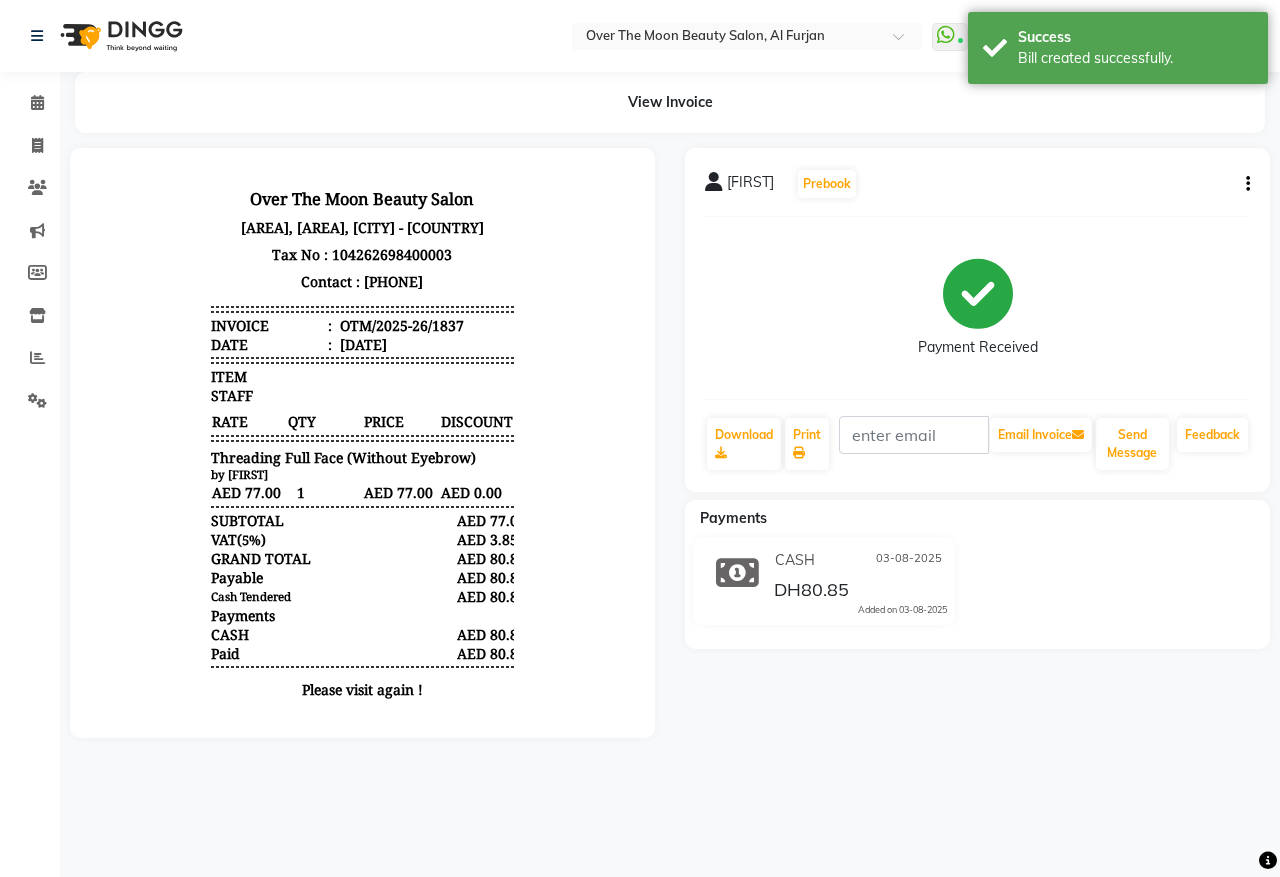 scroll, scrollTop: 0, scrollLeft: 0, axis: both 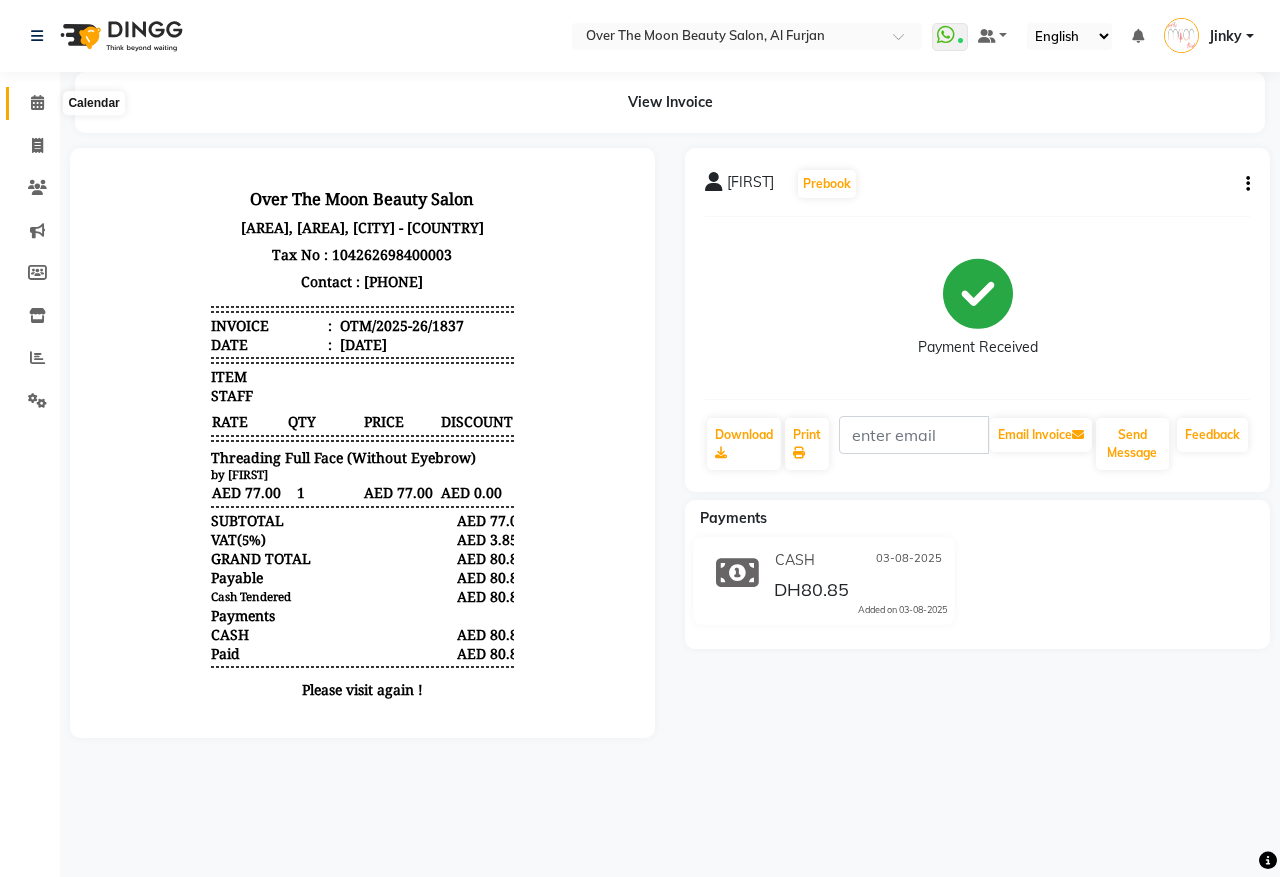 click 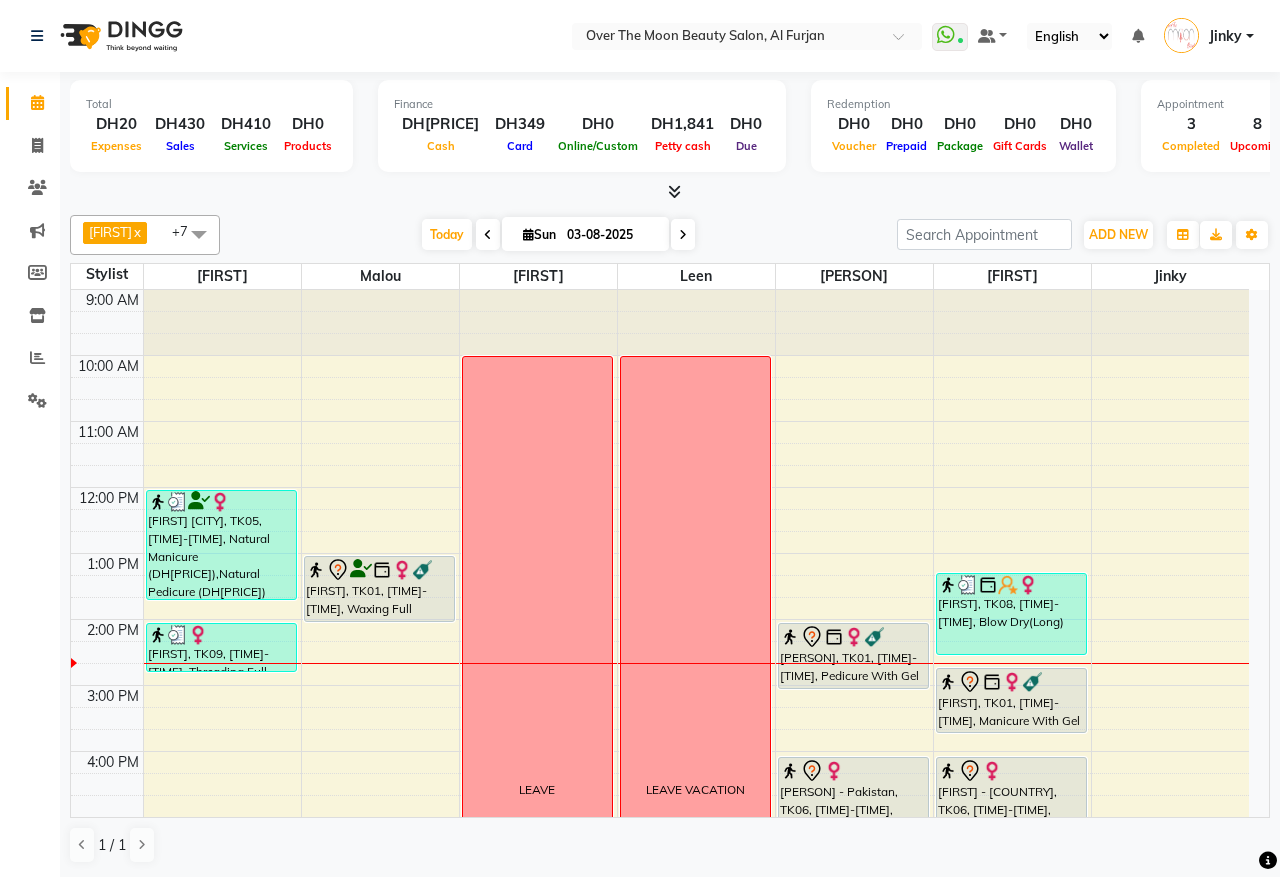 scroll, scrollTop: 335, scrollLeft: 0, axis: vertical 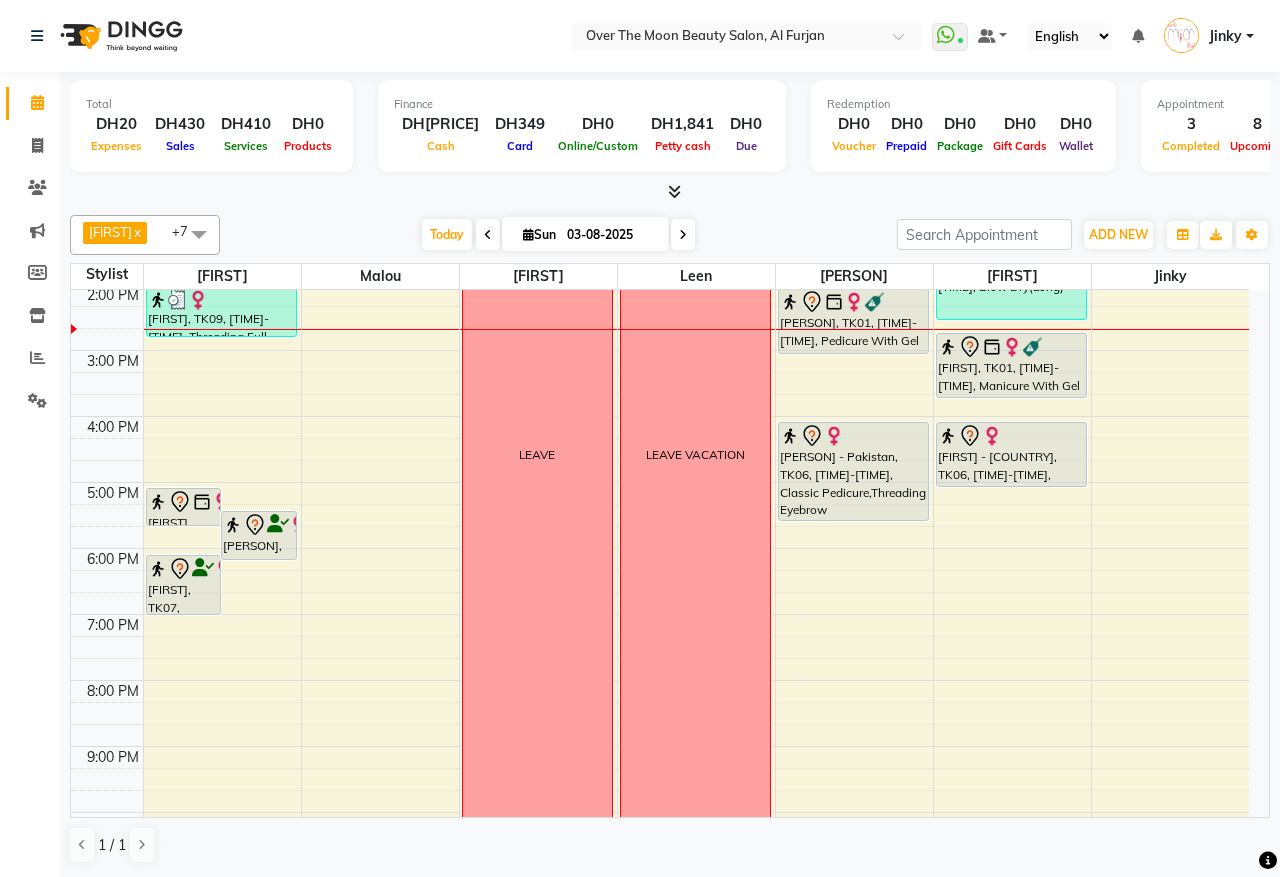 click on "9:00 AM 10:00 AM 11:00 AM 12:00 PM 1:00 PM 2:00 PM 3:00 PM 4:00 PM 5:00 PM 6:00 PM 7:00 PM 8:00 PM 9:00 PM 10:00 PM 11:00 PM             Harshitha Parikshith, TK04, 05:00 PM-05:35 PM, Eyelash Removal             Ridab, TK02, 05:20 PM-06:05 PM, Threading Eyebrow,Threading Upper Lip             Tasnim, TK07, 06:00 PM-06:55 PM, Blow Dry(Long)     gladz phillippines, TK05, 12:00 PM-01:40 PM, Natural Manicure (DH61),Natural Pedicure (DH72)     Jenan, TK09, 02:00 PM-02:45 PM, Threading Full Face (Without  Eyebrow)             Thilini, TK01, 01:00 PM-02:00 PM, Waxing Full Body(With Bikkini)  LEAVE   LEAVE VACATION              Thilini, TK01, 02:00 PM-03:00 PM, Pedicure With Gel Polish             Shaira - Pakistan, TK06, 04:00 PM-05:30 PM, Classic Pedicure,Threading Eyebrow     yana, TK08, 01:15 PM-02:30 PM, Blow Dry(Long)             Thilini, TK01, 02:40 PM-03:40 PM, Manicure With Gel Polish             Shaira - Pakistan, TK06, 04:00 PM-05:00 PM, Classic Manicure" at bounding box center (660, 449) 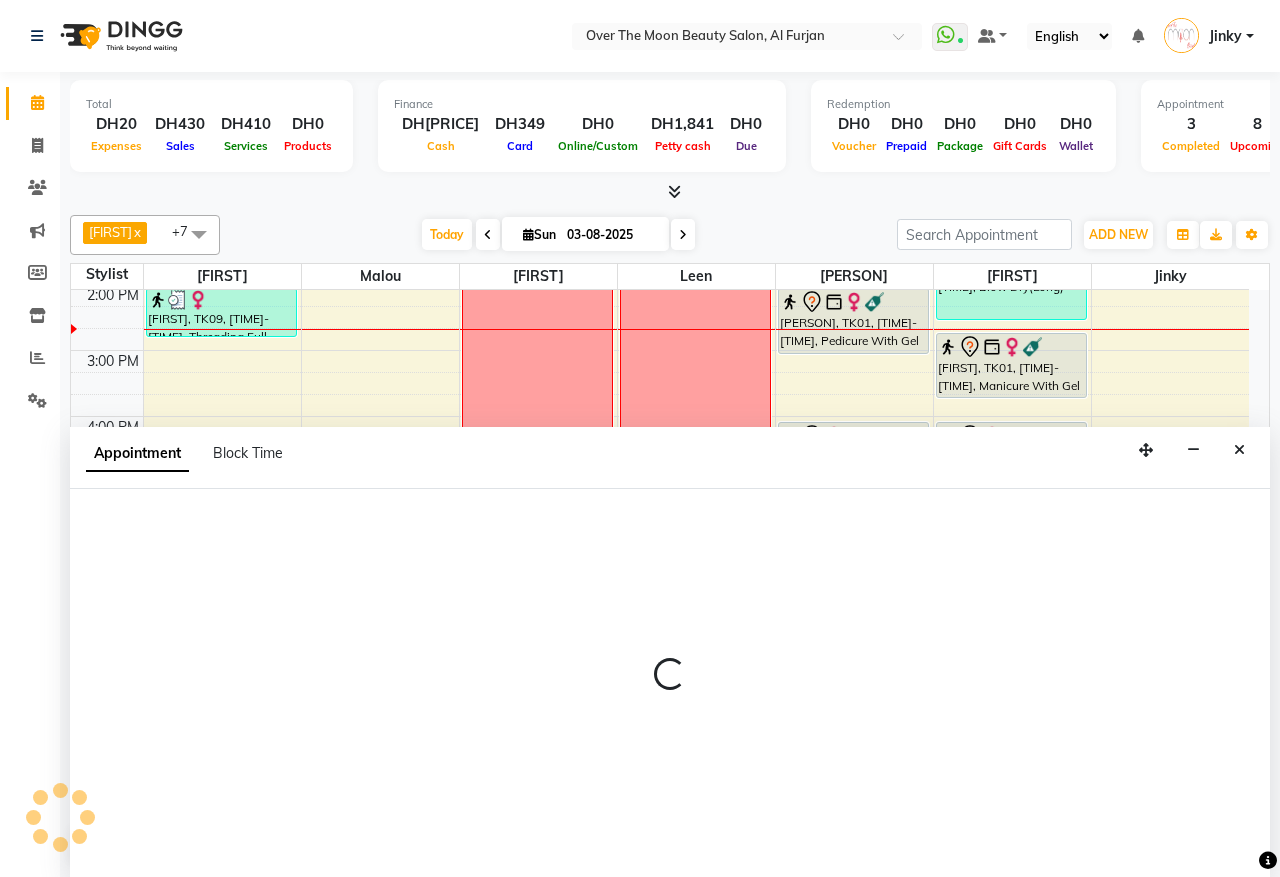 select on "64402" 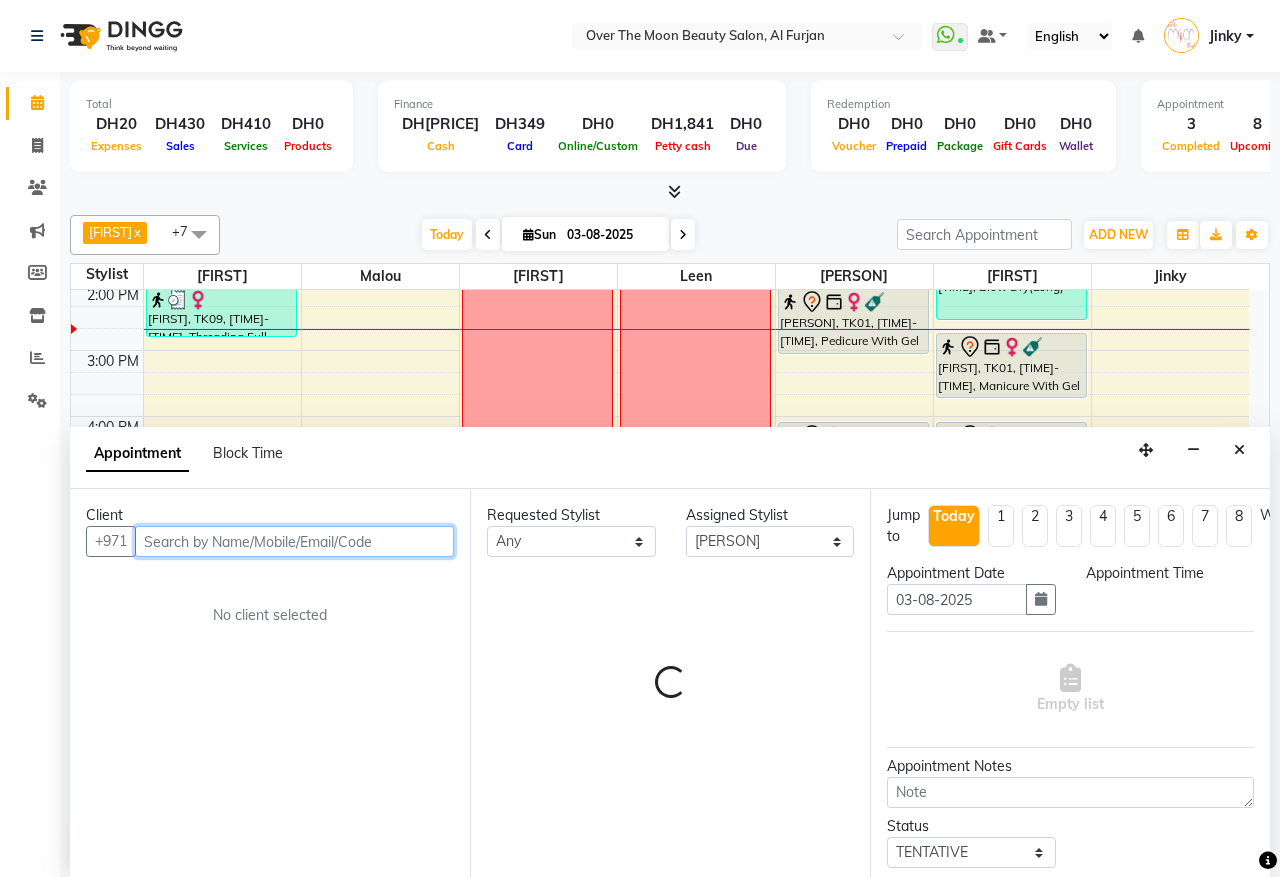 select on "1200" 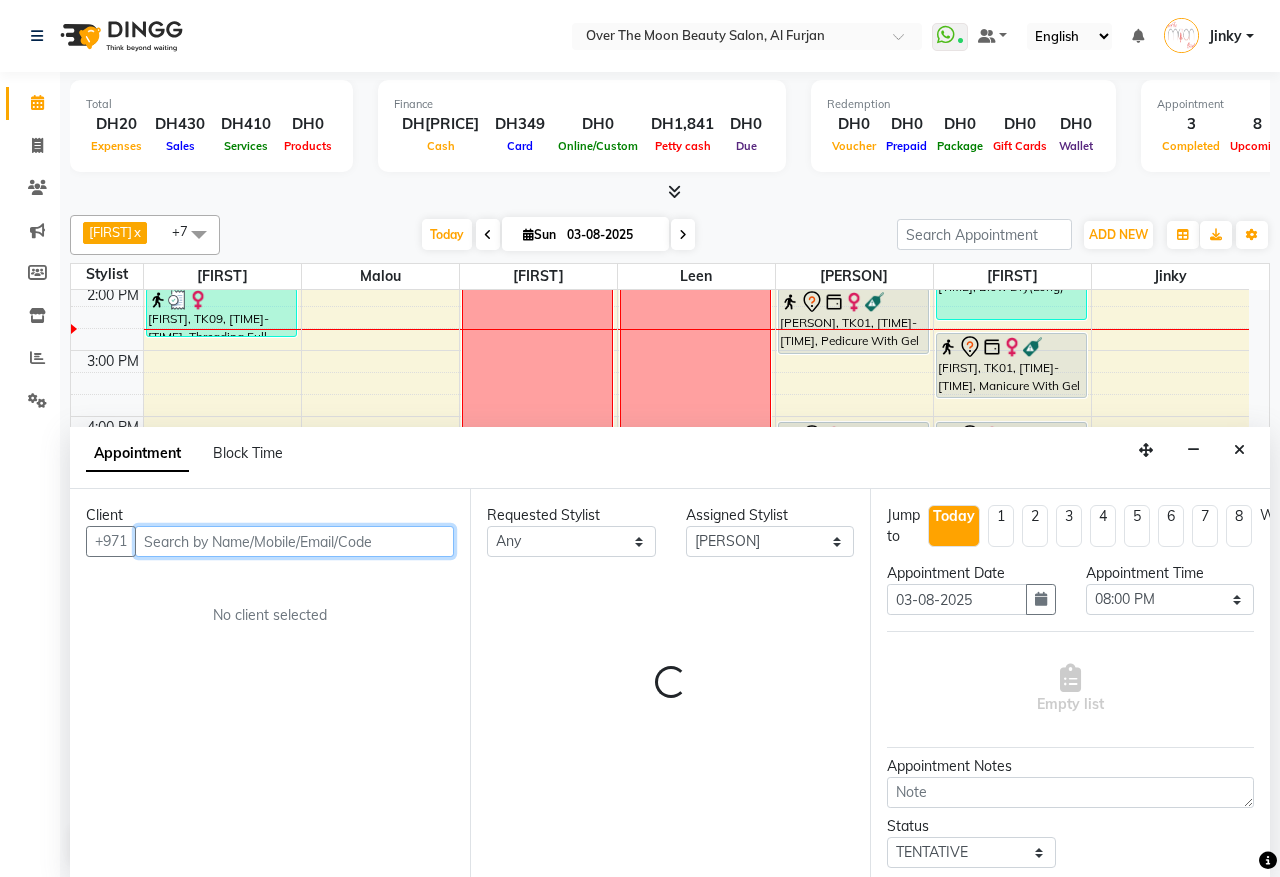 click at bounding box center (294, 541) 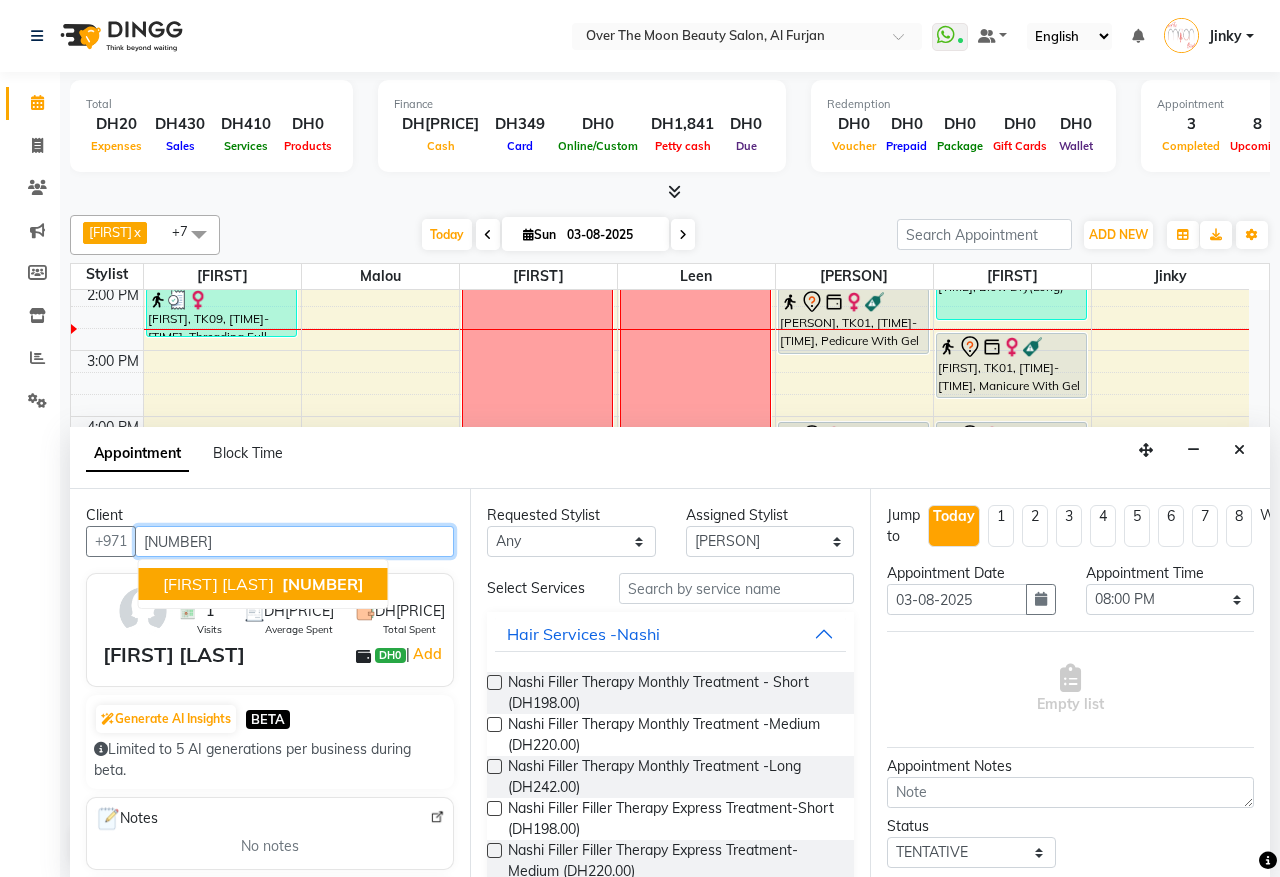 click on "Cynthia Cobas" at bounding box center (218, 584) 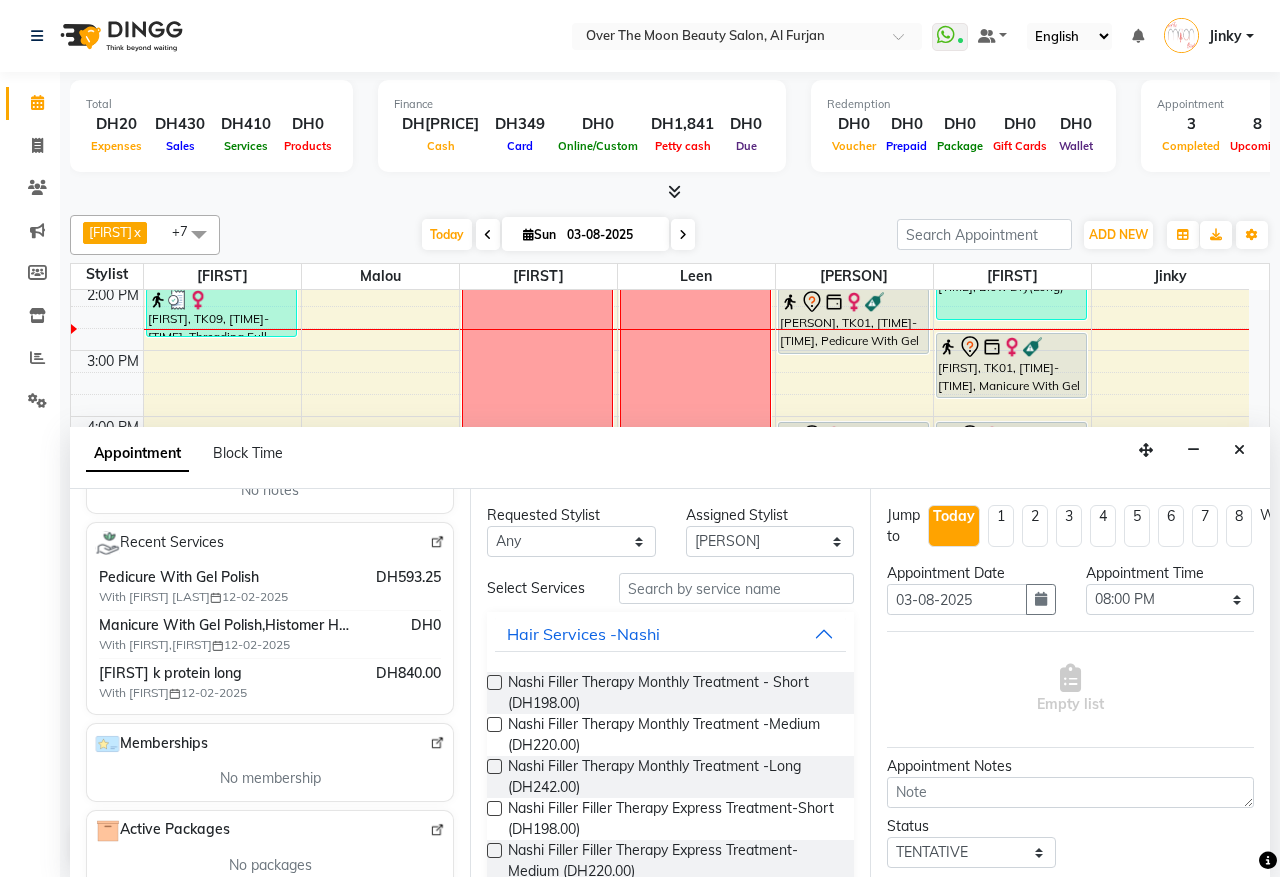 scroll, scrollTop: 416, scrollLeft: 0, axis: vertical 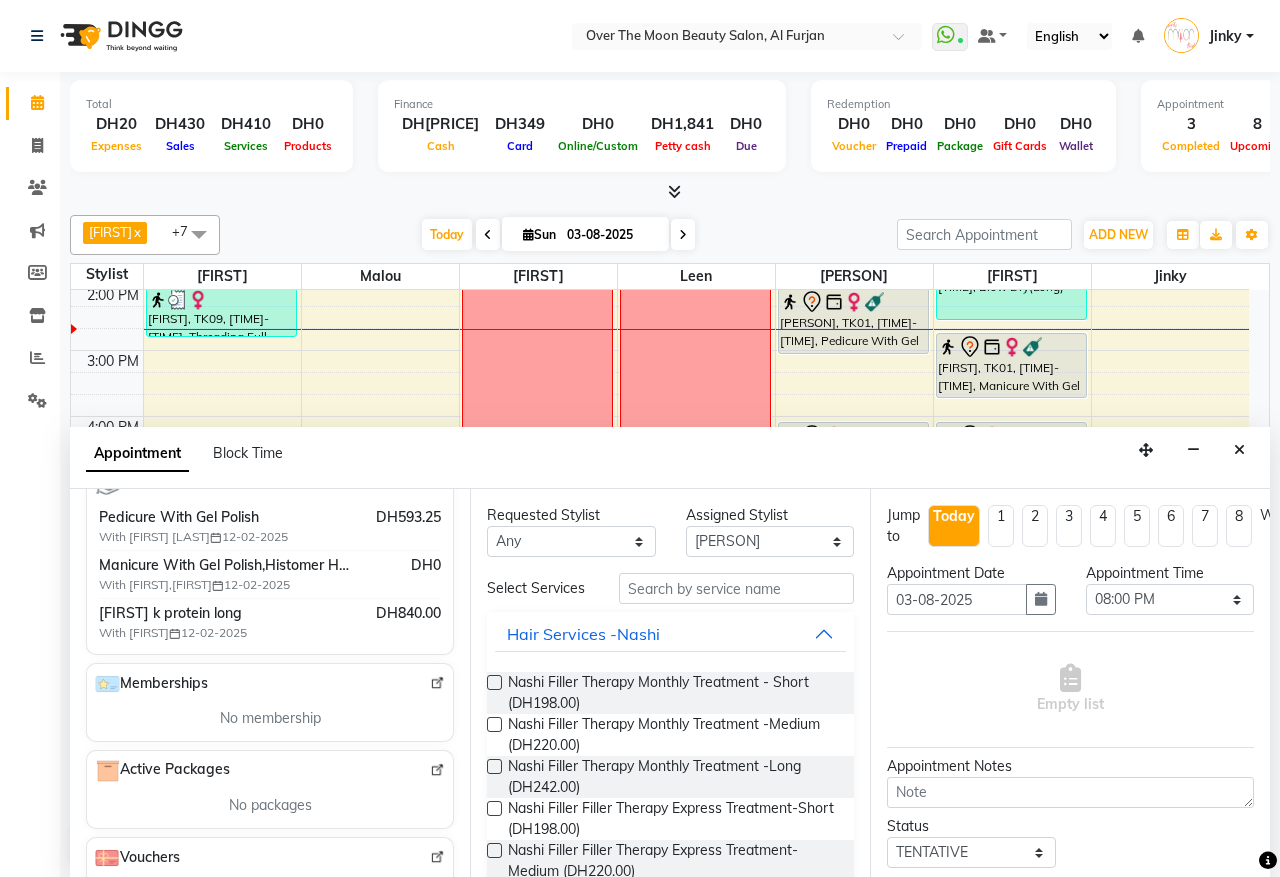 type on "582970863" 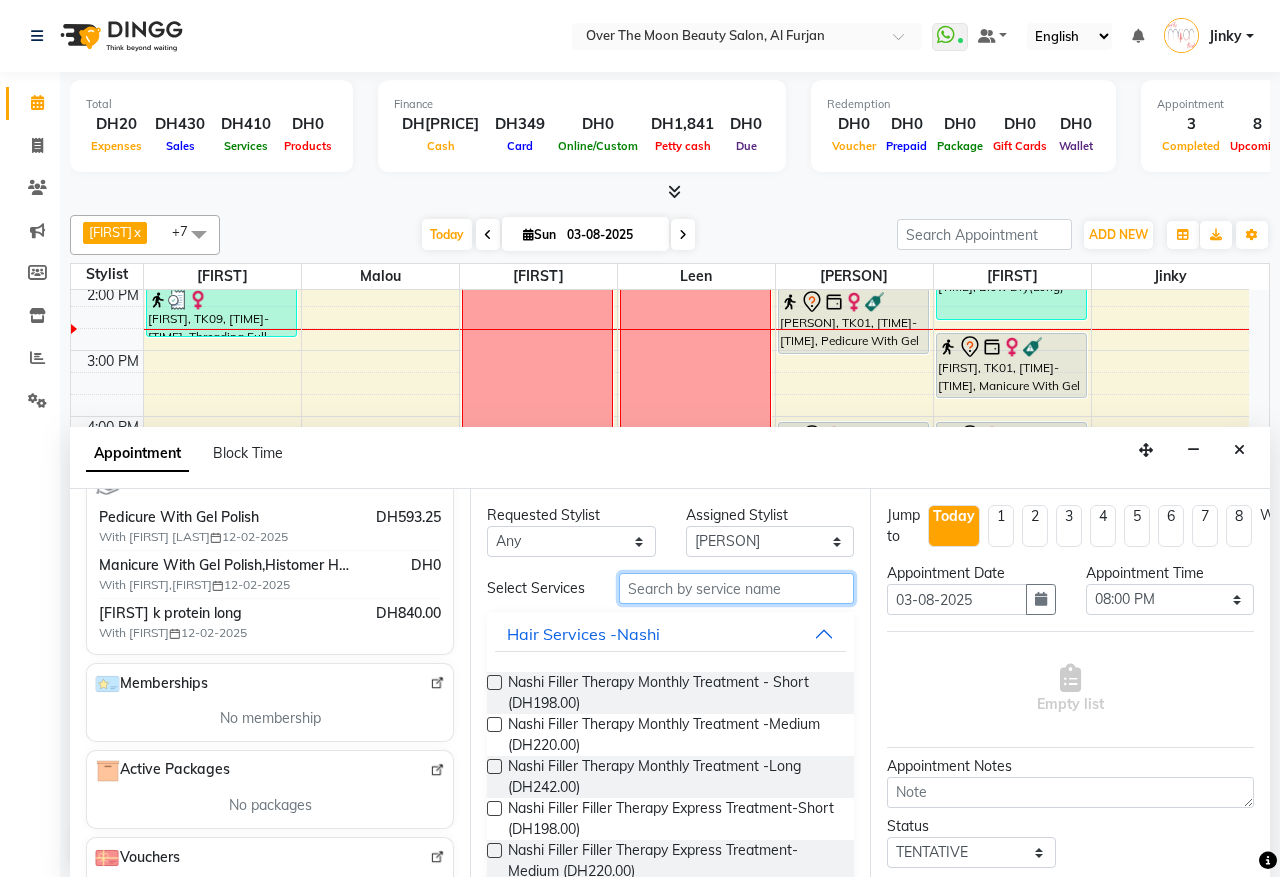 click at bounding box center (736, 588) 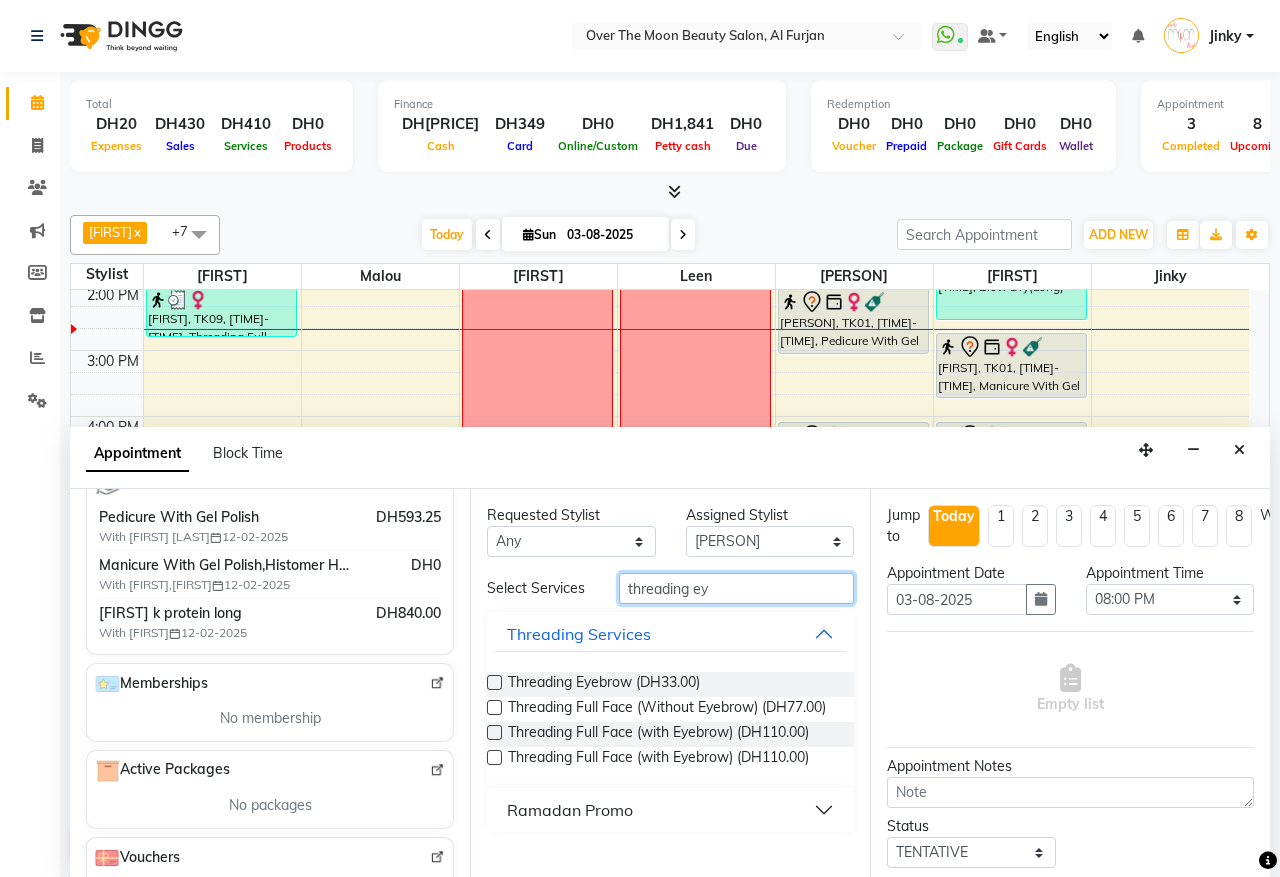 type on "threading ey" 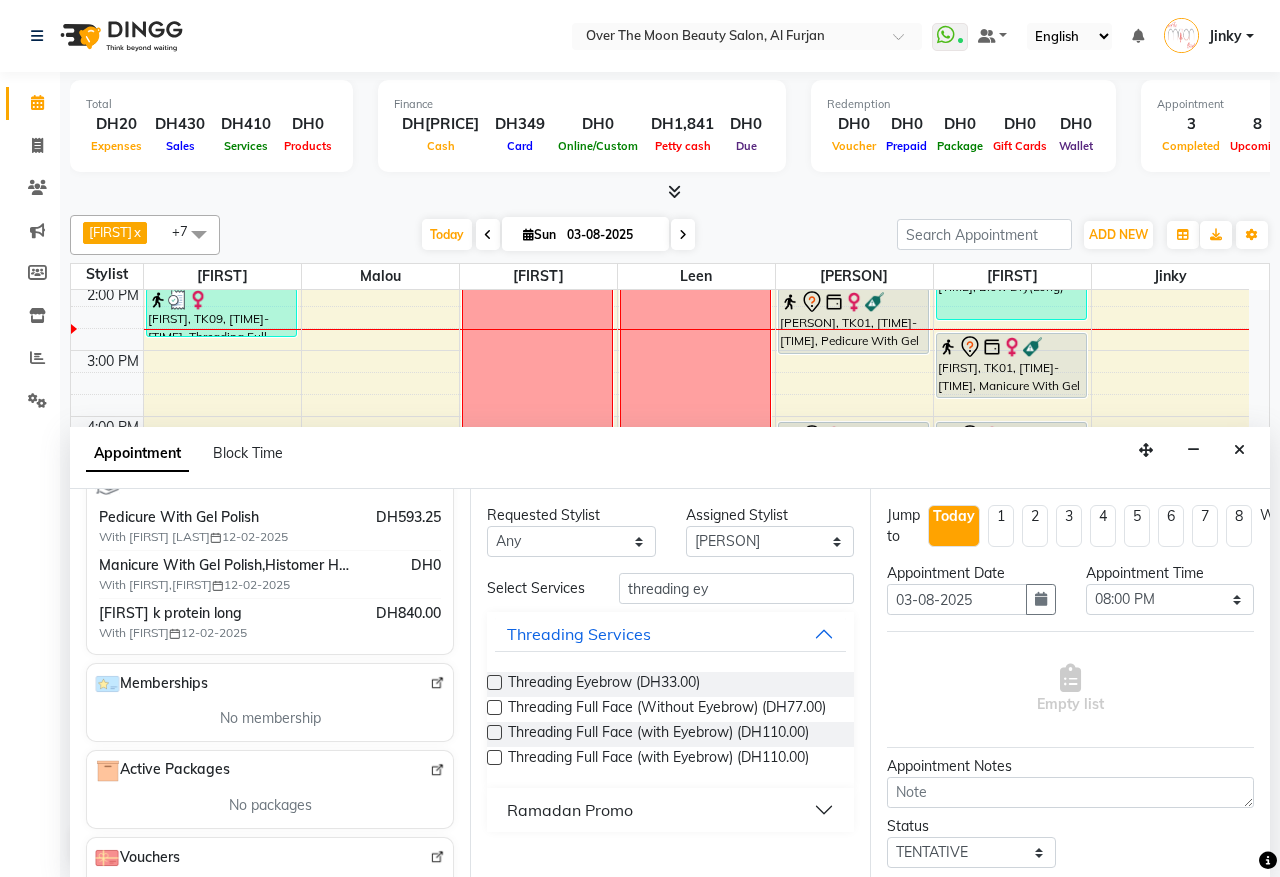 click at bounding box center [494, 682] 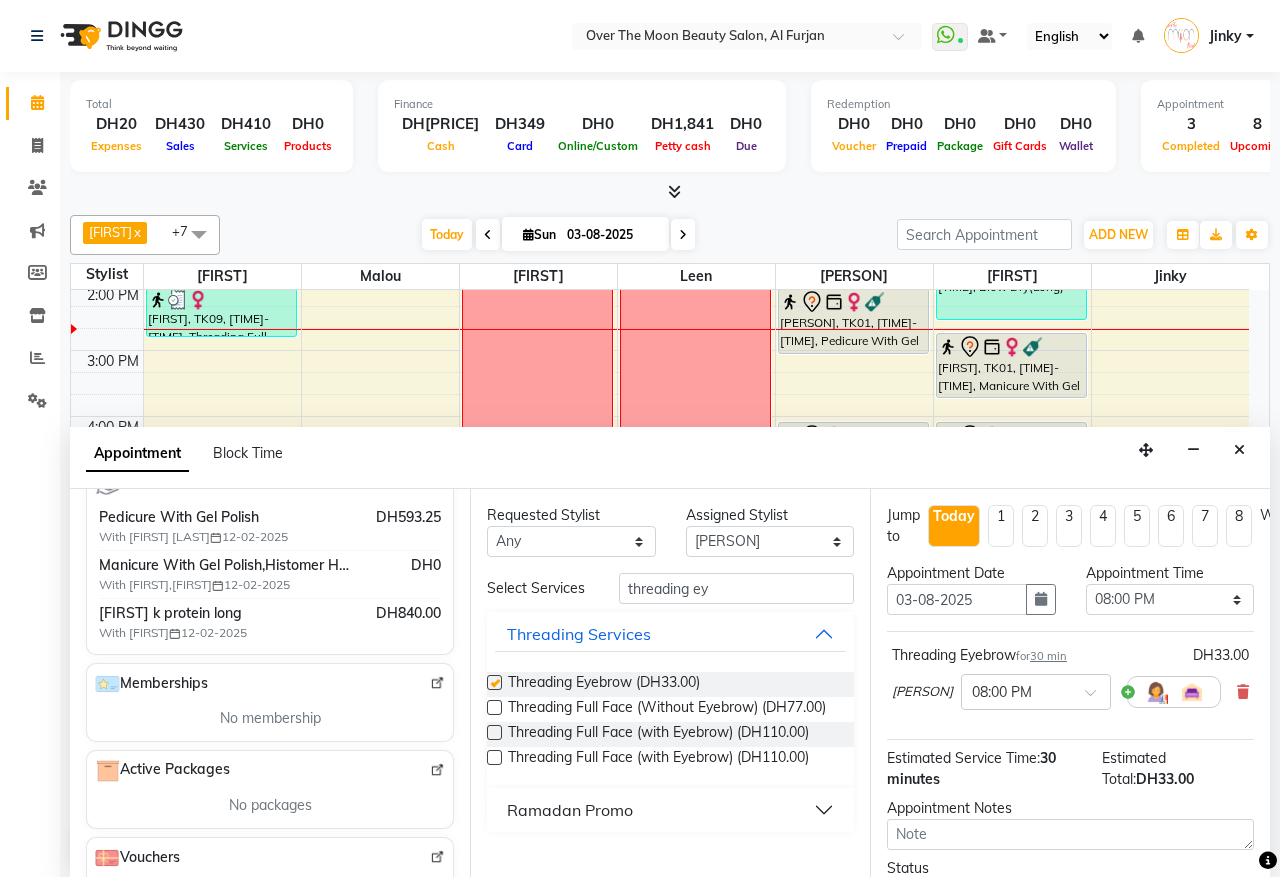 checkbox on "false" 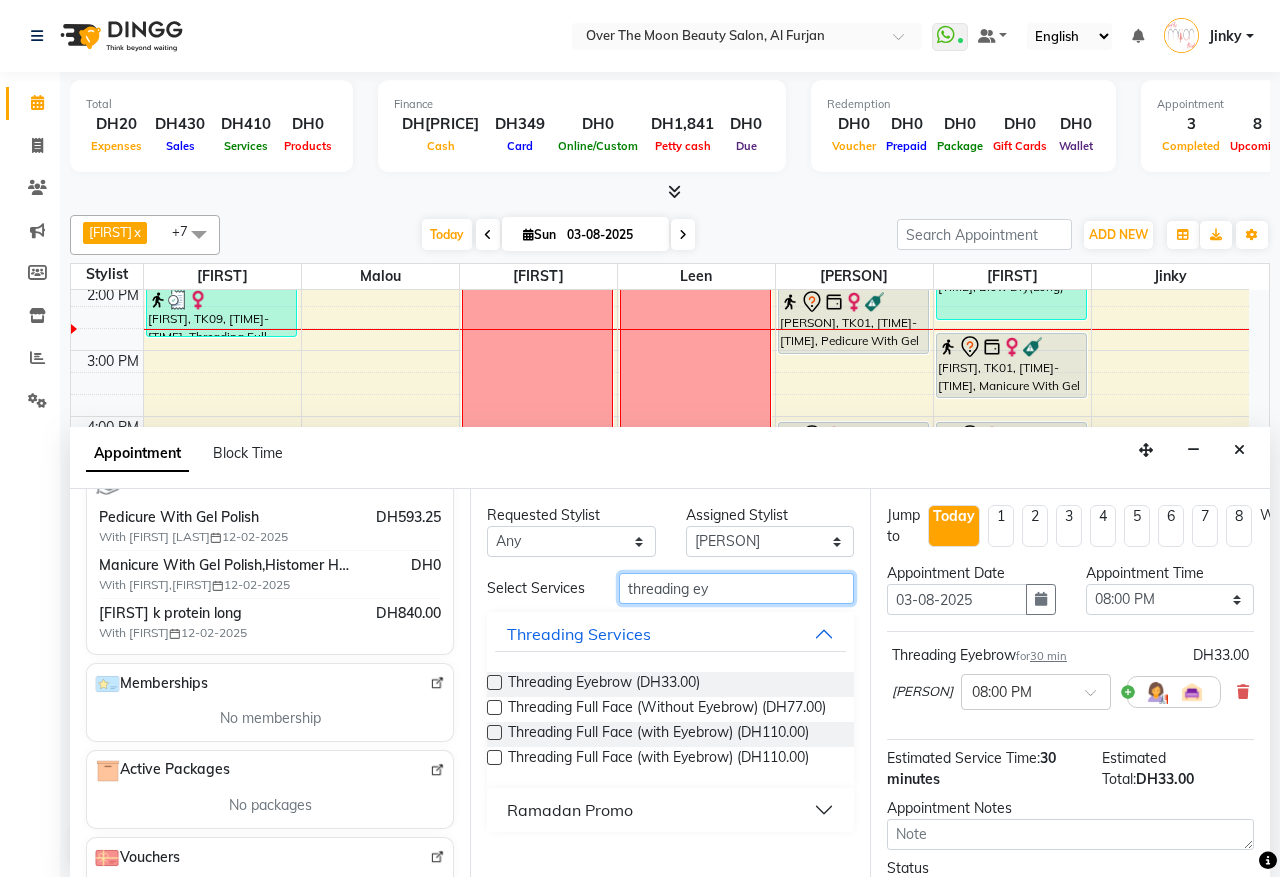 drag, startPoint x: 726, startPoint y: 585, endPoint x: 515, endPoint y: 625, distance: 214.75801 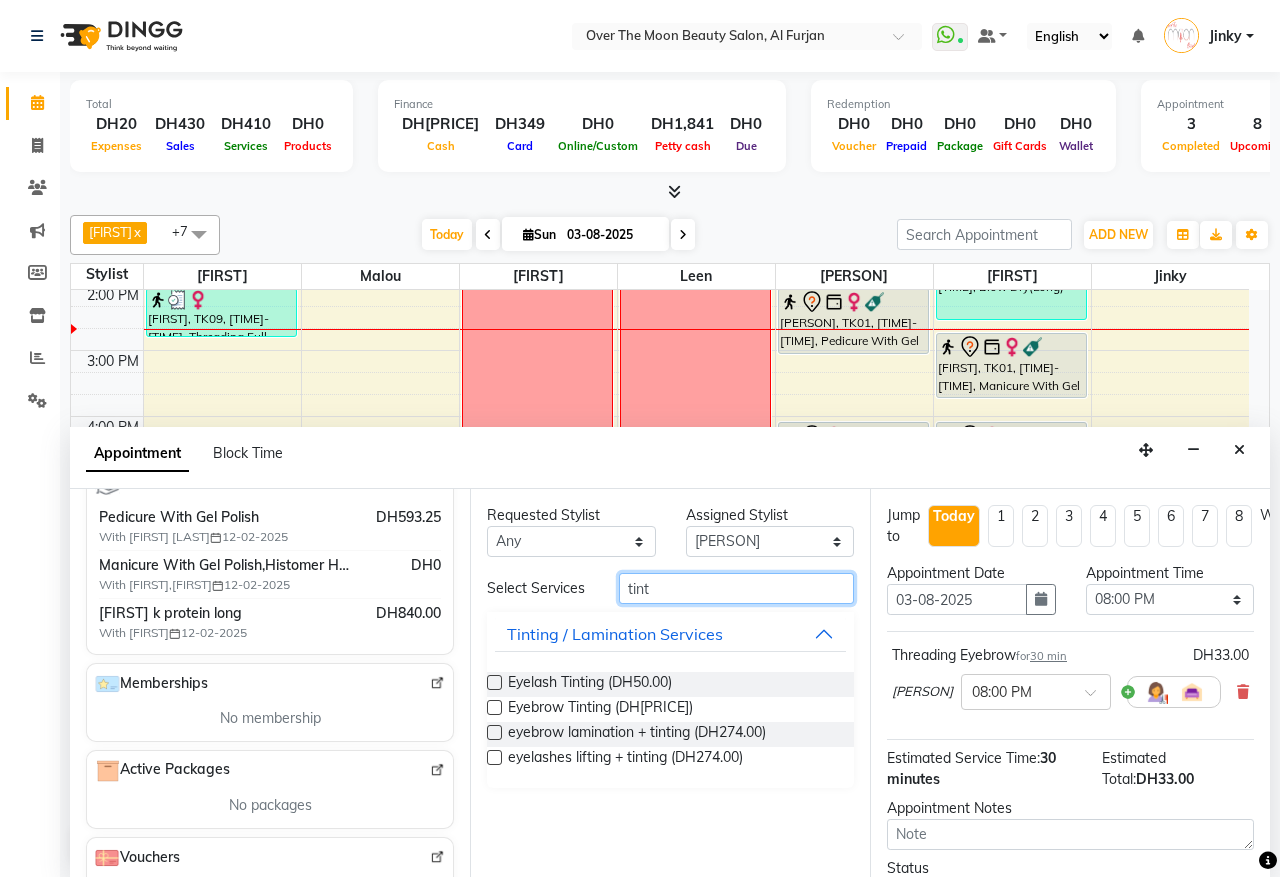 type on "tint" 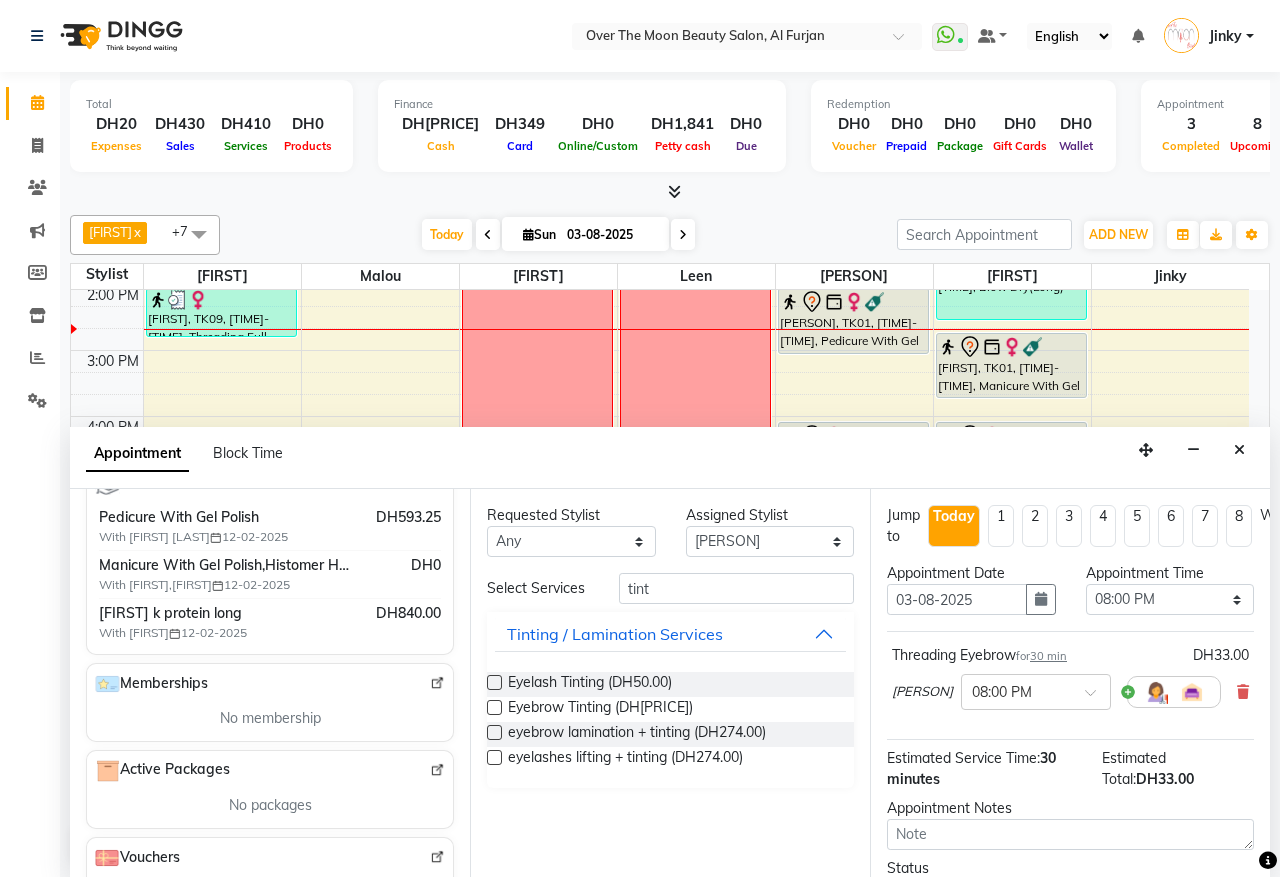 click at bounding box center (494, 707) 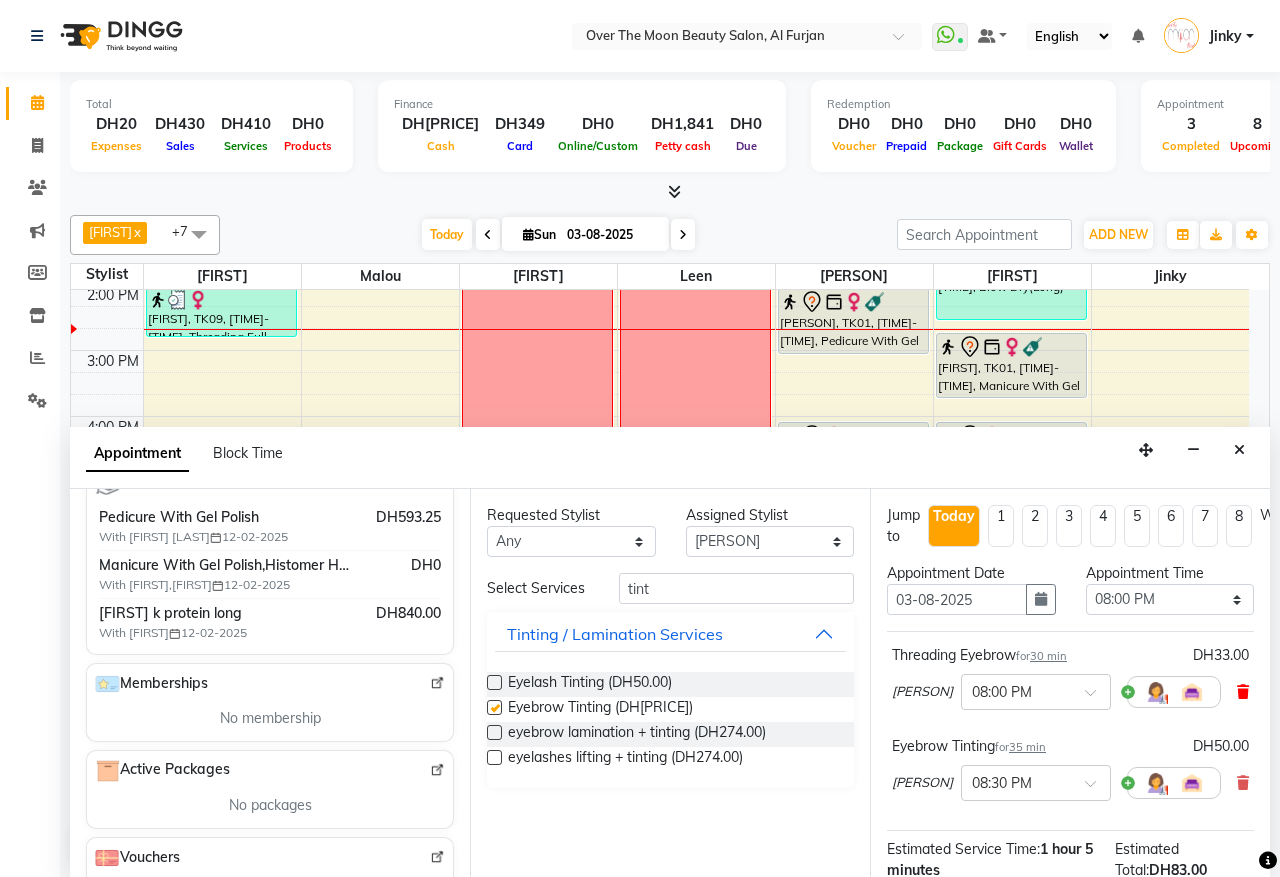 checkbox on "false" 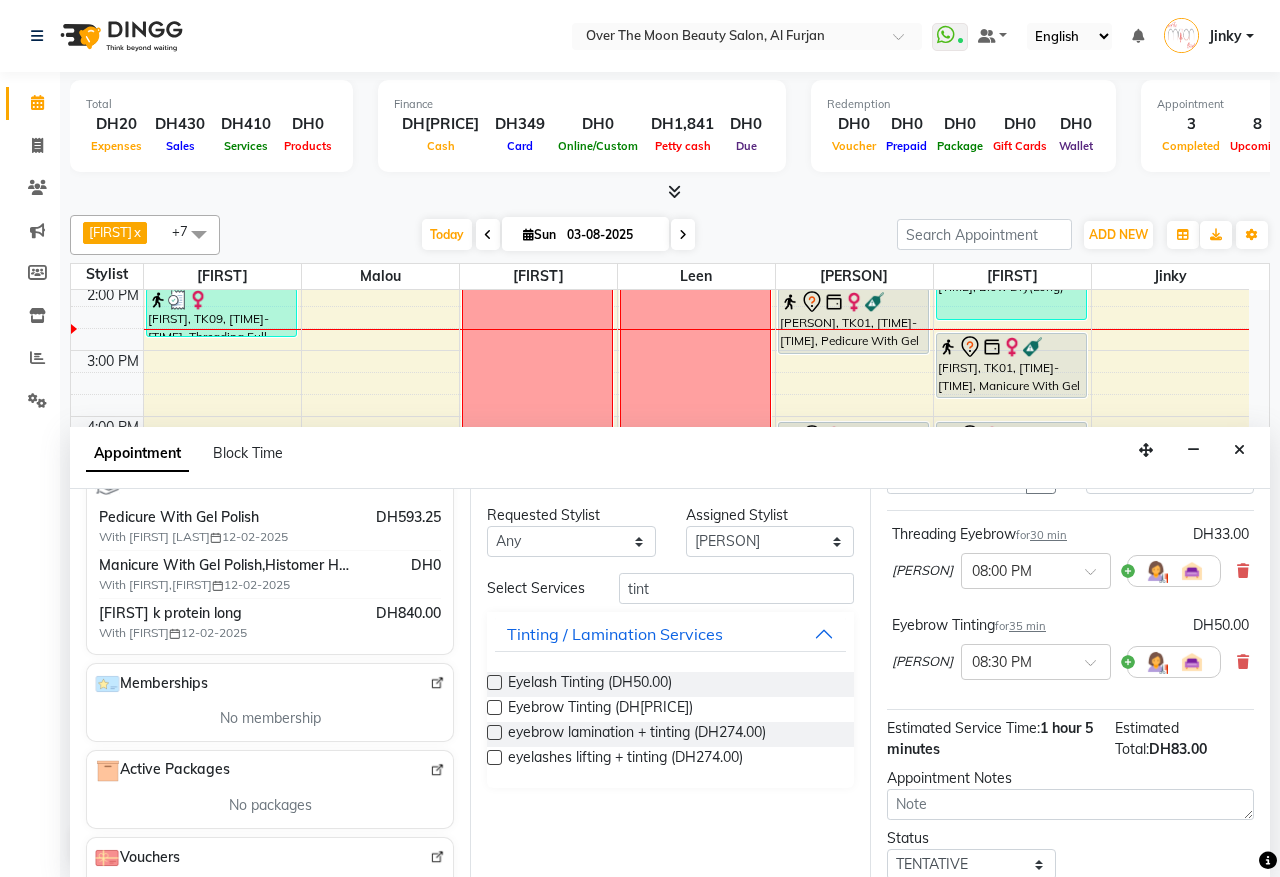 scroll, scrollTop: 61, scrollLeft: 0, axis: vertical 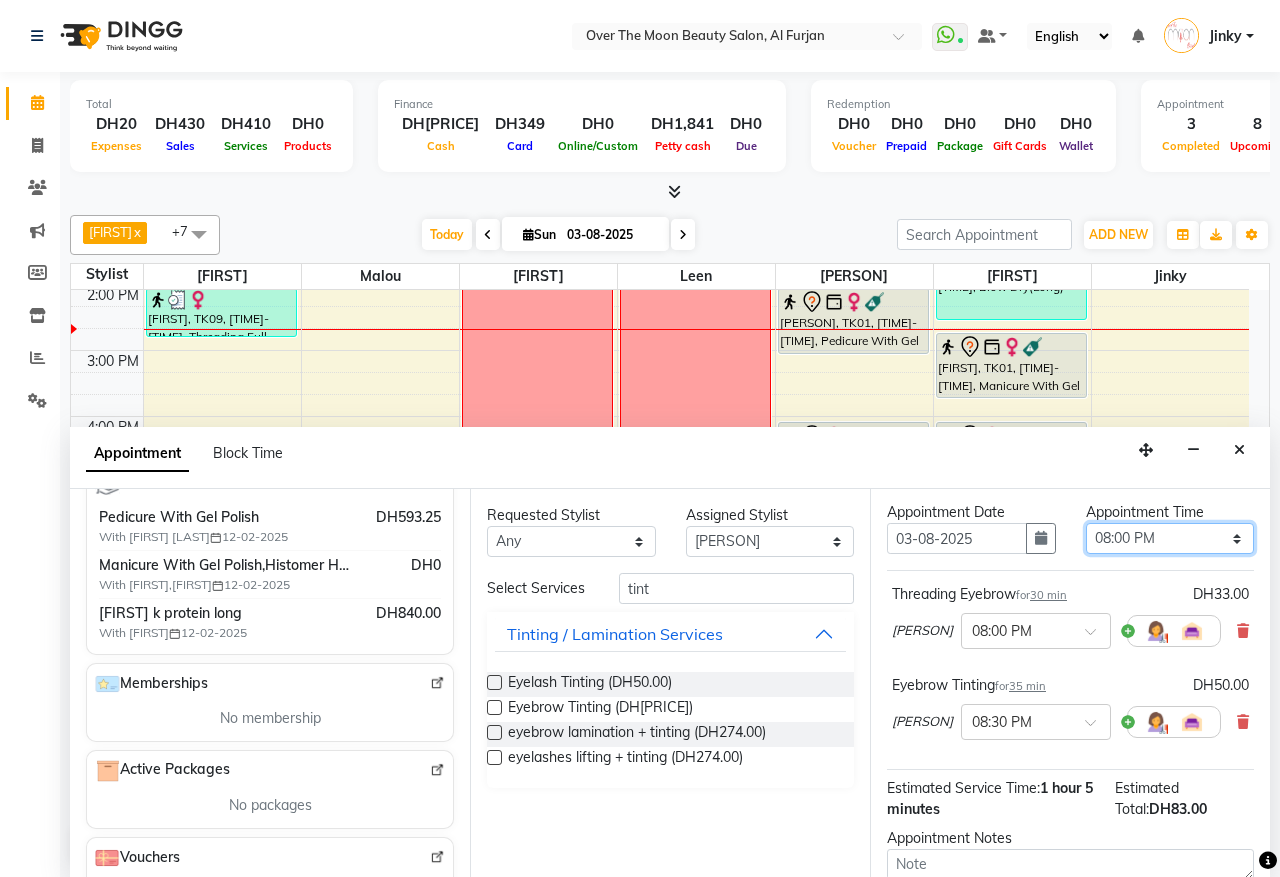 click on "Select 10:00 AM 10:15 AM 10:30 AM 10:45 AM 11:00 AM 11:15 AM 11:30 AM 11:45 AM 12:00 PM 12:15 PM 12:30 PM 12:45 PM 01:00 PM 01:15 PM 01:30 PM 01:45 PM 02:00 PM 02:15 PM 02:30 PM 02:45 PM 03:00 PM 03:15 PM 03:30 PM 03:45 PM 04:00 PM 04:15 PM 04:30 PM 04:45 PM 05:00 PM 05:15 PM 05:30 PM 05:45 PM 06:00 PM 06:15 PM 06:30 PM 06:45 PM 07:00 PM 07:15 PM 07:30 PM 07:45 PM 08:00 PM 08:15 PM 08:30 PM 08:45 PM 09:00 PM 09:15 PM 09:30 PM 09:45 PM 10:00 PM 10:15 PM 10:30 PM 10:45 PM 11:00 PM" at bounding box center [1170, 538] 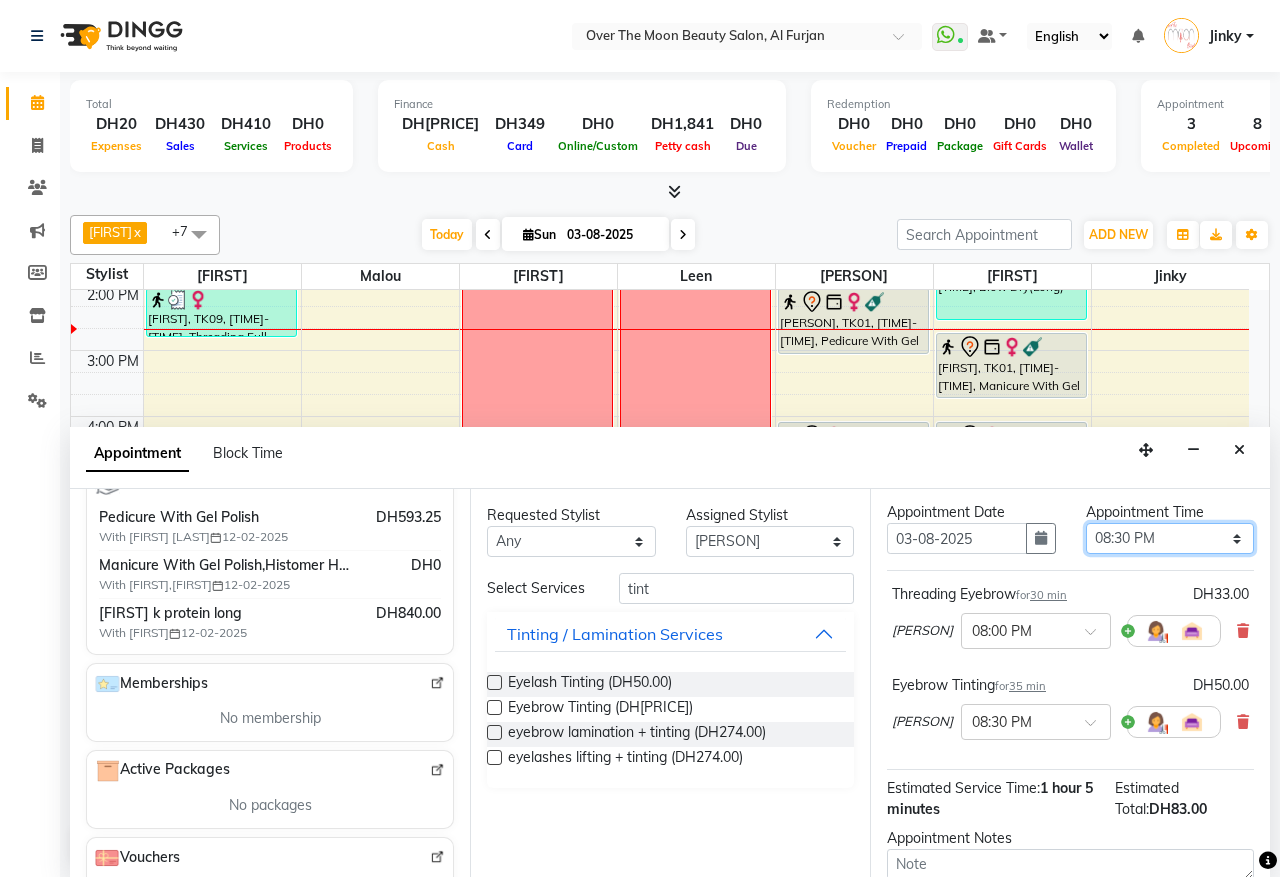 click on "Select 10:00 AM 10:15 AM 10:30 AM 10:45 AM 11:00 AM 11:15 AM 11:30 AM 11:45 AM 12:00 PM 12:15 PM 12:30 PM 12:45 PM 01:00 PM 01:15 PM 01:30 PM 01:45 PM 02:00 PM 02:15 PM 02:30 PM 02:45 PM 03:00 PM 03:15 PM 03:30 PM 03:45 PM 04:00 PM 04:15 PM 04:30 PM 04:45 PM 05:00 PM 05:15 PM 05:30 PM 05:45 PM 06:00 PM 06:15 PM 06:30 PM 06:45 PM 07:00 PM 07:15 PM 07:30 PM 07:45 PM 08:00 PM 08:15 PM 08:30 PM 08:45 PM 09:00 PM 09:15 PM 09:30 PM 09:45 PM 10:00 PM 10:15 PM 10:30 PM 10:45 PM 11:00 PM" at bounding box center (1170, 538) 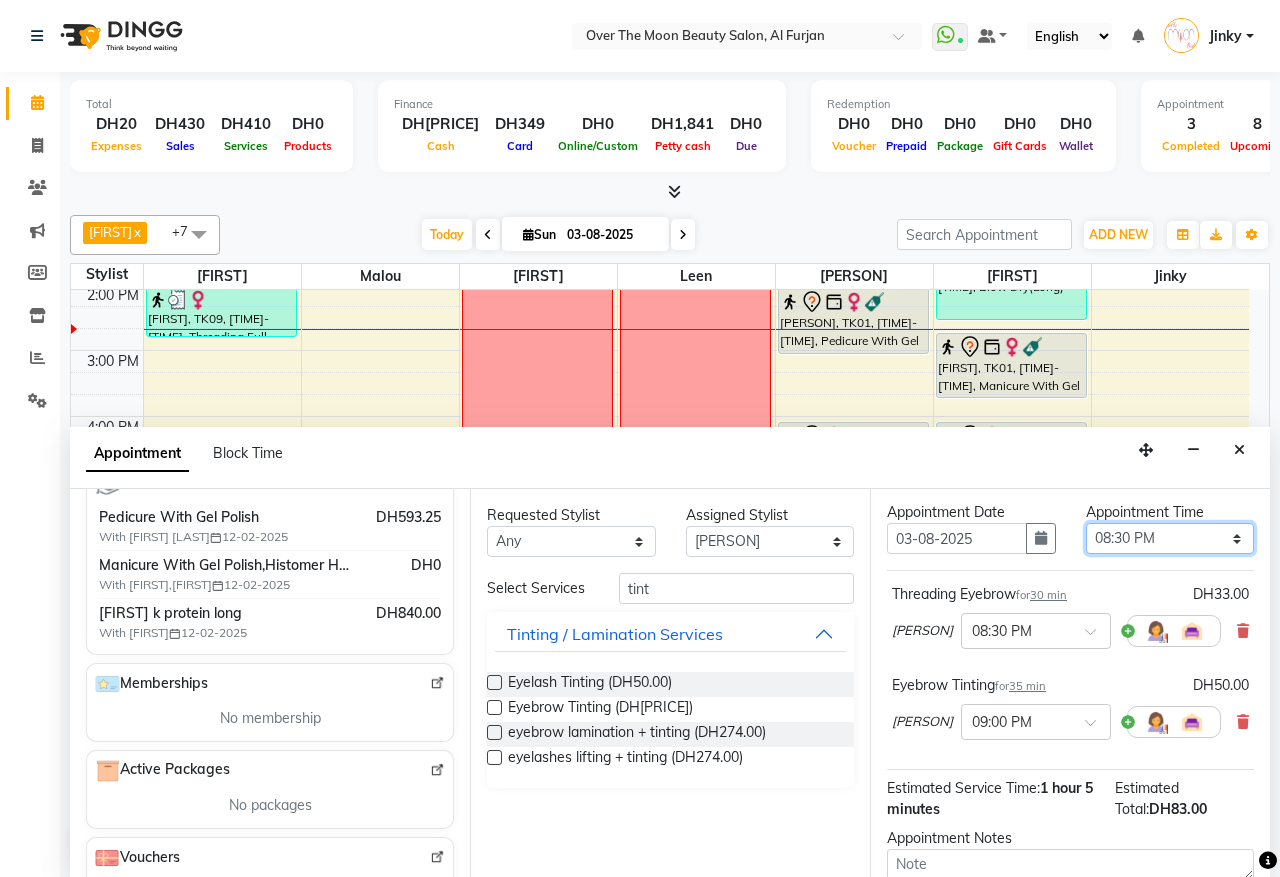 scroll, scrollTop: 270, scrollLeft: 0, axis: vertical 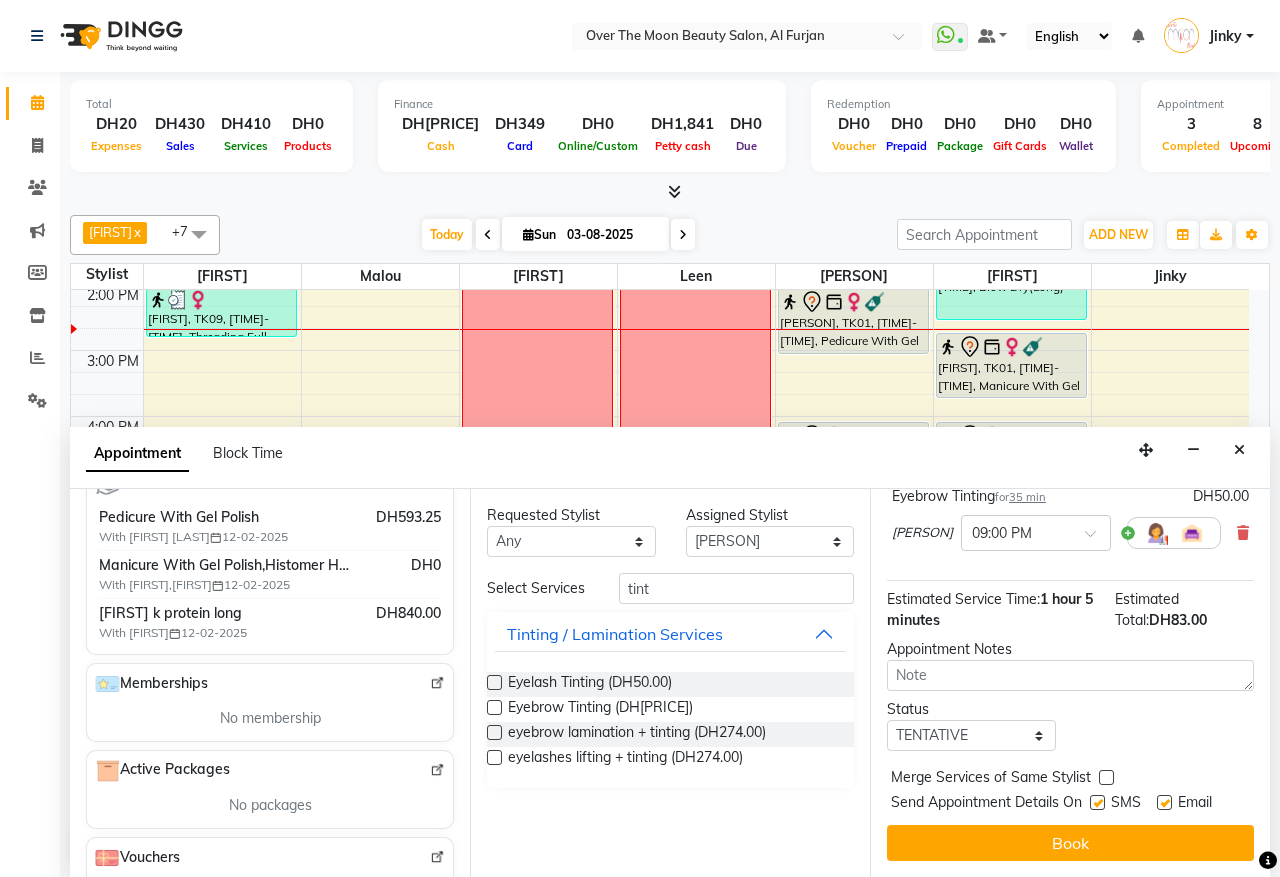 click at bounding box center (1106, 777) 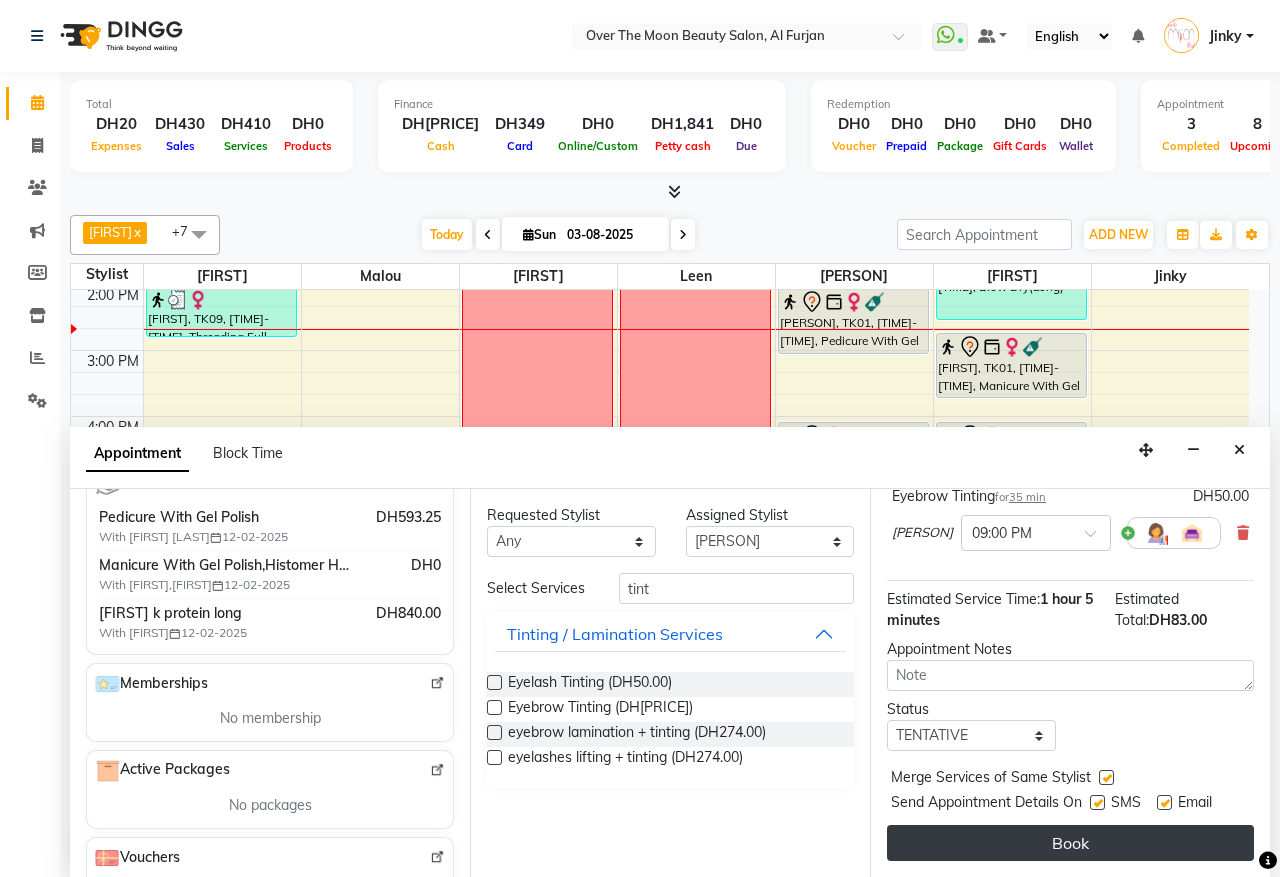 click on "Book" at bounding box center [1070, 843] 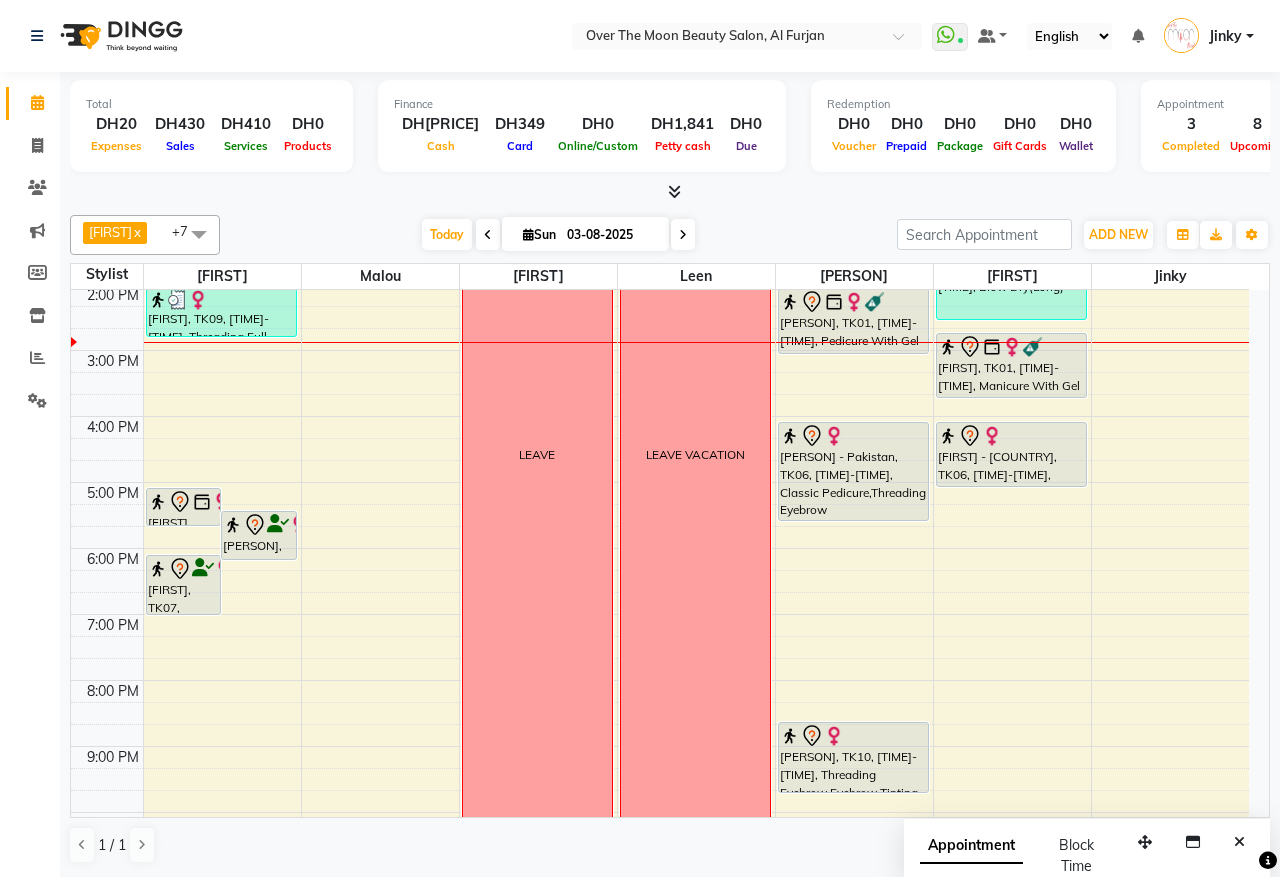 scroll, scrollTop: 126, scrollLeft: 0, axis: vertical 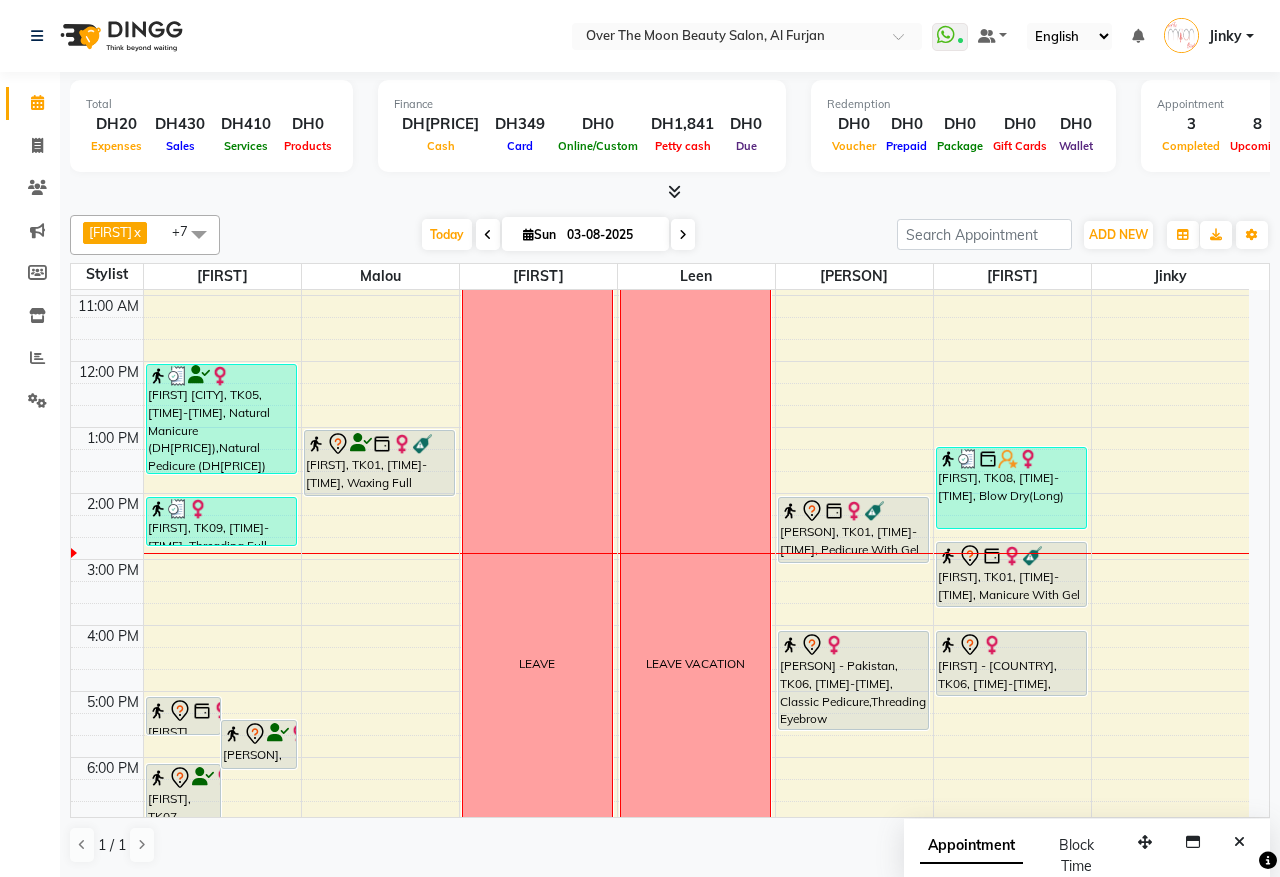 drag, startPoint x: 983, startPoint y: 573, endPoint x: 981, endPoint y: 583, distance: 10.198039 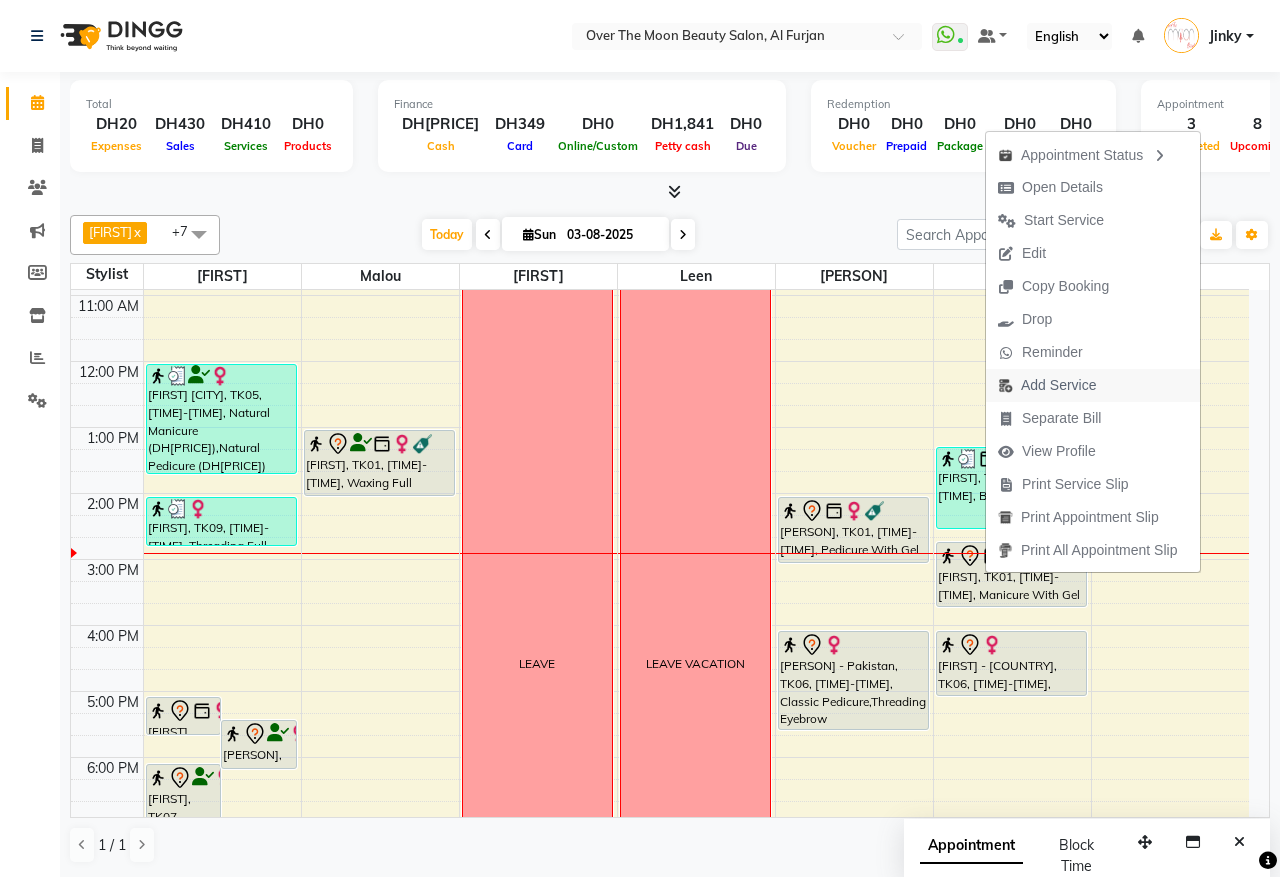 click on "Add Service" at bounding box center [1058, 385] 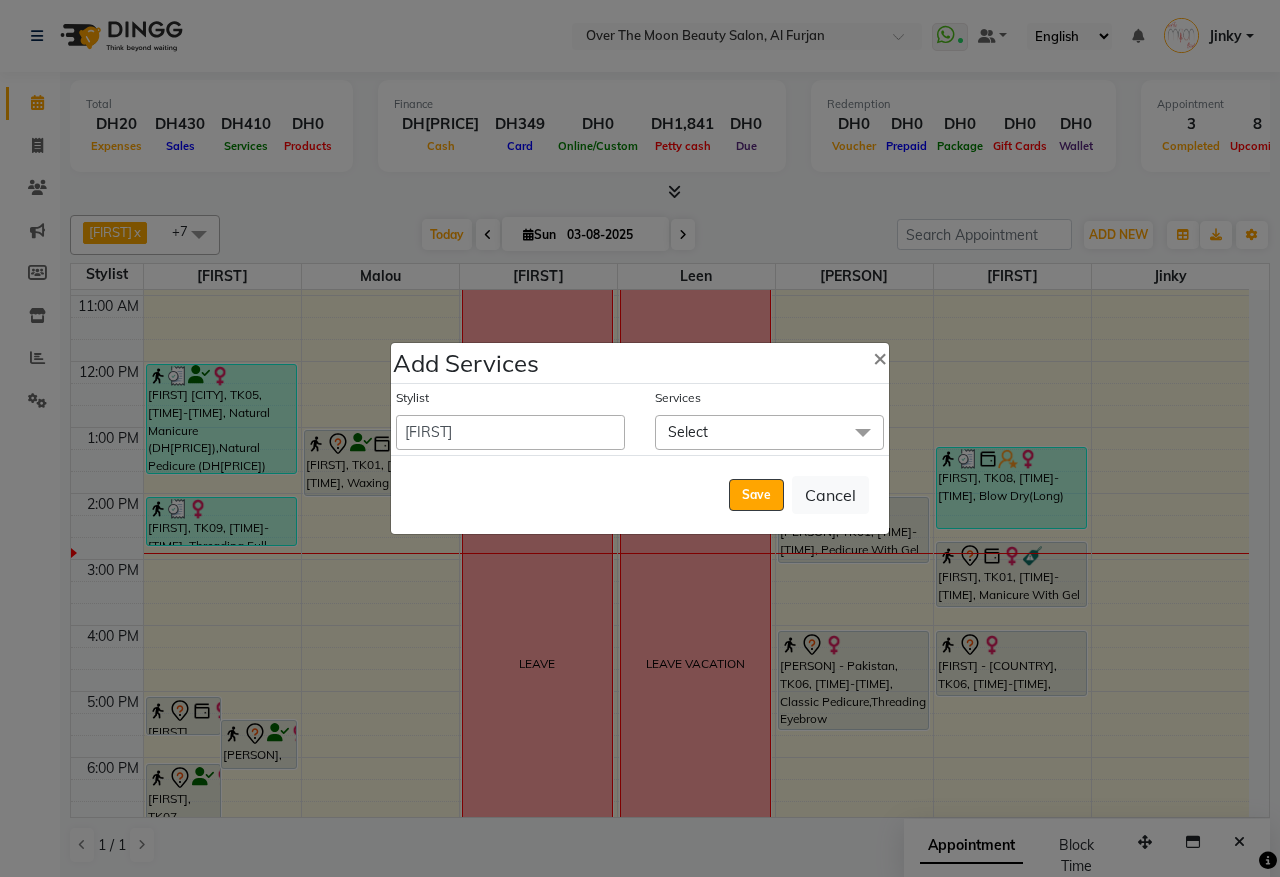 click on "Select" 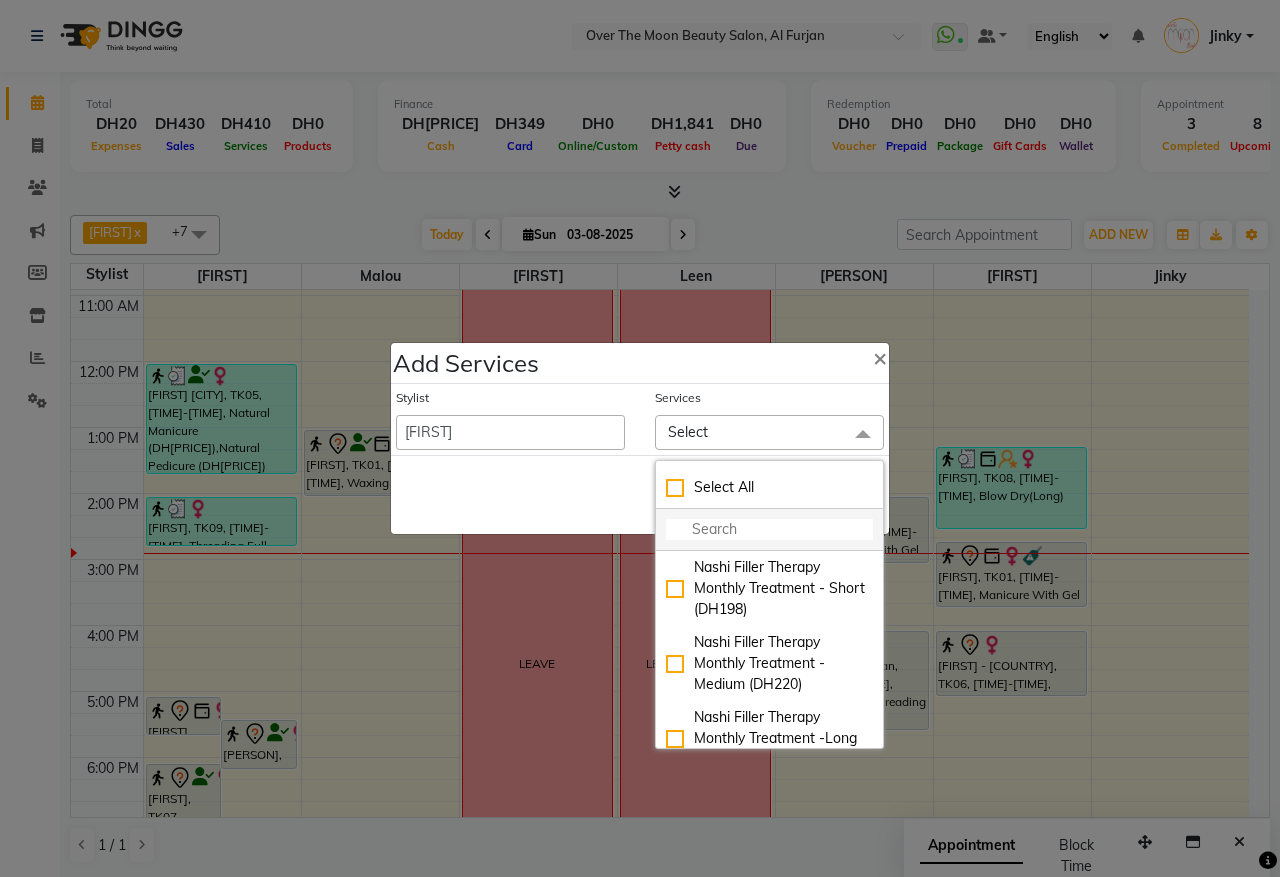 click 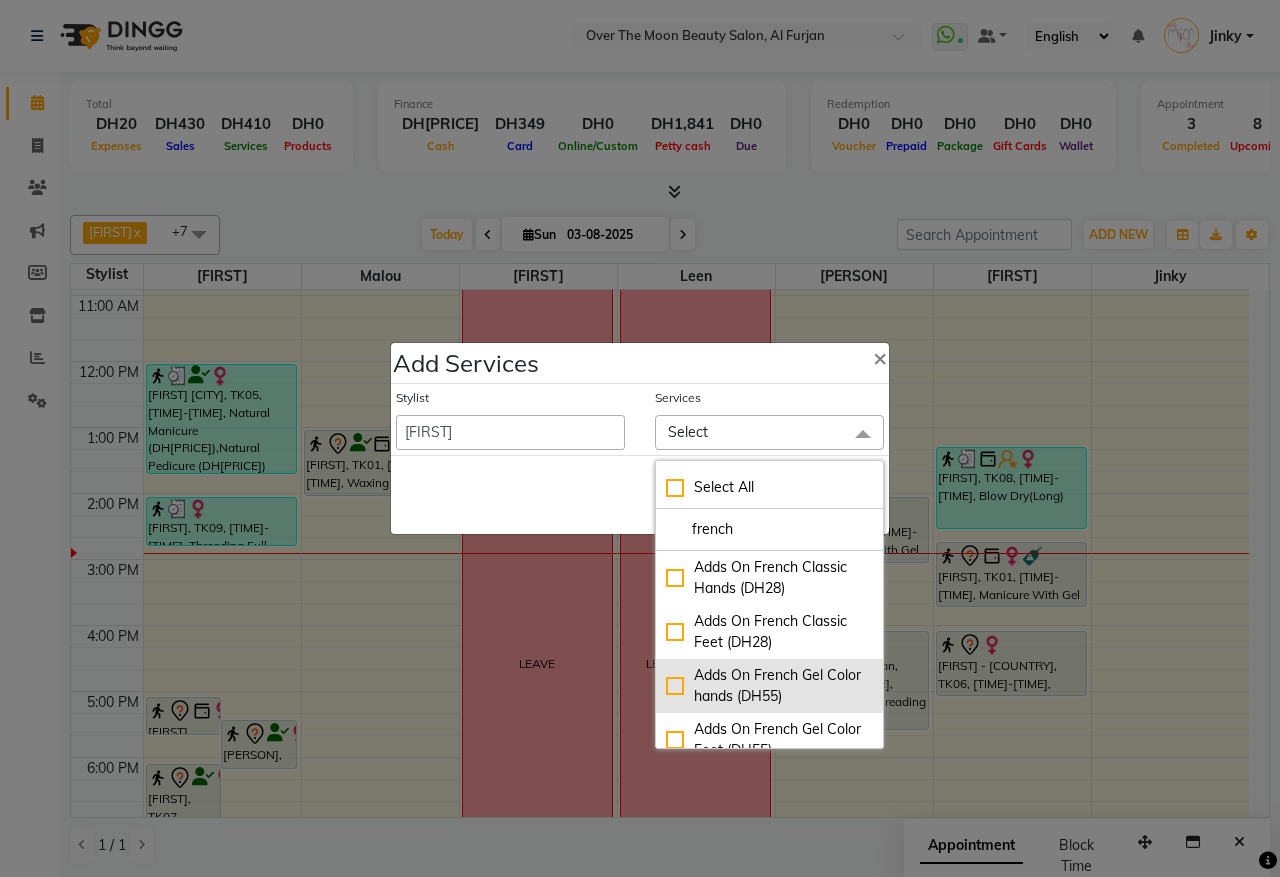 type on "french" 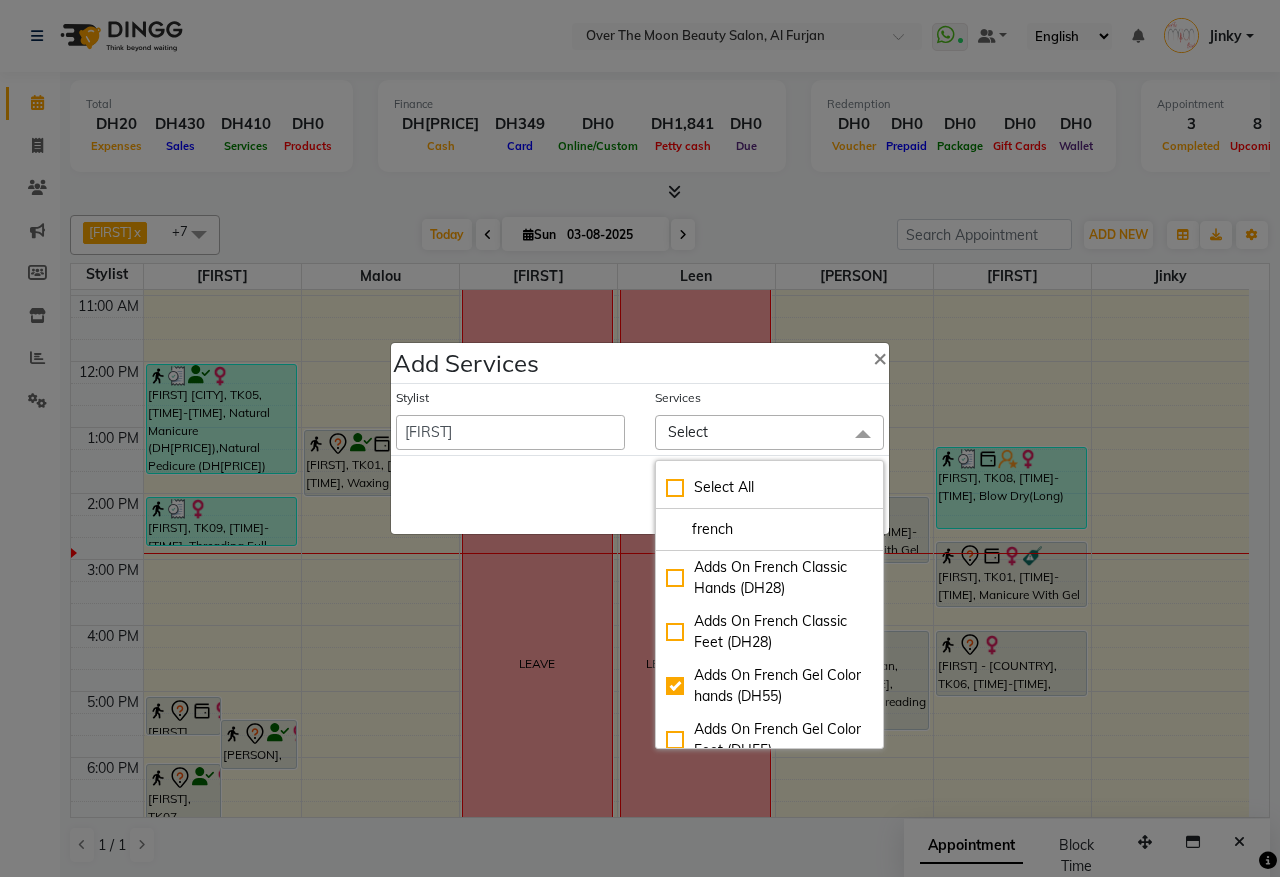 checkbox on "true" 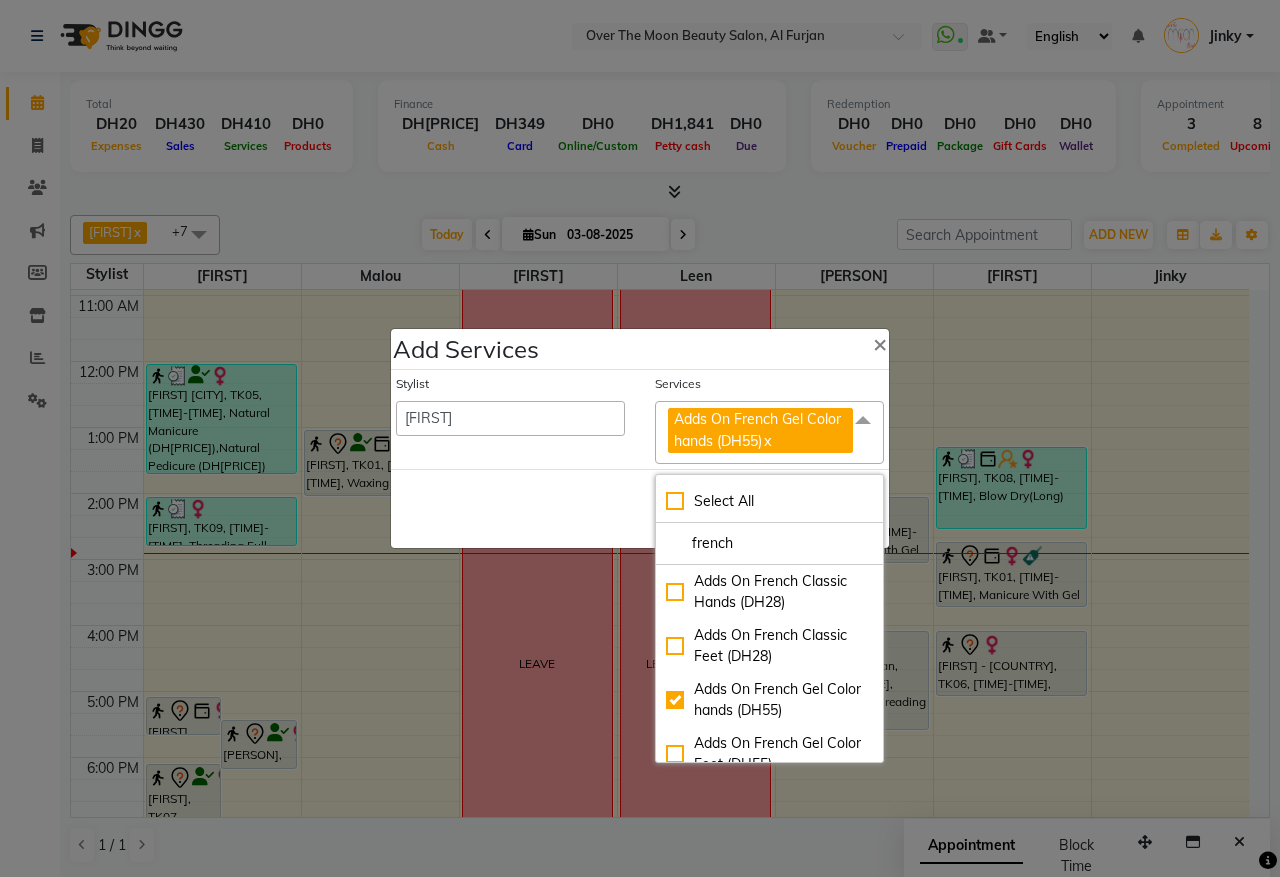 click on "Save   Cancel" 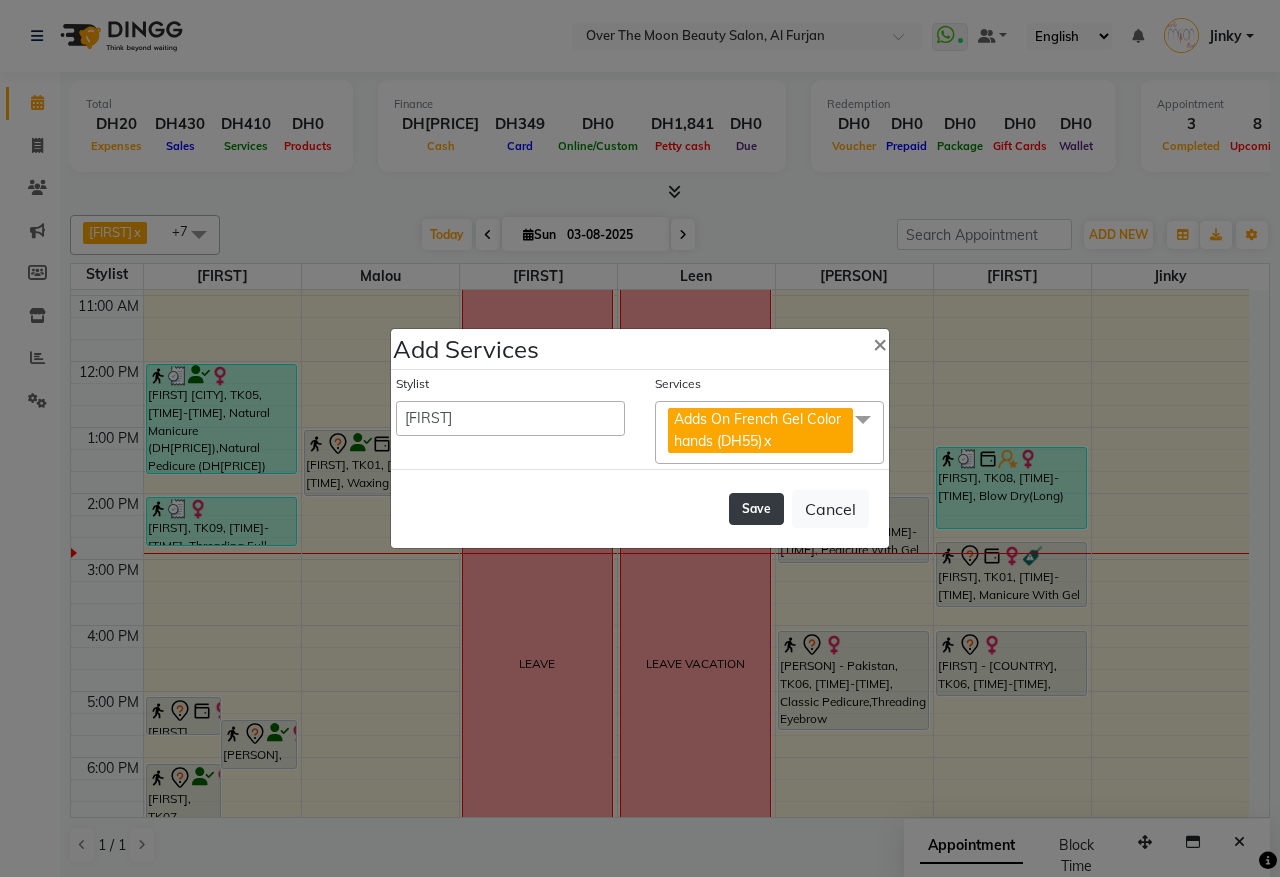 click on "Save" 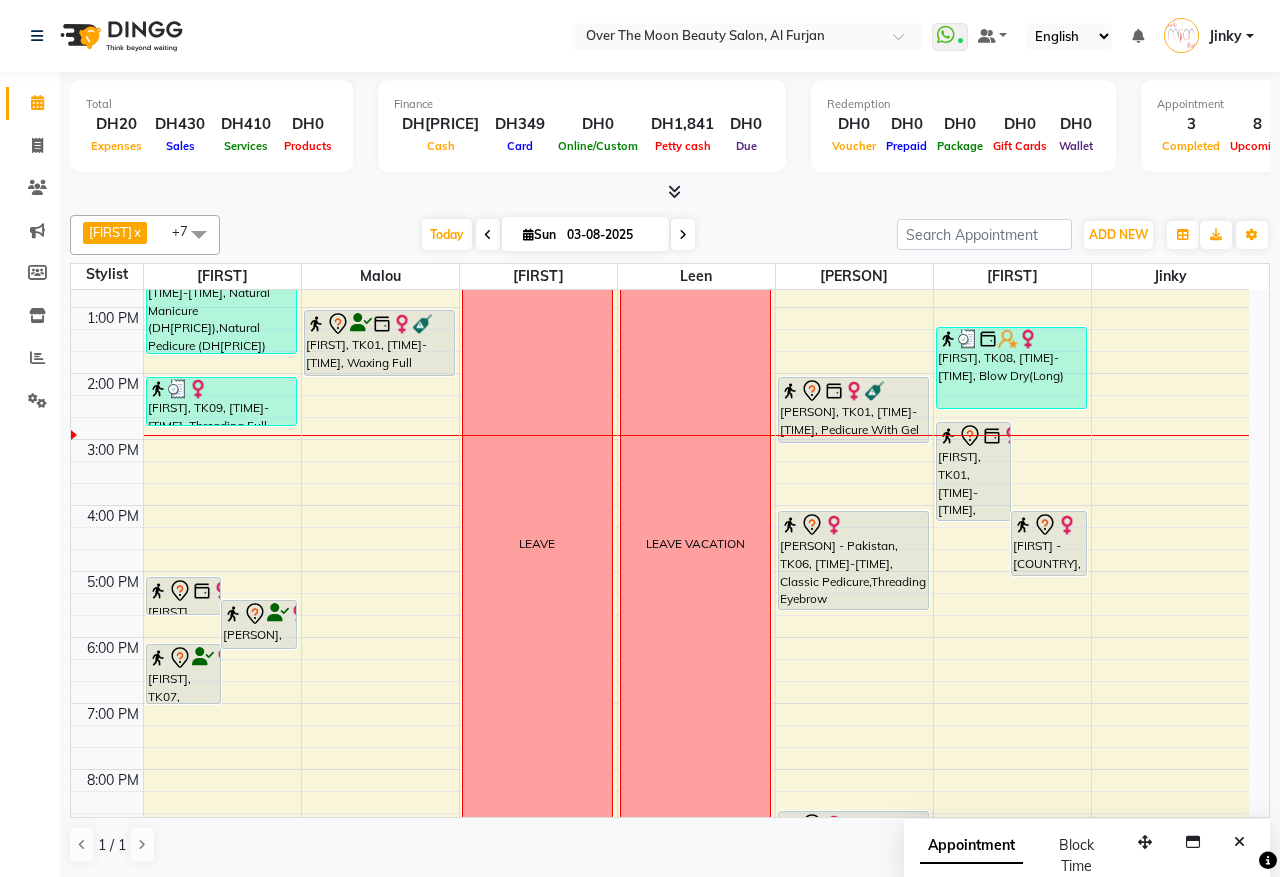 scroll, scrollTop: 335, scrollLeft: 0, axis: vertical 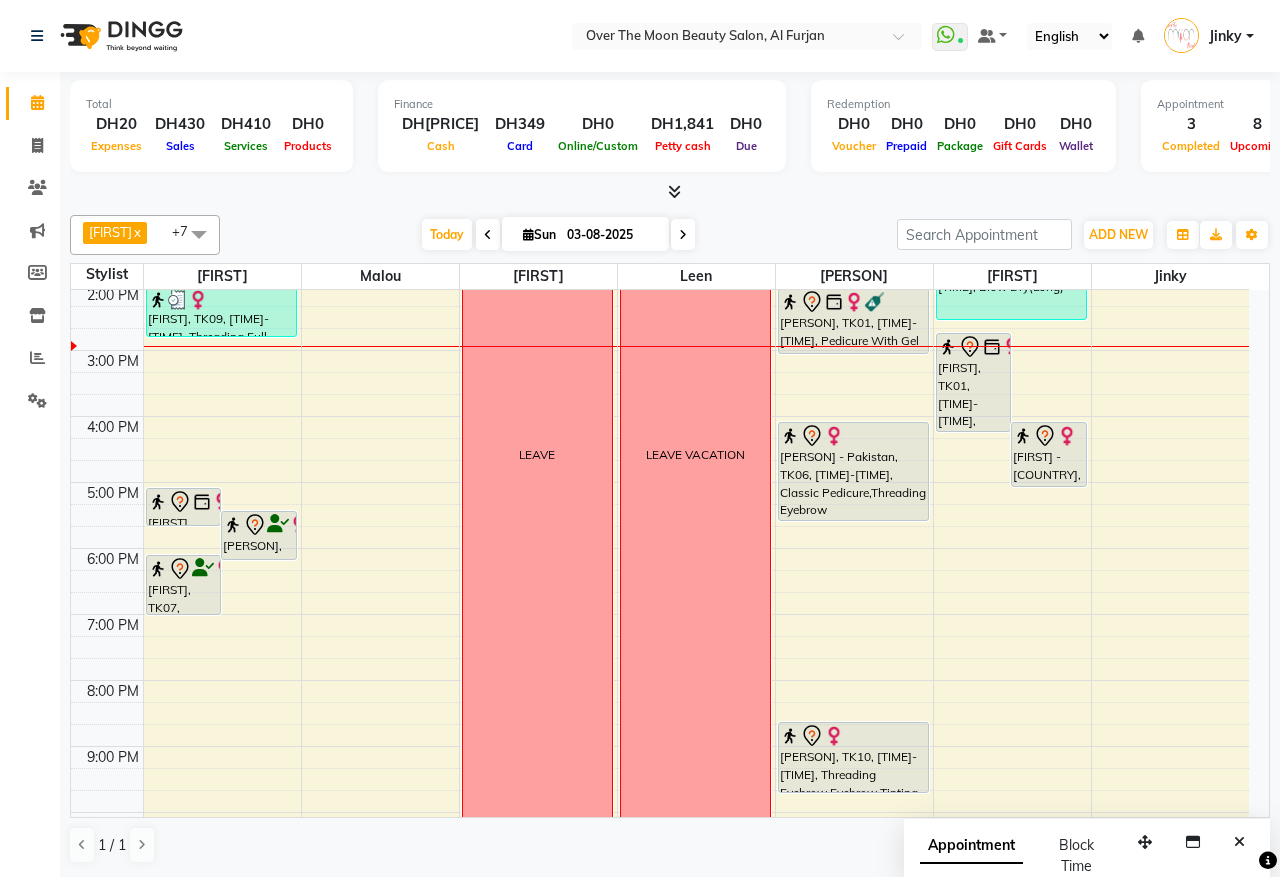 click on "Cynthia Cobas, TK10, 08:30 PM-09:35 PM, Threading Eyebrow,Eyebrow Tinting" at bounding box center [853, 757] 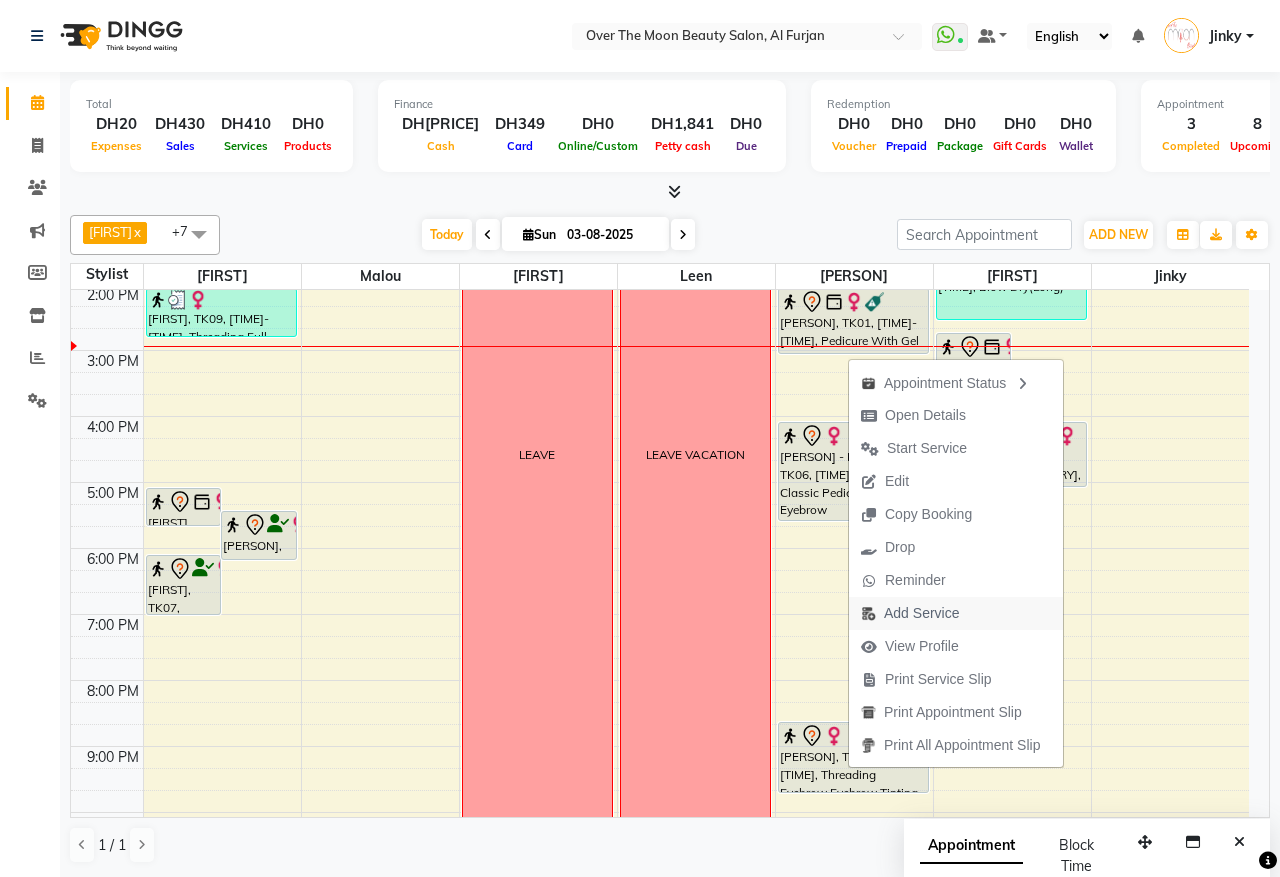 click on "Add Service" at bounding box center (921, 613) 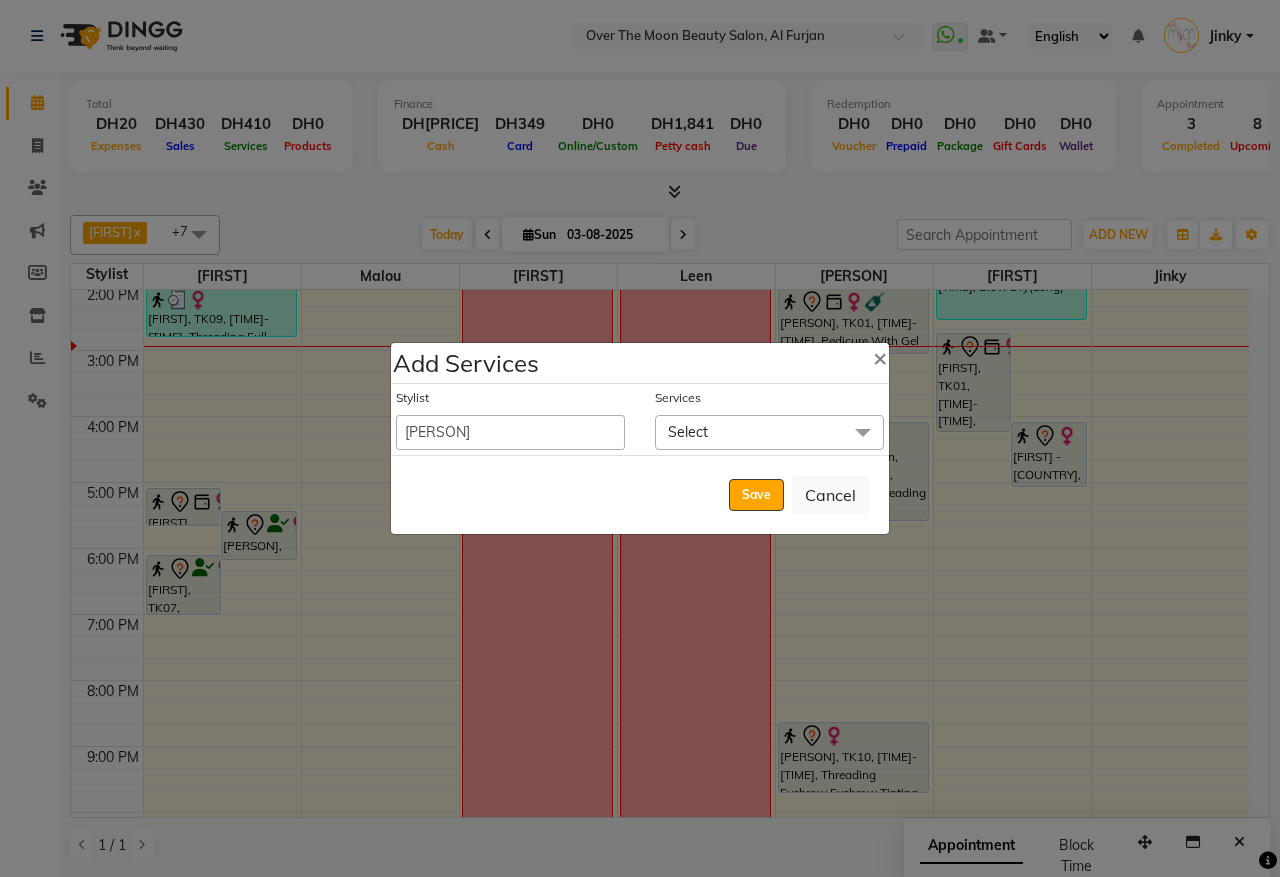 click on "Select" 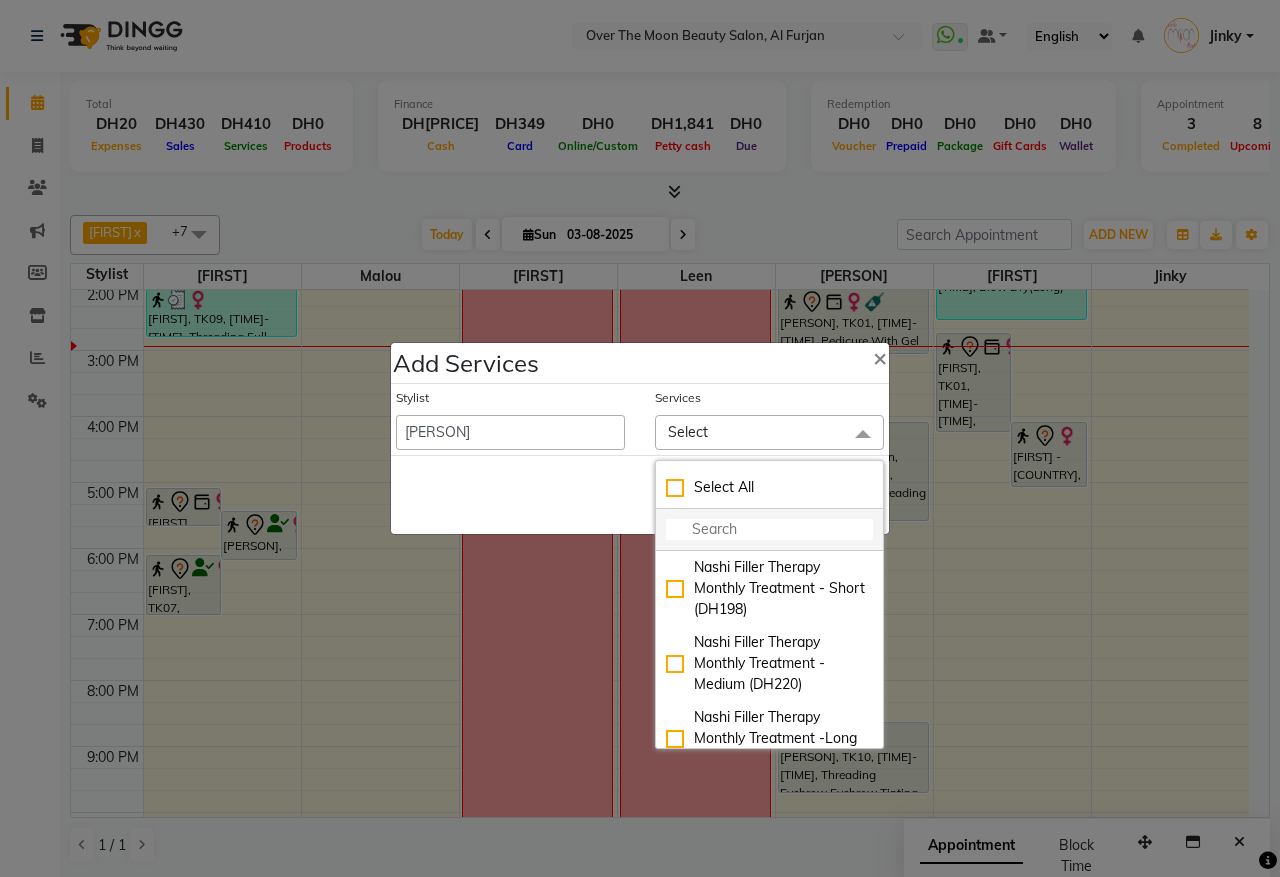 click 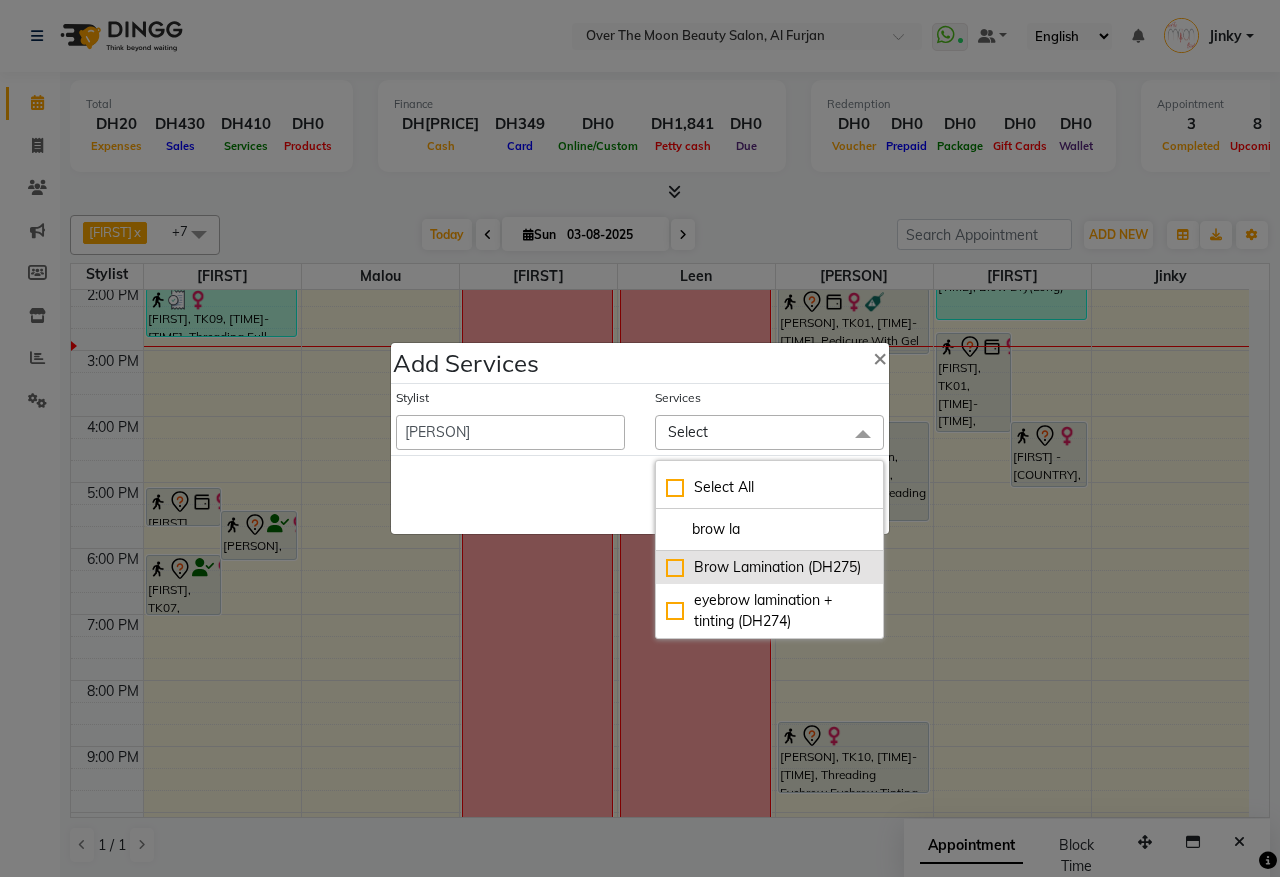 type on "brow la" 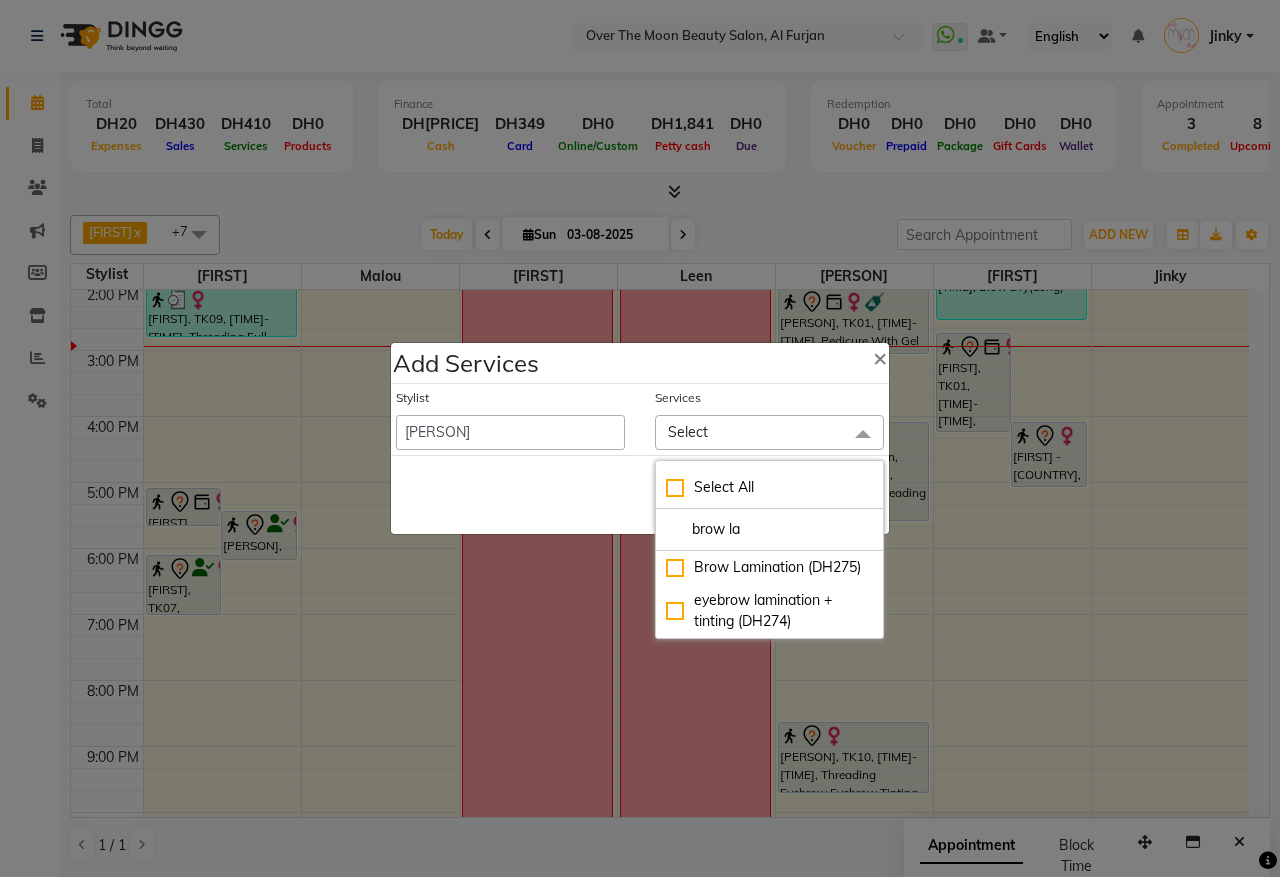 click on "Brow Lamination (DH275)" 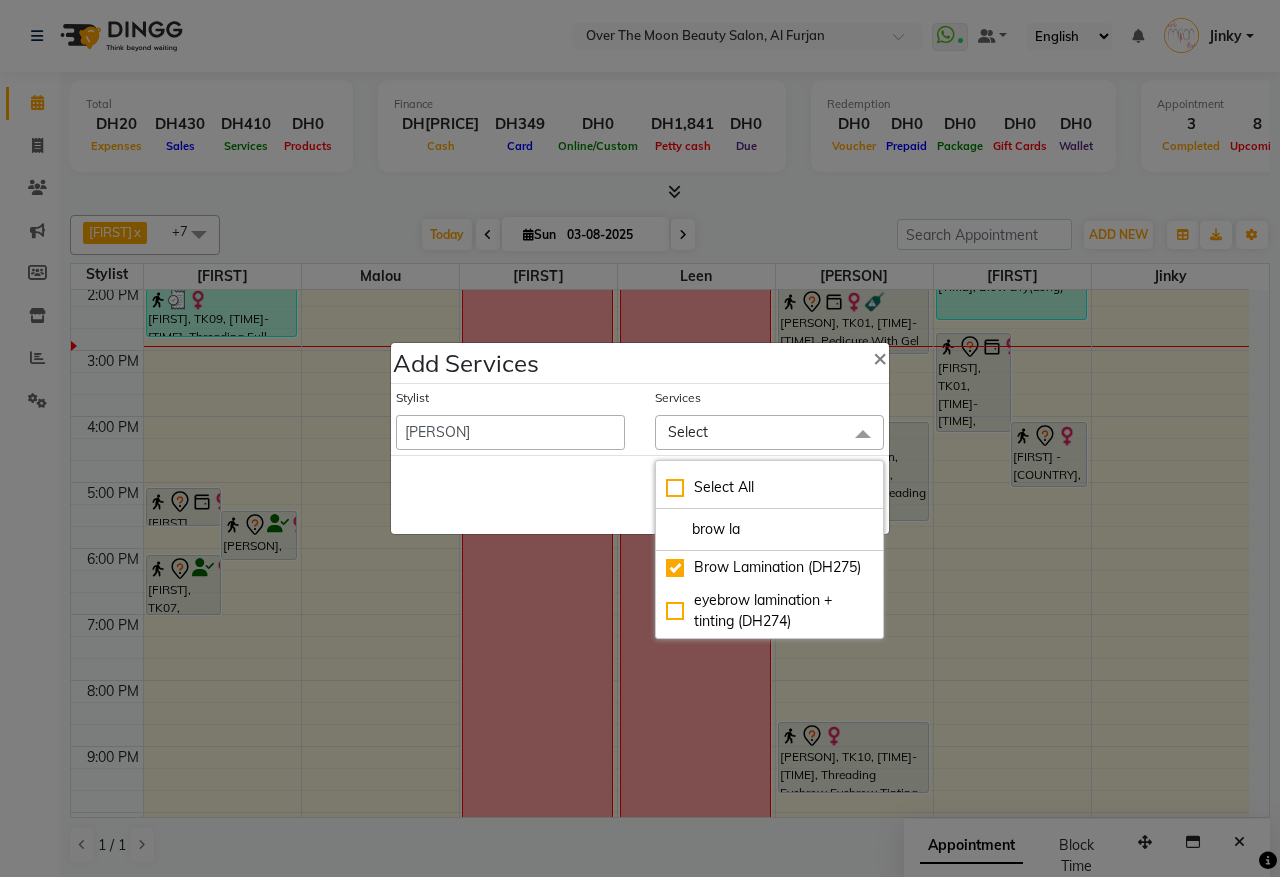 checkbox on "true" 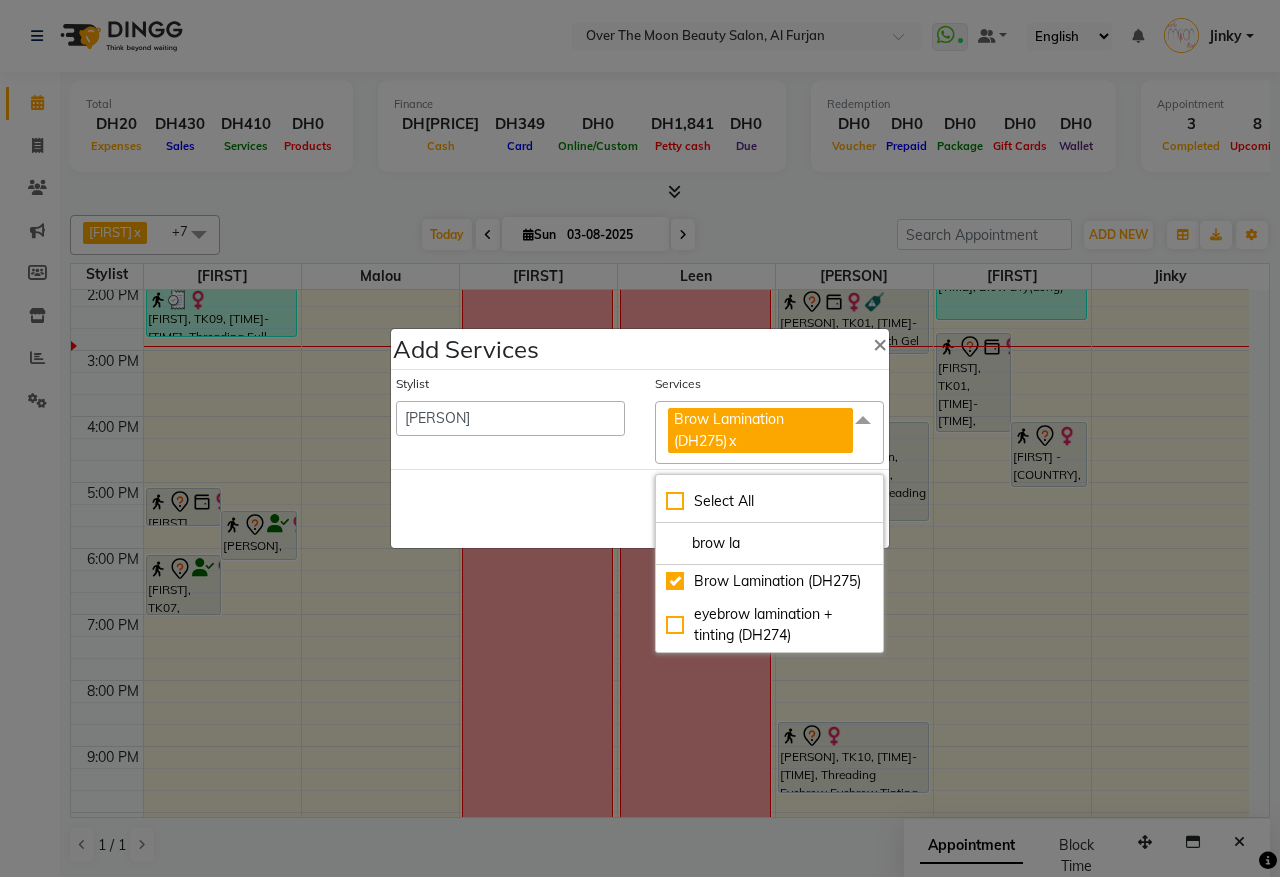click on "Save   Cancel" 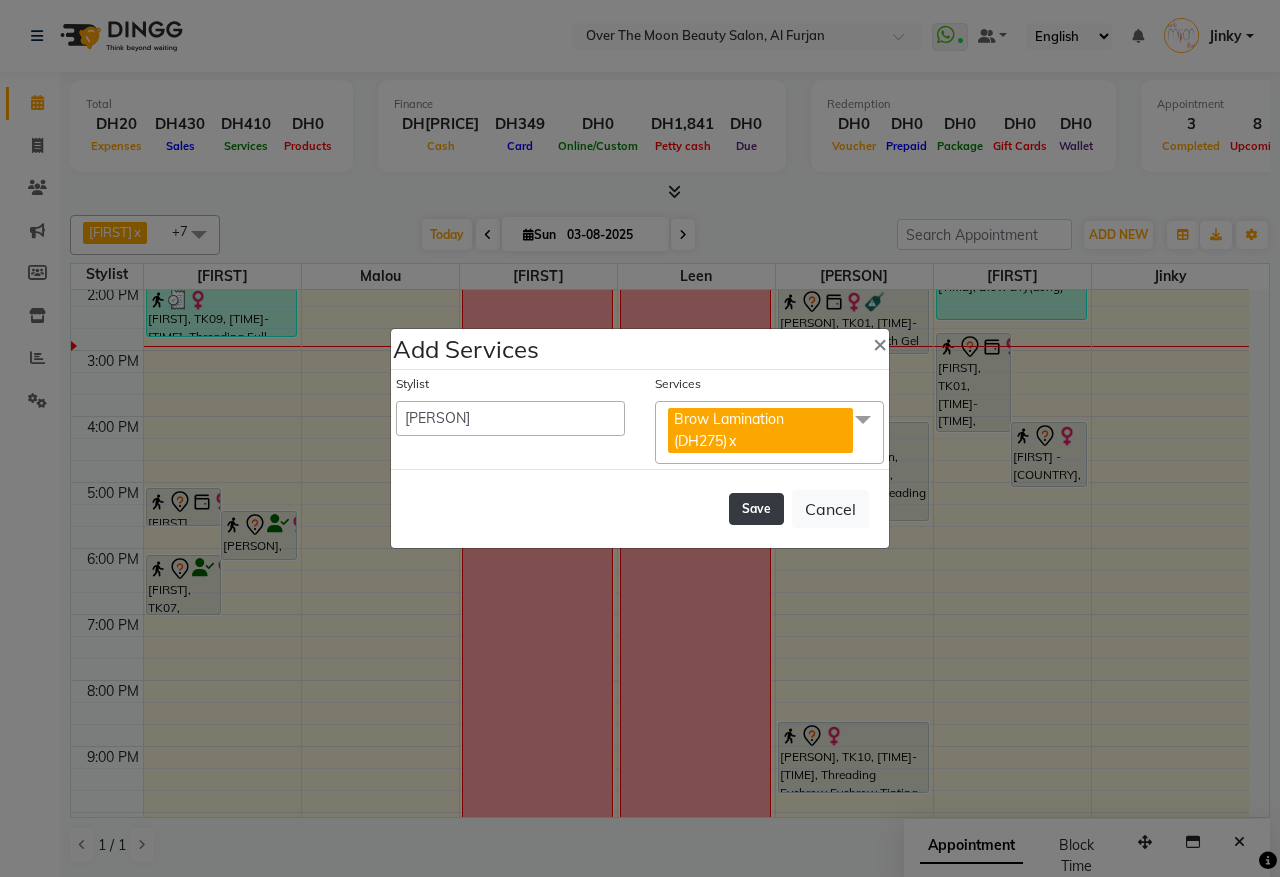 click on "Save" 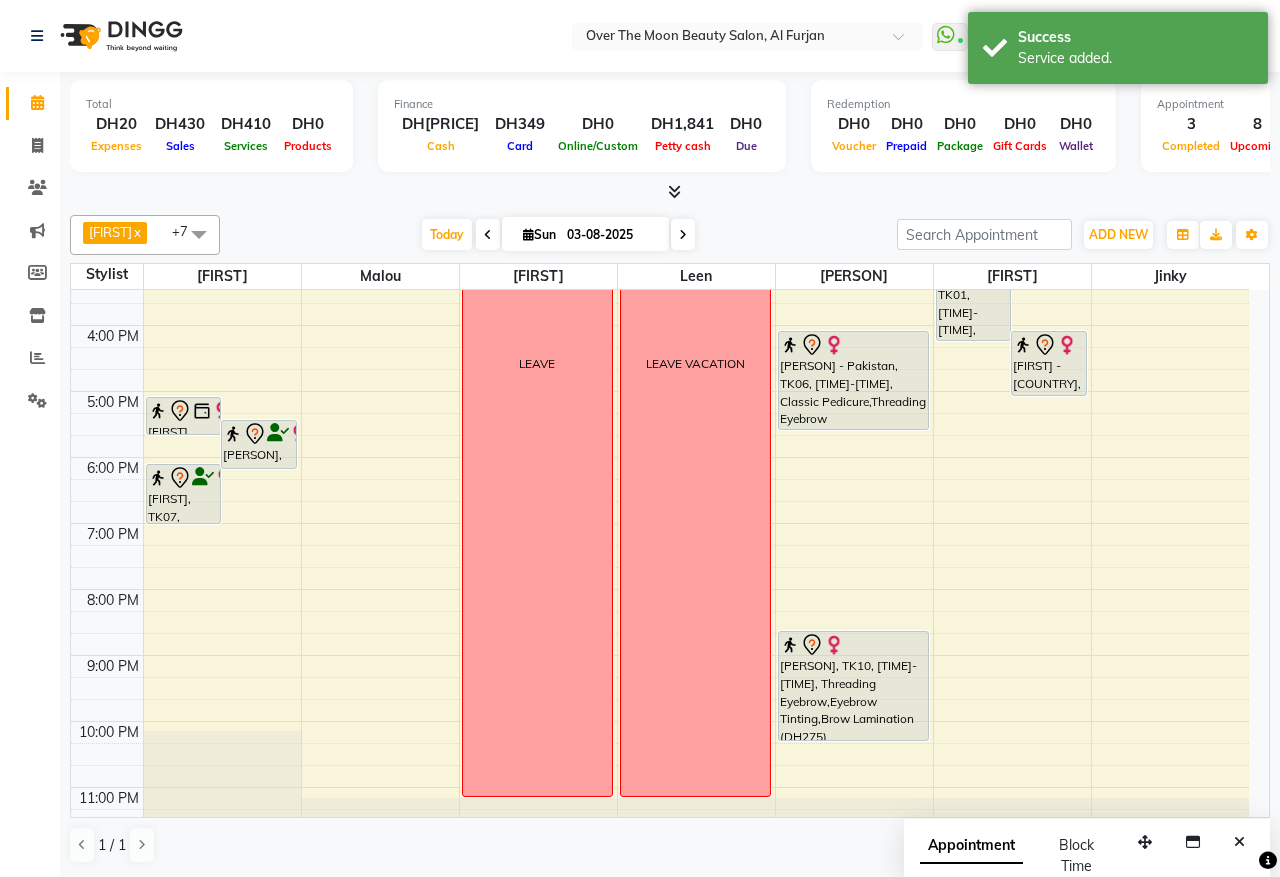 scroll, scrollTop: 473, scrollLeft: 0, axis: vertical 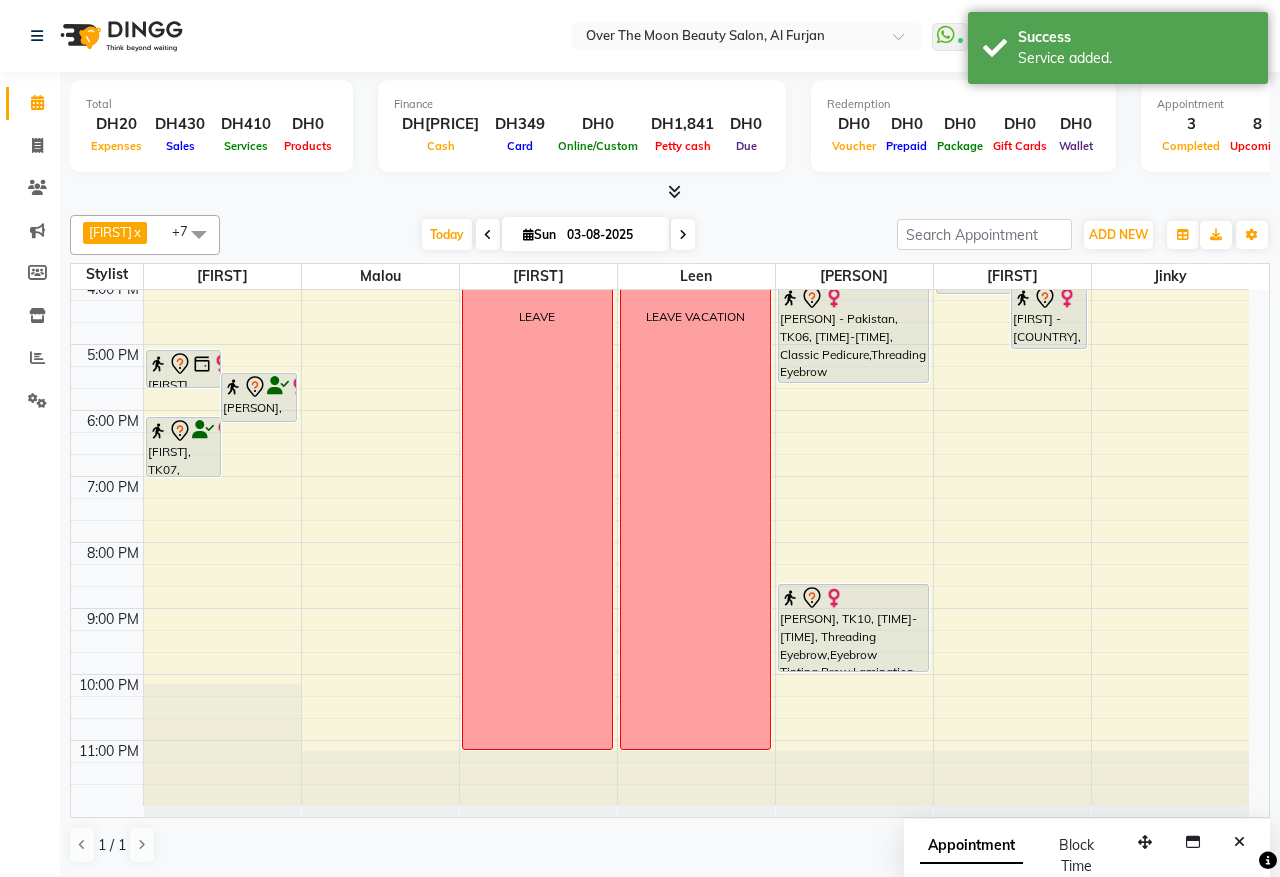 drag, startPoint x: 841, startPoint y: 692, endPoint x: 840, endPoint y: 678, distance: 14.035668 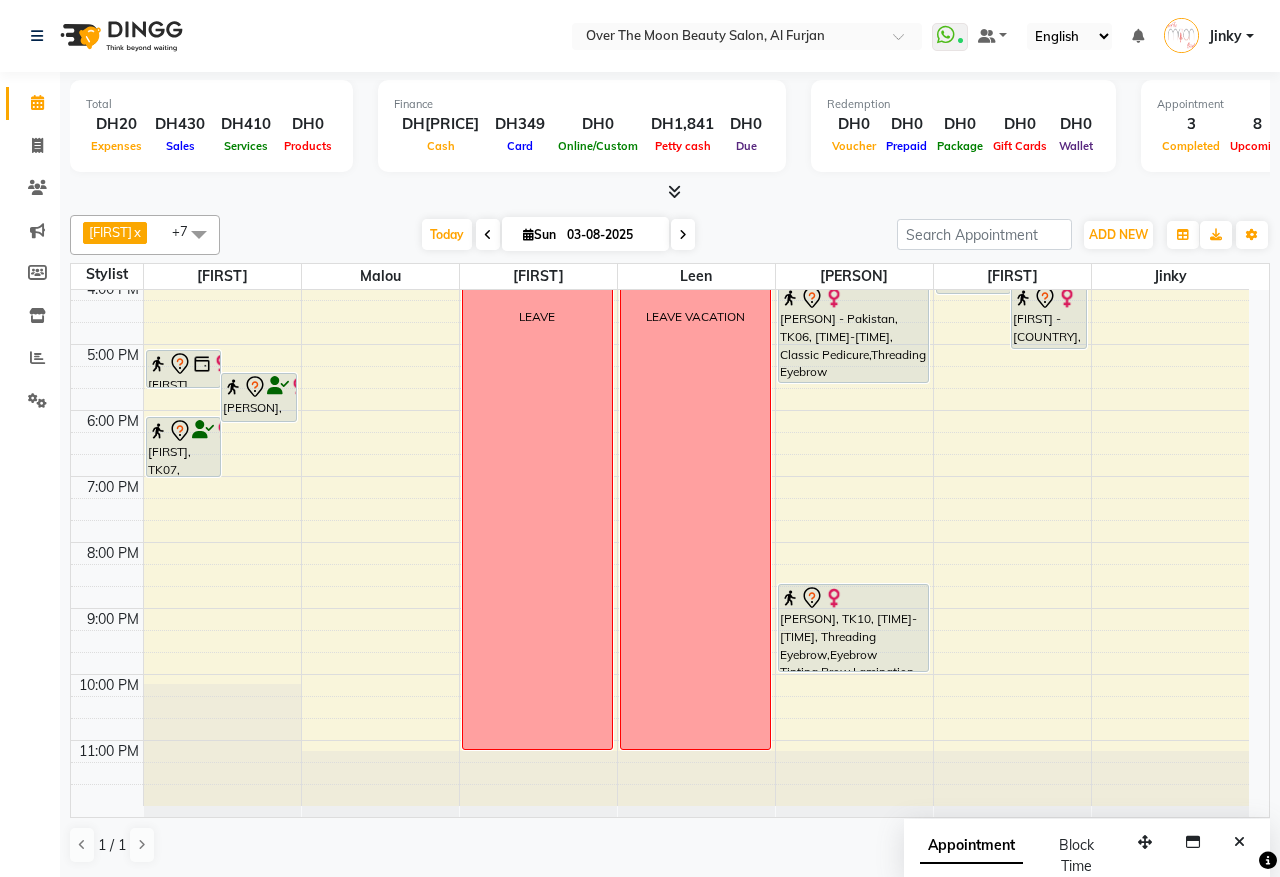 click at bounding box center [683, 235] 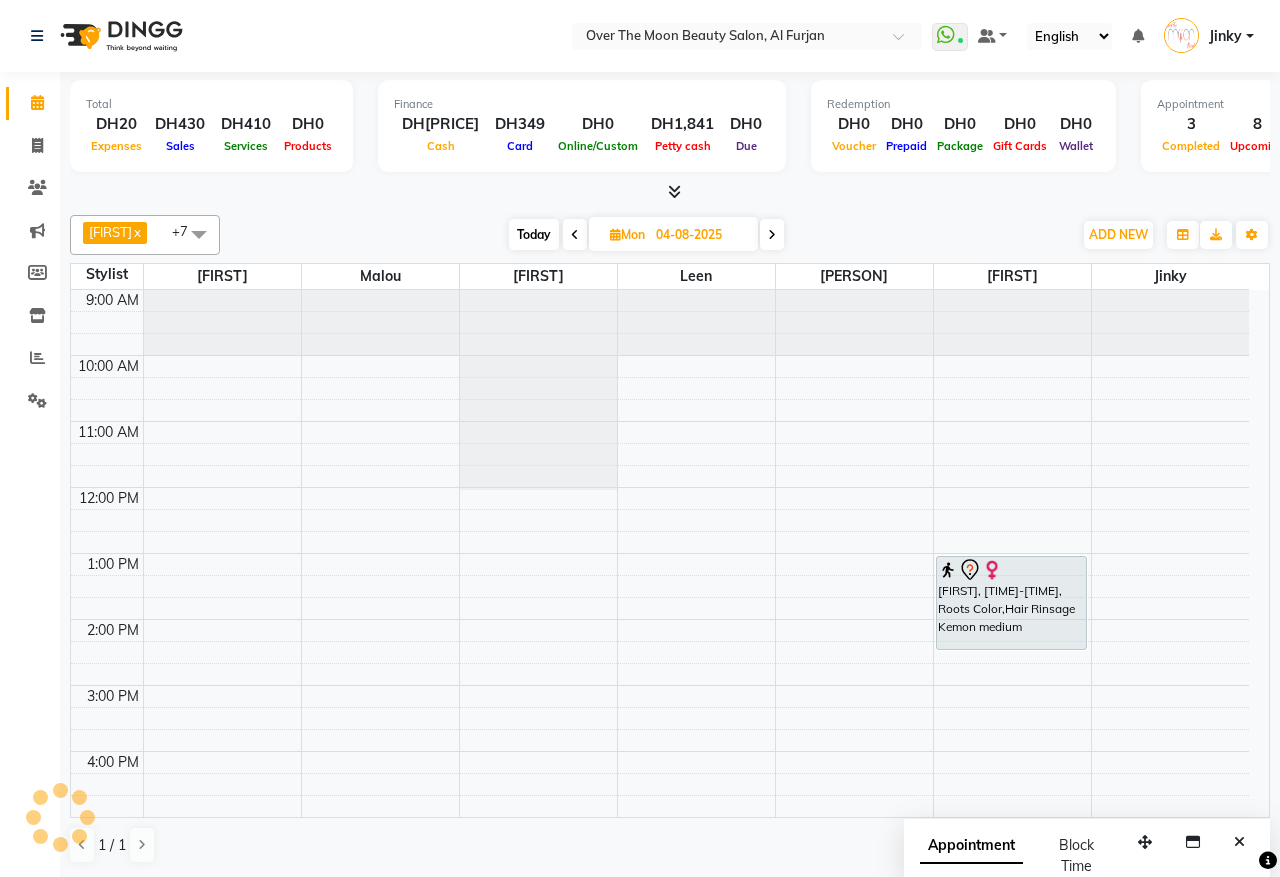 scroll, scrollTop: 0, scrollLeft: 0, axis: both 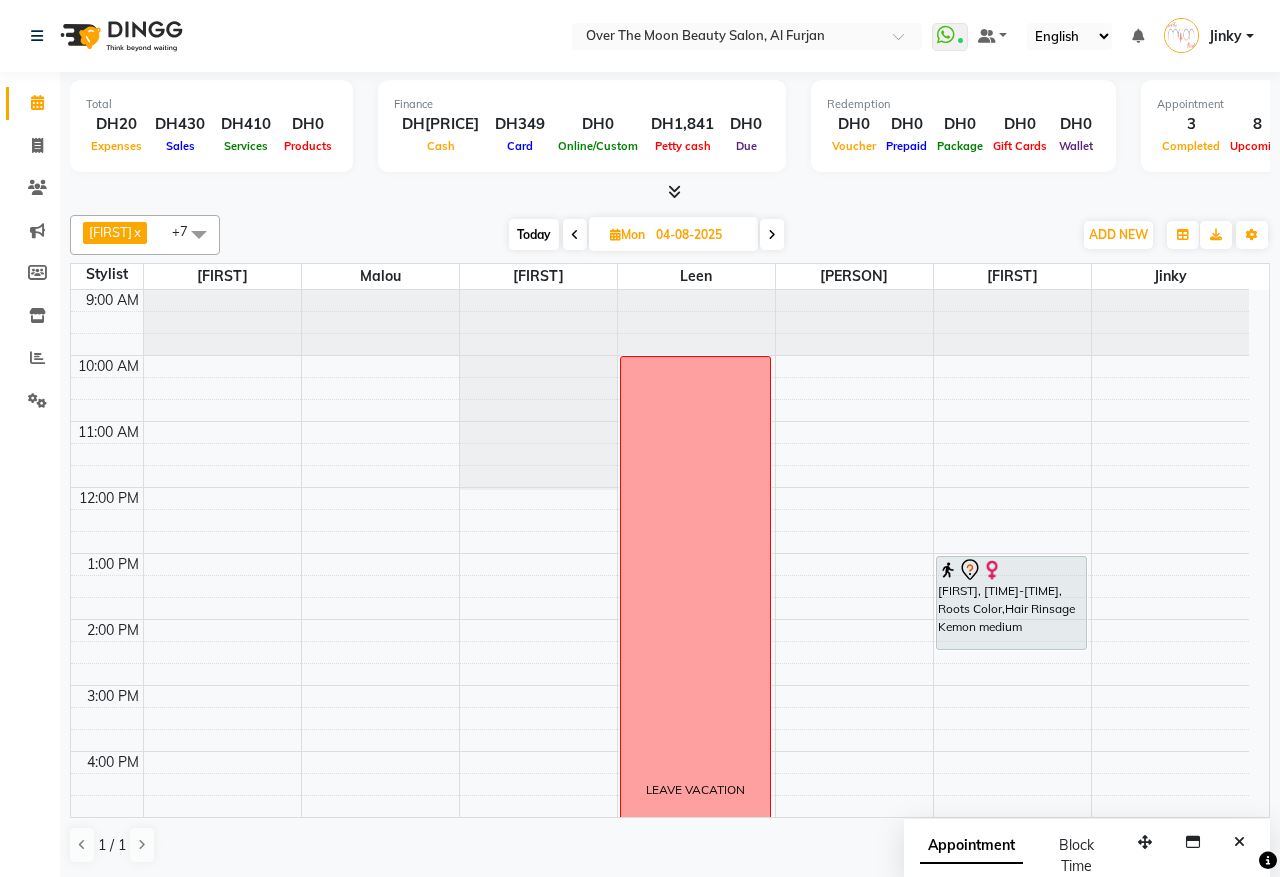 click on "Sara, 01:00 PM-02:25 PM, Roots Color,Hair Rinsage Kemon medium" at bounding box center [1011, 603] 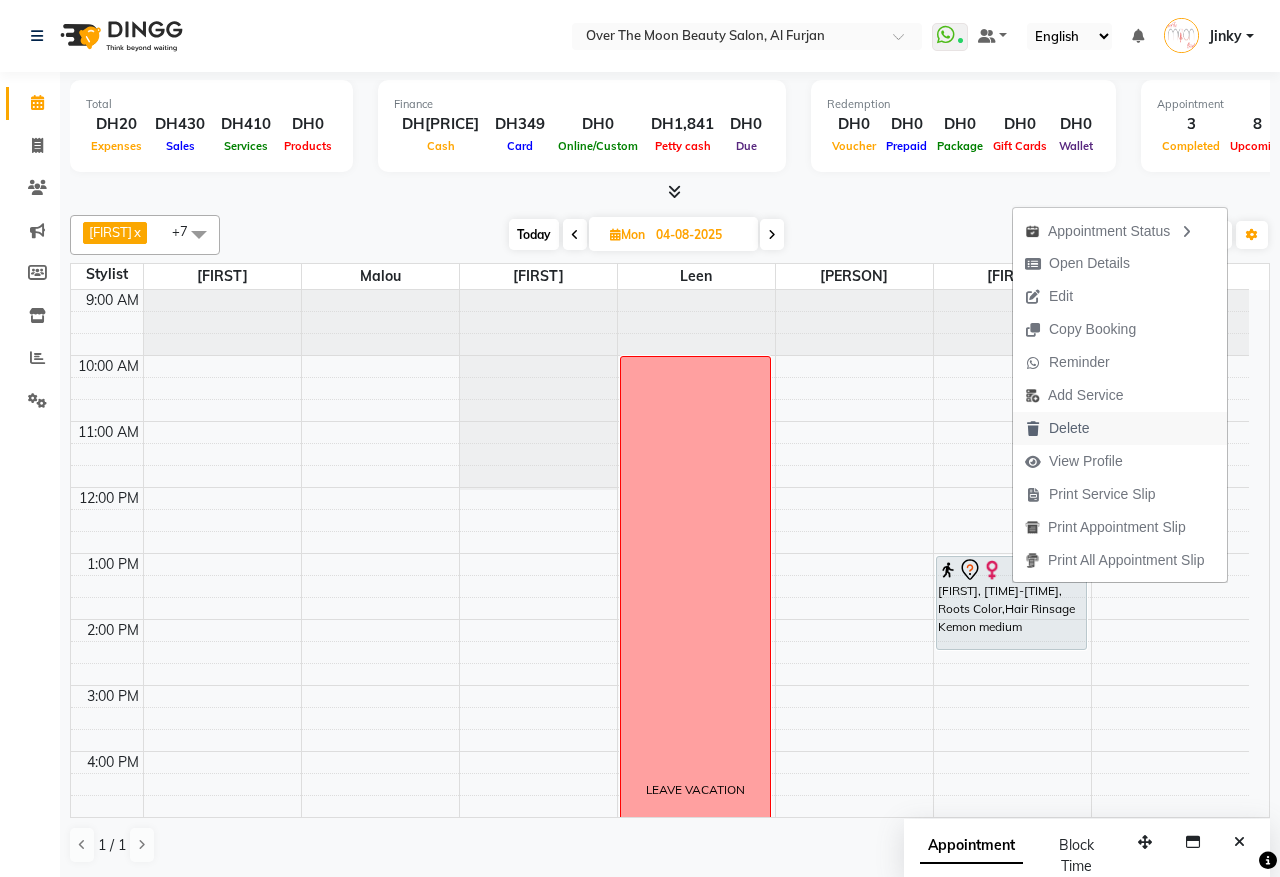 click on "Delete" at bounding box center [1069, 428] 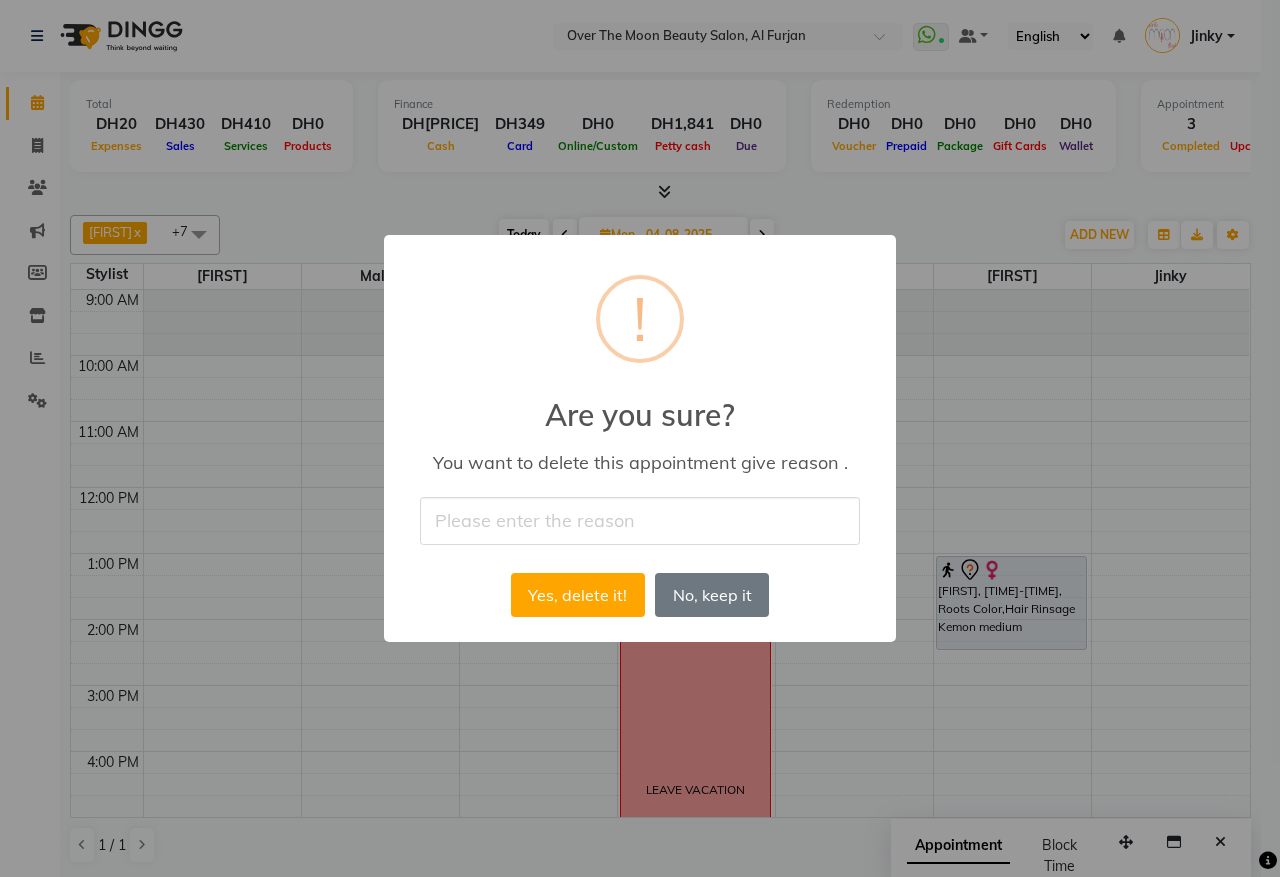 click at bounding box center [640, 520] 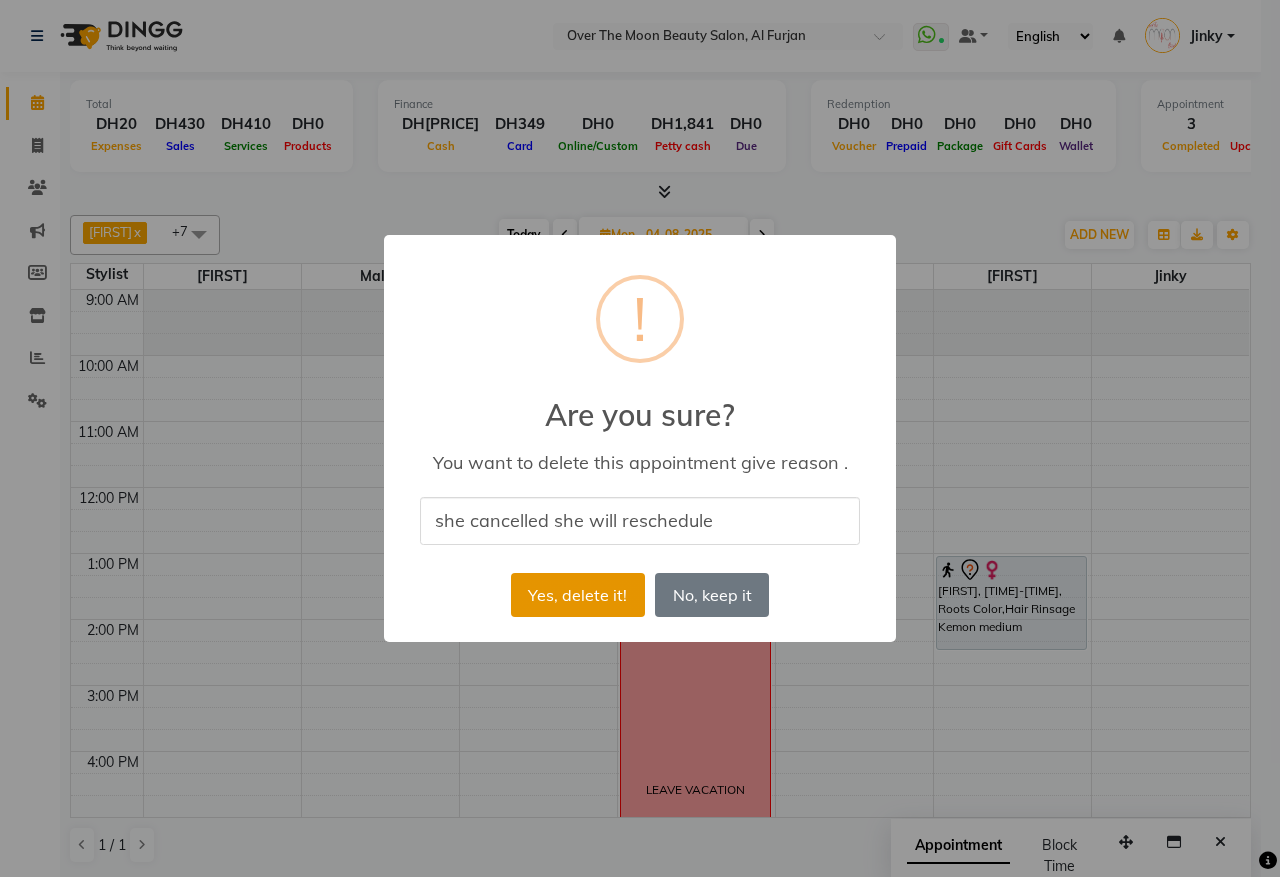 click on "Yes, delete it!" at bounding box center (578, 595) 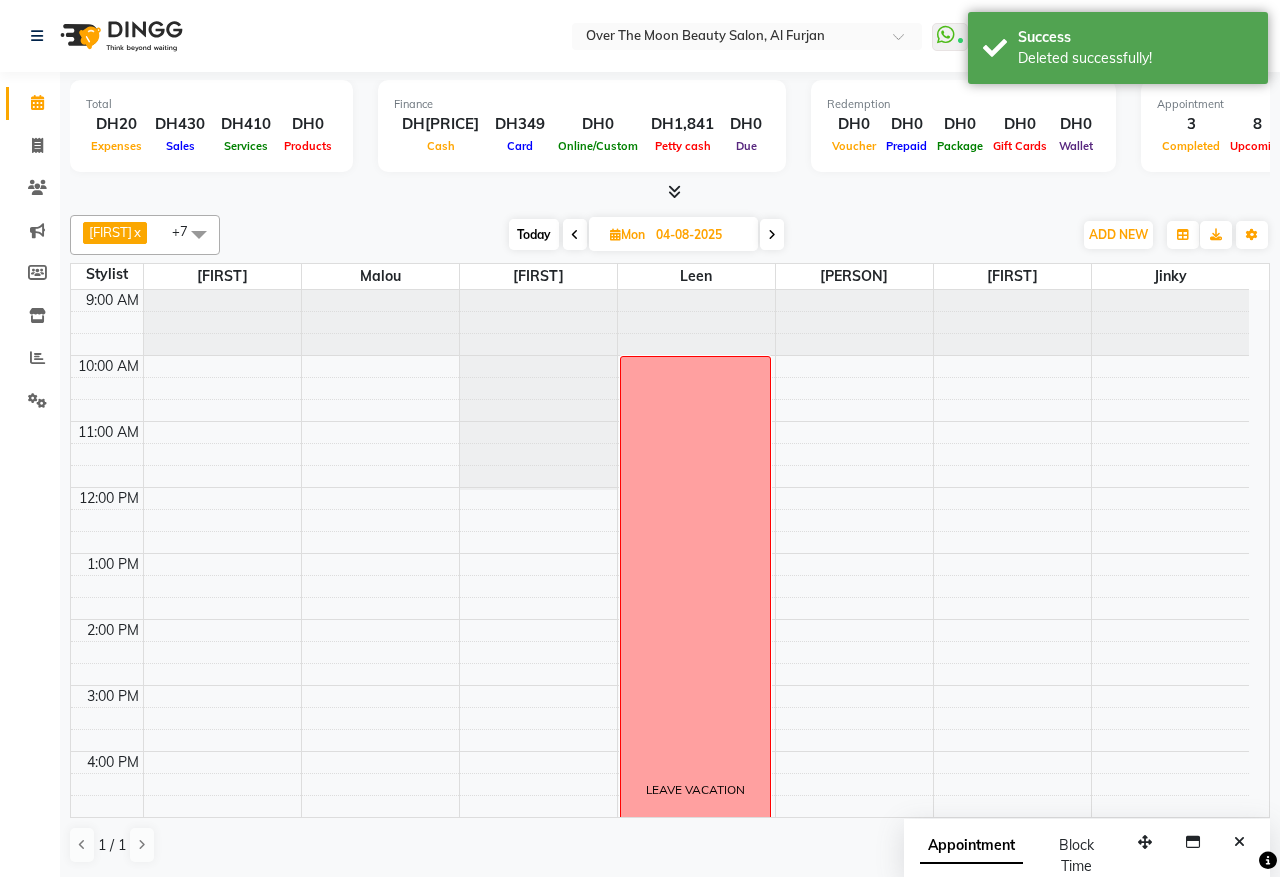 click on "Today" at bounding box center (534, 234) 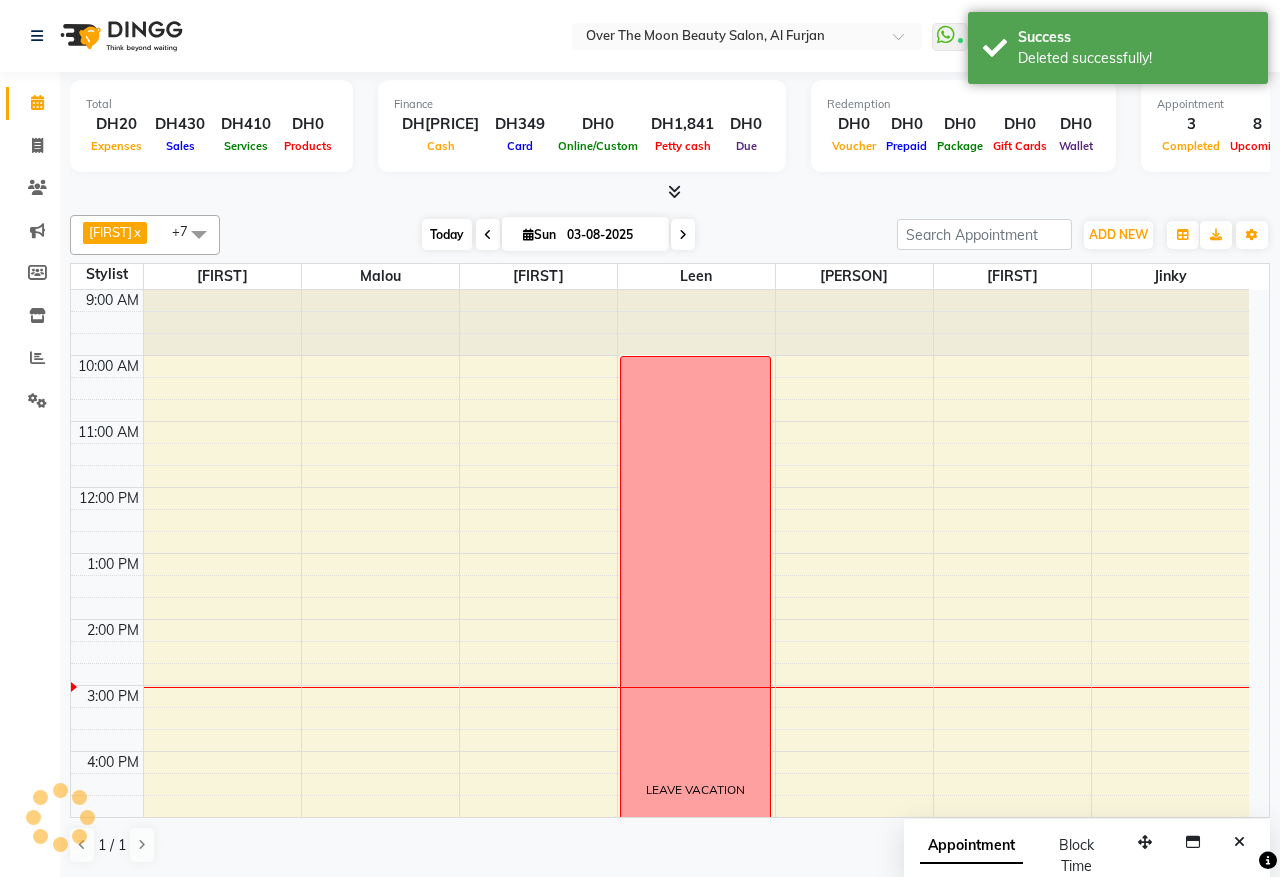 scroll, scrollTop: 335, scrollLeft: 0, axis: vertical 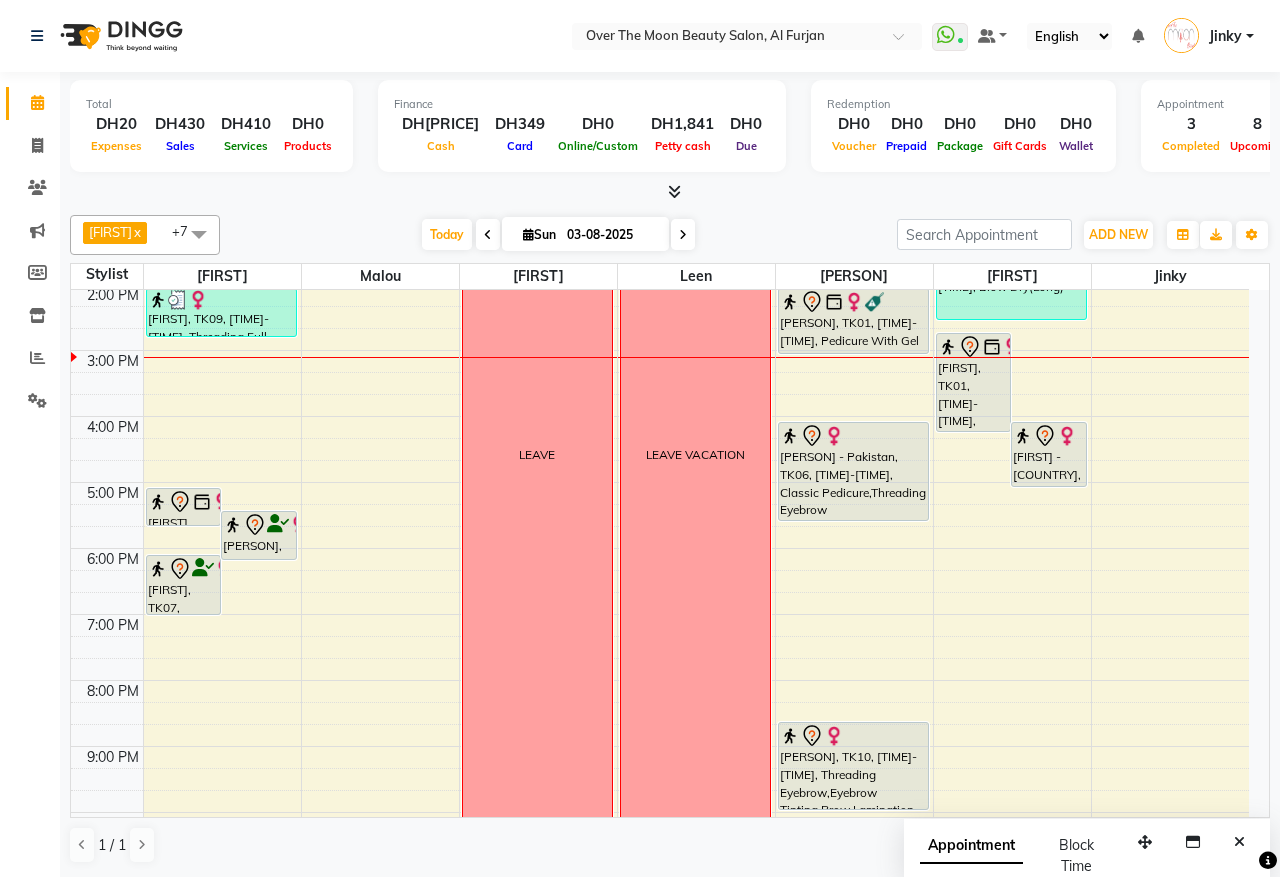 click on "9:00 AM 10:00 AM 11:00 AM 12:00 PM 1:00 PM 2:00 PM 3:00 PM 4:00 PM 5:00 PM 6:00 PM 7:00 PM 8:00 PM 9:00 PM 10:00 PM 11:00 PM             Harshitha Parikshith, TK04, 05:00 PM-05:35 PM, Eyelash Removal             Ridab, TK02, 05:20 PM-06:05 PM, Threading Eyebrow,Threading Upper Lip             Tasnim, TK07, 06:00 PM-06:55 PM, Blow Dry(Long)     gladz phillippines, TK05, 12:00 PM-01:40 PM, Natural Manicure (DH61),Natural Pedicure (DH72)     Jenan, TK09, 02:00 PM-02:45 PM, Threading Full Face (Without  Eyebrow)             Thilini, TK01, 01:00 PM-02:00 PM, Waxing Full Body(With Bikkini)  LEAVE   LEAVE VACATION              Thilini, TK01, 02:00 PM-03:00 PM, Pedicure With Gel Polish             Shaira - Pakistan, TK06, 04:00 PM-05:30 PM, Classic Pedicure,Threading Eyebrow             Cynthia Cobas, TK10, 08:30 PM-09:50 PM, Threading Eyebrow,Eyebrow Tinting,Brow Lamination (DH275)             Thilini, TK01, 02:40 PM-04:10 PM, Manicure With Gel Polish,Adds On French Gel Color hands (DH55)" at bounding box center (660, 449) 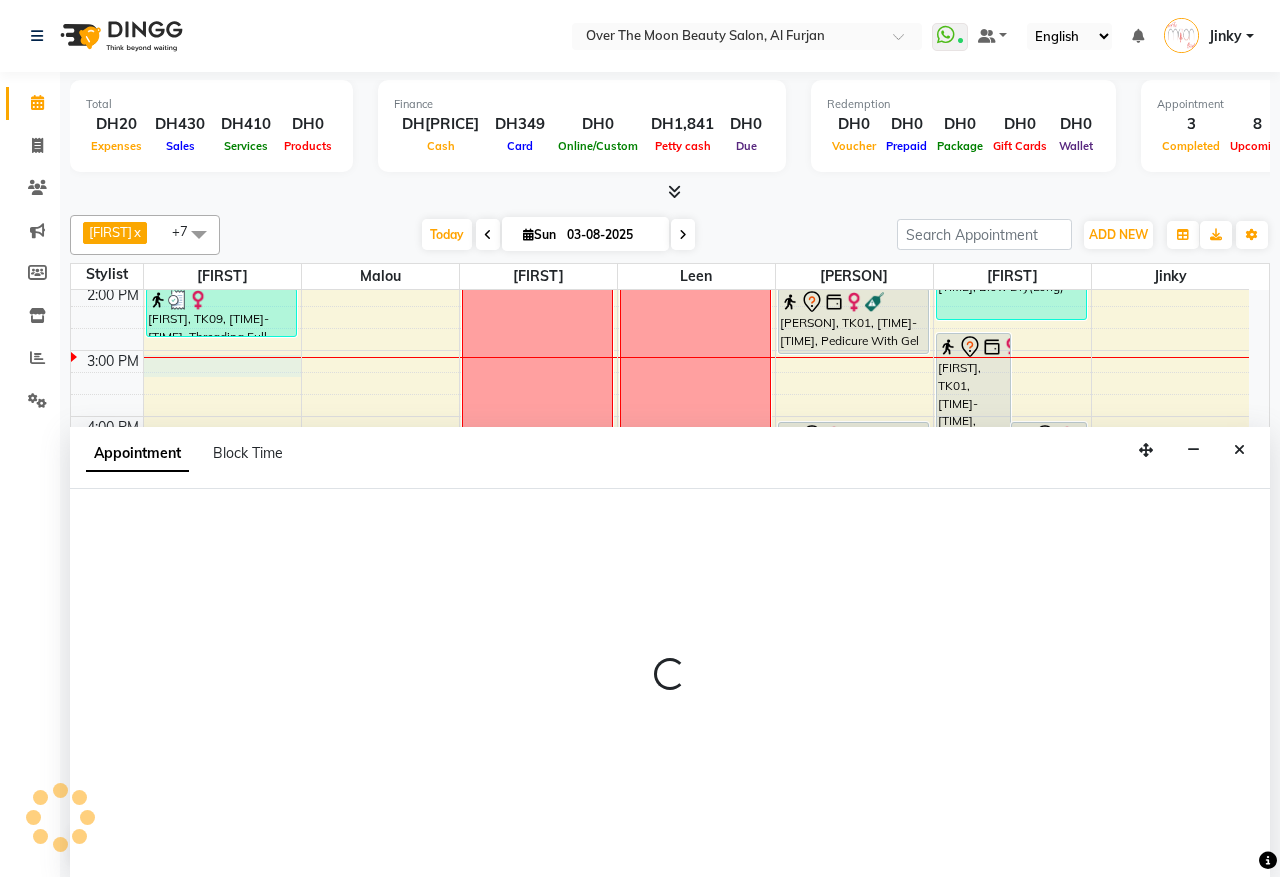 select on "20146" 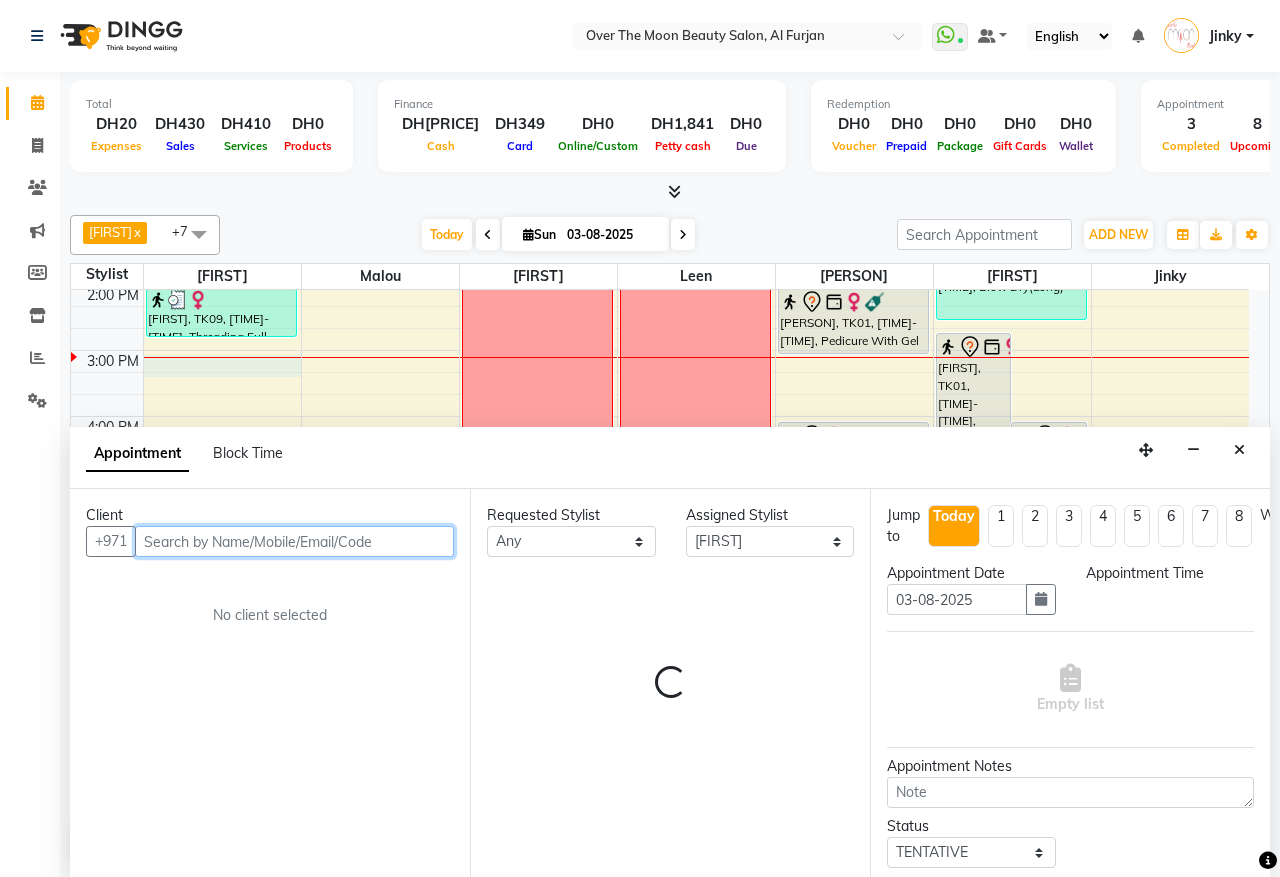 select on "900" 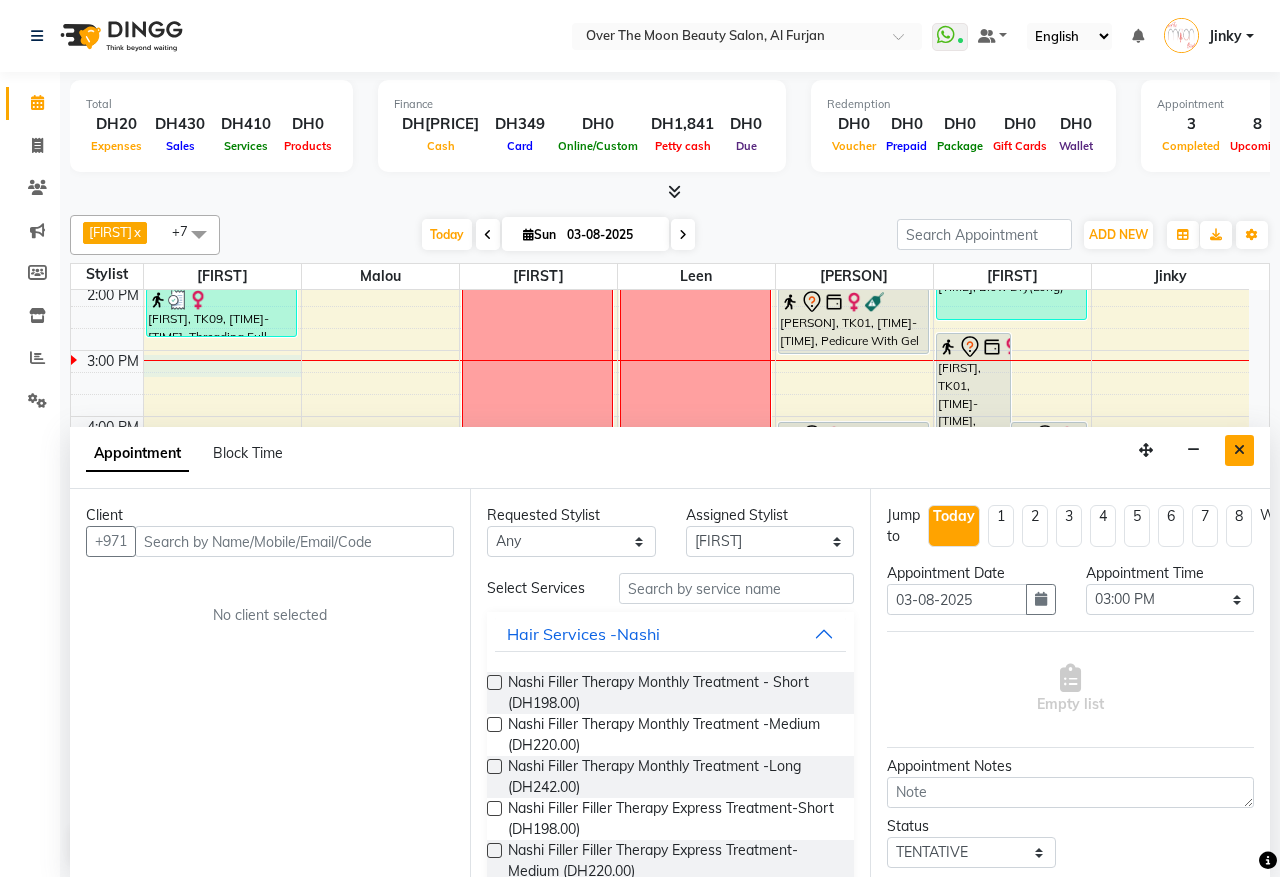 click at bounding box center [1239, 450] 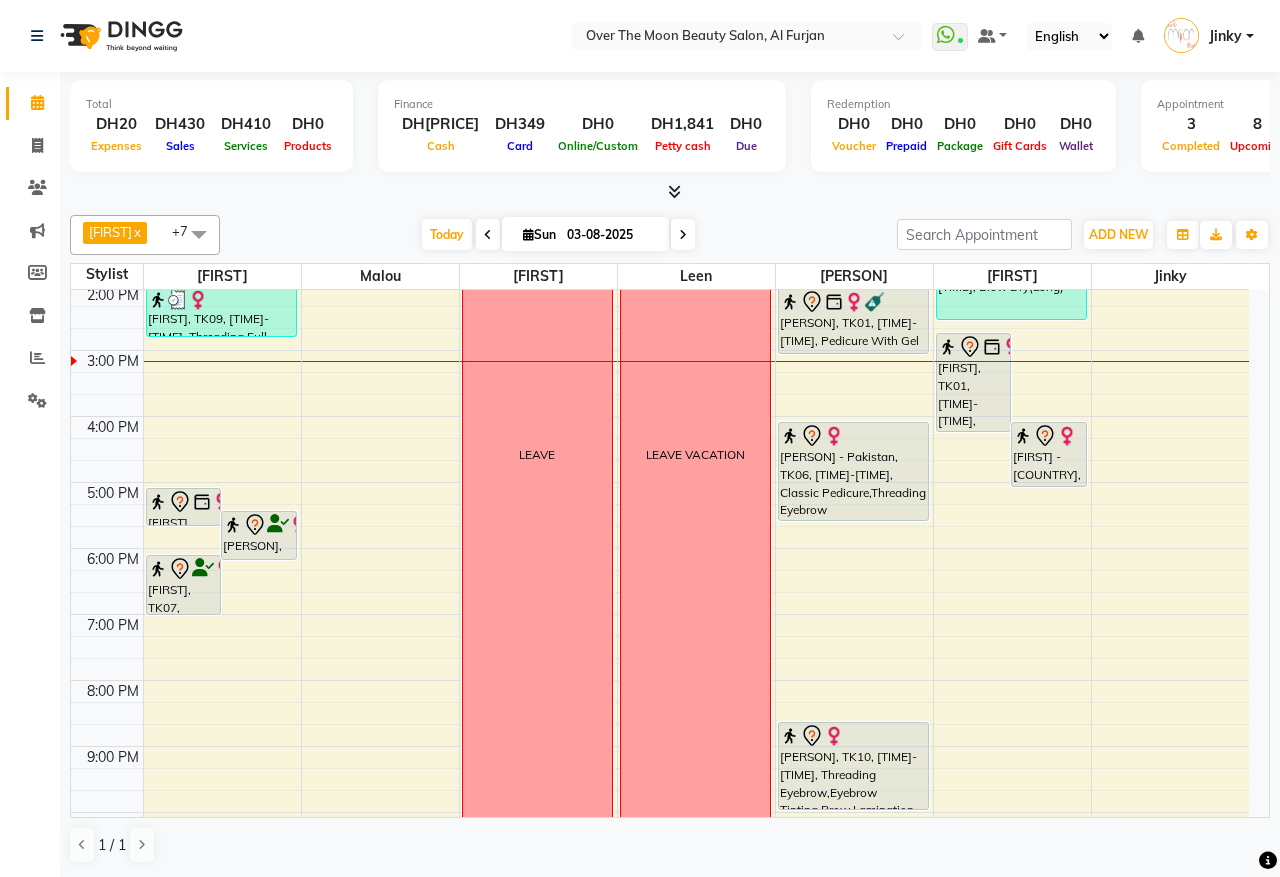 click at bounding box center [184, 614] 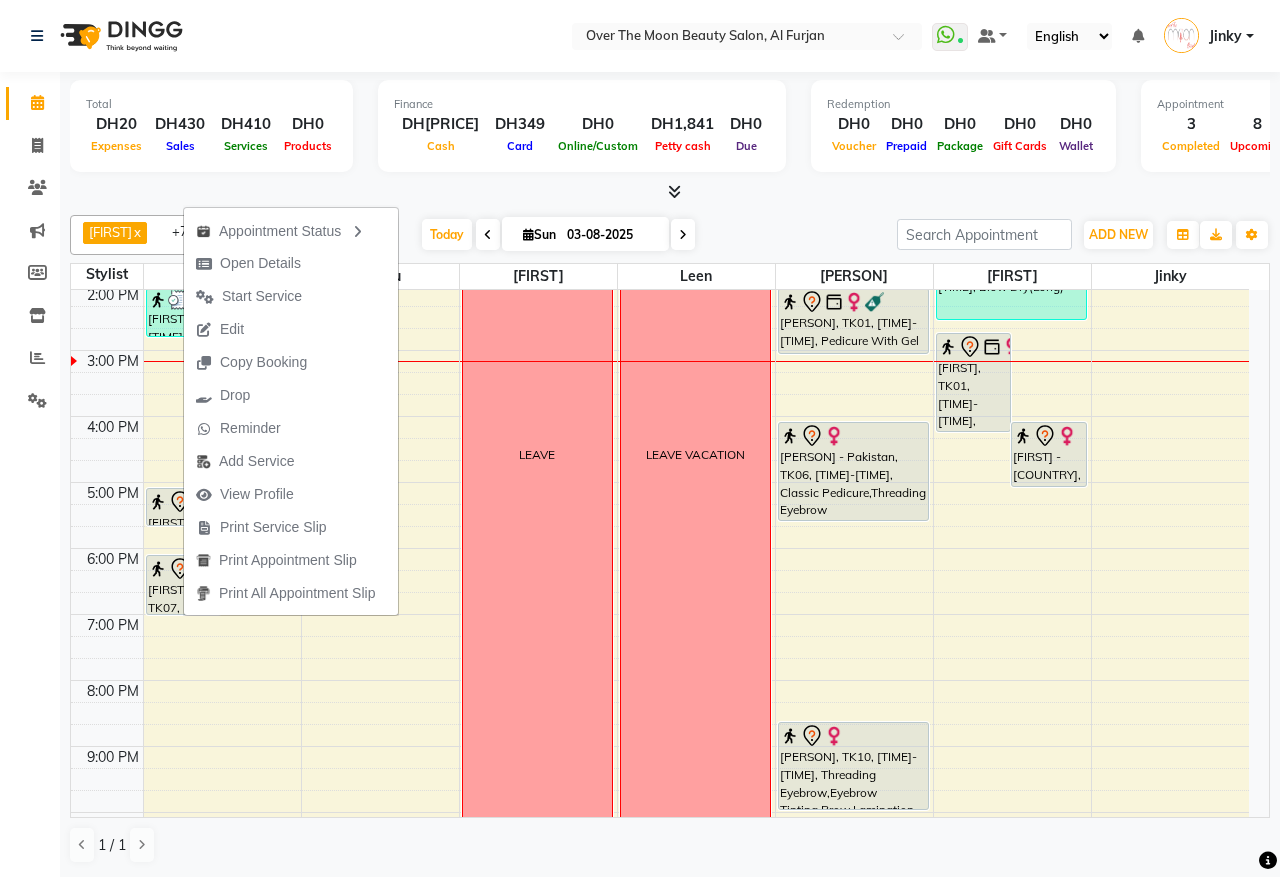 click on "Calendar  Invoice  Clients  Marketing  Members  Inventory  Reports  Settings Completed InProgress Upcoming Dropped Tentative Check-In Confirm Bookings Segments Page Builder" 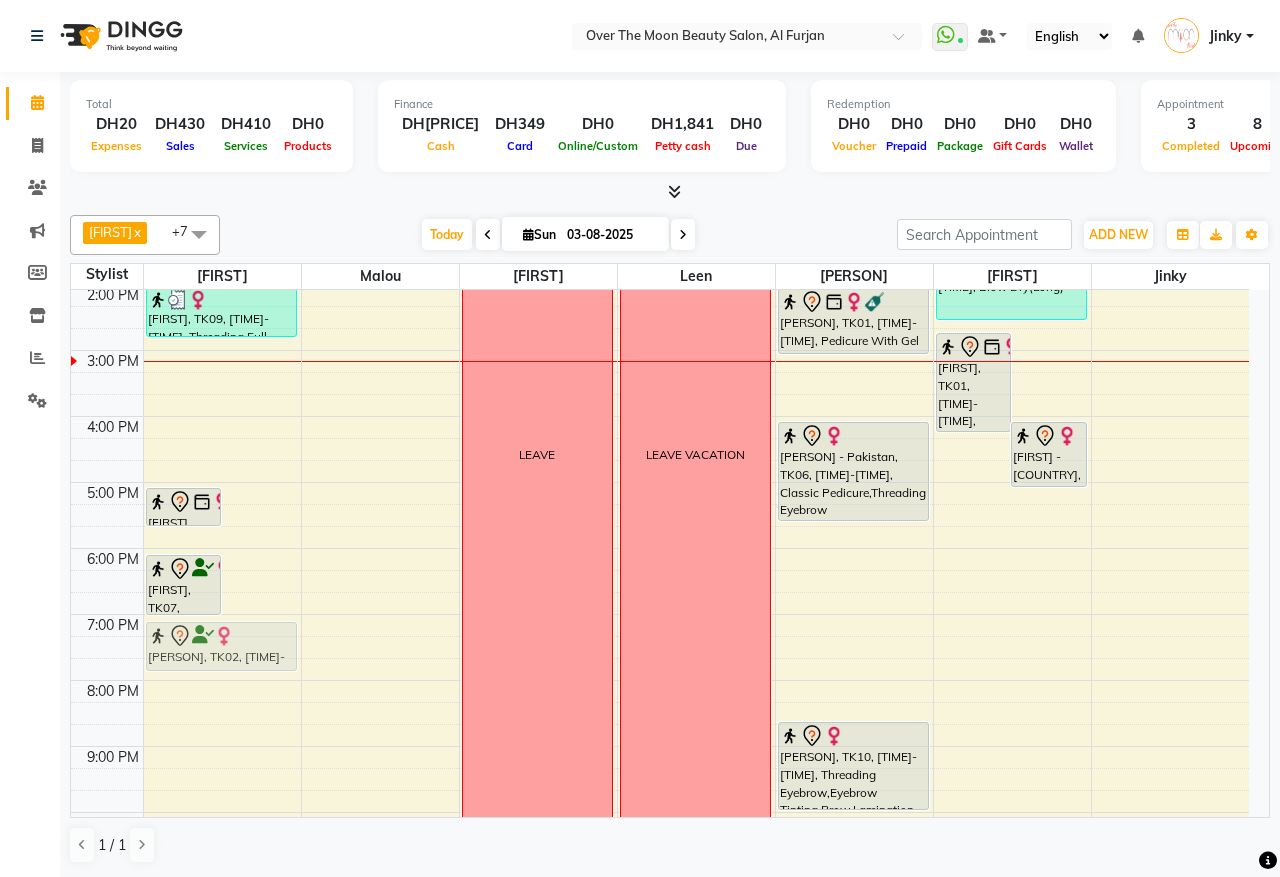 drag, startPoint x: 265, startPoint y: 537, endPoint x: 275, endPoint y: 657, distance: 120.41595 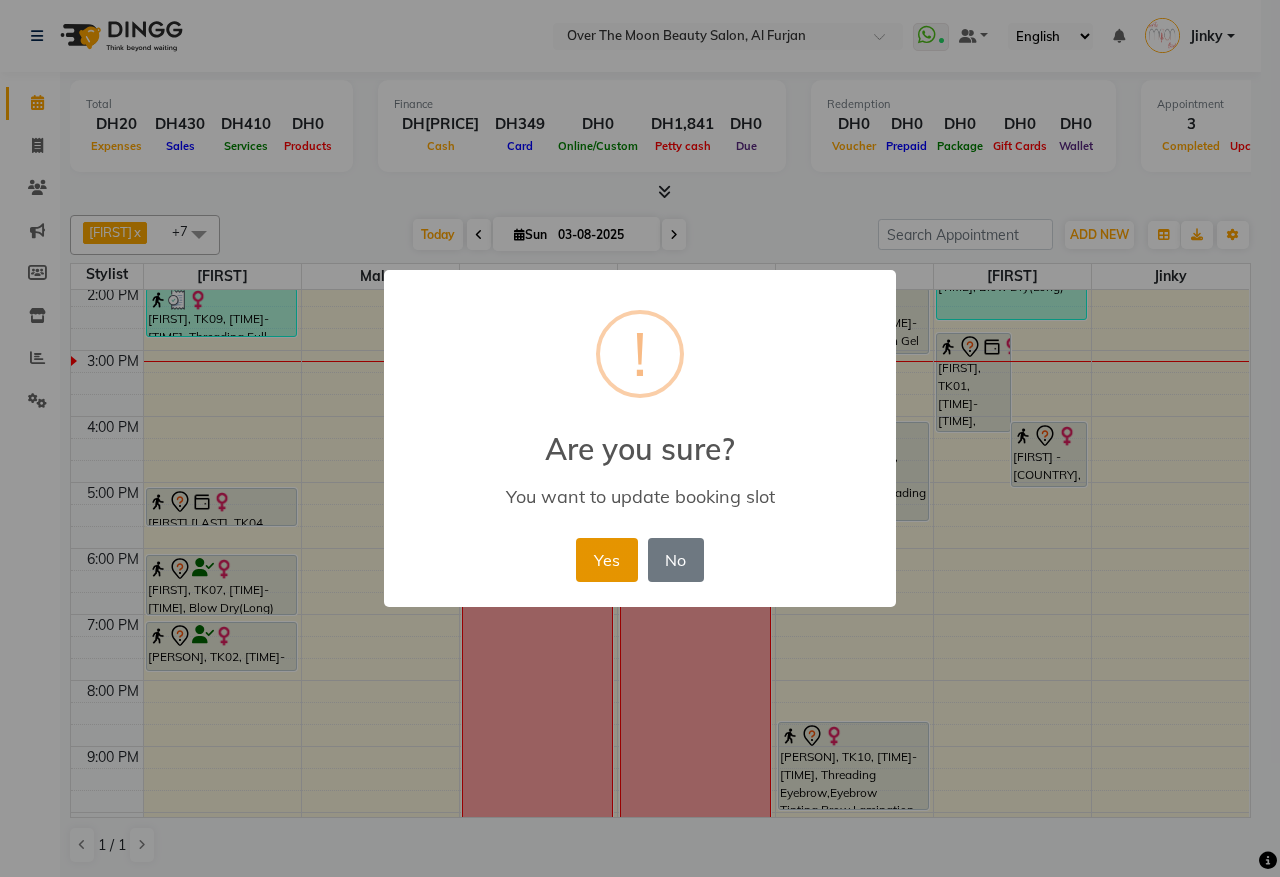 click on "Yes" at bounding box center [606, 560] 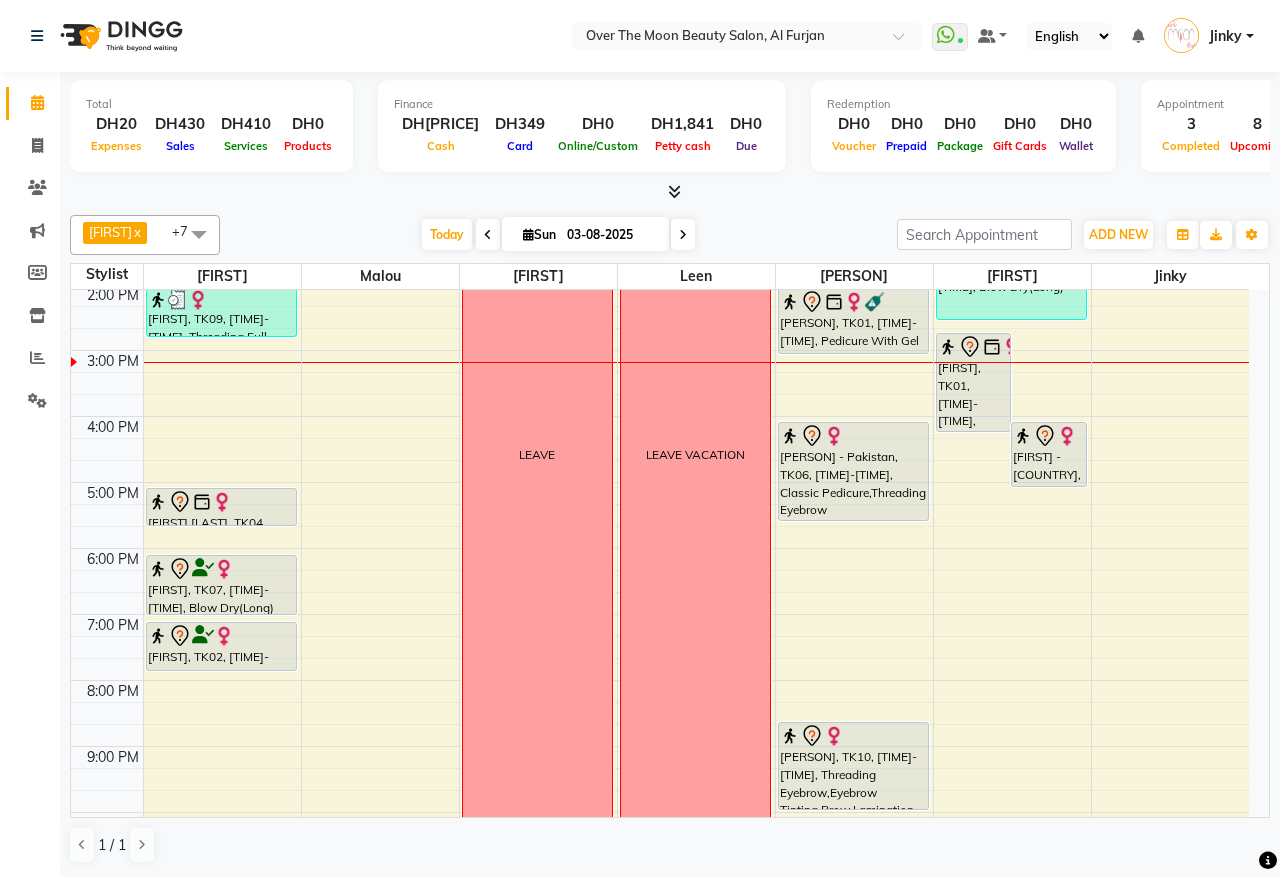 click on "9:00 AM 10:00 AM 11:00 AM 12:00 PM 1:00 PM 2:00 PM 3:00 PM 4:00 PM 5:00 PM 6:00 PM 7:00 PM 8:00 PM 9:00 PM 10:00 PM 11:00 PM     gladz phillippines, TK05, 12:00 PM-01:40 PM, Natural Manicure (DH61),Natural Pedicure (DH72)     Jenan, TK09, 02:00 PM-02:45 PM, Threading Full Face (Without  Eyebrow)             Harshitha Parikshith, TK04, 05:00 PM-05:35 PM, Eyelash Removal             Tasnim, TK07, 06:00 PM-06:55 PM, Blow Dry(Long)             Ridab, TK02, 07:00 PM-07:45 PM, Threading Eyebrow,Threading Upper Lip             Thilini, TK01, 01:00 PM-02:00 PM, Waxing Full Body(With Bikkini)  LEAVE   LEAVE VACATION              Thilini, TK01, 02:00 PM-03:00 PM, Pedicure With Gel Polish             Shaira - Pakistan, TK06, 04:00 PM-05:30 PM, Classic Pedicure,Threading Eyebrow             Cynthia Cobas, TK10, 08:30 PM-09:50 PM, Threading Eyebrow,Eyebrow Tinting,Brow Lamination (DH275)             Thilini, TK01, 02:40 PM-04:10 PM, Manicure With Gel Polish,Adds On French Gel Color hands (DH55)" at bounding box center (660, 449) 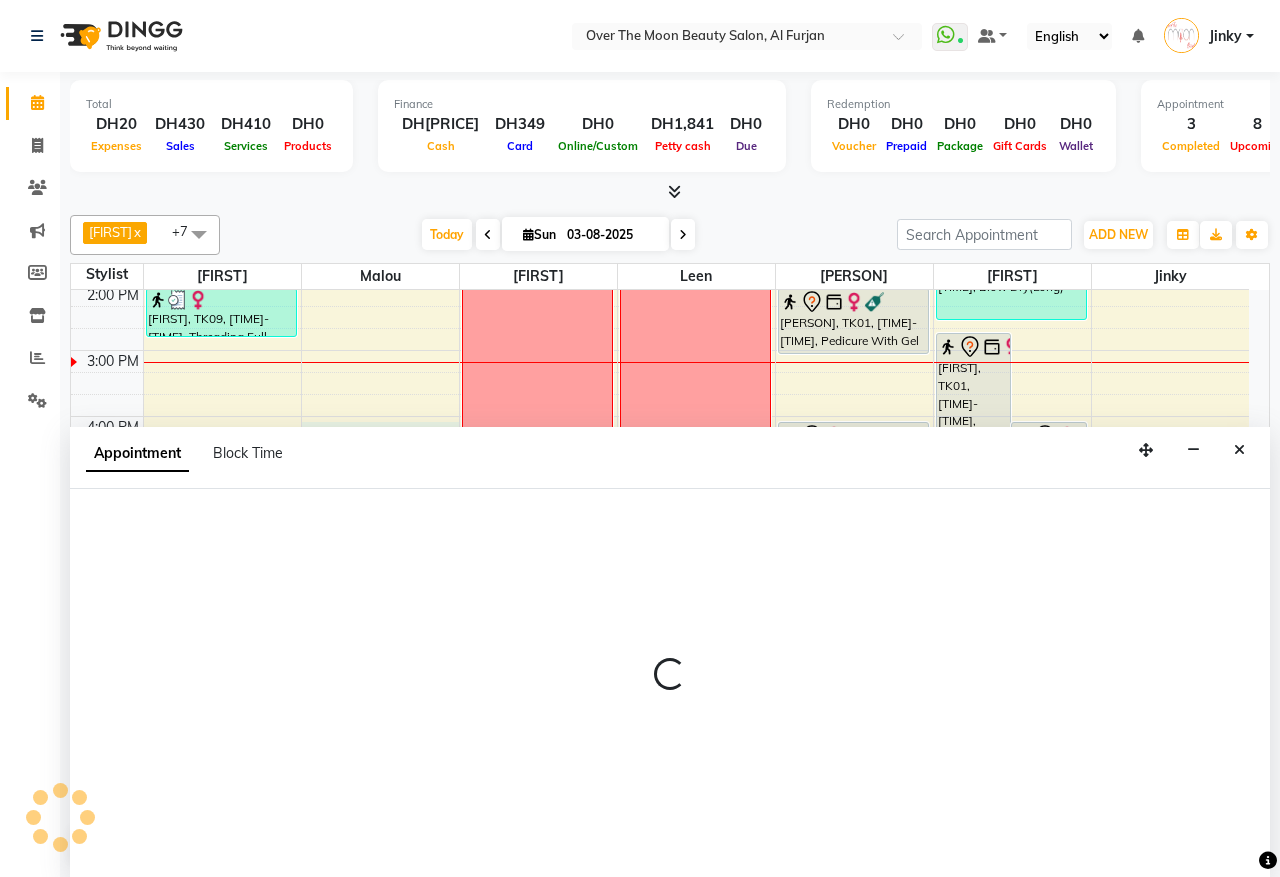 select on "23036" 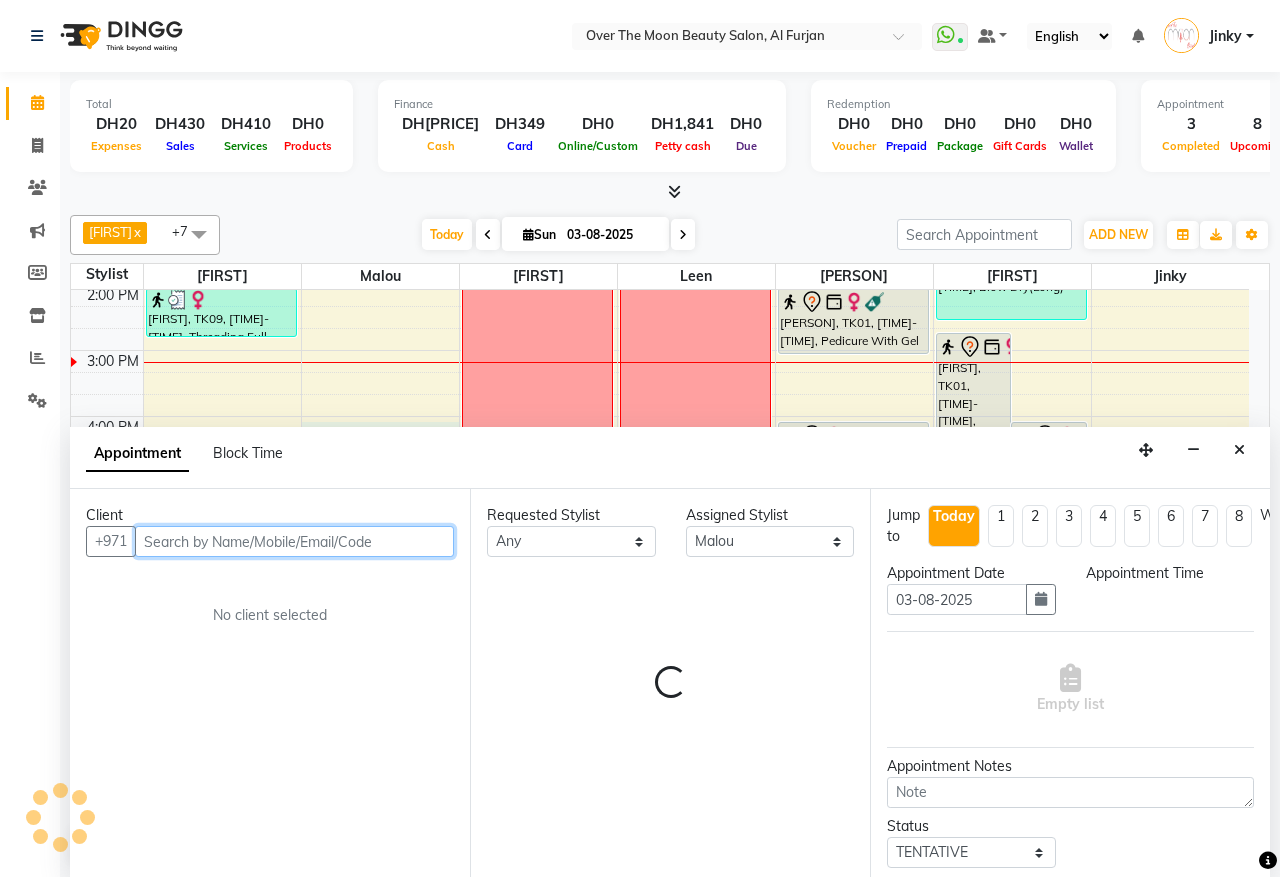 select on "960" 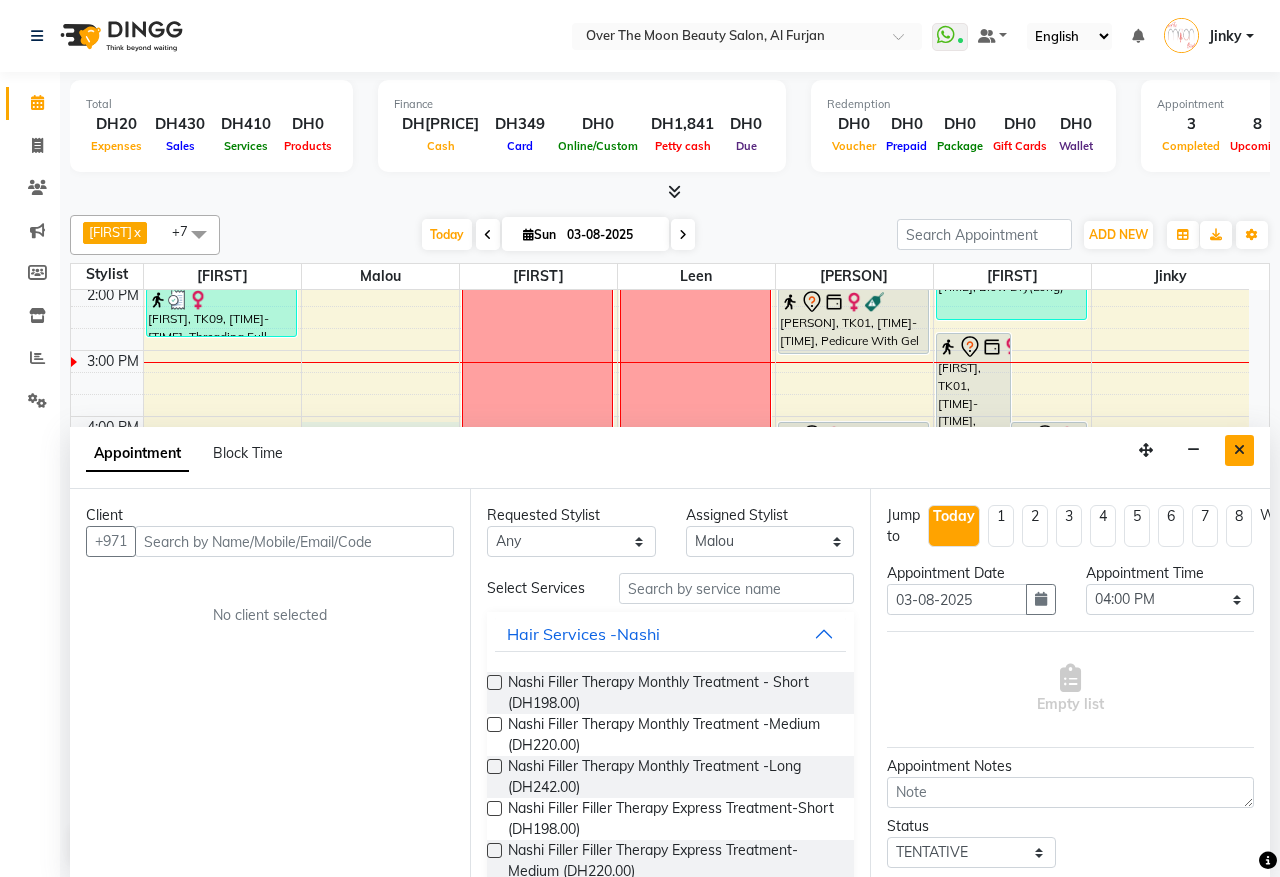 click at bounding box center [1239, 450] 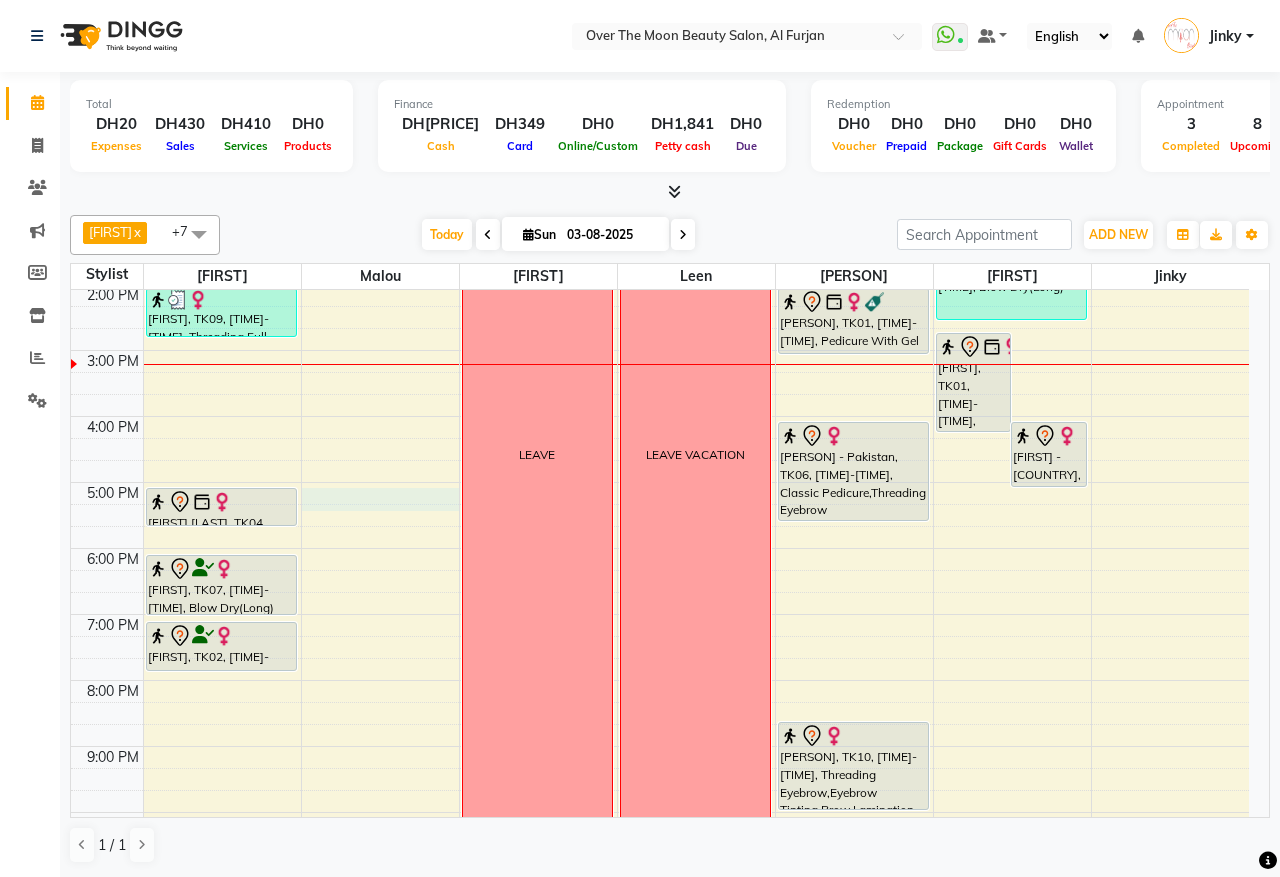 click on "9:00 AM 10:00 AM 11:00 AM 12:00 PM 1:00 PM 2:00 PM 3:00 PM 4:00 PM 5:00 PM 6:00 PM 7:00 PM 8:00 PM 9:00 PM 10:00 PM 11:00 PM     gladz phillippines, TK05, 12:00 PM-01:40 PM, Natural Manicure (DH61),Natural Pedicure (DH72)     Jenan, TK09, 02:00 PM-02:45 PM, Threading Full Face (Without  Eyebrow)             Harshitha Parikshith, TK04, 05:00 PM-05:35 PM, Eyelash Removal             Tasnim, TK07, 06:00 PM-06:55 PM, Blow Dry(Long)             Ridab, TK02, 07:00 PM-07:45 PM, Threading Eyebrow,Threading Upper Lip             Thilini, TK01, 01:00 PM-02:00 PM, Waxing Full Body(With Bikkini)  LEAVE   LEAVE VACATION              Thilini, TK01, 02:00 PM-03:00 PM, Pedicure With Gel Polish             Shaira - Pakistan, TK06, 04:00 PM-05:30 PM, Classic Pedicure,Threading Eyebrow             Cynthia Cobas, TK10, 08:30 PM-09:50 PM, Threading Eyebrow,Eyebrow Tinting,Brow Lamination (DH275)             Thilini, TK01, 02:40 PM-04:10 PM, Manicure With Gel Polish,Adds On French Gel Color hands (DH55)" at bounding box center (660, 449) 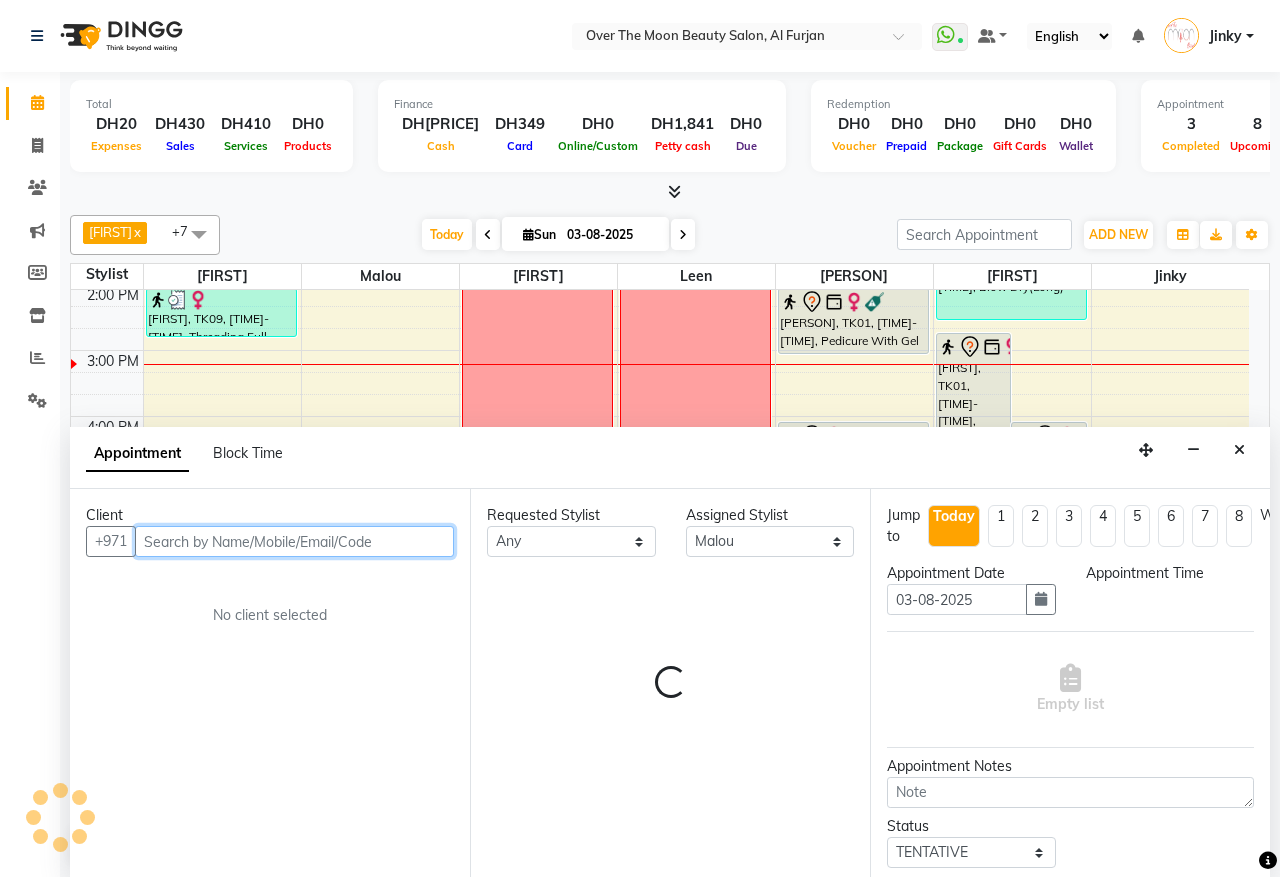 select on "1020" 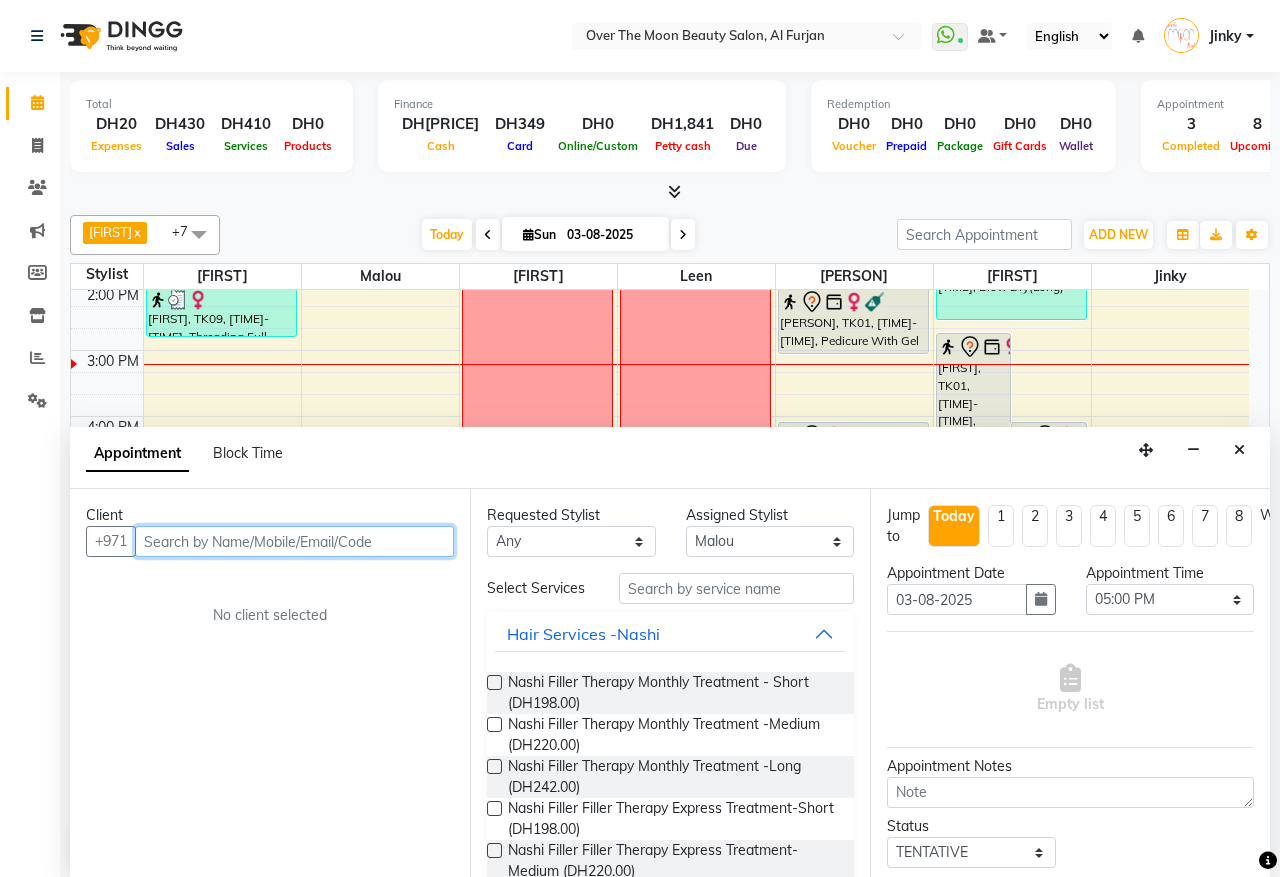 click at bounding box center (294, 541) 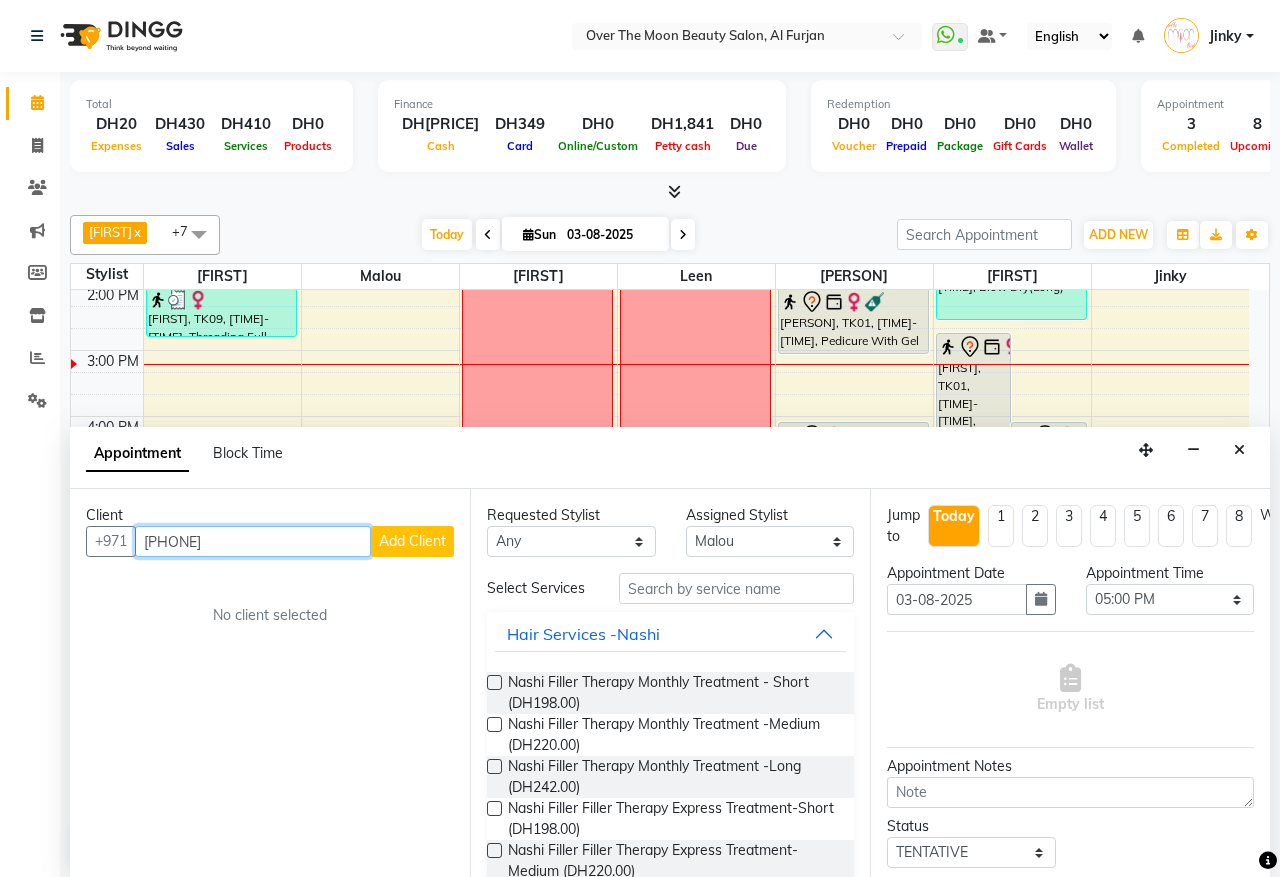 type on "559473929" 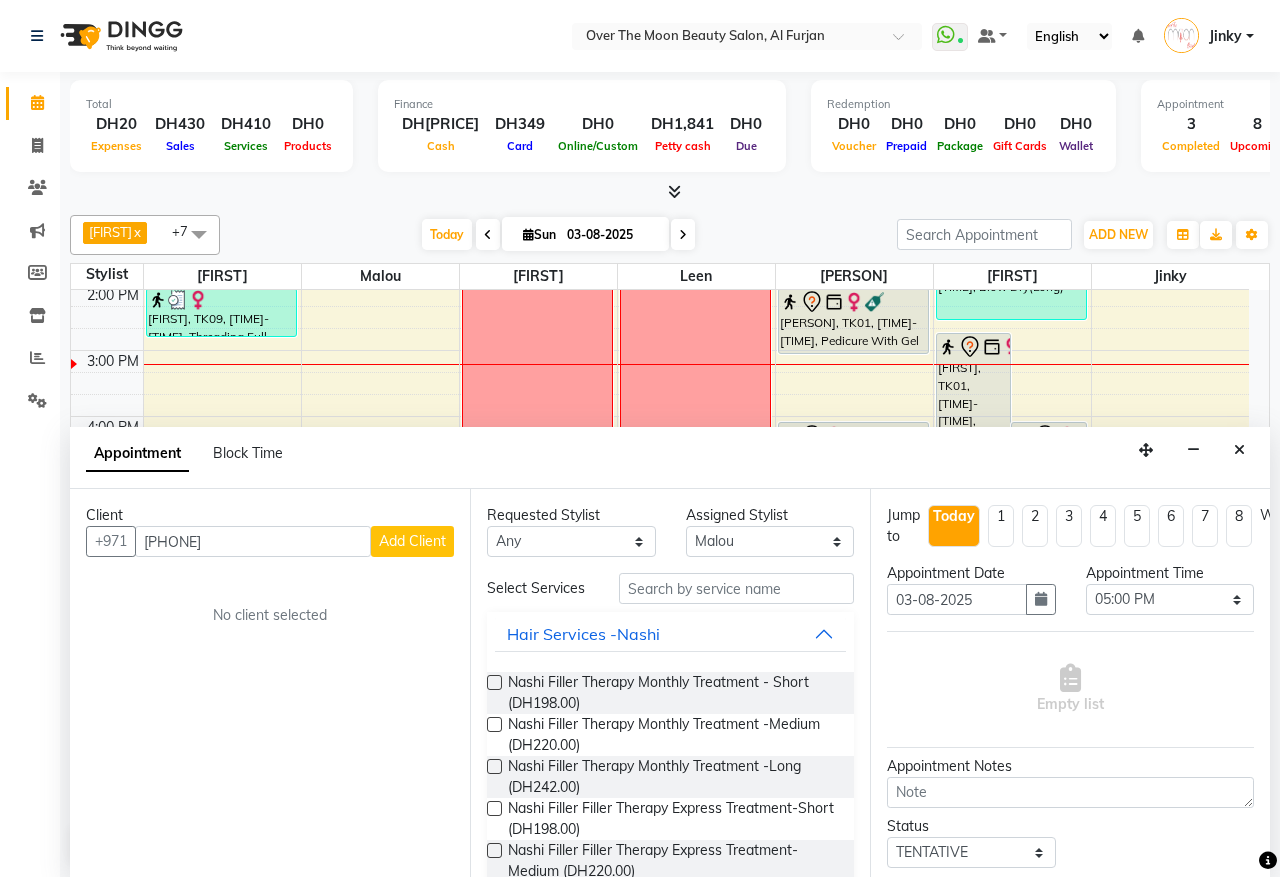 click on "Add Client" at bounding box center [412, 541] 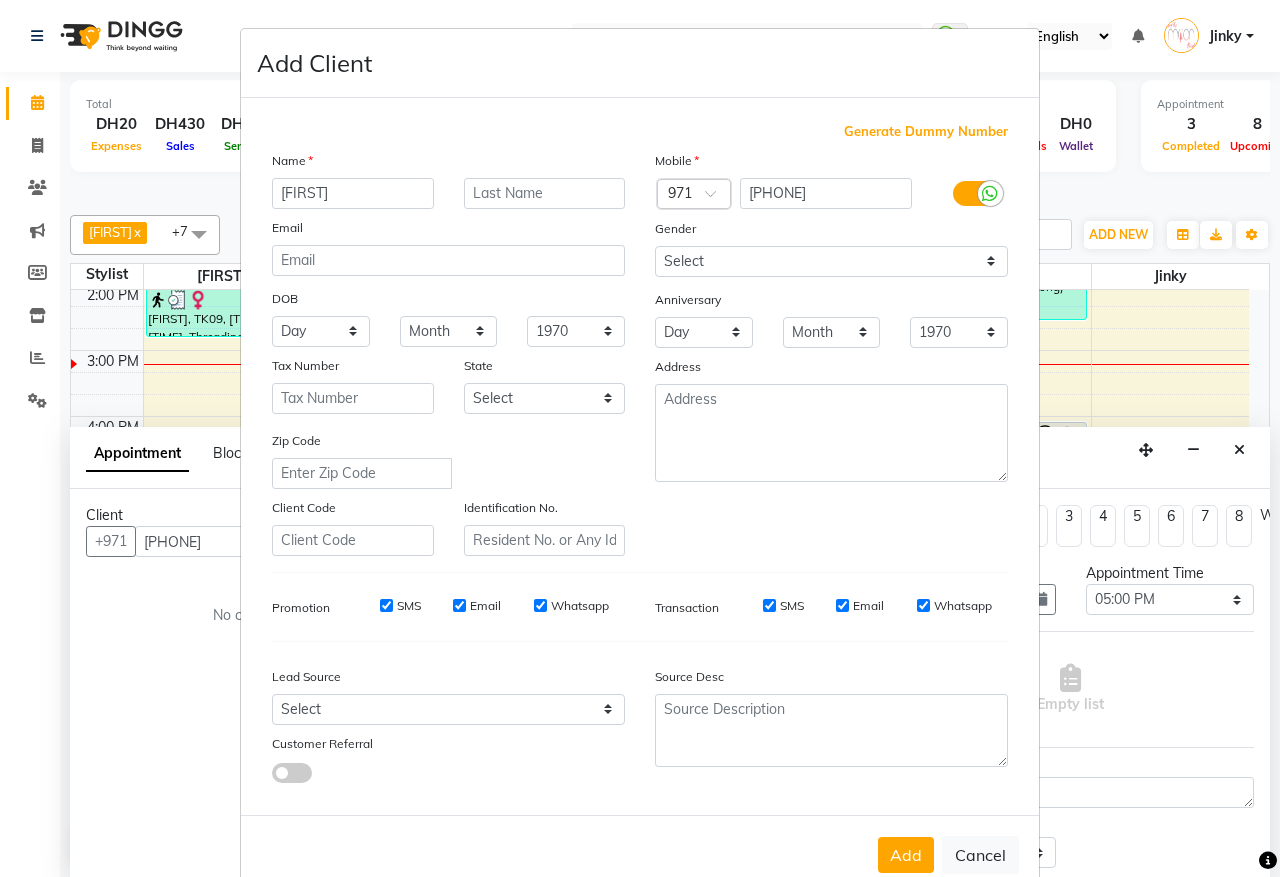type on "Shivani" 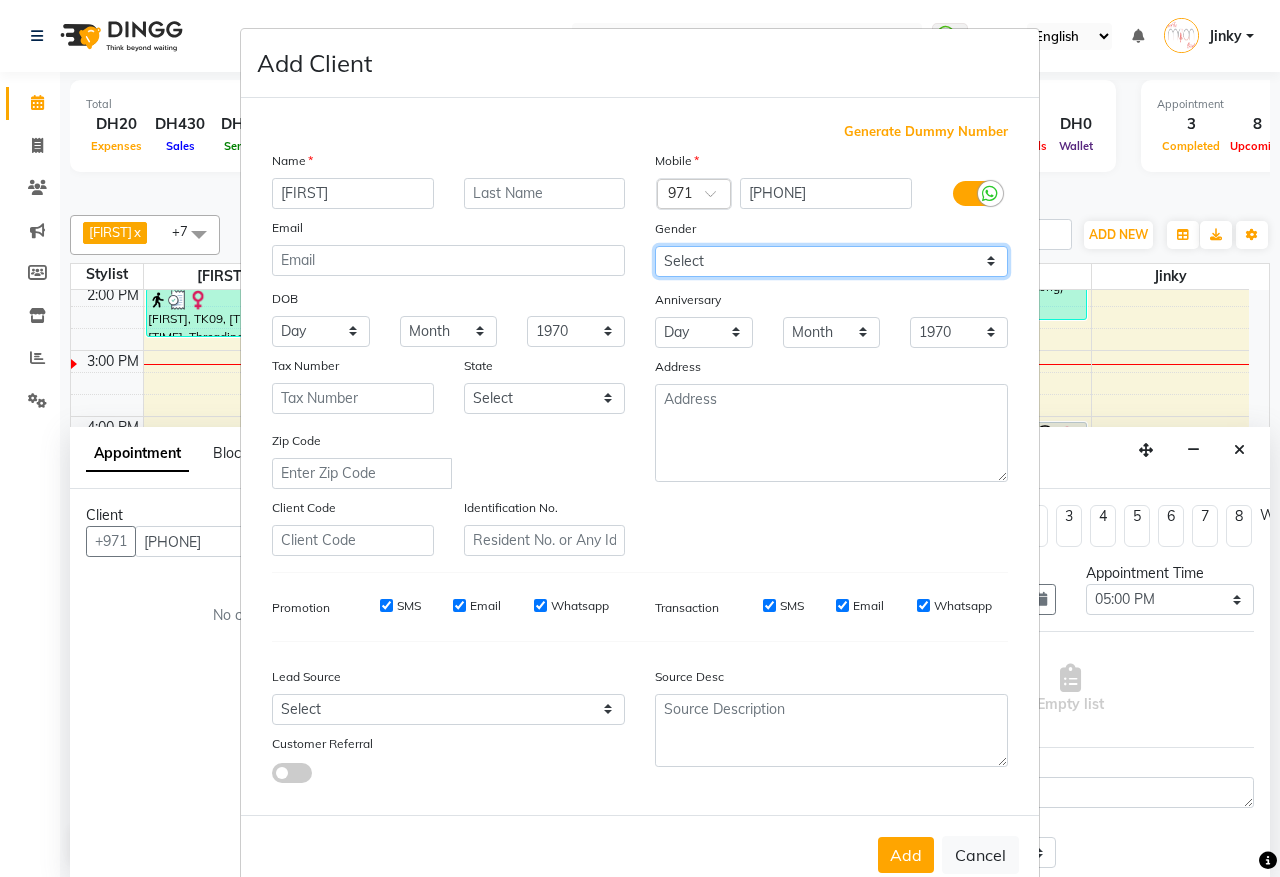 click on "Select Male Female Other Prefer Not To Say" at bounding box center (831, 261) 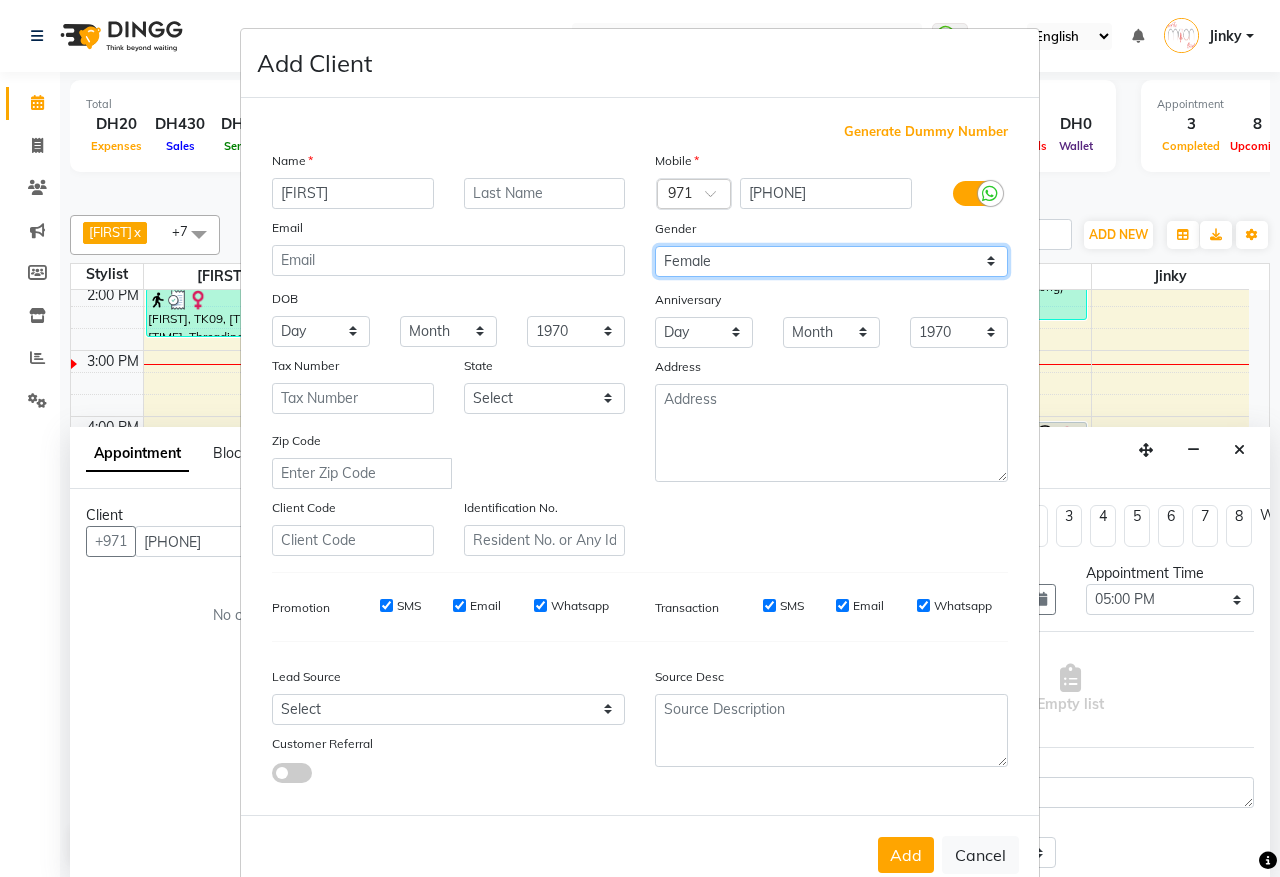 click on "Select Male Female Other Prefer Not To Say" at bounding box center [831, 261] 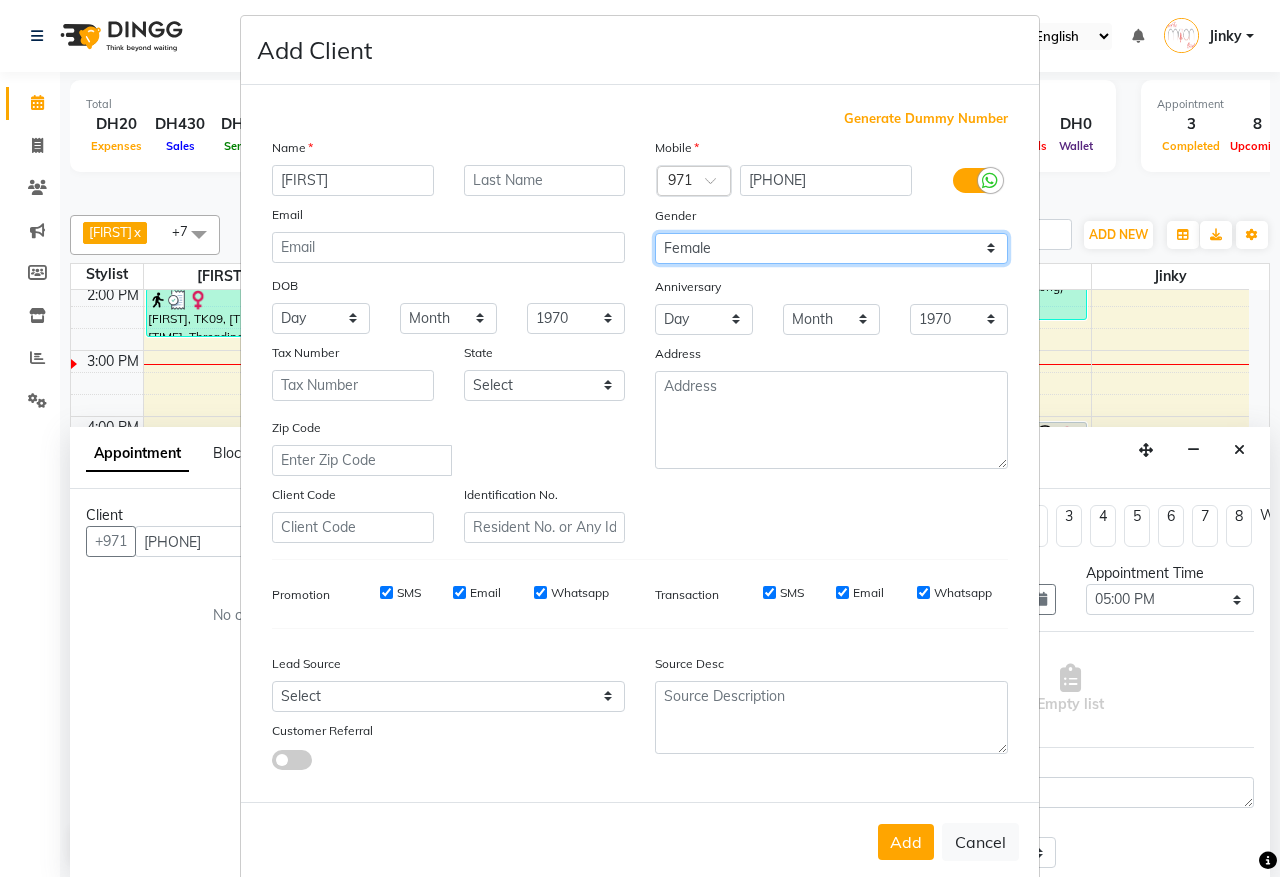 scroll, scrollTop: 38, scrollLeft: 0, axis: vertical 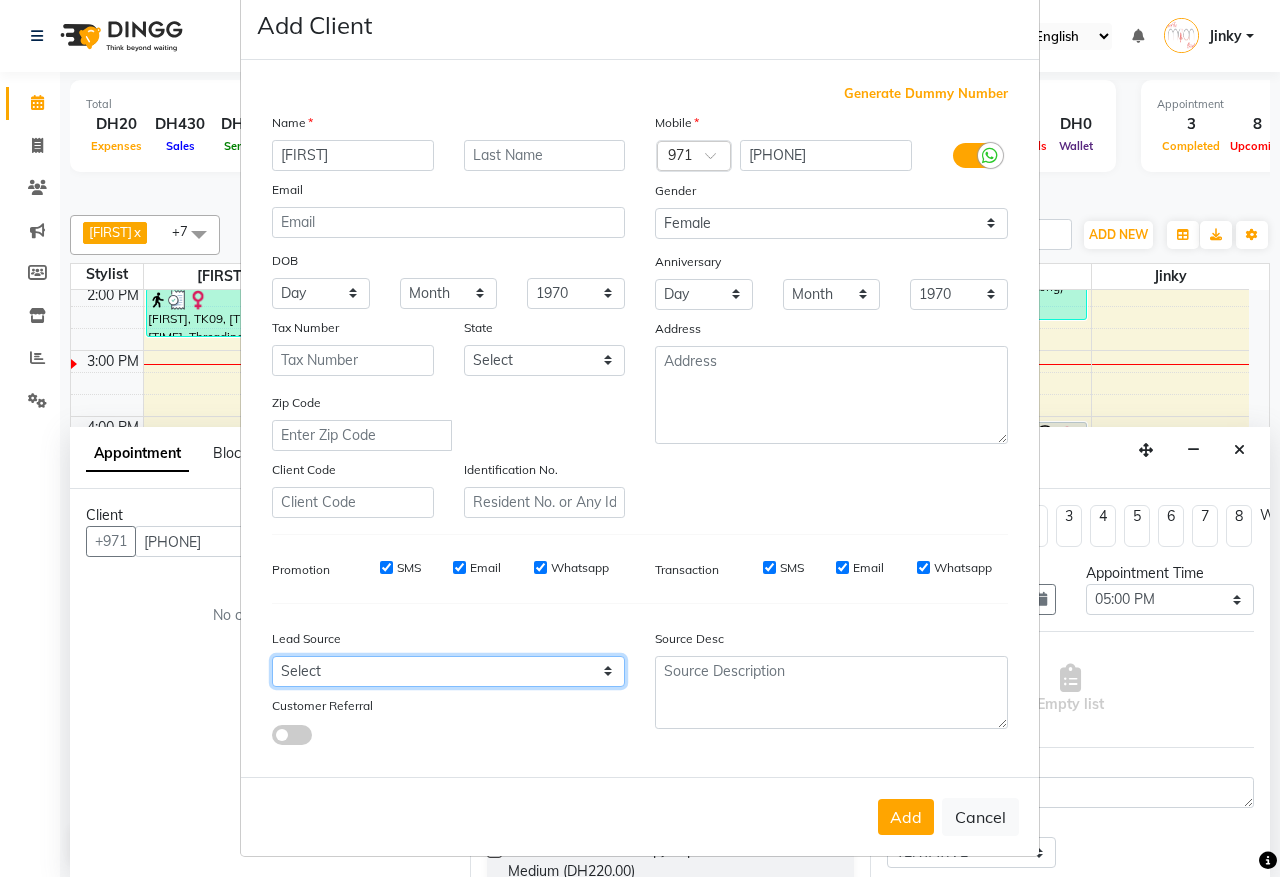 drag, startPoint x: 456, startPoint y: 665, endPoint x: 448, endPoint y: 658, distance: 10.630146 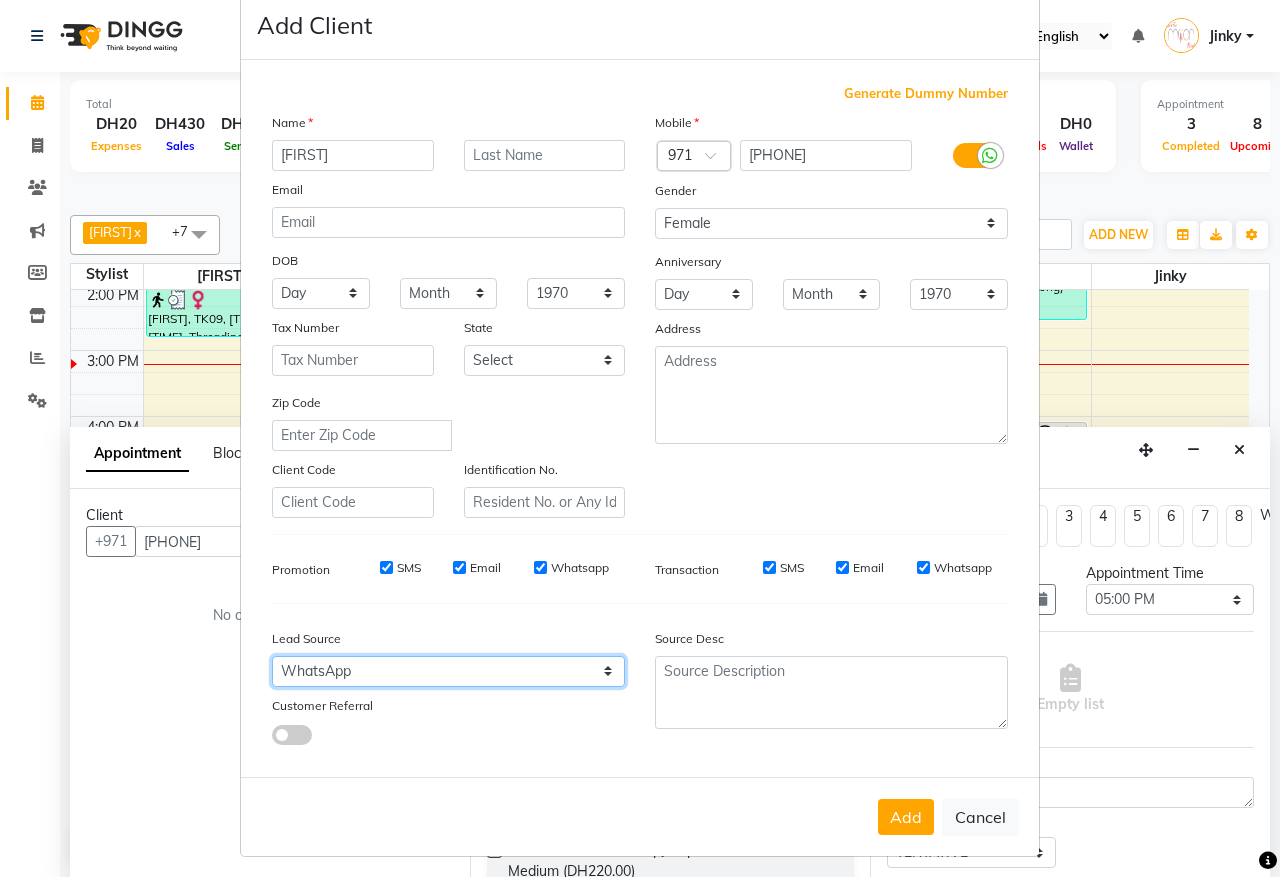 click on "Select Walk-in Referral Internet Friend Word of Mouth Advertisement Facebook JustDial Google Other Instagram  YouTube  WhatsApp" at bounding box center [448, 671] 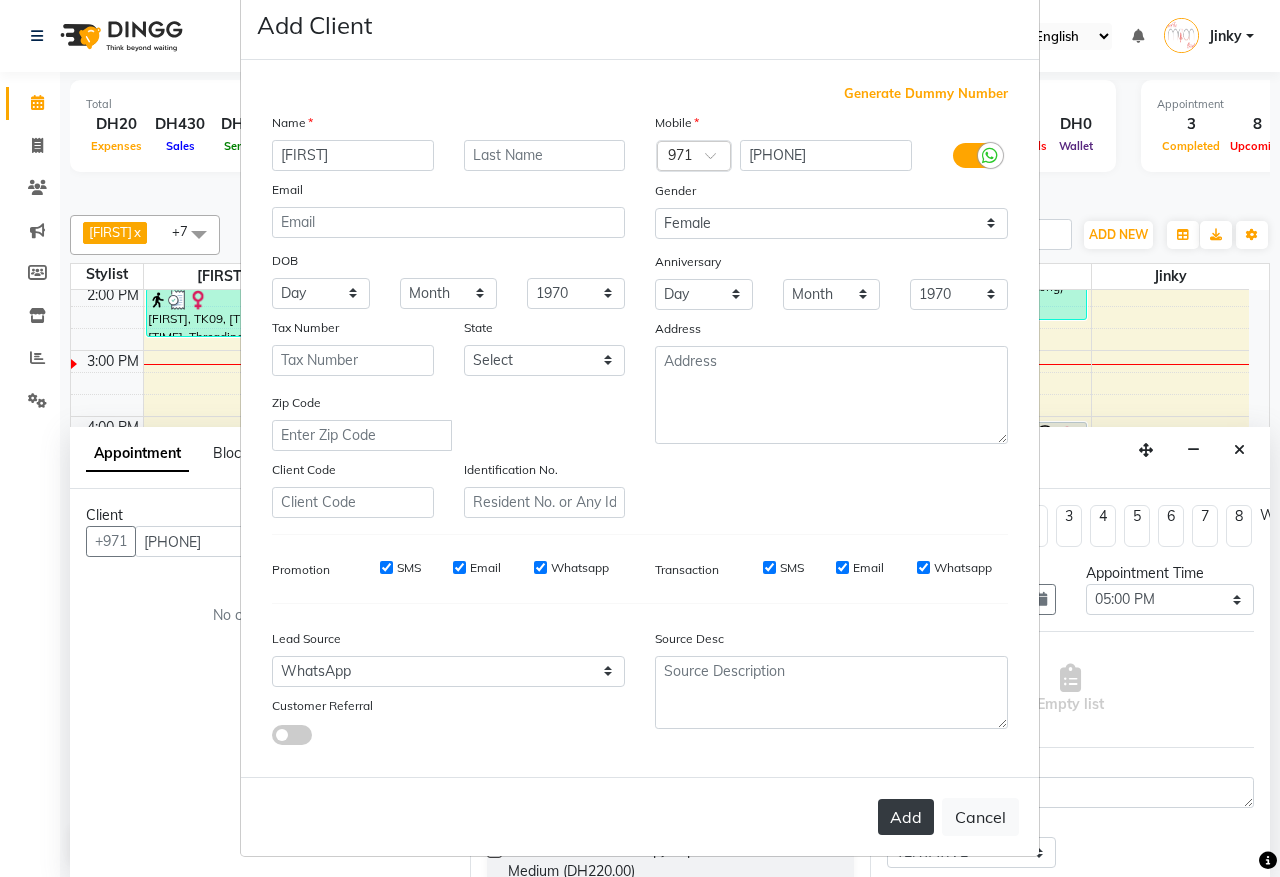 click on "Add" at bounding box center [906, 817] 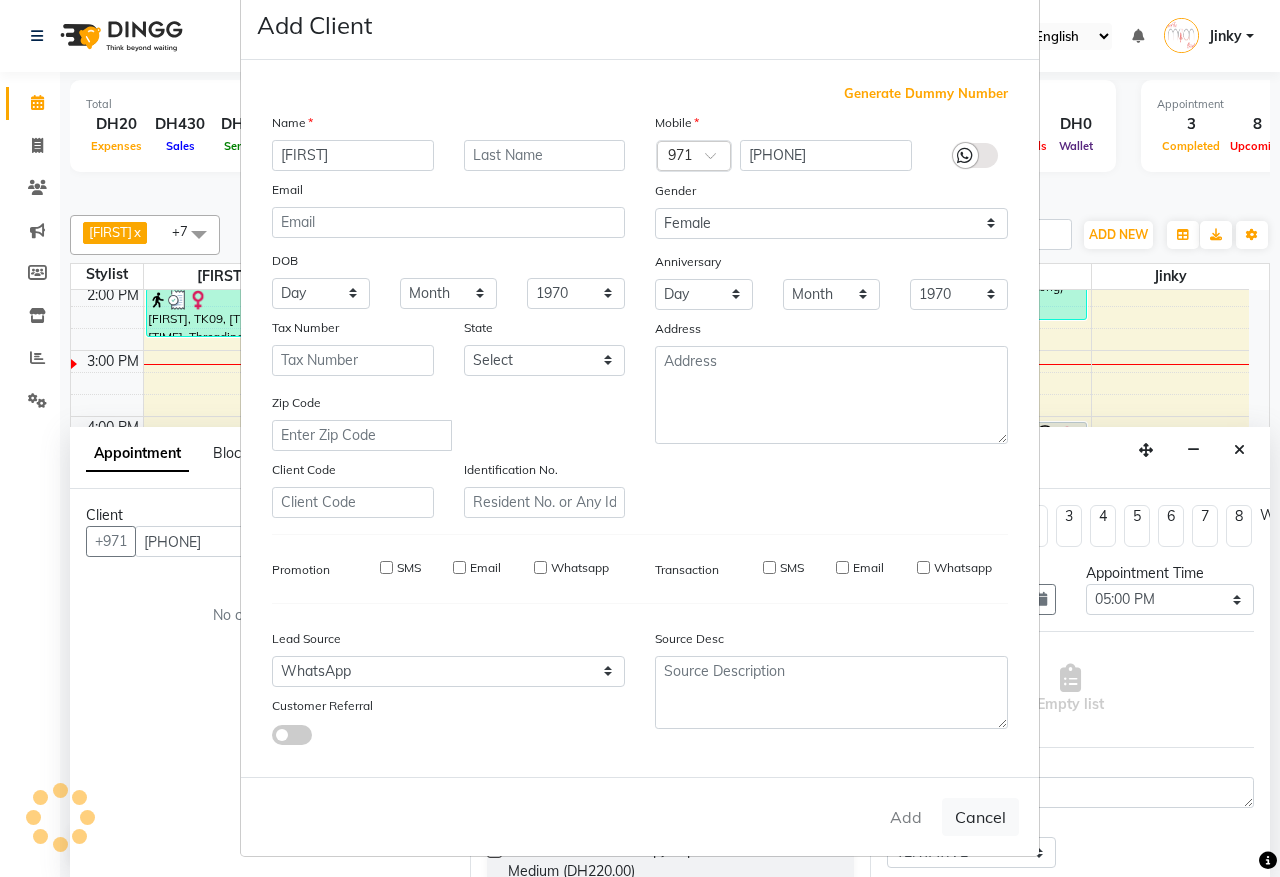 type 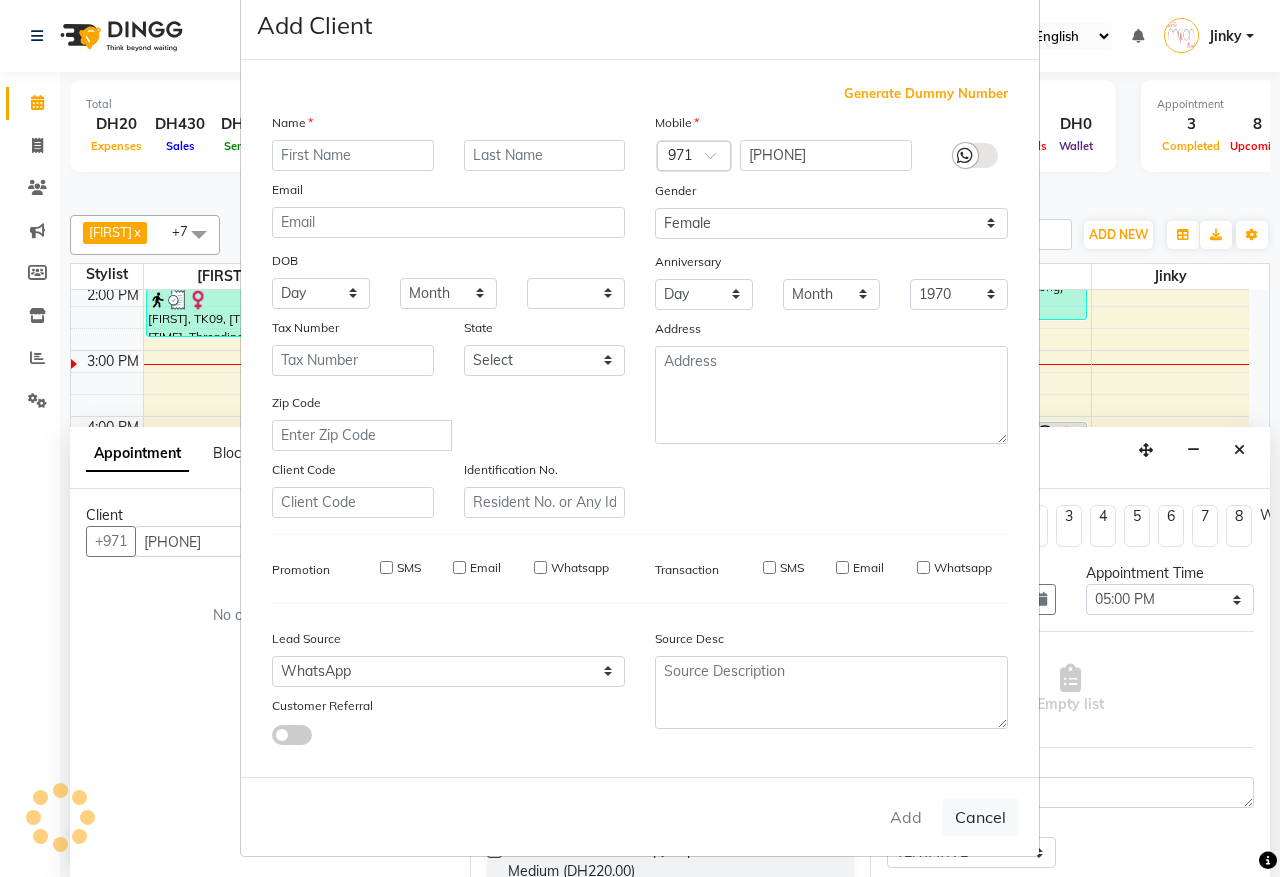 type 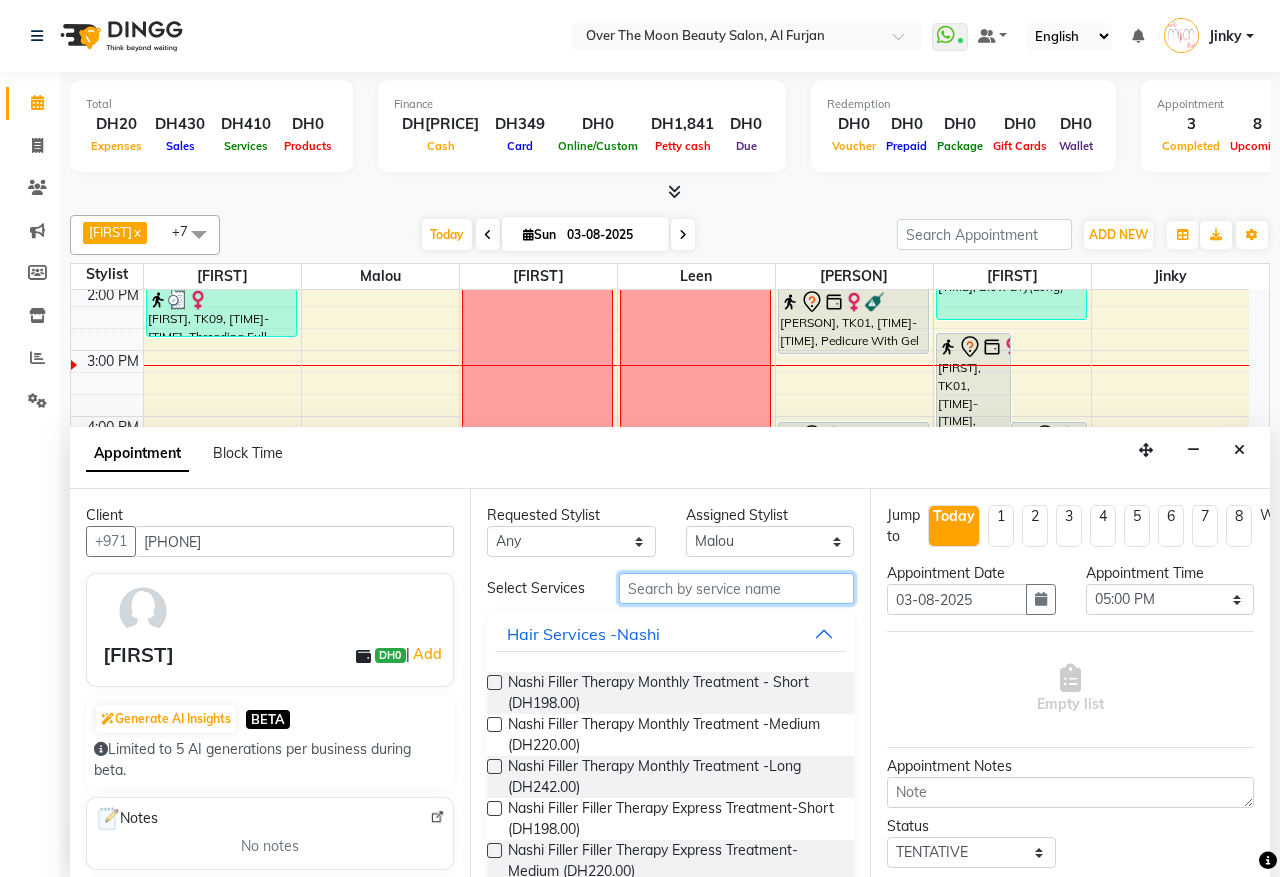 click at bounding box center [736, 588] 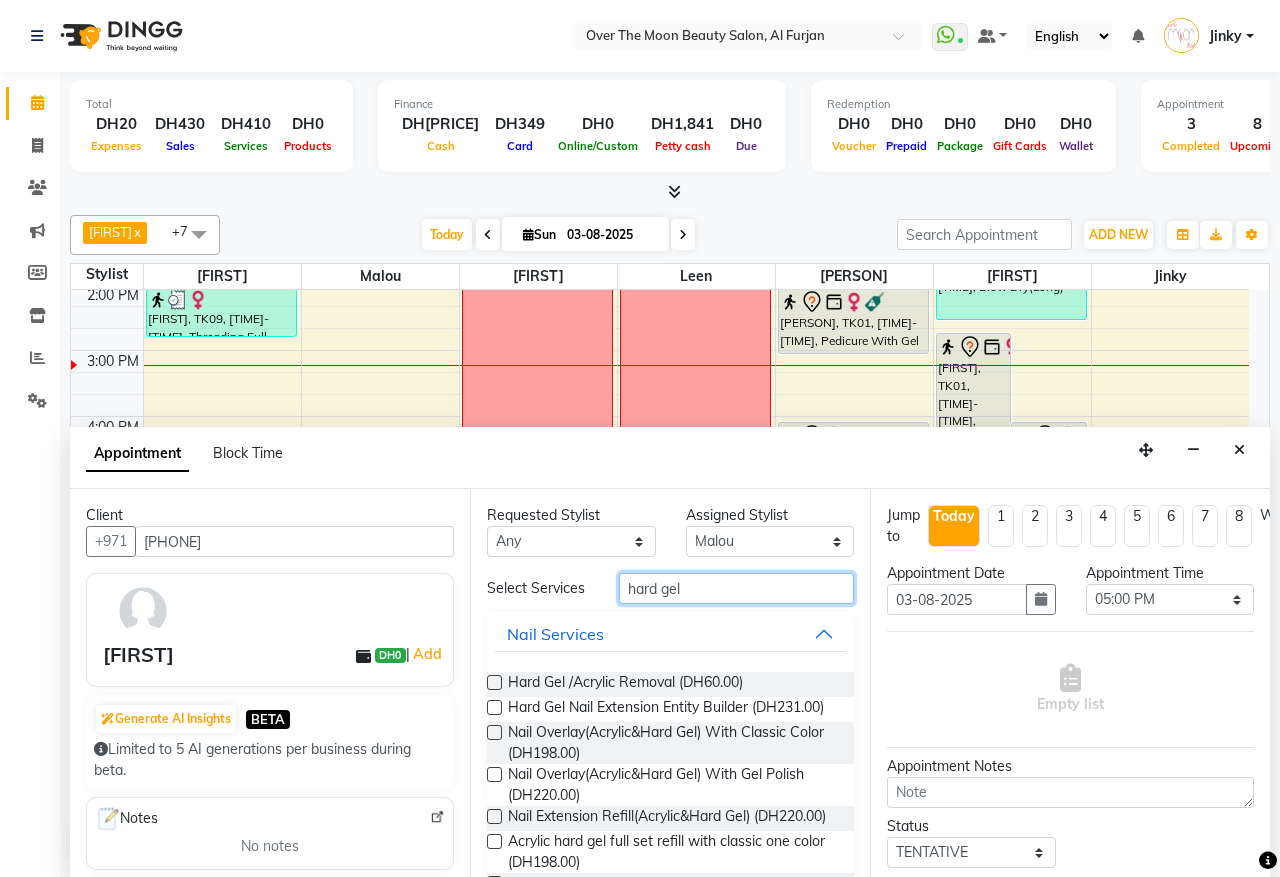 type on "hard gel" 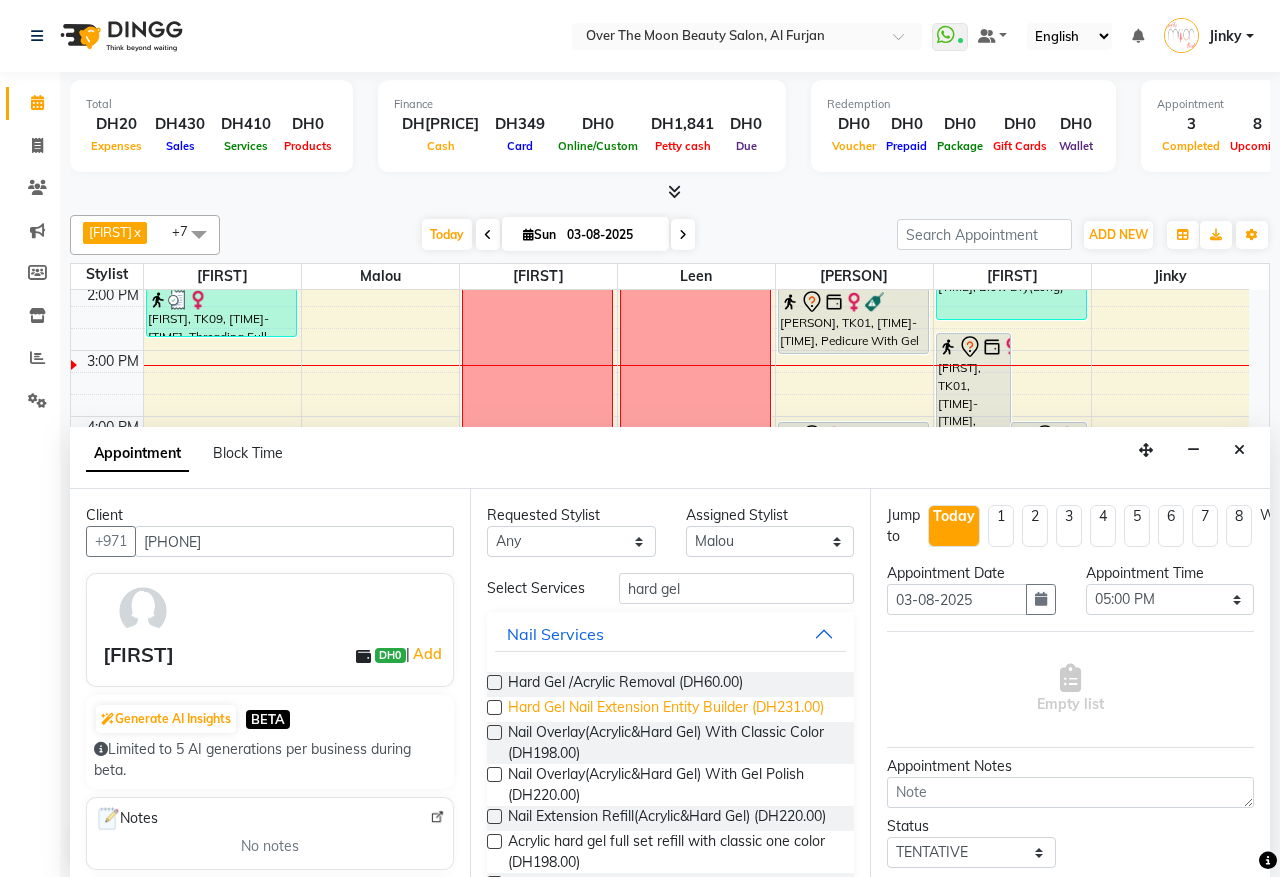 drag, startPoint x: 488, startPoint y: 695, endPoint x: 648, endPoint y: 732, distance: 164.22241 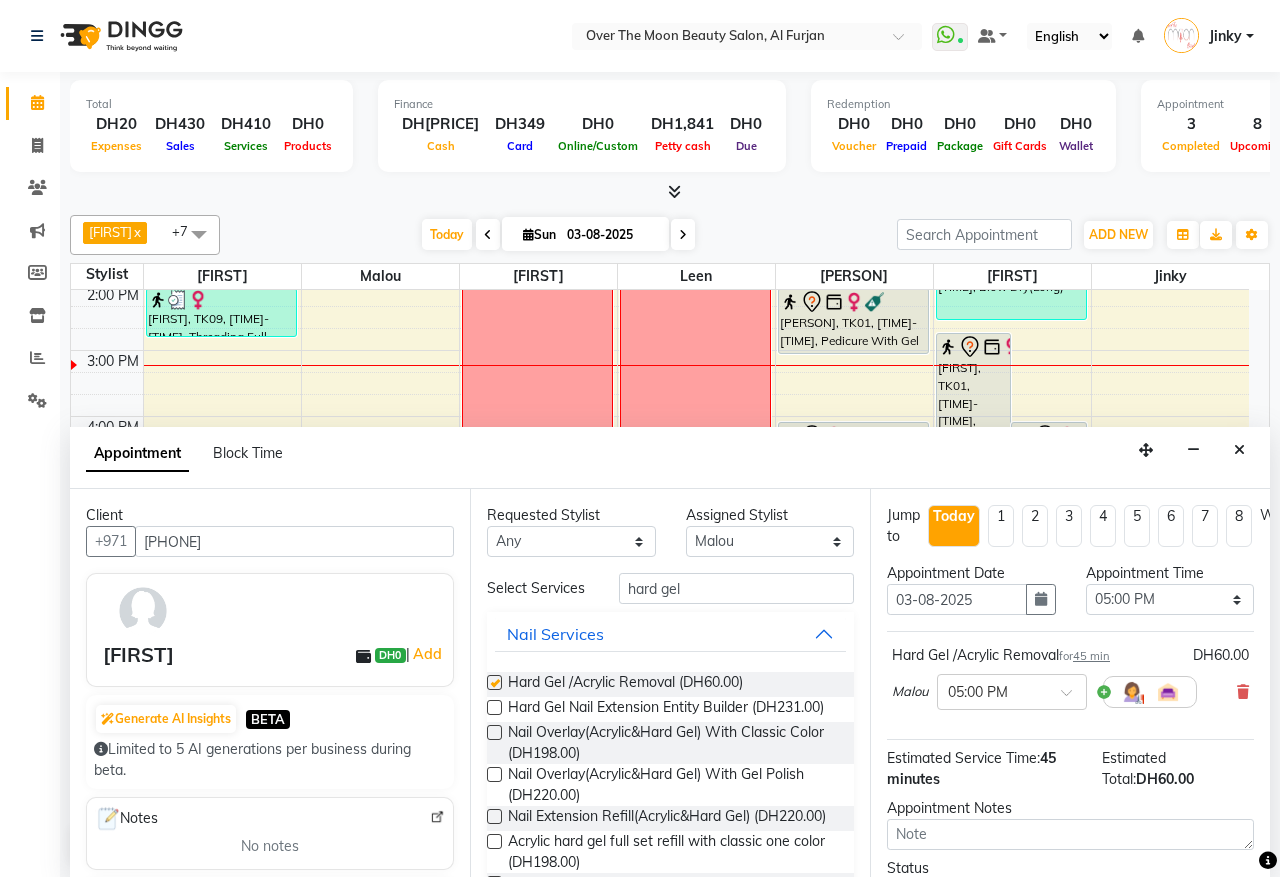 checkbox on "false" 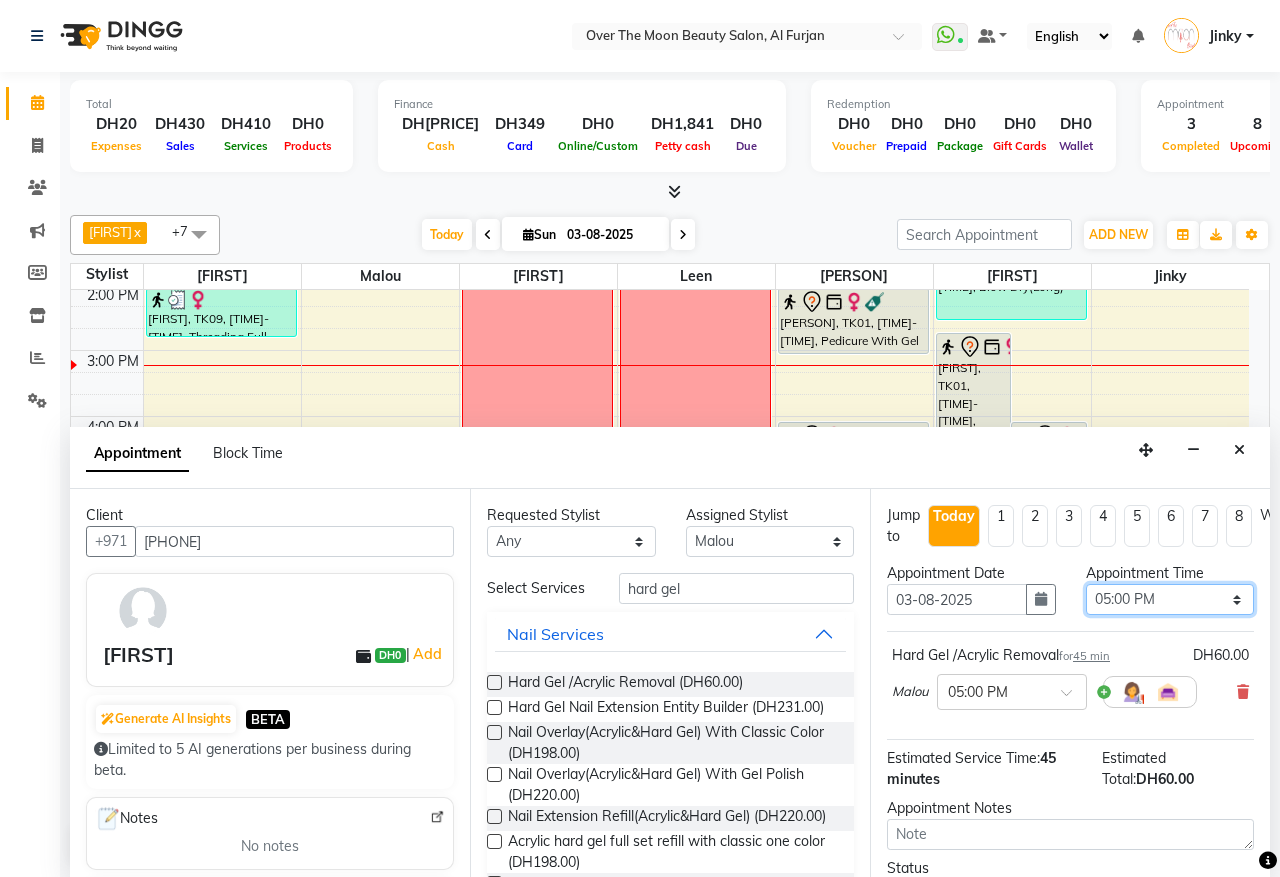 click on "Select 10:00 AM 10:15 AM 10:30 AM 10:45 AM 11:00 AM 11:15 AM 11:30 AM 11:45 AM 12:00 PM 12:15 PM 12:30 PM 12:45 PM 01:00 PM 01:15 PM 01:30 PM 01:45 PM 02:00 PM 02:15 PM 02:30 PM 02:45 PM 03:00 PM 03:15 PM 03:30 PM 03:45 PM 04:00 PM 04:15 PM 04:30 PM 04:45 PM 05:00 PM 05:15 PM 05:30 PM 05:45 PM 06:00 PM 06:15 PM 06:30 PM 06:45 PM 07:00 PM 07:15 PM 07:30 PM 07:45 PM 08:00 PM 08:15 PM 08:30 PM 08:45 PM 09:00 PM 09:15 PM 09:30 PM 09:45 PM 10:00 PM 10:15 PM 10:30 PM 10:45 PM 11:00 PM" at bounding box center [1170, 599] 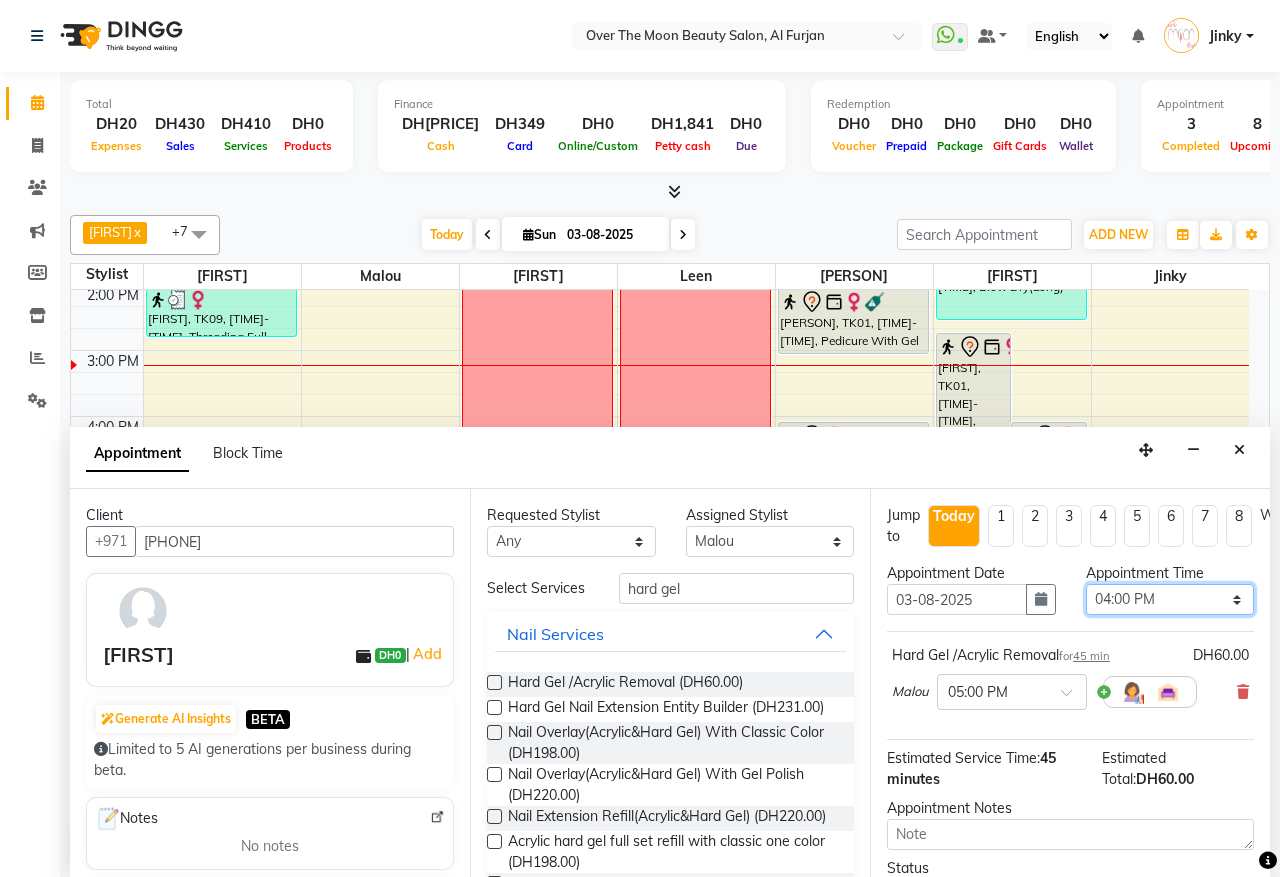 click on "Select 10:00 AM 10:15 AM 10:30 AM 10:45 AM 11:00 AM 11:15 AM 11:30 AM 11:45 AM 12:00 PM 12:15 PM 12:30 PM 12:45 PM 01:00 PM 01:15 PM 01:30 PM 01:45 PM 02:00 PM 02:15 PM 02:30 PM 02:45 PM 03:00 PM 03:15 PM 03:30 PM 03:45 PM 04:00 PM 04:15 PM 04:30 PM 04:45 PM 05:00 PM 05:15 PM 05:30 PM 05:45 PM 06:00 PM 06:15 PM 06:30 PM 06:45 PM 07:00 PM 07:15 PM 07:30 PM 07:45 PM 08:00 PM 08:15 PM 08:30 PM 08:45 PM 09:00 PM 09:15 PM 09:30 PM 09:45 PM 10:00 PM 10:15 PM 10:30 PM 10:45 PM 11:00 PM" at bounding box center [1170, 599] 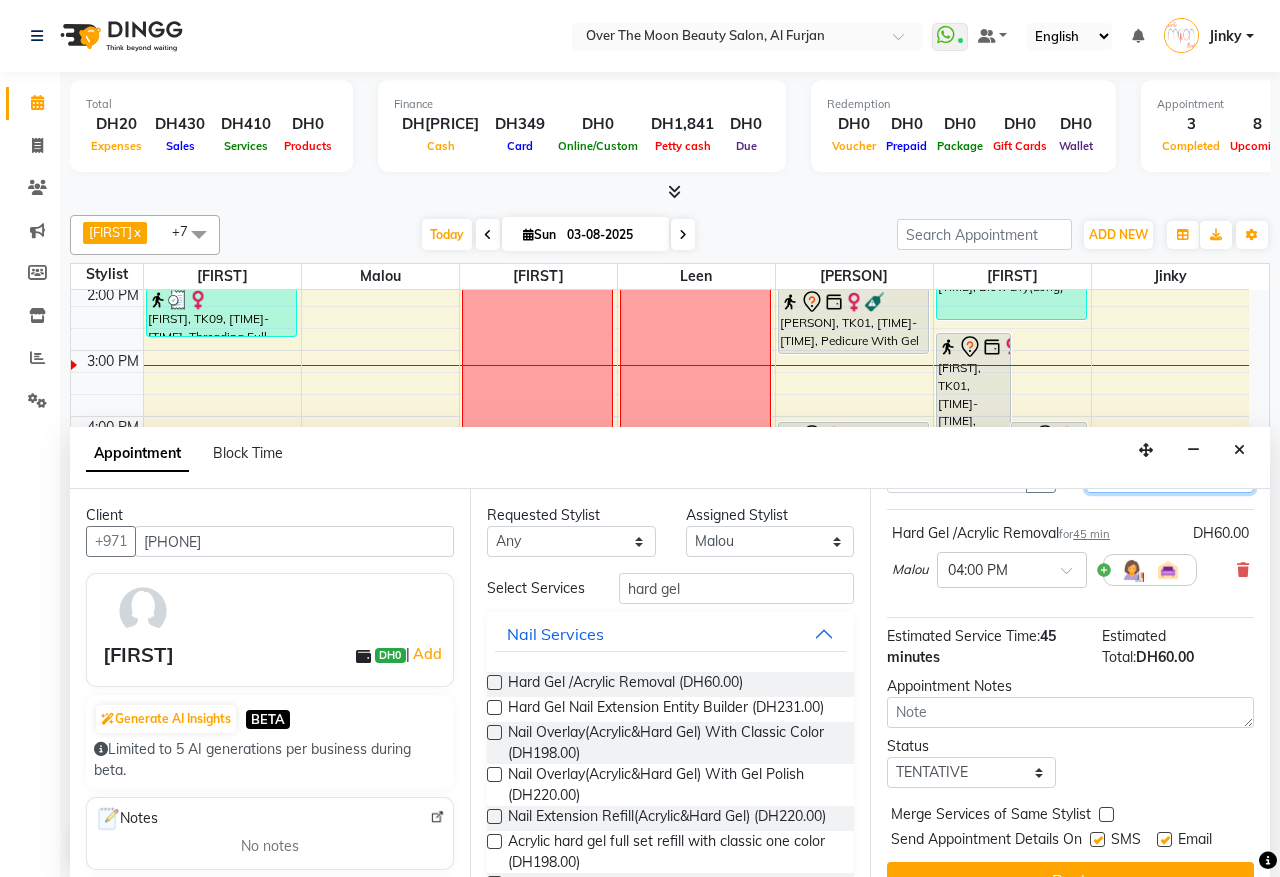 scroll, scrollTop: 180, scrollLeft: 0, axis: vertical 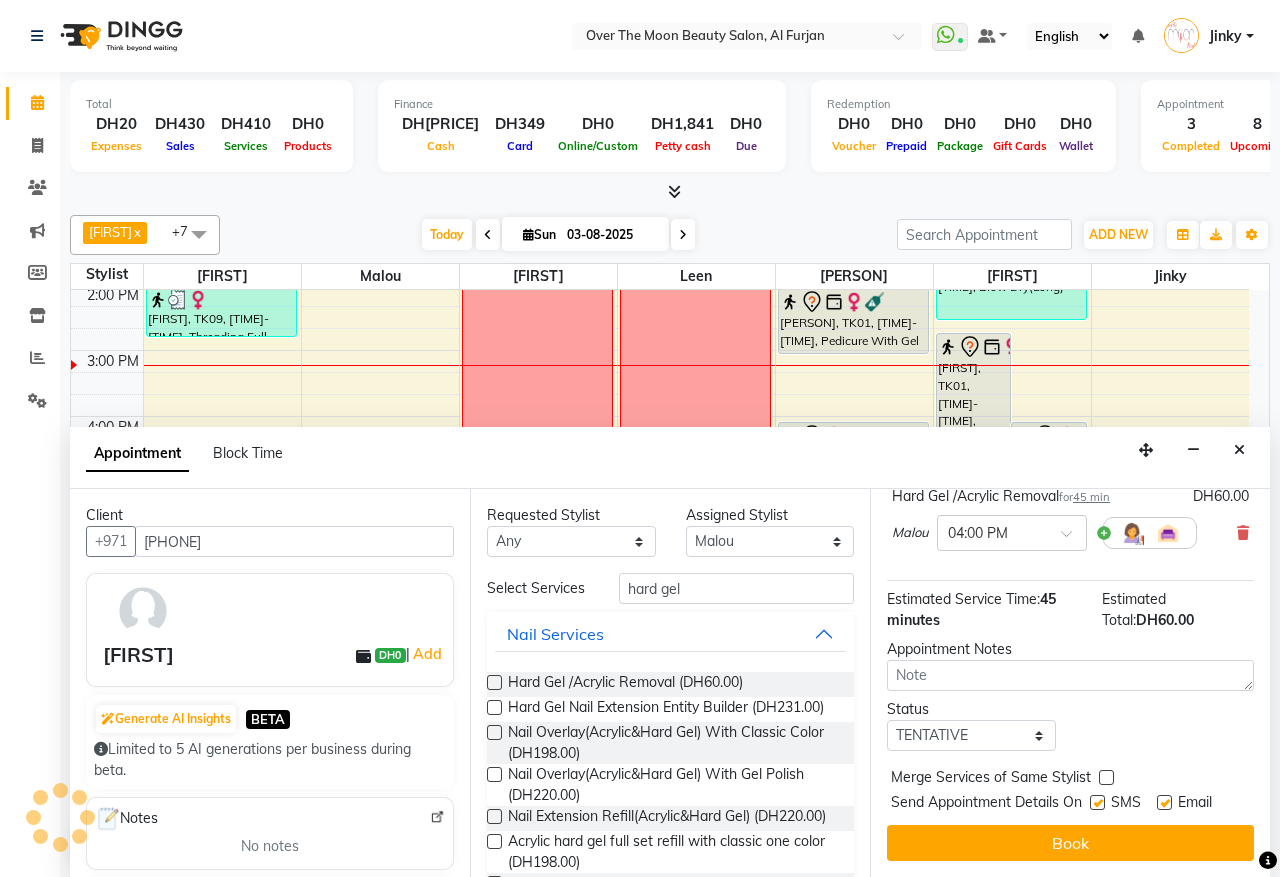 click at bounding box center (1106, 777) 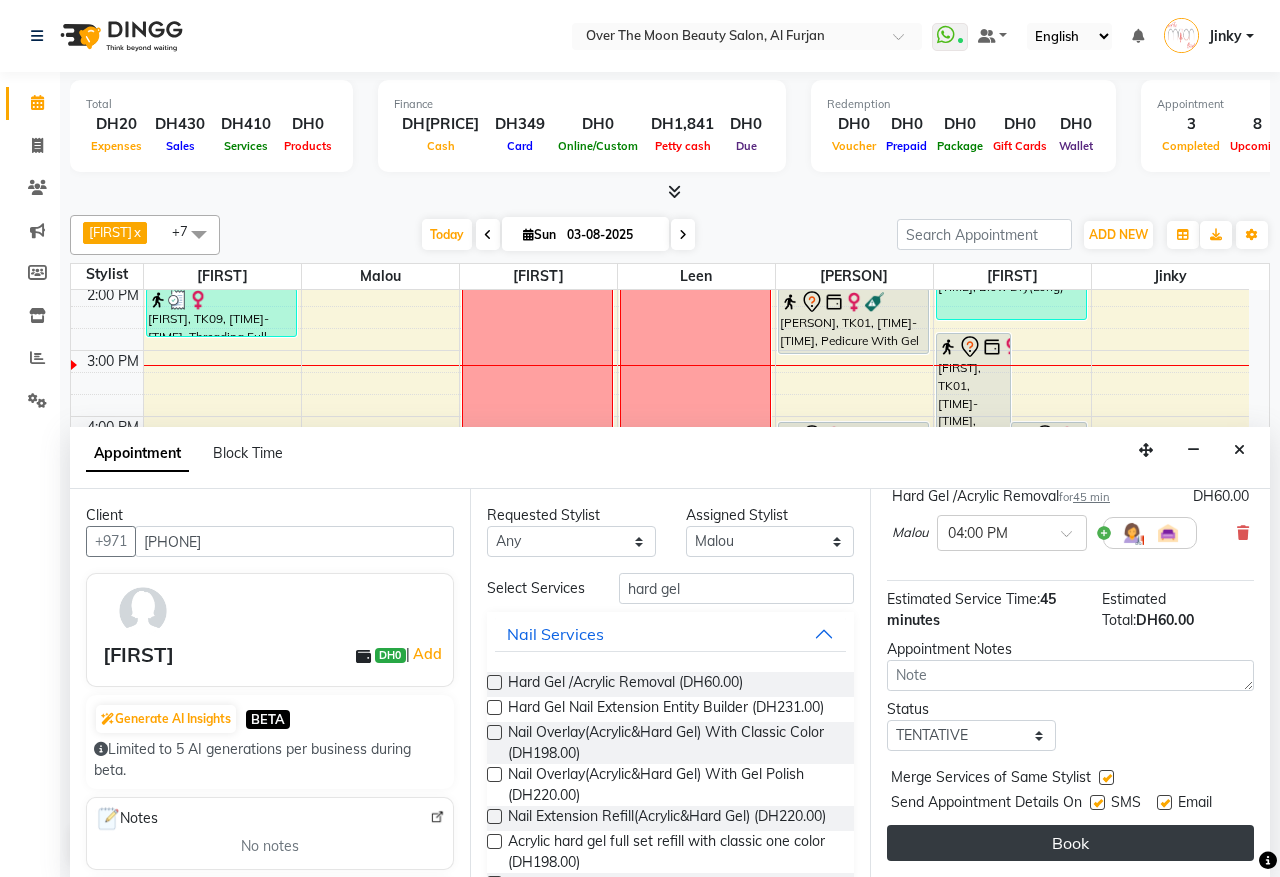 click on "Book" at bounding box center [1070, 843] 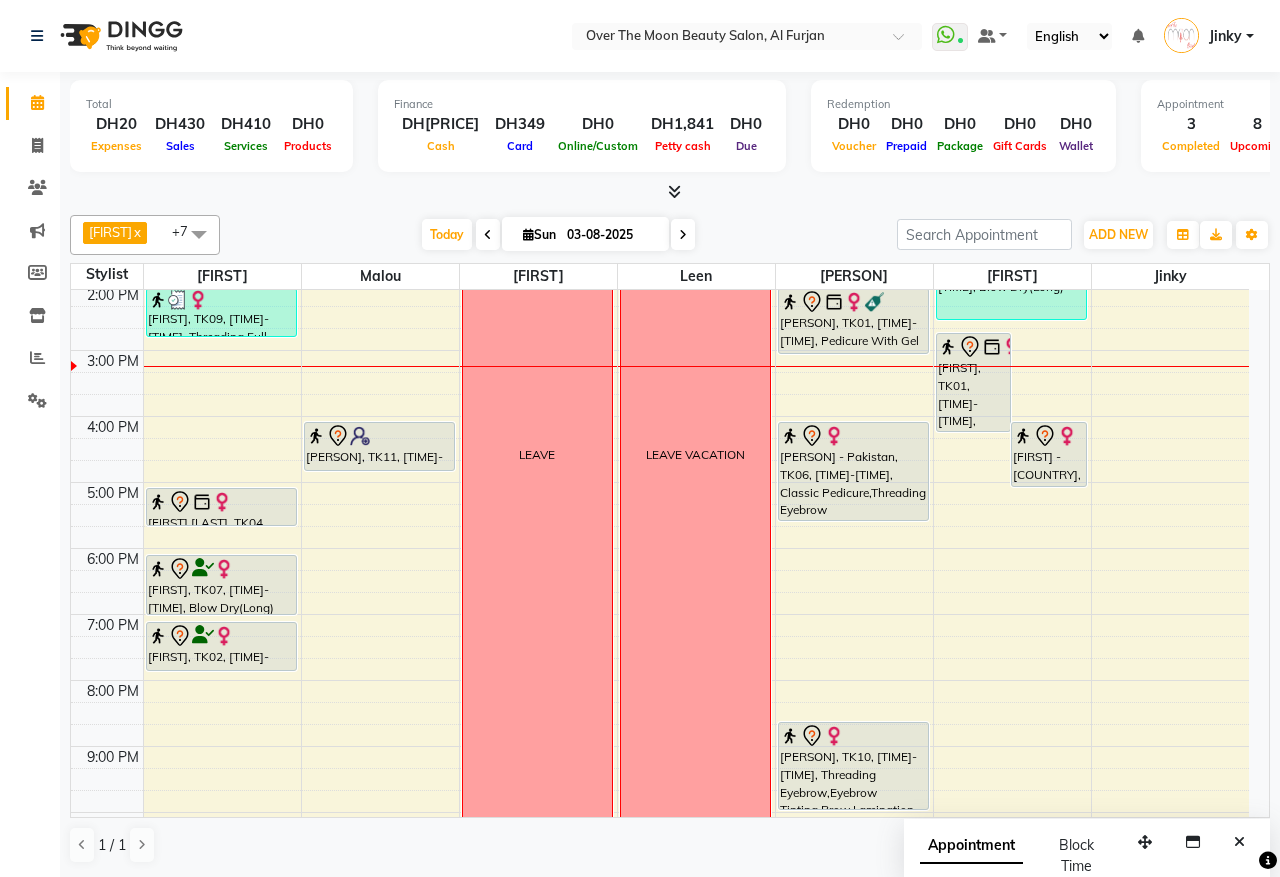click on "9:00 AM 10:00 AM 11:00 AM 12:00 PM 1:00 PM 2:00 PM 3:00 PM 4:00 PM 5:00 PM 6:00 PM 7:00 PM 8:00 PM 9:00 PM 10:00 PM 11:00 PM     gladz phillippines, TK05, 12:00 PM-01:40 PM, Natural Manicure (DH61),Natural Pedicure (DH72)     Jenan, TK09, 02:00 PM-02:45 PM, Threading Full Face (Without  Eyebrow)             Harshitha Parikshith, TK04, 05:00 PM-05:35 PM, Eyelash Removal             Tasnim, TK07, 06:00 PM-06:55 PM, Blow Dry(Long)             Ridab, TK02, 07:00 PM-07:45 PM, Threading Eyebrow,Threading Upper Lip             Thilini, TK01, 01:00 PM-02:00 PM, Waxing Full Body(With Bikkini)             Shivani, TK11, 04:00 PM-04:45 PM, Hard Gel /Acrylic Removal  LEAVE   LEAVE VACATION              Thilini, TK01, 02:00 PM-03:00 PM, Pedicure With Gel Polish             Shaira - Pakistan, TK06, 04:00 PM-05:30 PM, Classic Pedicure,Threading Eyebrow             Cynthia Cobas, TK10, 08:30 PM-09:50 PM, Threading Eyebrow,Eyebrow Tinting,Brow Lamination (DH275)" at bounding box center [660, 449] 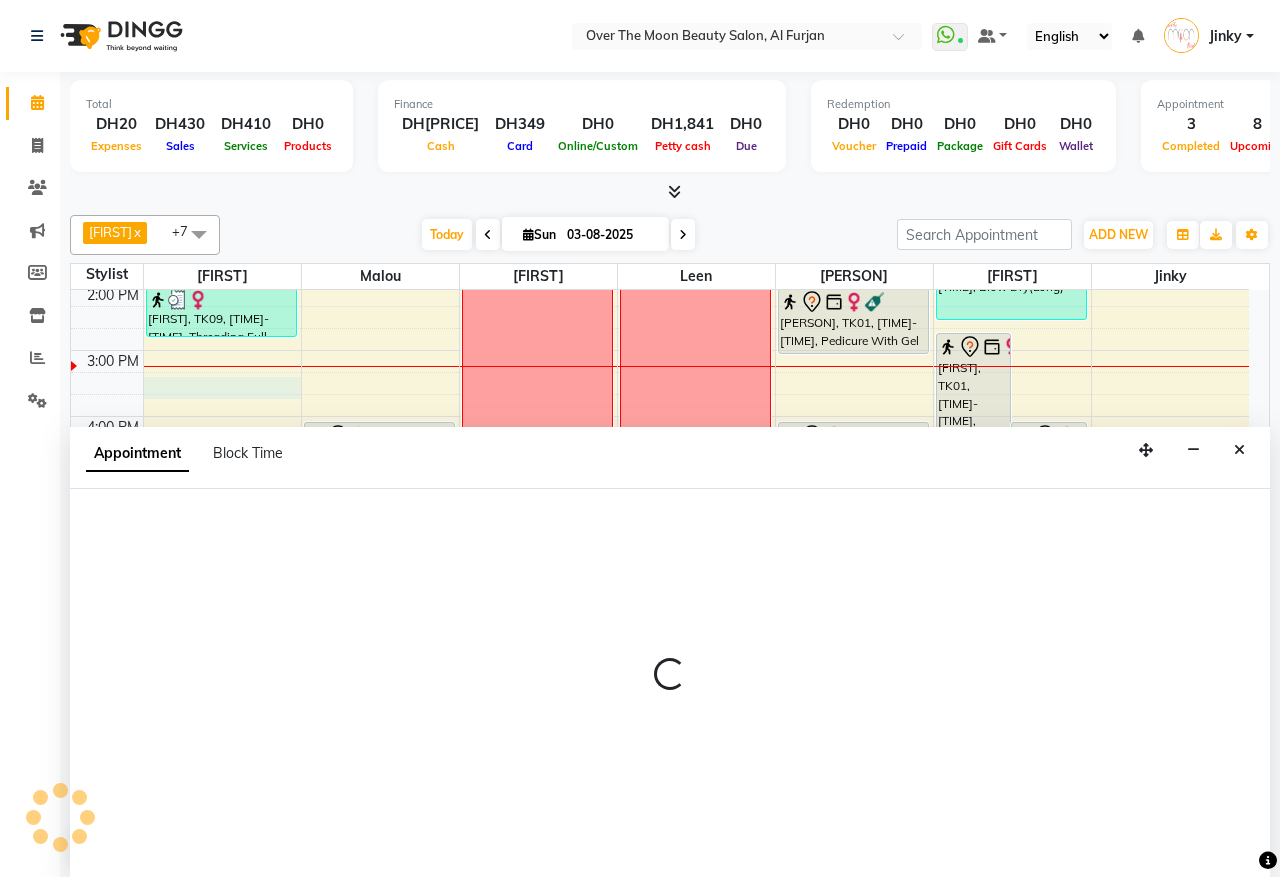 select on "20146" 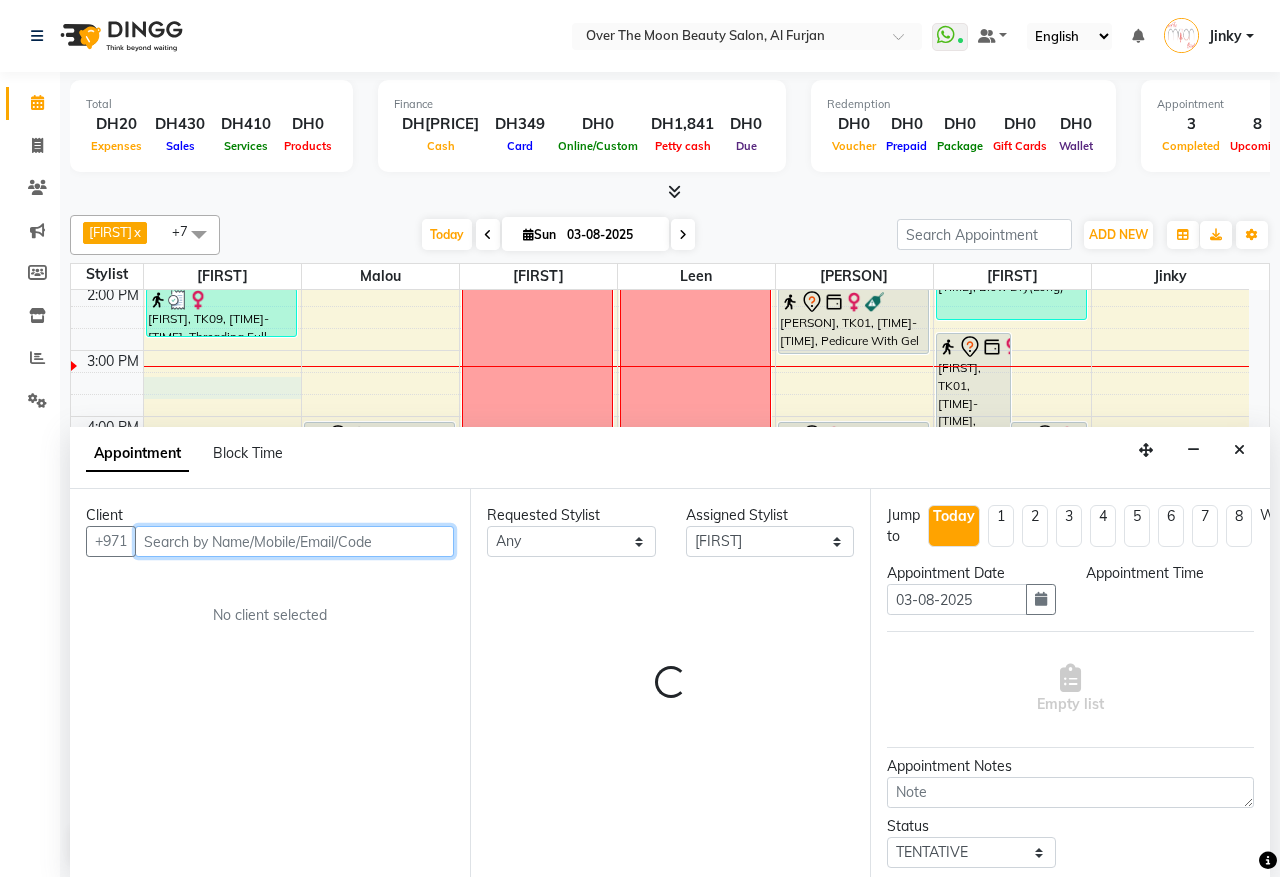 select on "915" 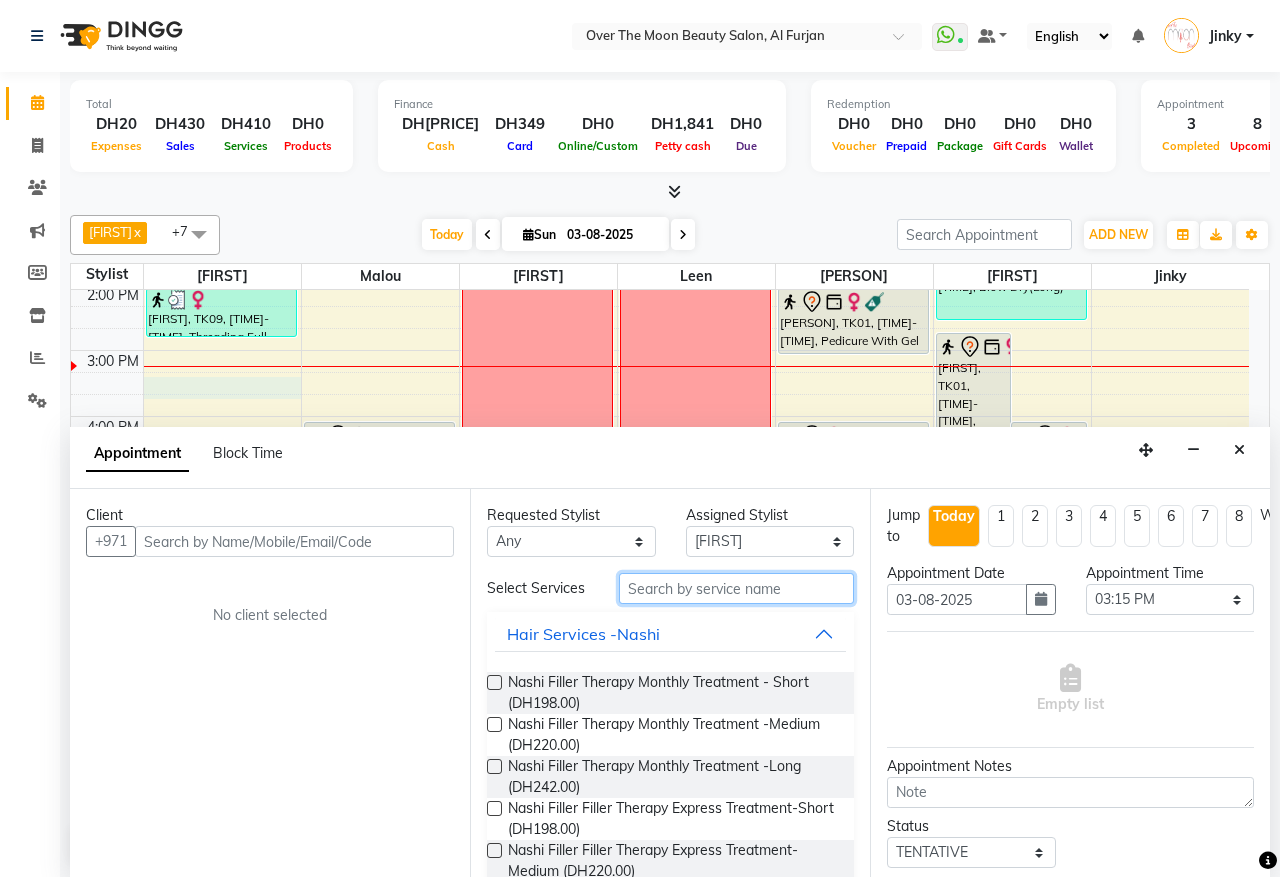 click at bounding box center (736, 588) 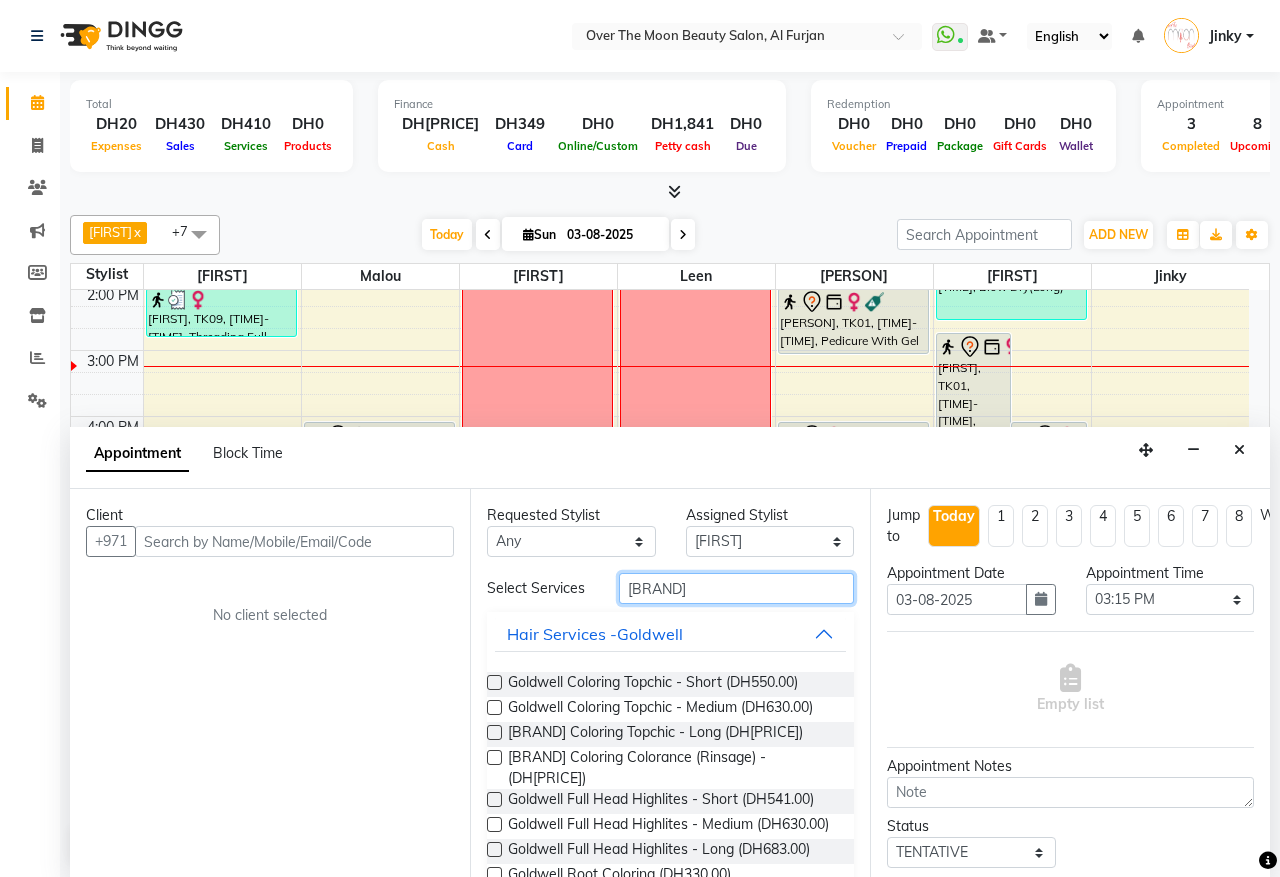 type on "goldwell" 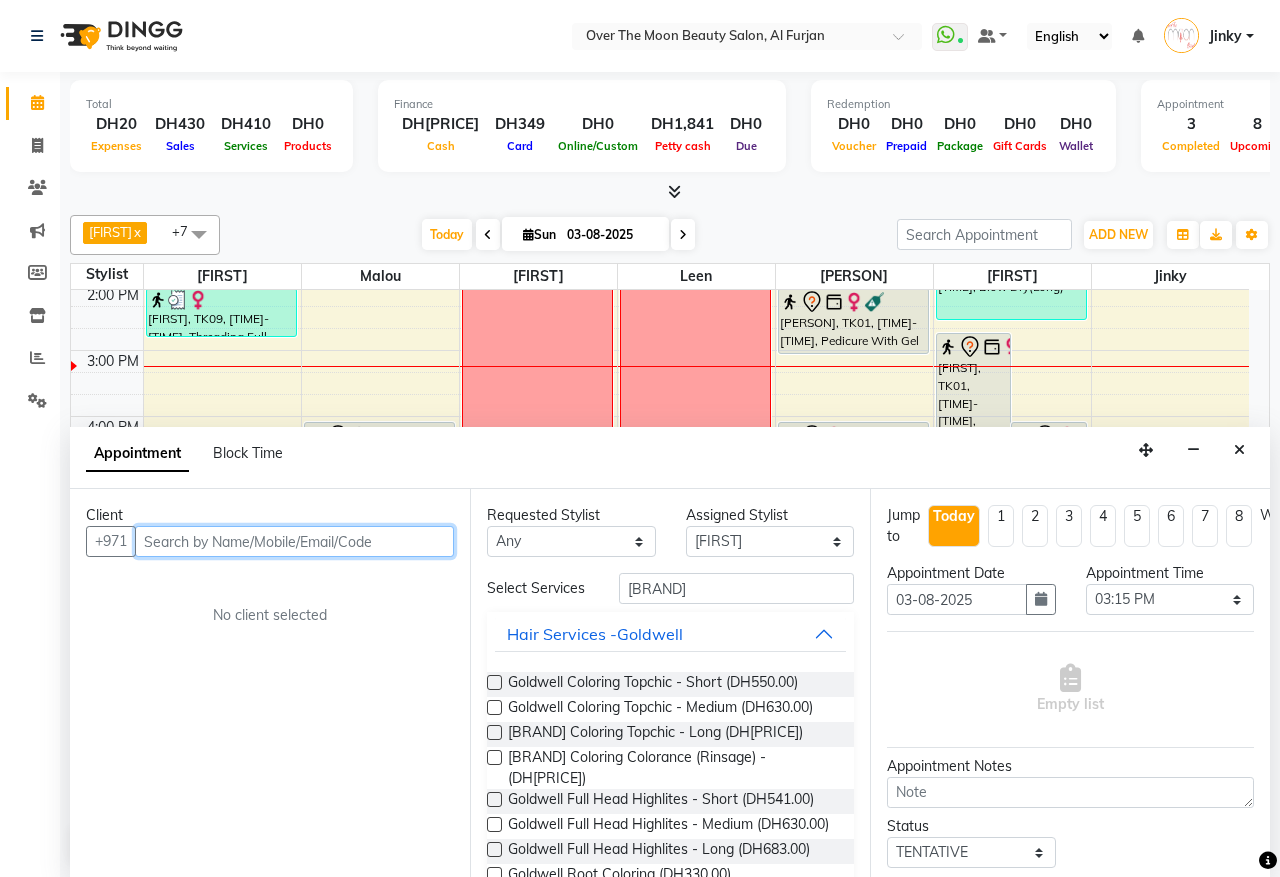 click at bounding box center [294, 541] 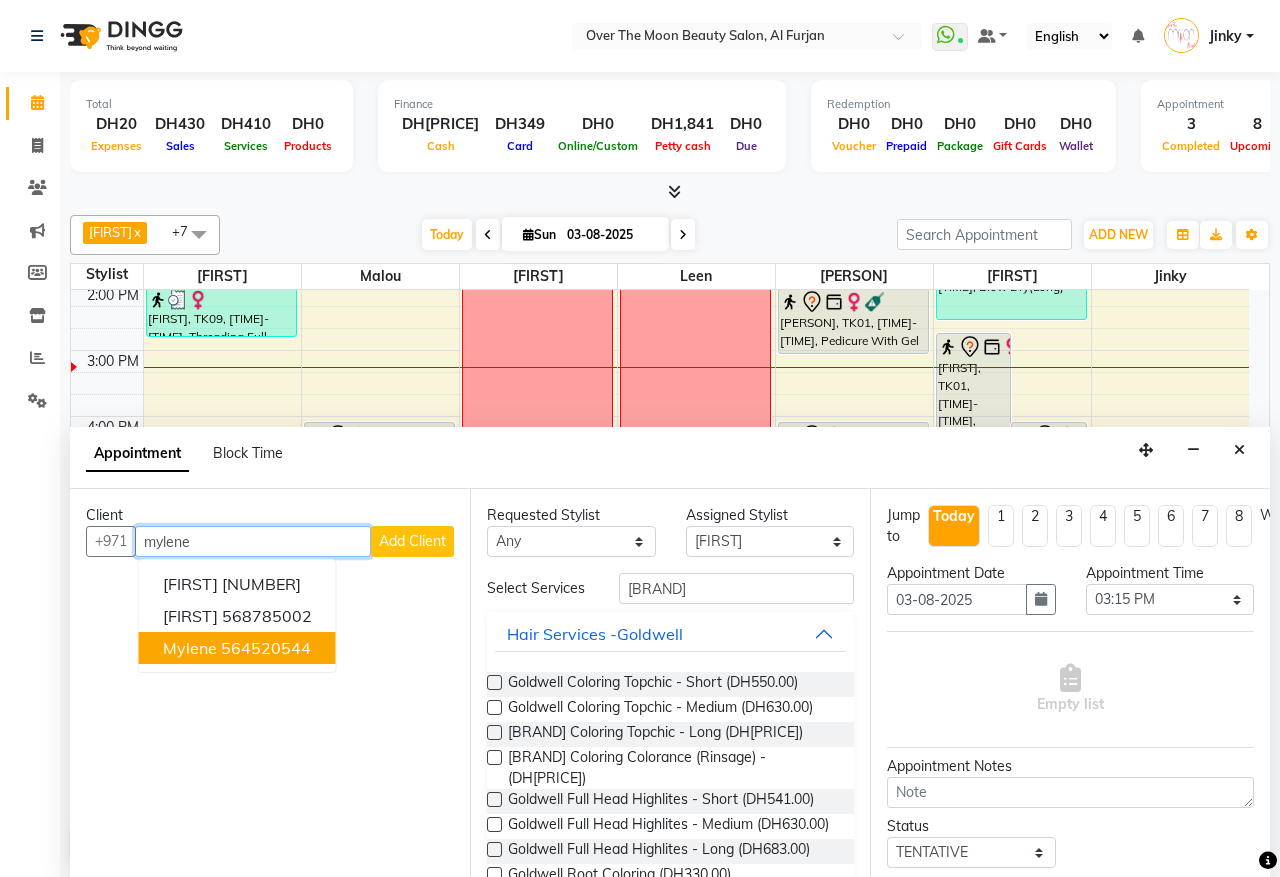 click on "564520544" at bounding box center [266, 648] 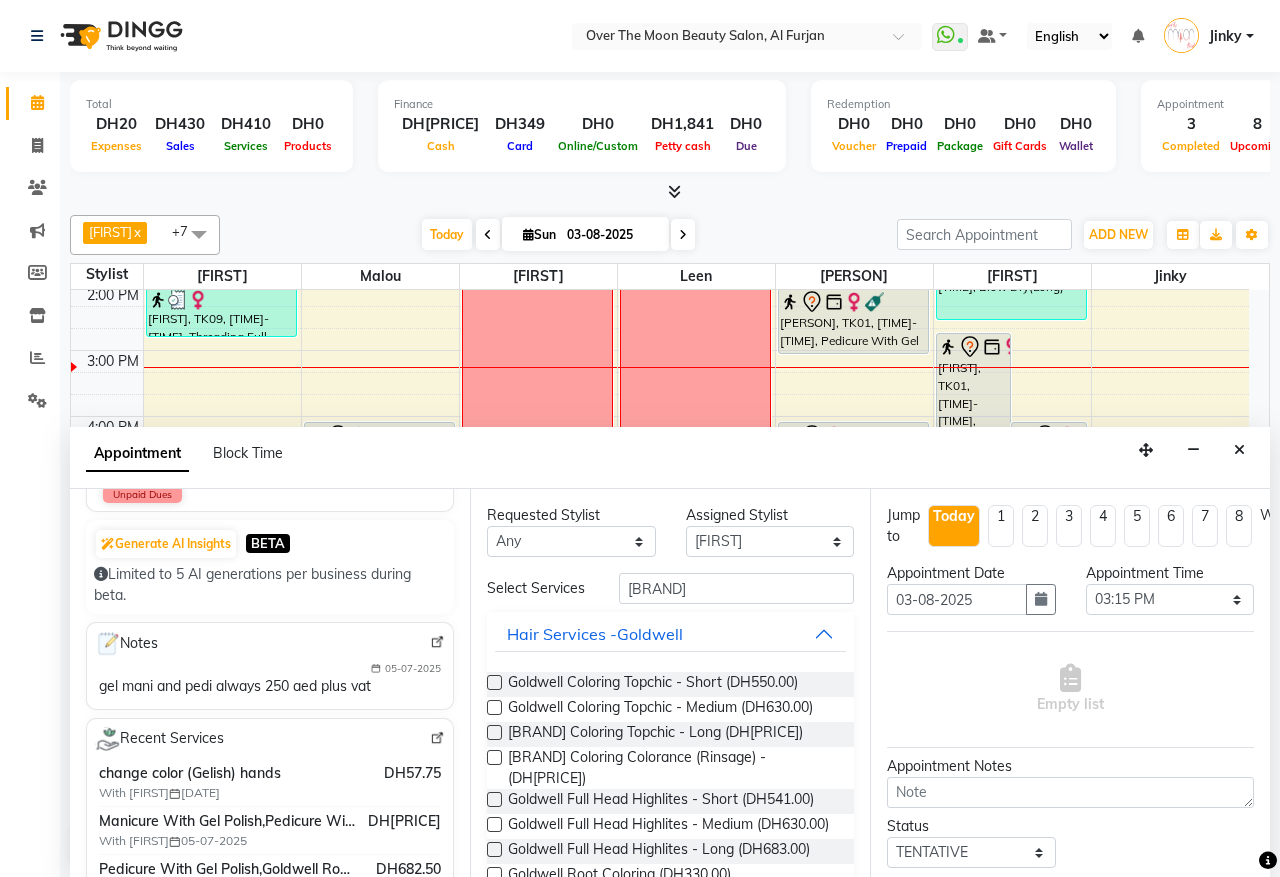 scroll, scrollTop: 416, scrollLeft: 0, axis: vertical 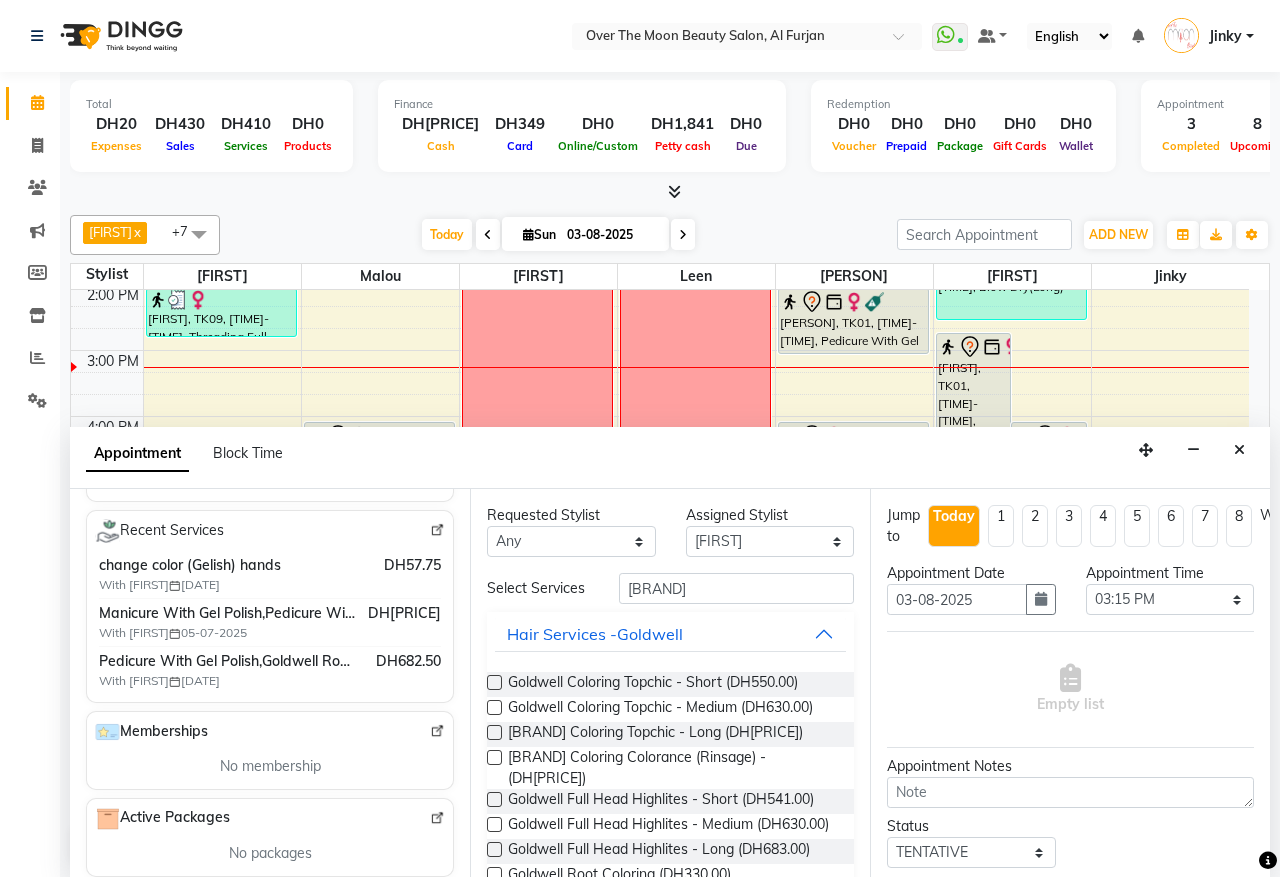 type on "564520544" 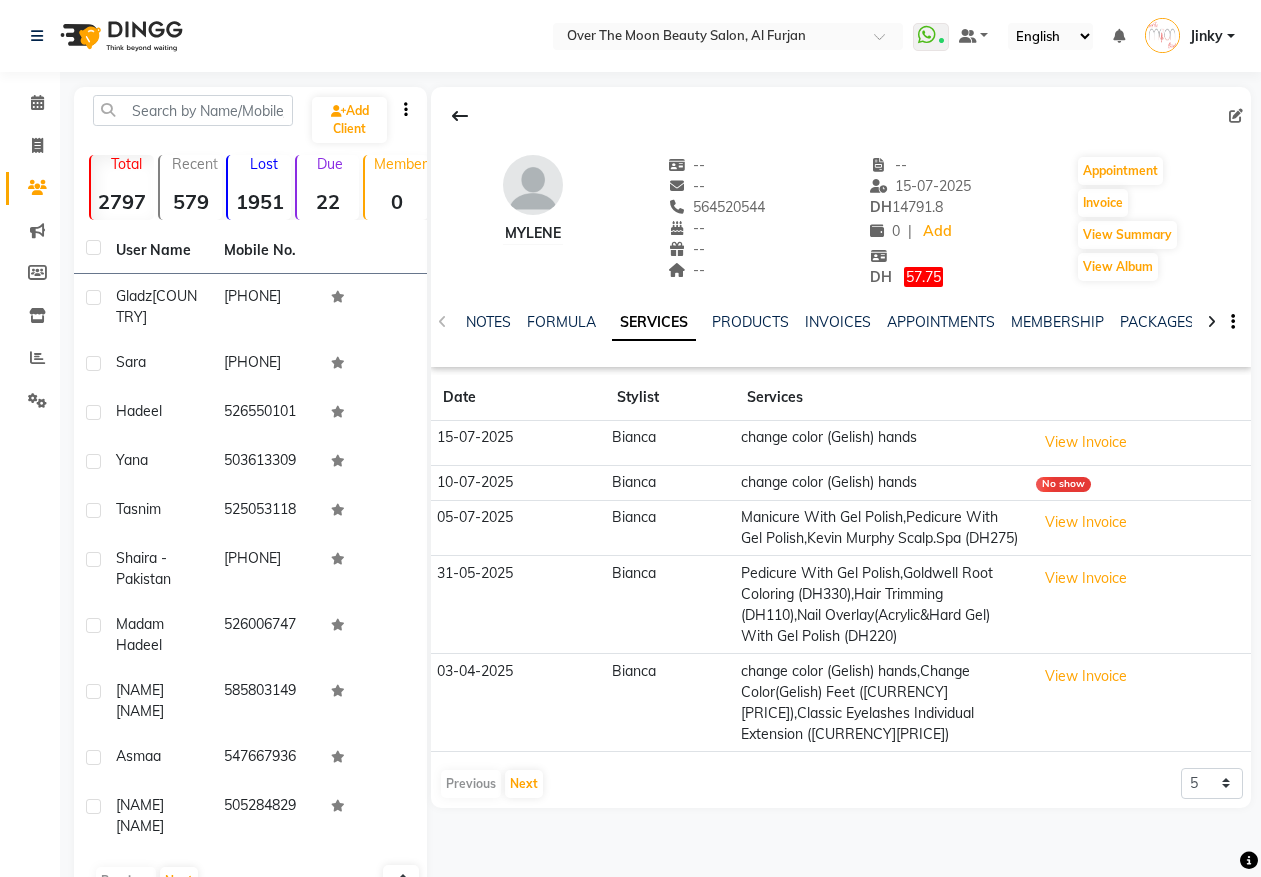 scroll, scrollTop: 0, scrollLeft: 0, axis: both 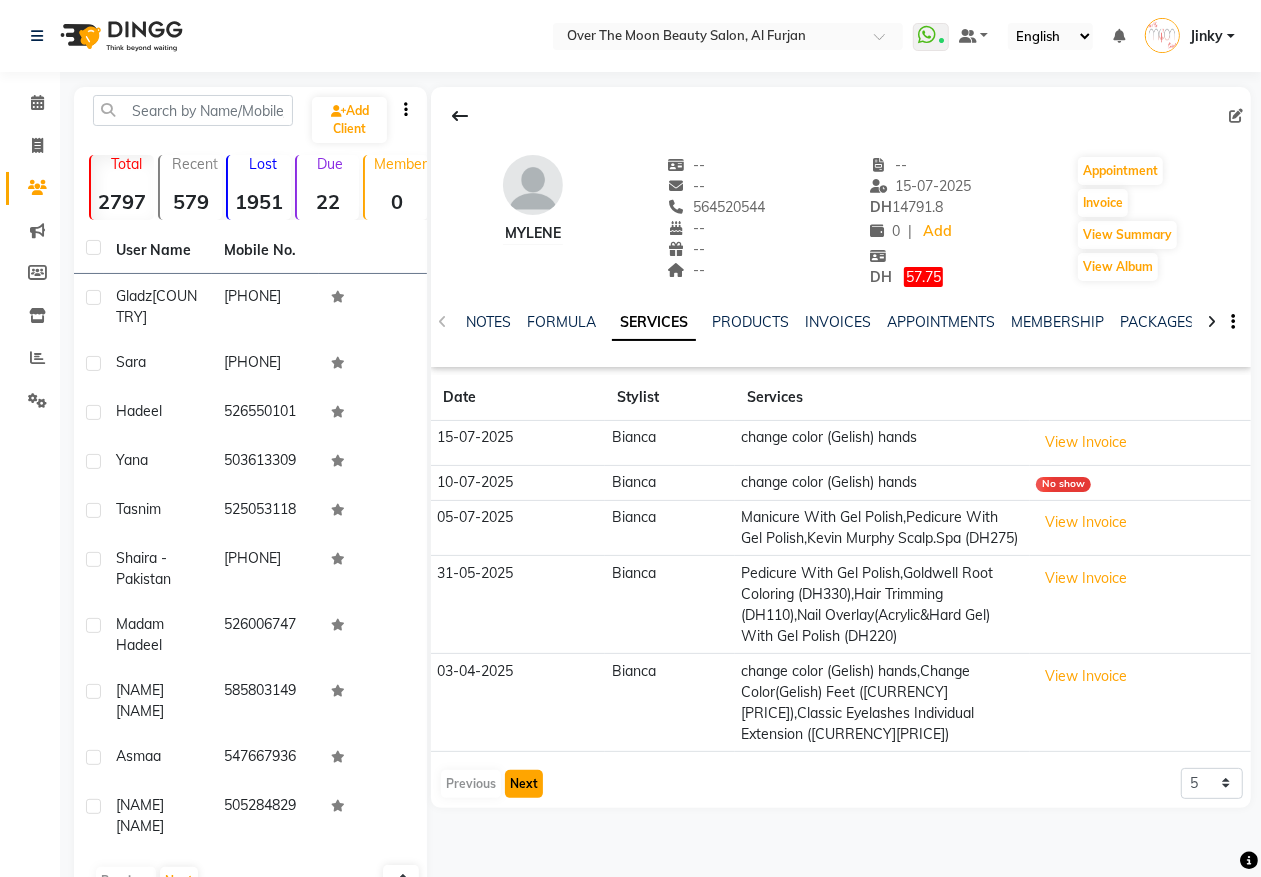 click on "Next" 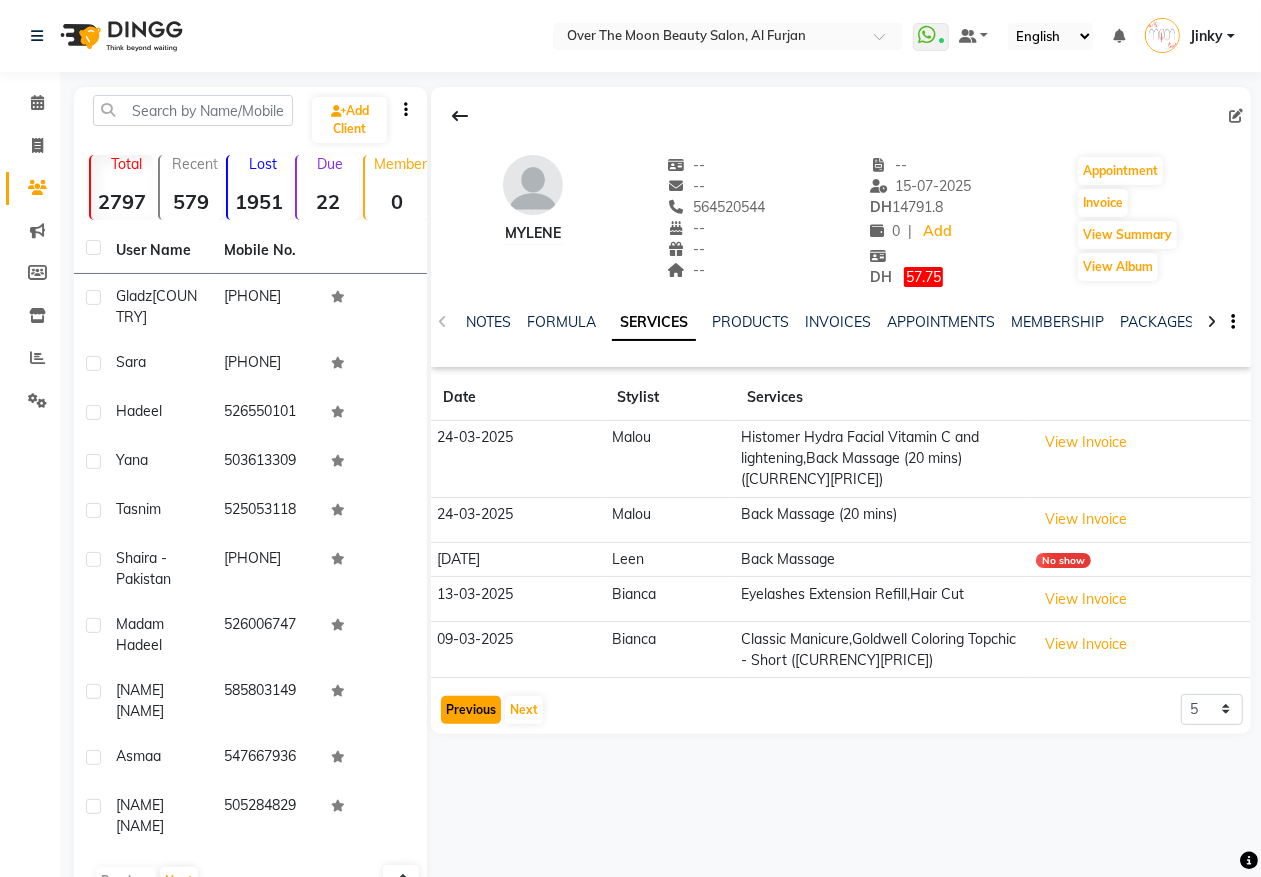 click on "Previous" 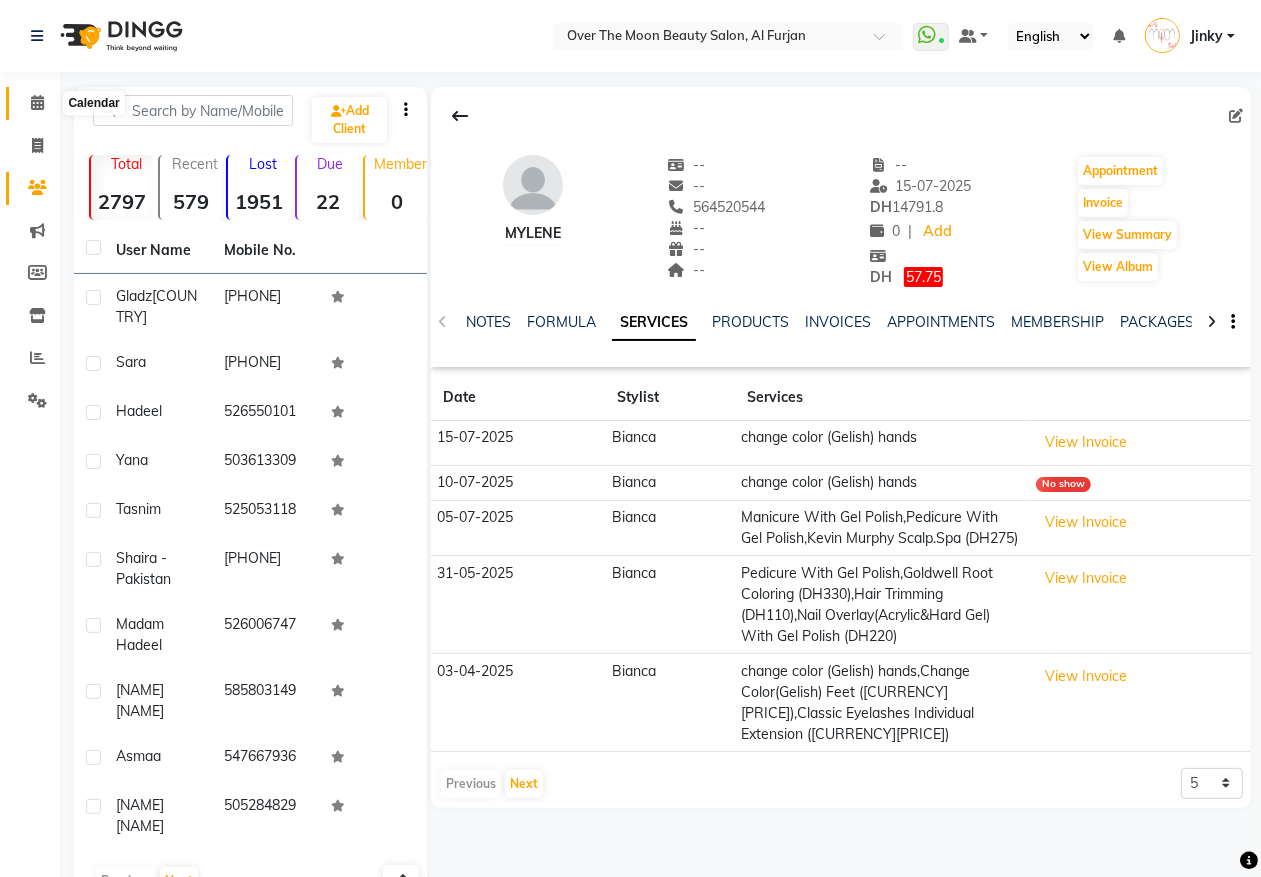click 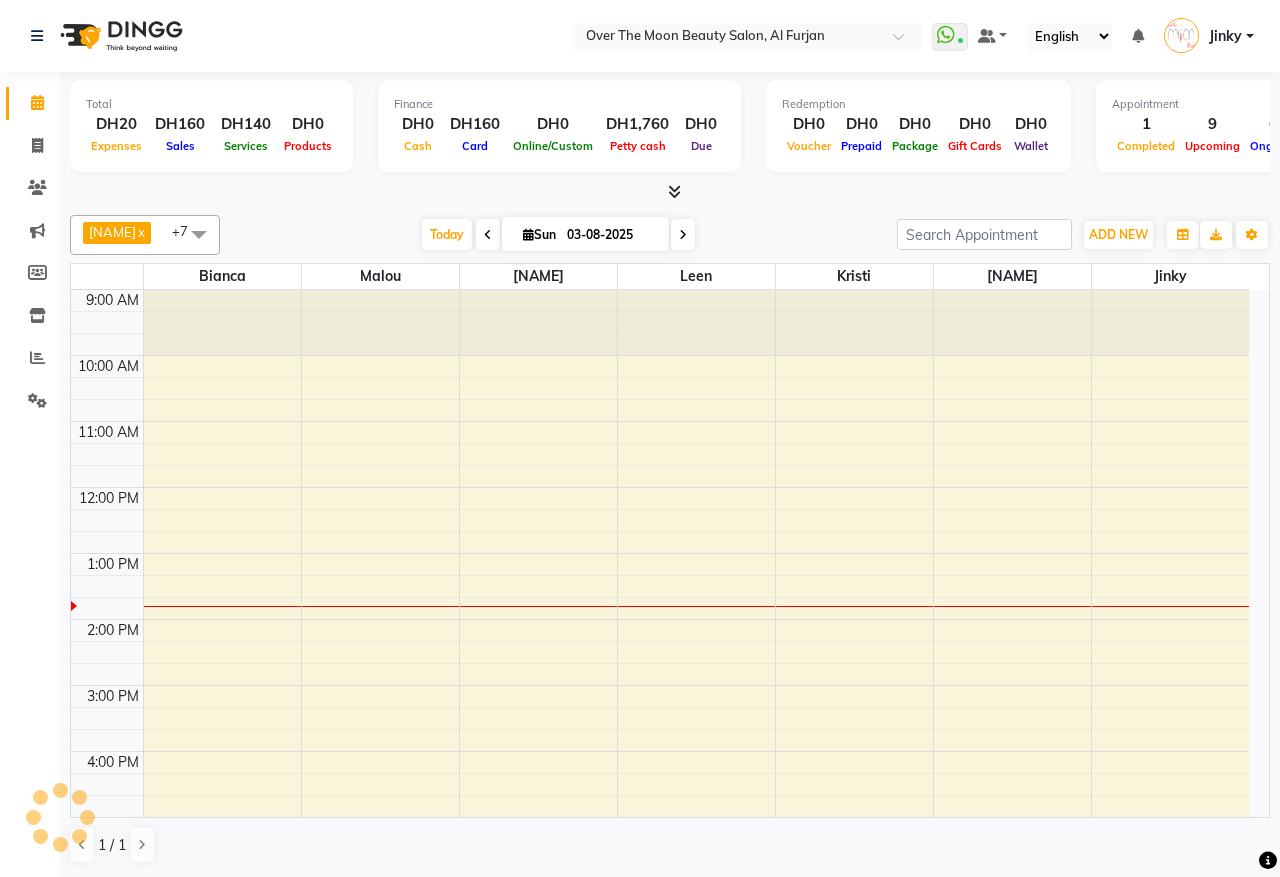 scroll, scrollTop: 0, scrollLeft: 0, axis: both 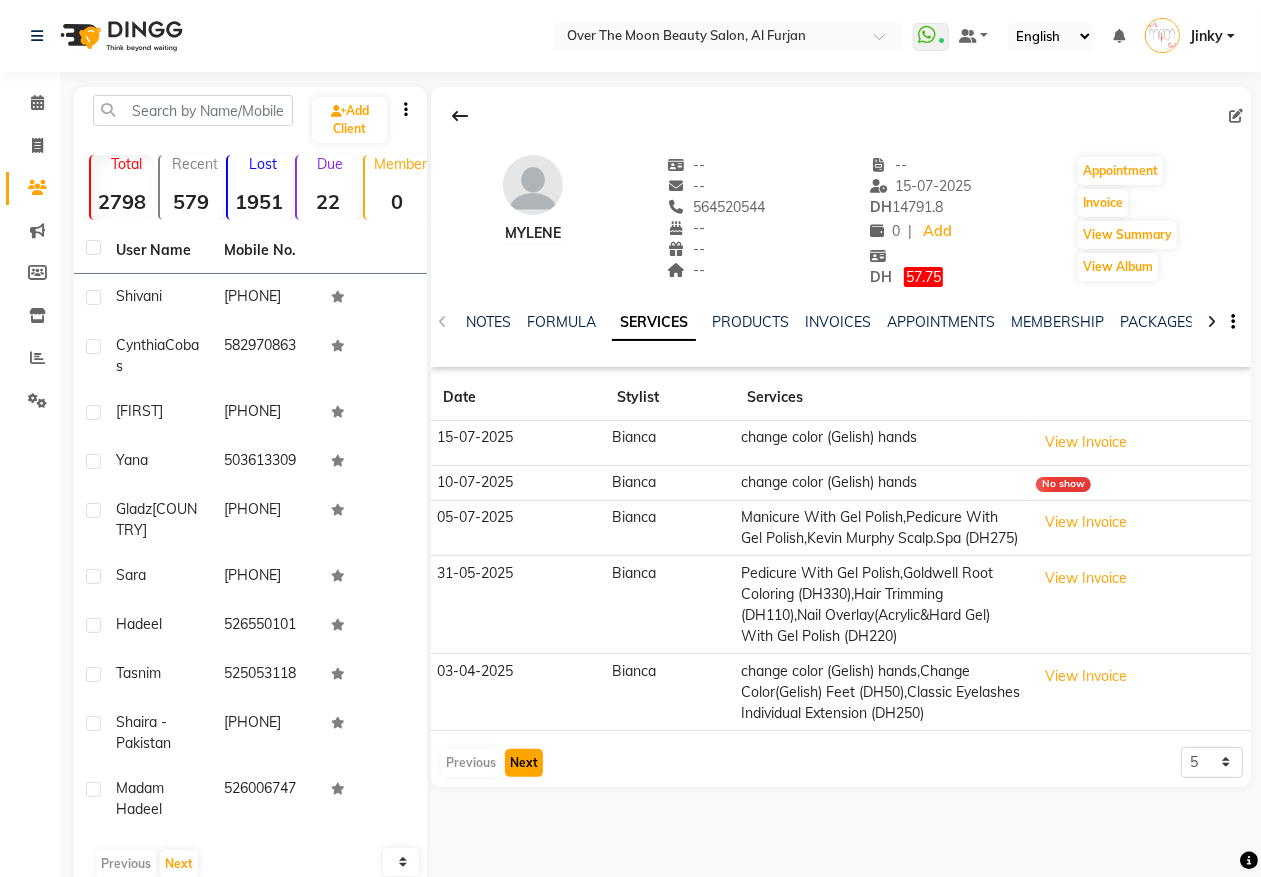 click on "Next" 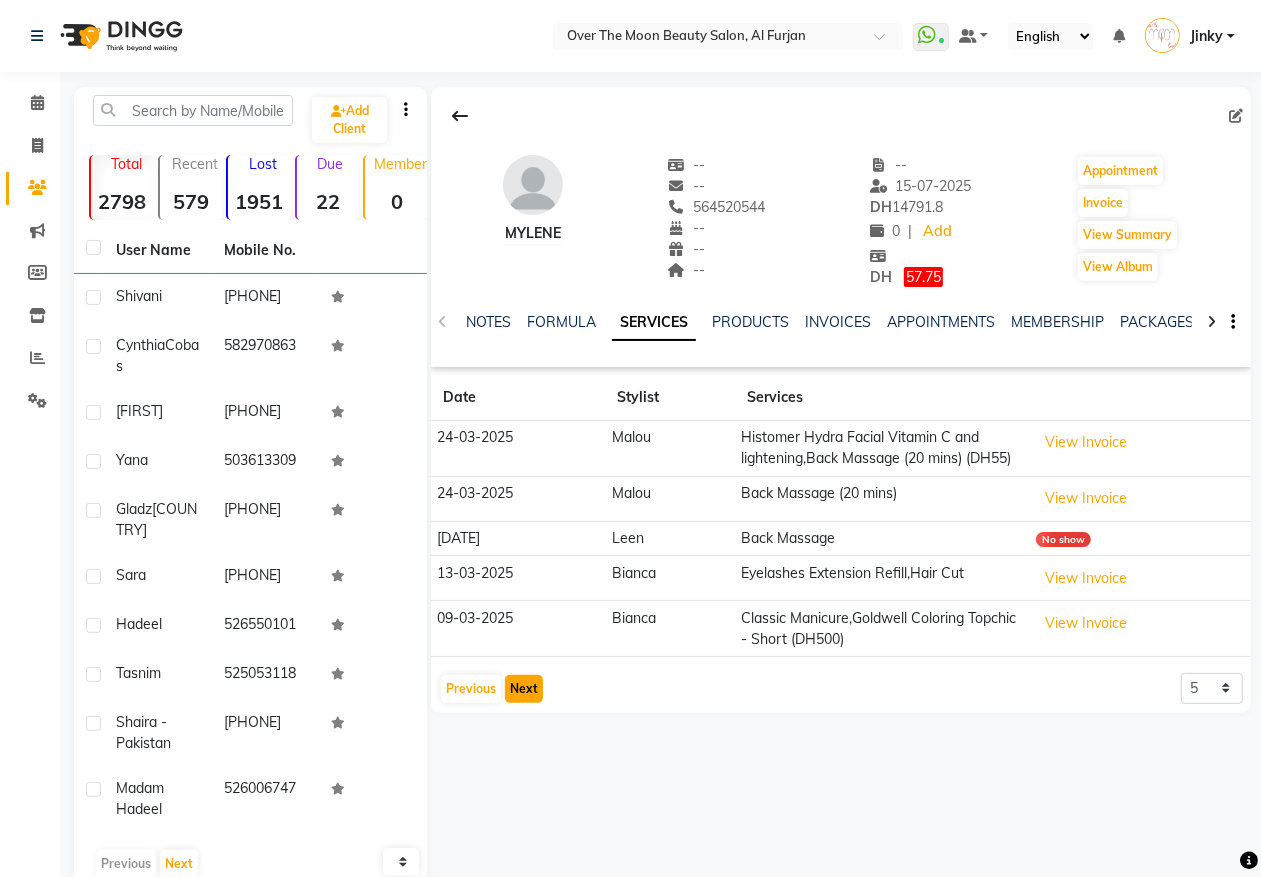 click on "Next" 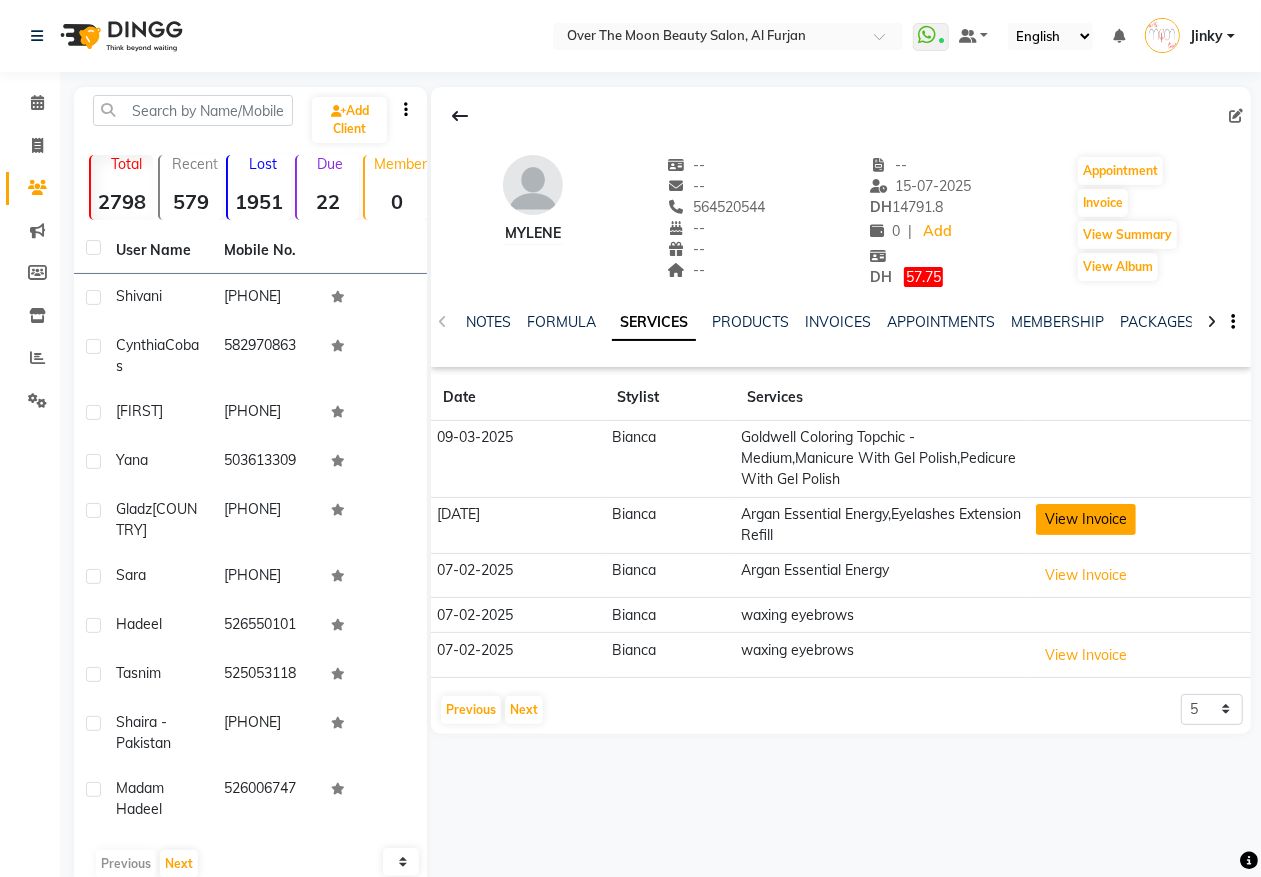 click on "View Invoice" 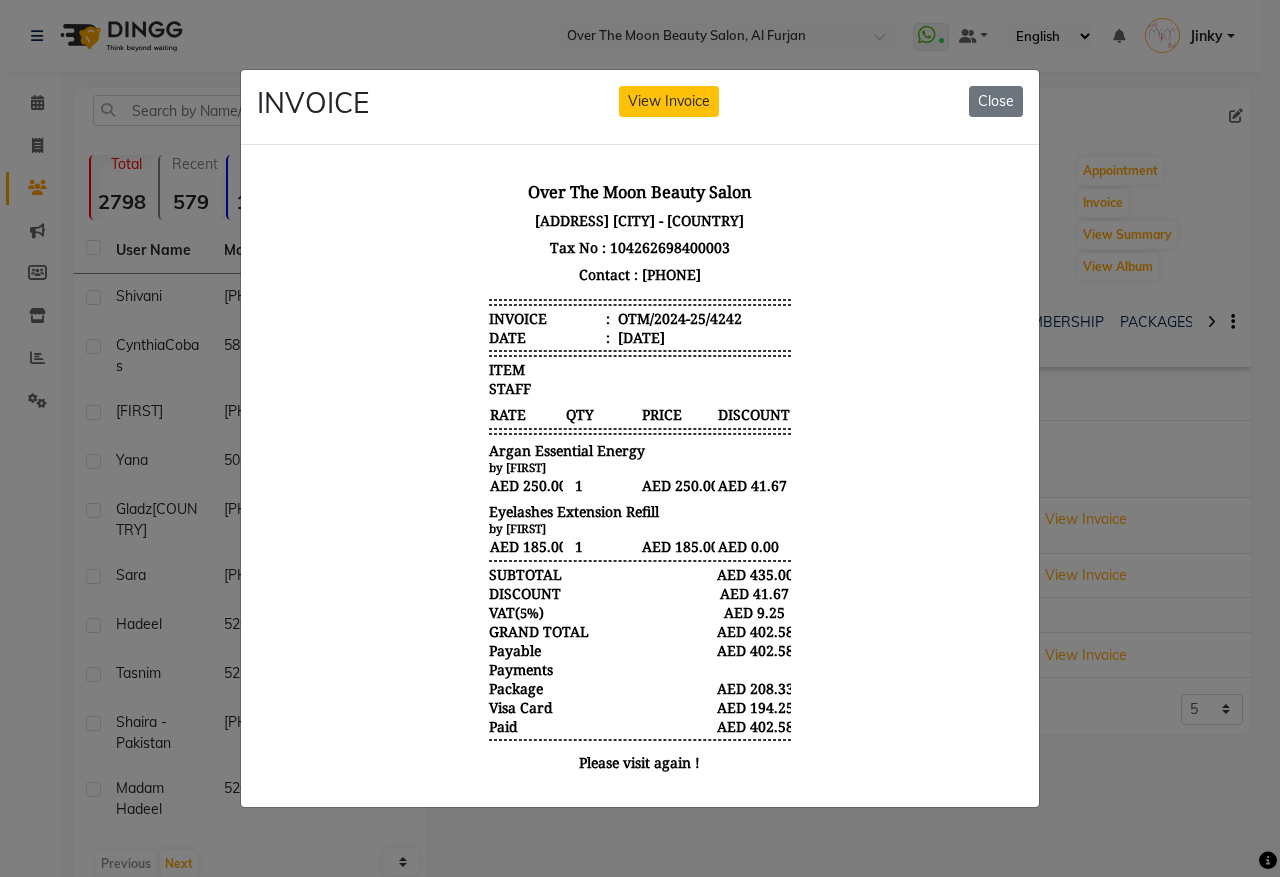 scroll, scrollTop: 0, scrollLeft: 0, axis: both 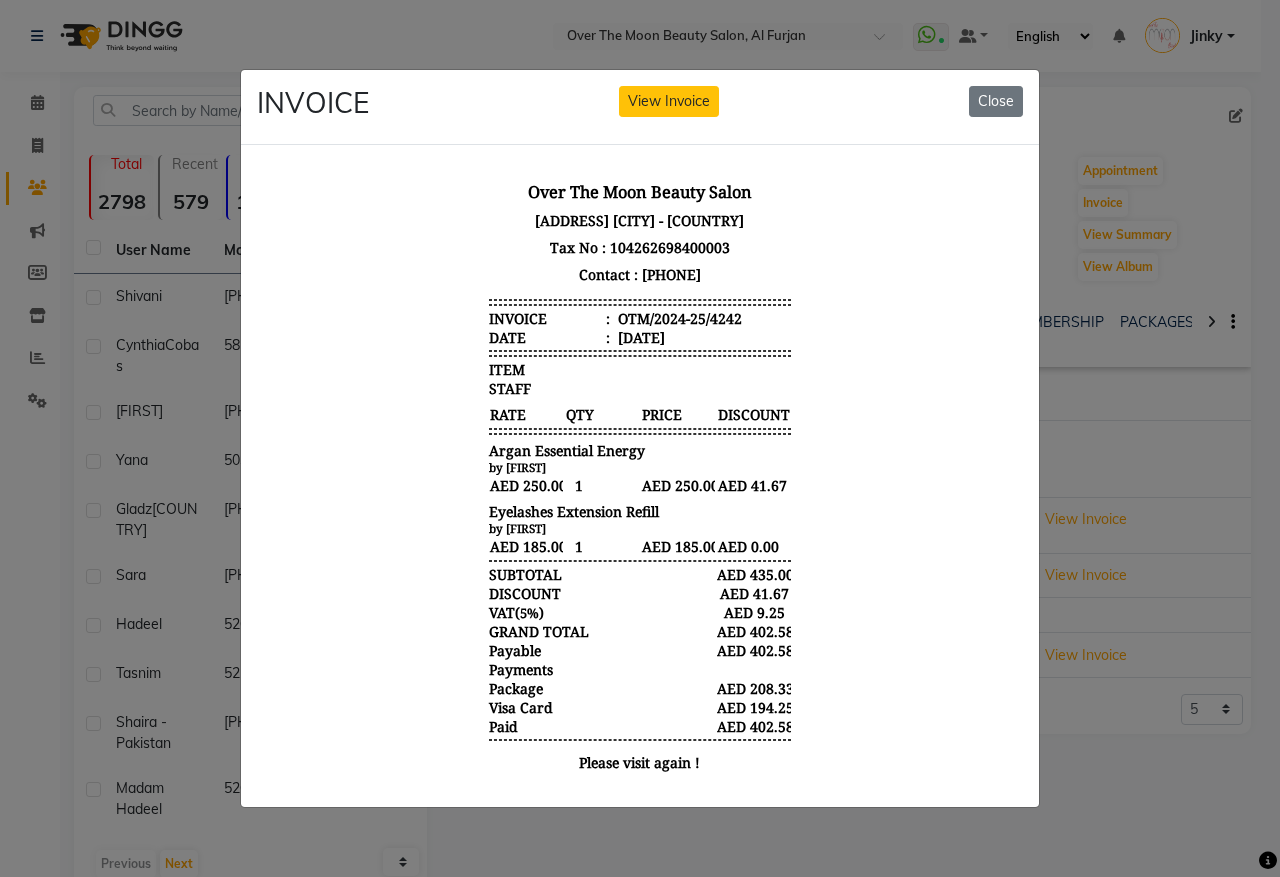 drag, startPoint x: 985, startPoint y: 91, endPoint x: 956, endPoint y: 117, distance: 38.948685 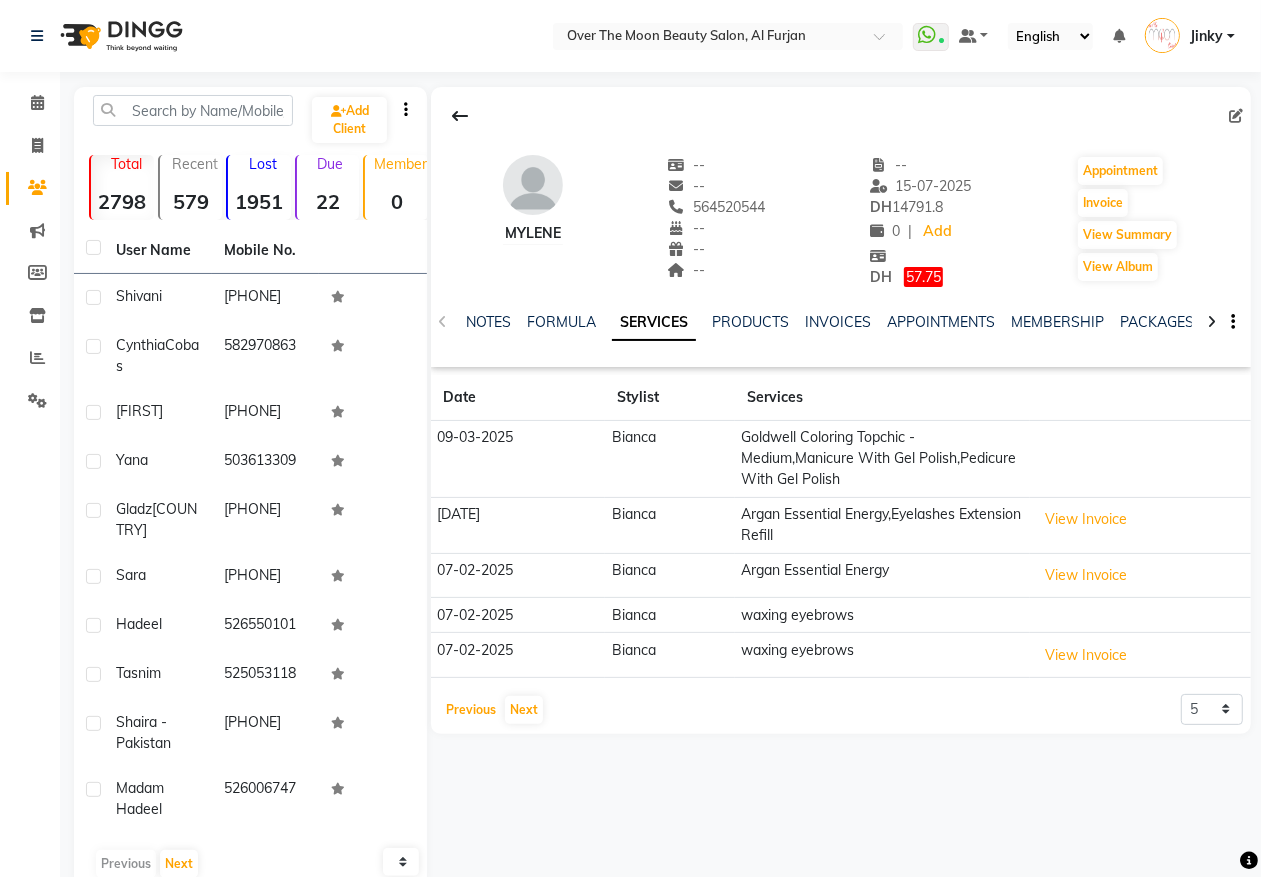 drag, startPoint x: 468, startPoint y: 706, endPoint x: 818, endPoint y: 528, distance: 392.66272 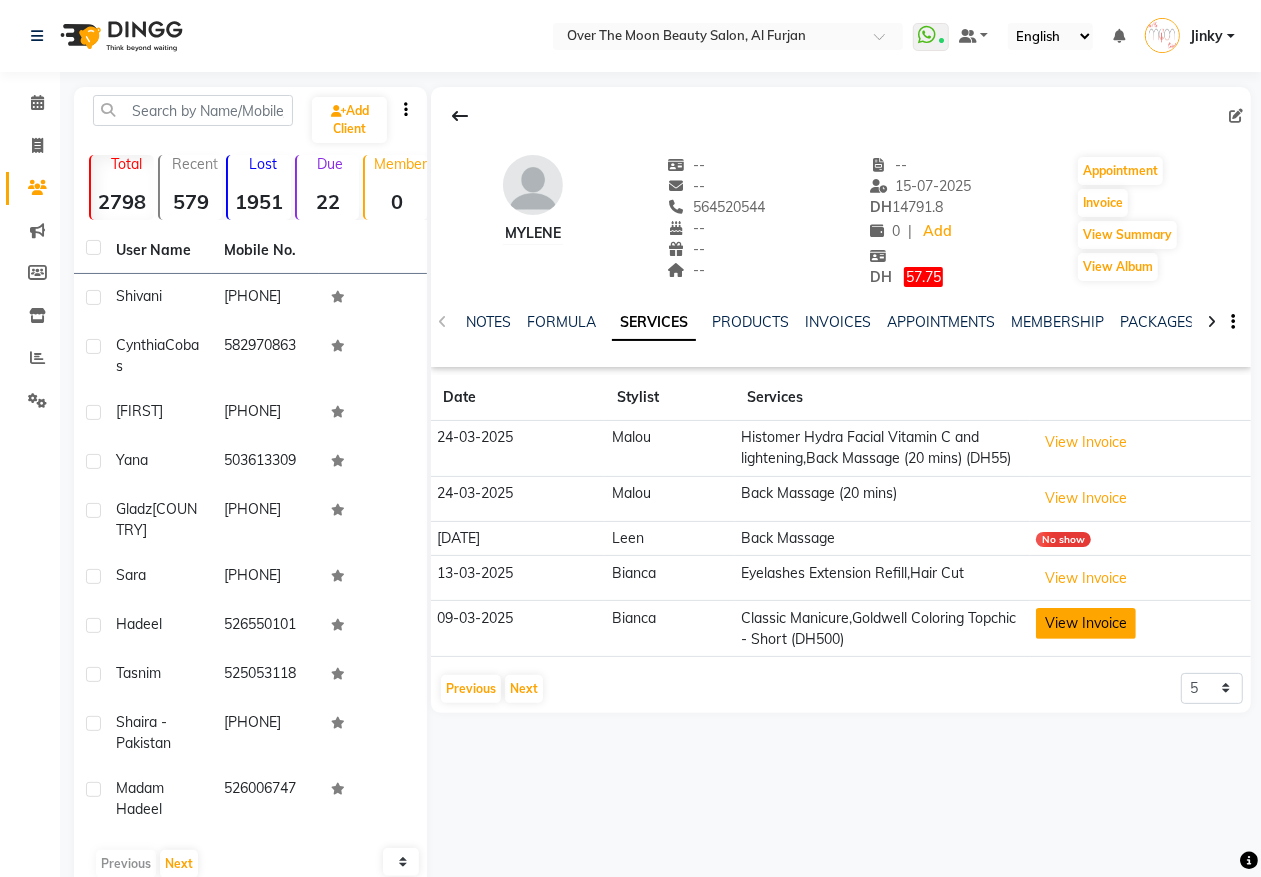 click on "View Invoice" 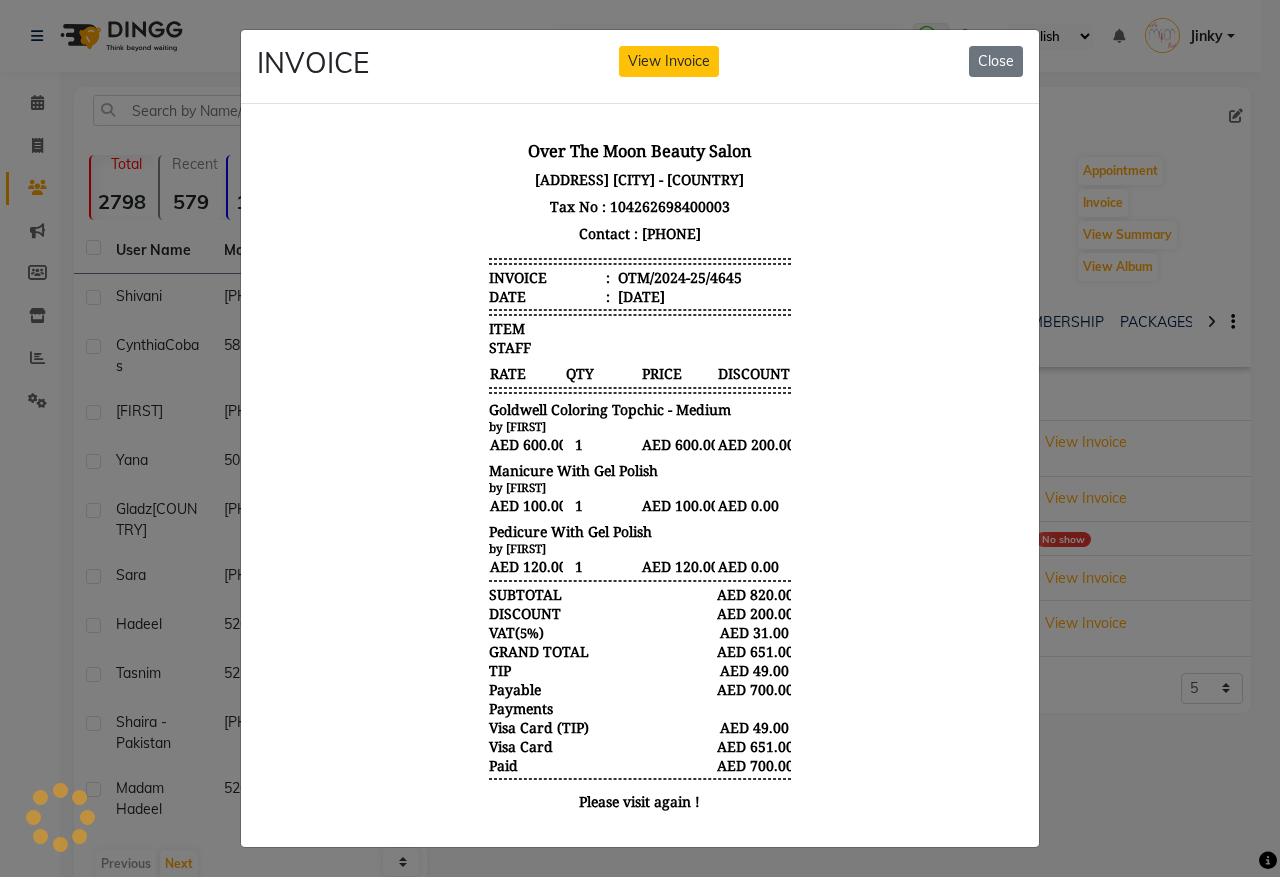 scroll, scrollTop: 0, scrollLeft: 0, axis: both 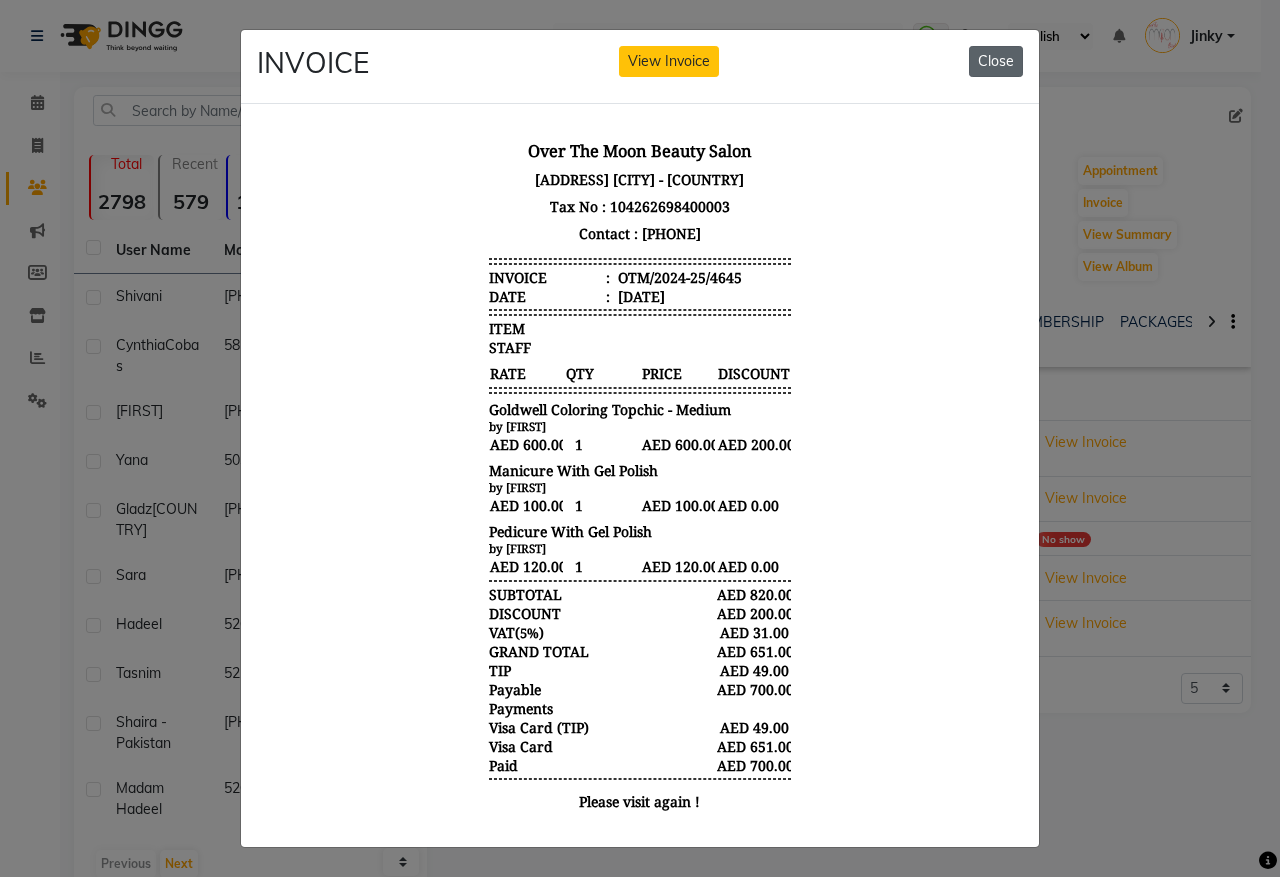 click on "Close" 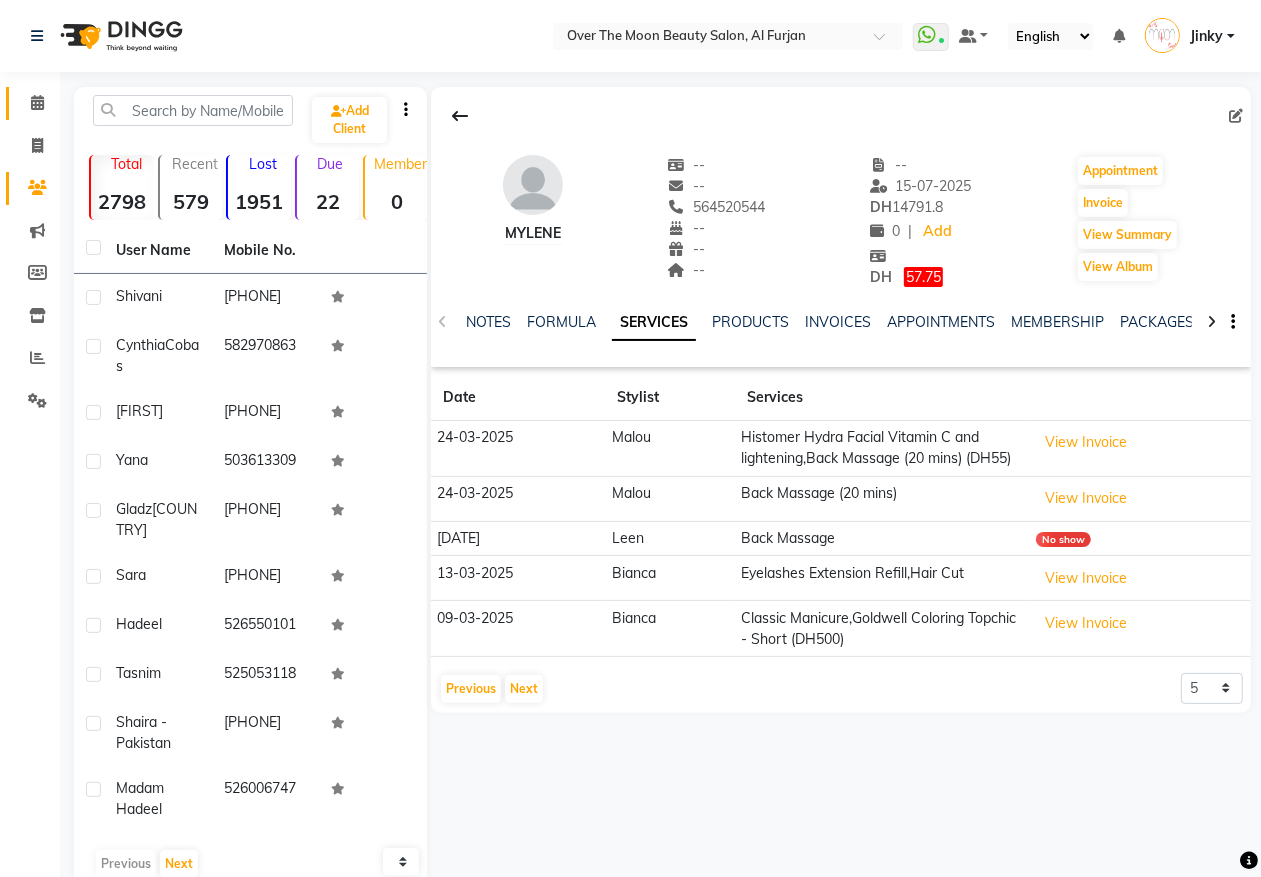 click 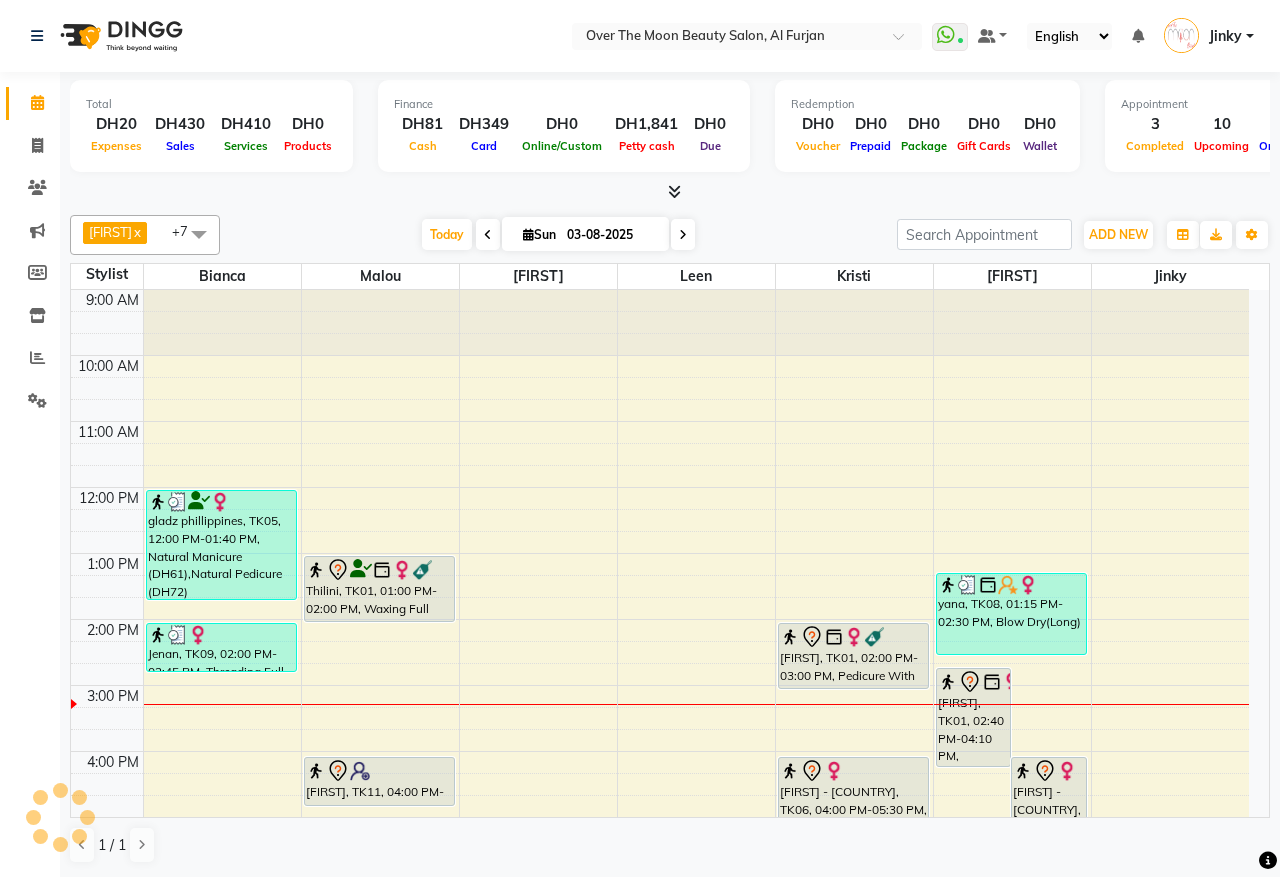 scroll, scrollTop: 0, scrollLeft: 0, axis: both 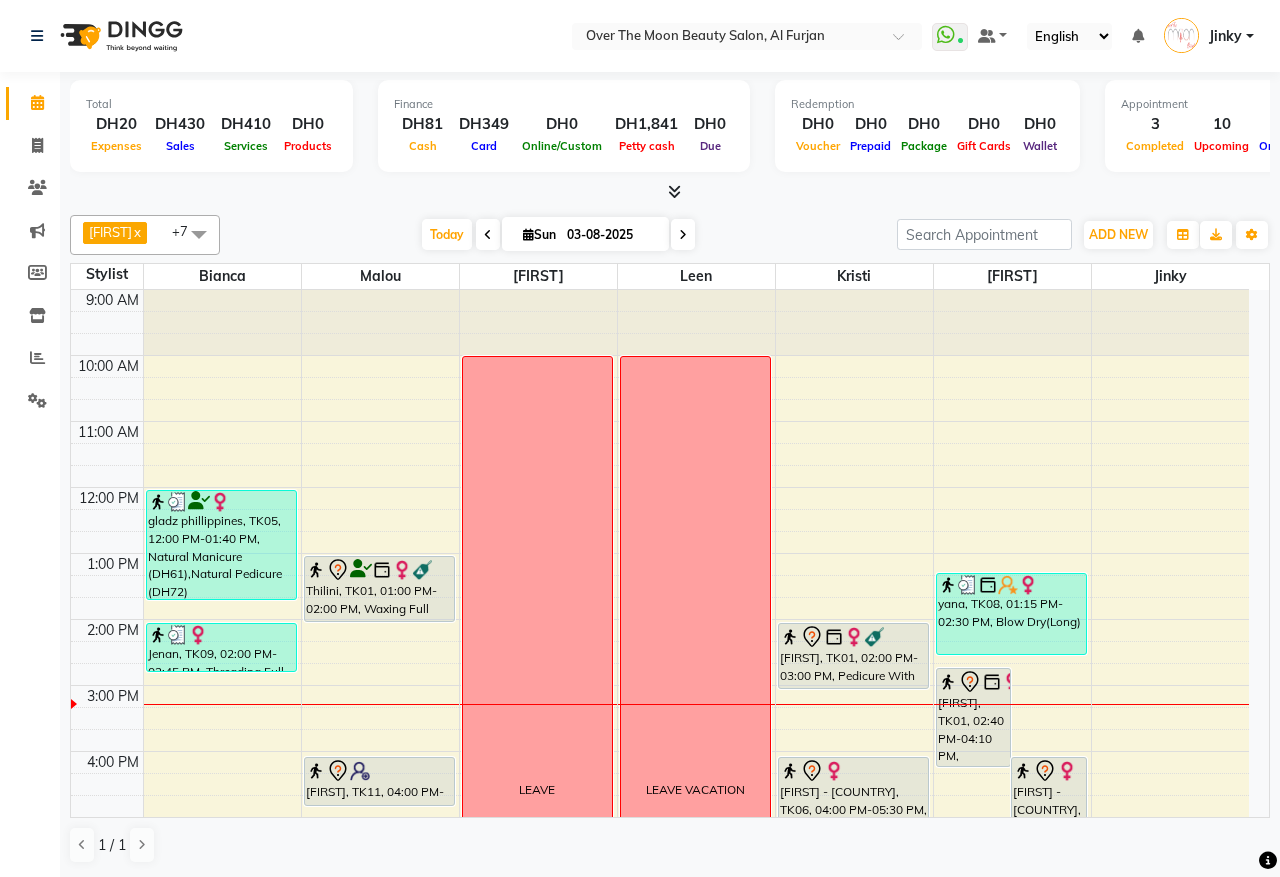 click on "9:00 AM 10:00 AM 11:00 AM 12:00 PM 1:00 PM 2:00 PM 3:00 PM 4:00 PM 5:00 PM 6:00 PM 7:00 PM 8:00 PM 9:00 PM 10:00 PM 11:00 PM     [FIRST] [COUNTRY], TK05, 12:00 PM-01:40 PM, Natural Manicure (DH61),Natural Pedicure (DH72)     [FIRST], TK09, 02:00 PM-02:45 PM, Threading Full Face (Without  Eyebrow)             [FIRST] [LAST], TK04, 05:00 PM-05:35 PM, Eyelash Removal             [FIRST], TK07, 06:00 PM-06:55 PM, Blow Dry(Long)             [FIRST], TK02, 07:00 PM-07:45 PM, Threading Eyebrow,Threading Upper Lip             [FIRST], TK01, 01:00 PM-02:00 PM, Waxing Full Body(With Bikkini)             [FIRST], TK11, 04:00 PM-04:45 PM, Hard Gel /Acrylic Removal  LEAVE   LEAVE VACATION              [FIRST], TK01, 02:00 PM-03:00 PM, Pedicure With Gel Polish             [FIRST] - [COUNTRY], TK06, 04:00 PM-05:30 PM, Classic Pedicure,Threading Eyebrow             [FIRST] [LAST], TK10, 08:30 PM-09:50 PM, Threading Eyebrow,Eyebrow Tinting,Brow Lamination (DH275)" at bounding box center (660, 784) 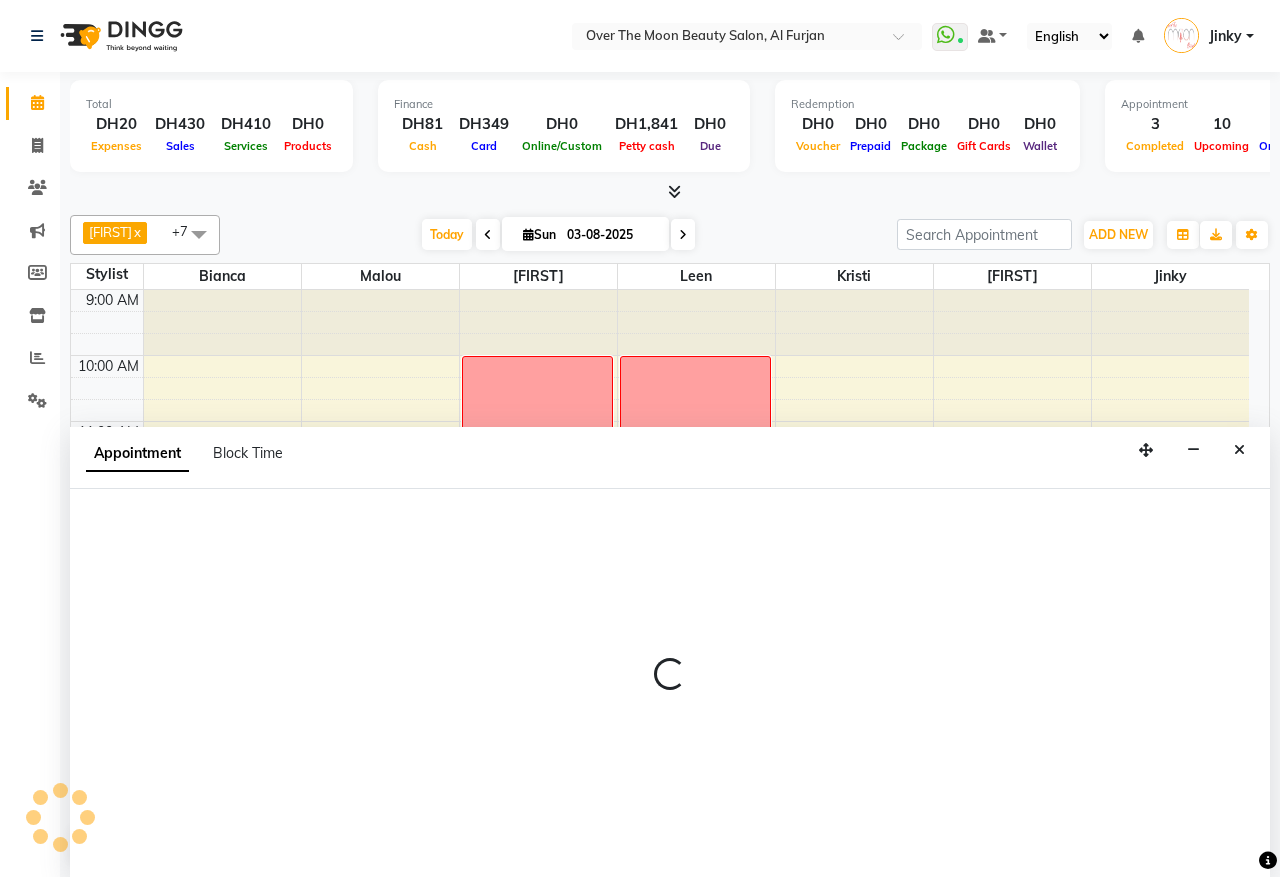 select on "20146" 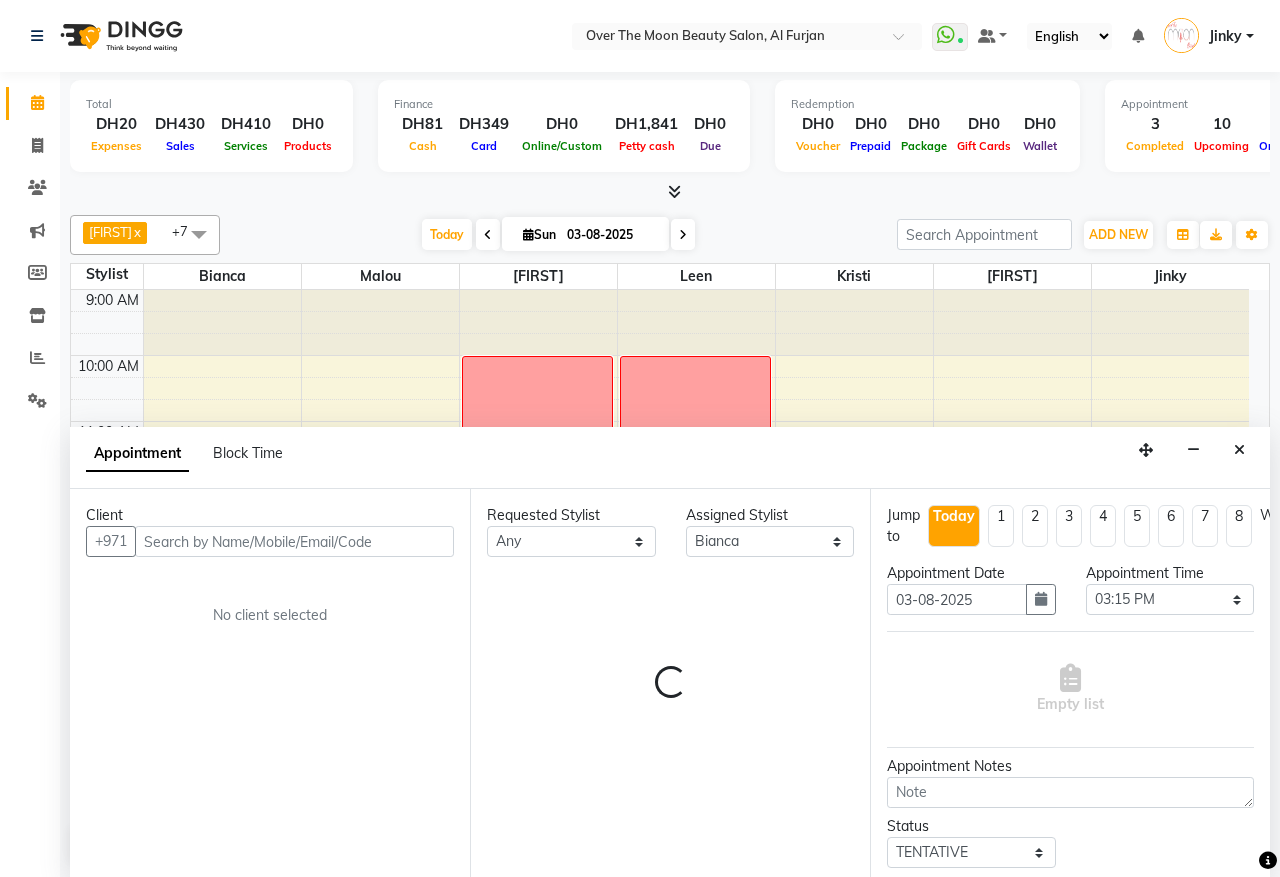 click at bounding box center (294, 541) 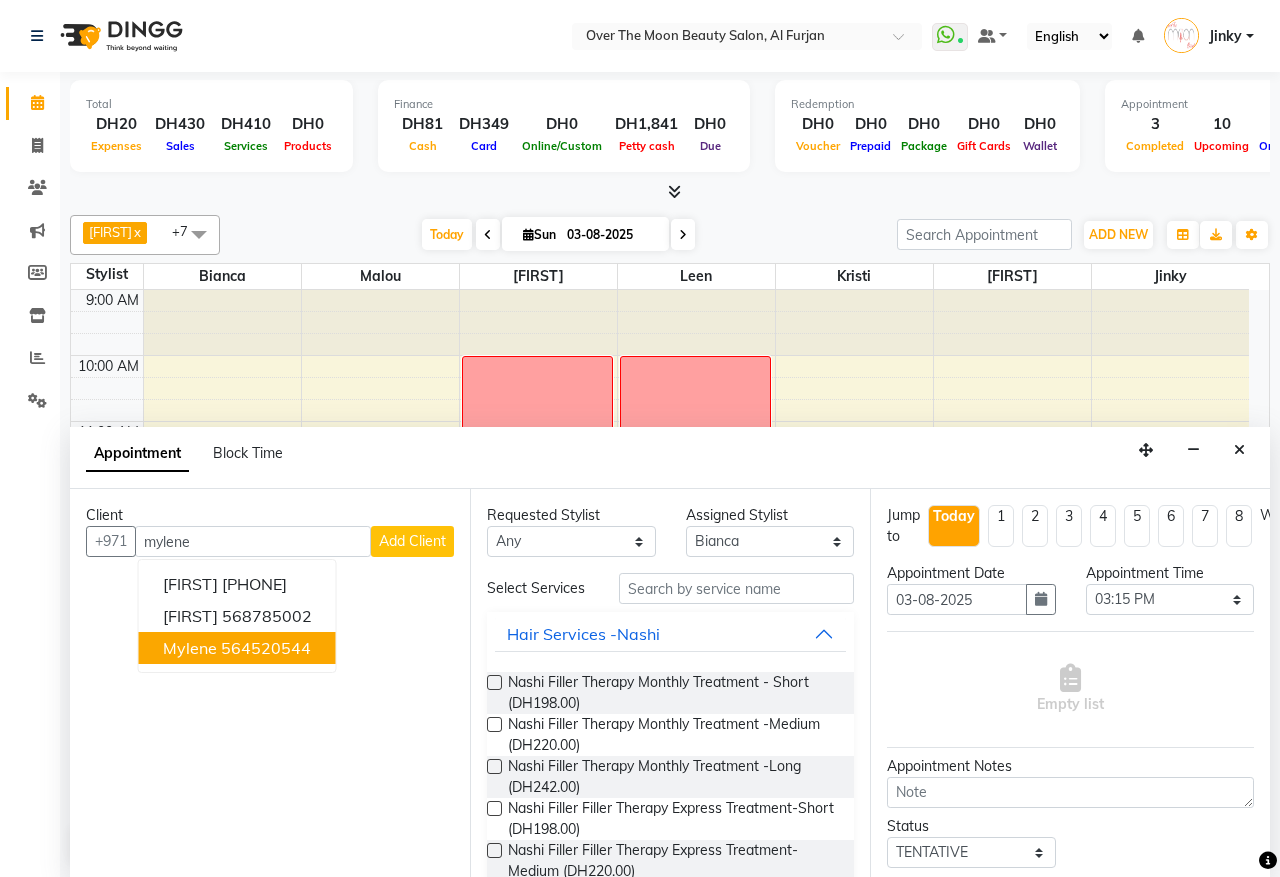 click on "564520544" at bounding box center (266, 648) 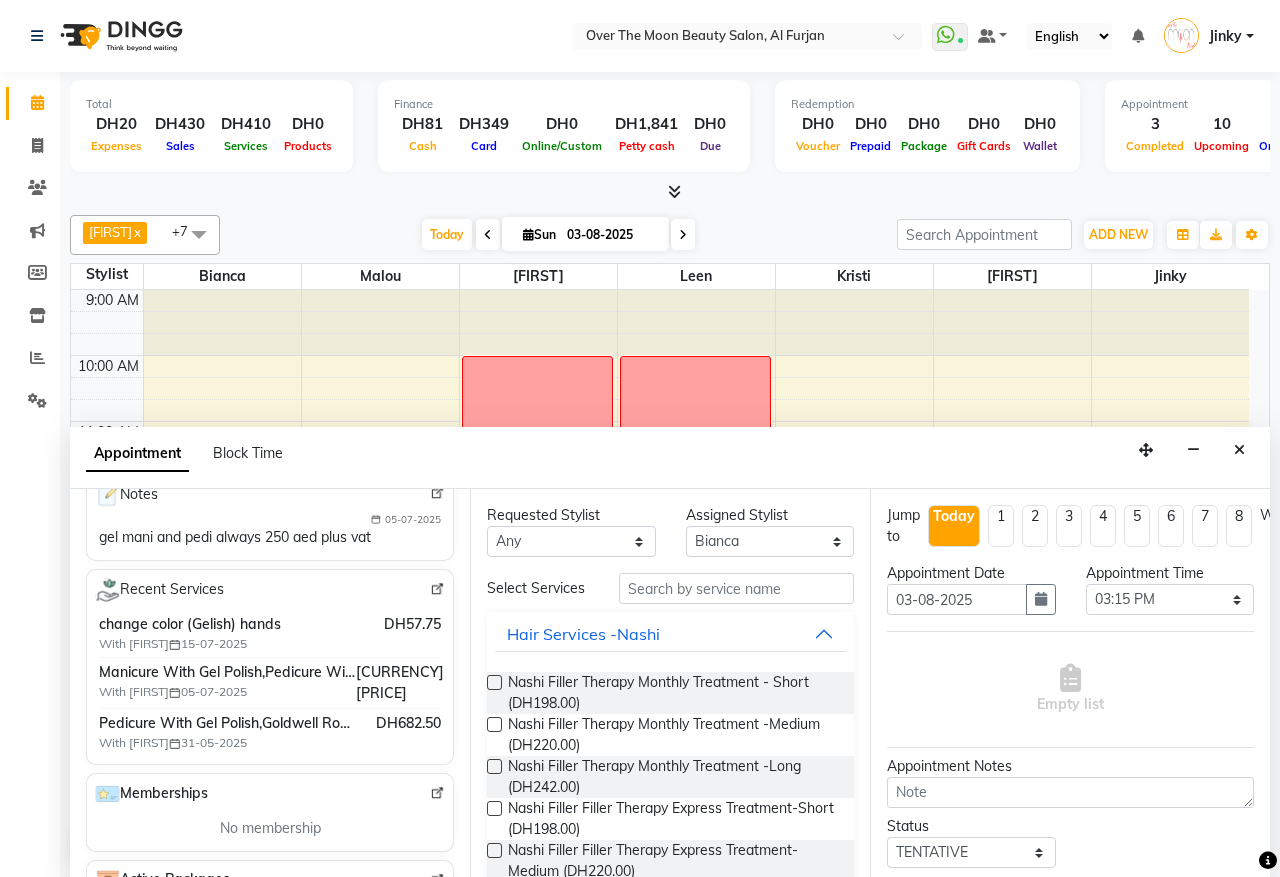 scroll, scrollTop: 416, scrollLeft: 0, axis: vertical 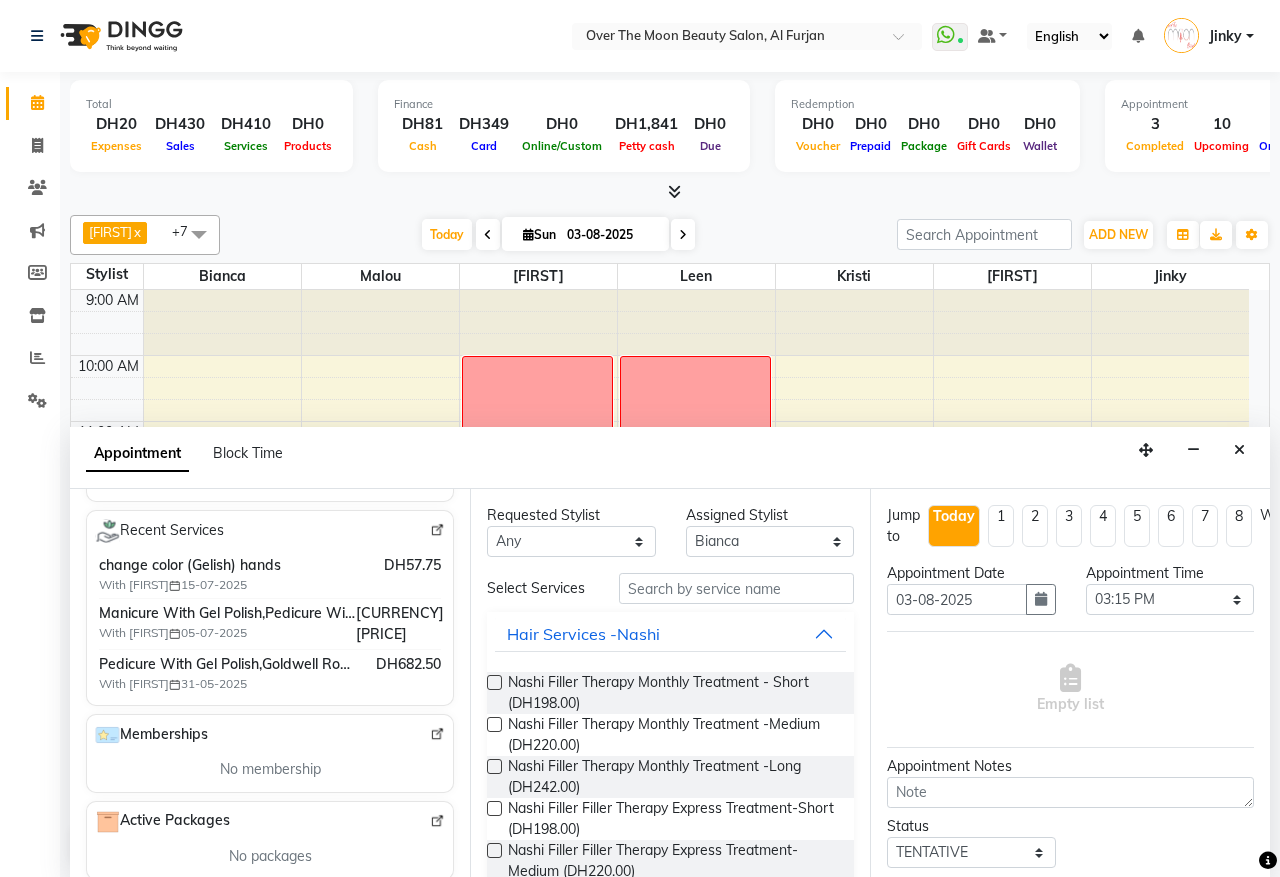 type on "564520544" 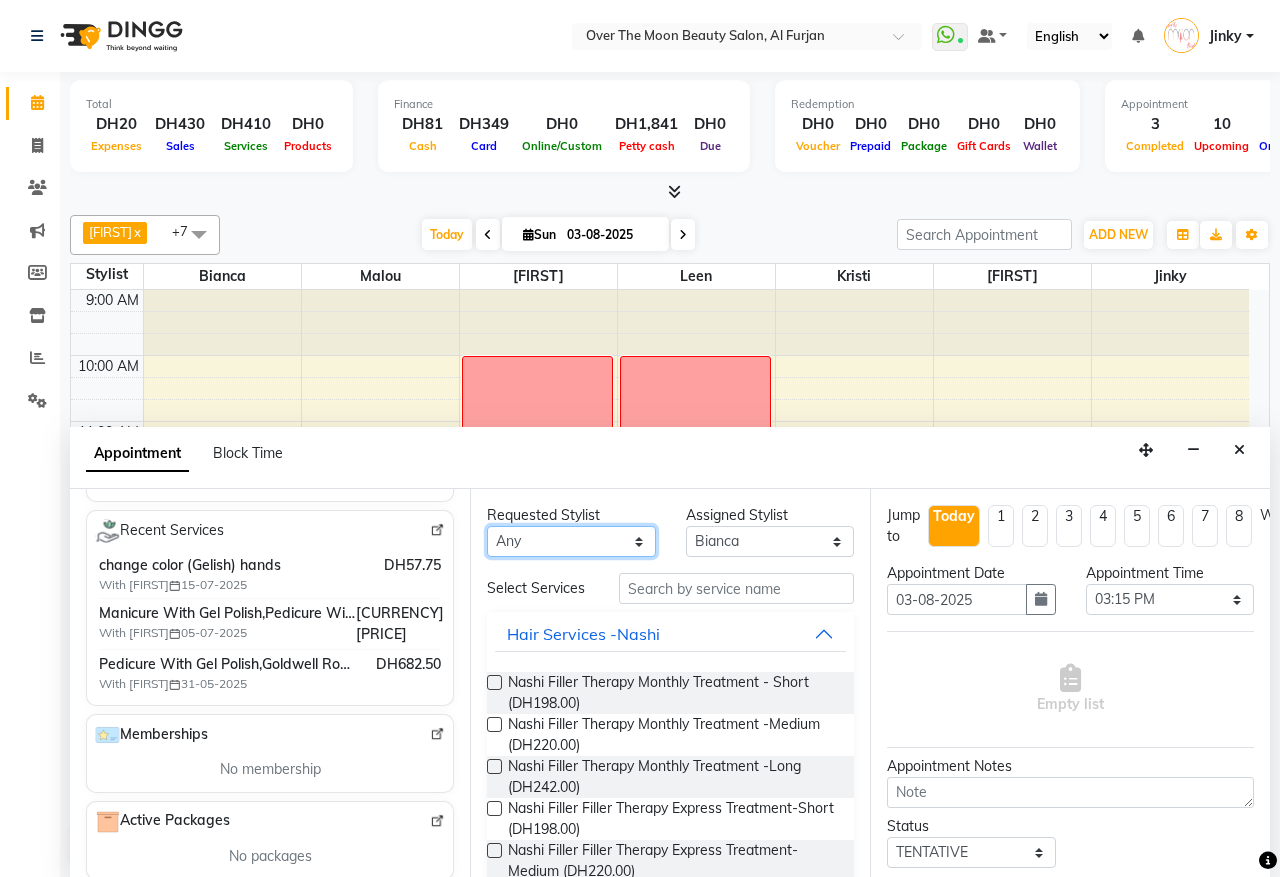 click on "Any [FIRST] [FIRST] [FIRST] [FIRST] [FIRST] [FIRST] Marketing Account [FIRST]" at bounding box center [571, 541] 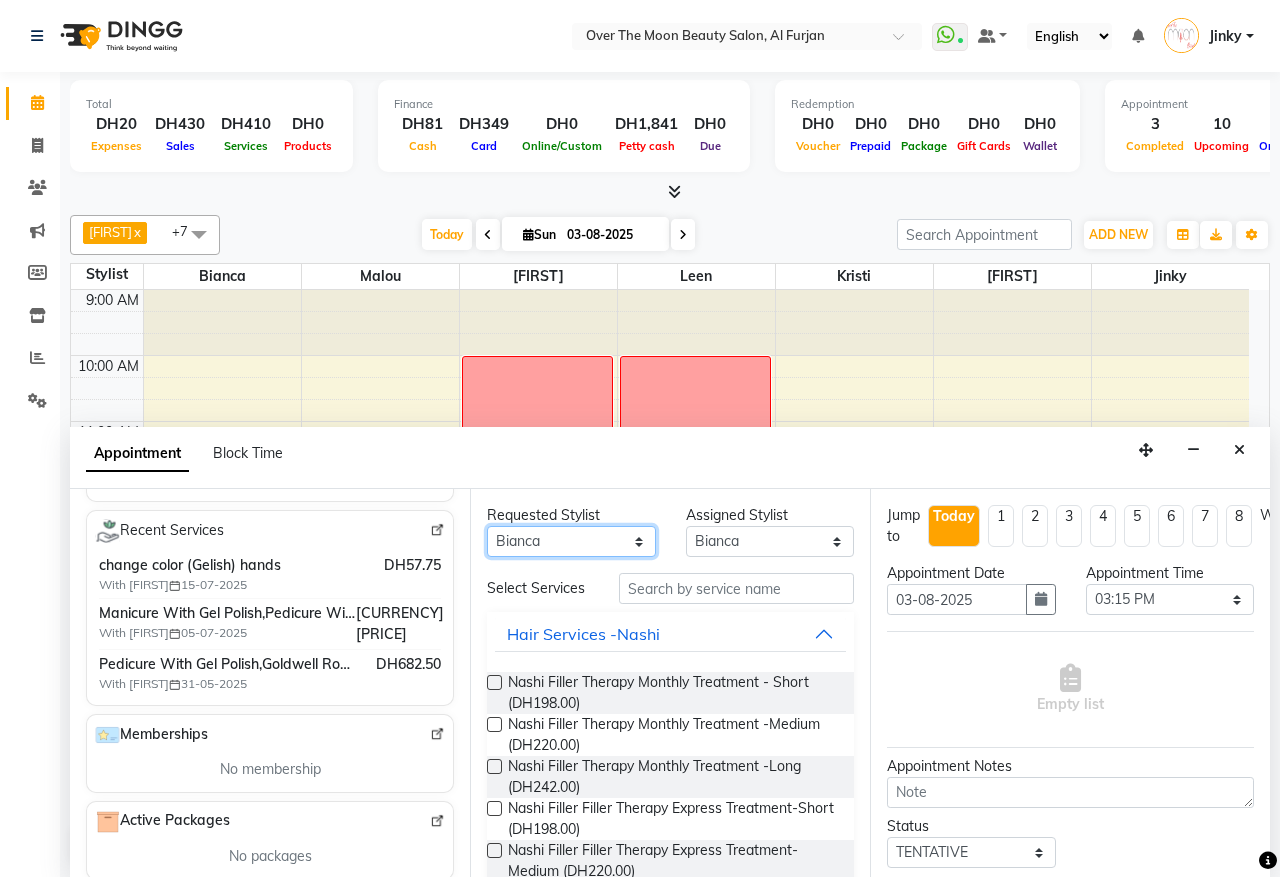 click on "Any [FIRST] [FIRST] [FIRST] [FIRST] [FIRST] [FIRST] Marketing Account [FIRST]" at bounding box center [571, 541] 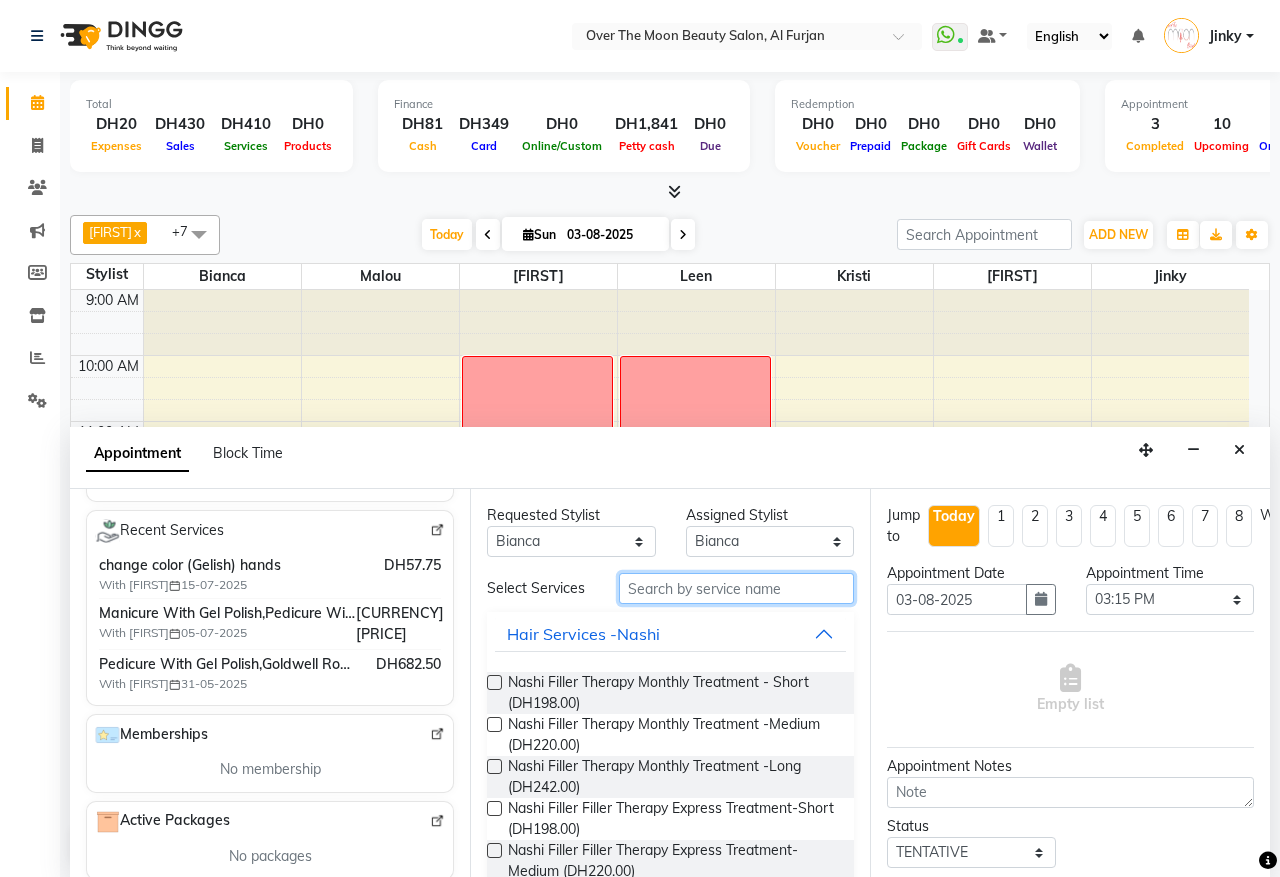 click at bounding box center (736, 588) 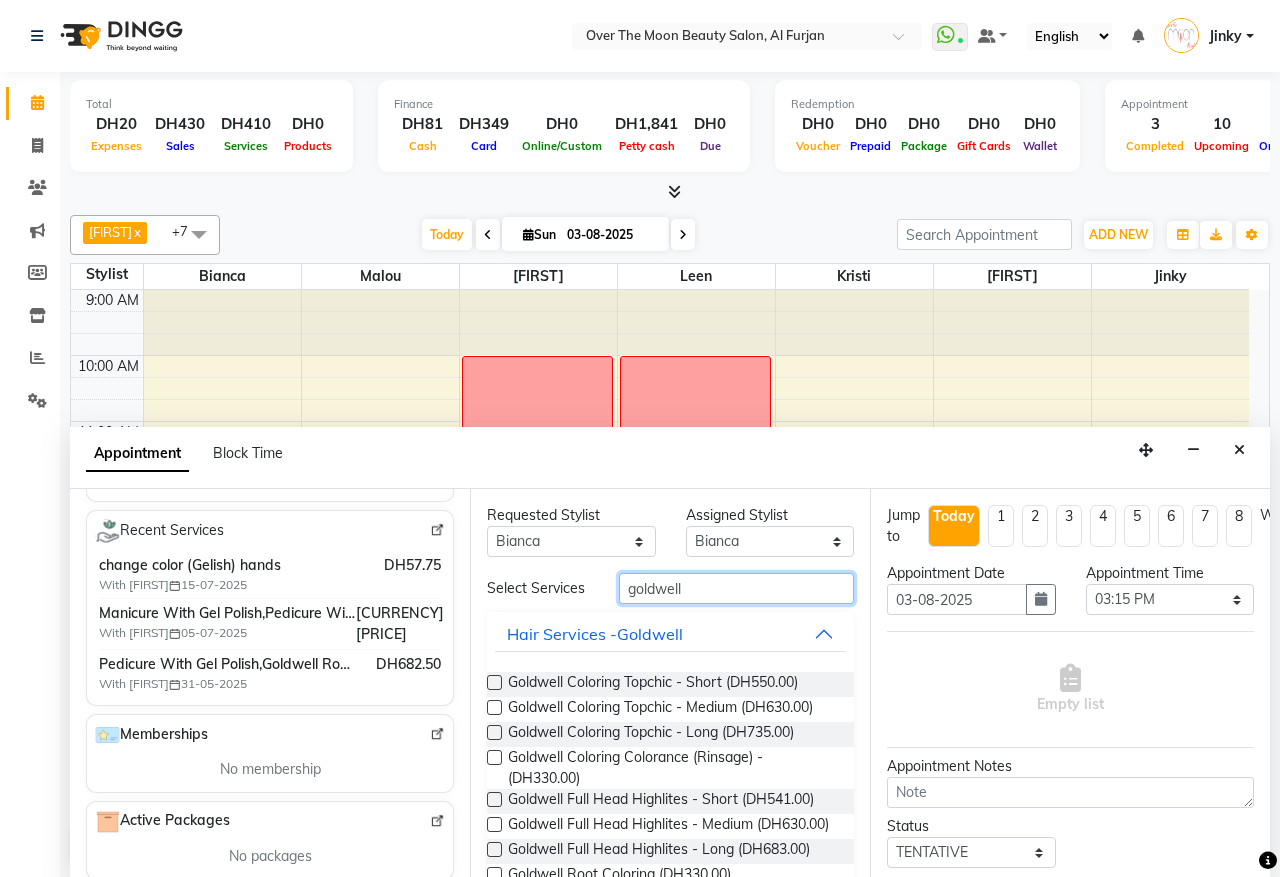 type on "goldwell" 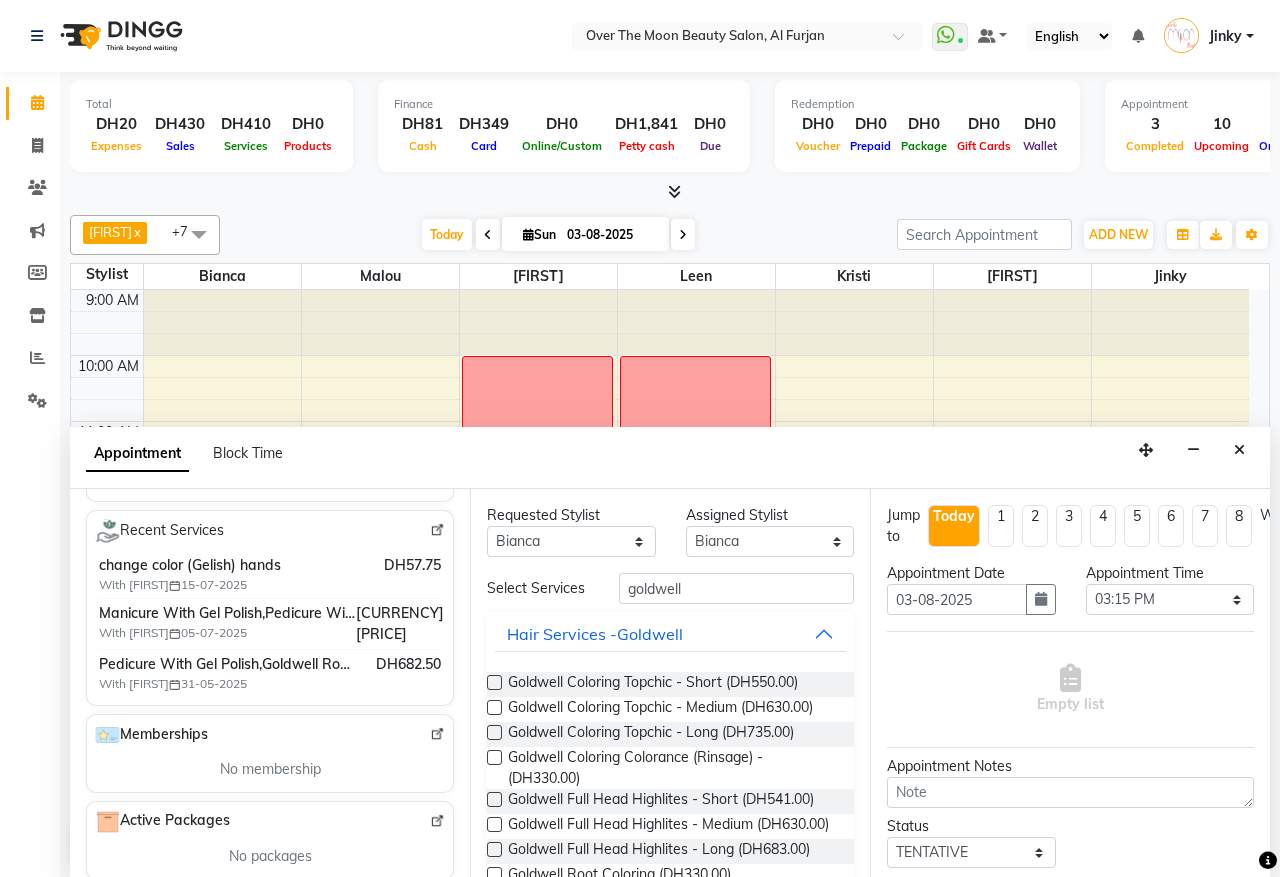 click at bounding box center (494, 707) 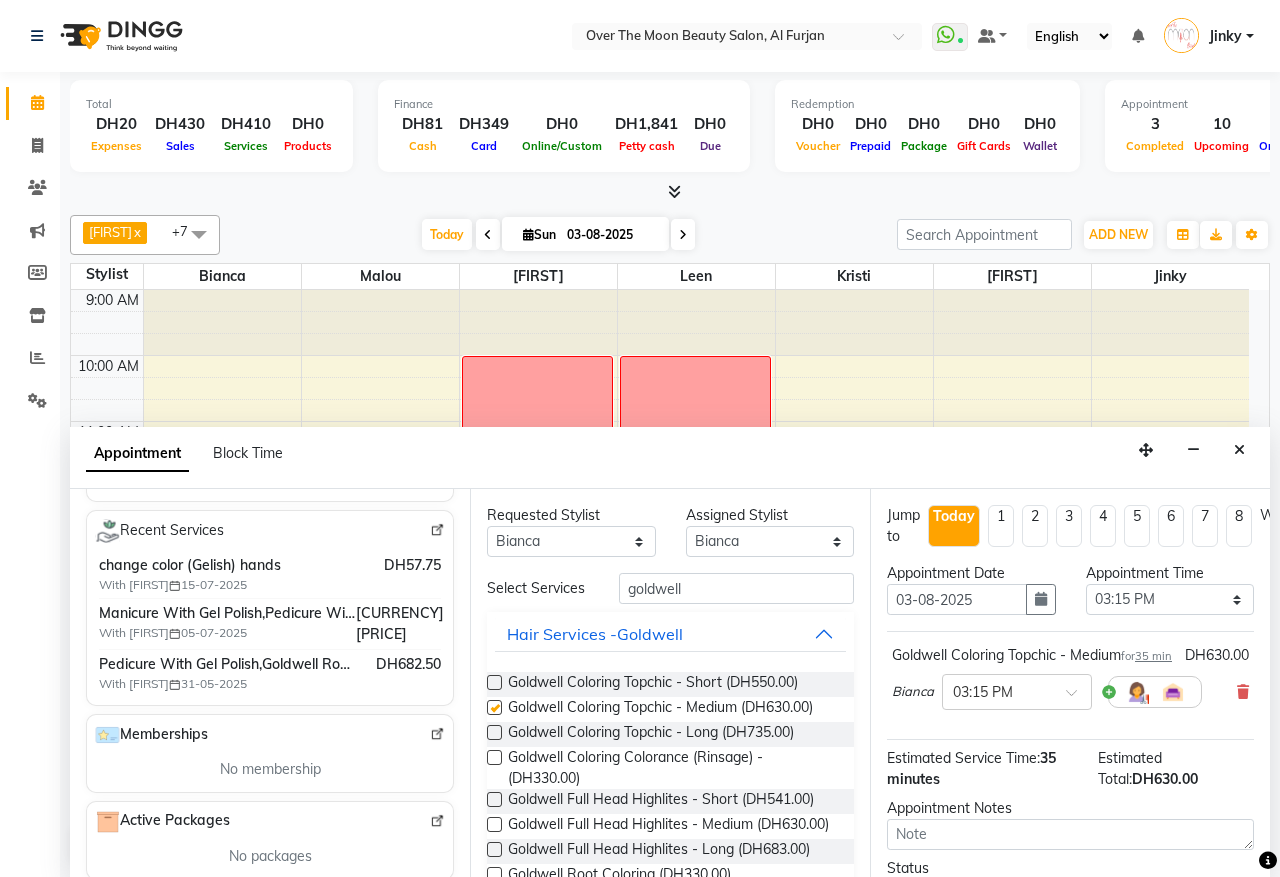 checkbox on "false" 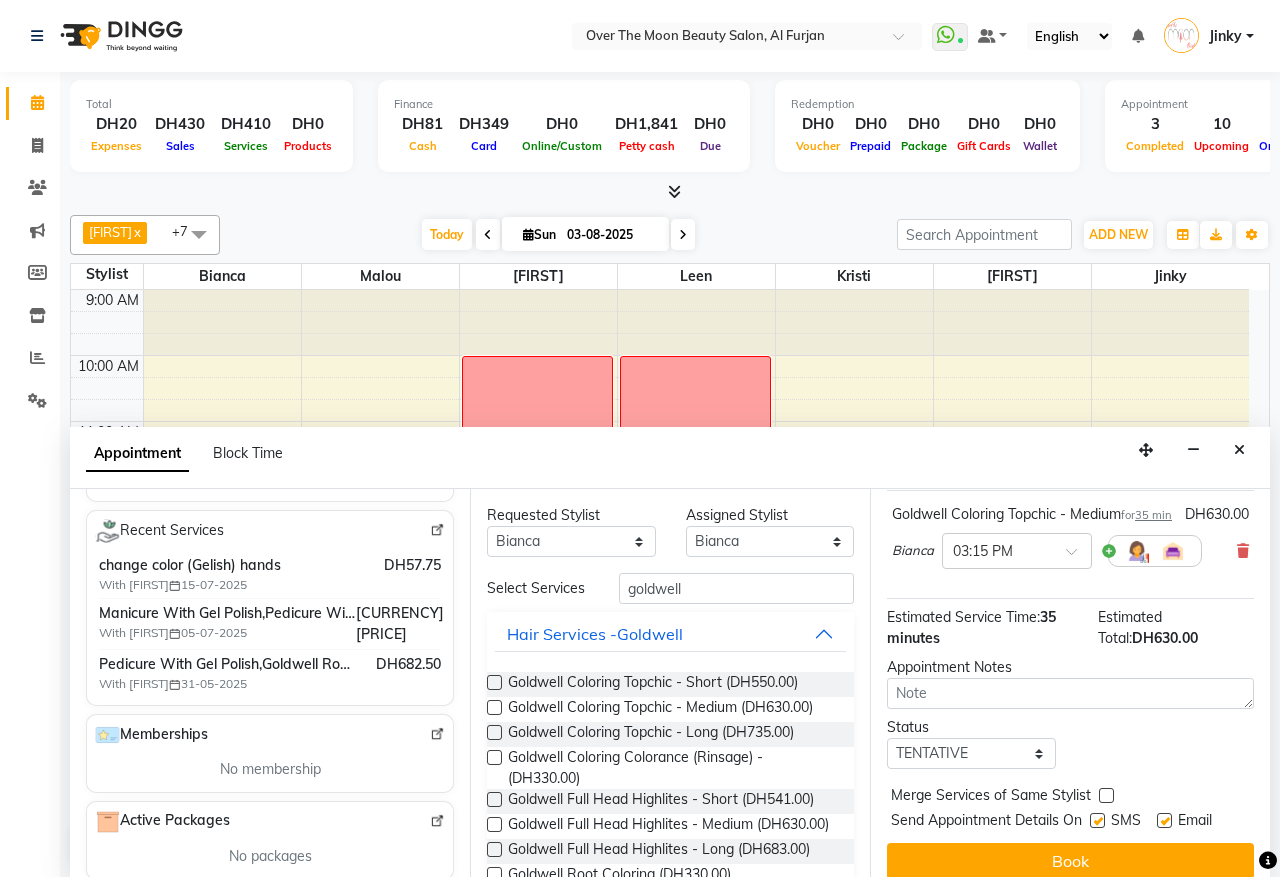 scroll, scrollTop: 200, scrollLeft: 0, axis: vertical 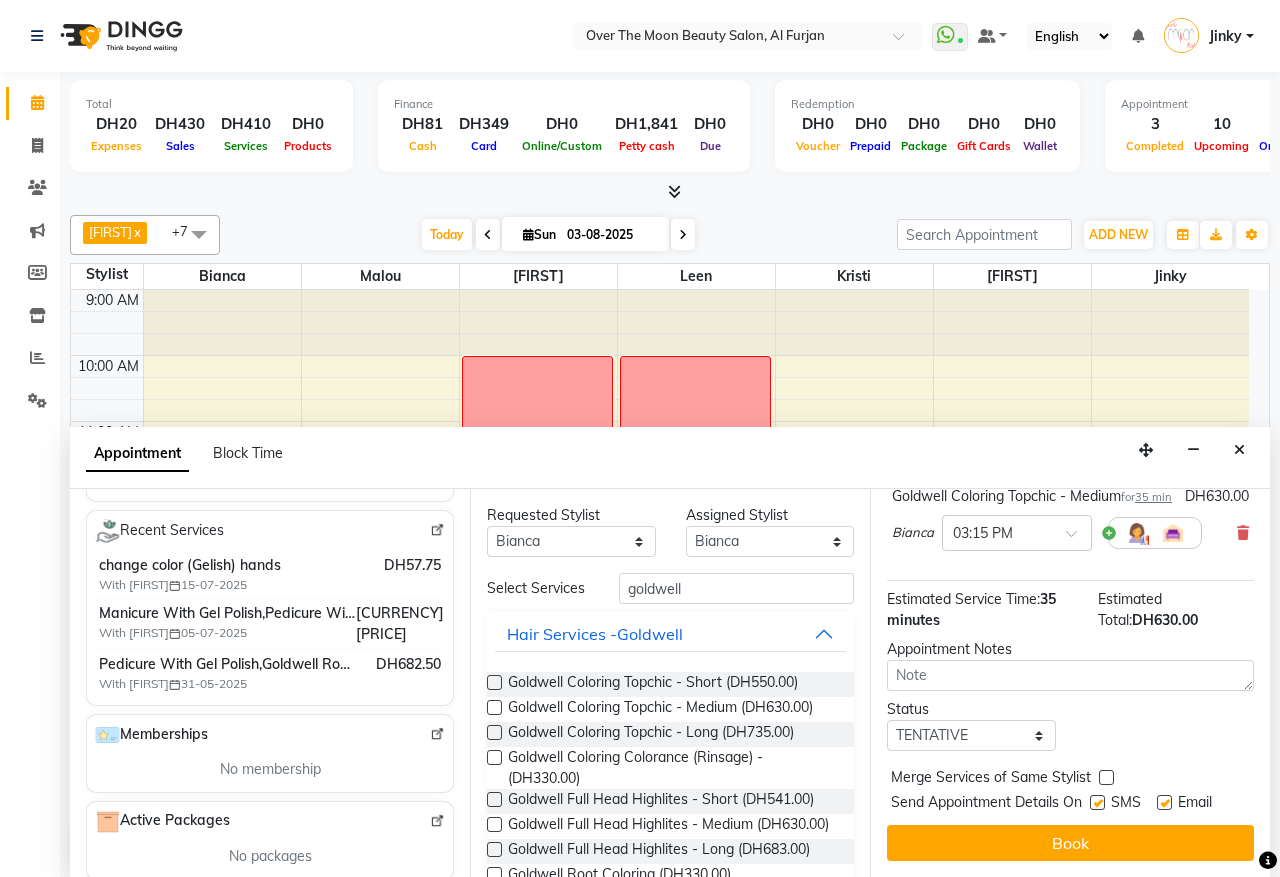 drag, startPoint x: 1103, startPoint y: 762, endPoint x: 1075, endPoint y: 805, distance: 51.312767 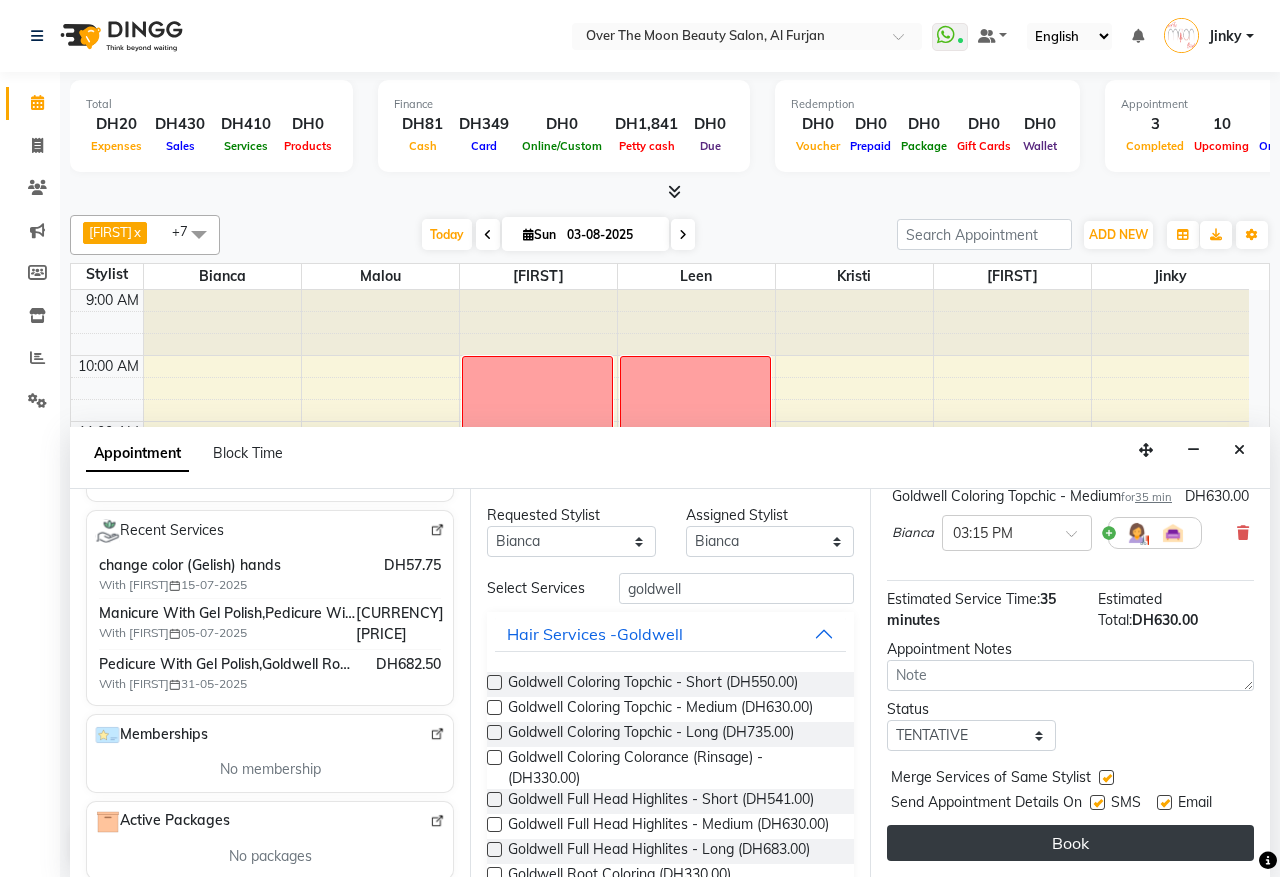 click on "Book" at bounding box center [1070, 843] 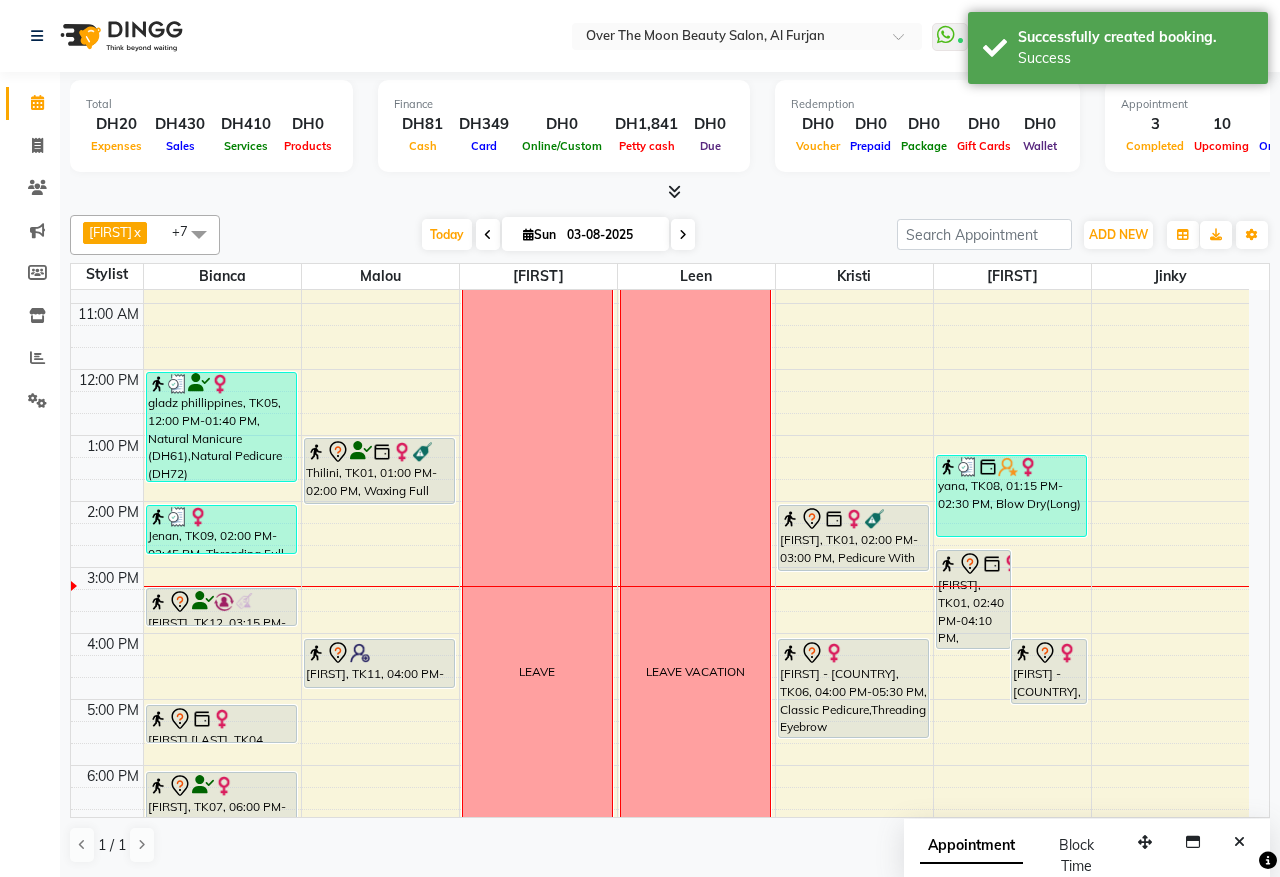 scroll, scrollTop: 208, scrollLeft: 0, axis: vertical 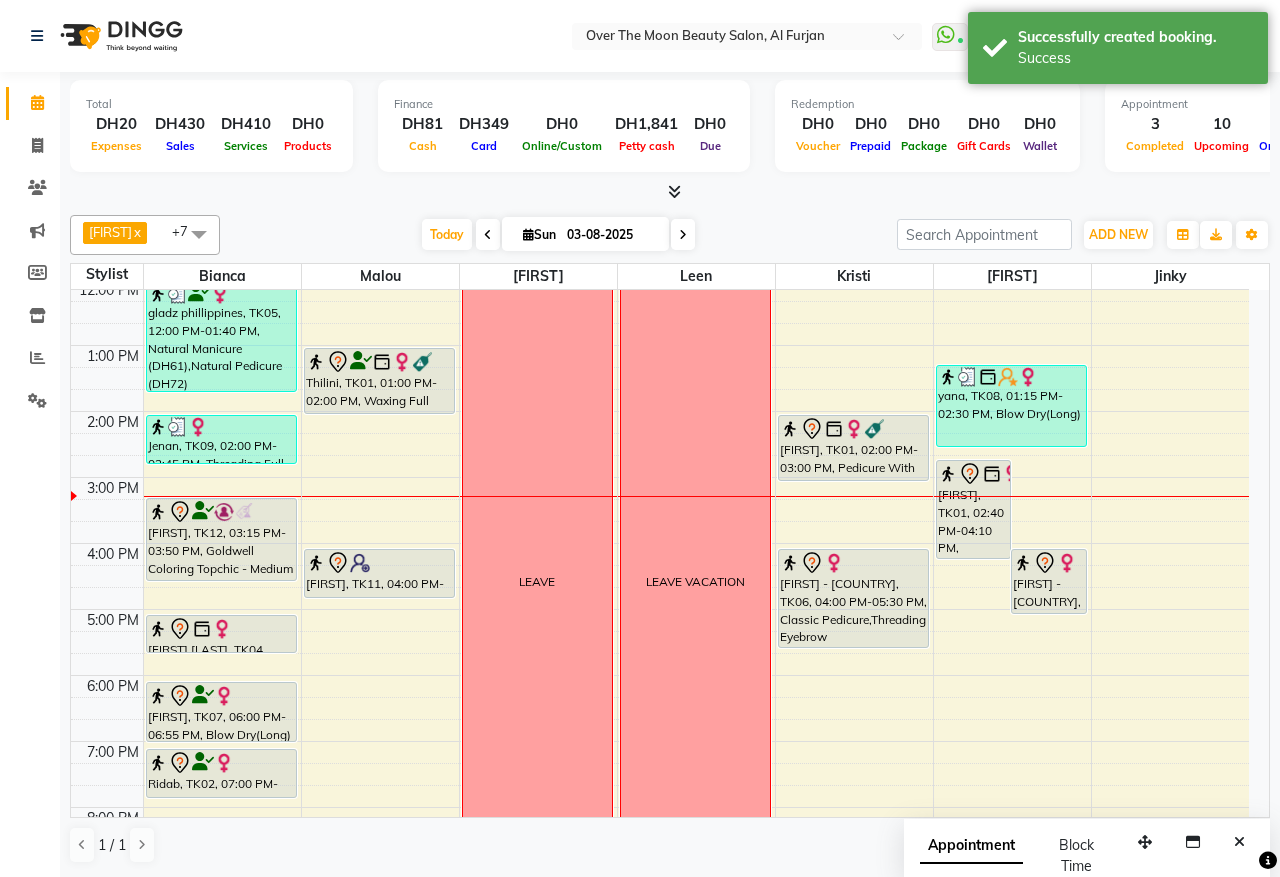 drag, startPoint x: 228, startPoint y: 535, endPoint x: 220, endPoint y: 572, distance: 37.85499 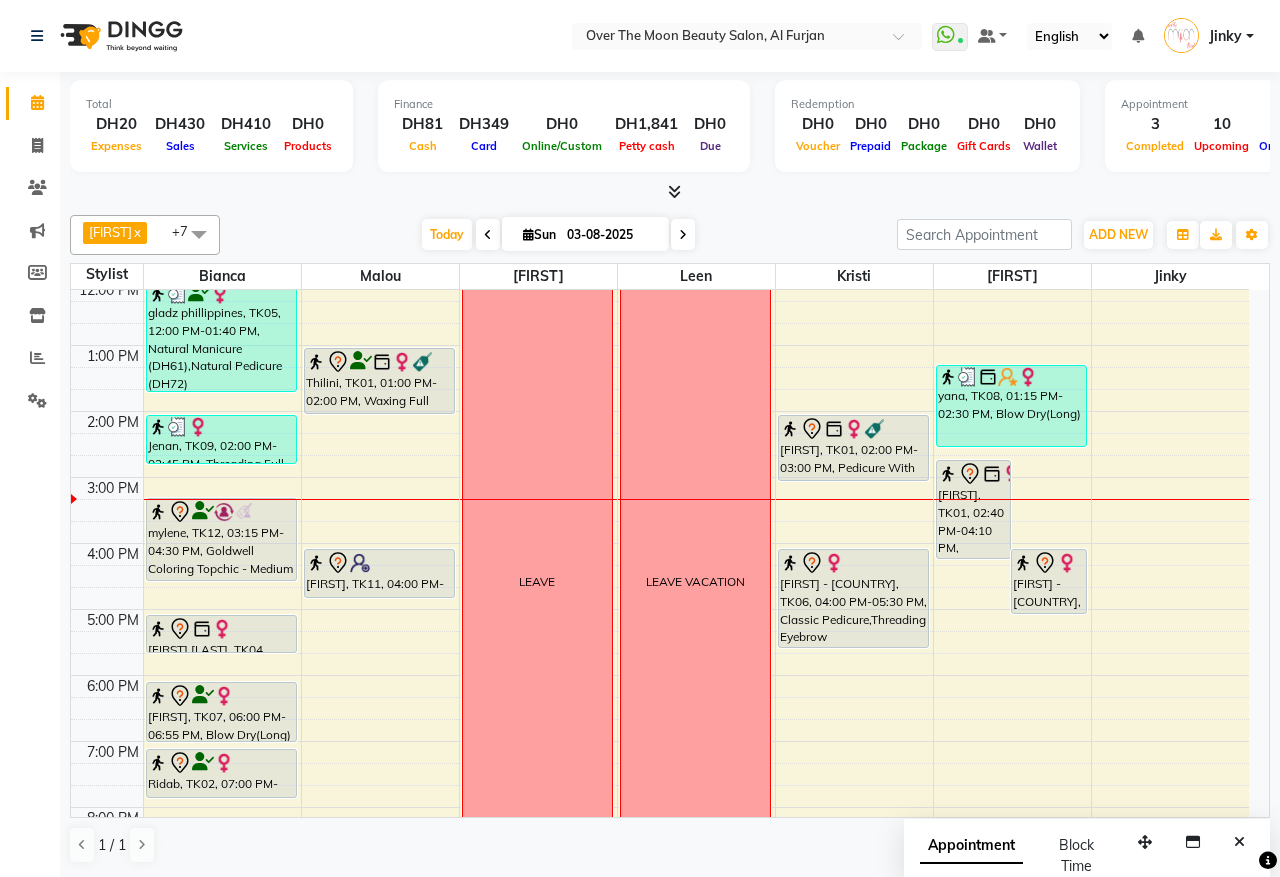 click on "Thilini, TK01, 01:00 PM-02:00 PM, Waxing Full Body(With Bikkini)" at bounding box center (379, 381) 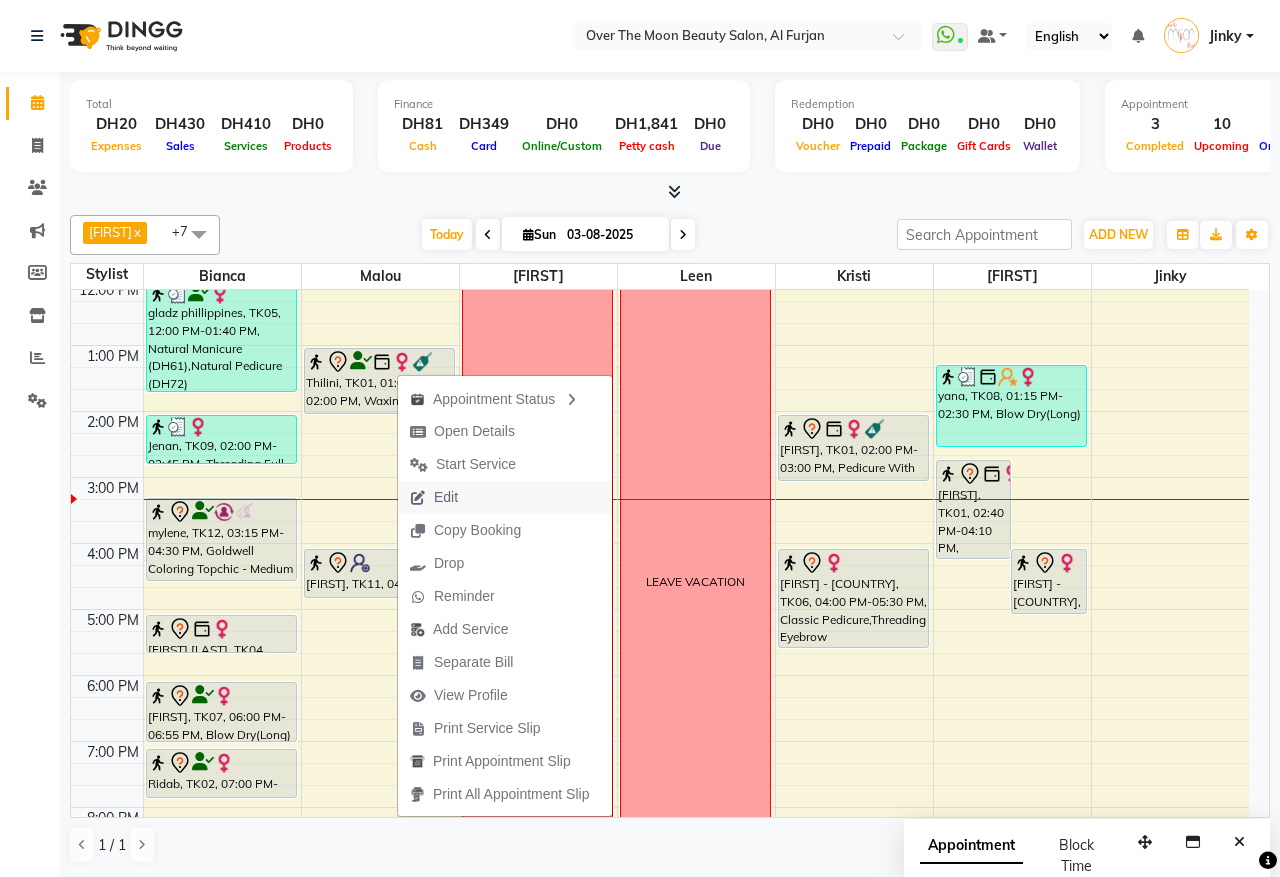 click on "Edit" at bounding box center (434, 497) 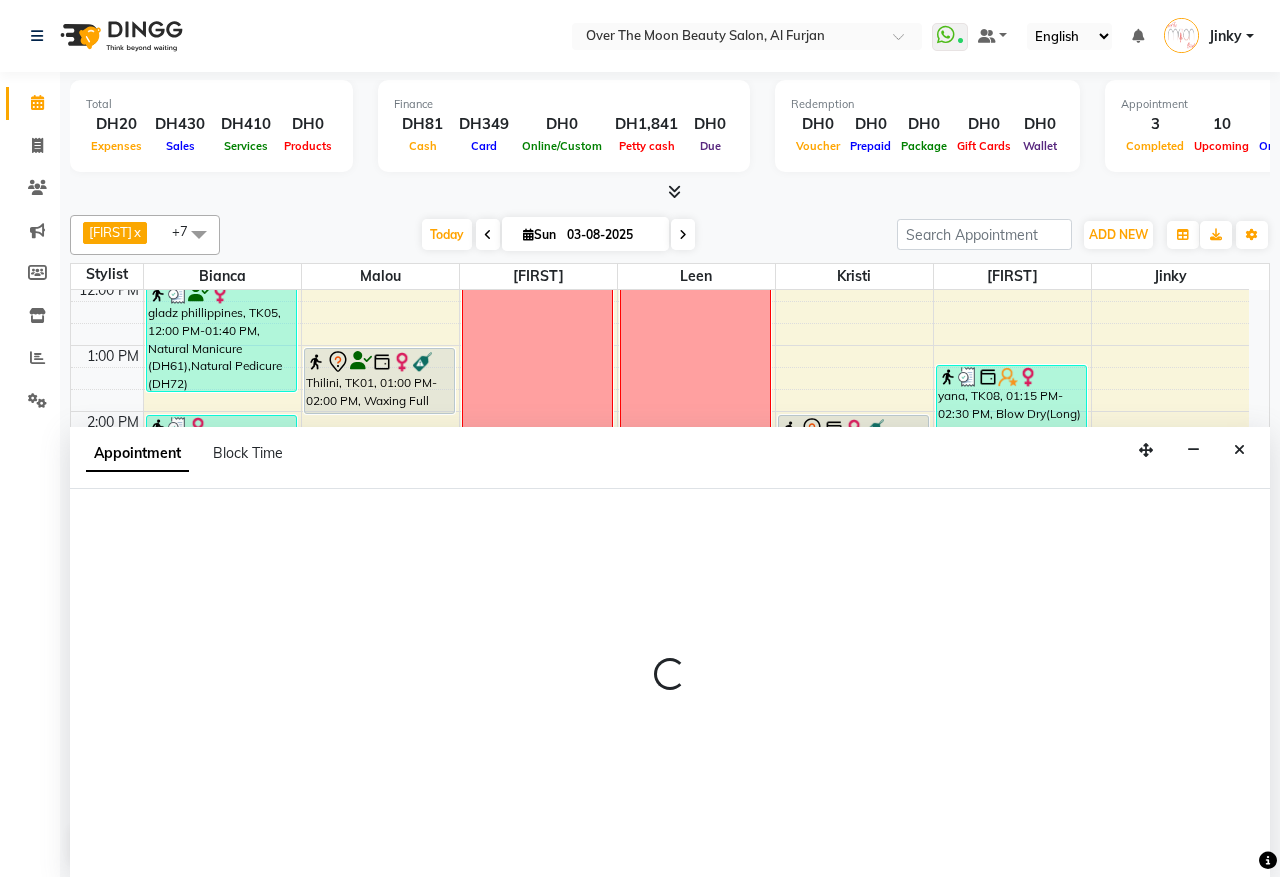 select on "tentative" 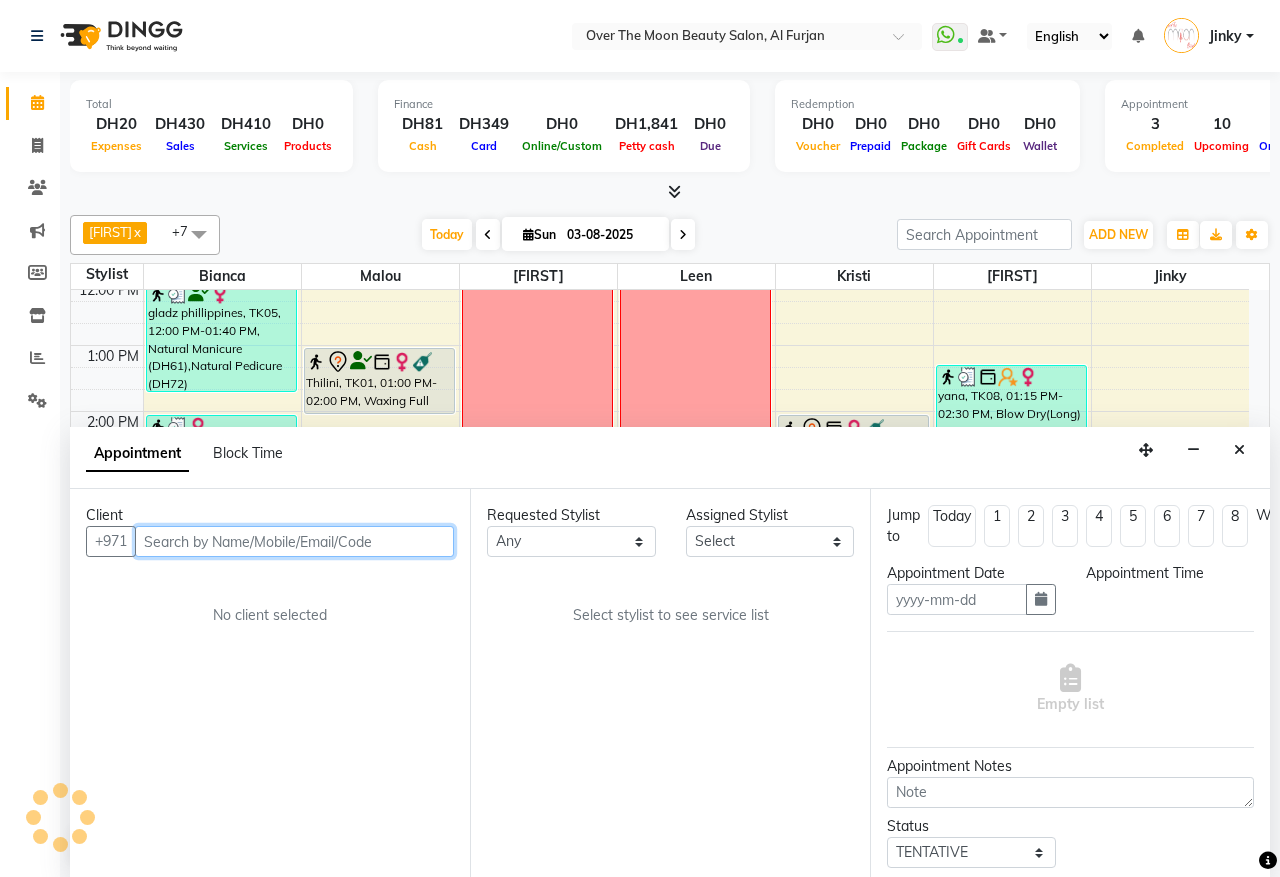 type on "03-08-2025" 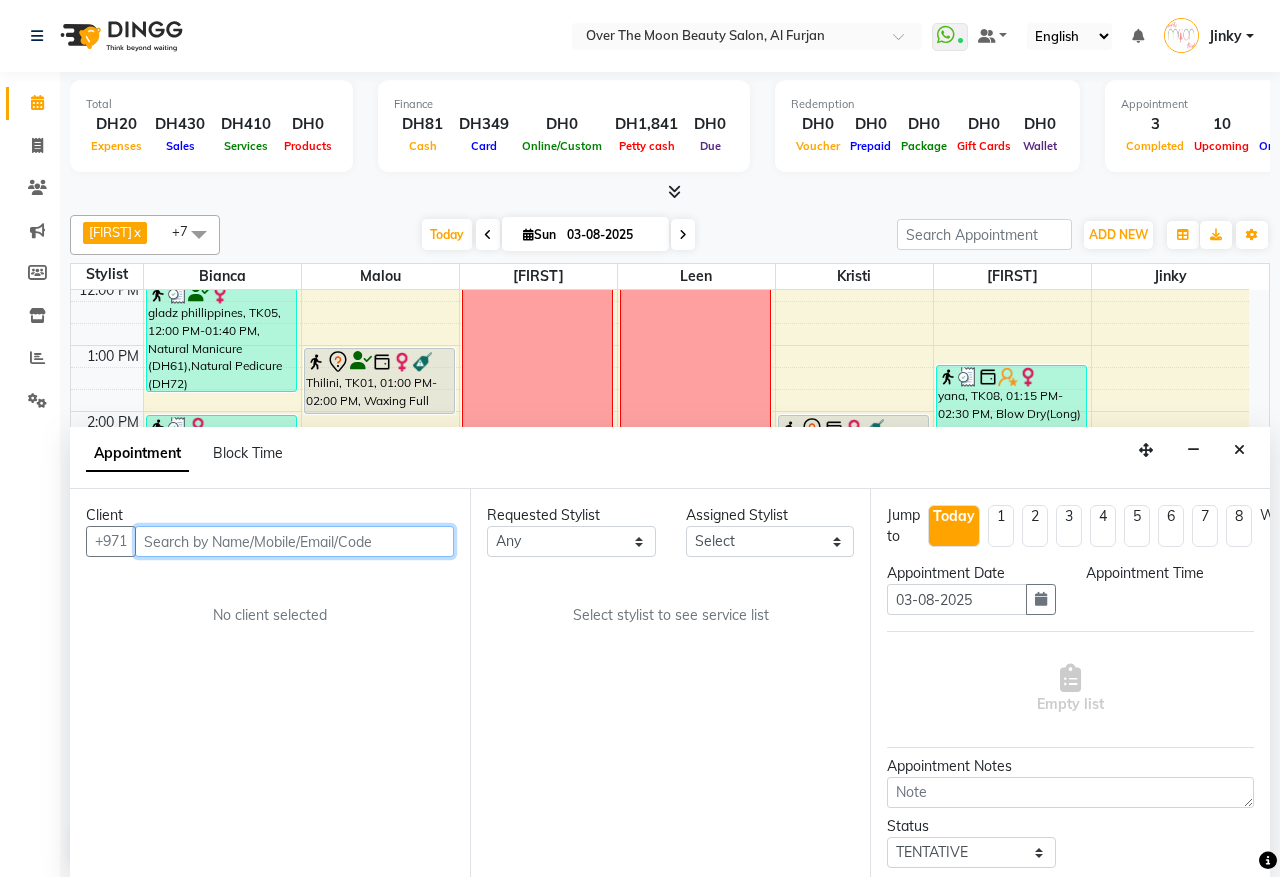 select on "780" 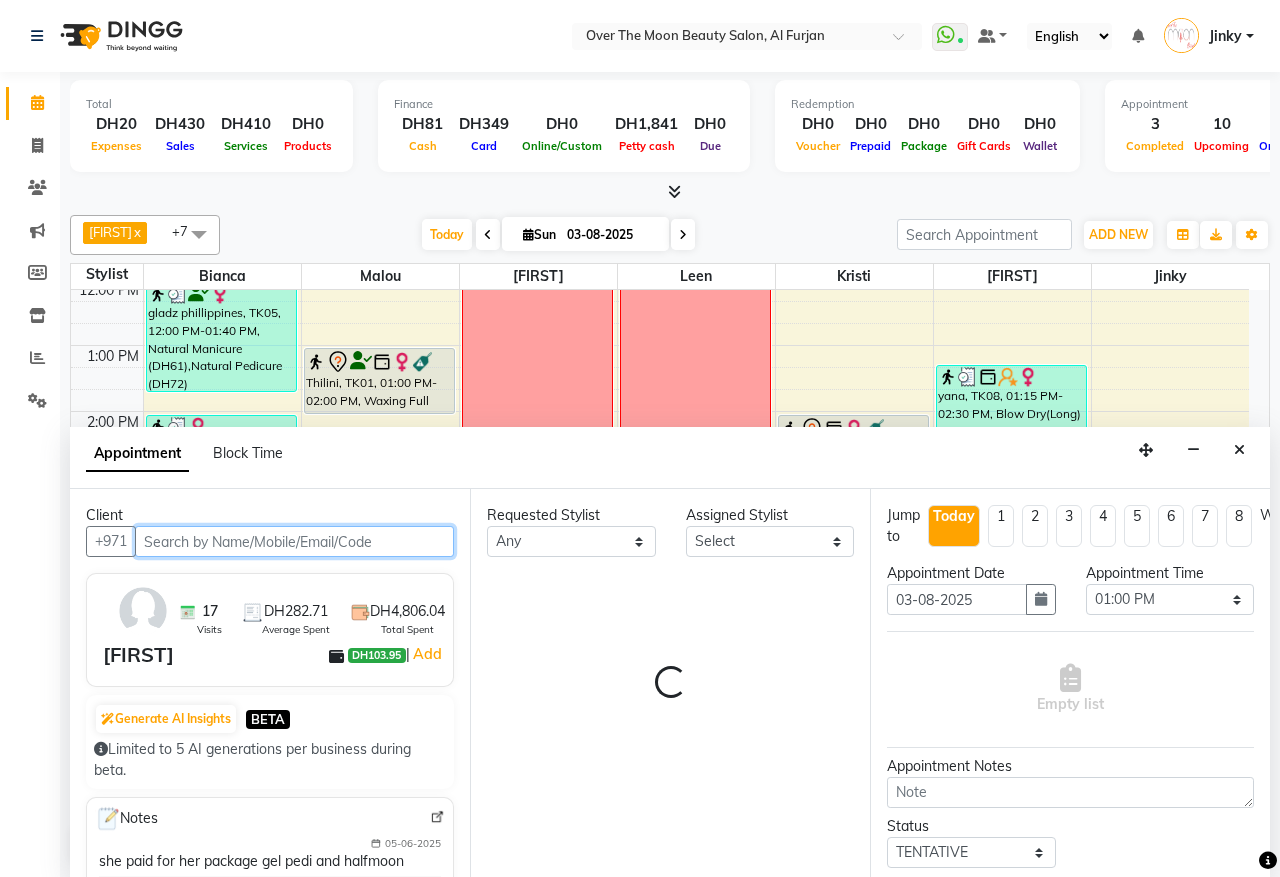 select on "64796" 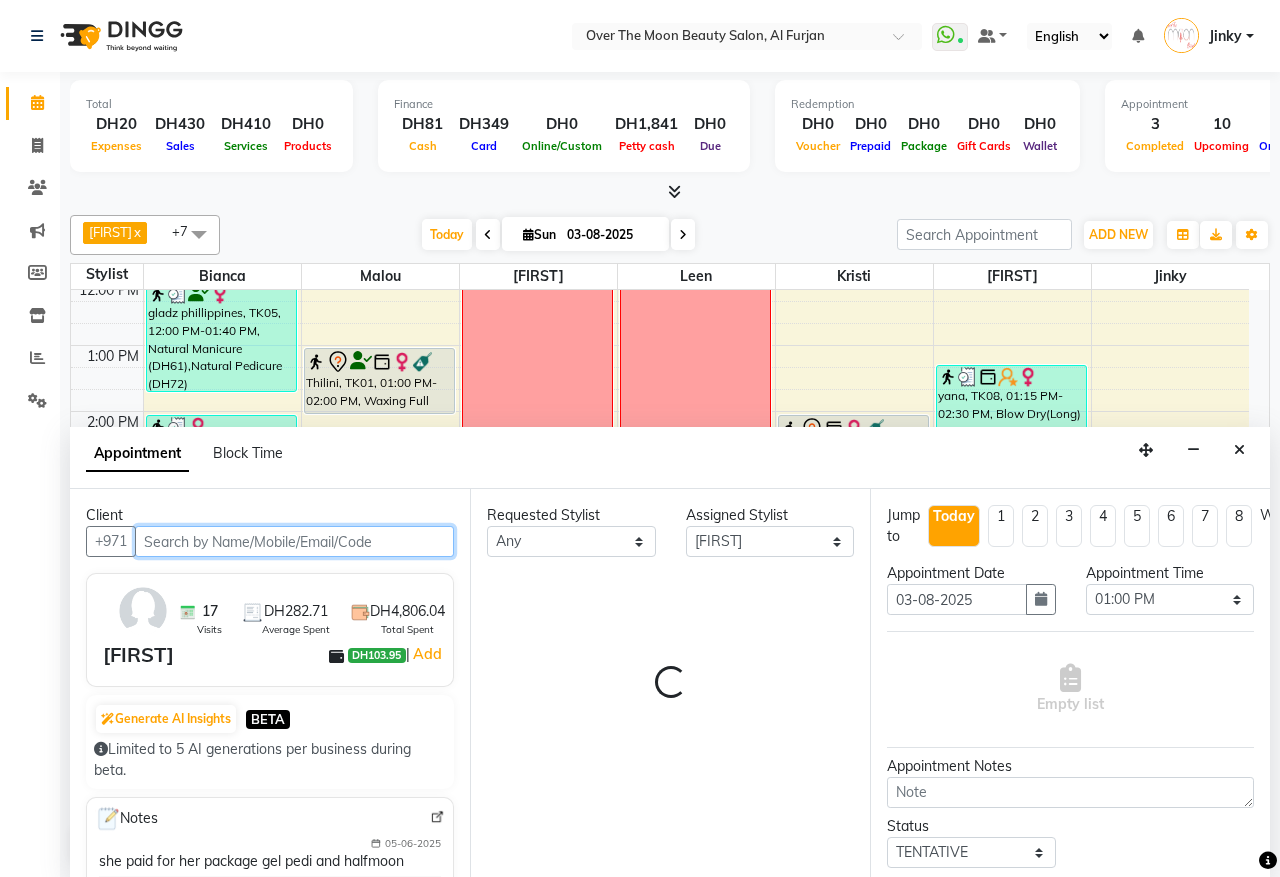 select on "1643" 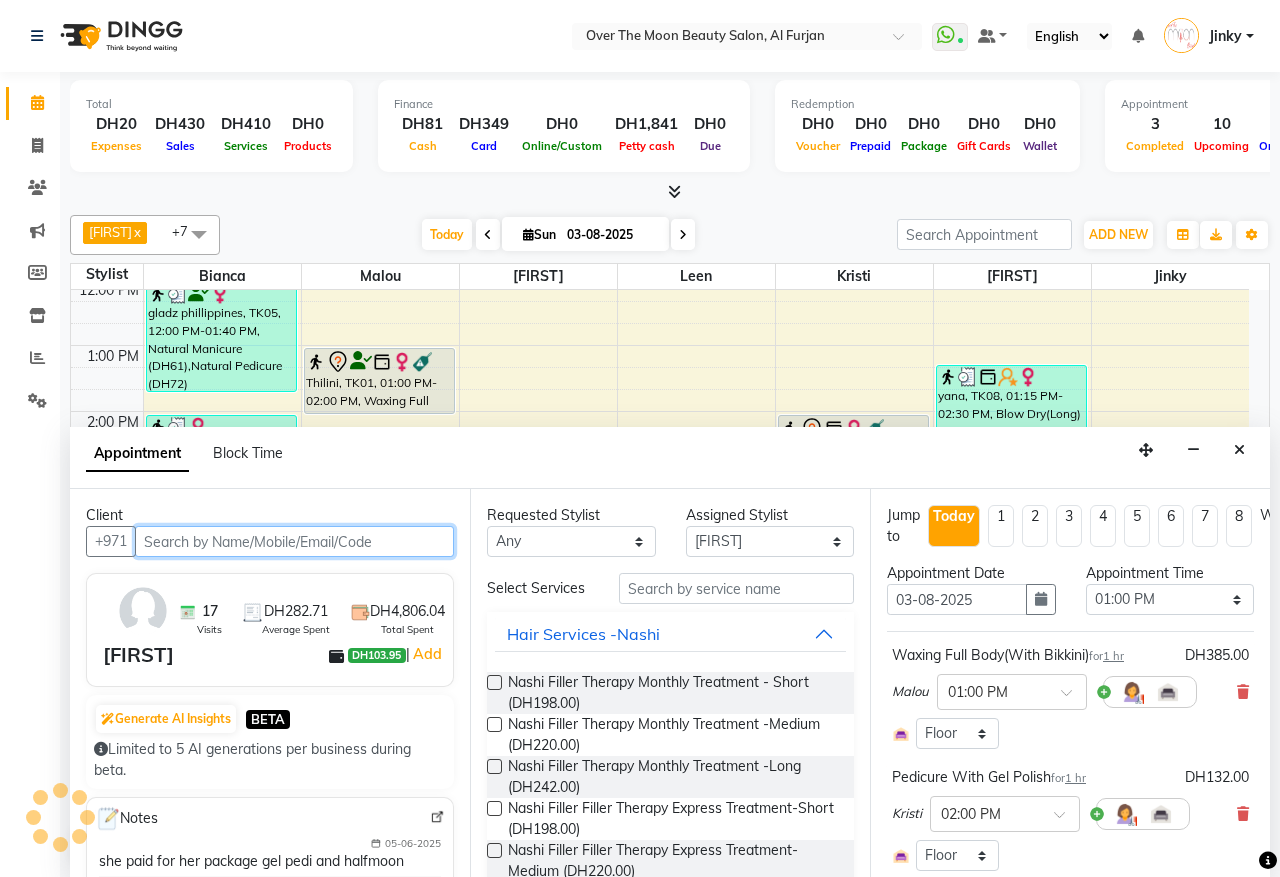 scroll, scrollTop: 401, scrollLeft: 0, axis: vertical 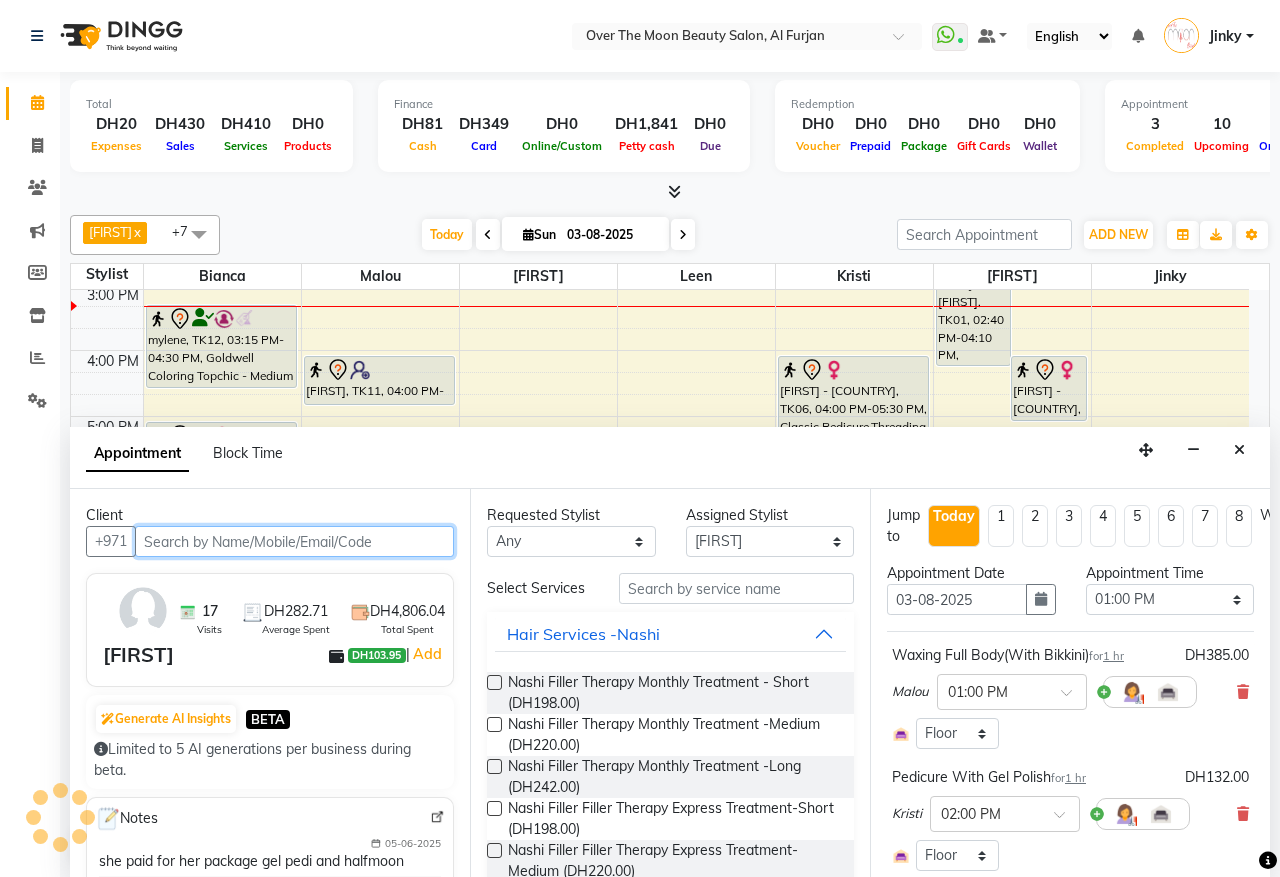 select on "1643" 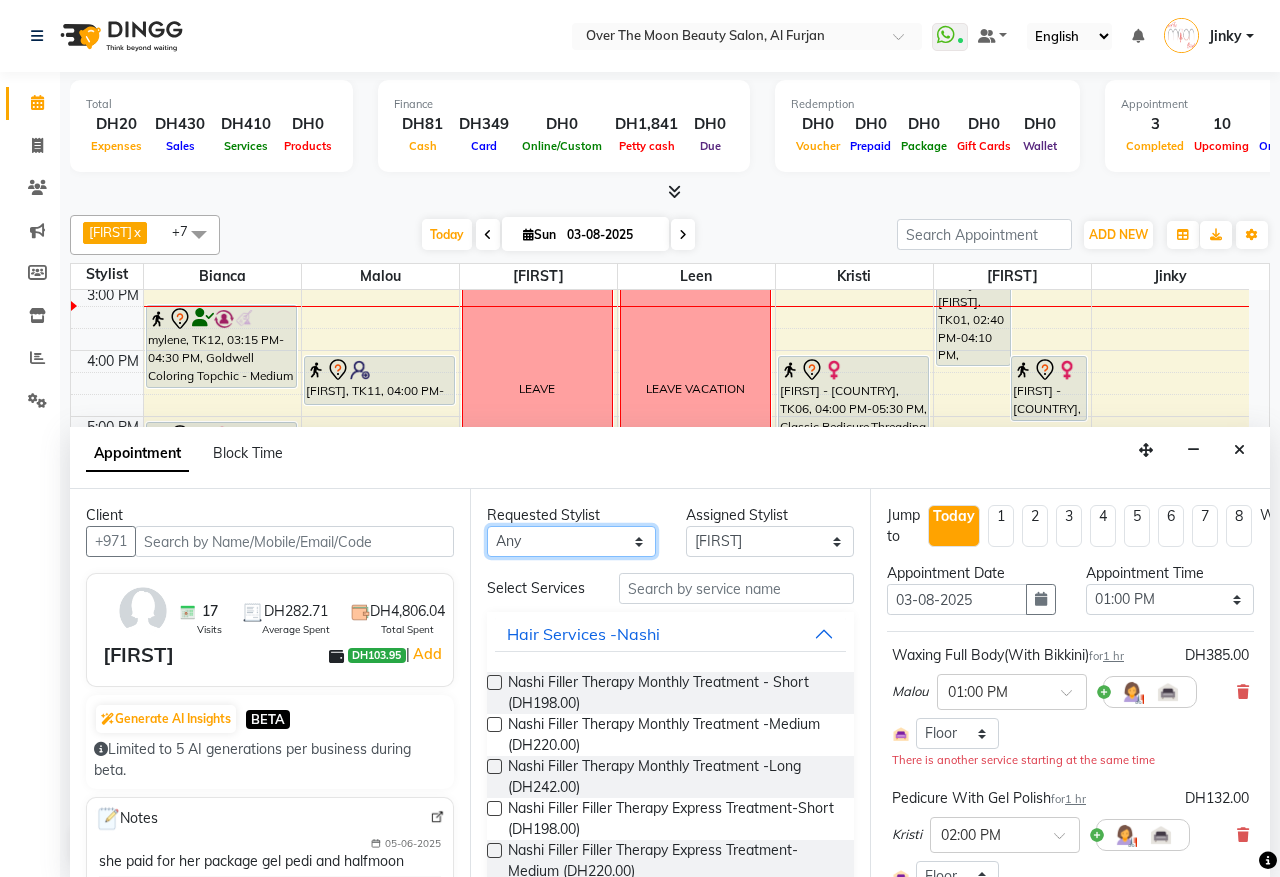 click on "Any [FIRST] [FIRST] [FIRST] [FIRST] Kristi [FIRST] Malou [FIRST]" at bounding box center [571, 541] 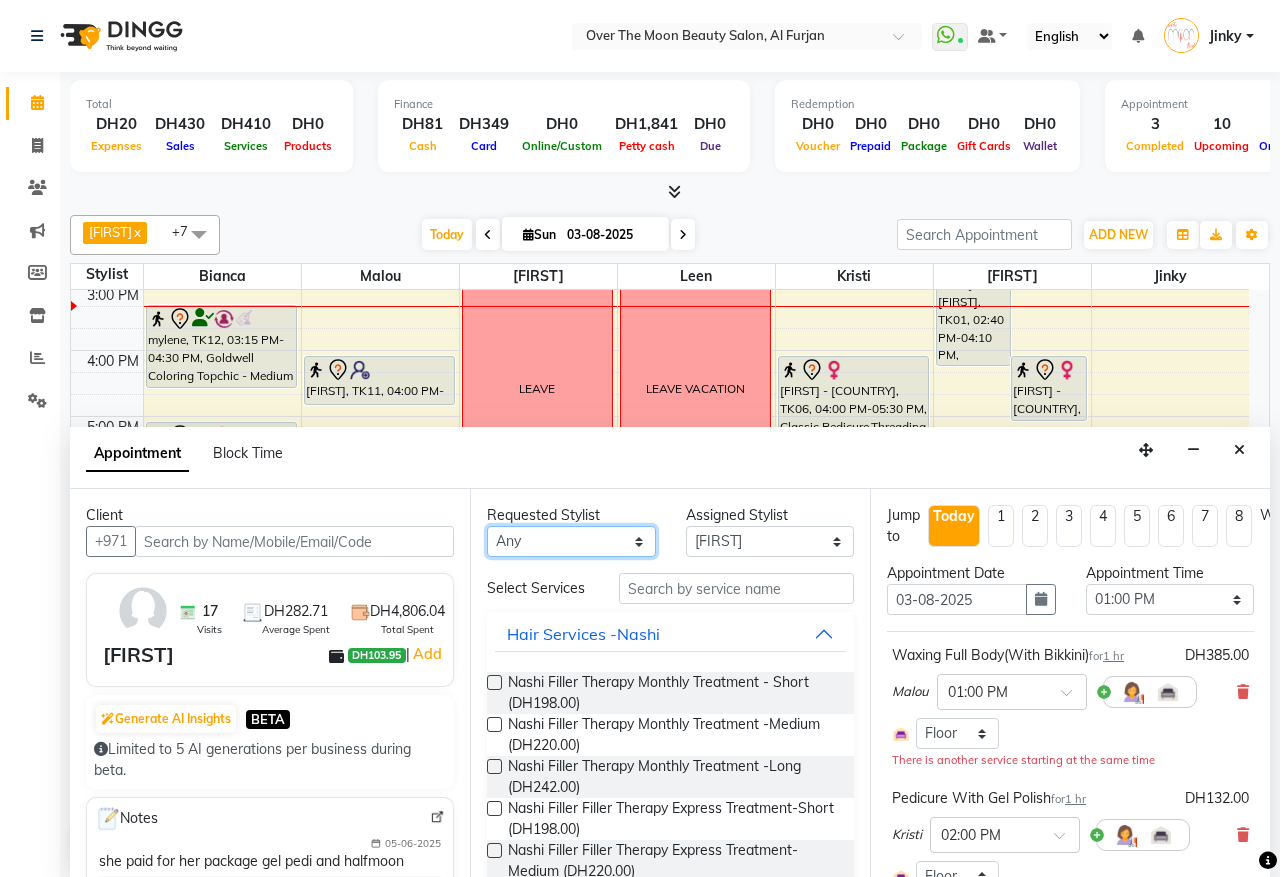 select on "23036" 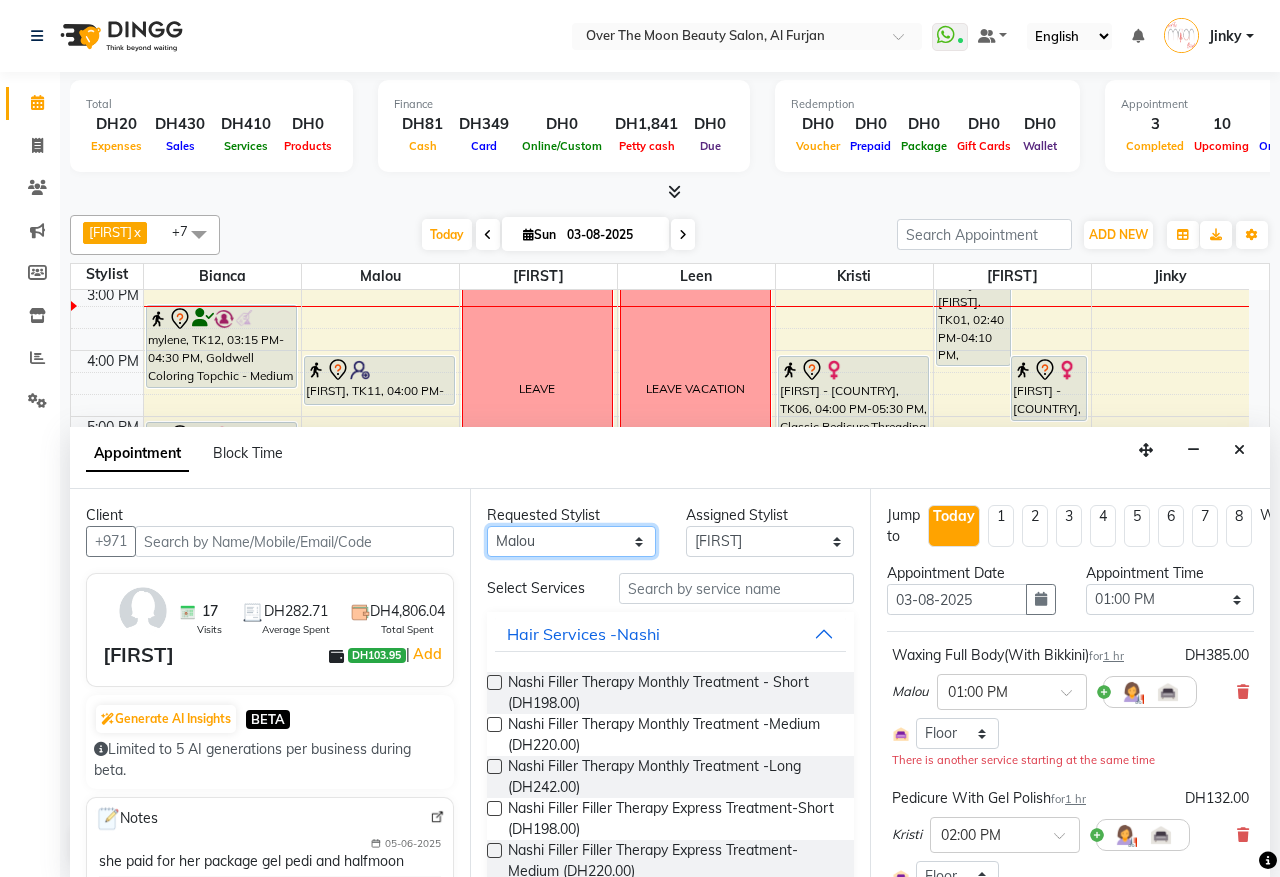 click on "Any [FIRST] [FIRST] [FIRST] [FIRST] Kristi [FIRST] Malou [FIRST]" at bounding box center (571, 541) 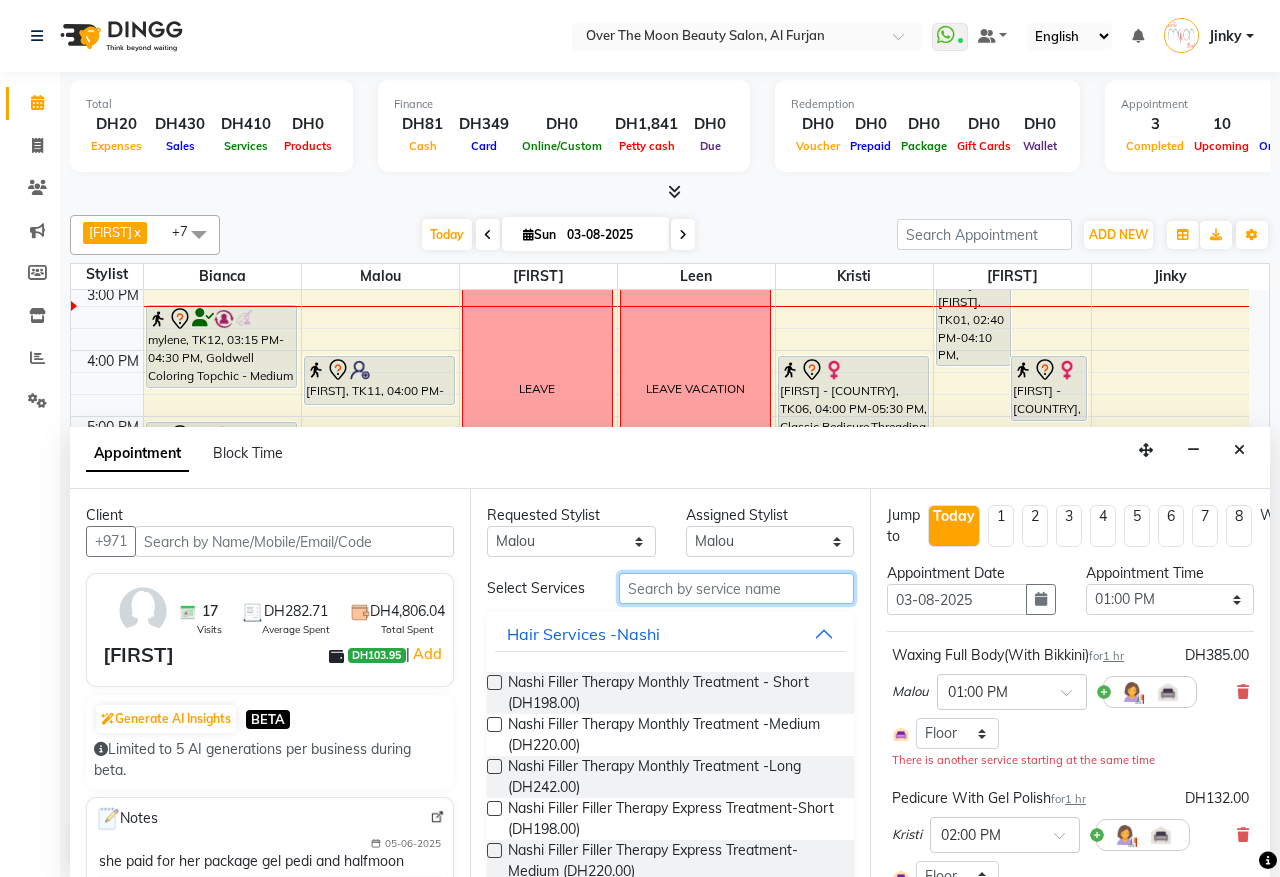 click at bounding box center [736, 588] 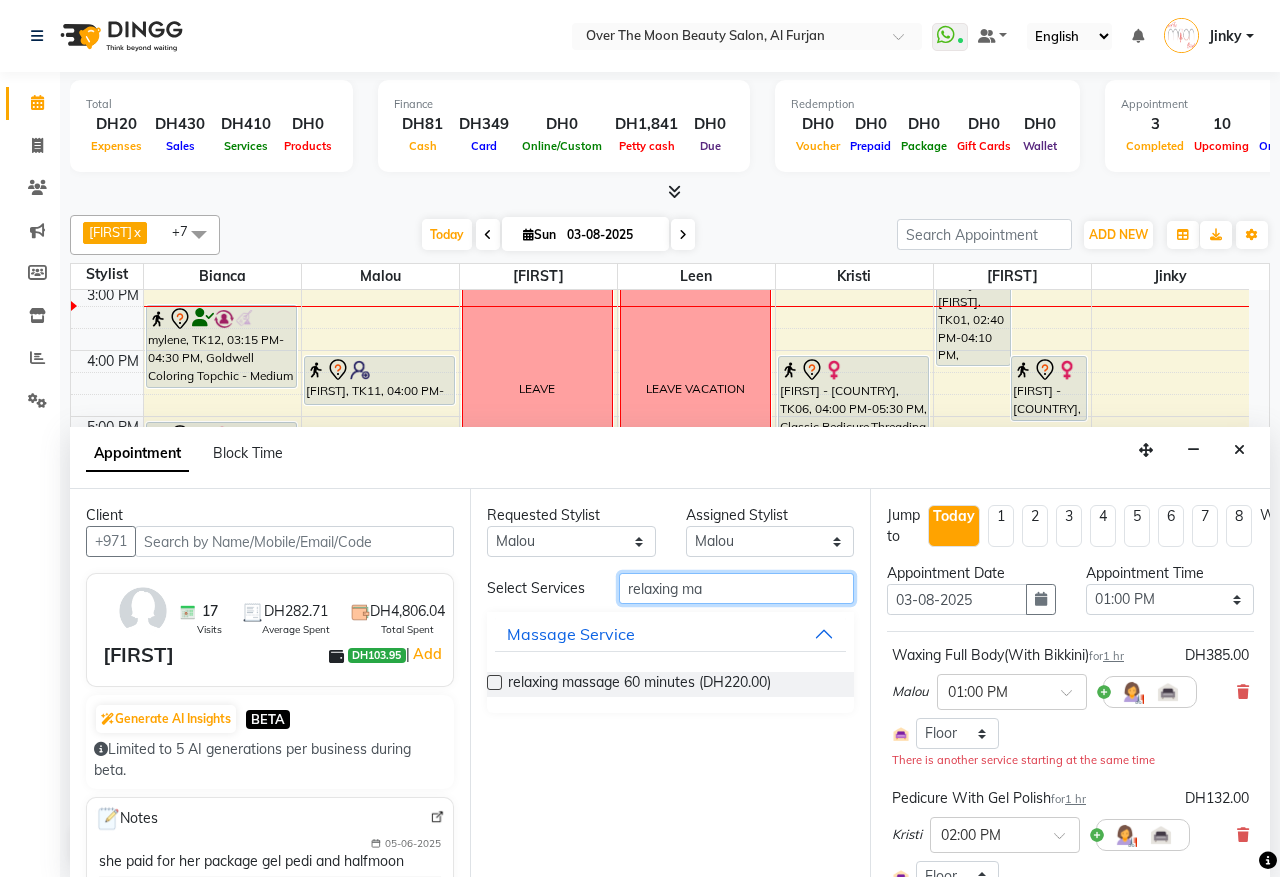 type on "relaxing ma" 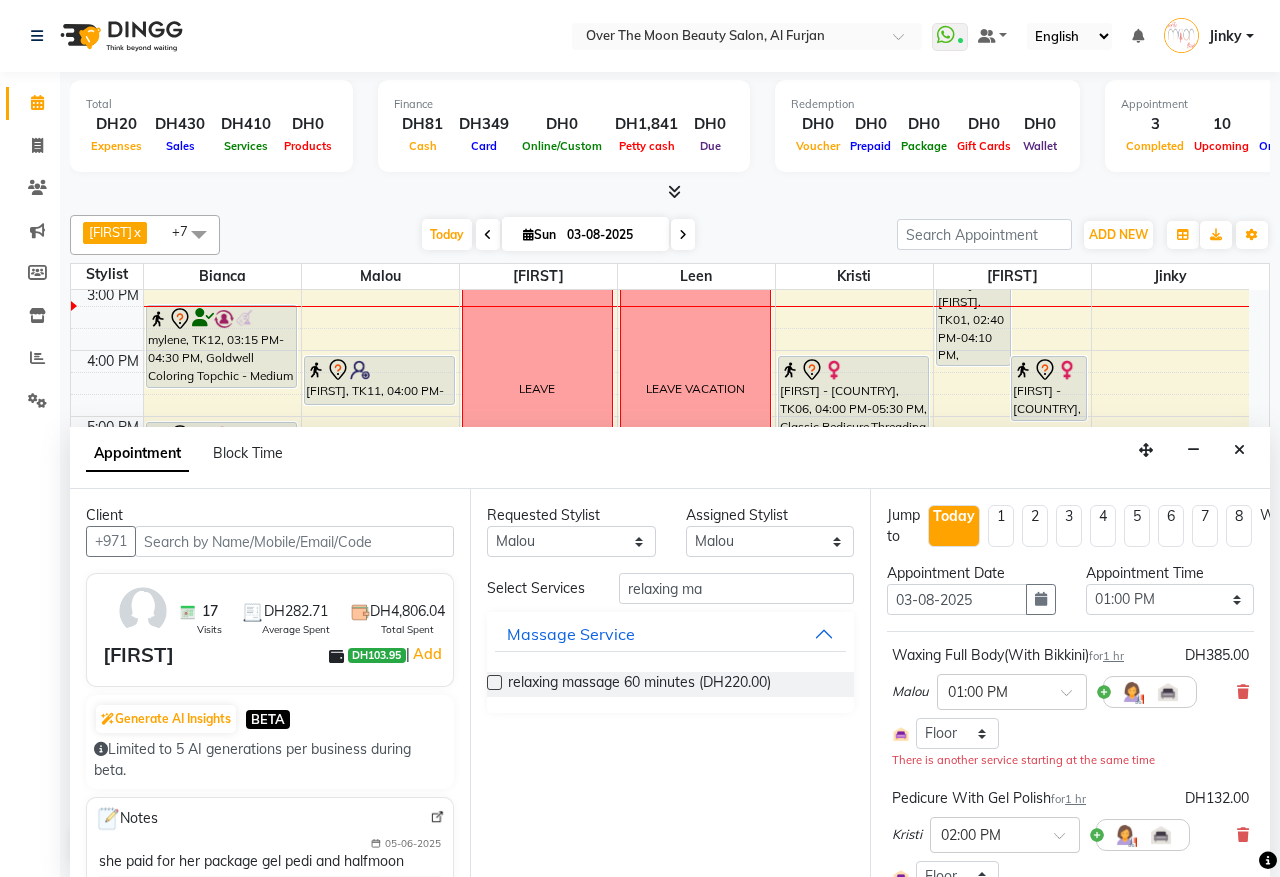 click at bounding box center (494, 682) 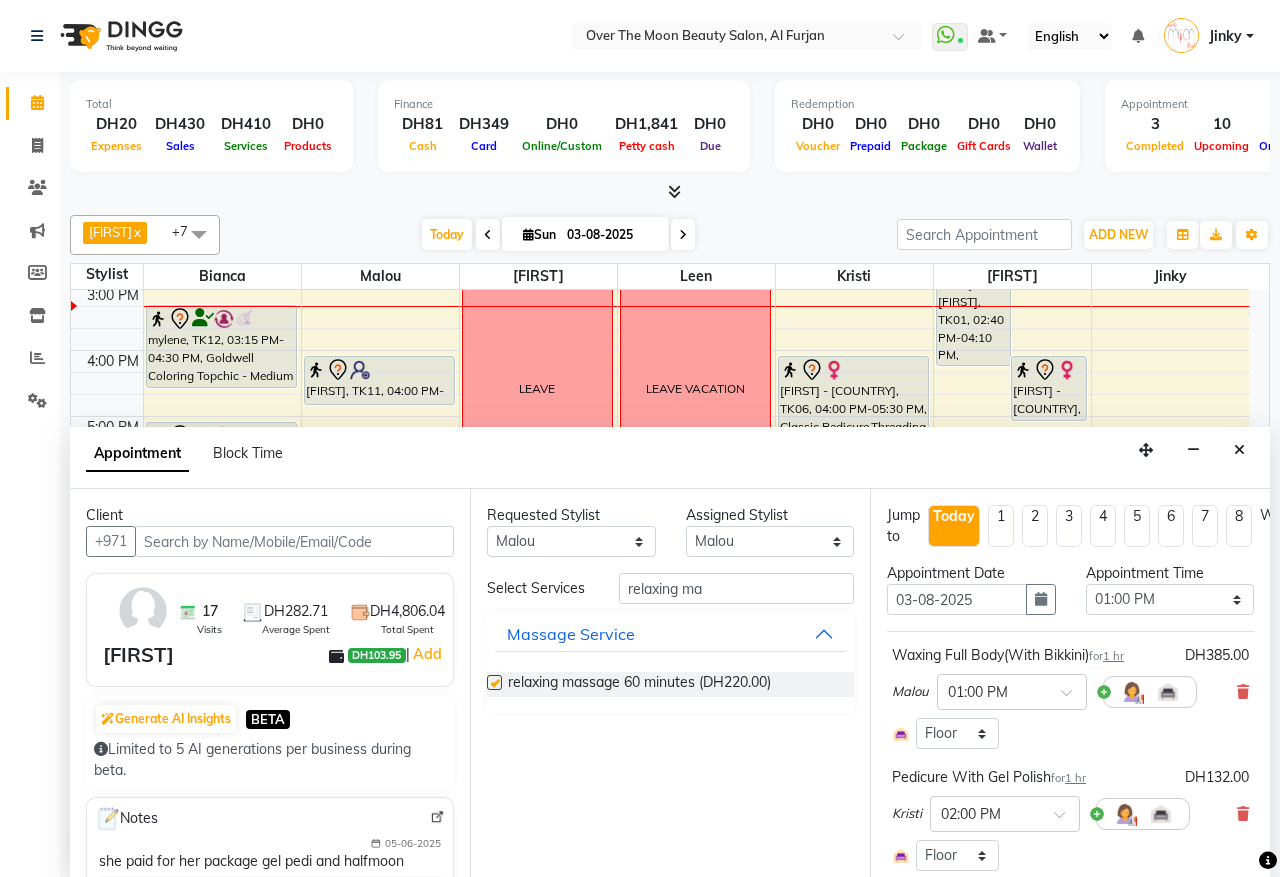 checkbox on "false" 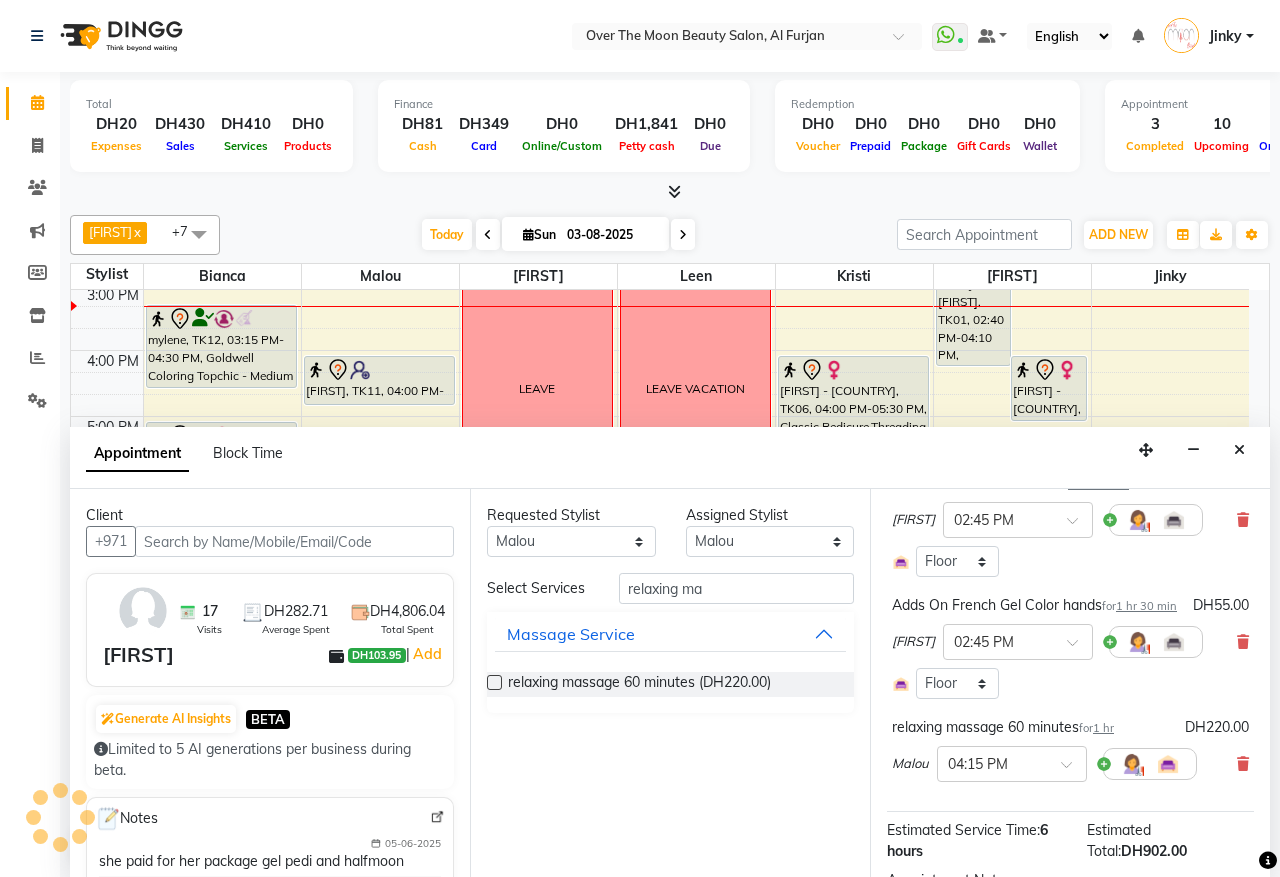 scroll, scrollTop: 625, scrollLeft: 0, axis: vertical 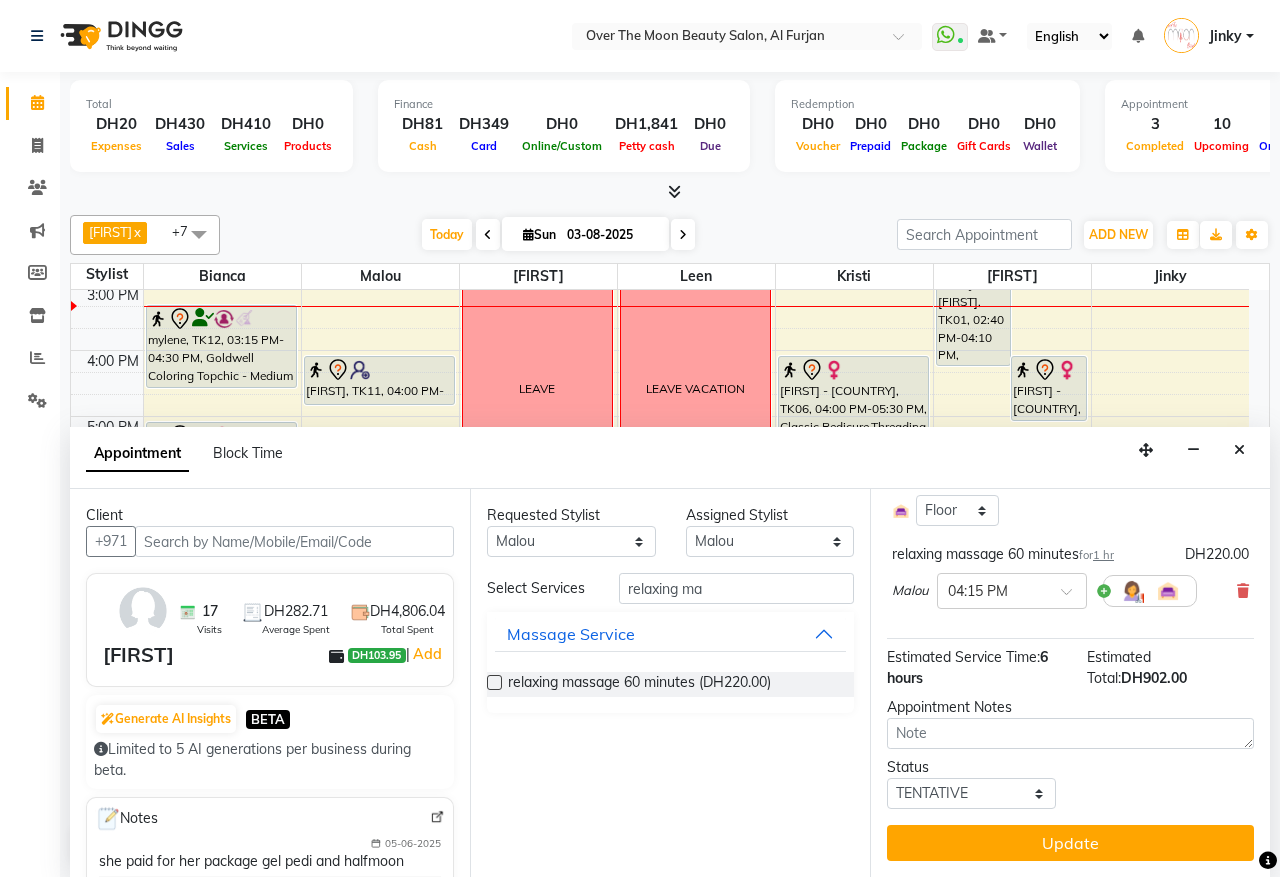 drag, startPoint x: 1058, startPoint y: 826, endPoint x: 987, endPoint y: 747, distance: 106.21676 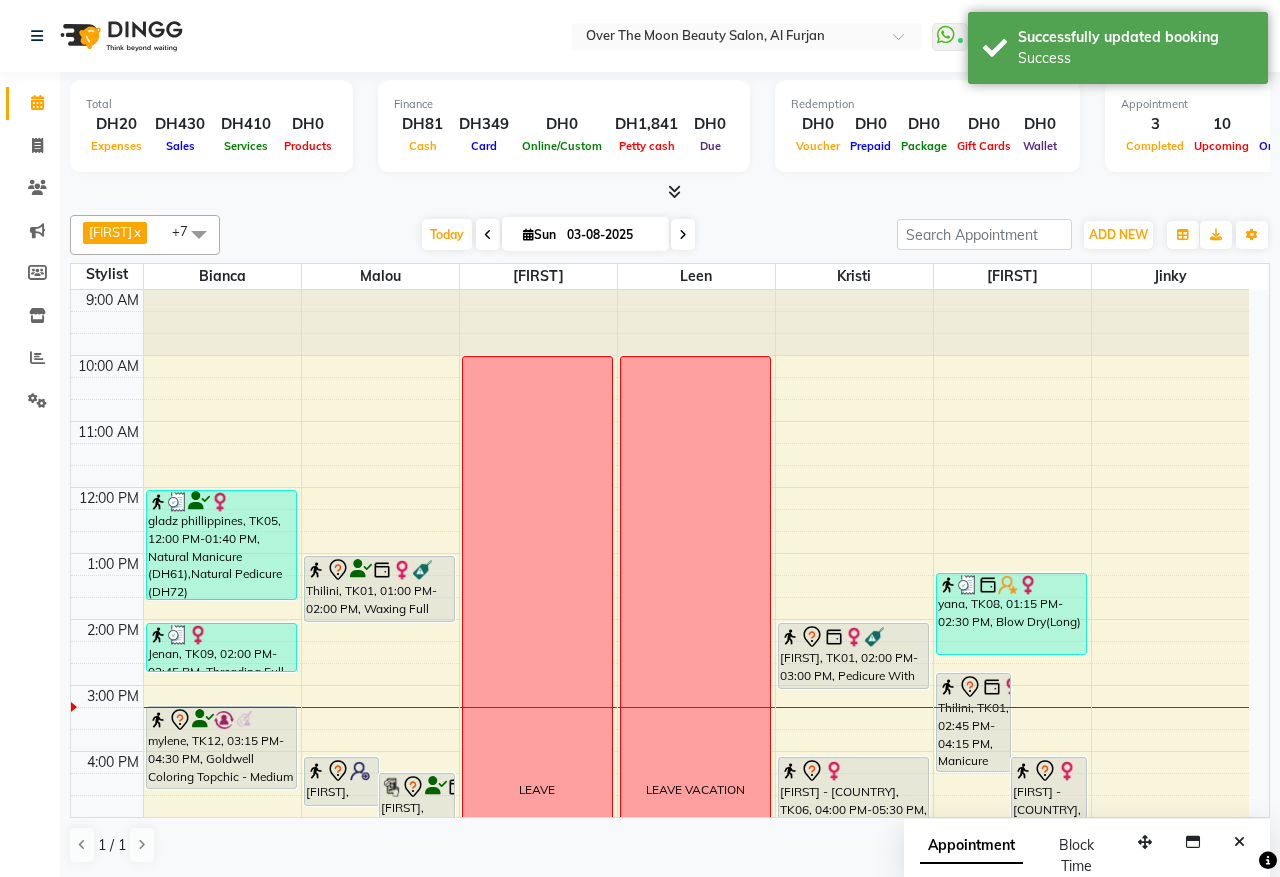 scroll, scrollTop: 208, scrollLeft: 0, axis: vertical 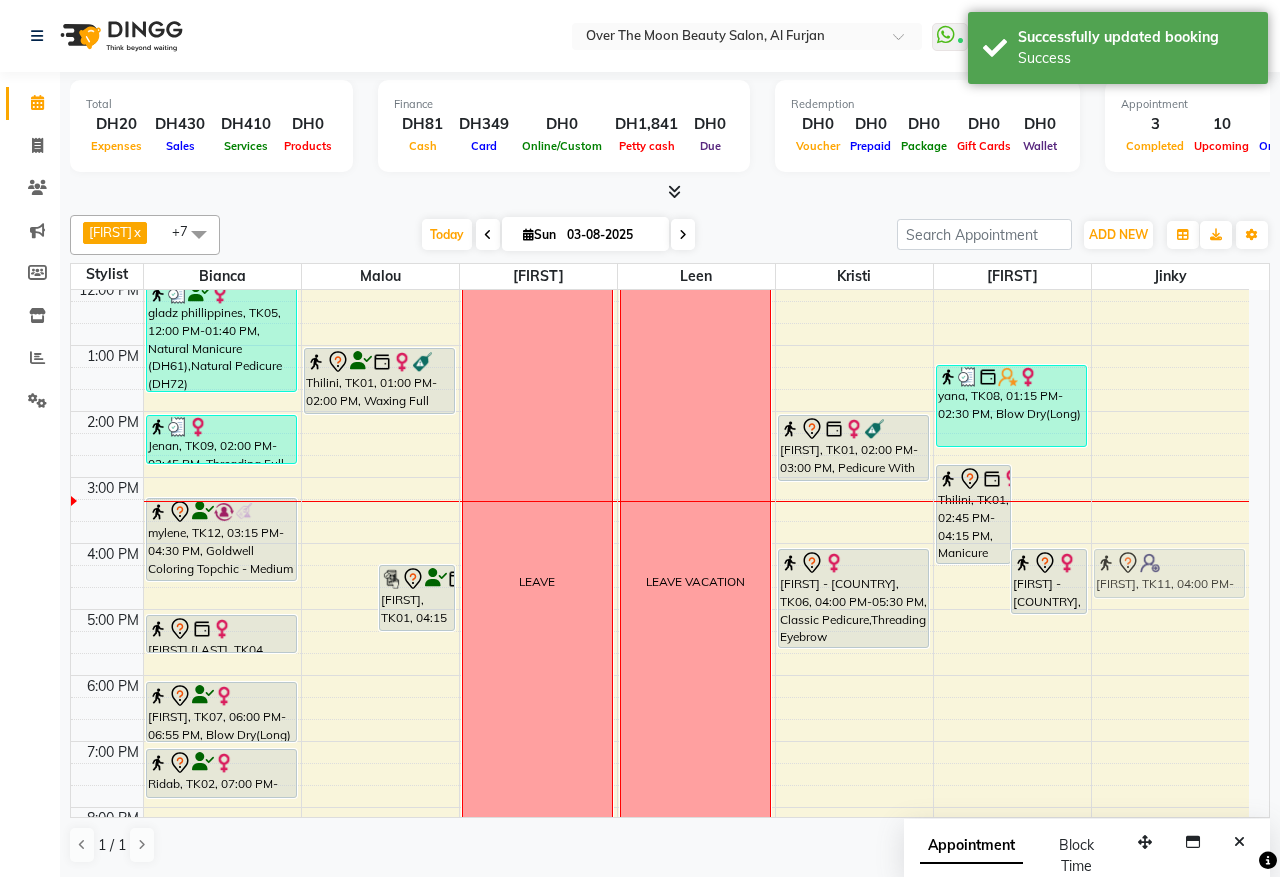 drag, startPoint x: 327, startPoint y: 575, endPoint x: 1165, endPoint y: 573, distance: 838.0024 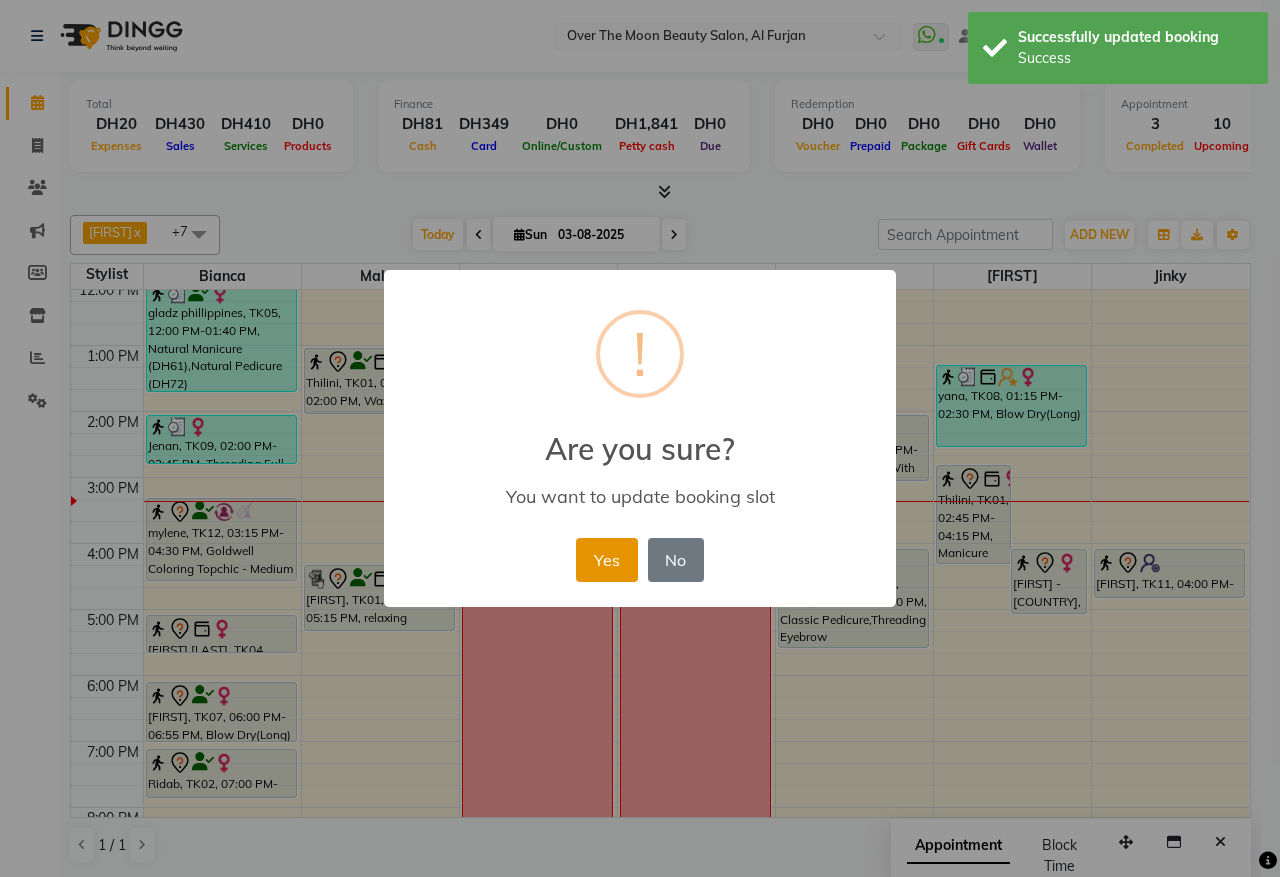 click on "Yes" at bounding box center (606, 560) 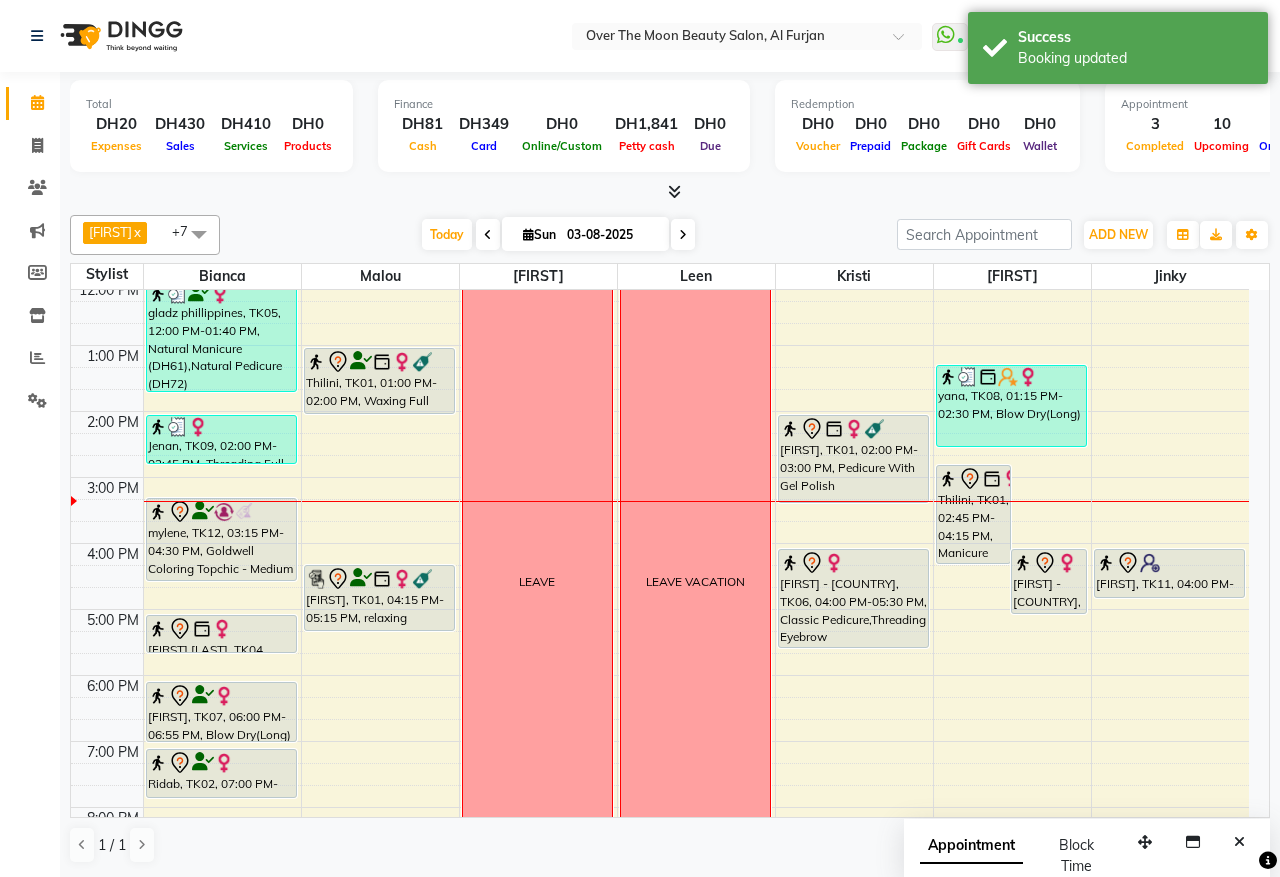 drag, startPoint x: 835, startPoint y: 477, endPoint x: 843, endPoint y: 496, distance: 20.615528 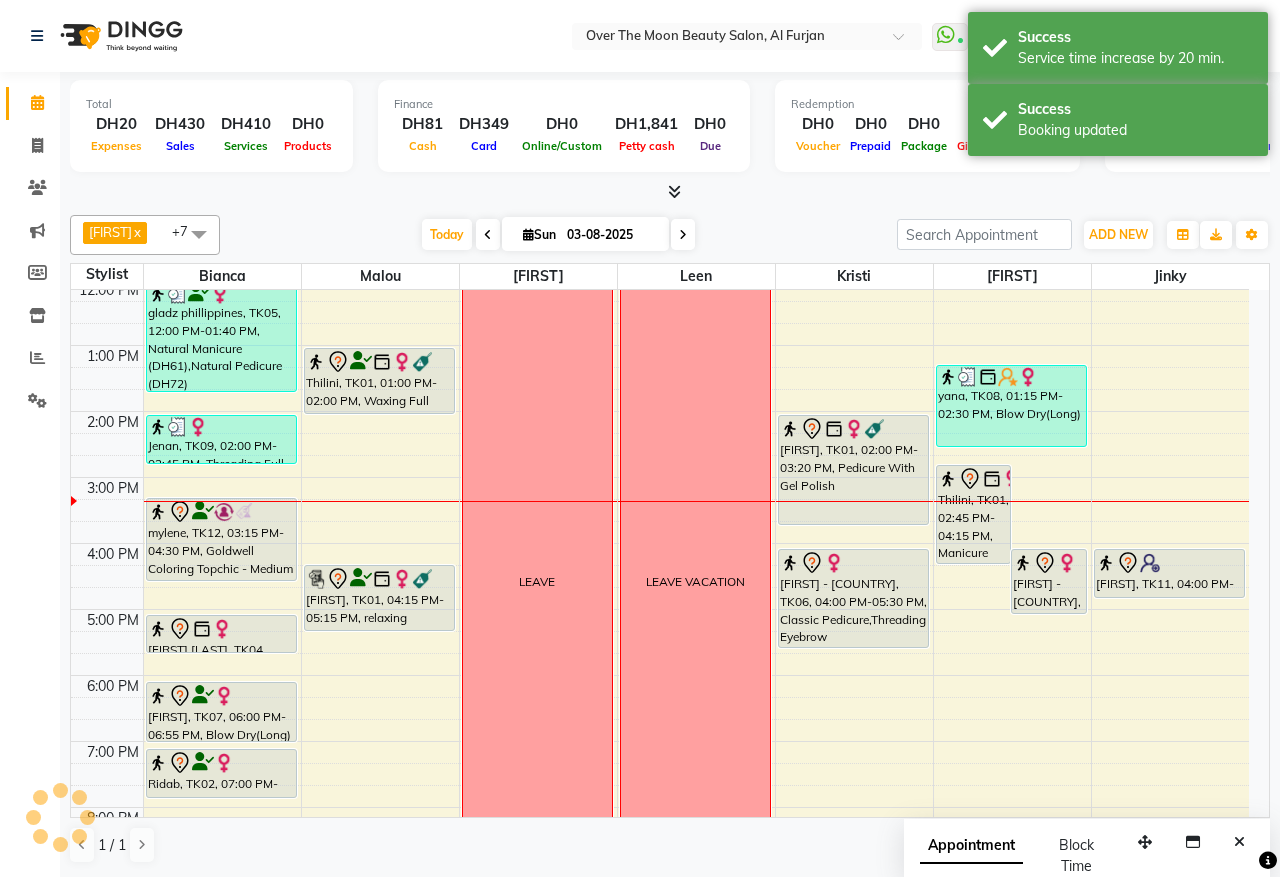 drag, startPoint x: 867, startPoint y: 497, endPoint x: 868, endPoint y: 507, distance: 10.049875 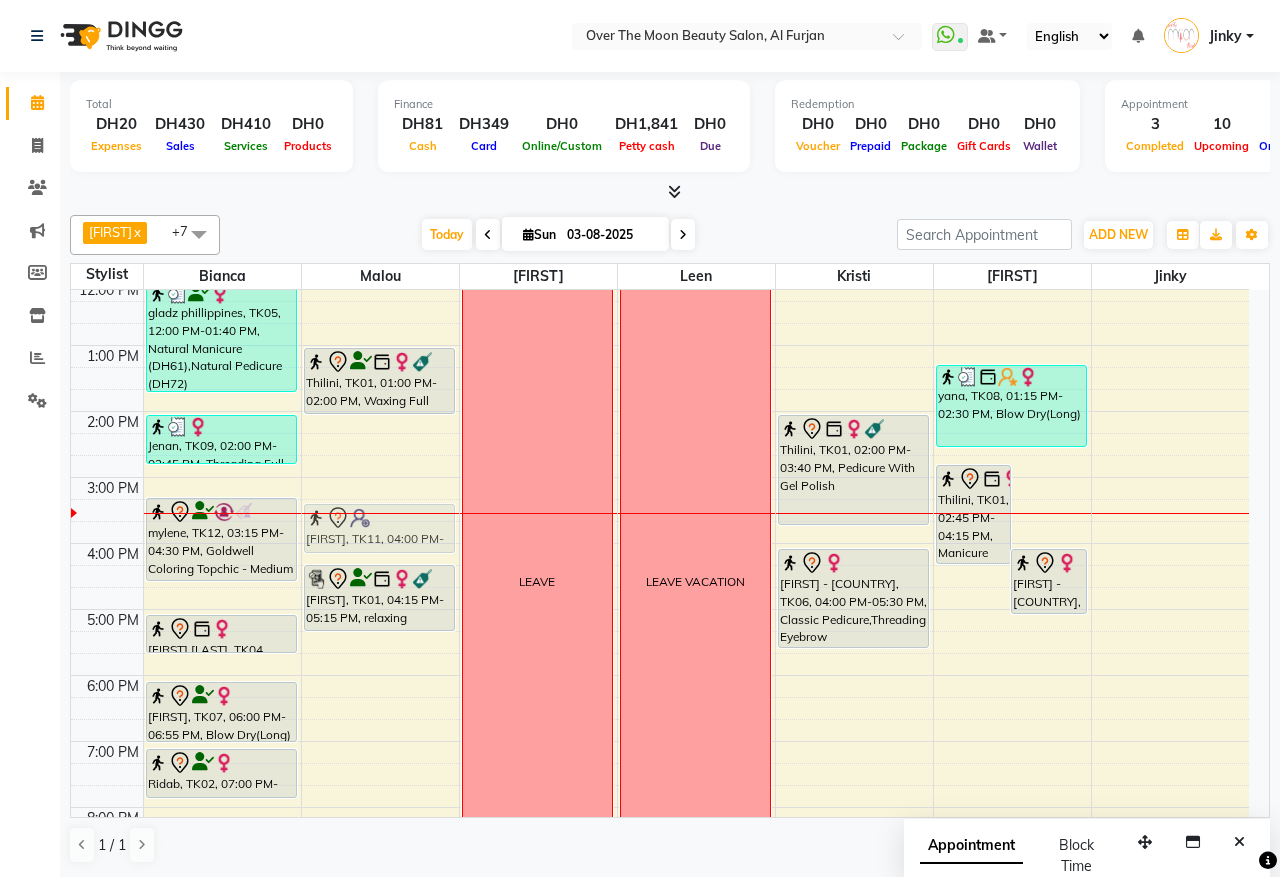 drag, startPoint x: 1140, startPoint y: 566, endPoint x: 372, endPoint y: 545, distance: 768.28705 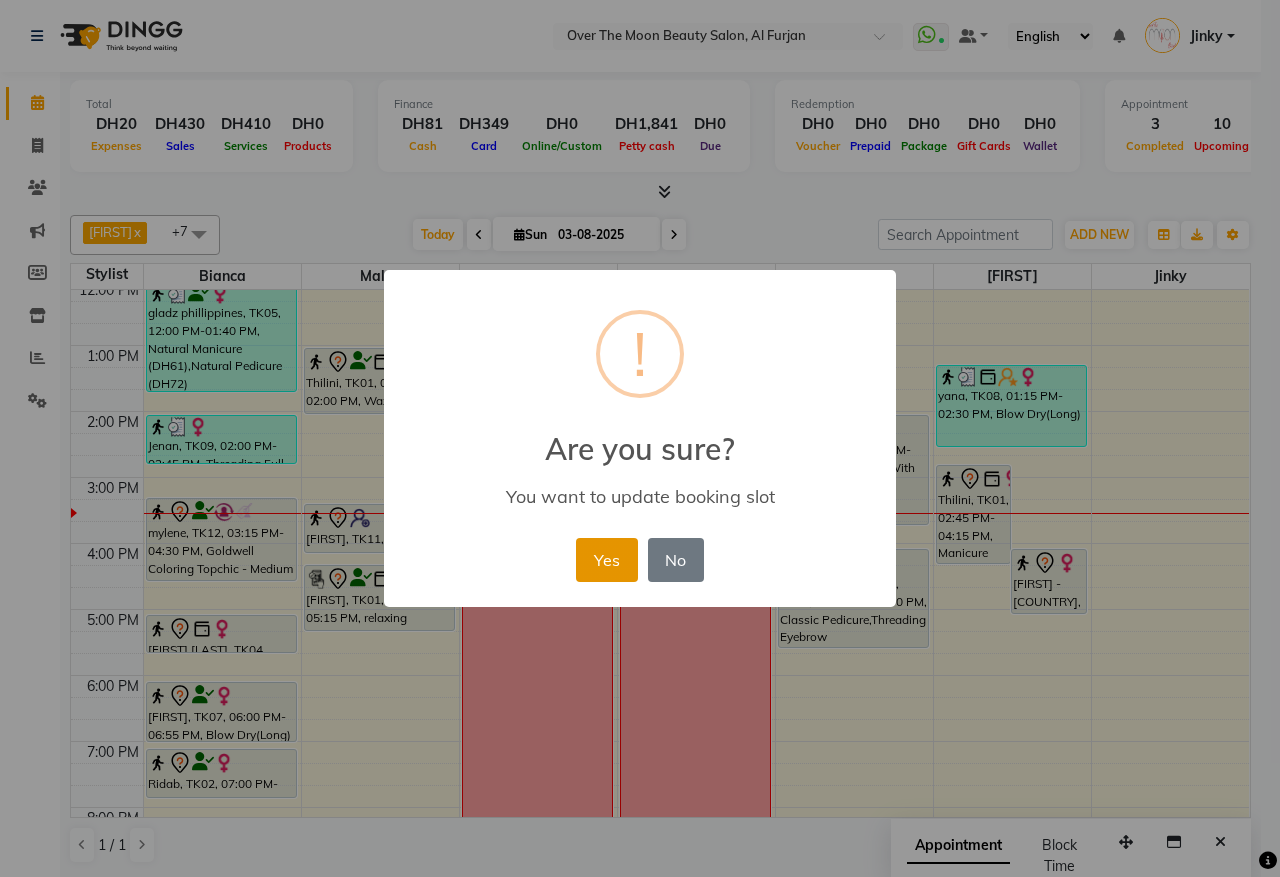 click on "Yes" at bounding box center (606, 560) 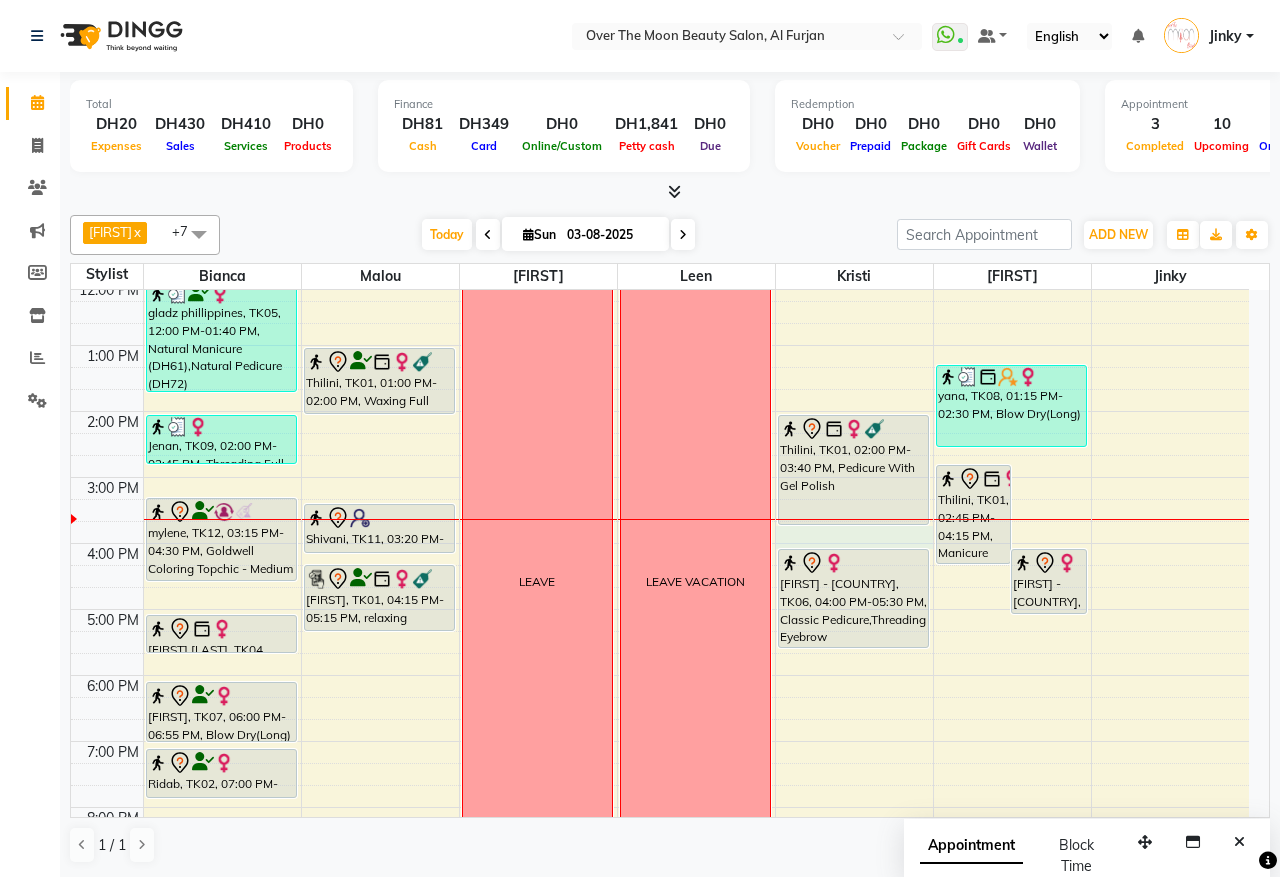 click on "9:00 AM 10:00 AM 11:00 AM 12:00 PM 1:00 PM 2:00 PM 3:00 PM 4:00 PM 5:00 PM 6:00 PM 7:00 PM 8:00 PM 9:00 PM 10:00 PM 11:00 PM     gladz phillippines, TK05, 12:00 PM-01:40 PM, Natural Manicure (DH61),Natural Pedicure (DH72)     Jenan, TK09, 02:00 PM-02:45 PM, Threading Full Face (Without  Eyebrow)             mylene, TK12, 03:15 PM-04:30 PM, Goldwell Coloring  Topchic - Medium             Harshitha Parikshith, TK04, 05:00 PM-05:35 PM, Eyelash Removal             Tasnim, TK07, 06:00 PM-06:55 PM, Blow Dry(Long)             Ridab, TK02, 07:00 PM-07:45 PM, Threading Eyebrow,Threading Upper Lip             Thilini, TK01, 01:00 PM-02:00 PM, Waxing Full Body(With Bikkini)             Shivani, TK11, 03:20 PM-04:05 PM, Hard Gel /Acrylic Removal             Thilini, TK01, 04:15 PM-05:15 PM, relaxing massage 60 minutes  LEAVE   LEAVE VACATION              Thilini, TK01, 02:00 PM-03:40 PM, Pedicure With Gel Polish             Shaira - Pakistan, TK06, 04:00 PM-05:30 PM, Classic Pedicure,Threading Eyebrow" at bounding box center [660, 576] 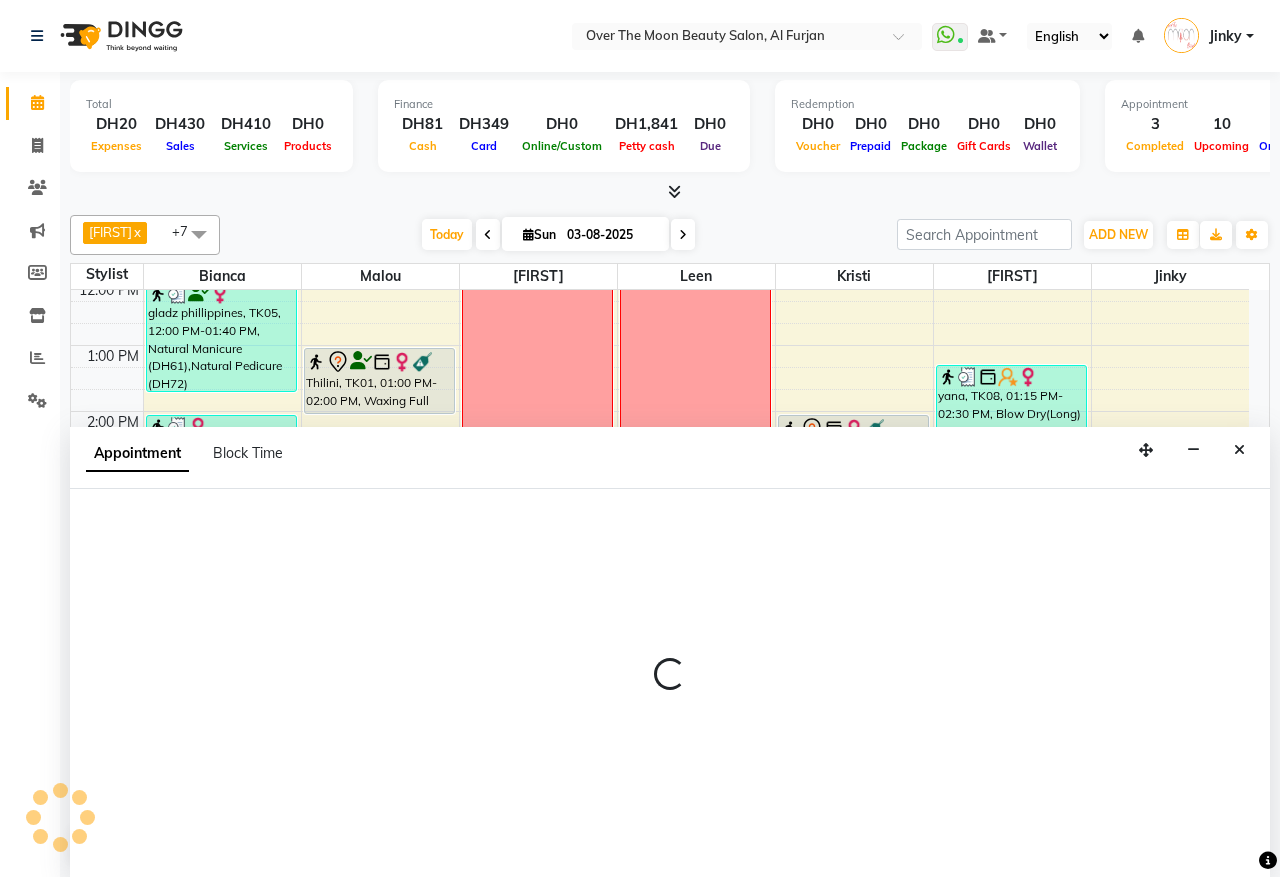 select on "64402" 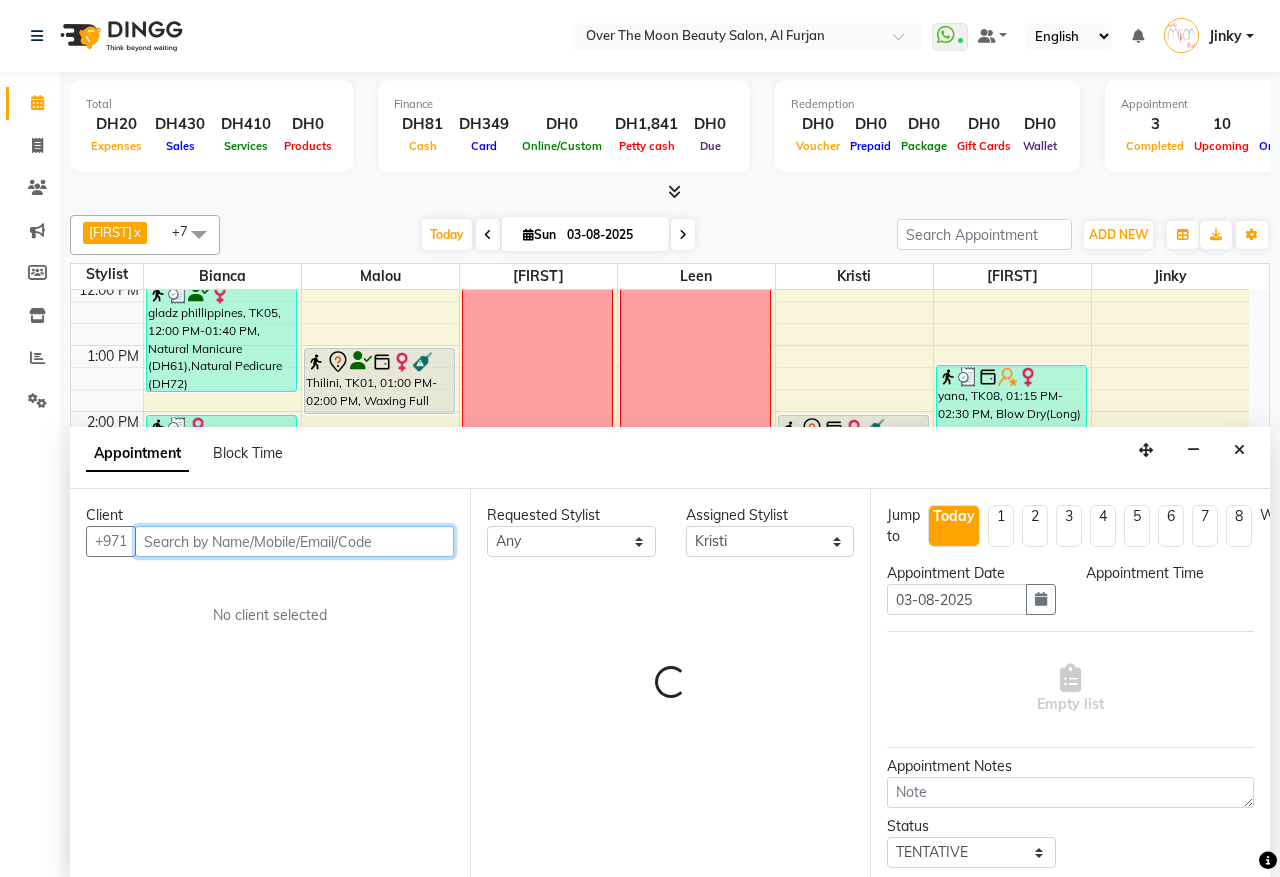 select on "945" 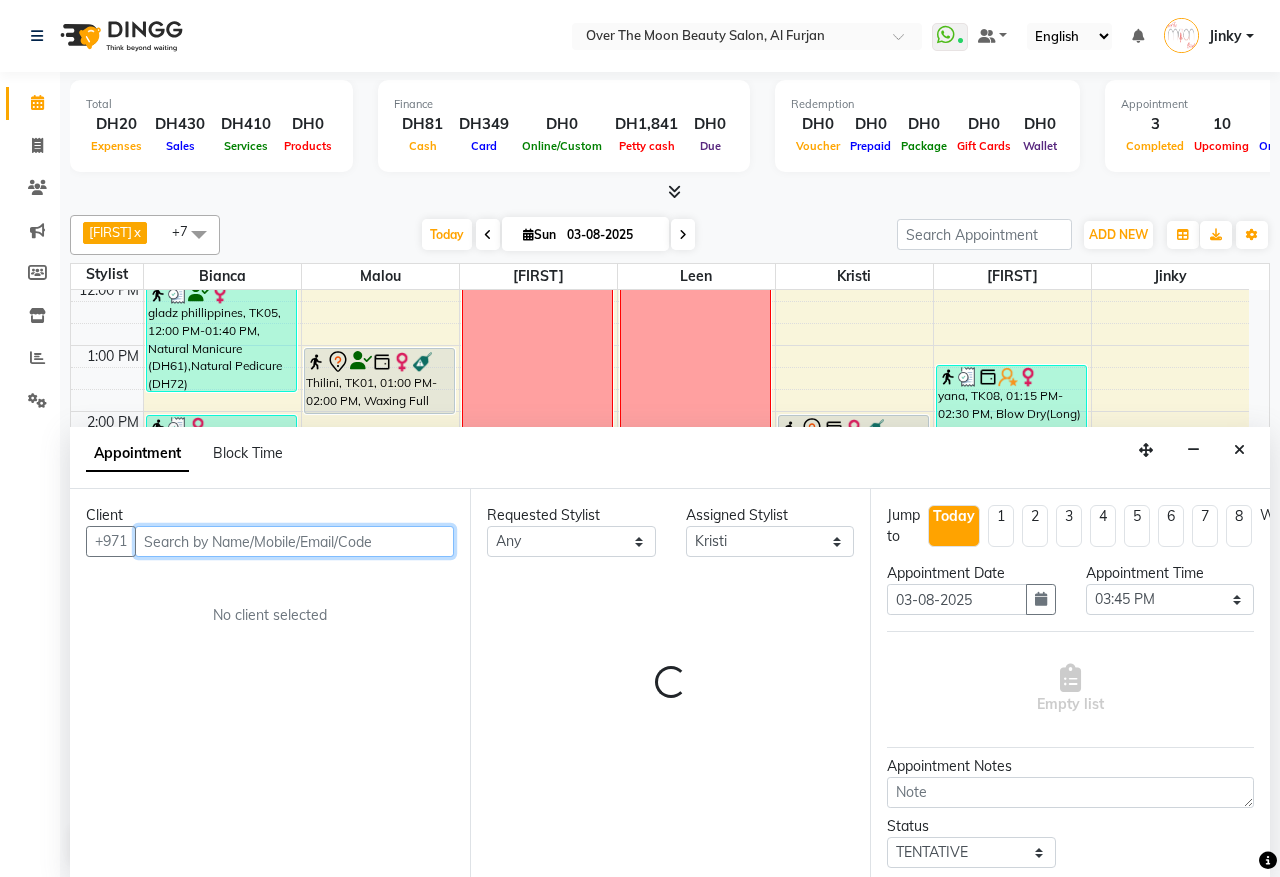 click at bounding box center (294, 541) 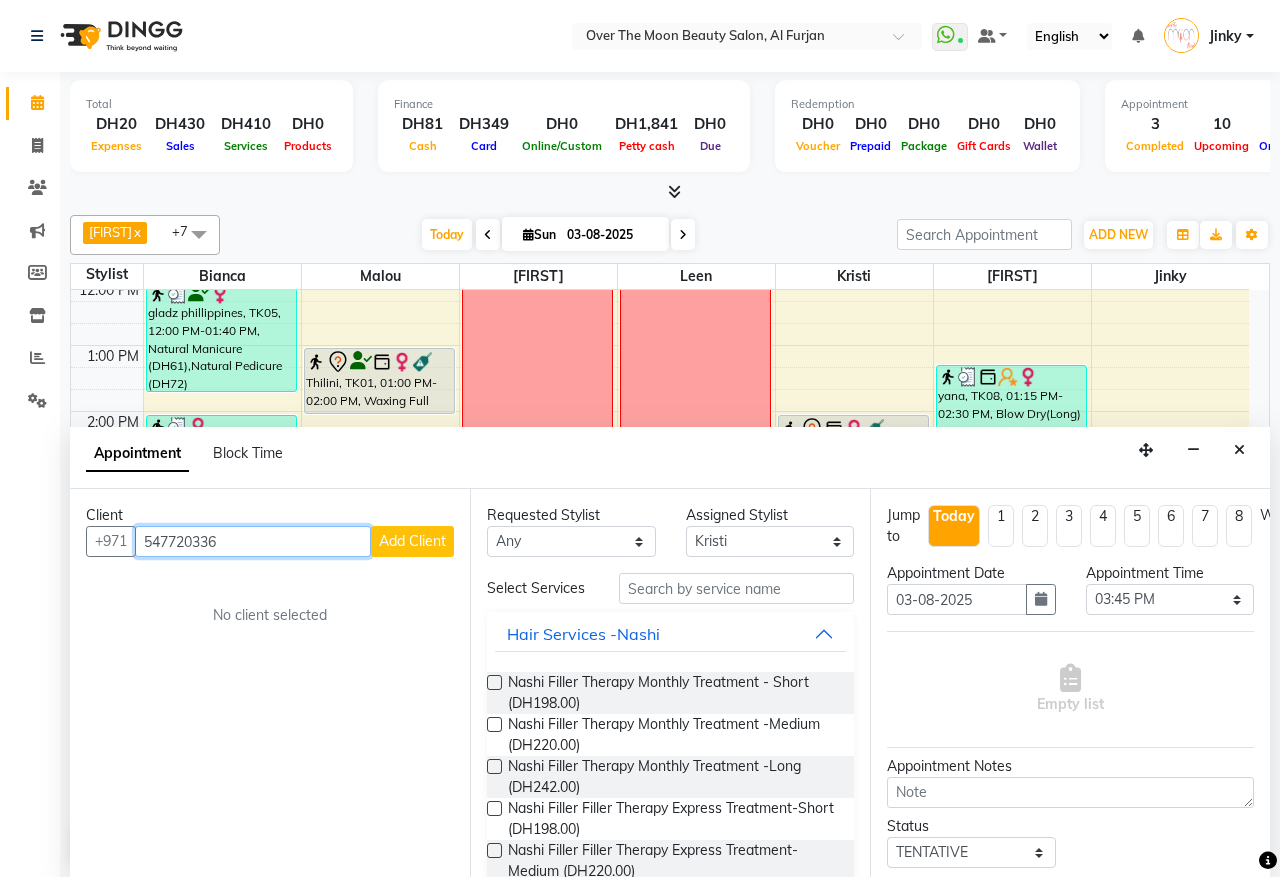 type on "547720336" 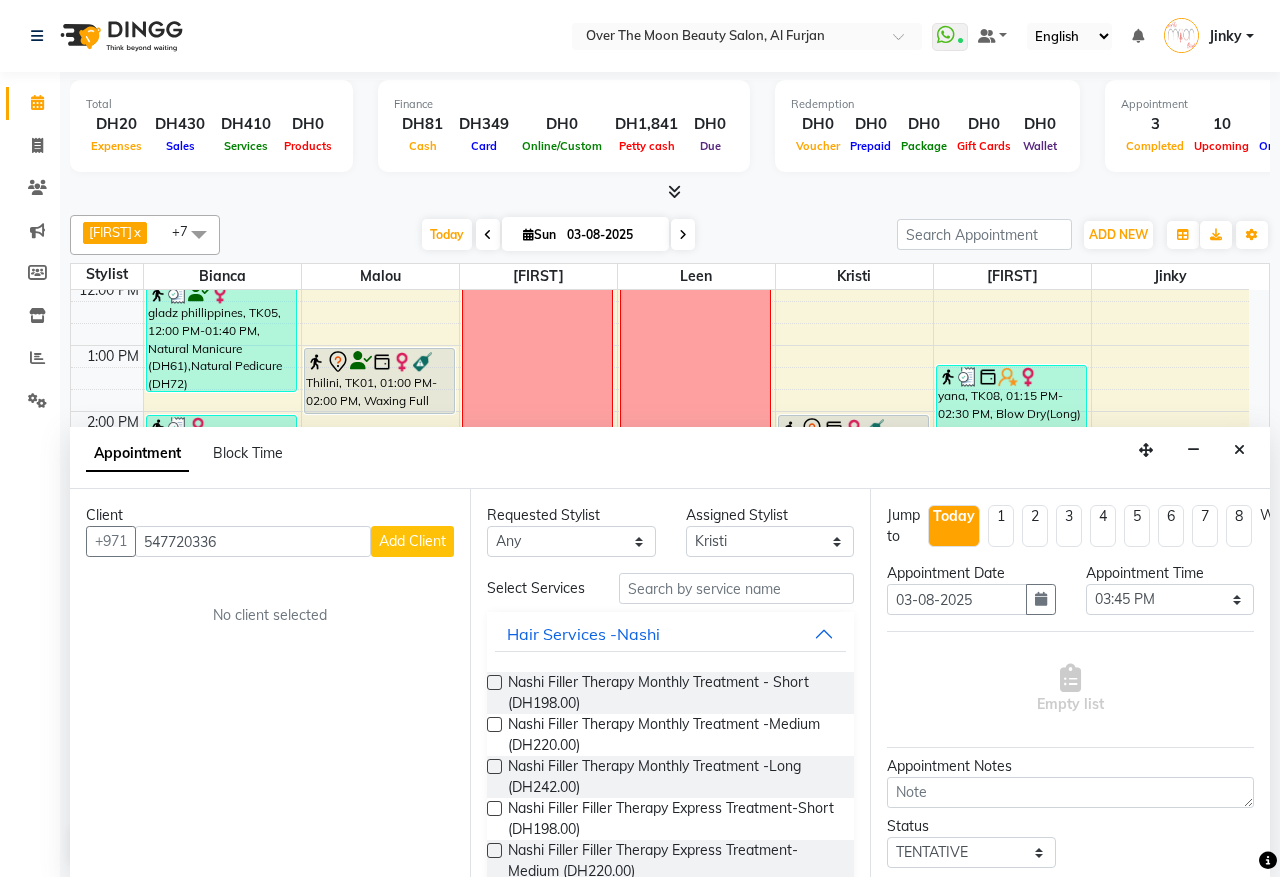 click on "Add Client" at bounding box center (412, 541) 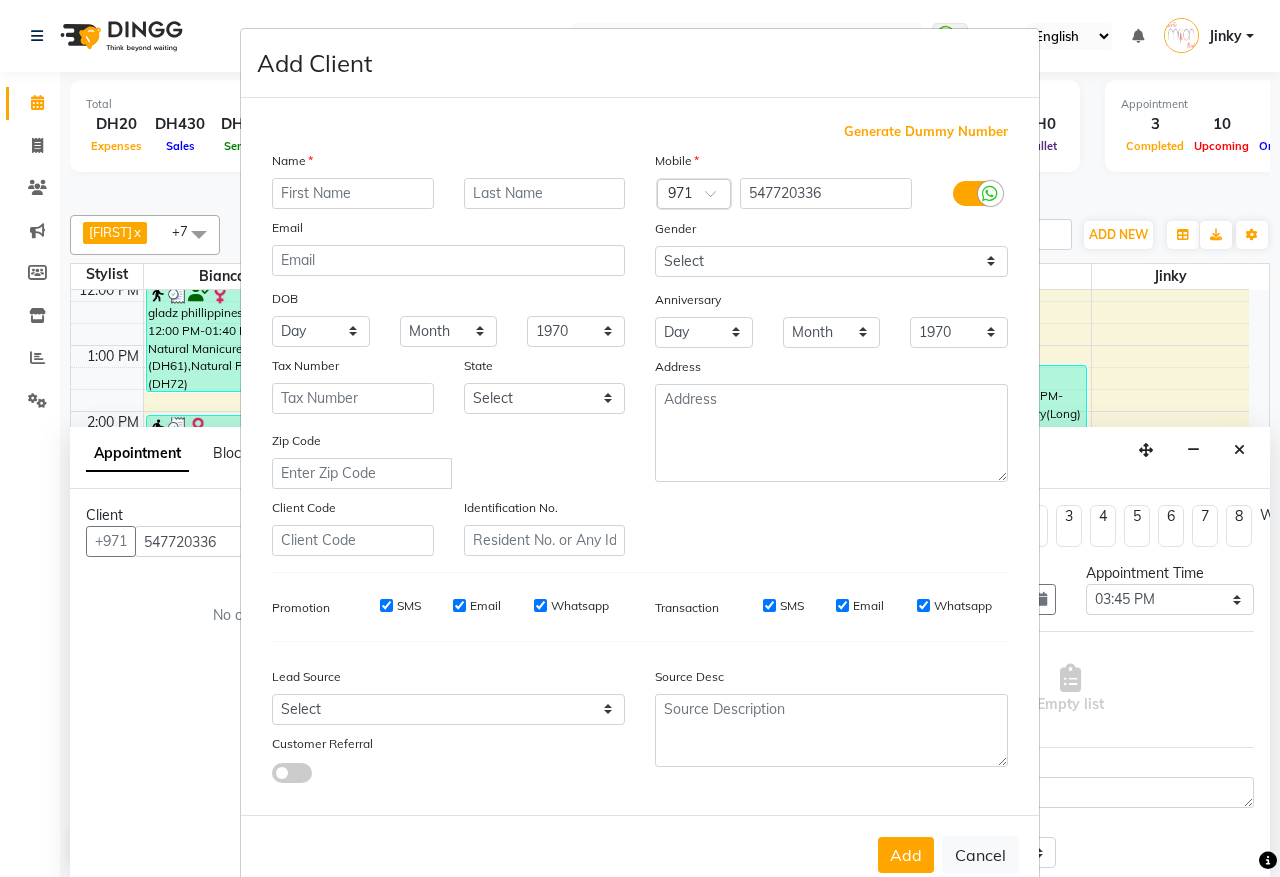 click at bounding box center [353, 193] 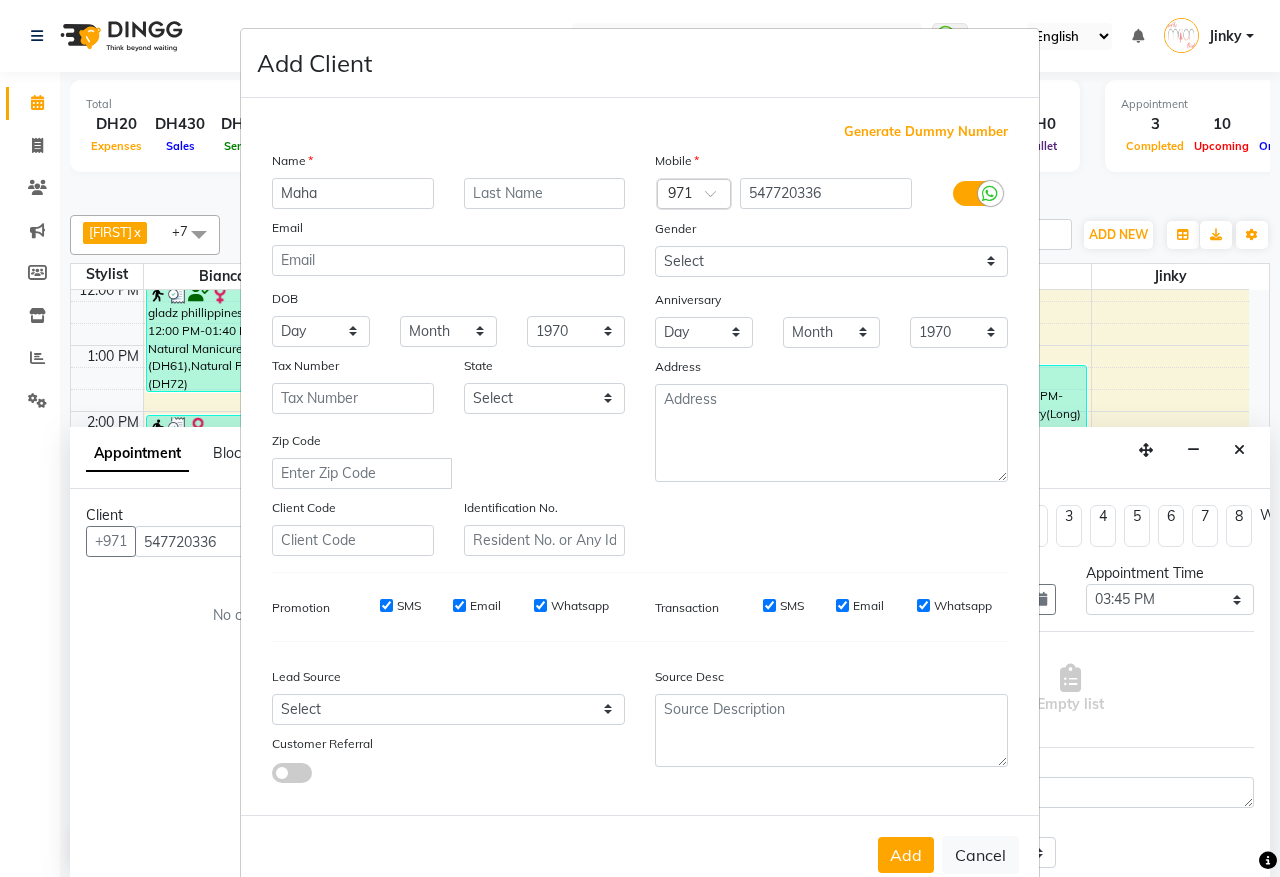 type on "Maha" 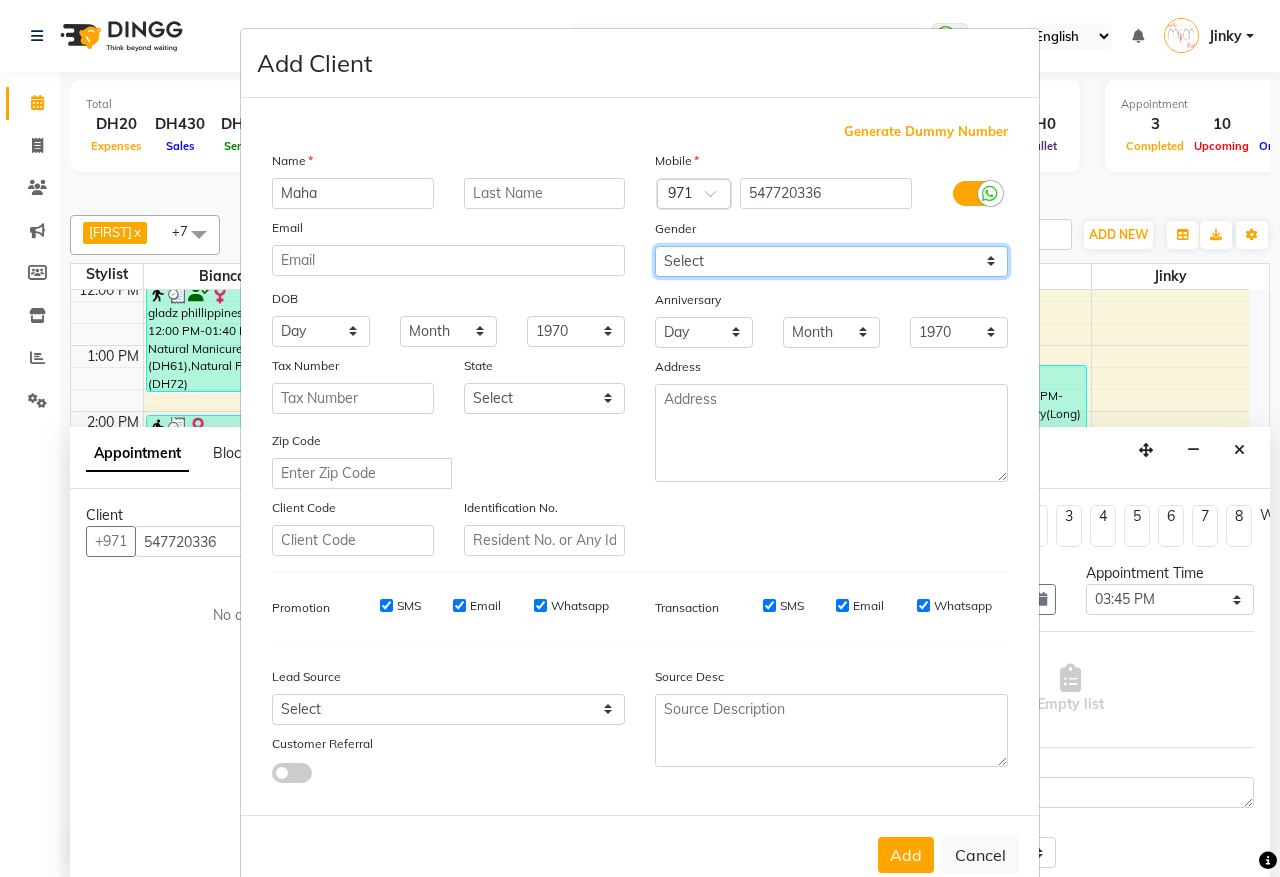click on "Select Male Female Other Prefer Not To Say" at bounding box center [831, 261] 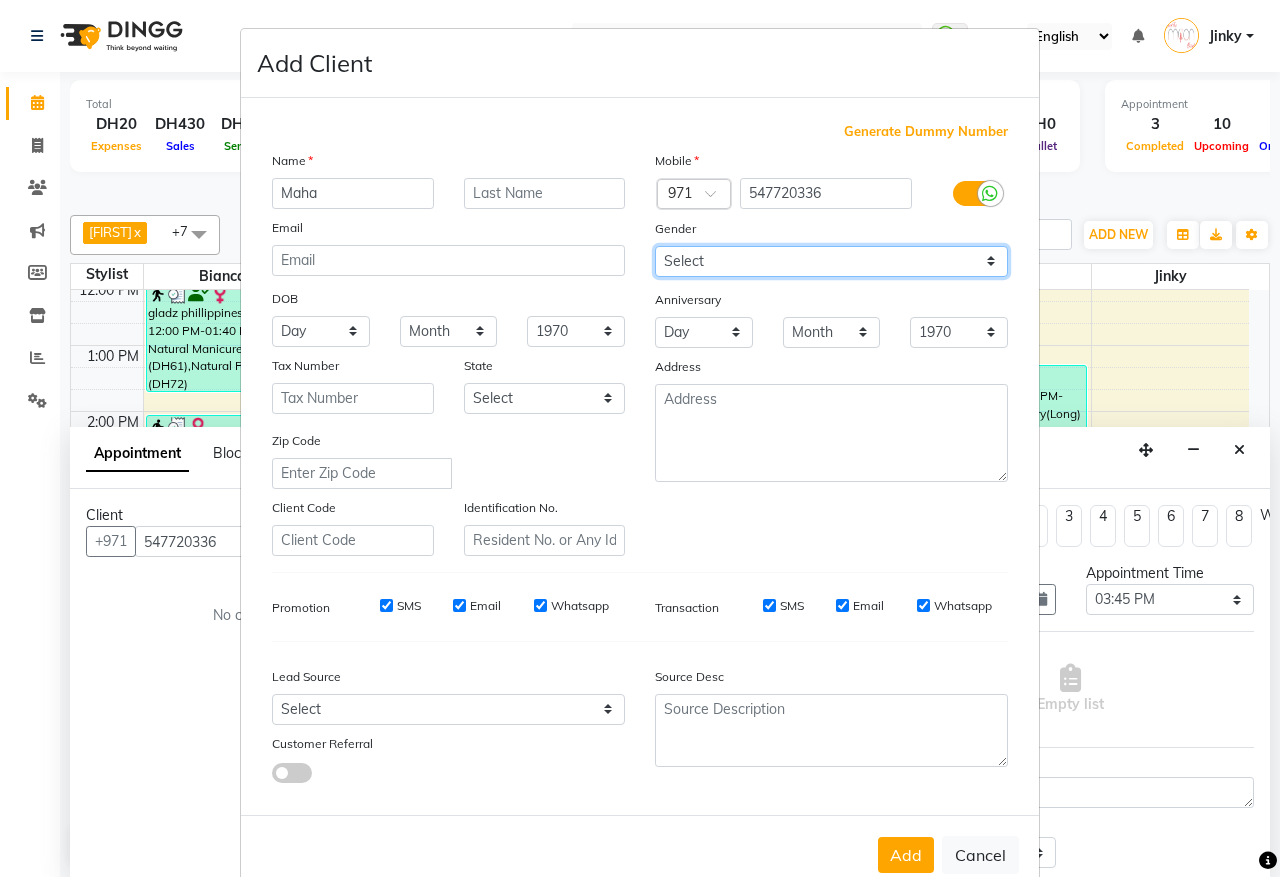 select on "female" 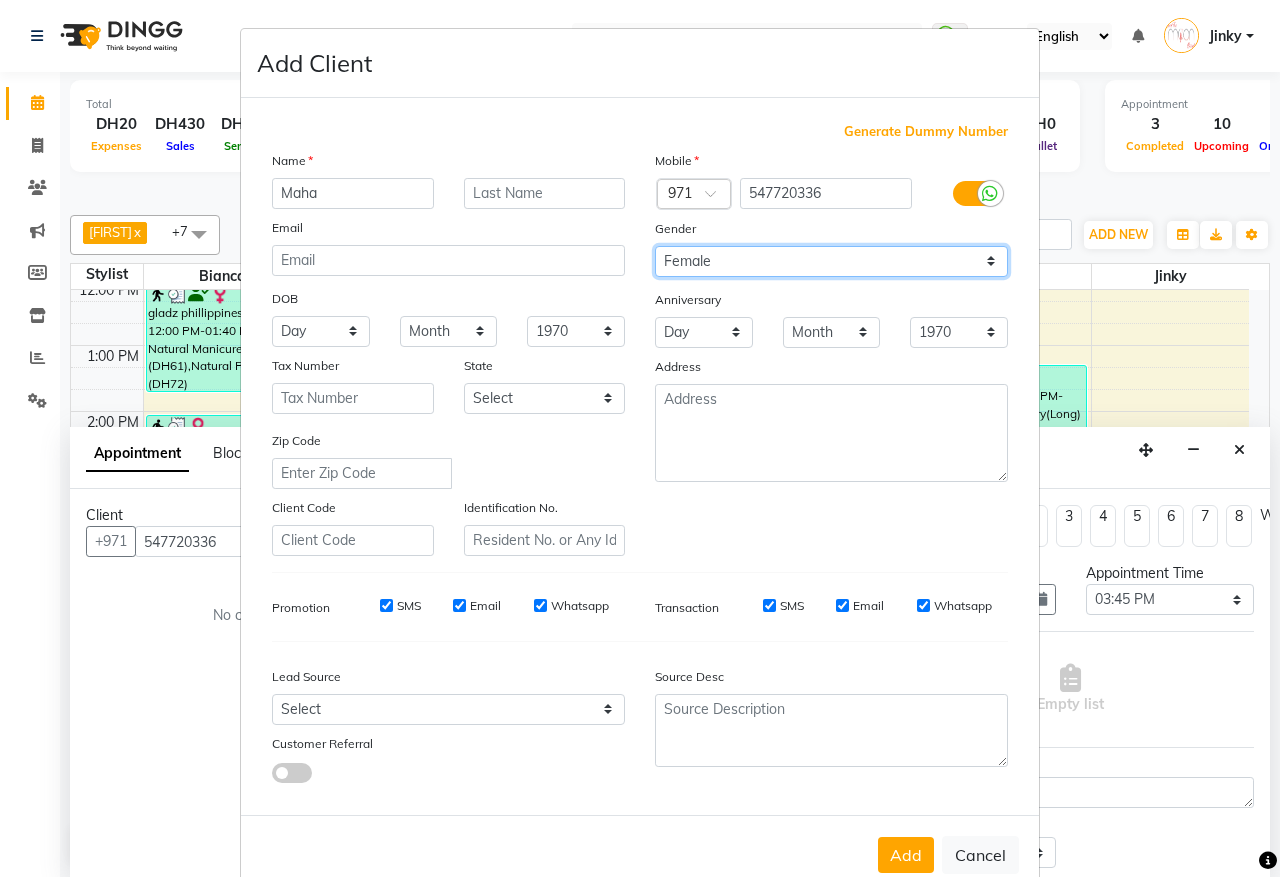 click on "Select Male Female Other Prefer Not To Say" at bounding box center [831, 261] 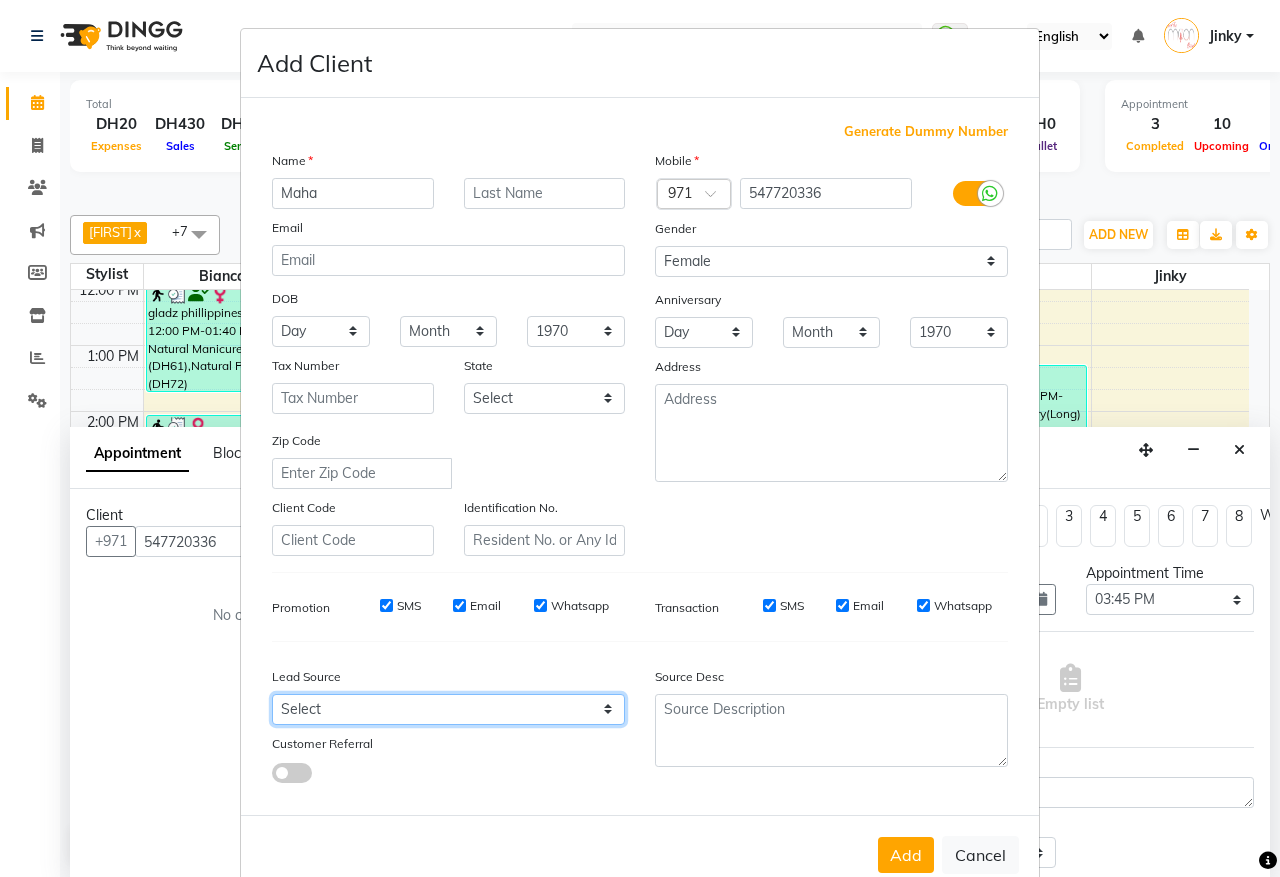 click on "Select Walk-in Referral Internet Friend Word of Mouth Advertisement Facebook JustDial Google Other Instagram  YouTube  WhatsApp" at bounding box center [448, 709] 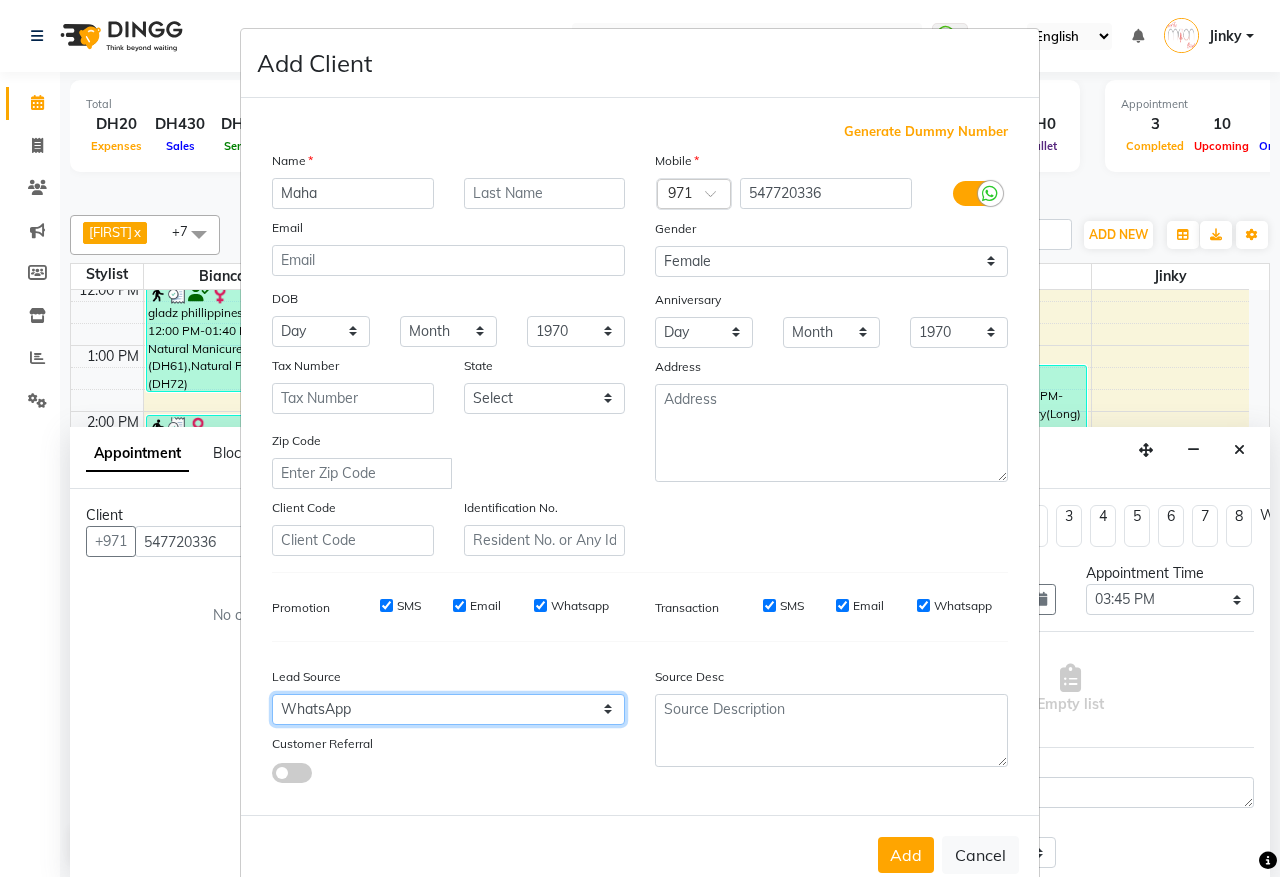 click on "Select Walk-in Referral Internet Friend Word of Mouth Advertisement Facebook JustDial Google Other Instagram  YouTube  WhatsApp" at bounding box center (448, 709) 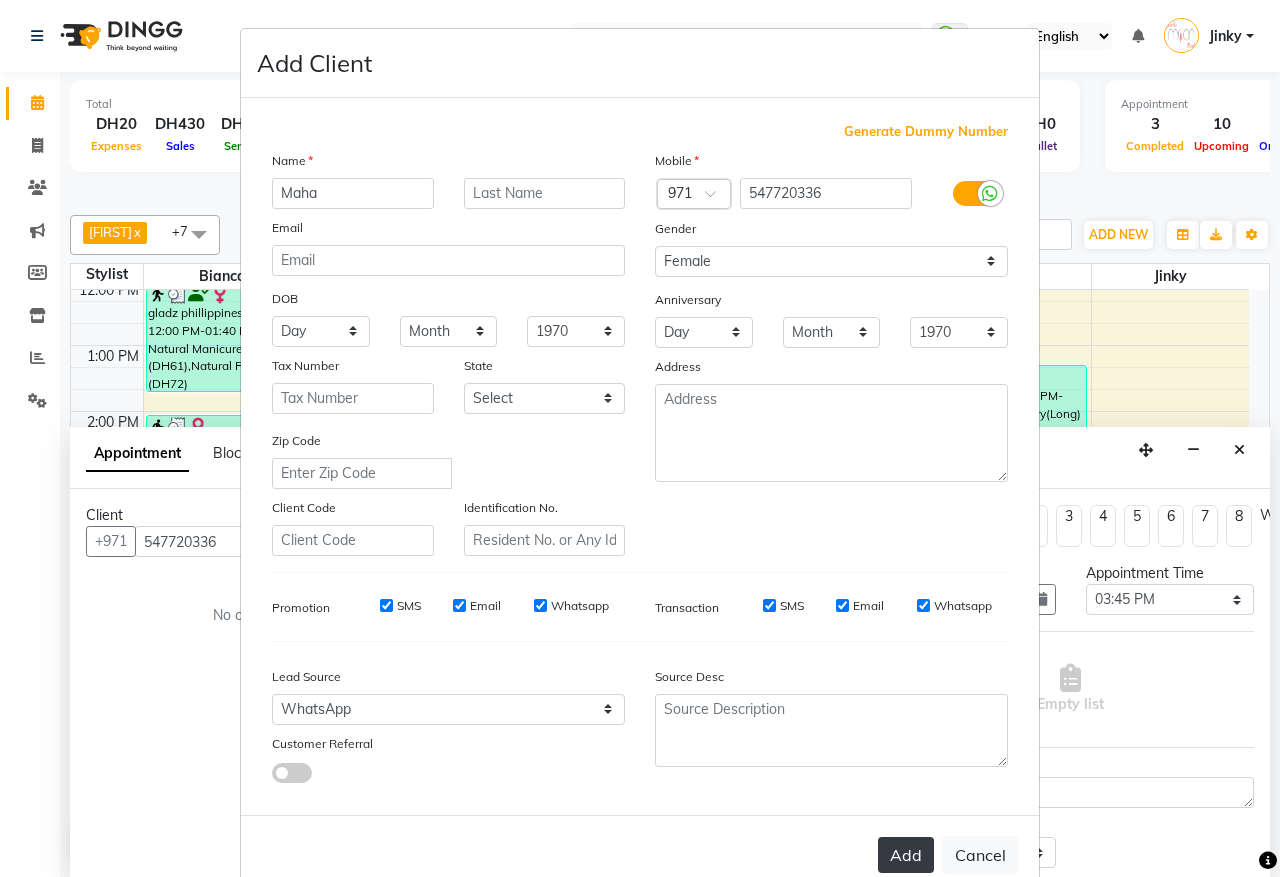 click on "Add" at bounding box center [906, 855] 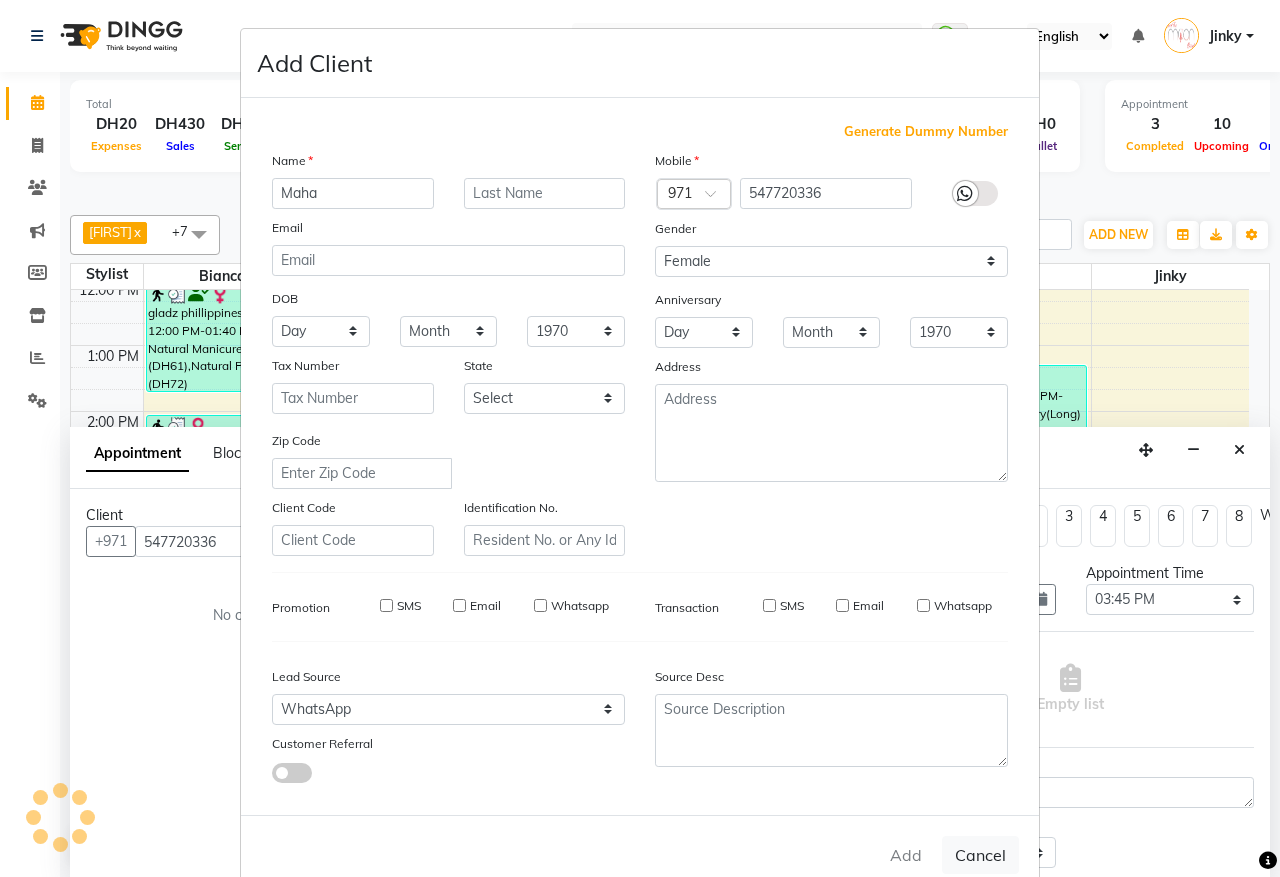 type 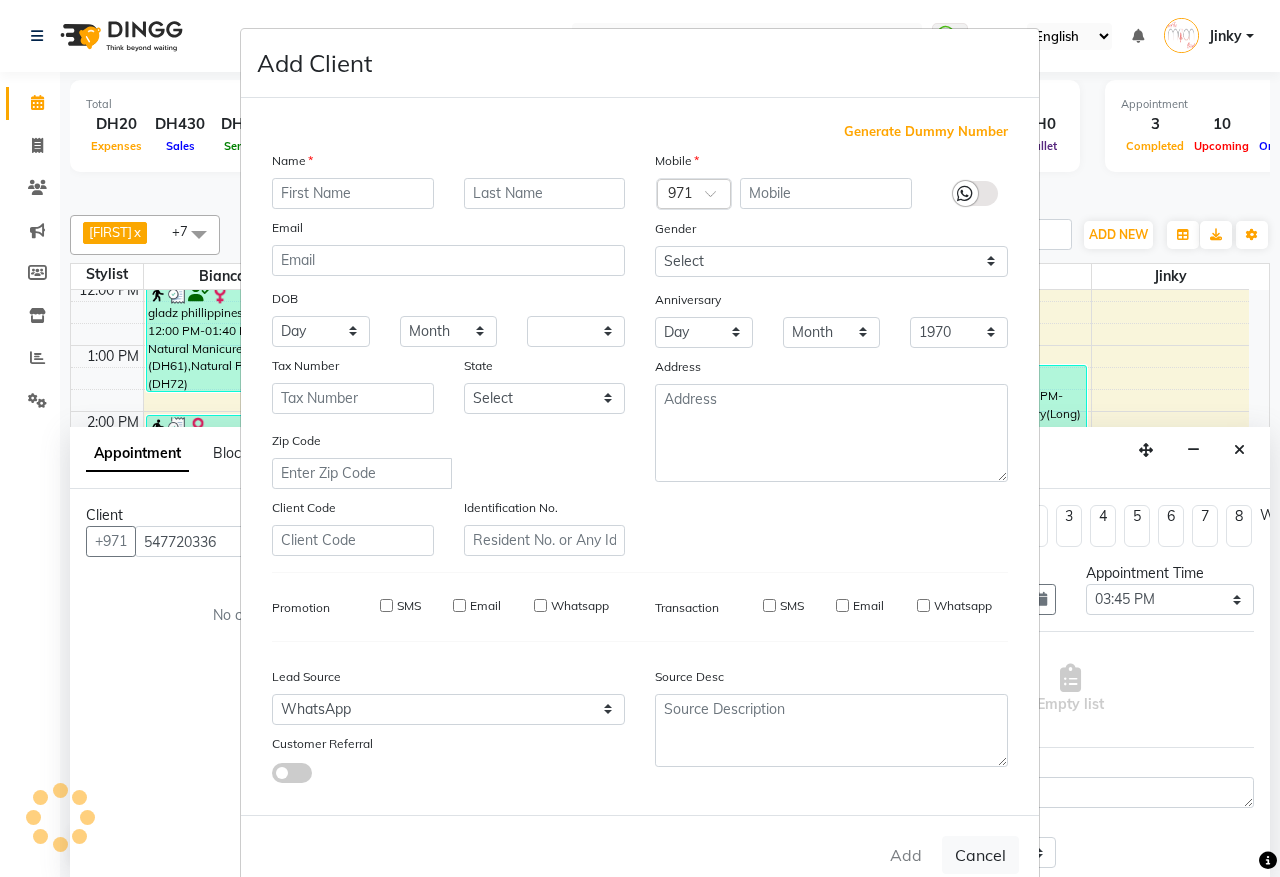 select 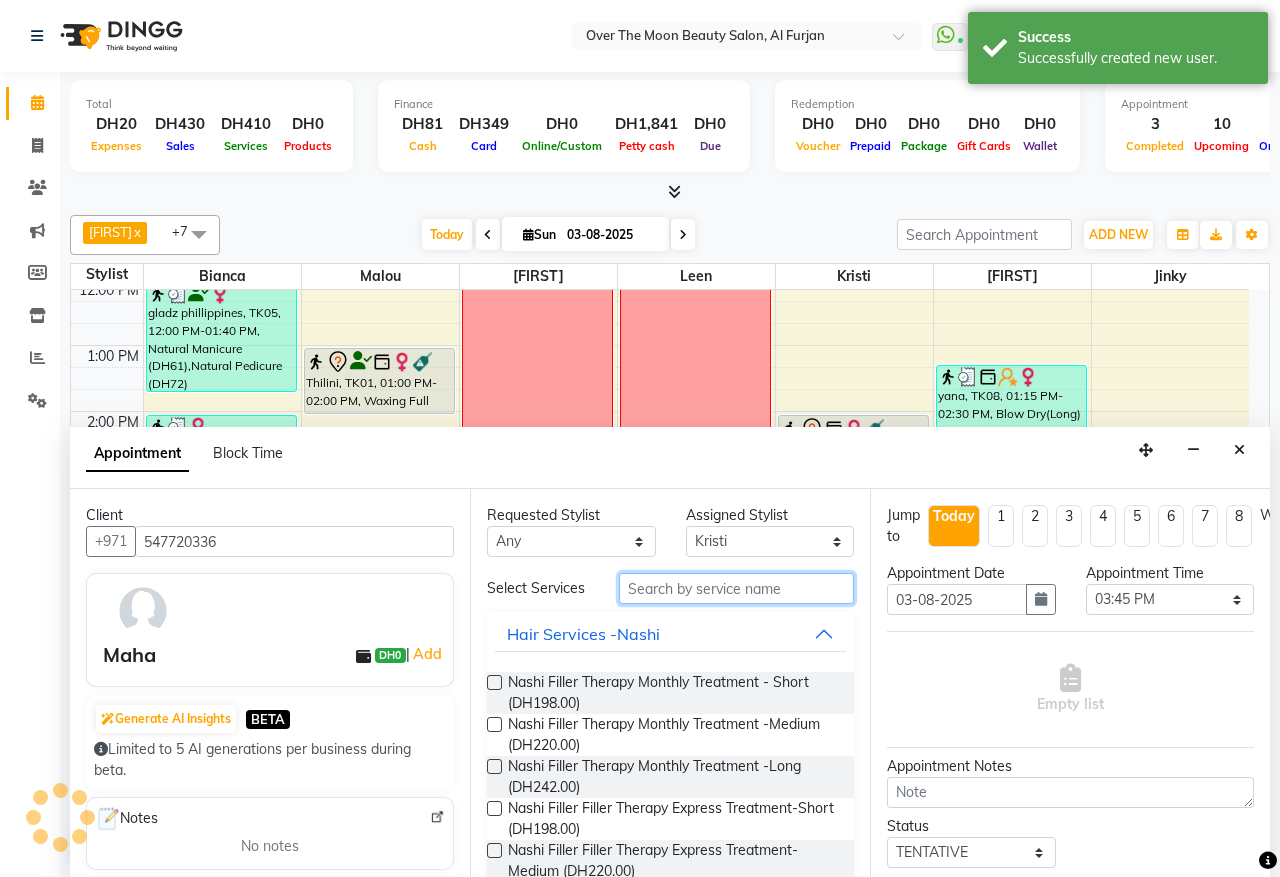 click at bounding box center [736, 588] 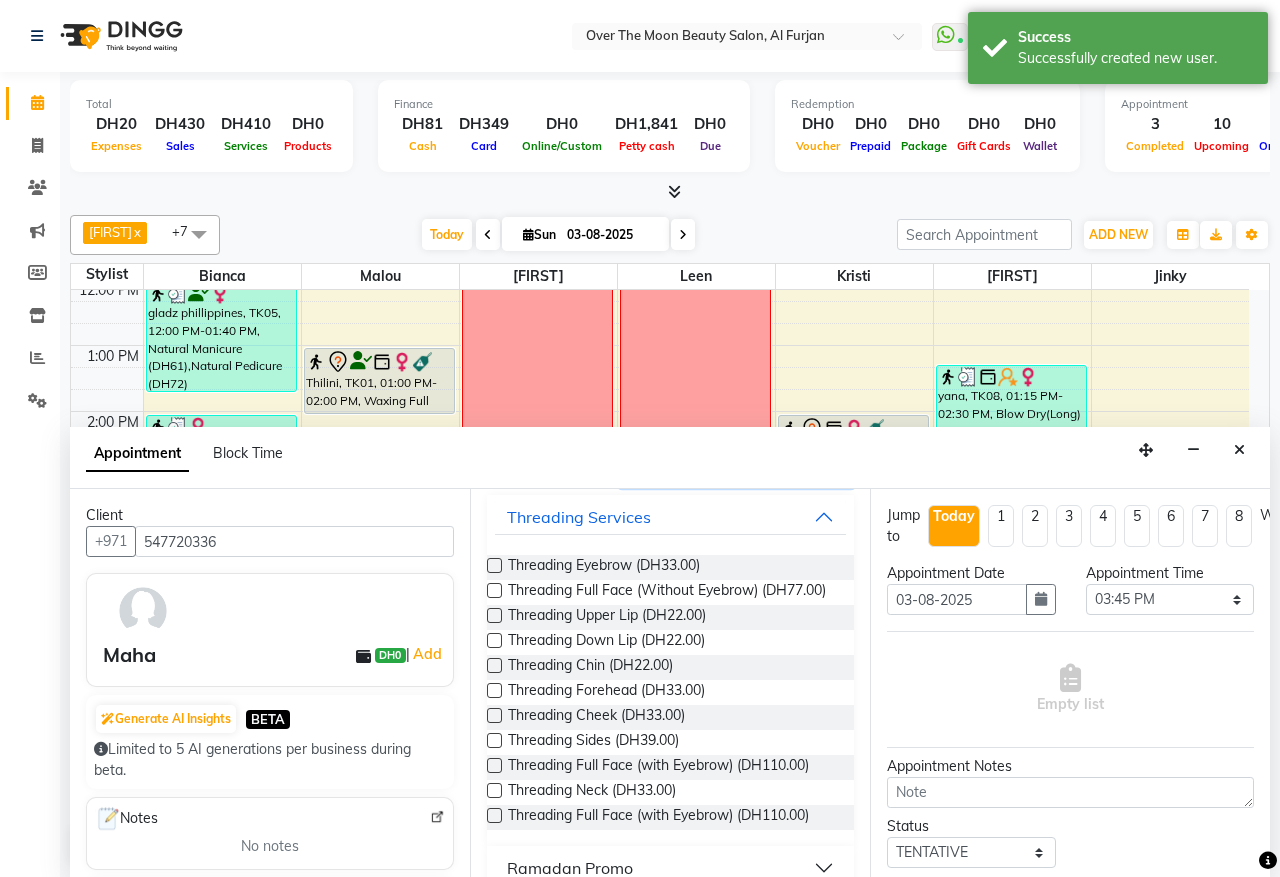 scroll, scrollTop: 173, scrollLeft: 0, axis: vertical 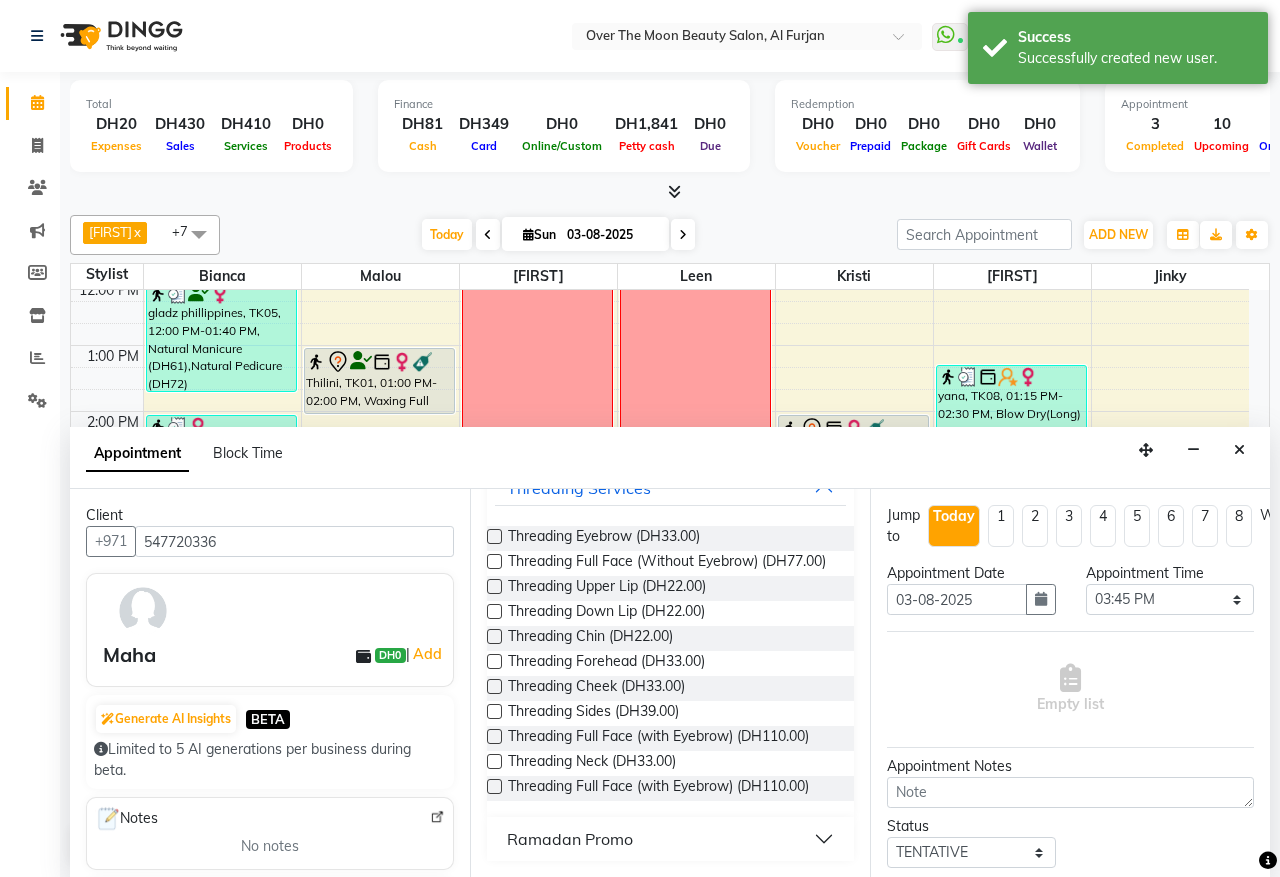 type on "threading" 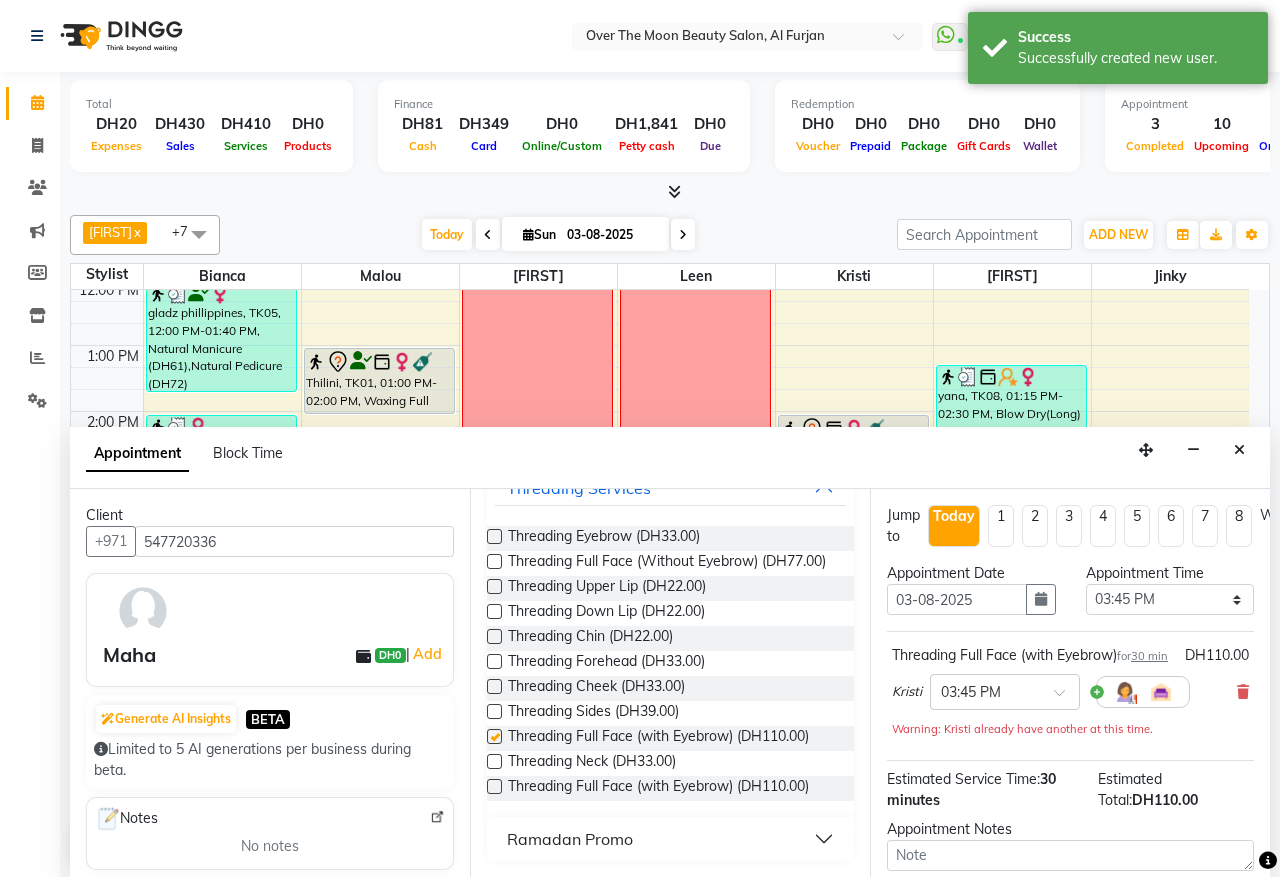 checkbox on "false" 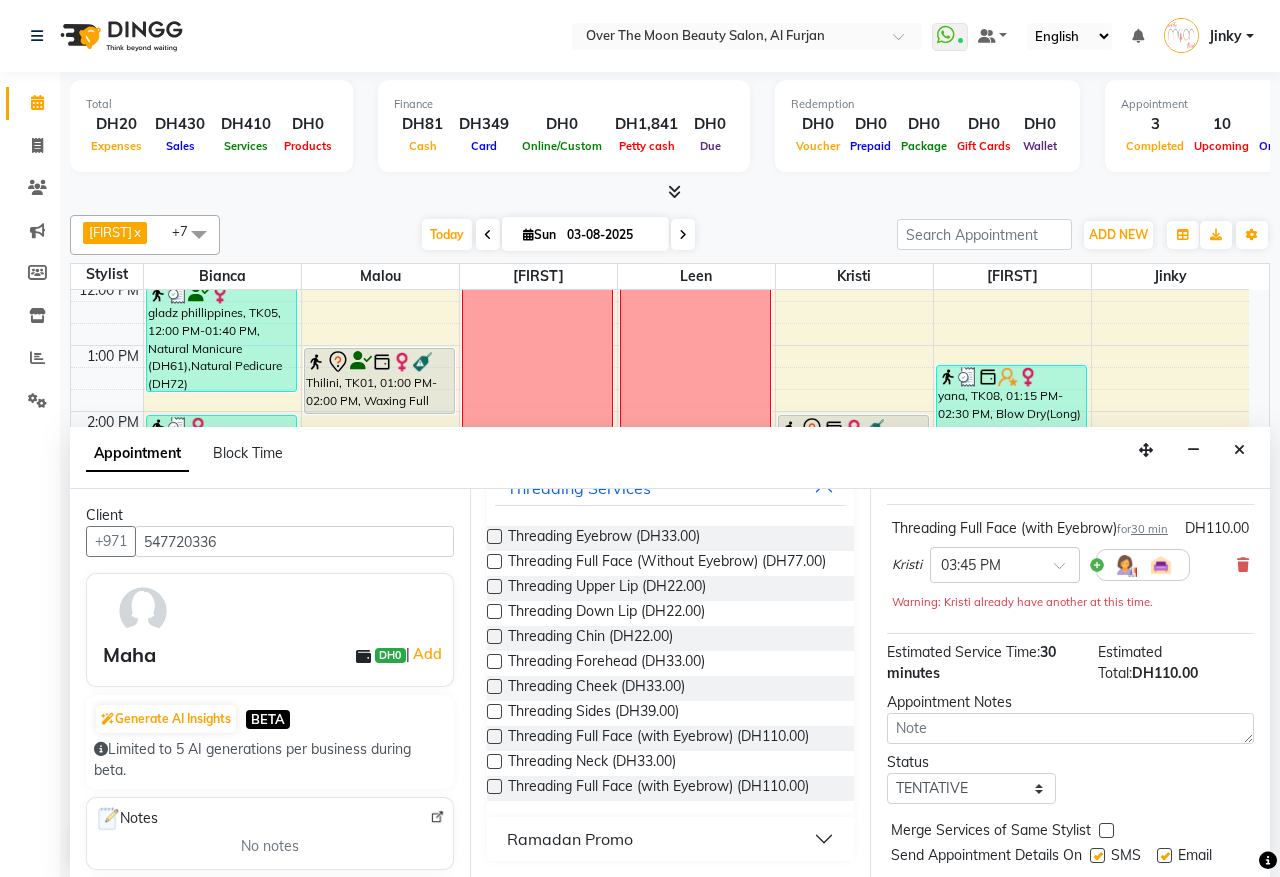 scroll, scrollTop: 221, scrollLeft: 0, axis: vertical 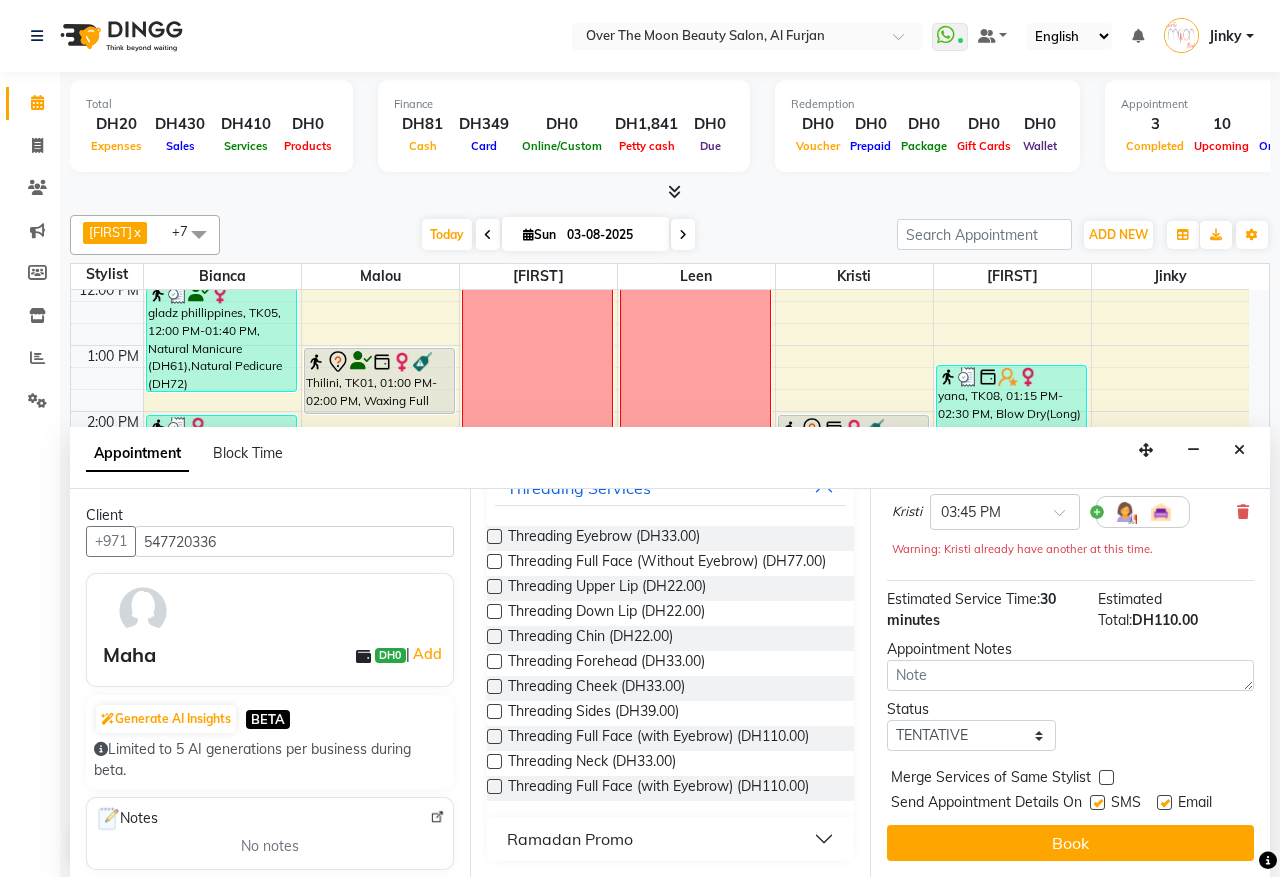 drag, startPoint x: 1102, startPoint y: 755, endPoint x: 1071, endPoint y: 788, distance: 45.276924 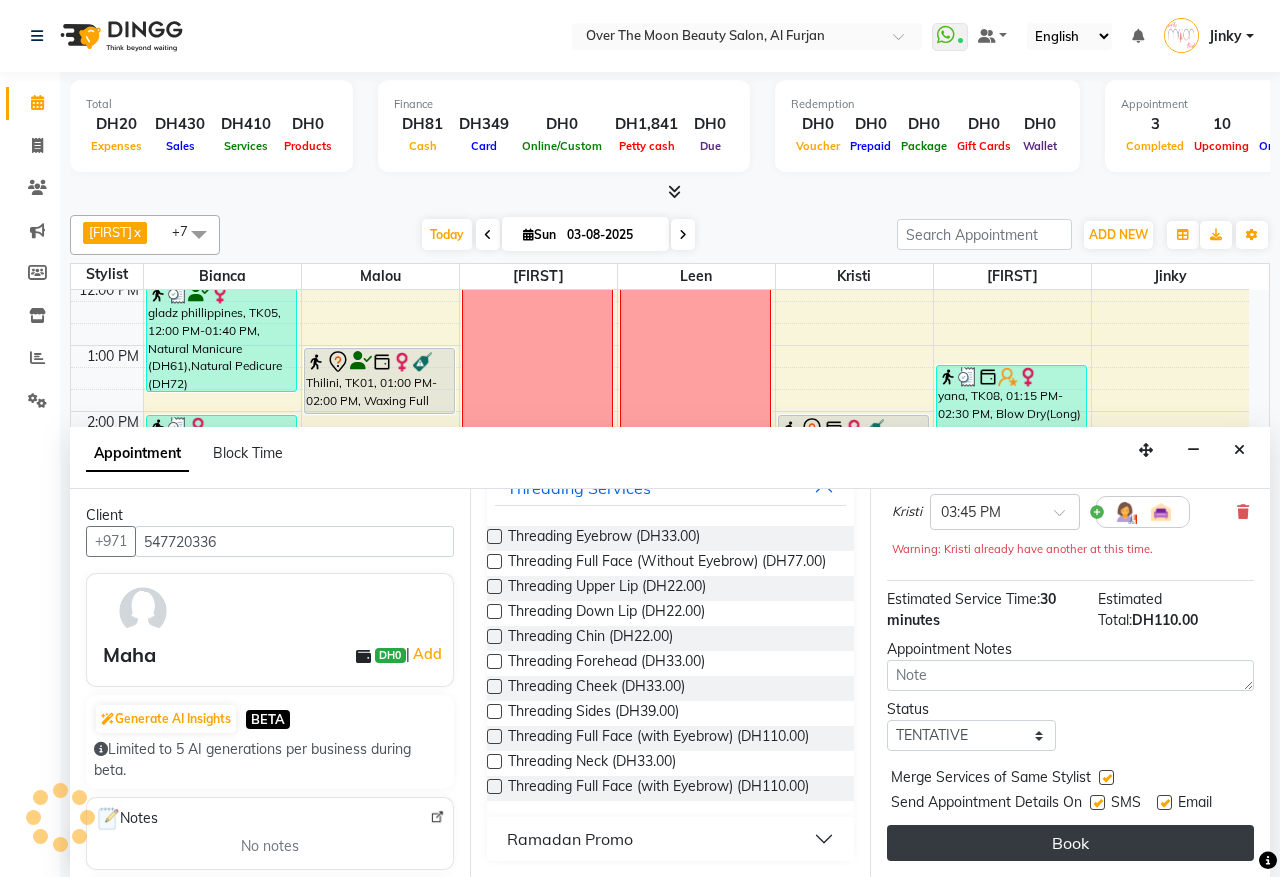 click on "Book" at bounding box center (1070, 843) 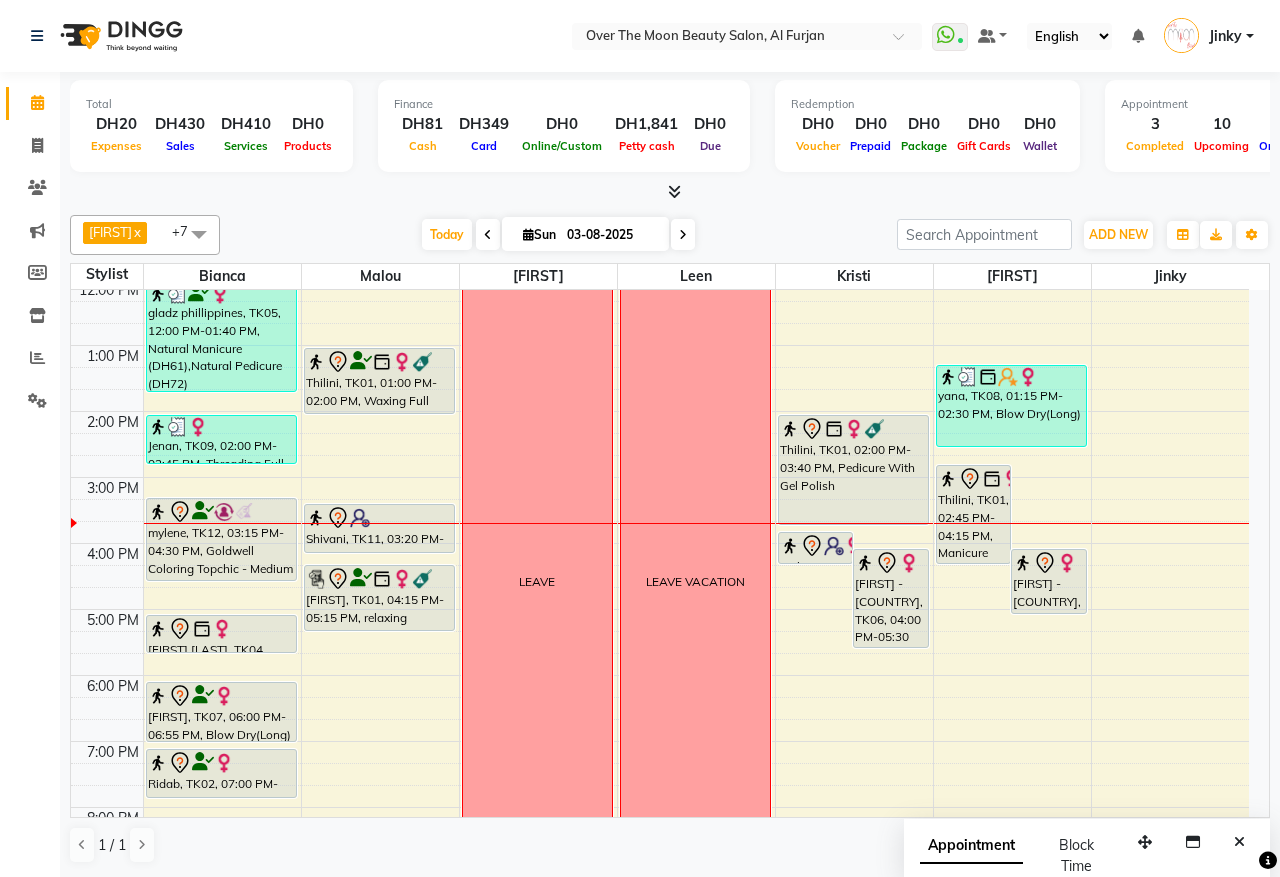 click at bounding box center (488, 235) 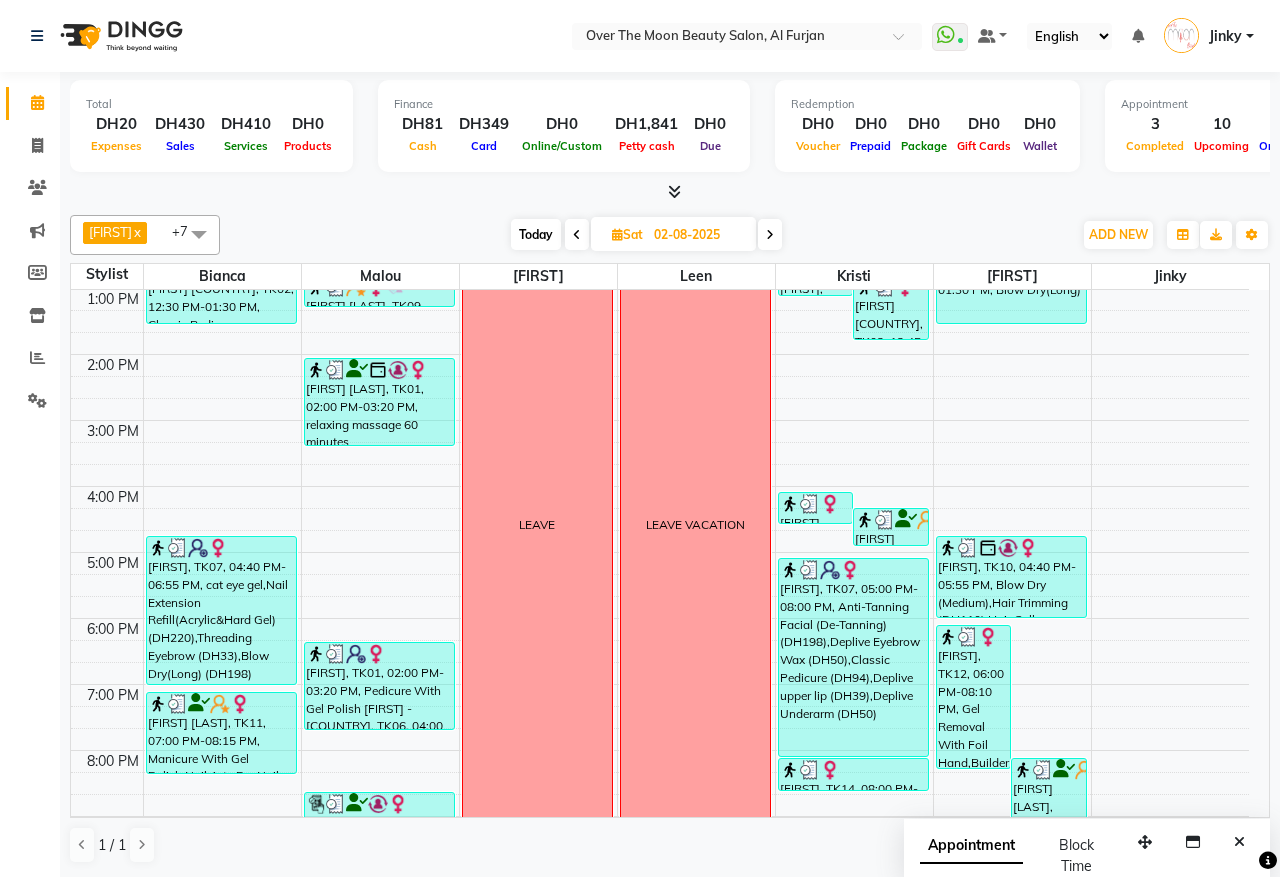 scroll, scrollTop: 57, scrollLeft: 0, axis: vertical 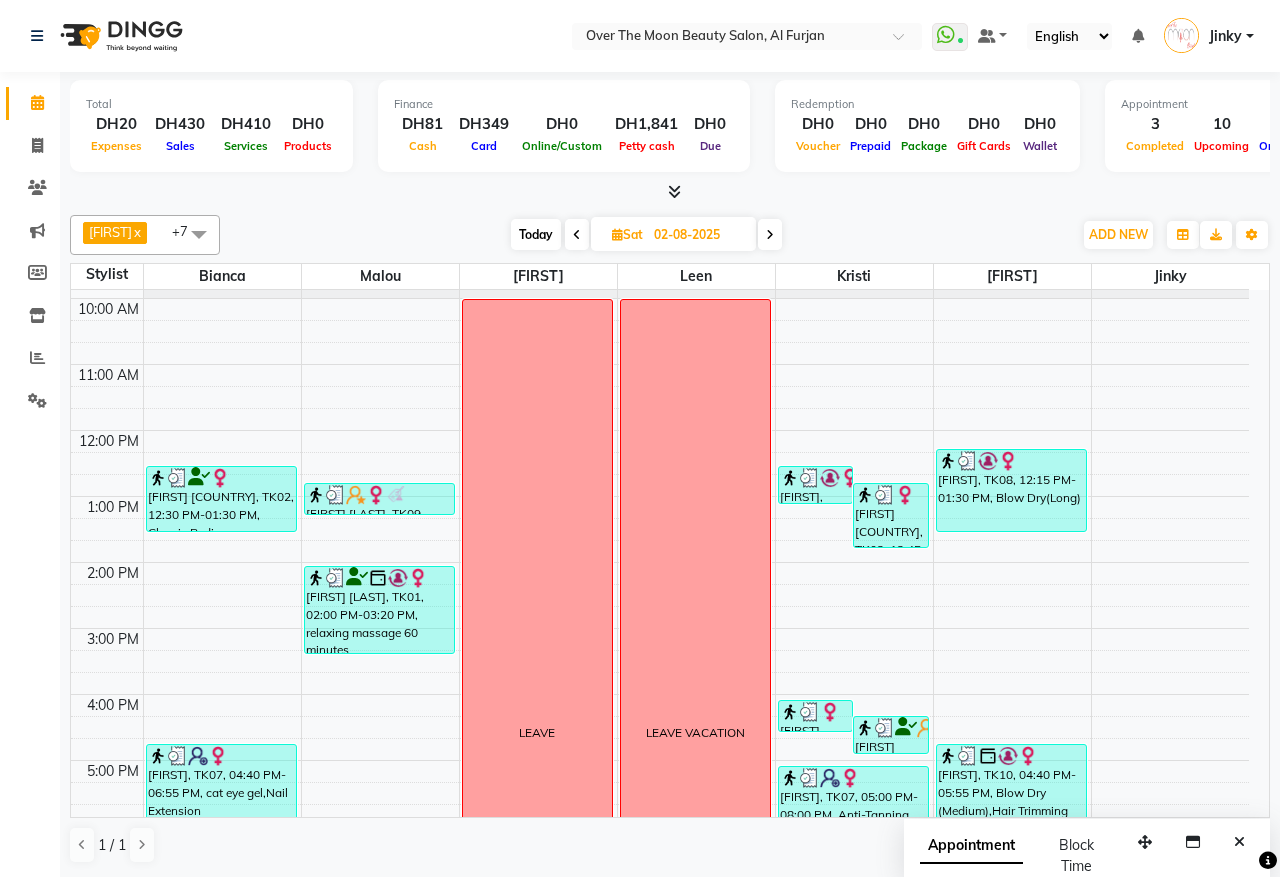 click at bounding box center [770, 235] 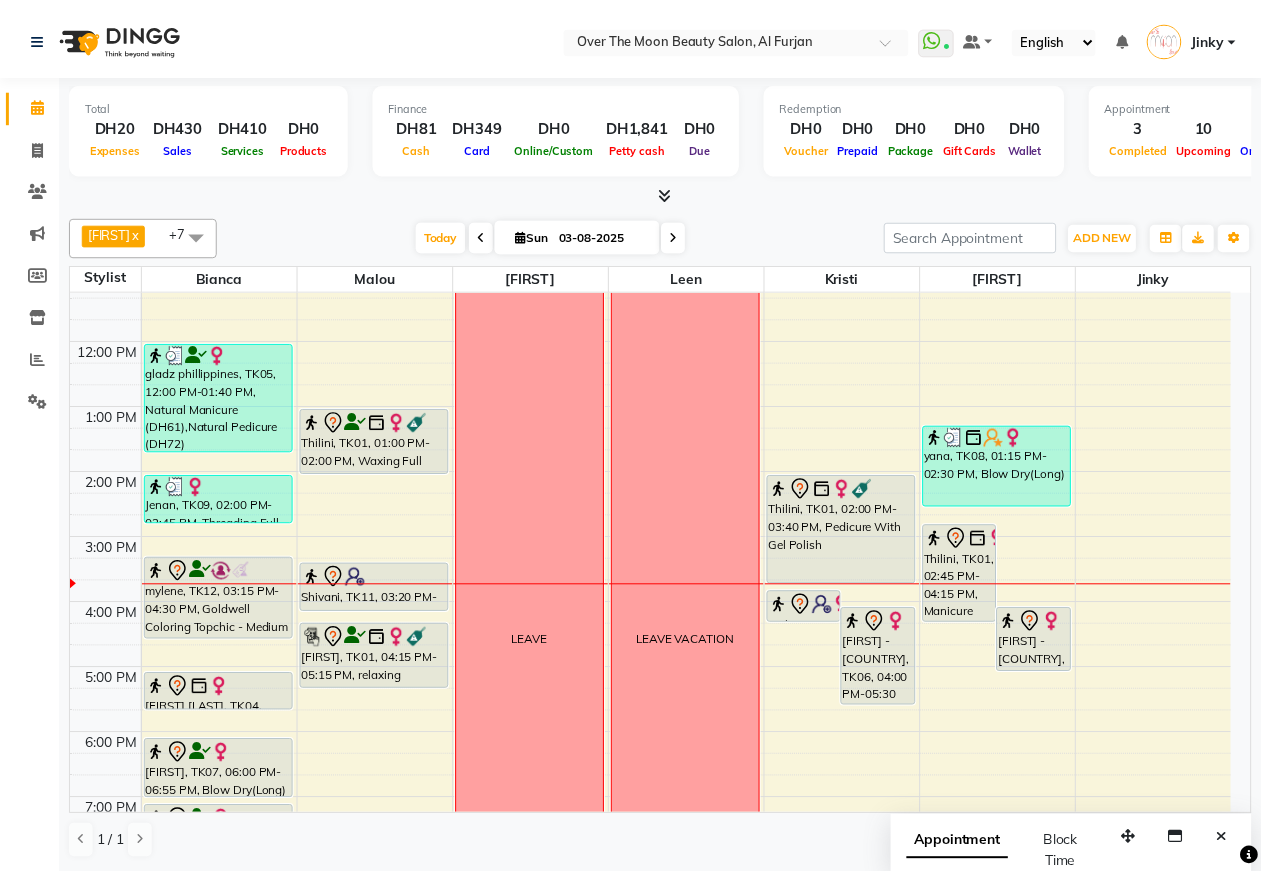 scroll, scrollTop: 208, scrollLeft: 0, axis: vertical 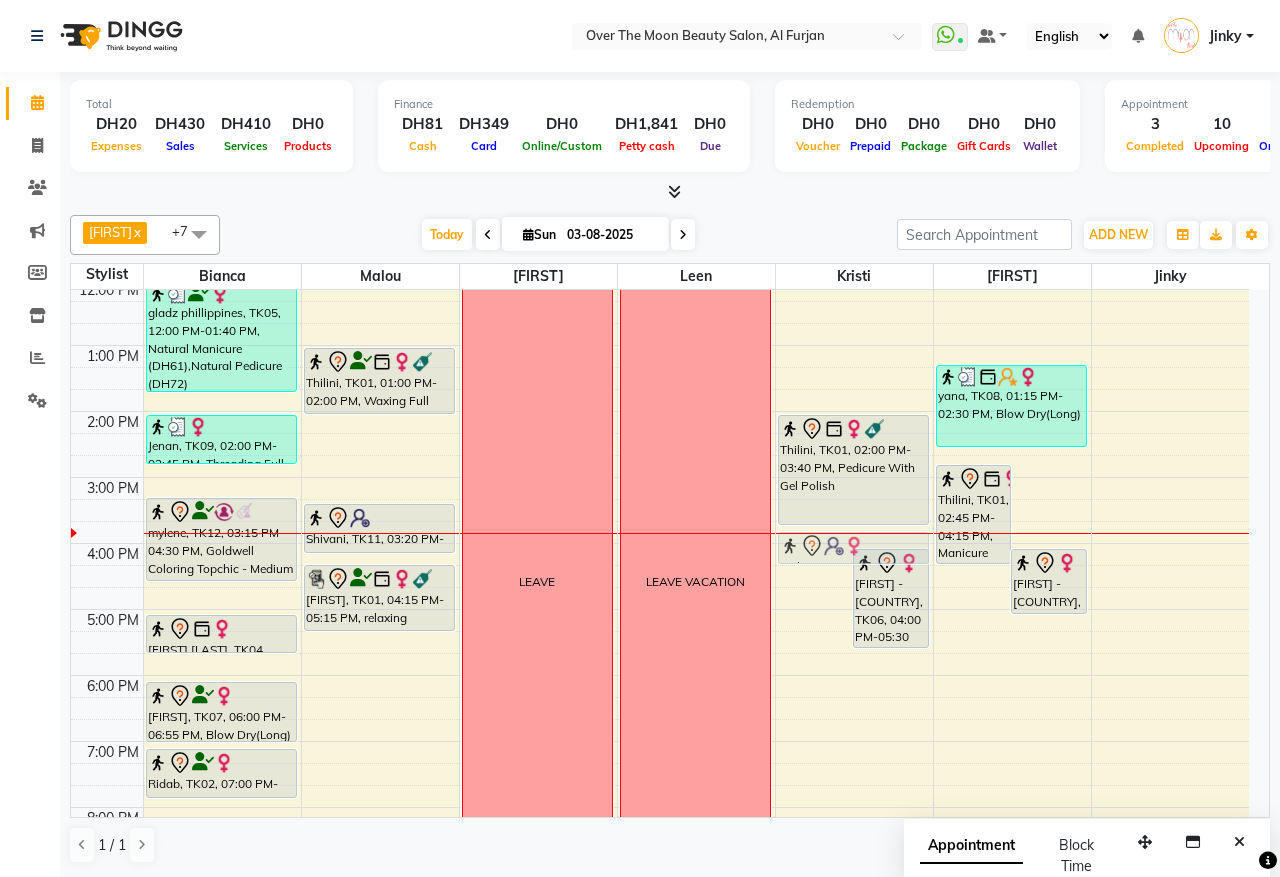 click on "Maha, TK13, 03:45 PM-04:15 PM, Threading Full Face (with Eyebrow)              Shaira - Pakistan, TK06, 04:00 PM-05:30 PM, Classic Pedicure,Threading Eyebrow             Thilini, TK01, 02:00 PM-03:40 PM, Pedicure With Gel Polish             Cynthia Cobas, TK10, 08:30 PM-09:50 PM, Threading Eyebrow,Eyebrow Tinting,Brow Lamination (DH275)             Maha, TK13, 03:45 PM-04:15 PM, Threading Full Face (with Eyebrow)" at bounding box center [854, 576] 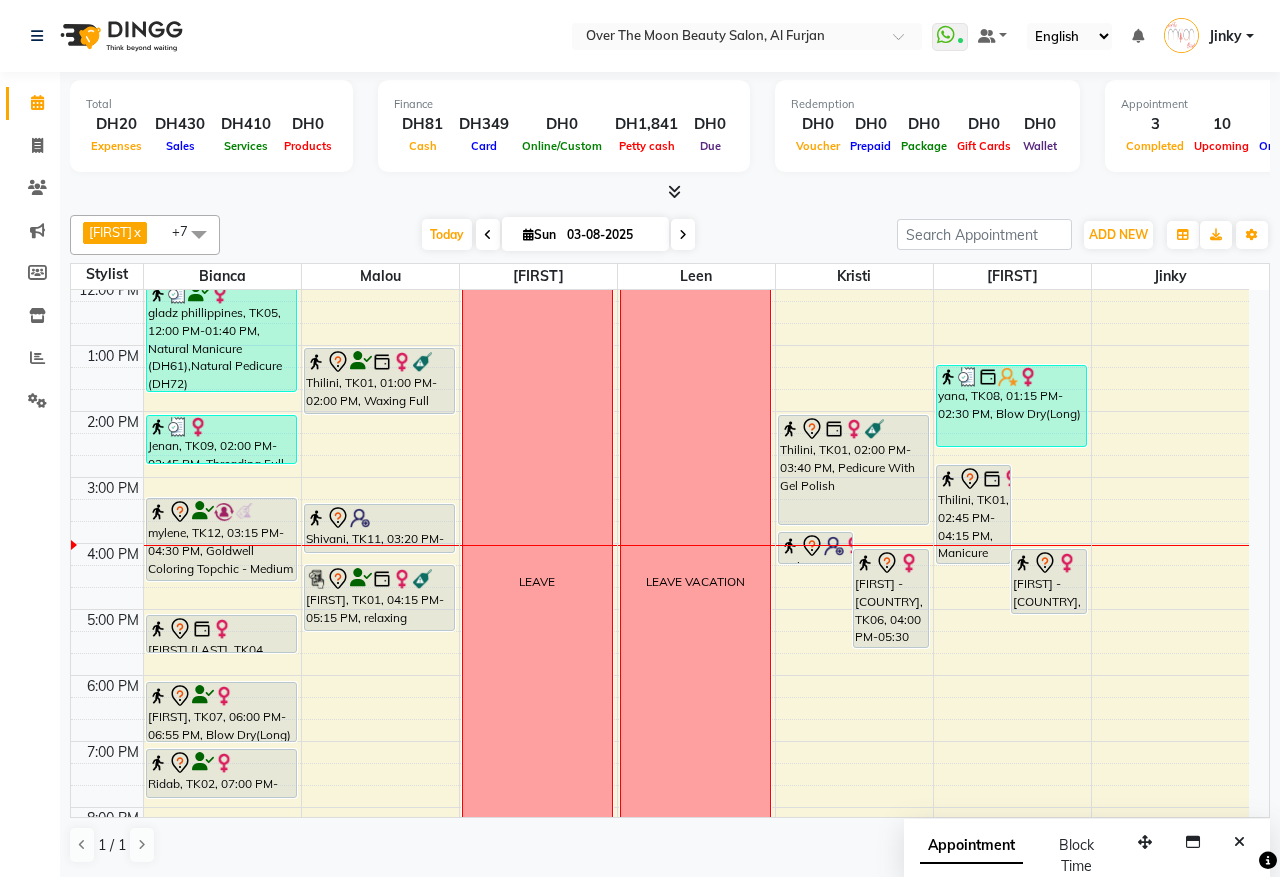 click 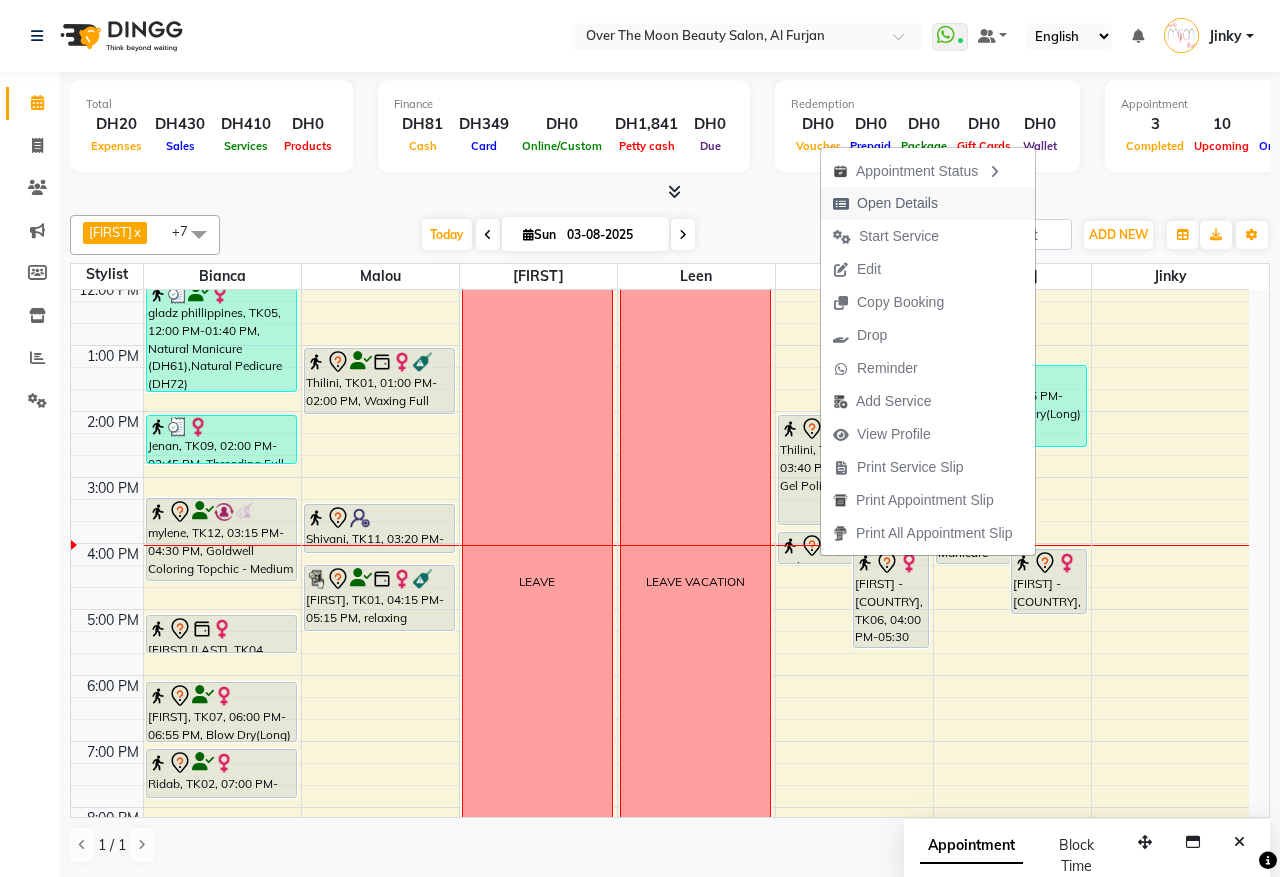 click on "Open Details" at bounding box center [897, 203] 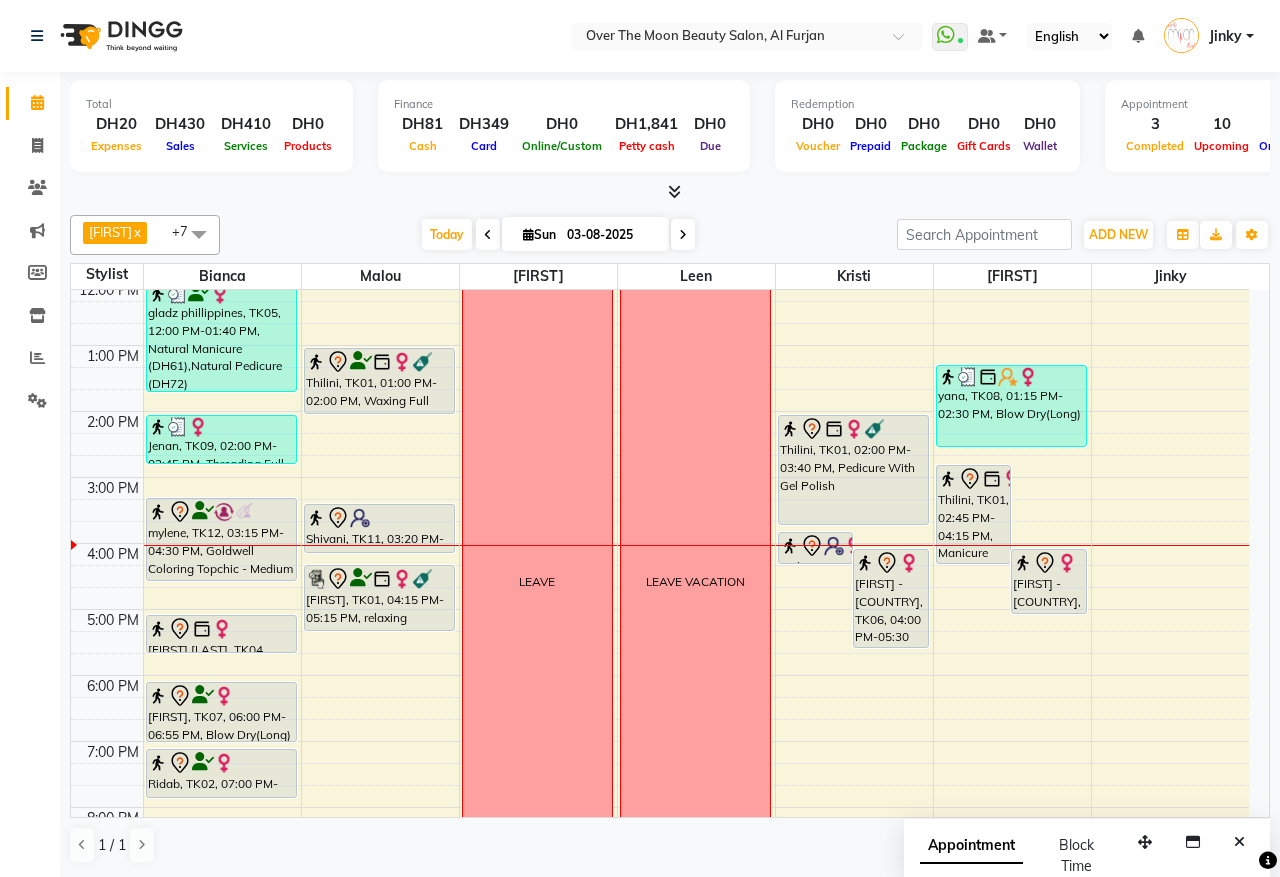 click at bounding box center [834, 546] 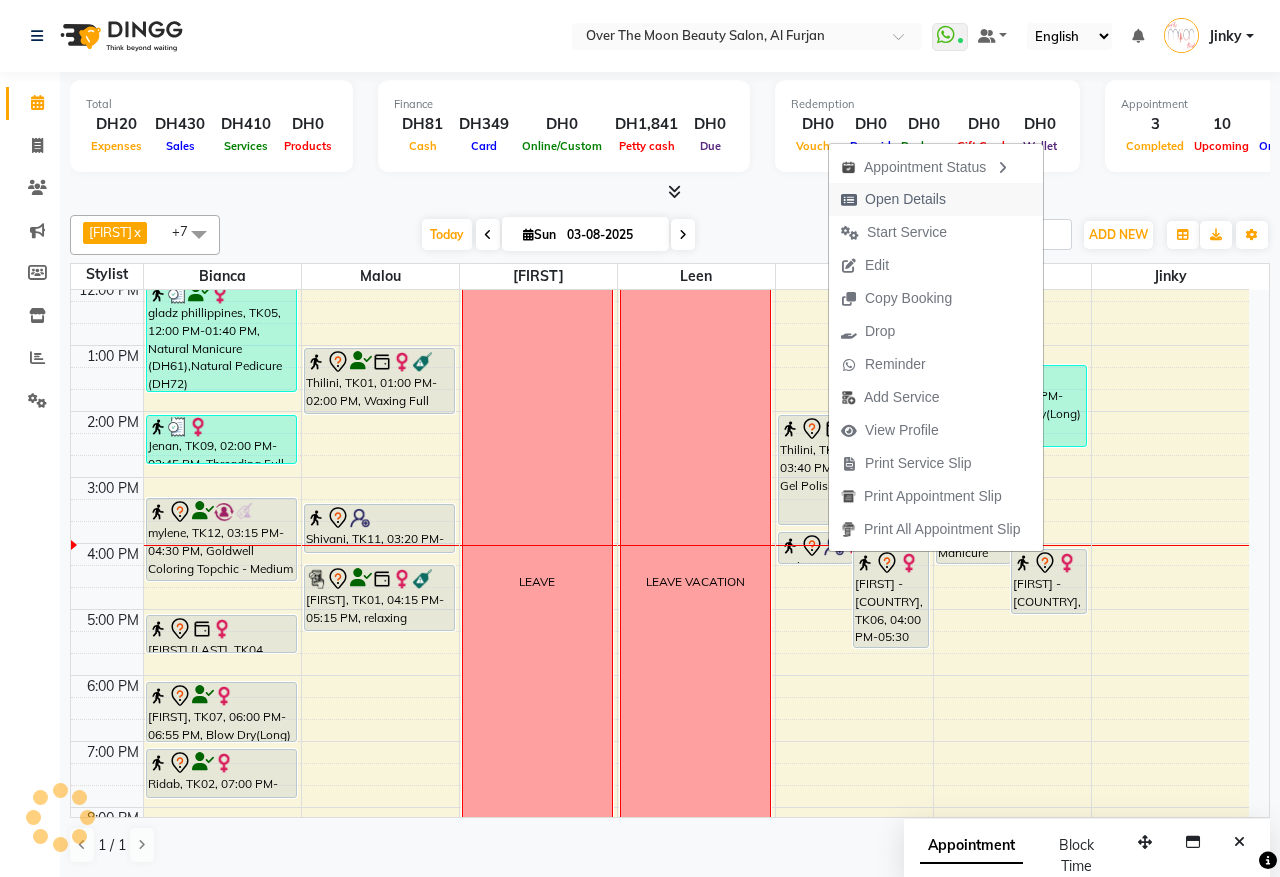 click on "Open Details" at bounding box center (905, 199) 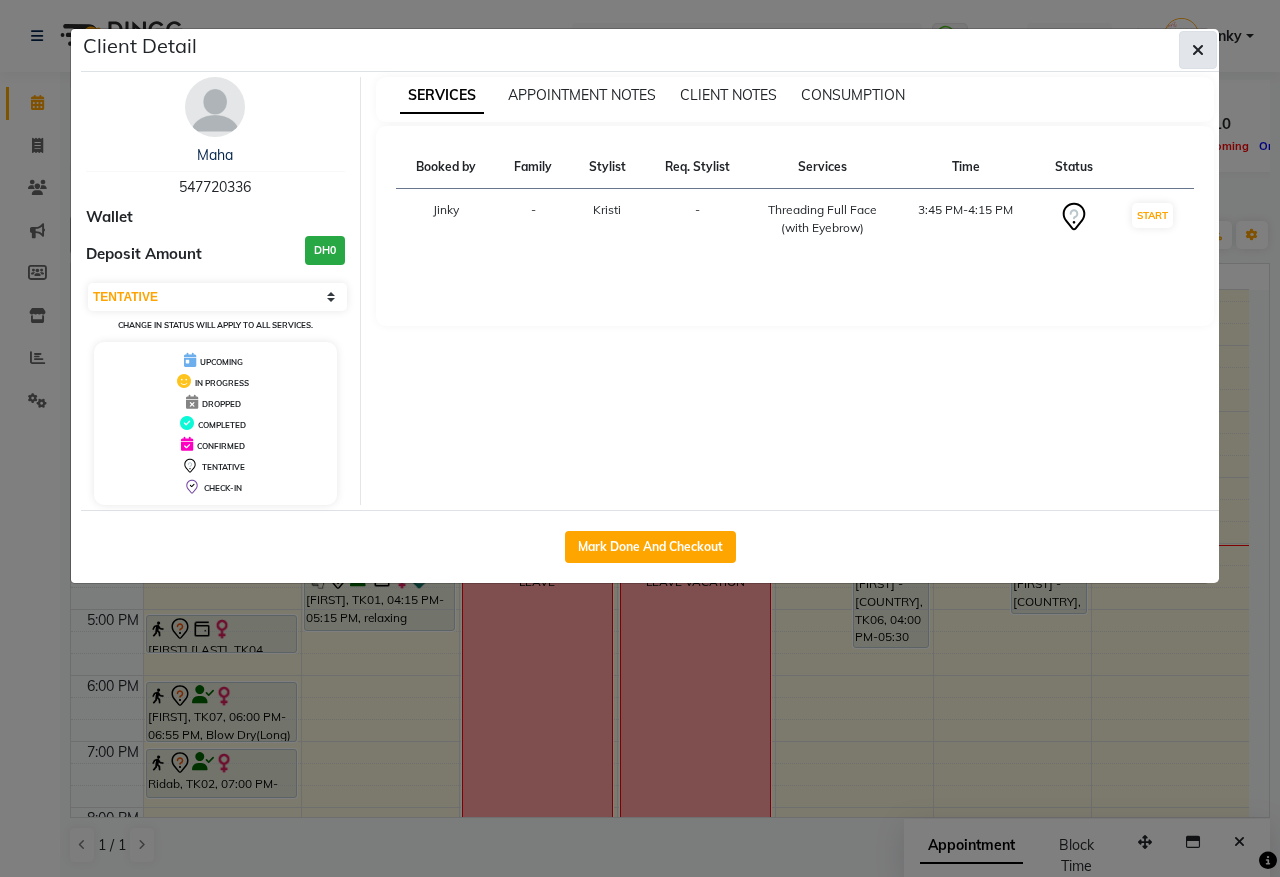 click 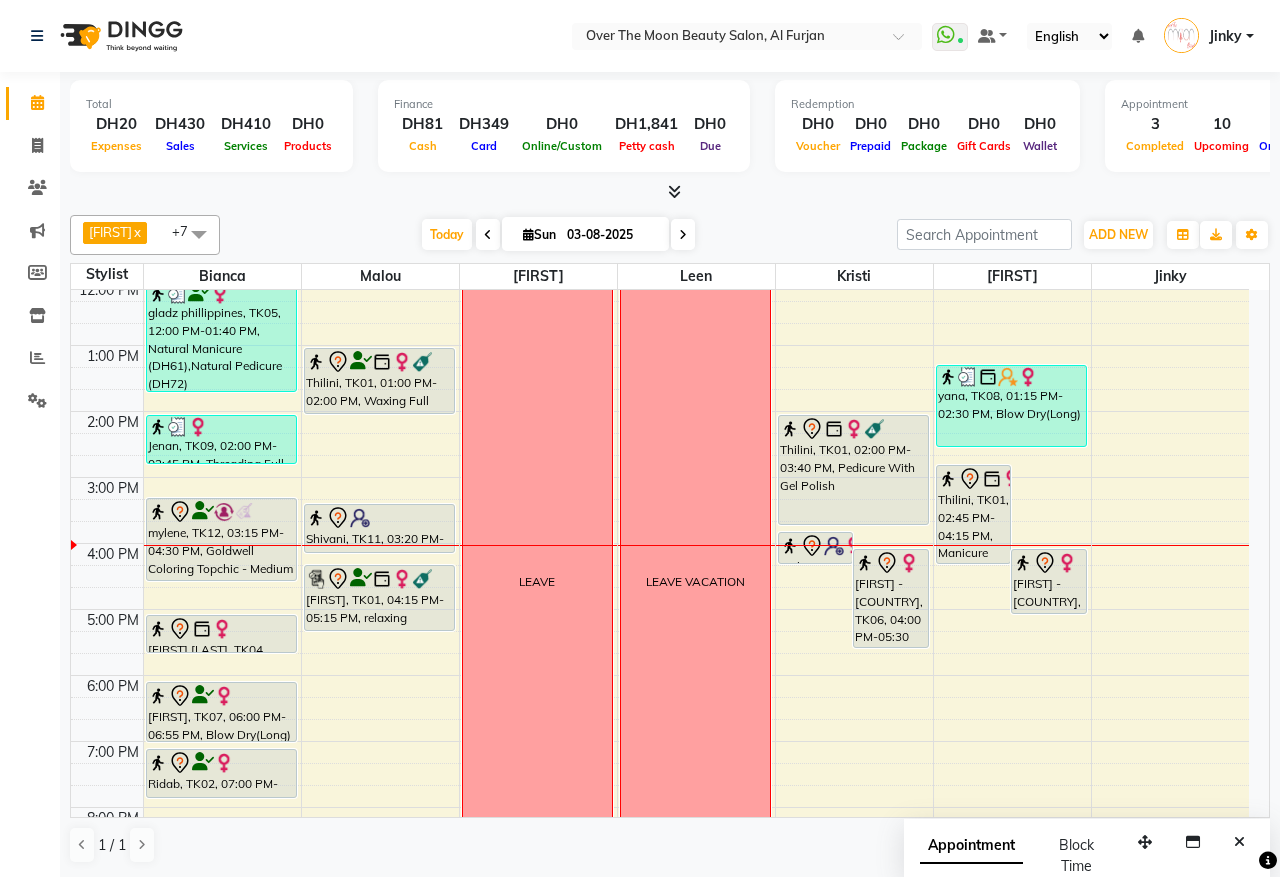 click on "Shaira - Pakistan, TK06, 04:00 PM-05:30 PM, Classic Pedicure,Threading Eyebrow" at bounding box center [891, 598] 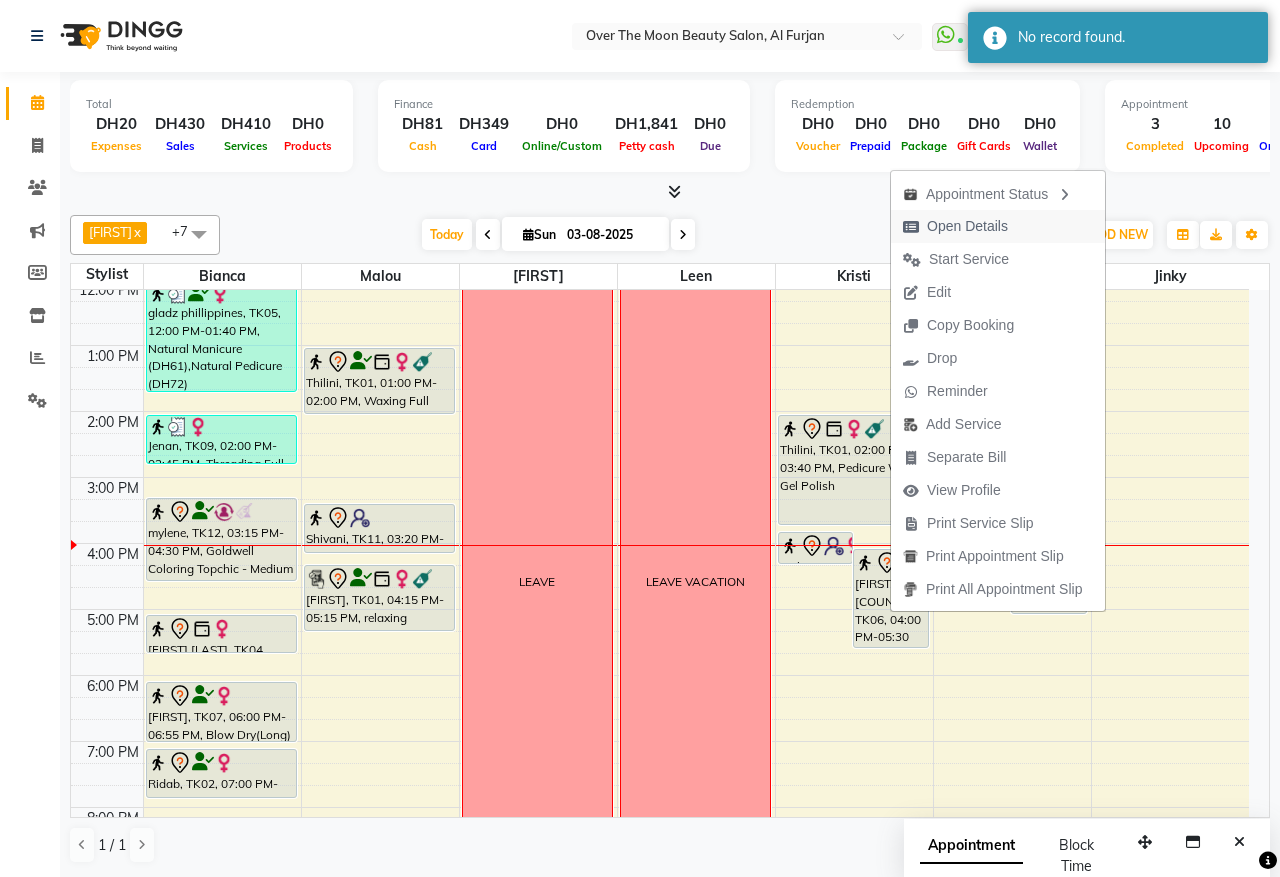 click on "Open Details" at bounding box center [967, 226] 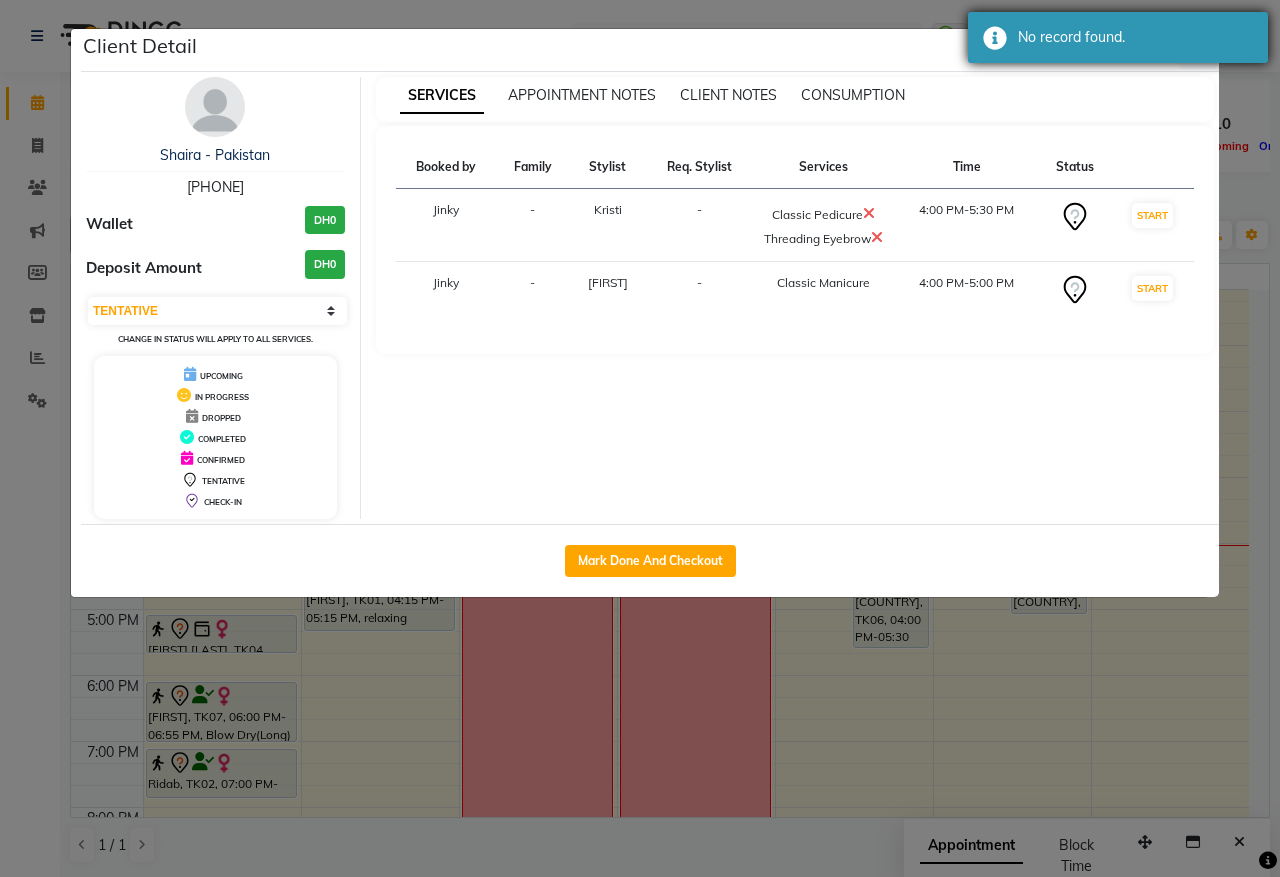 click on "No record found." at bounding box center [1135, 37] 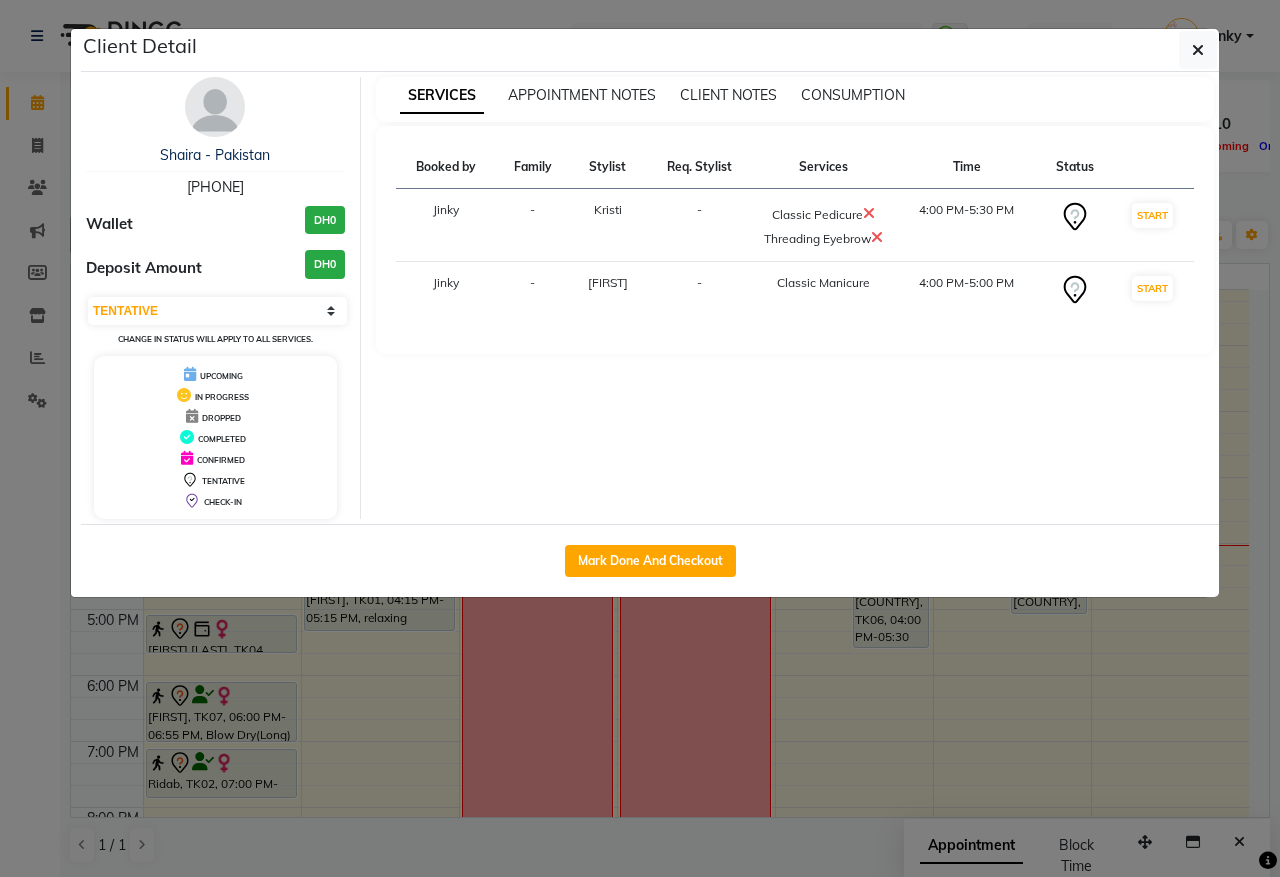 click 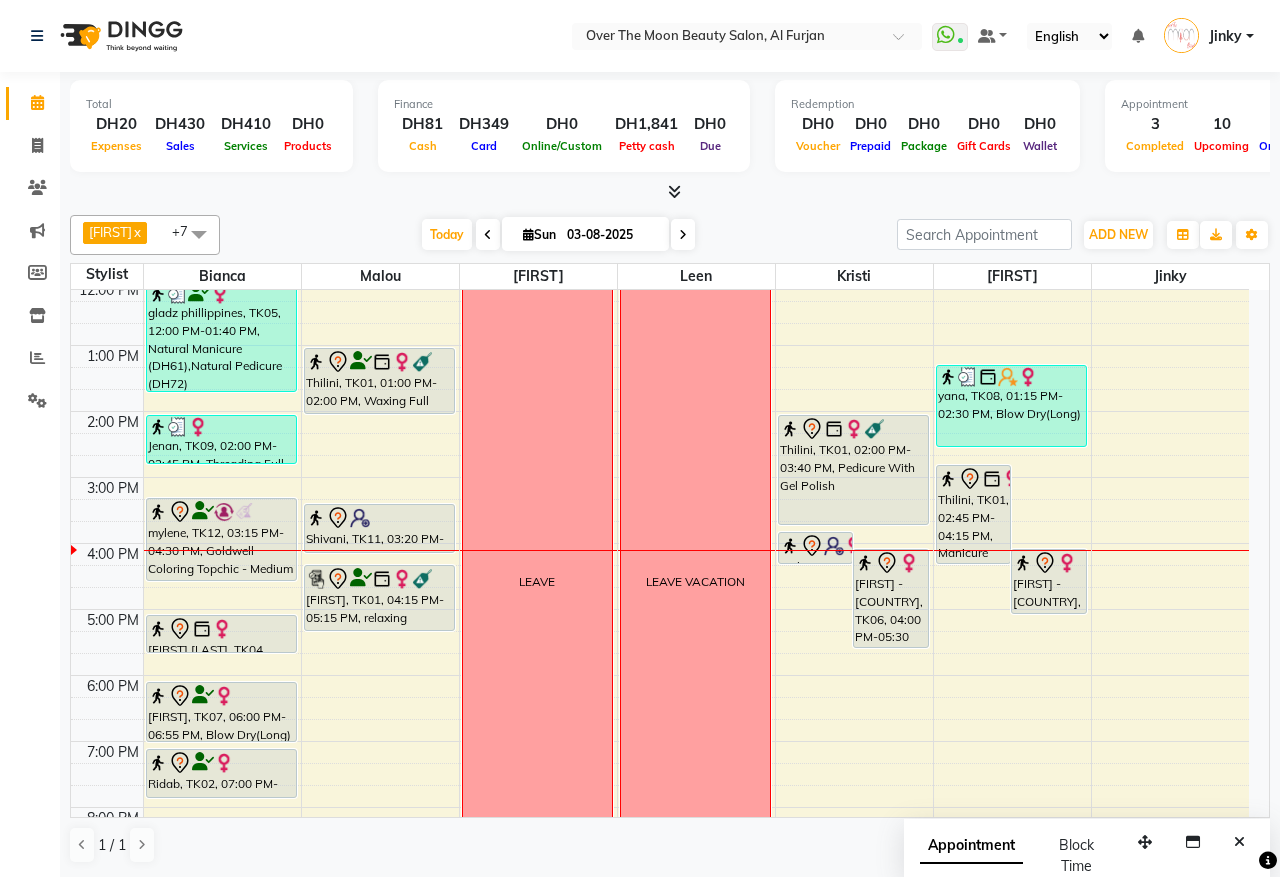 click 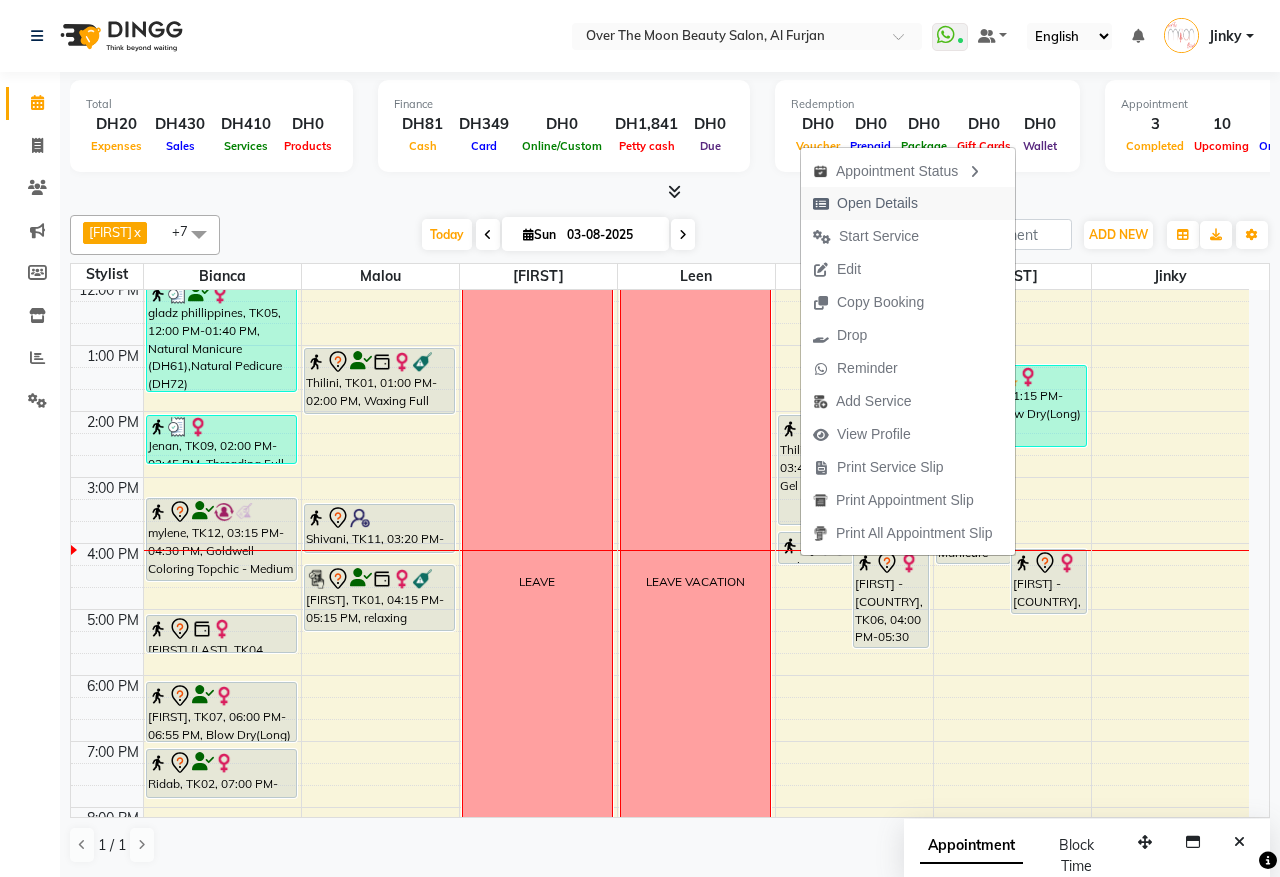 click on "Open Details" at bounding box center [877, 203] 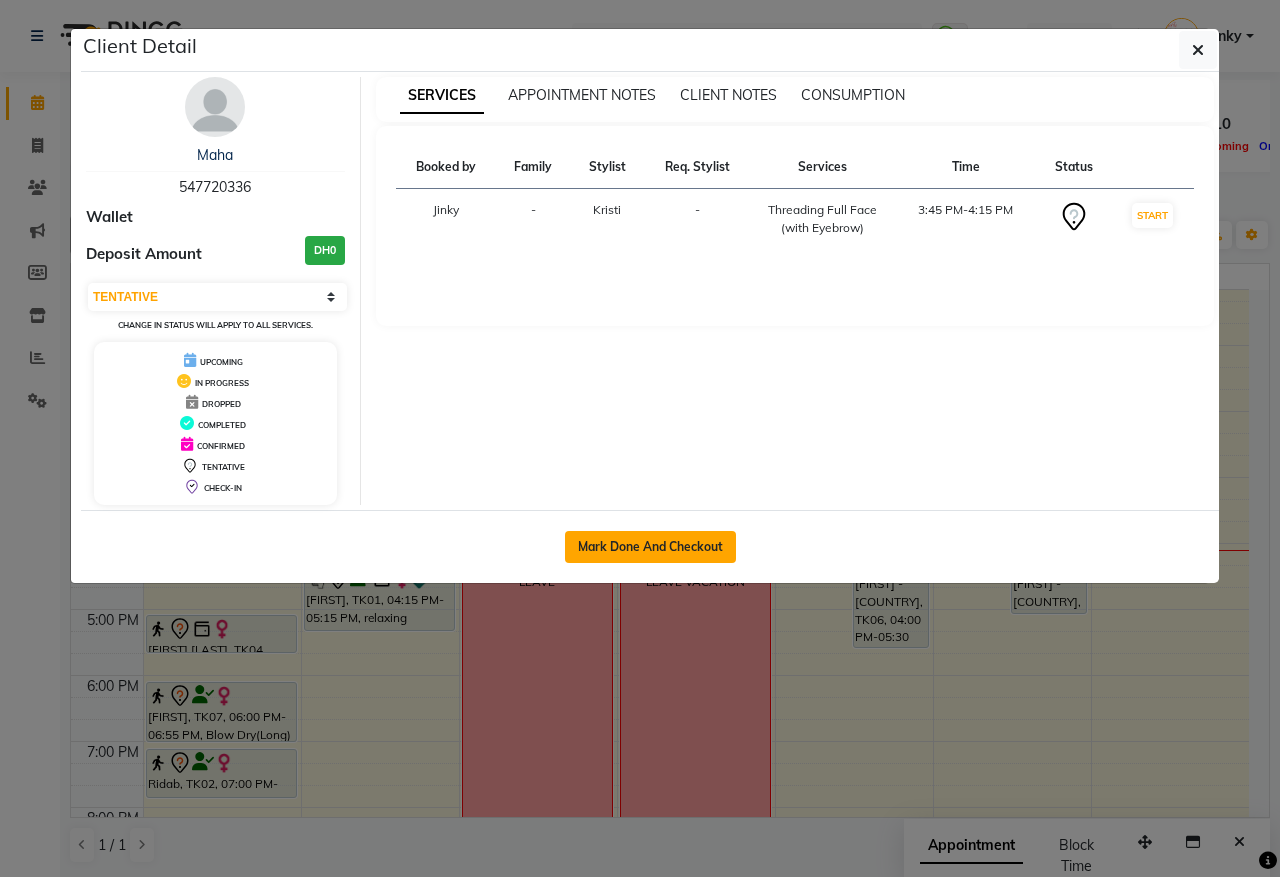 click on "Mark Done And Checkout" 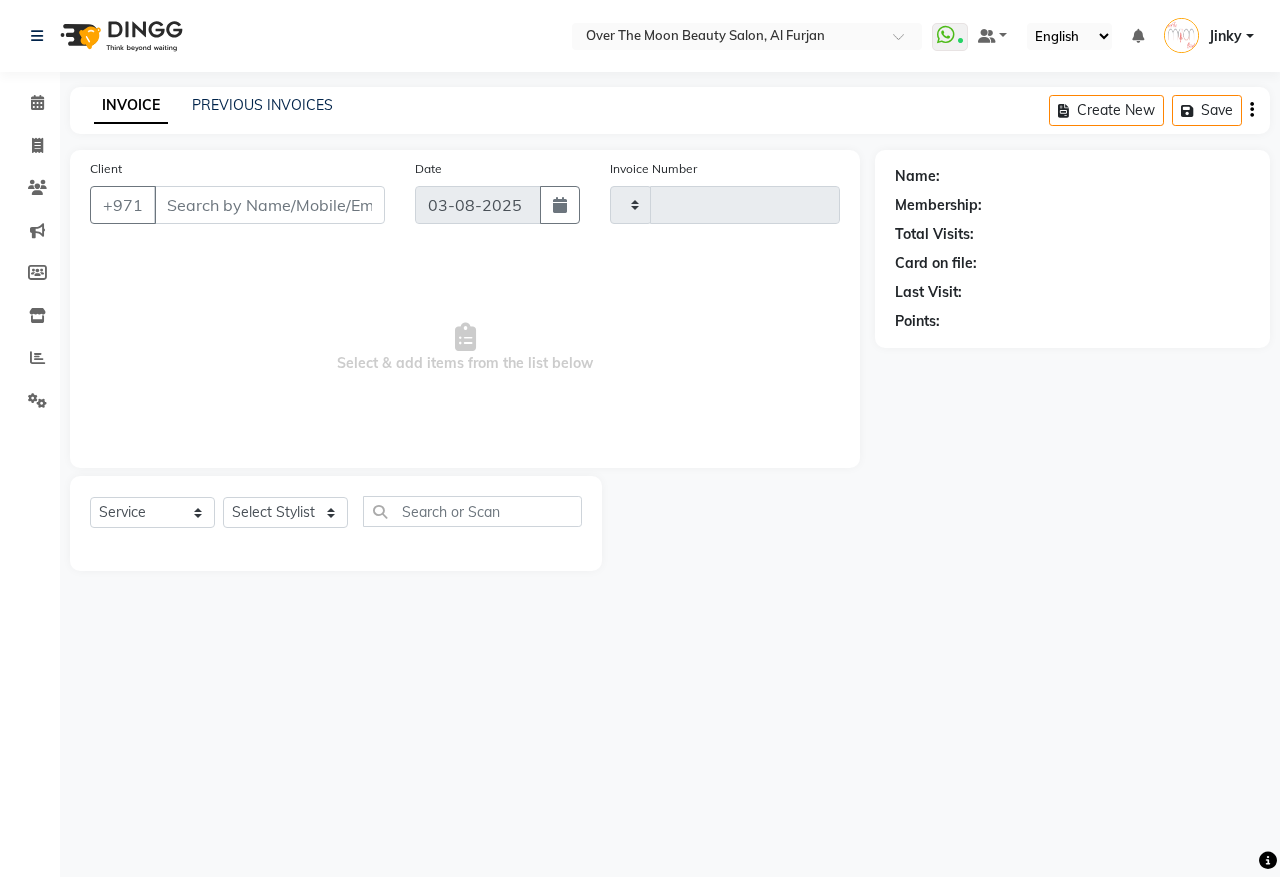 type on "1838" 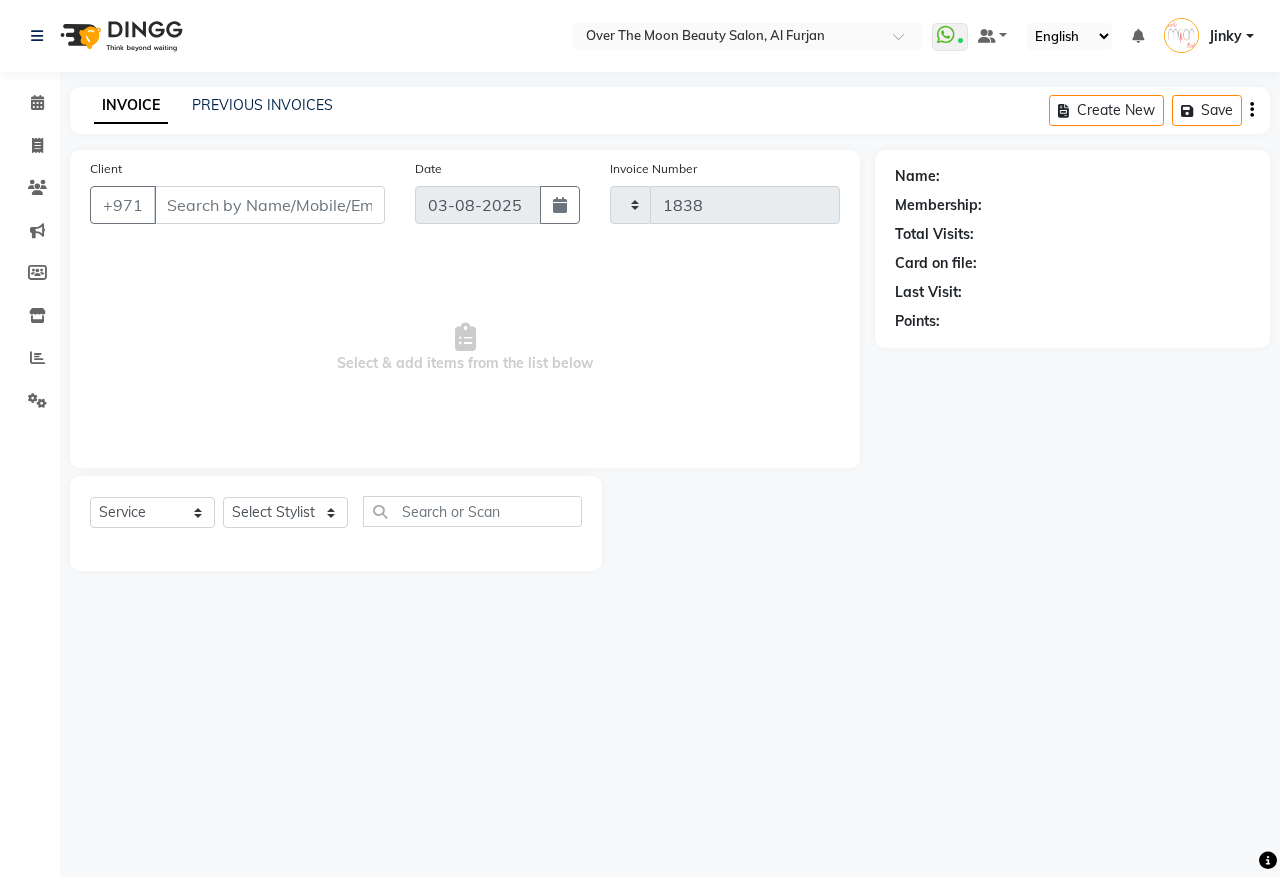 select on "3996" 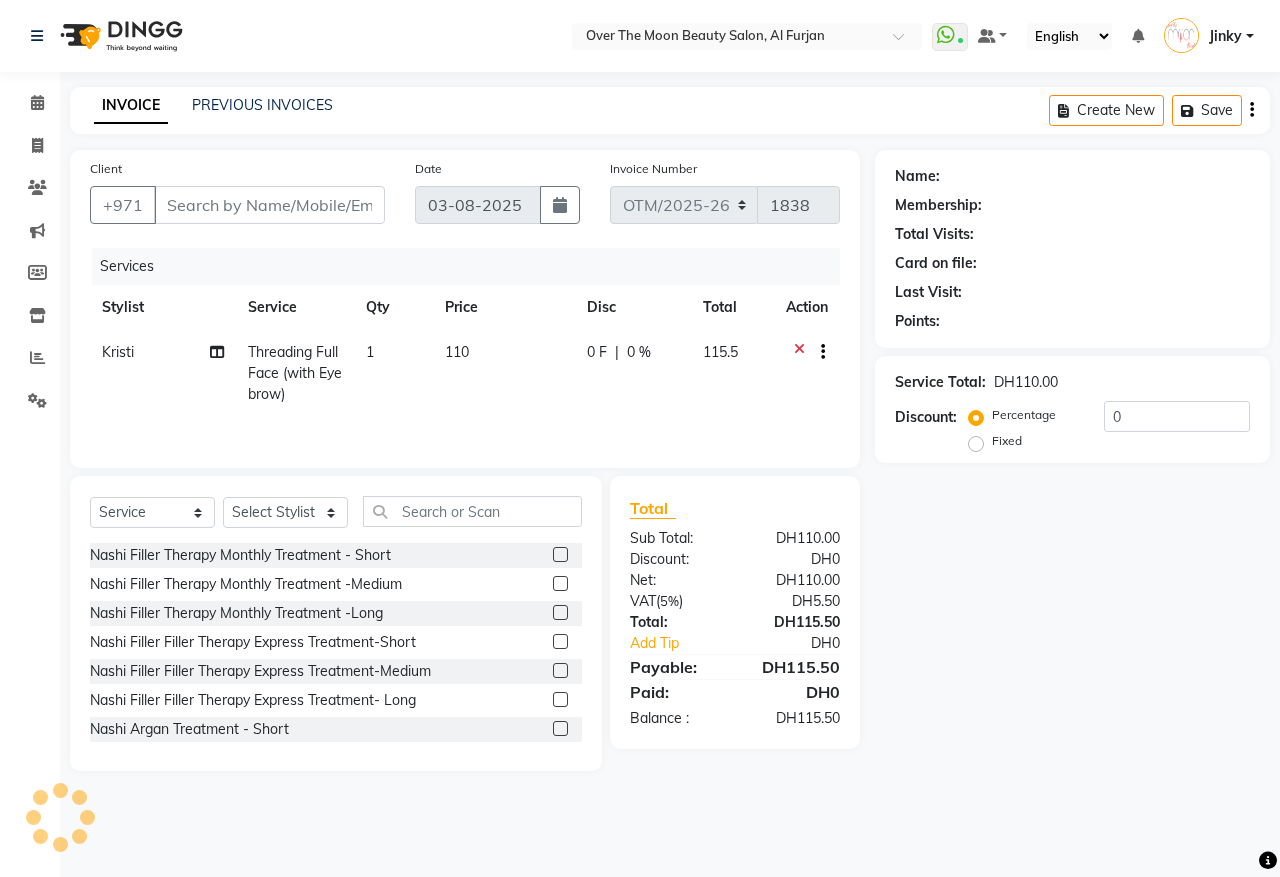 type on "547720336" 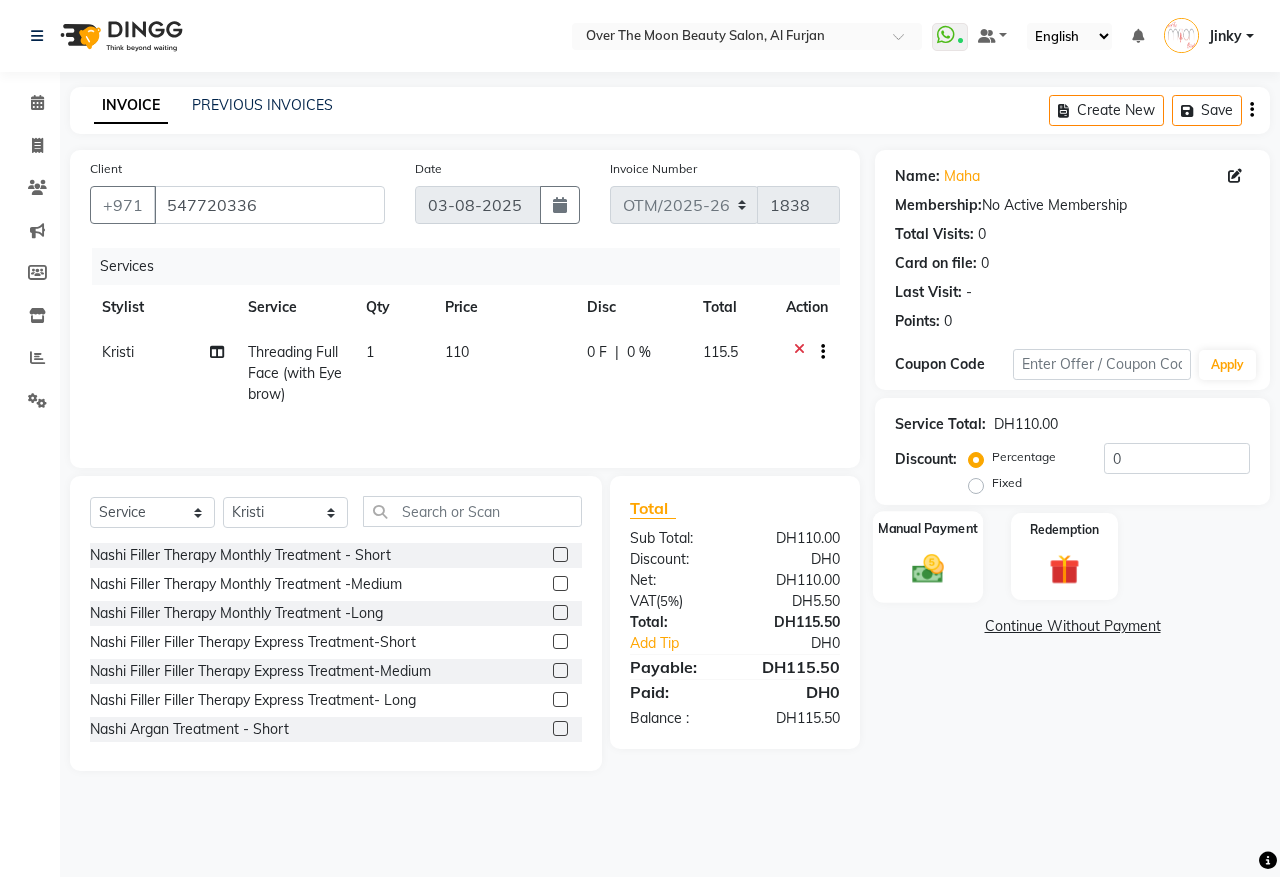click 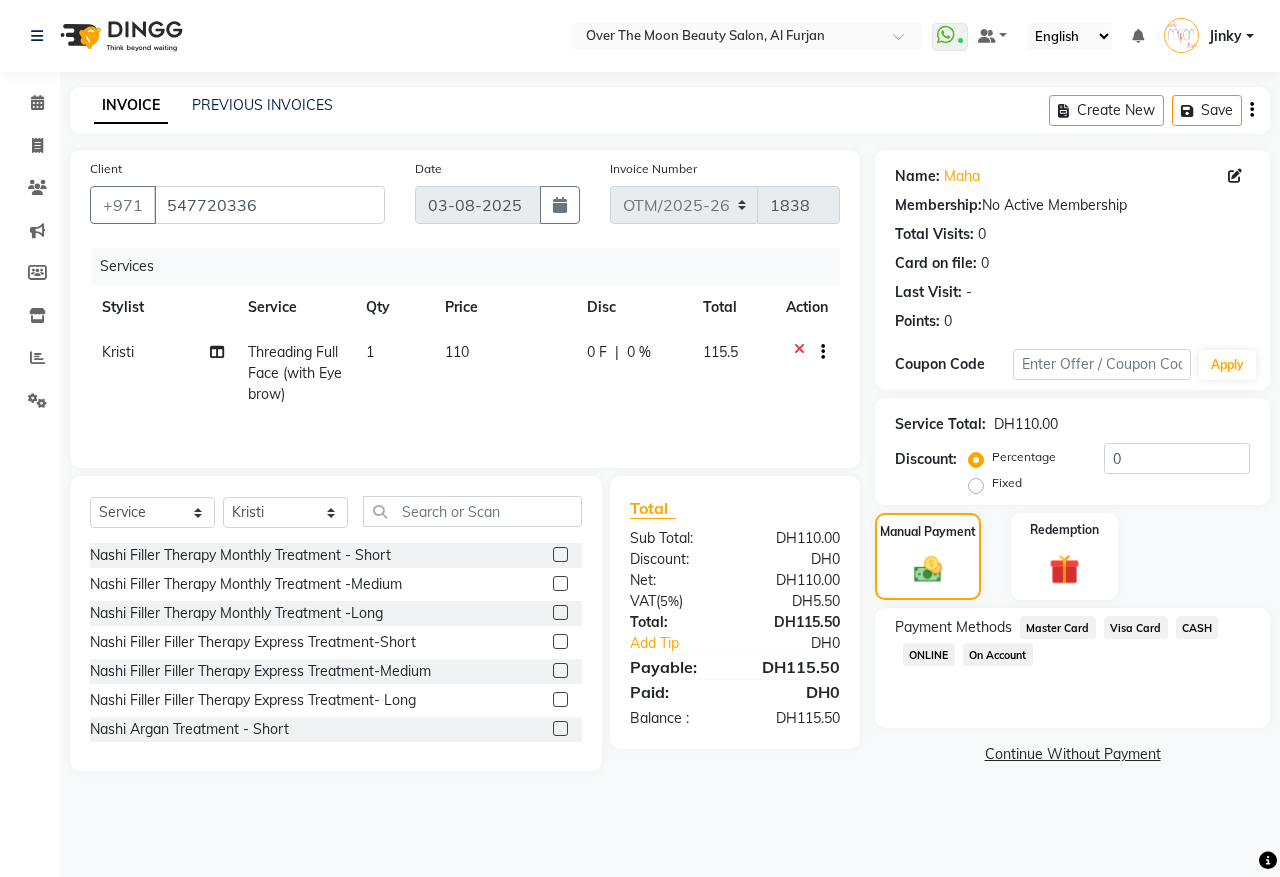 click on "Visa Card" 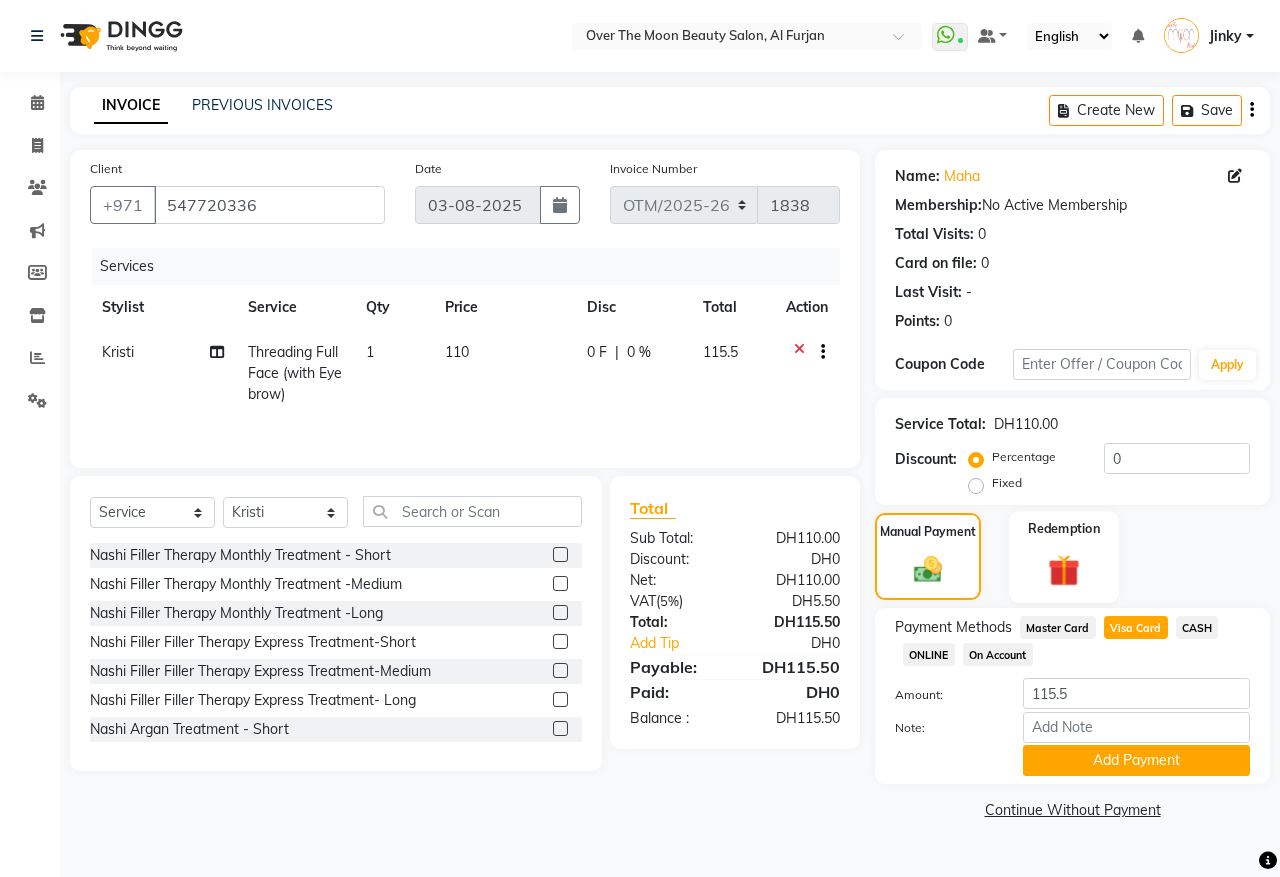 drag, startPoint x: 1080, startPoint y: 765, endPoint x: 1080, endPoint y: 598, distance: 167 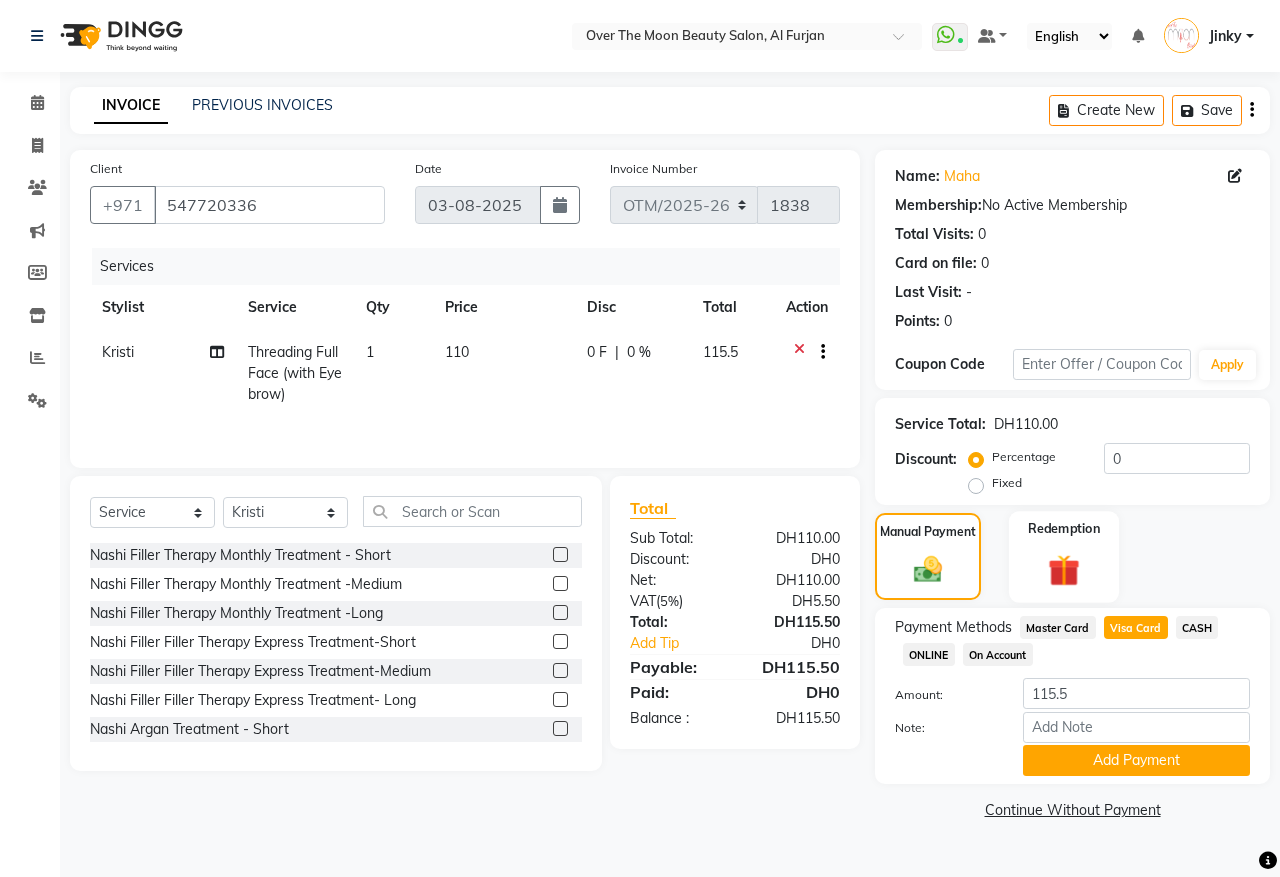 click on "Add Payment" 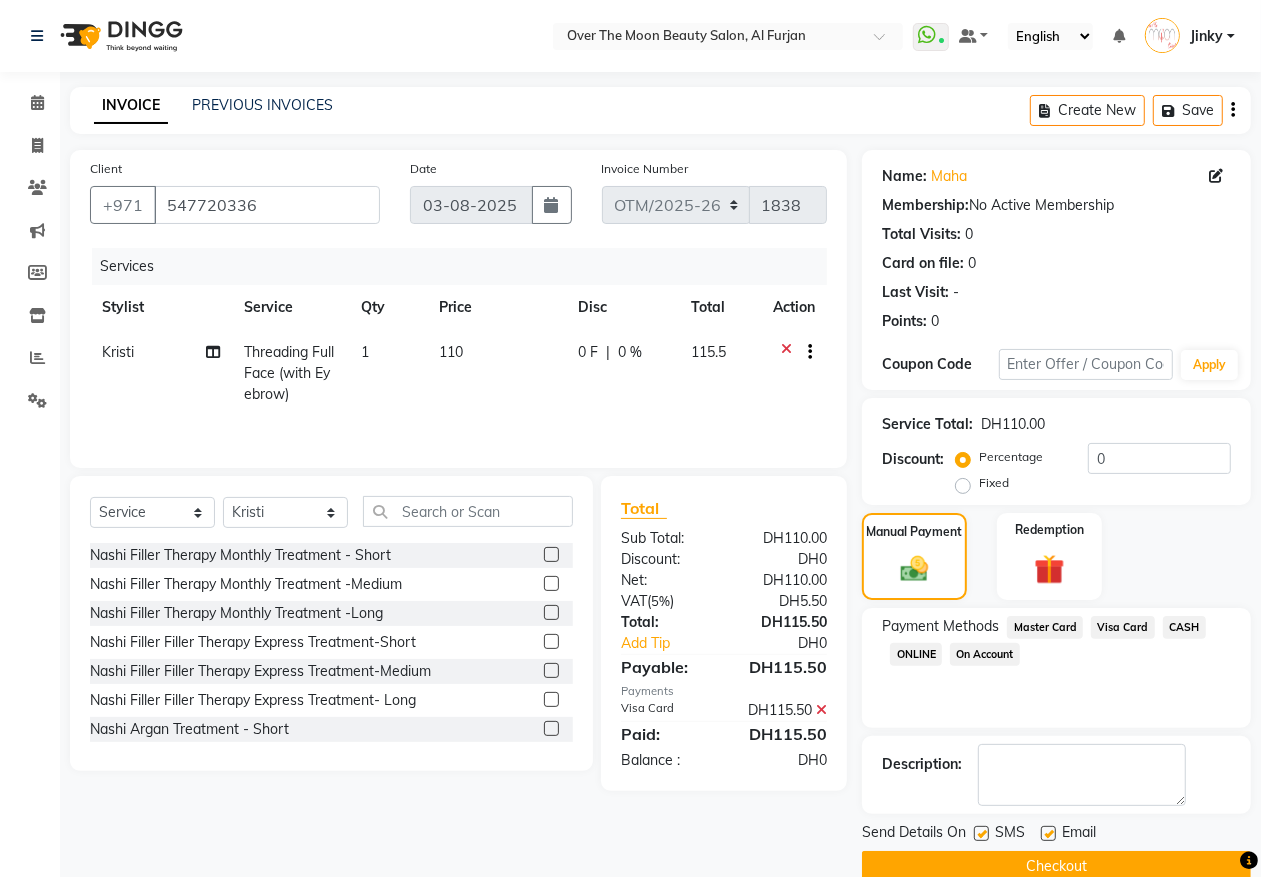 scroll, scrollTop: 35, scrollLeft: 0, axis: vertical 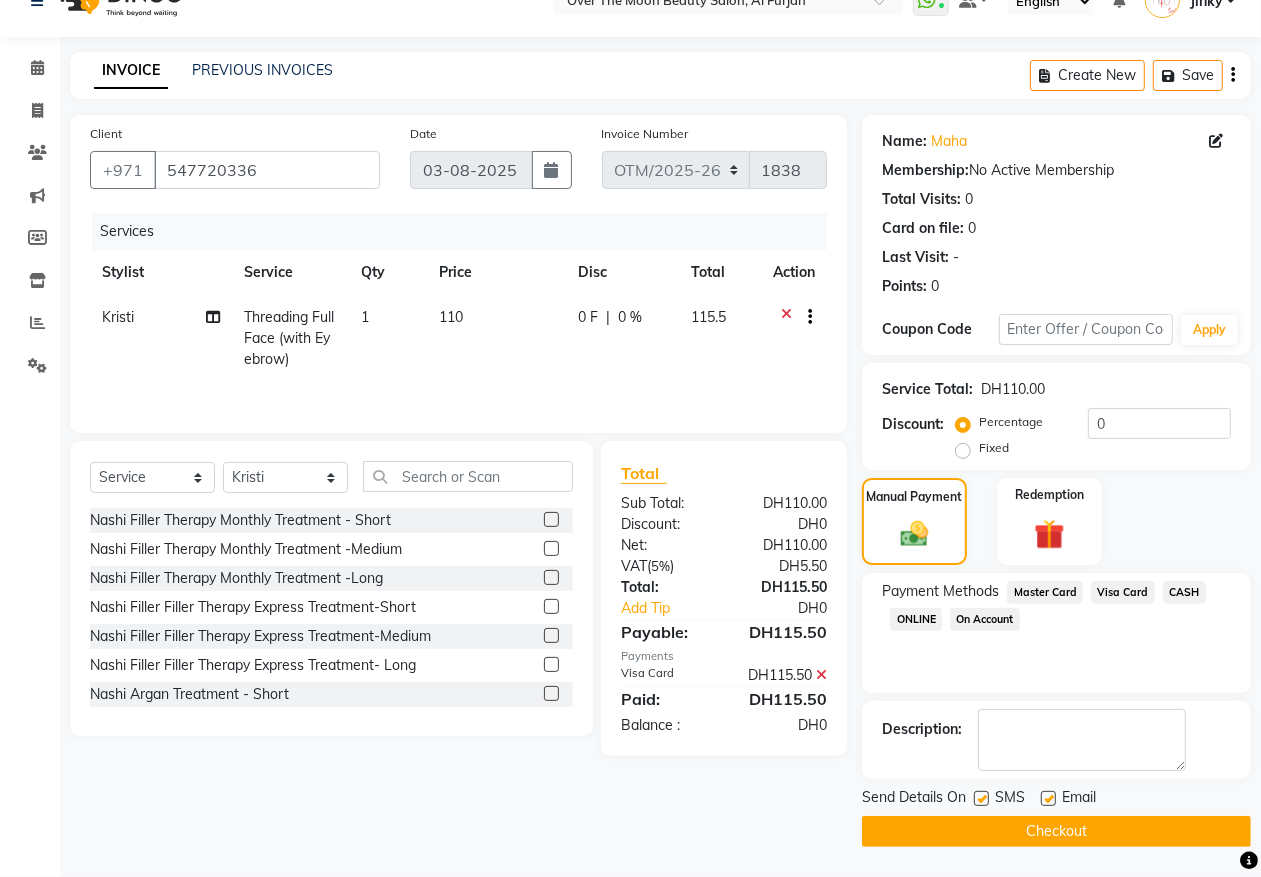 click on "Checkout" 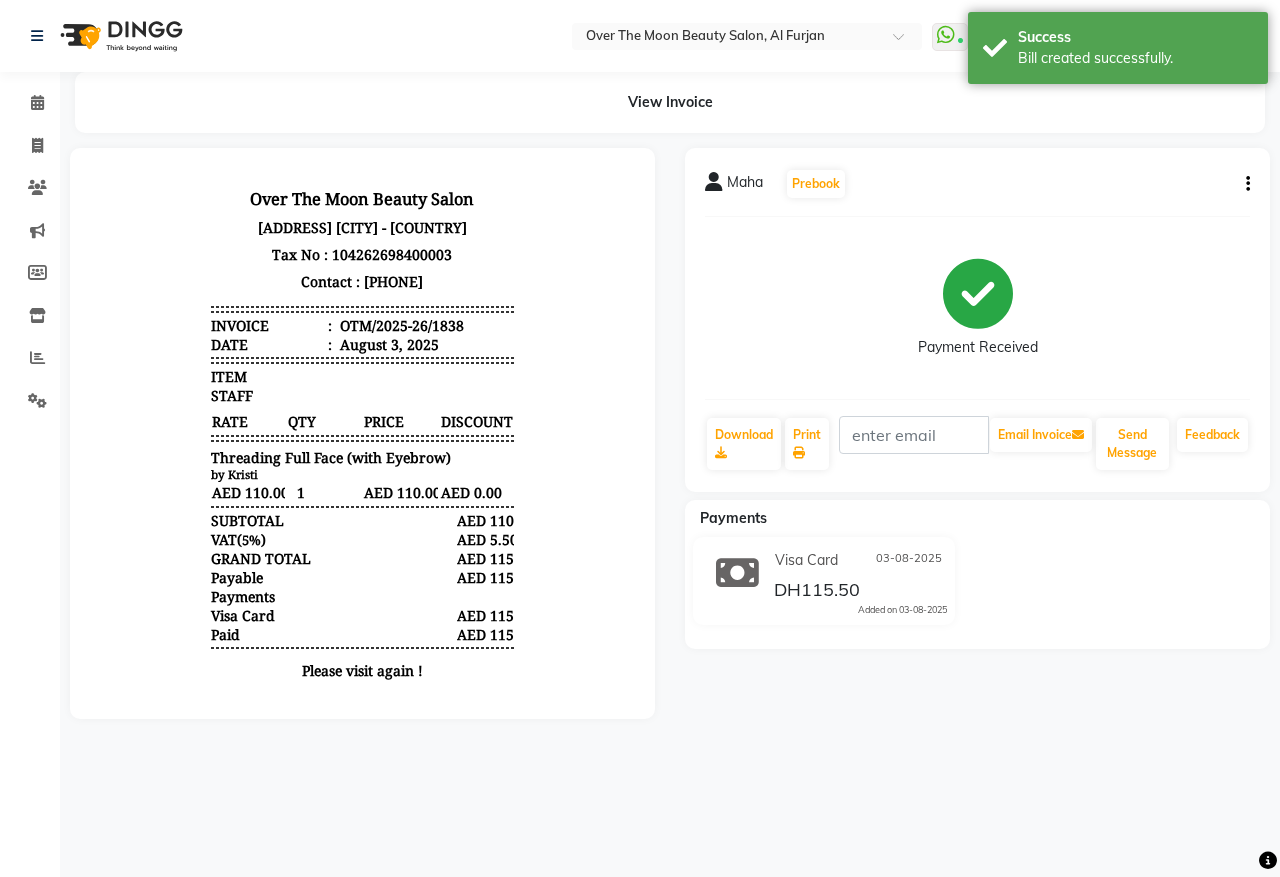 scroll, scrollTop: 0, scrollLeft: 0, axis: both 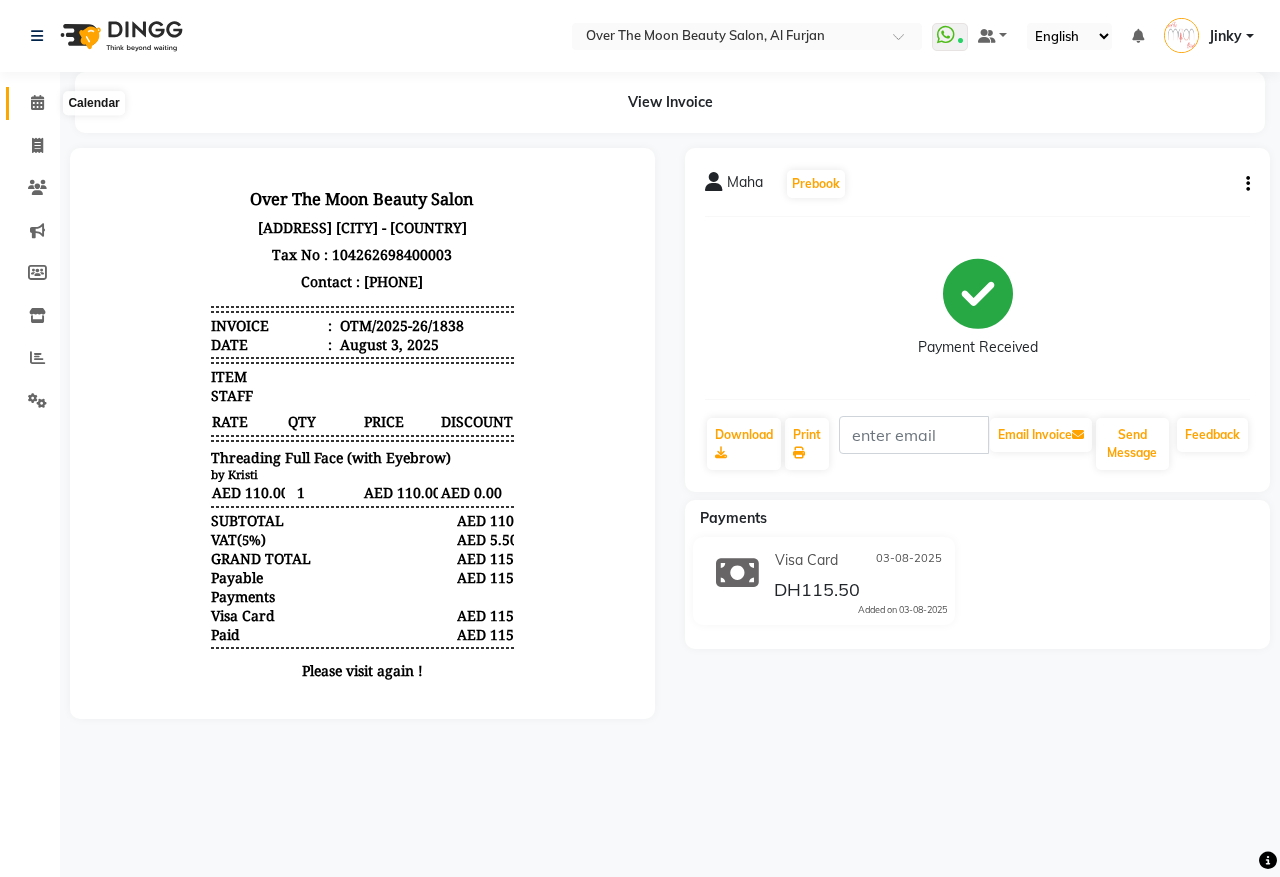 click 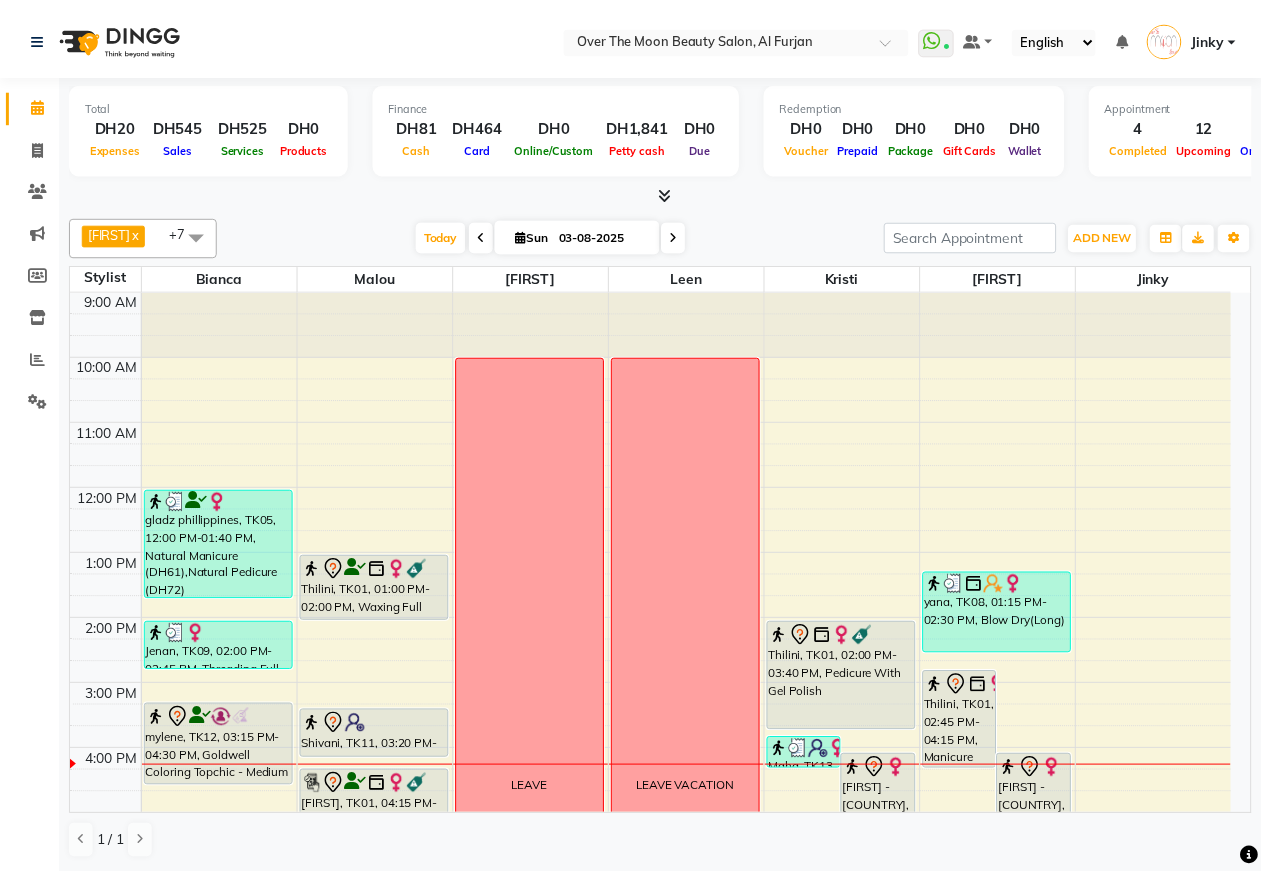 scroll, scrollTop: 208, scrollLeft: 0, axis: vertical 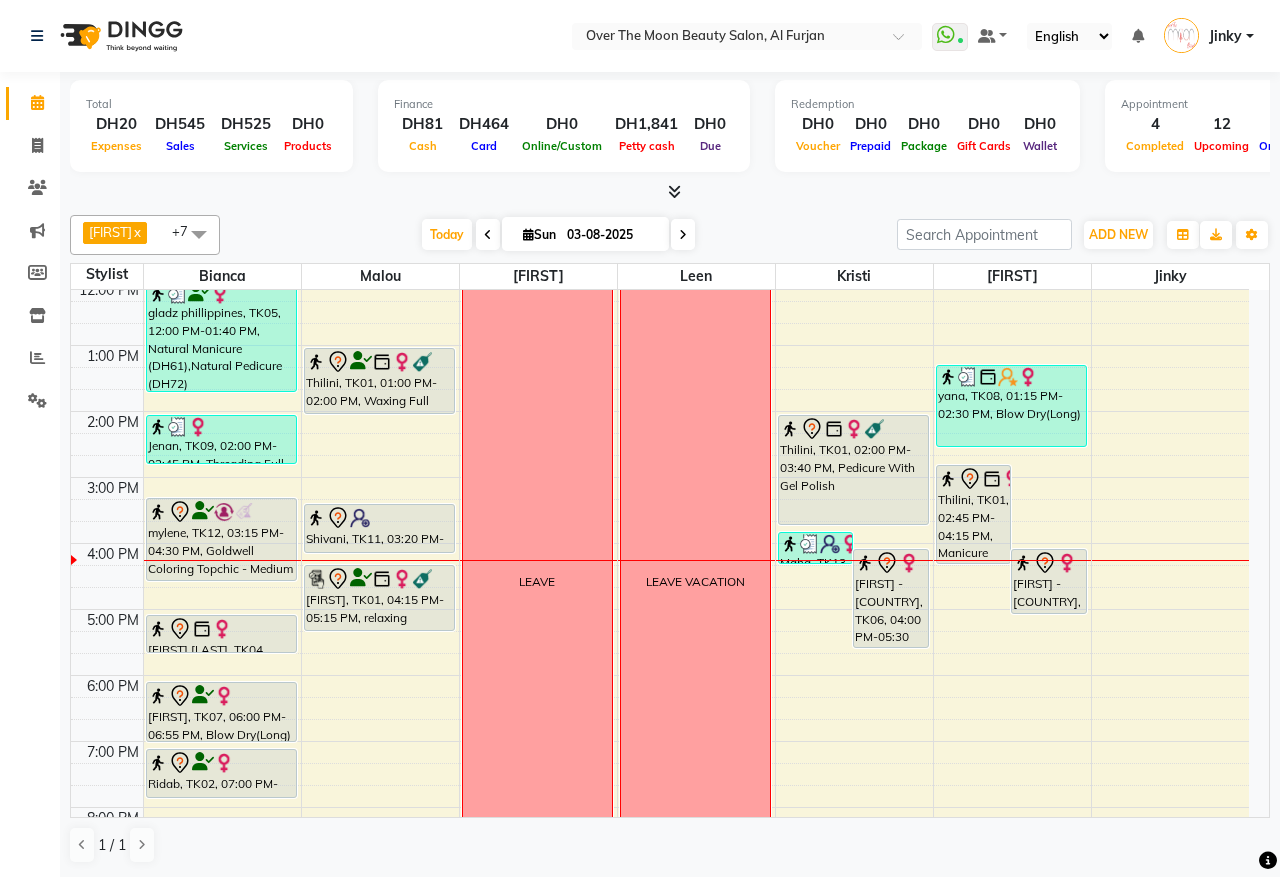 click at bounding box center (379, 518) 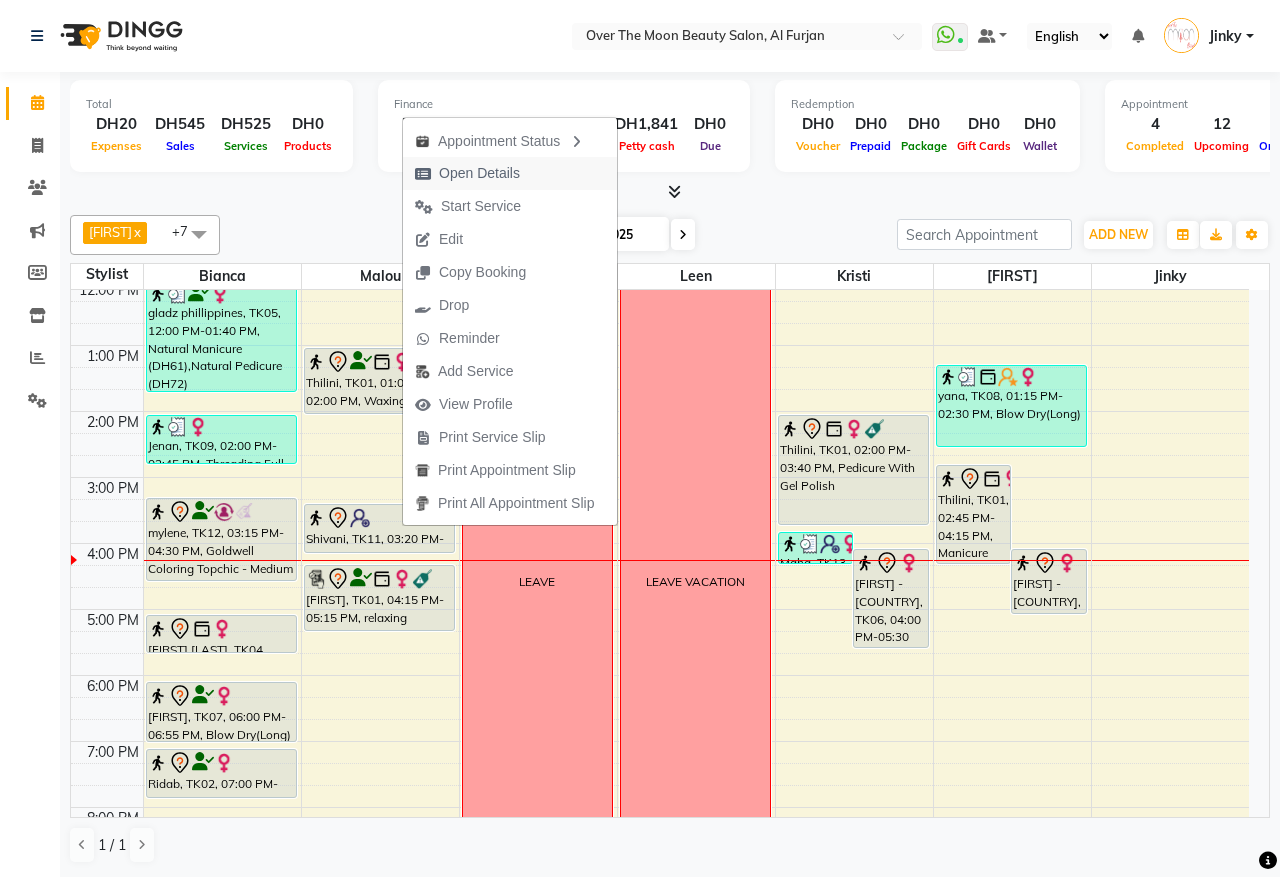 click on "Open Details" at bounding box center [479, 173] 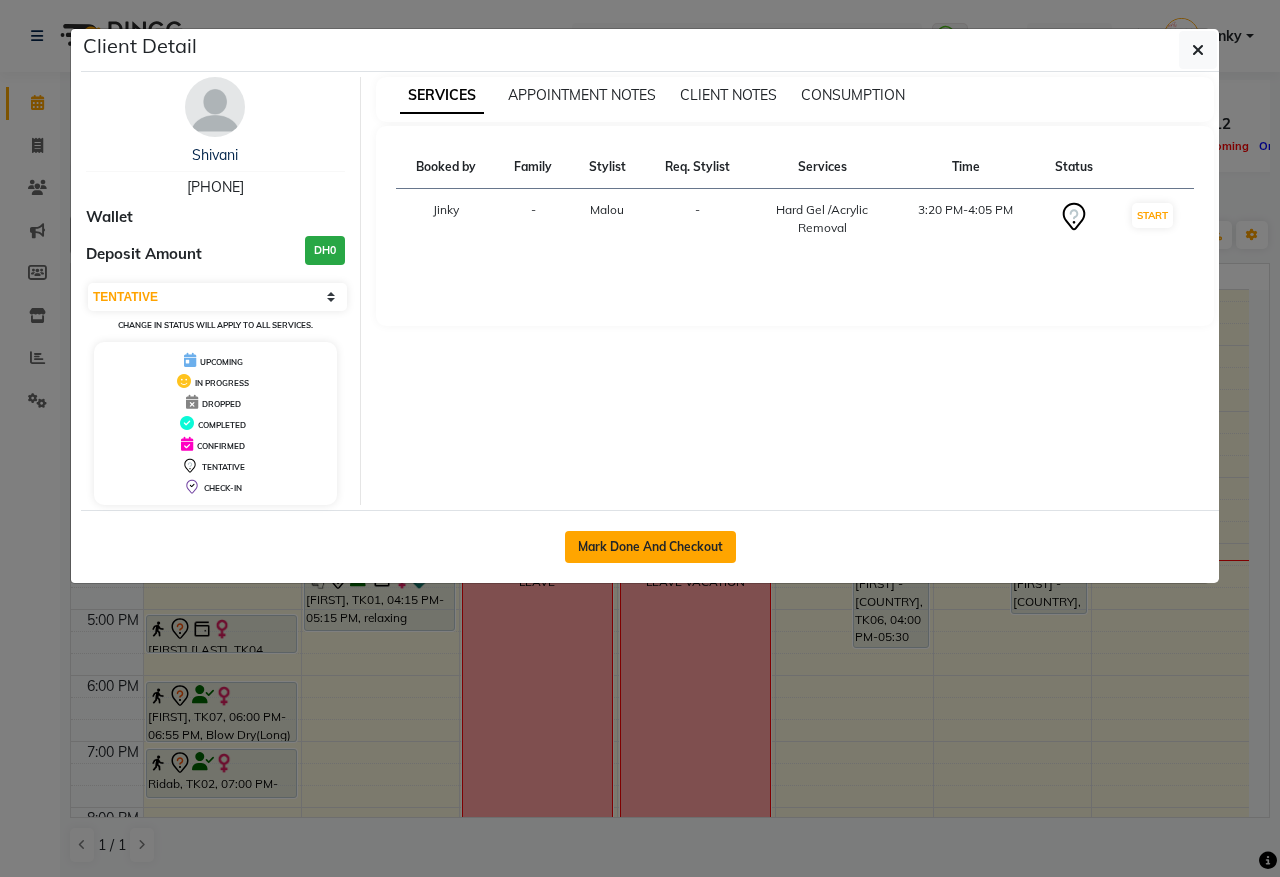 click on "Mark Done And Checkout" 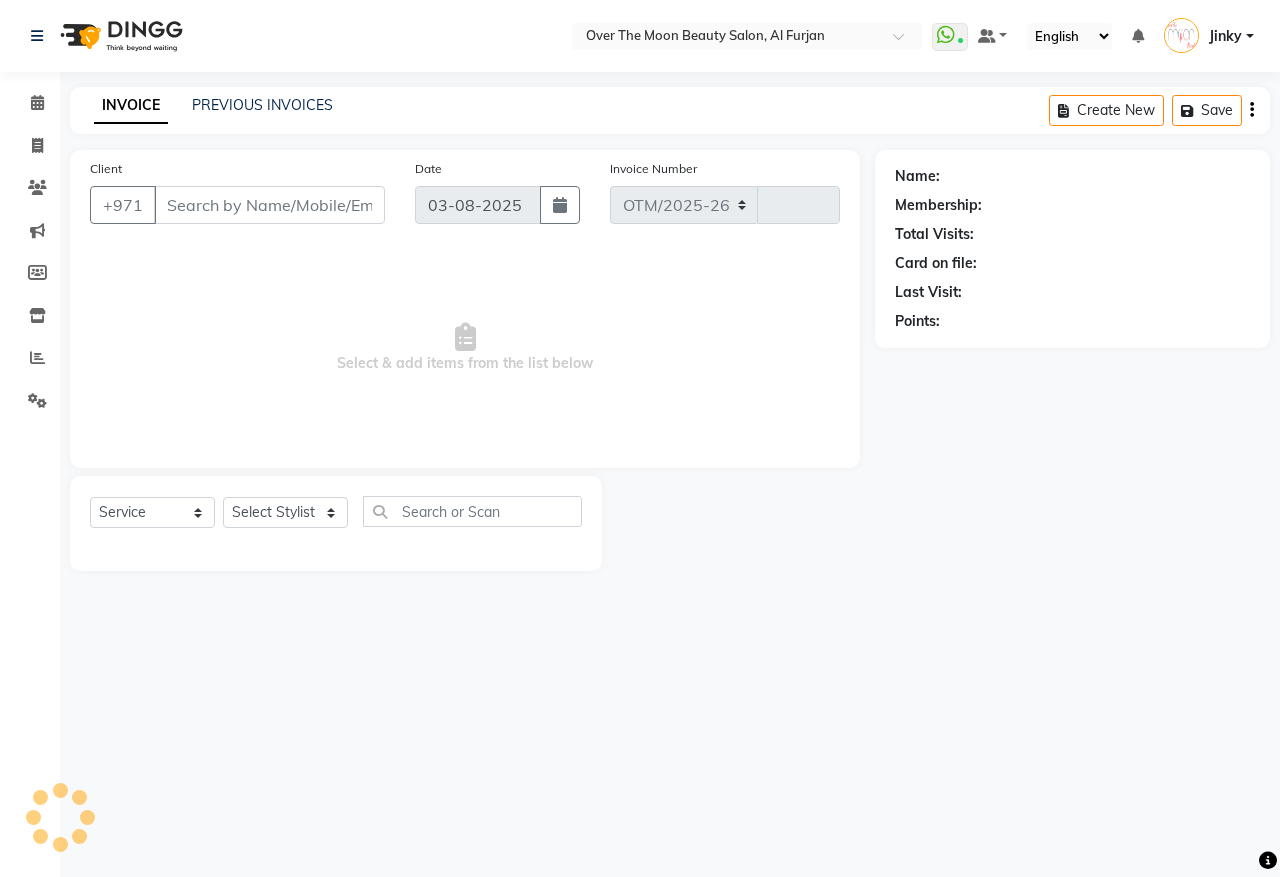 select on "3996" 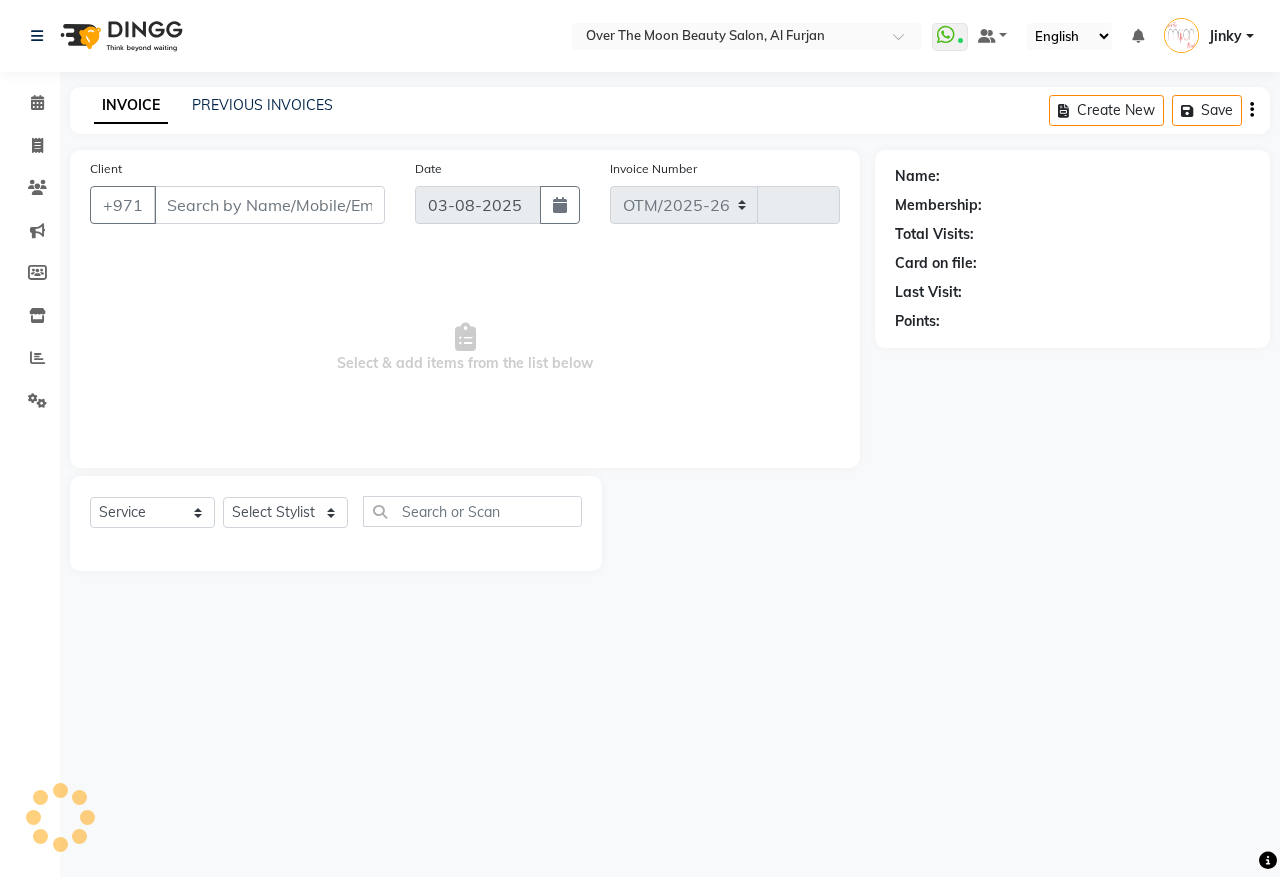 type on "1839" 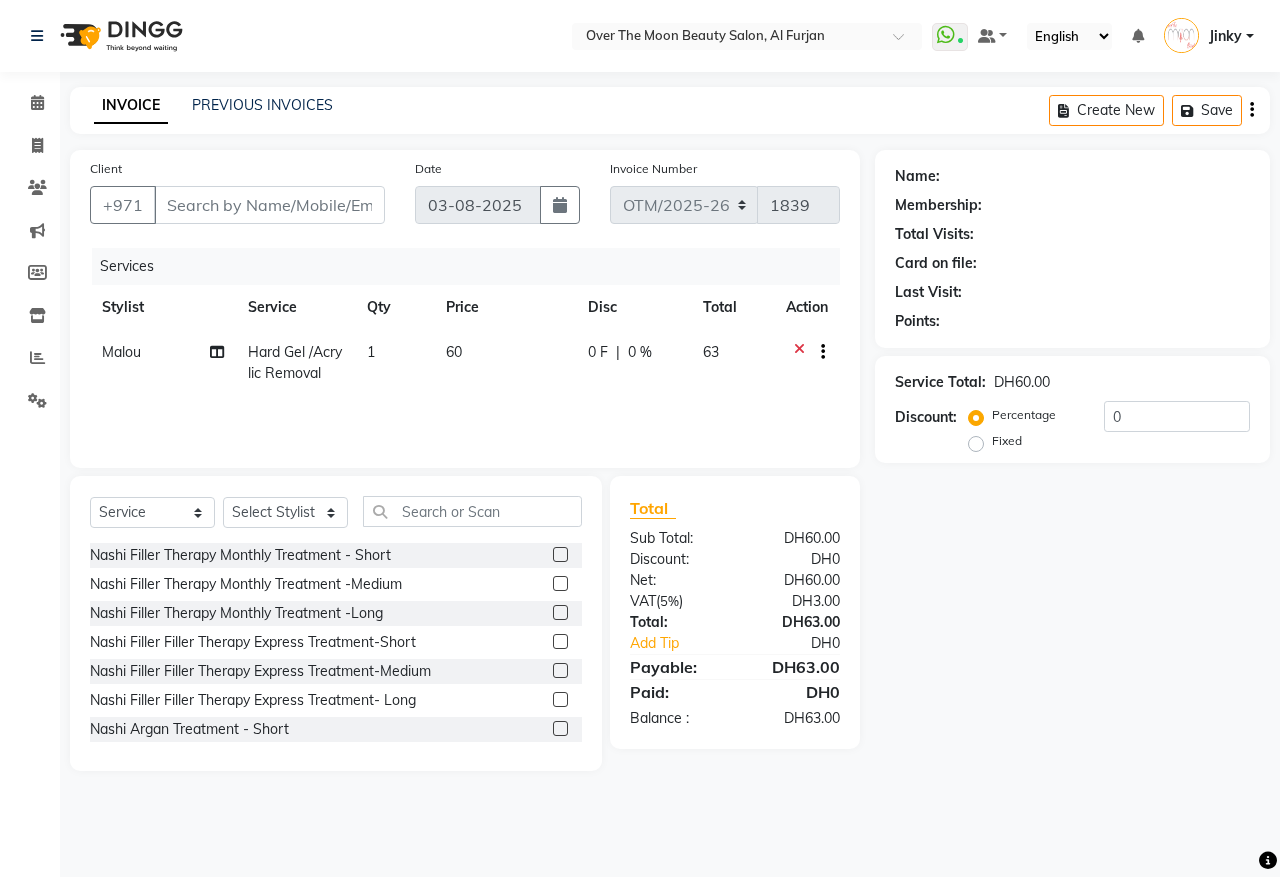 type on "559473929" 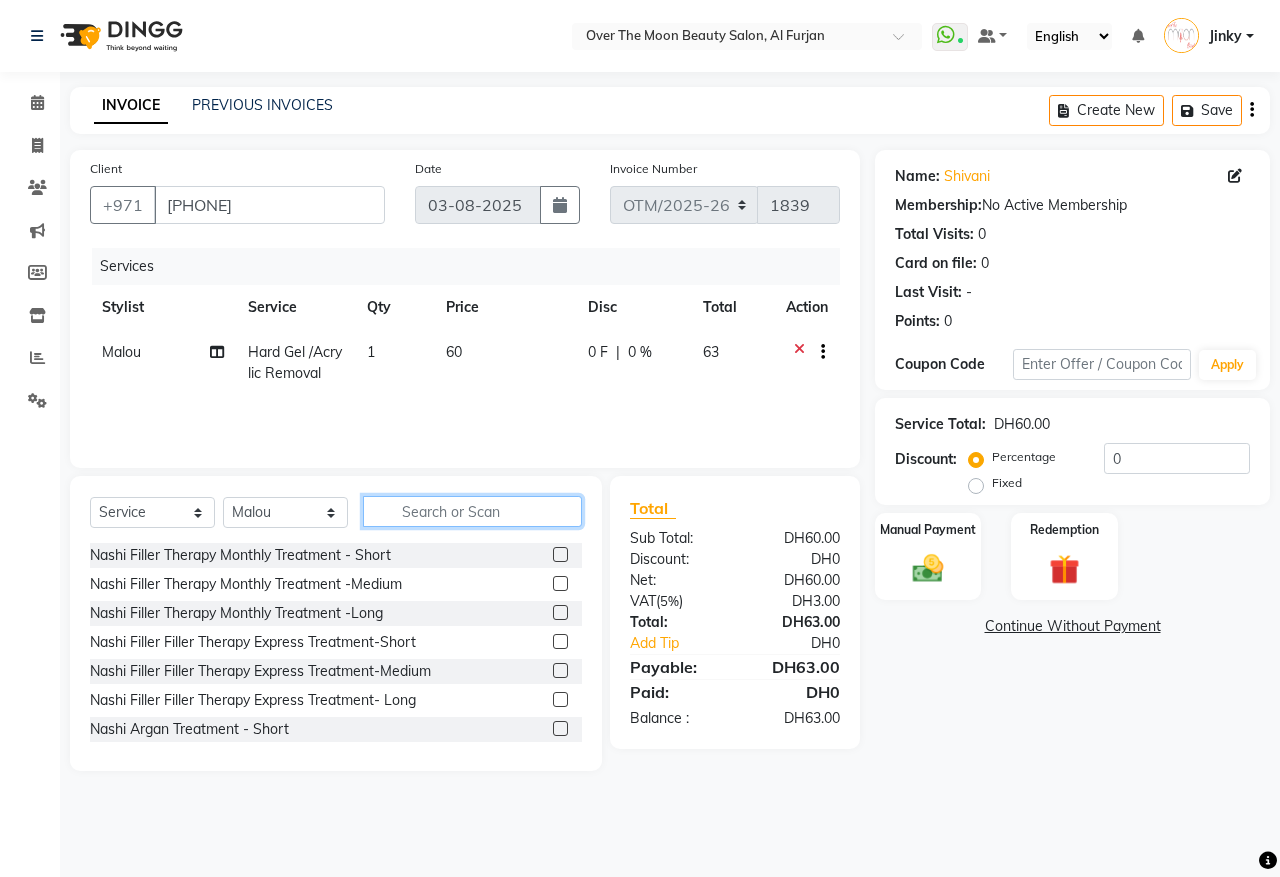 click 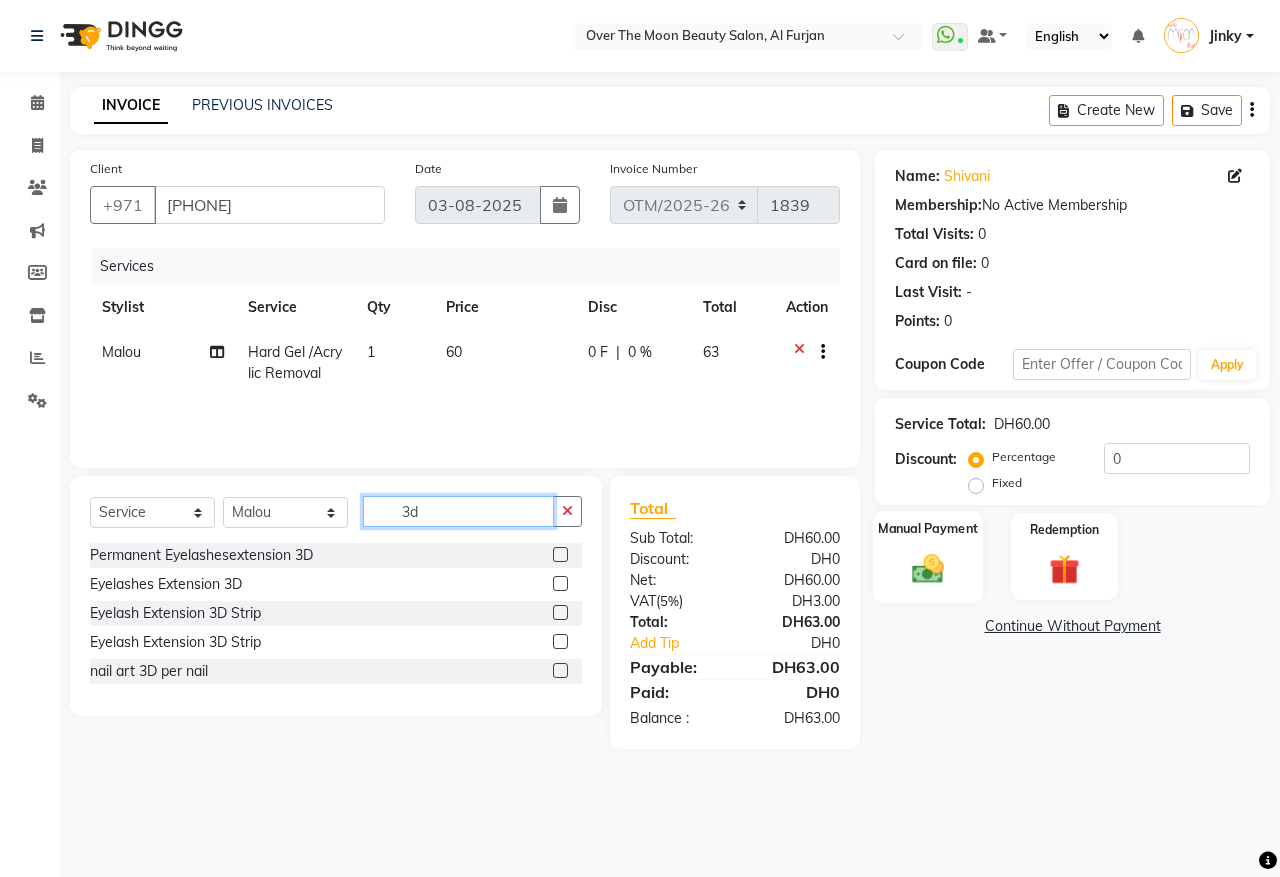 type on "3d" 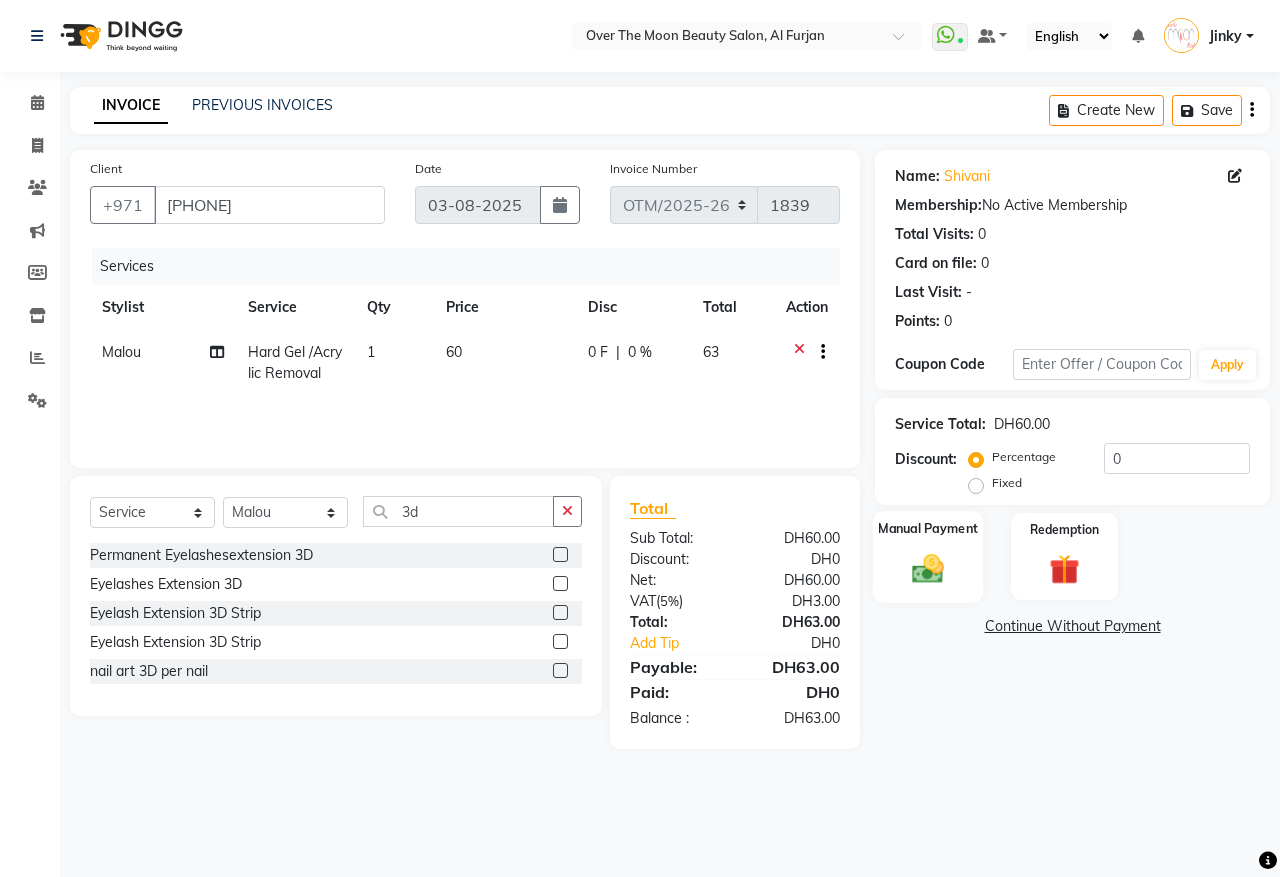 click 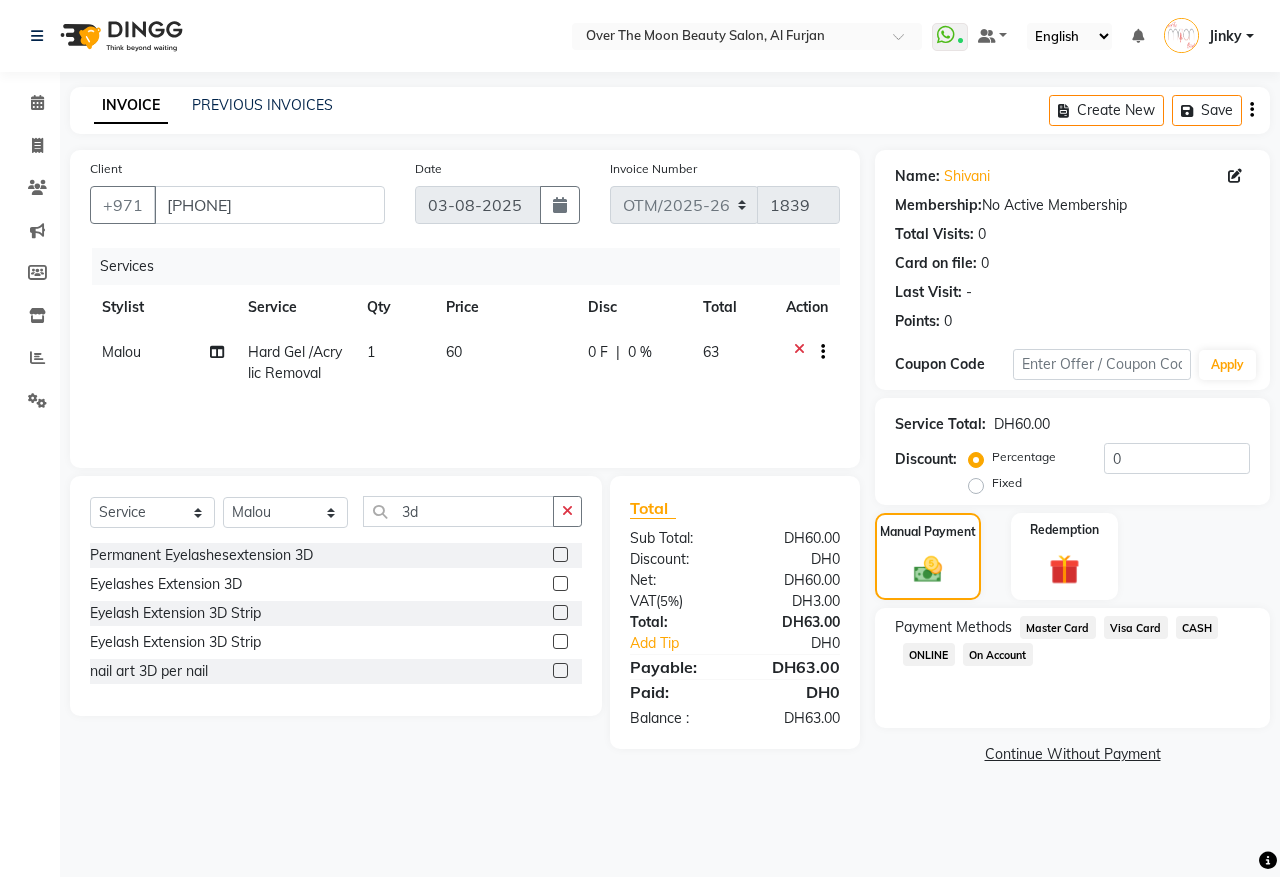 click on "Visa Card" 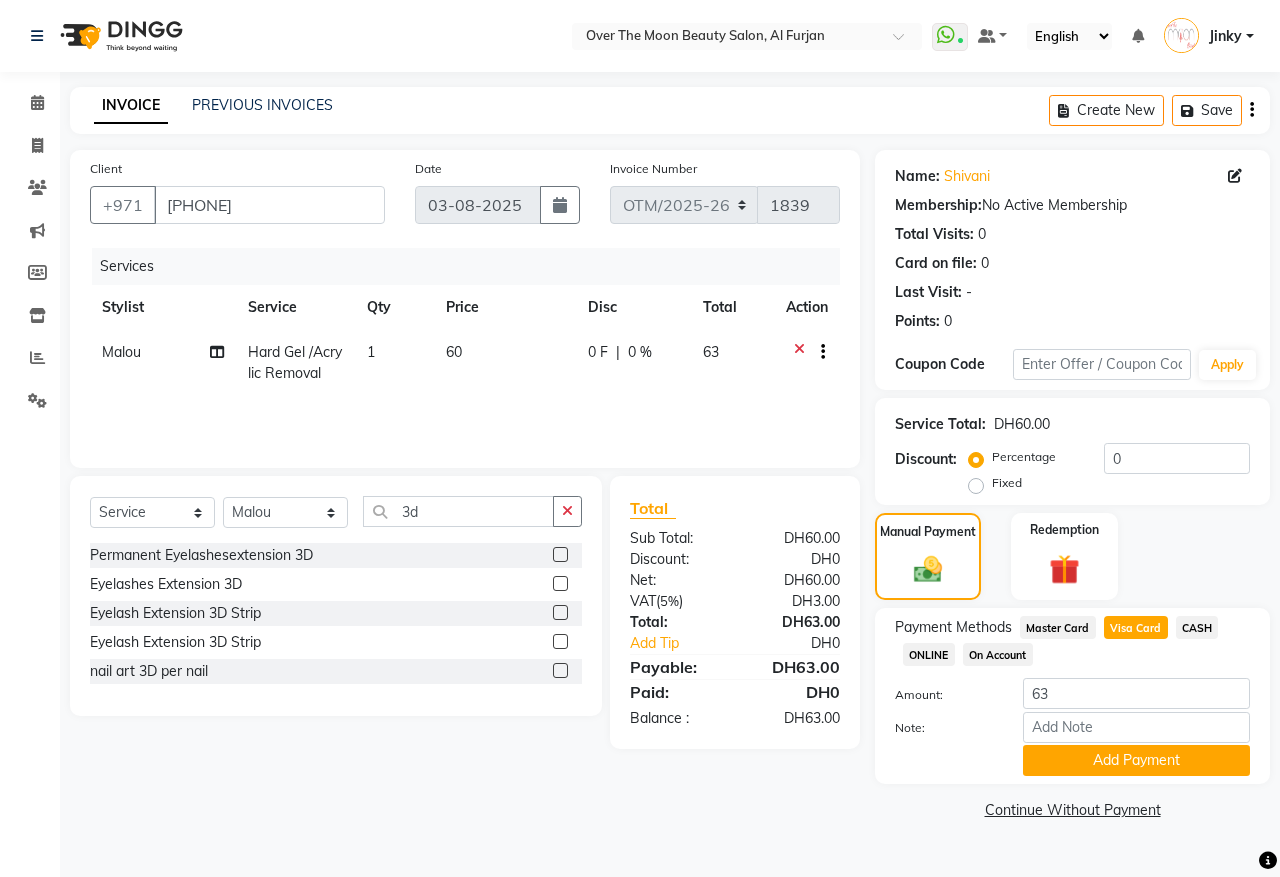 click on "0 F" 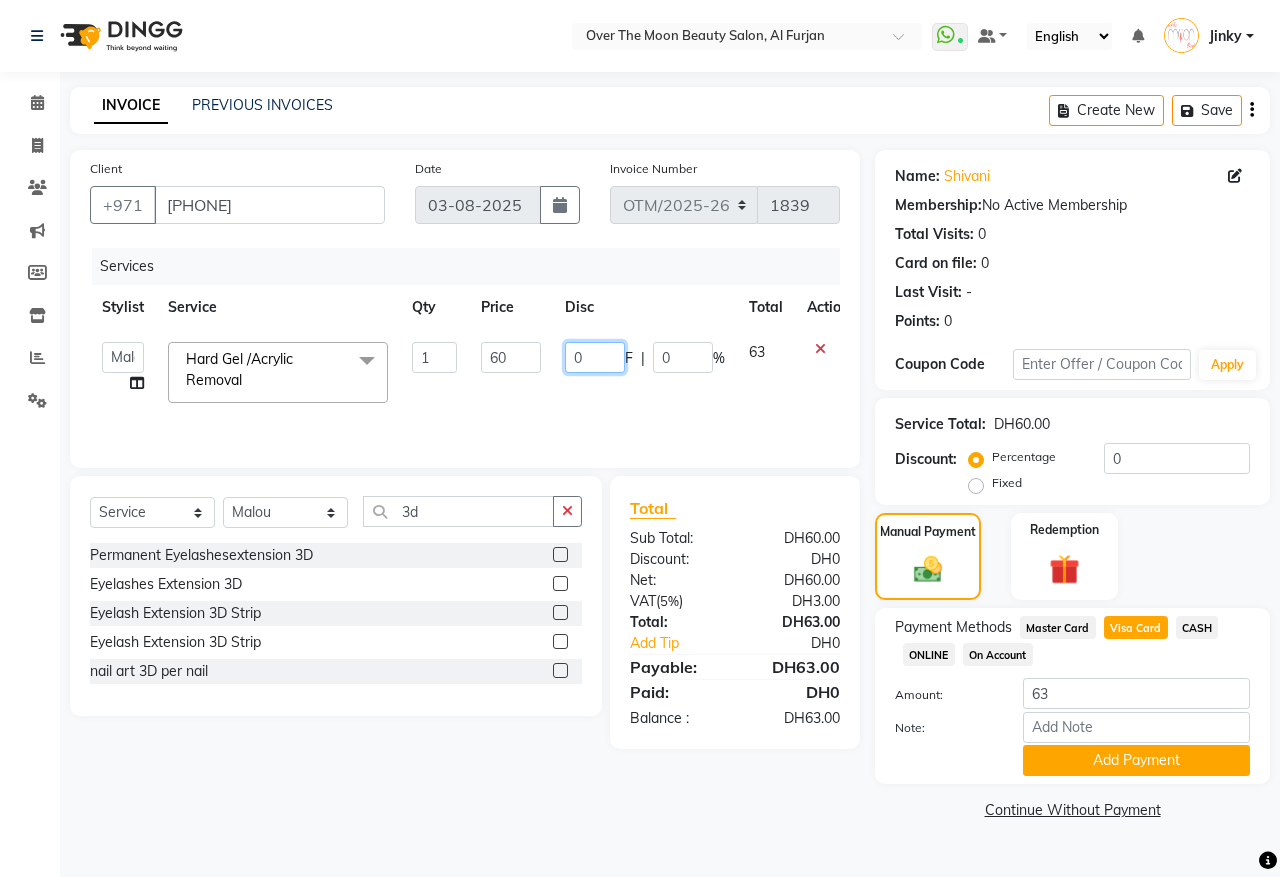 drag, startPoint x: 611, startPoint y: 351, endPoint x: 498, endPoint y: 388, distance: 118.90332 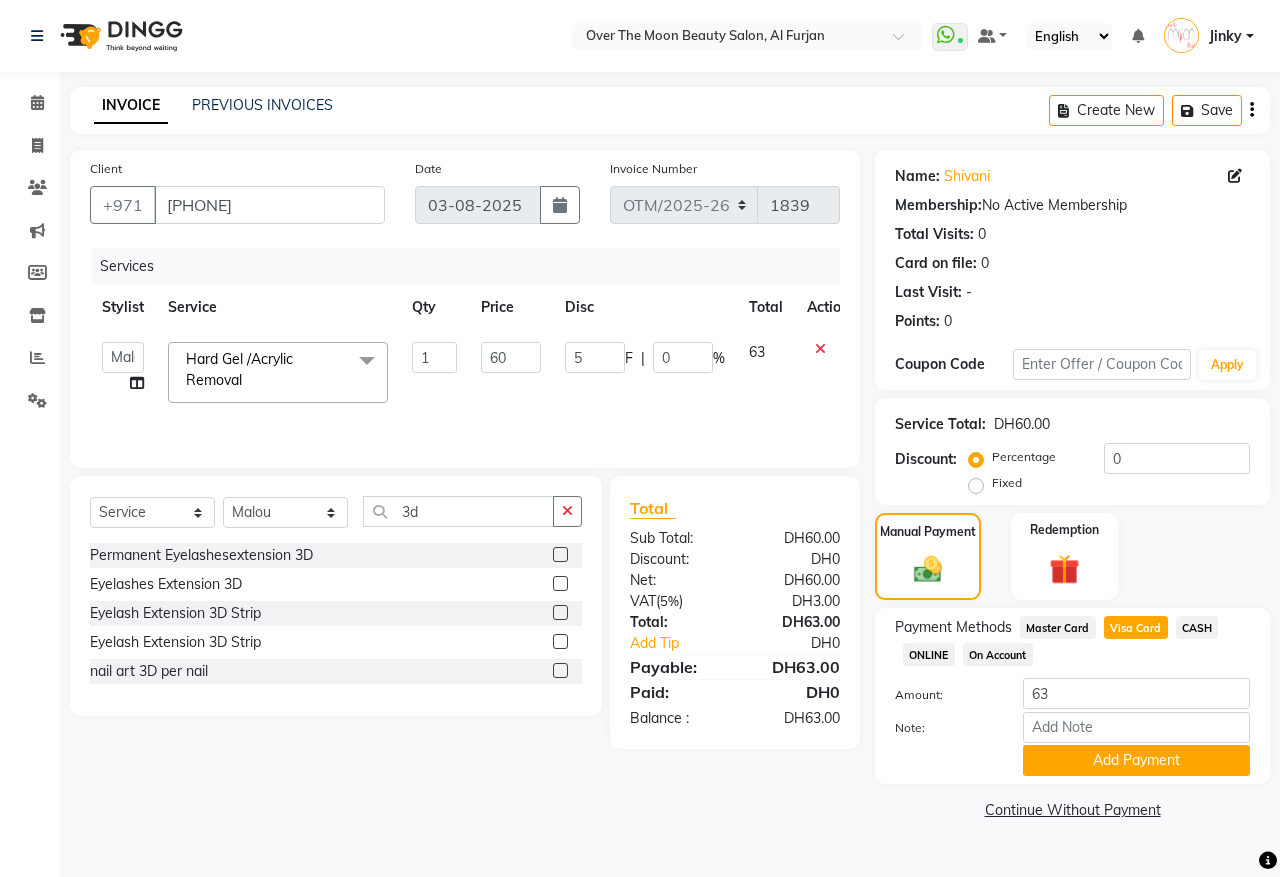 click on "Services" 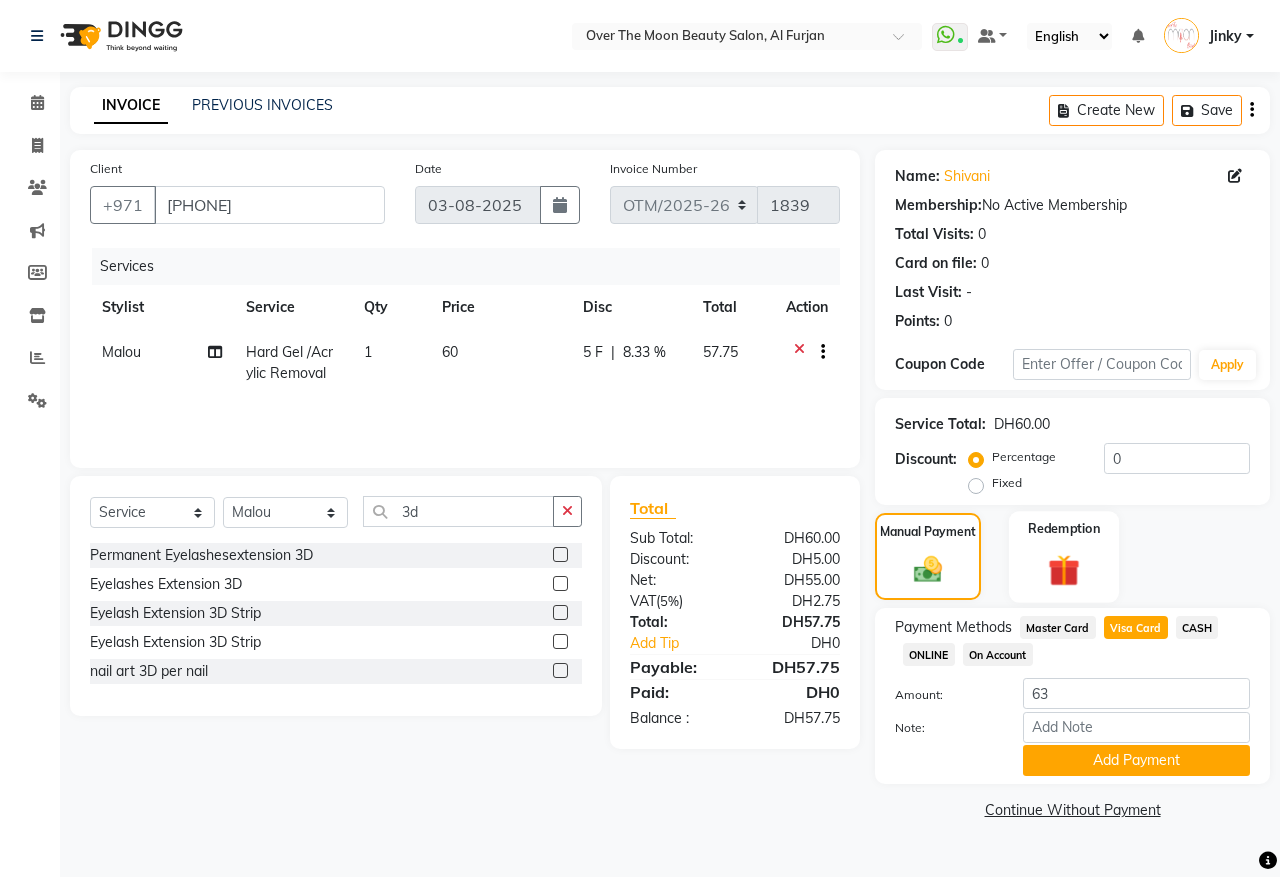 click 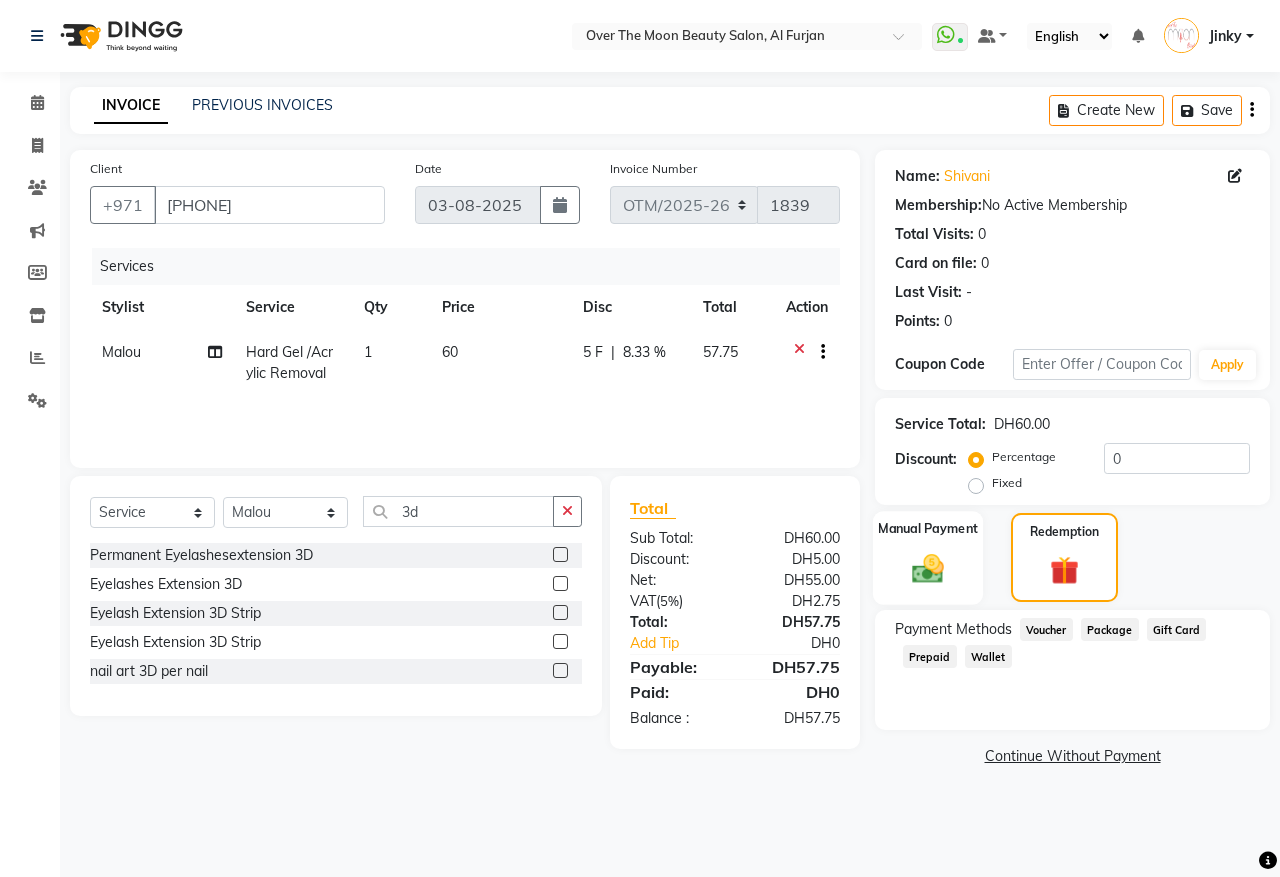 click 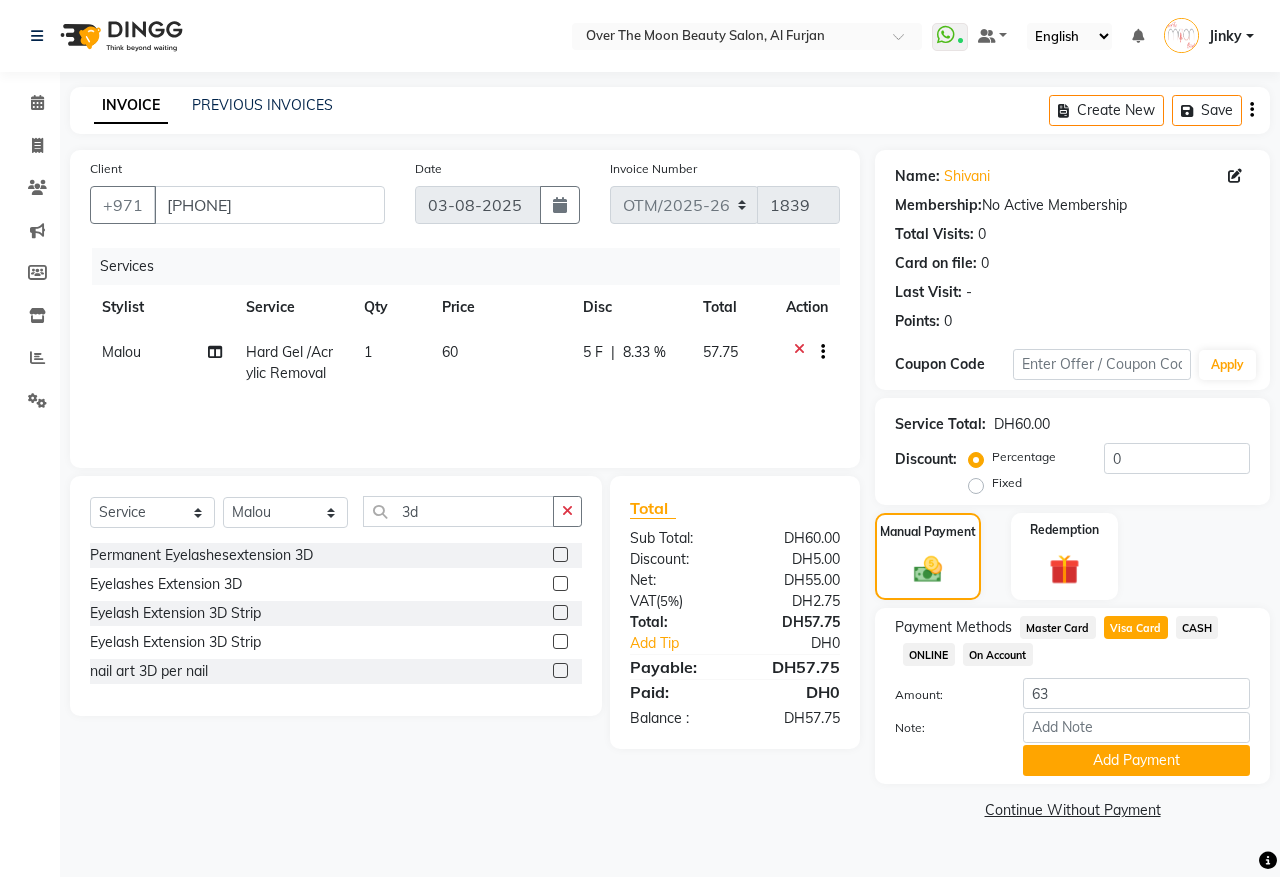 click on "Services Stylist Service Qty Price Disc Total Action Malou Hard Gel /Acrylic Removal 1 60 5 F | 8.33 % 57.75" 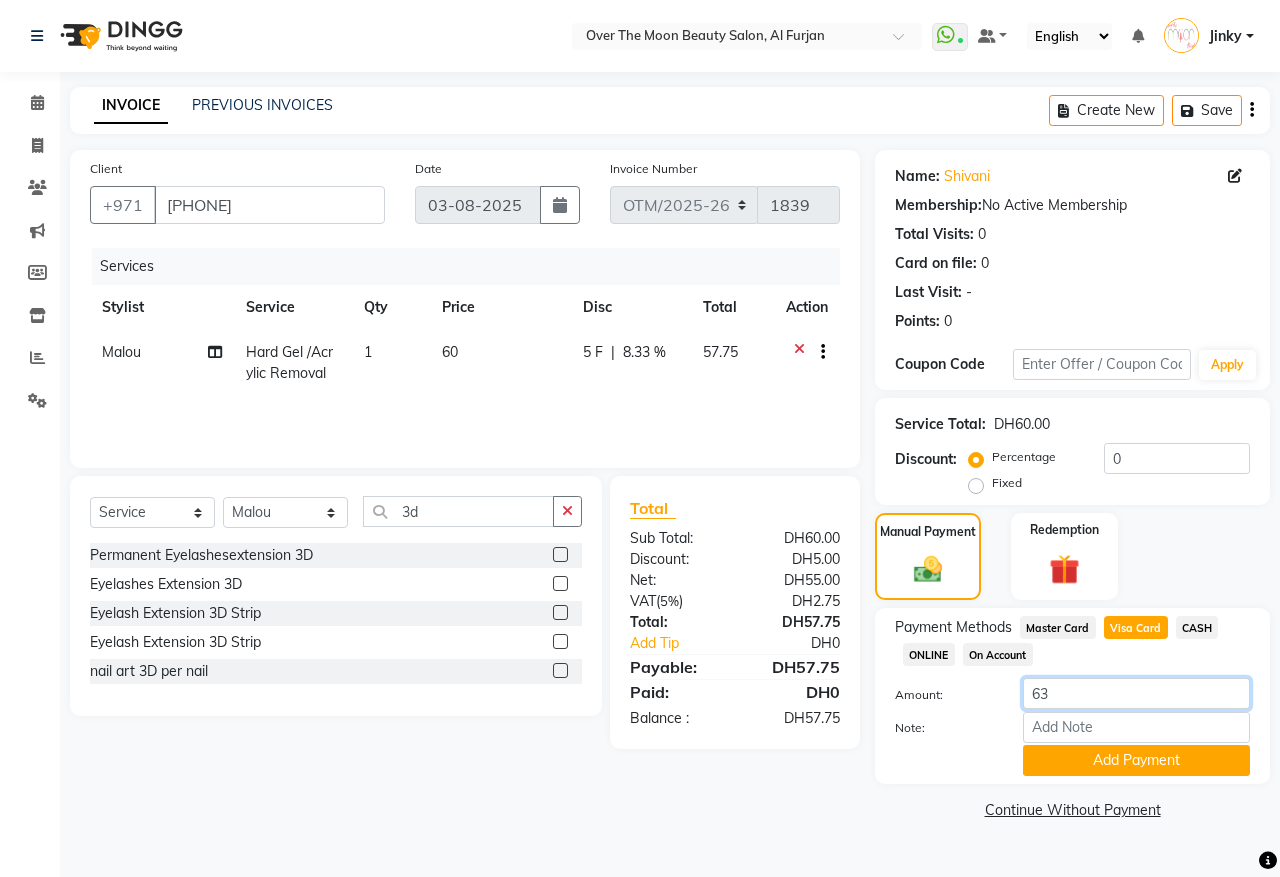 drag, startPoint x: 995, startPoint y: 712, endPoint x: 972, endPoint y: 743, distance: 38.600517 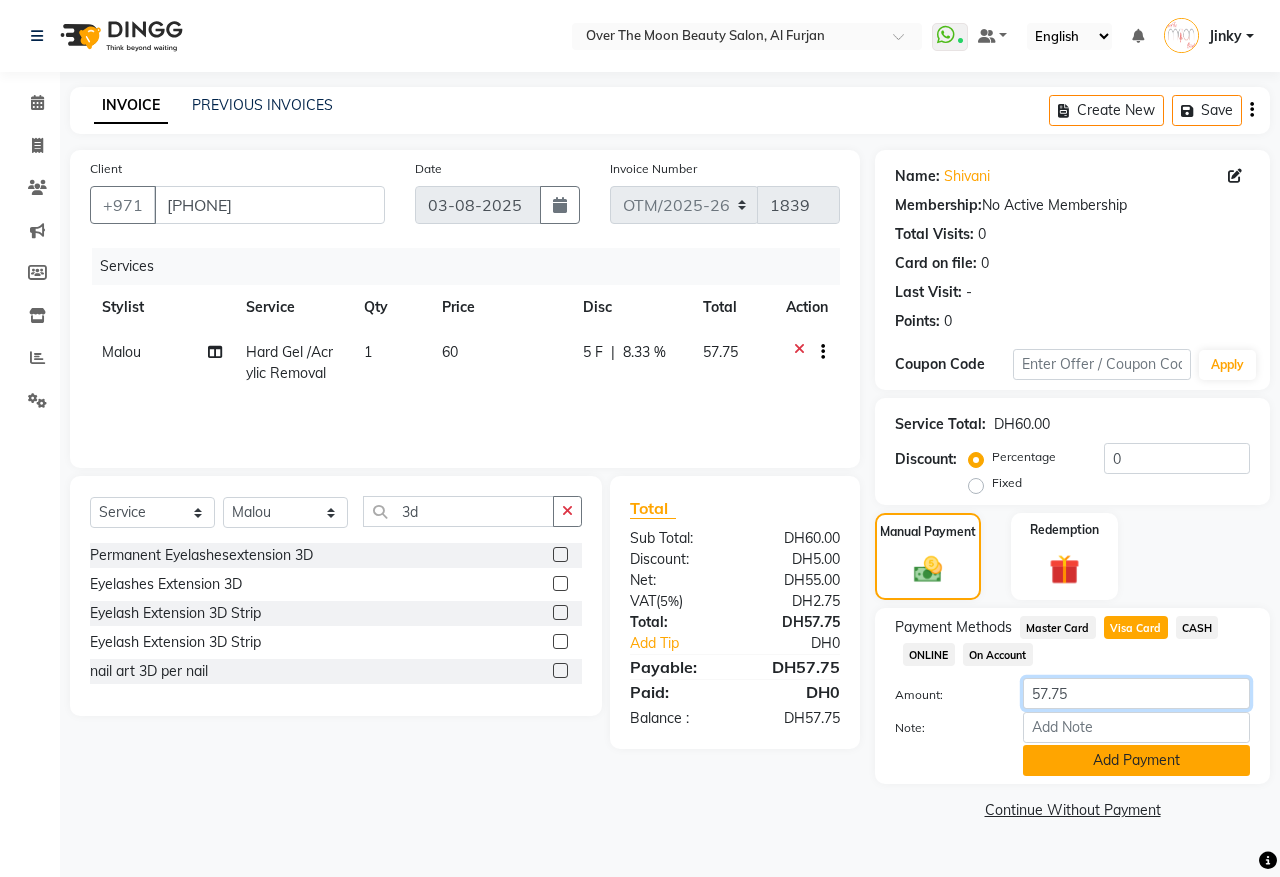 type on "57.75" 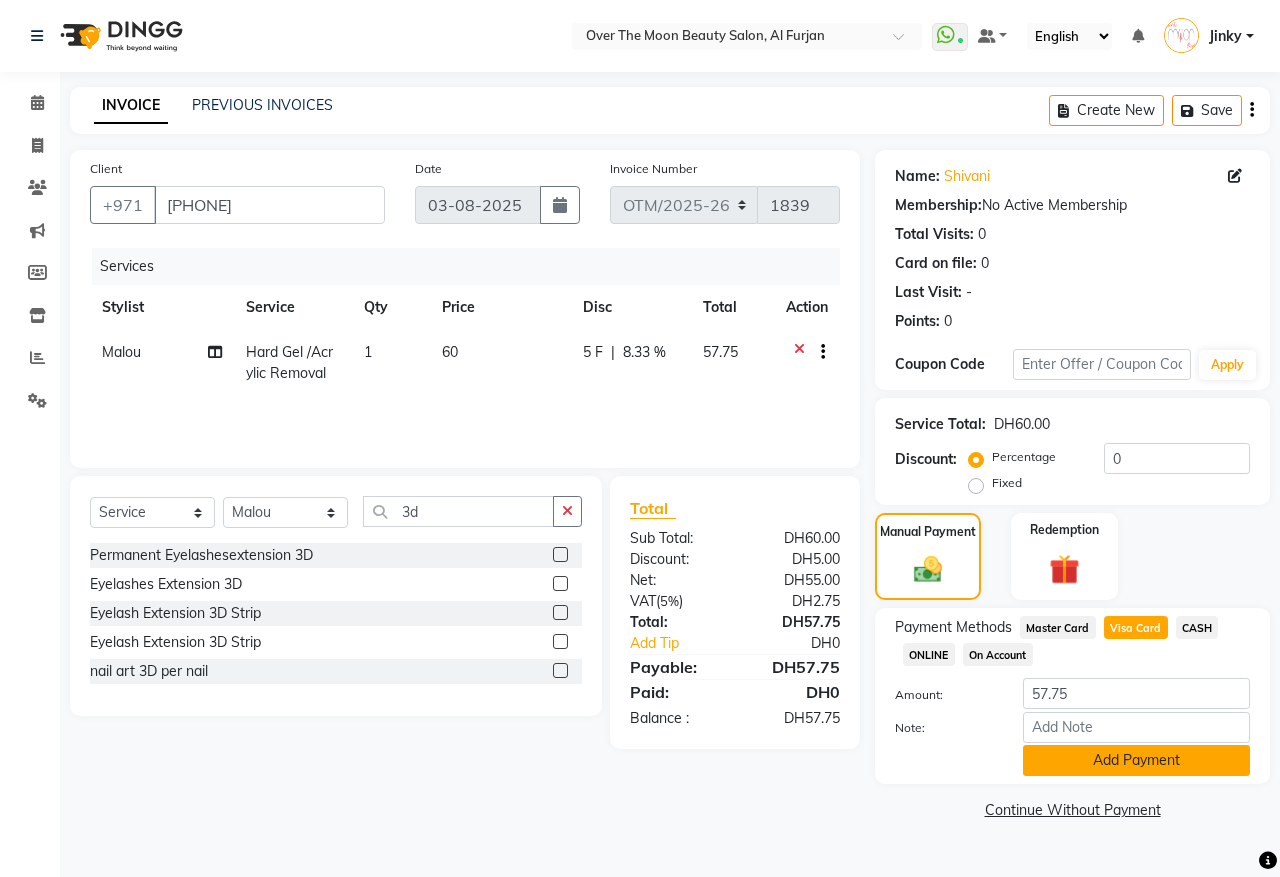 click on "Add Payment" 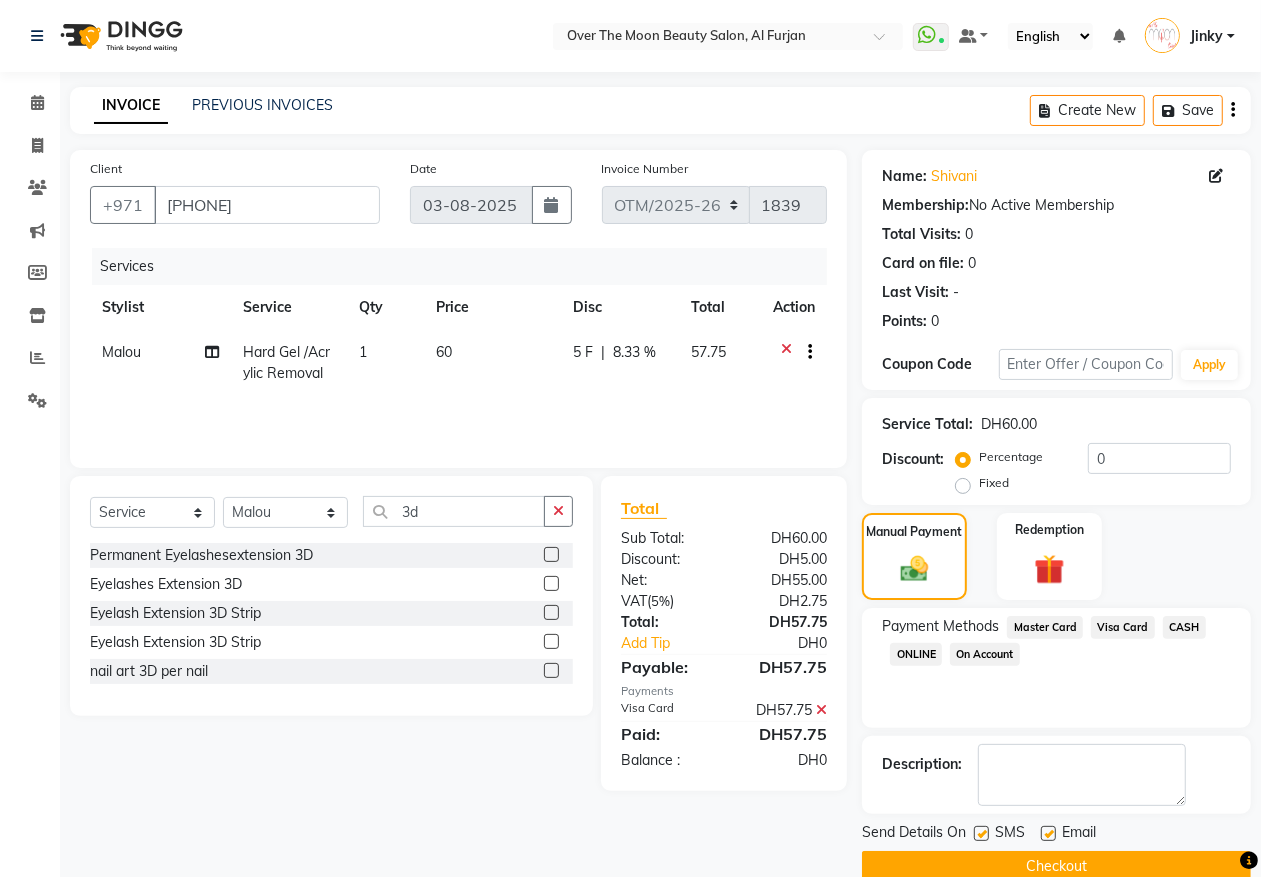 scroll, scrollTop: 35, scrollLeft: 0, axis: vertical 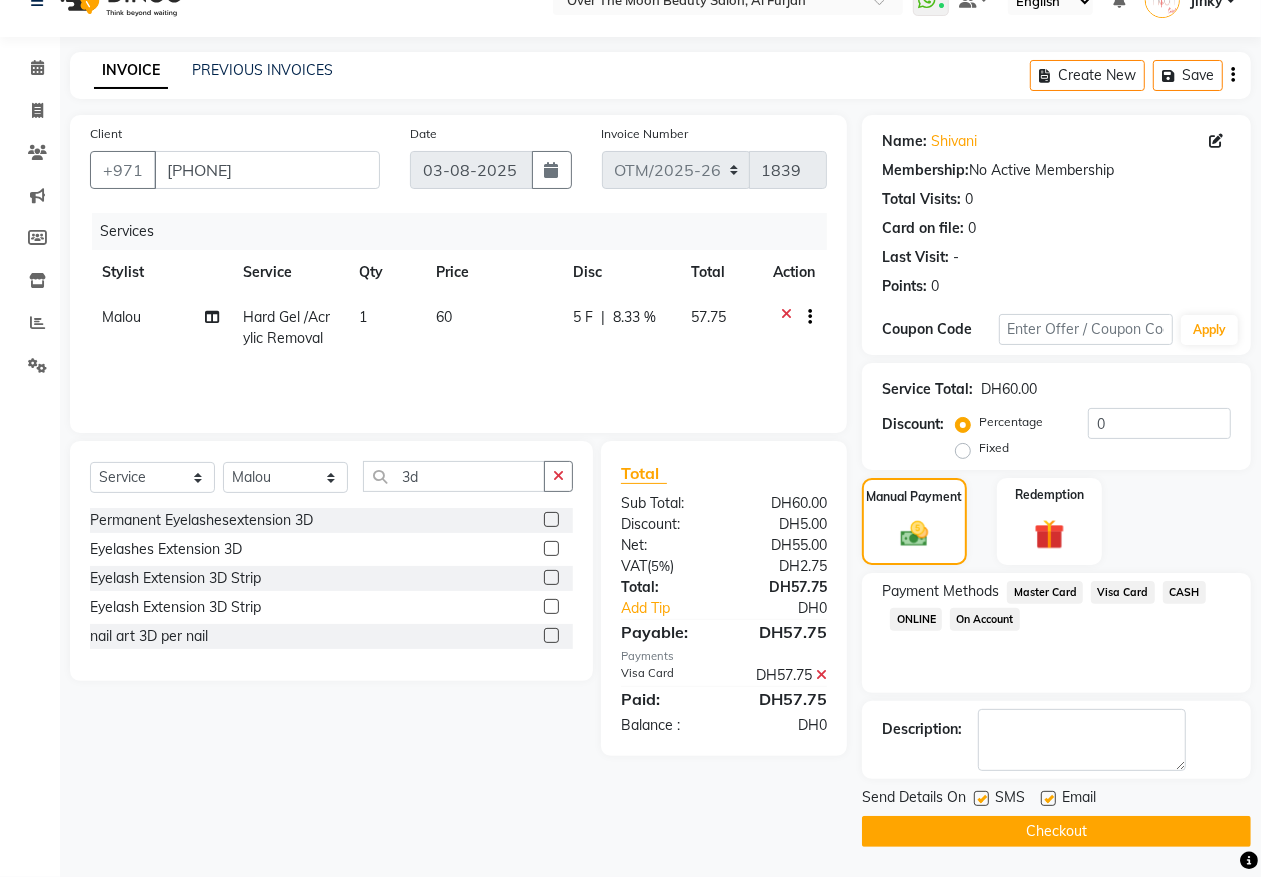 click on "Checkout" 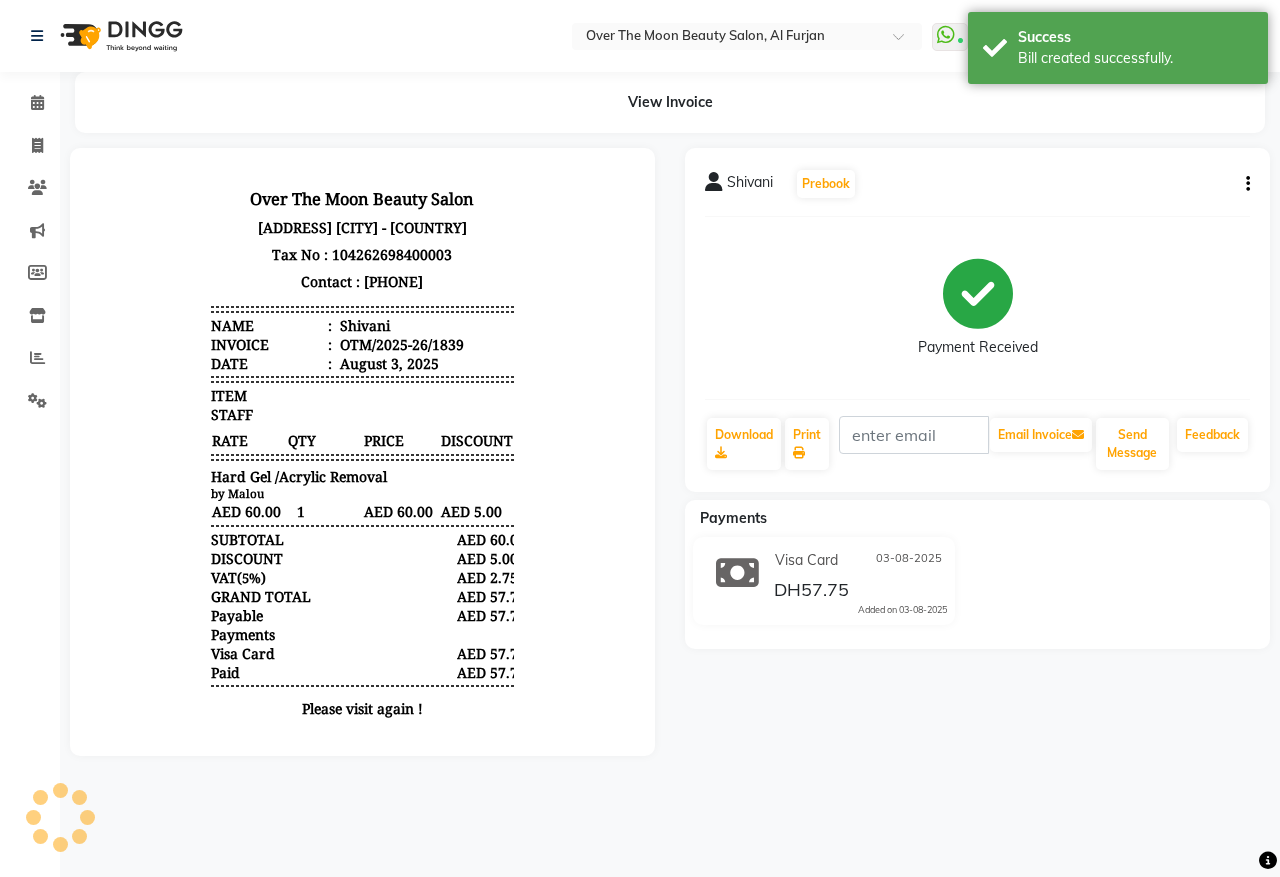 scroll, scrollTop: 0, scrollLeft: 0, axis: both 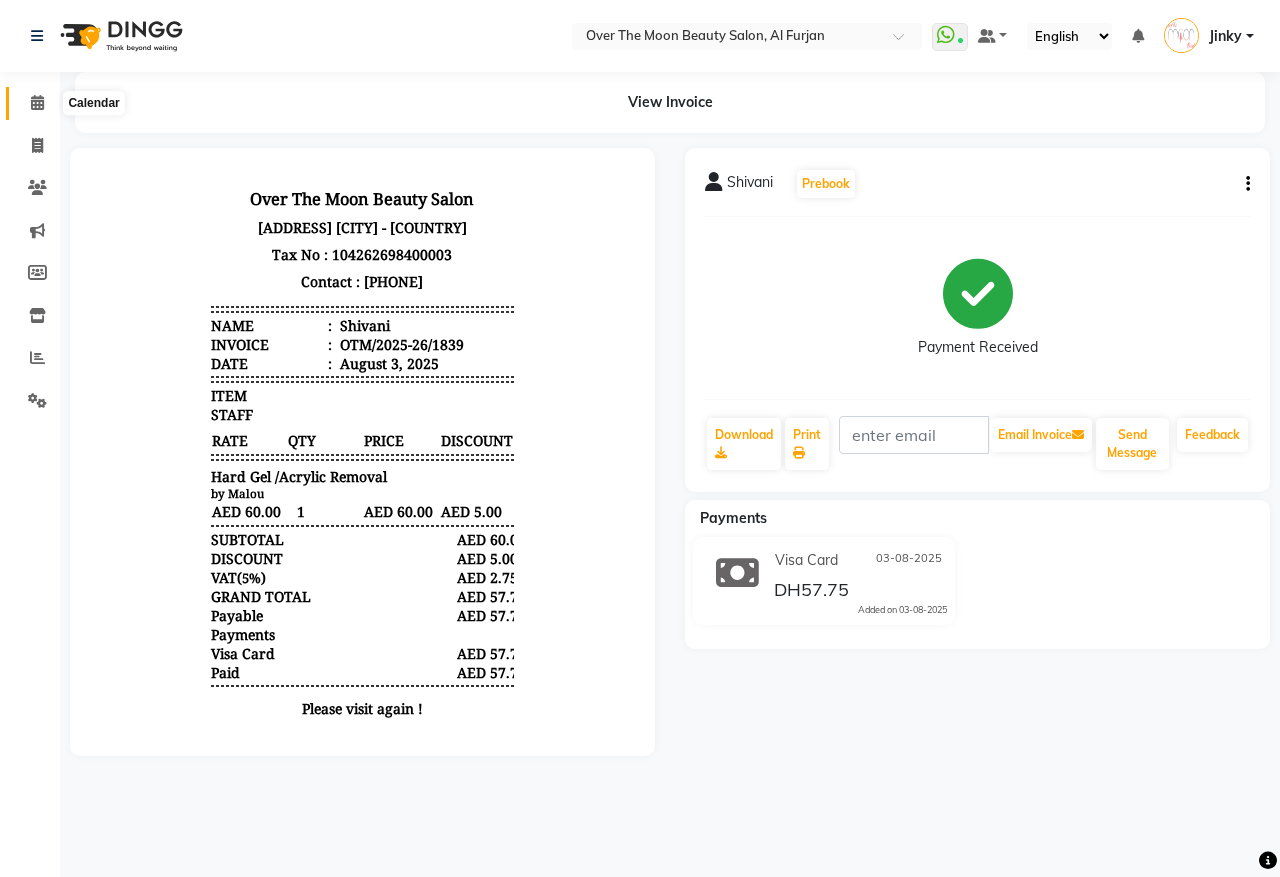 click 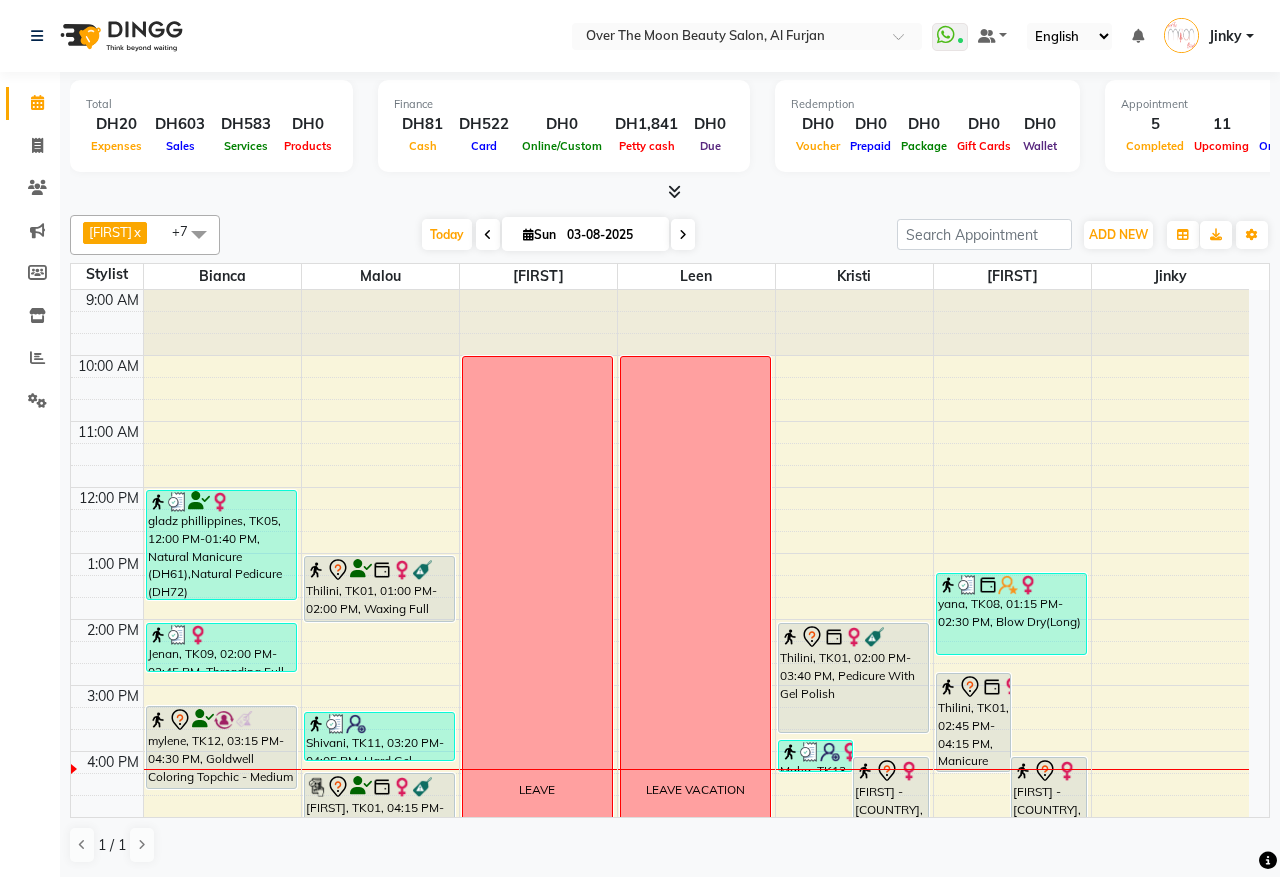 scroll, scrollTop: 208, scrollLeft: 0, axis: vertical 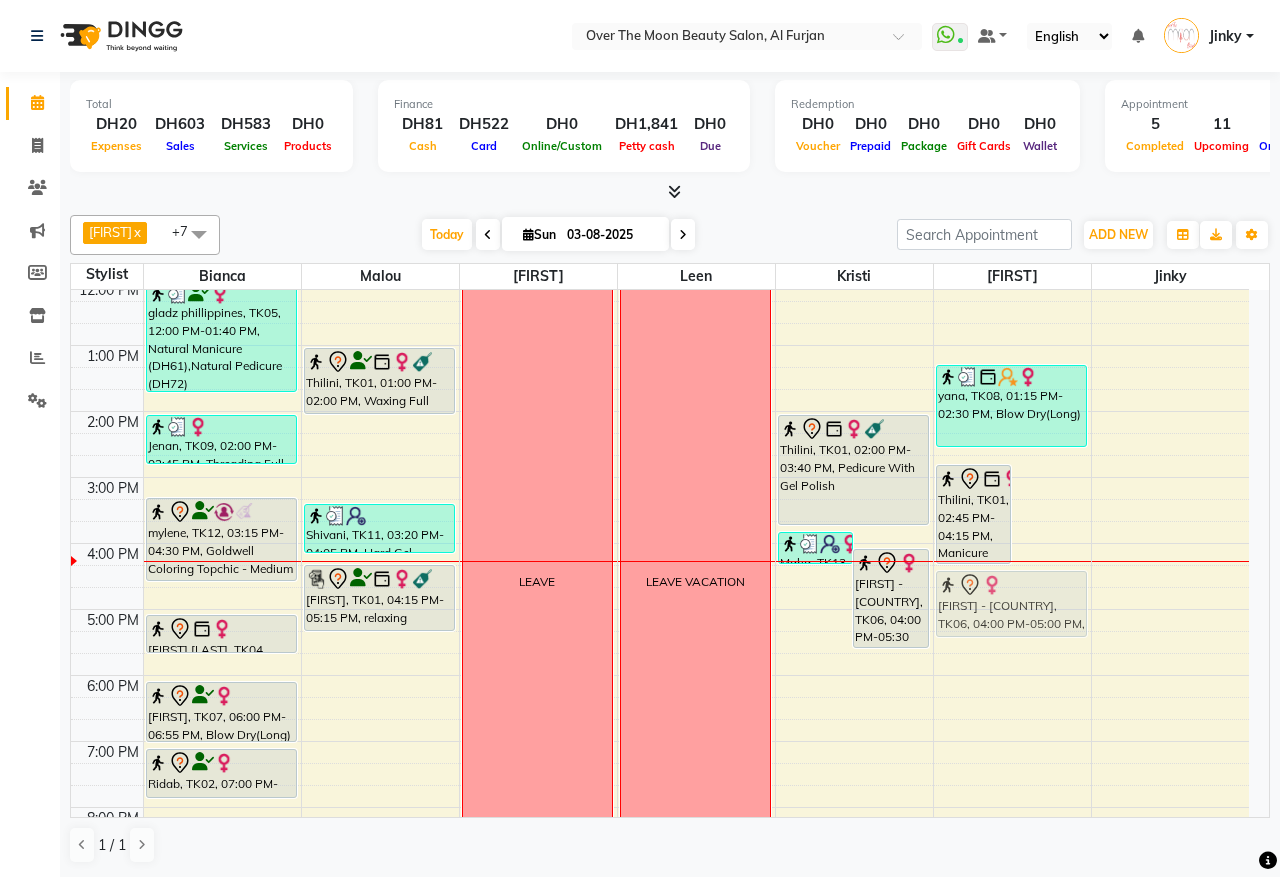 drag, startPoint x: 1028, startPoint y: 582, endPoint x: 1030, endPoint y: 603, distance: 21.095022 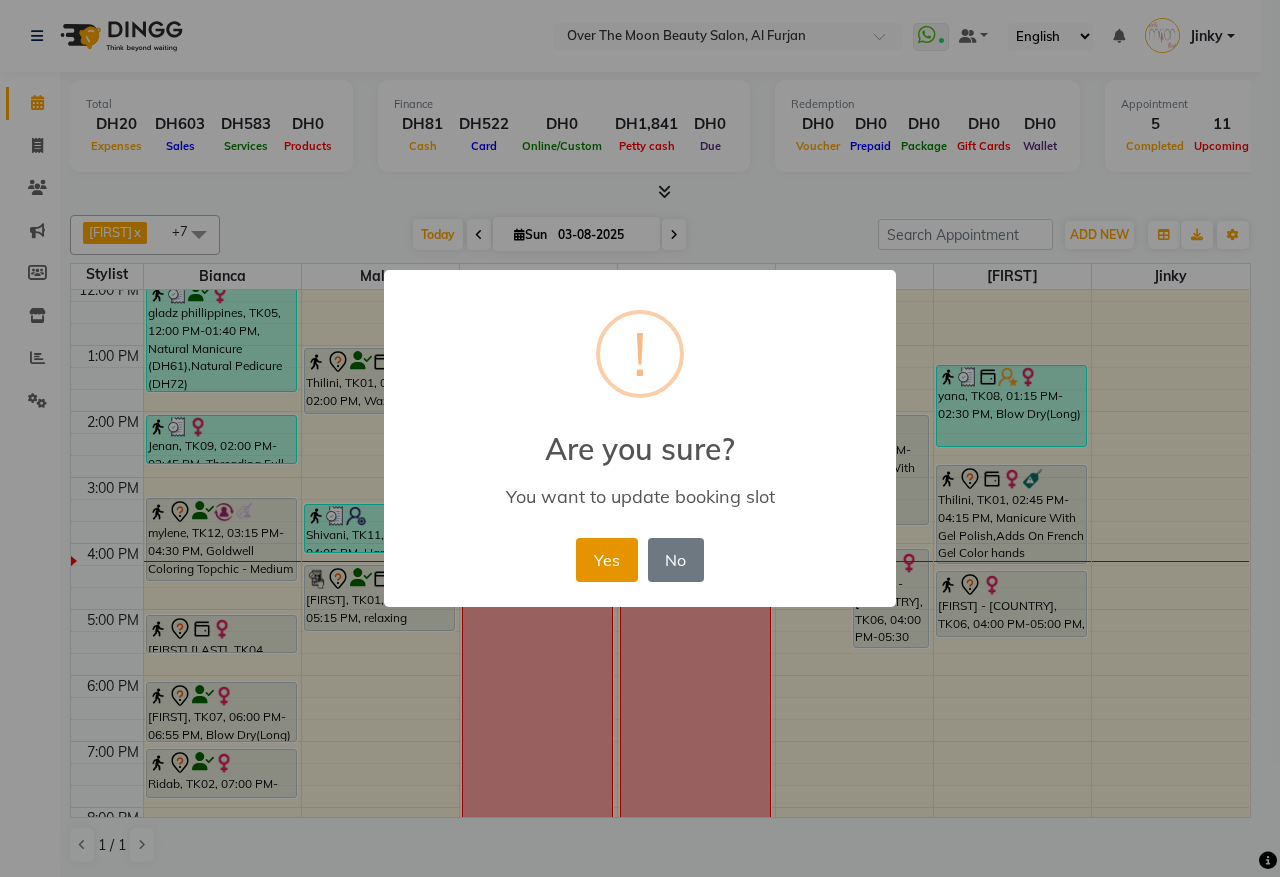 click on "Yes" at bounding box center [606, 560] 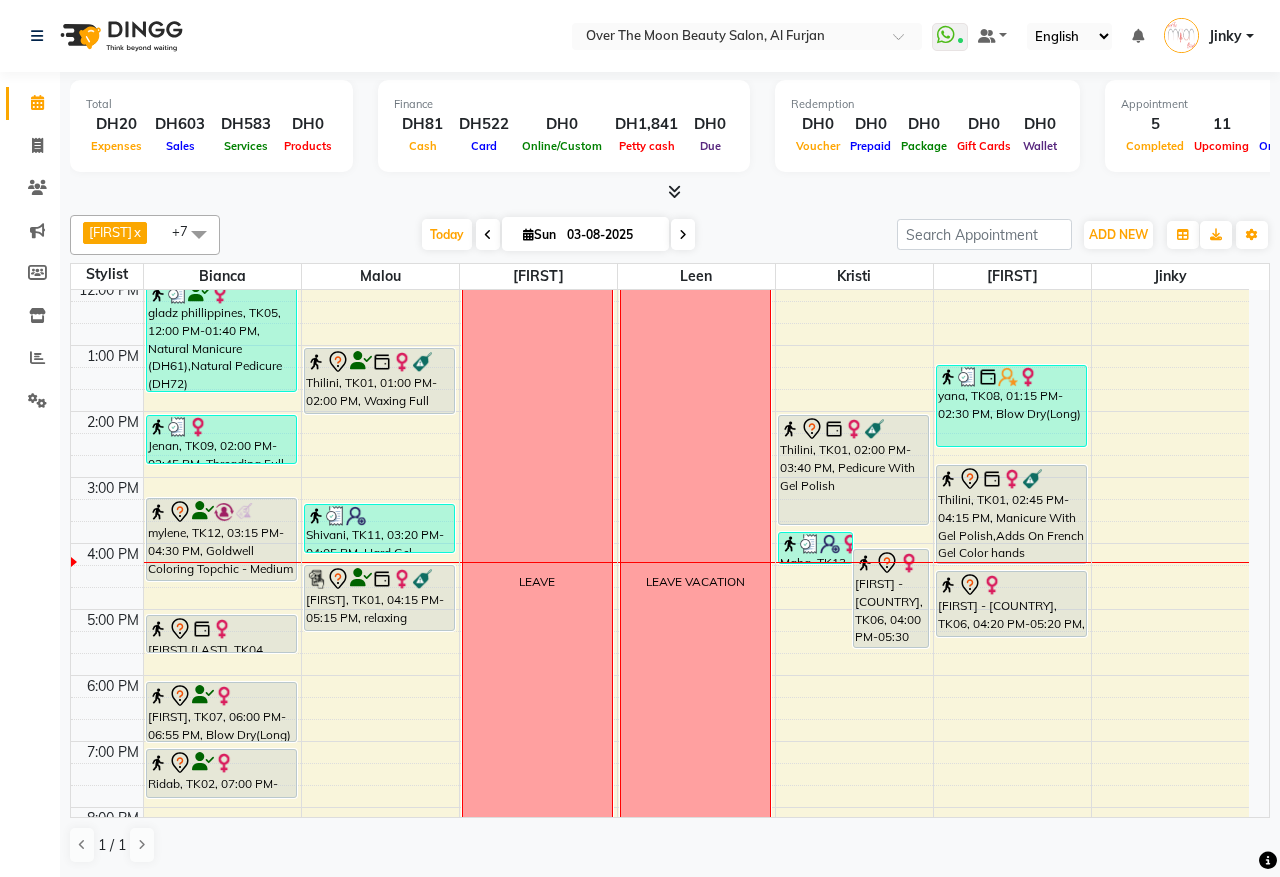 click on "Shaira - Pakistan, TK06, 04:00 PM-05:30 PM, Classic Pedicure,Threading Eyebrow" at bounding box center (891, 598) 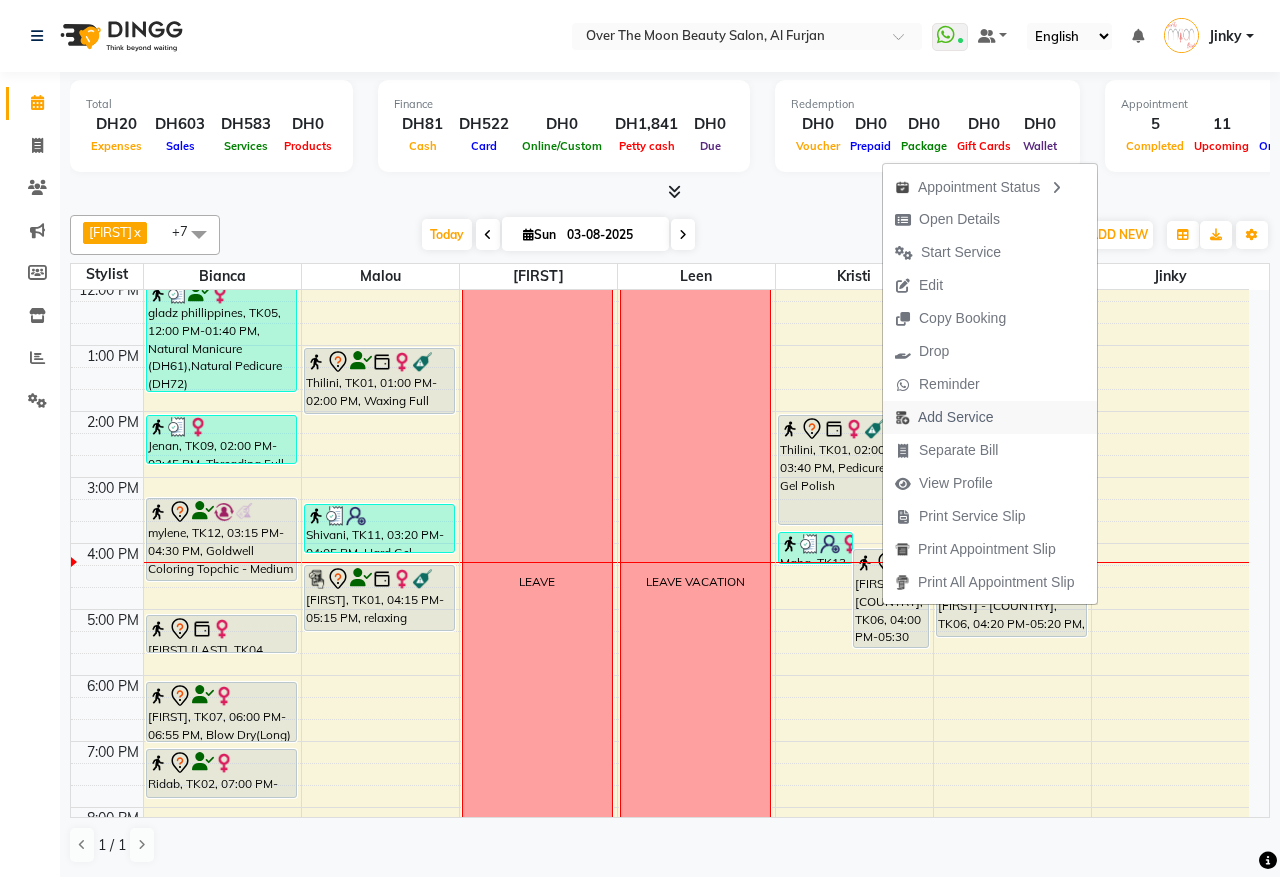 click on "Add Service" at bounding box center (944, 417) 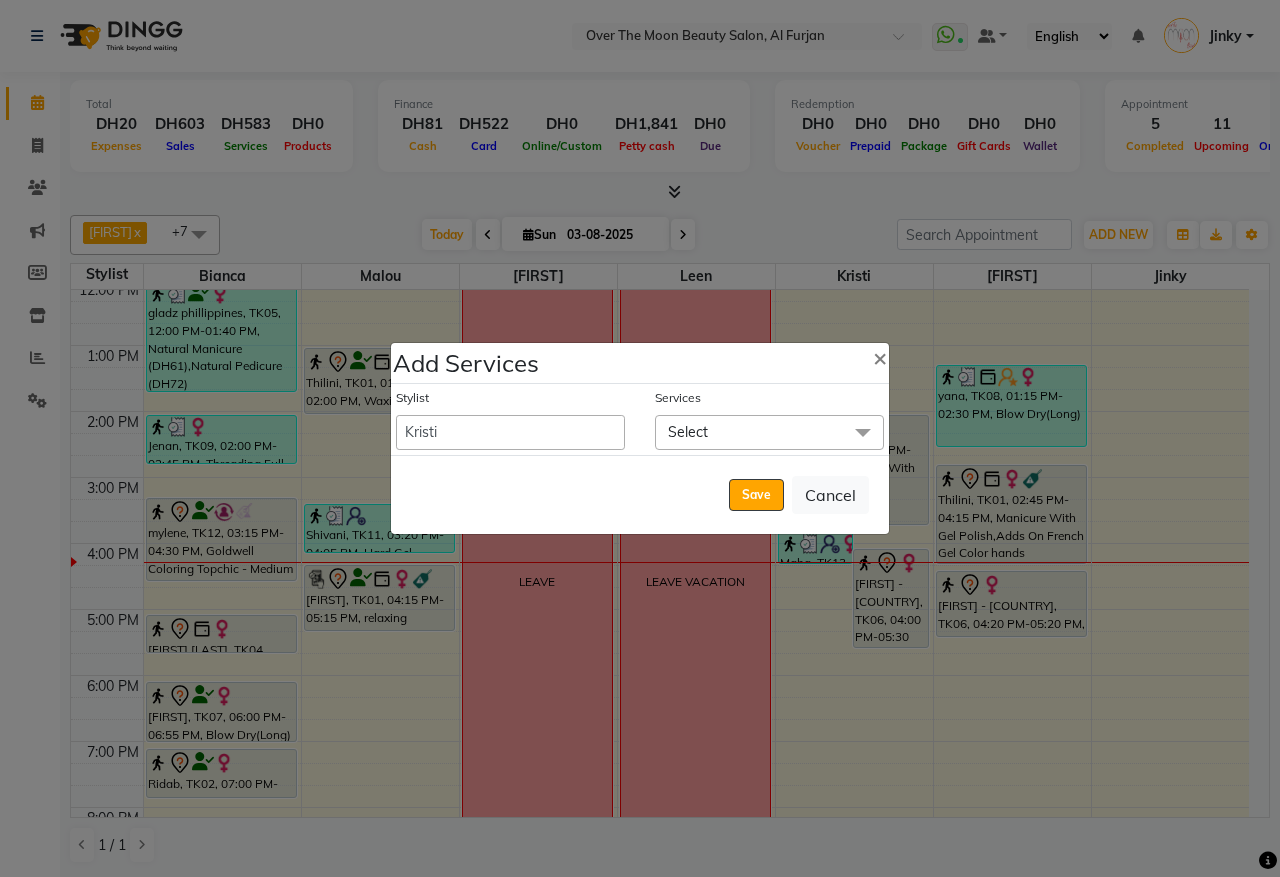click on "Select" 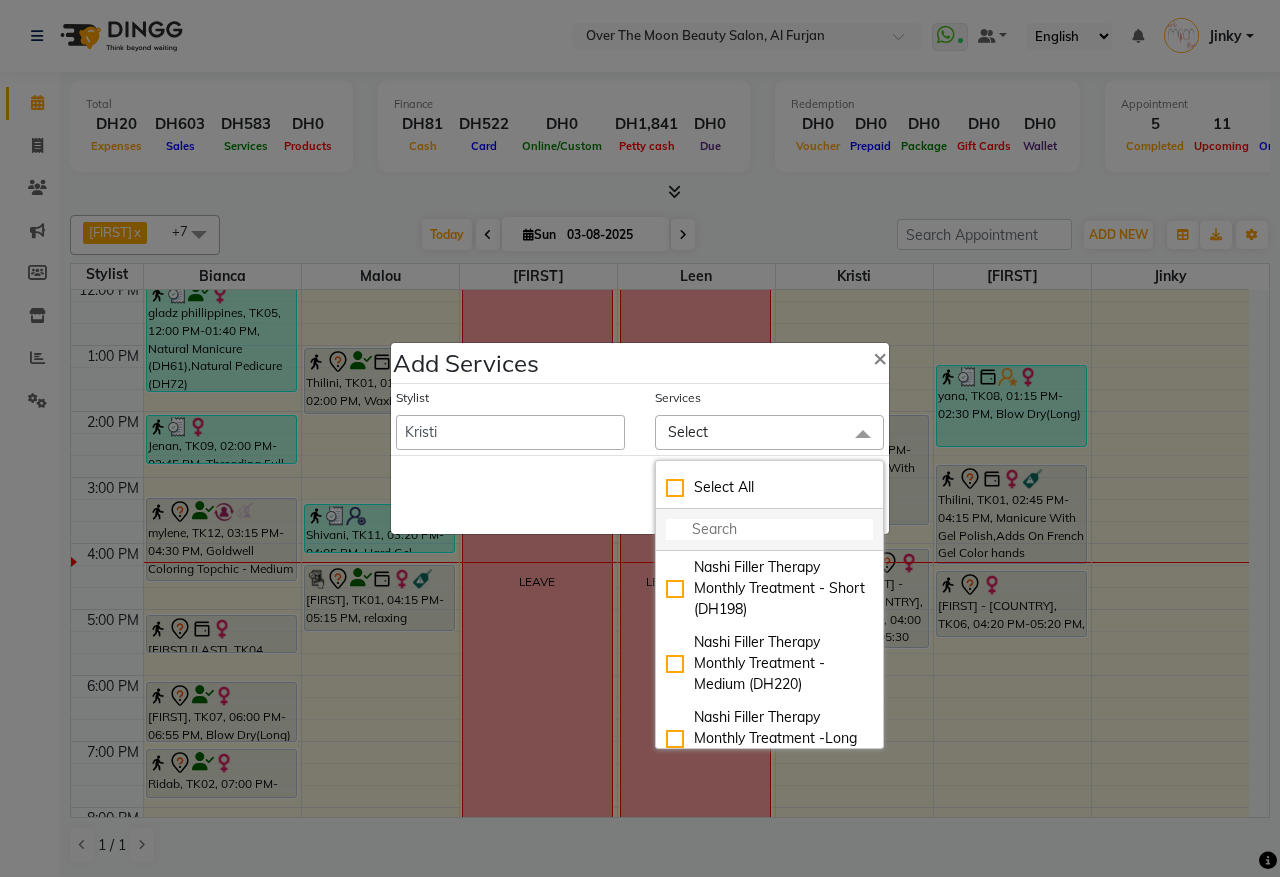 click 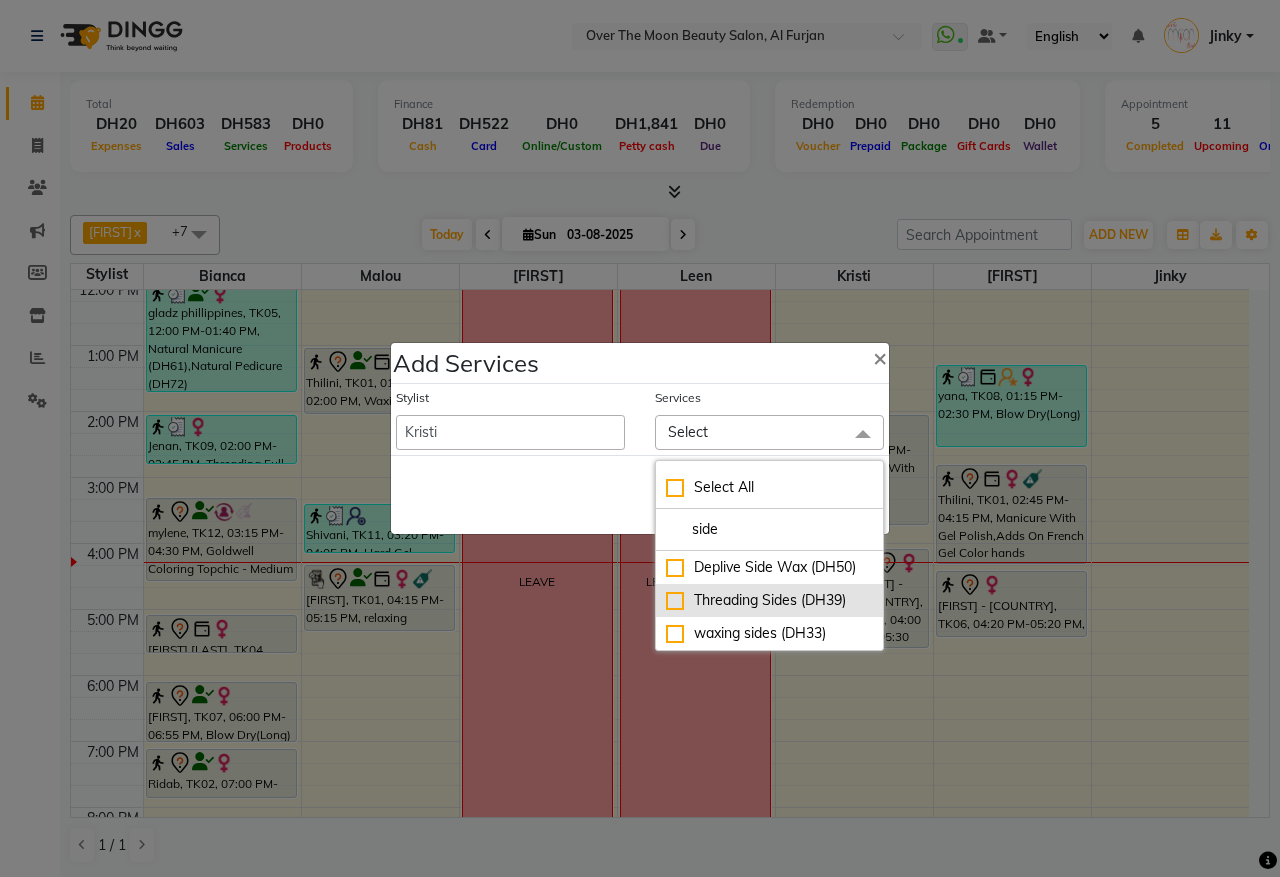 type on "side" 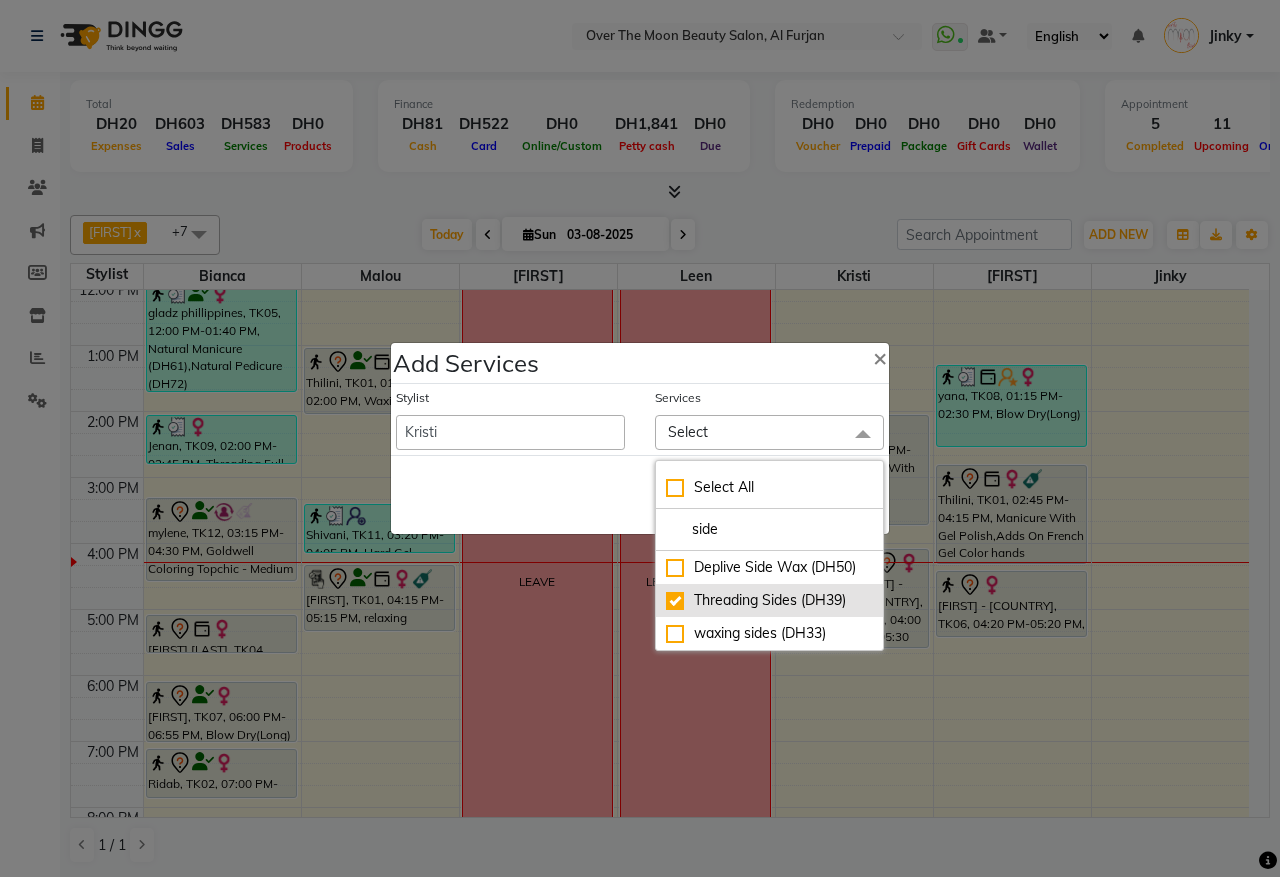 checkbox on "true" 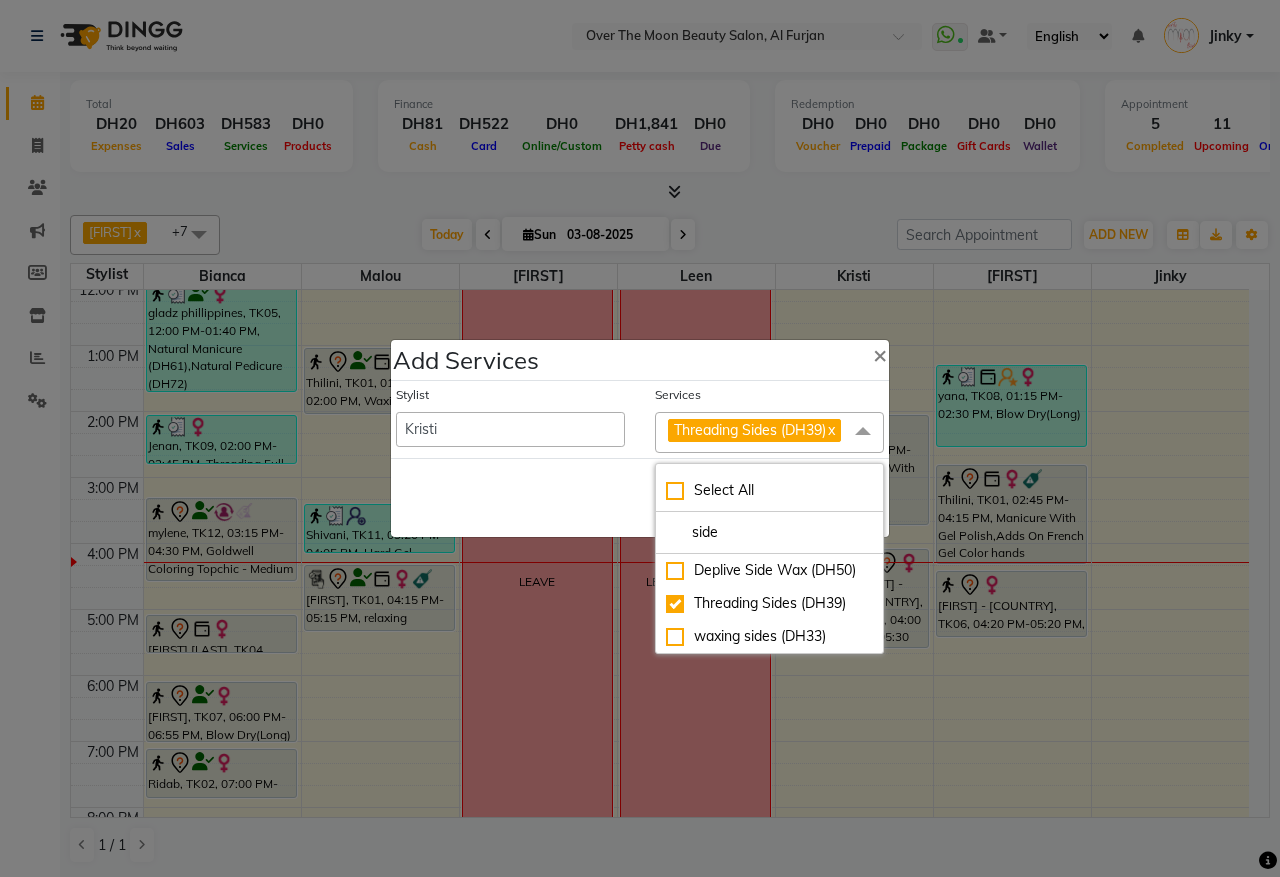 click on "Save   Cancel" 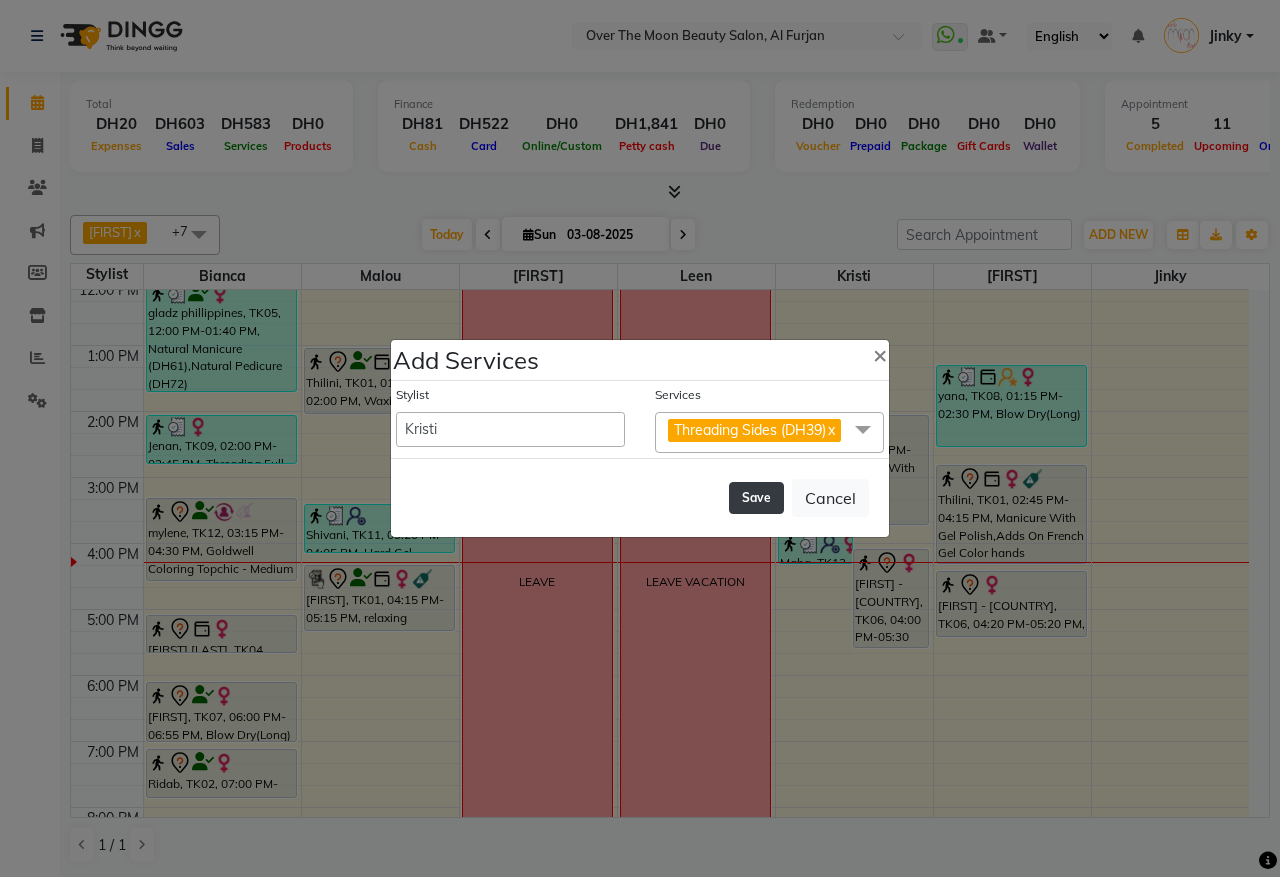 click on "Save" 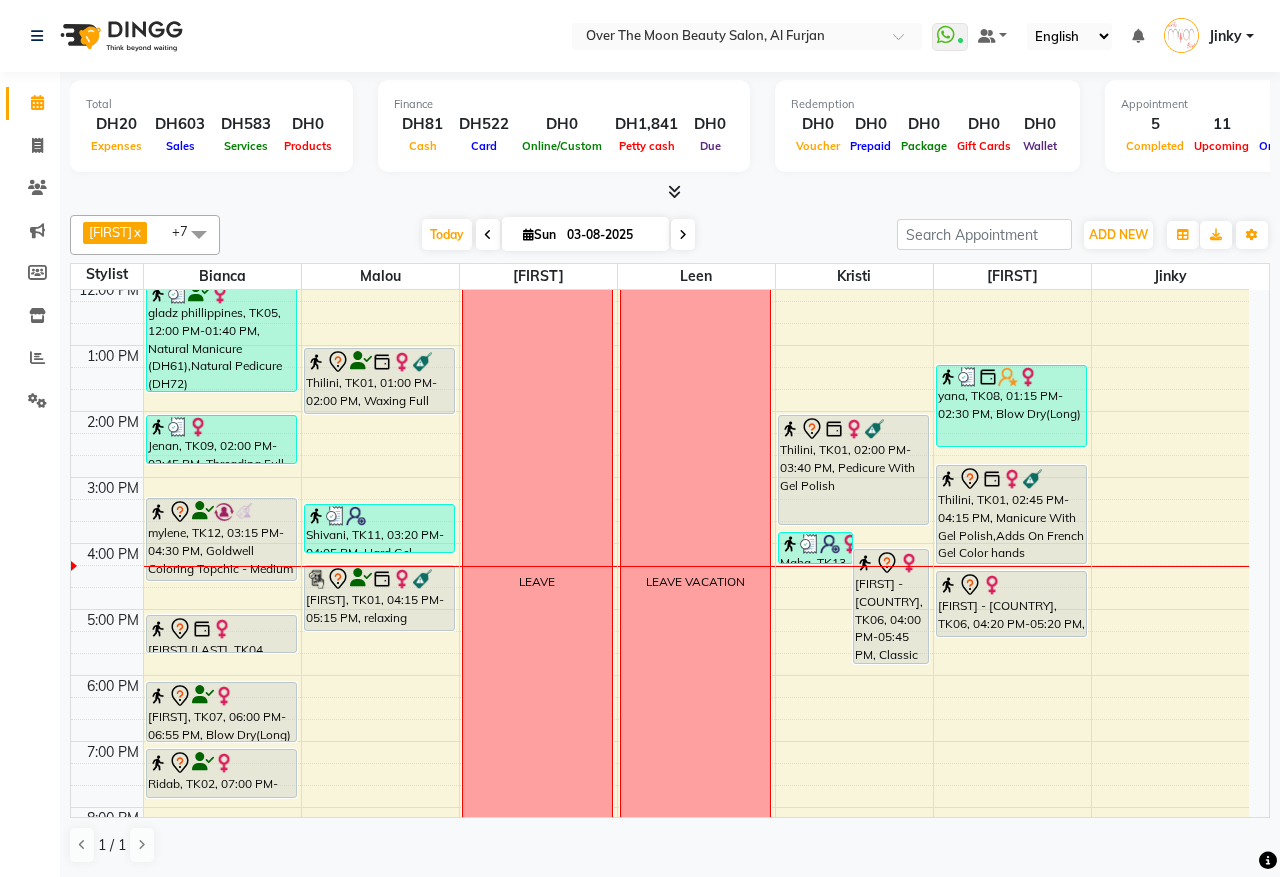 scroll, scrollTop: 416, scrollLeft: 0, axis: vertical 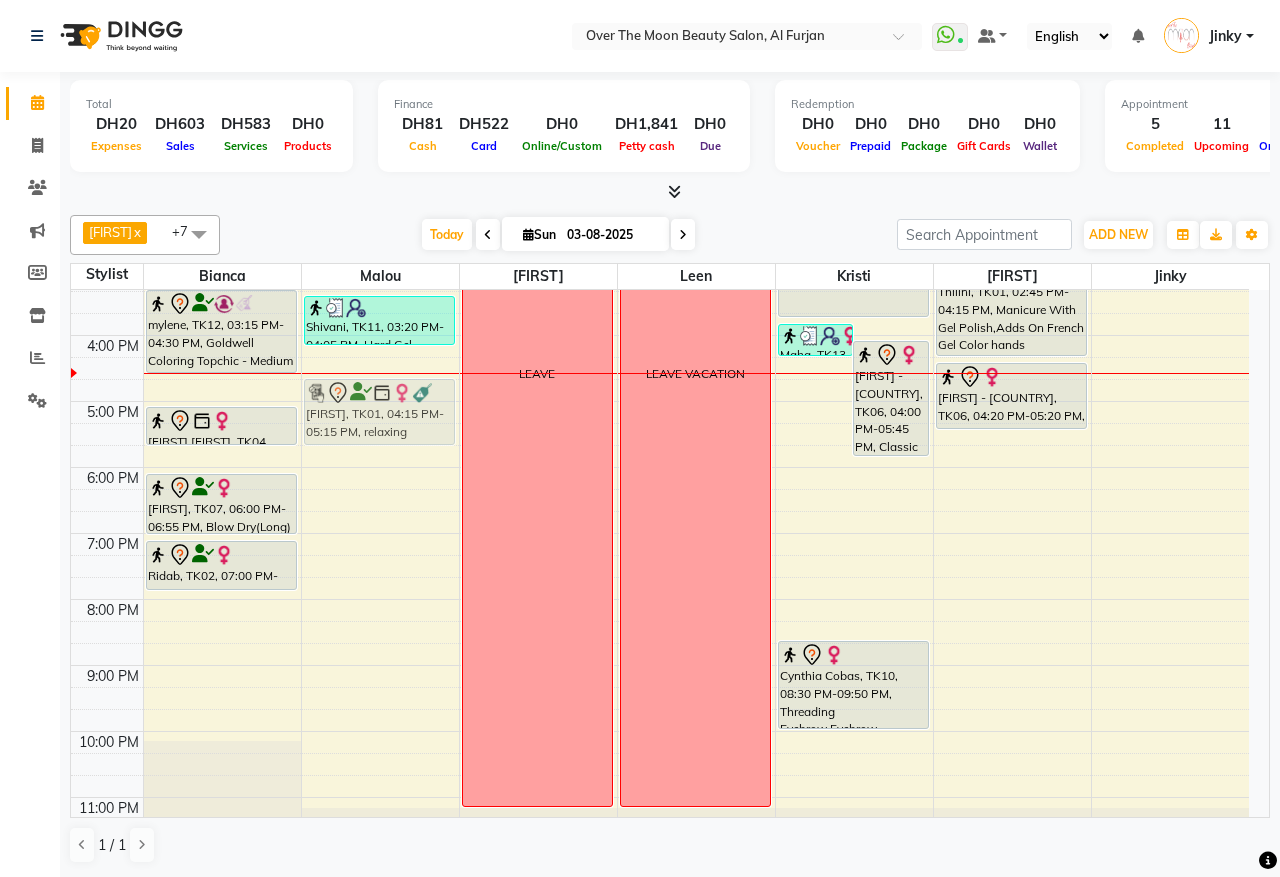 drag, startPoint x: 343, startPoint y: 387, endPoint x: 340, endPoint y: 403, distance: 16.27882 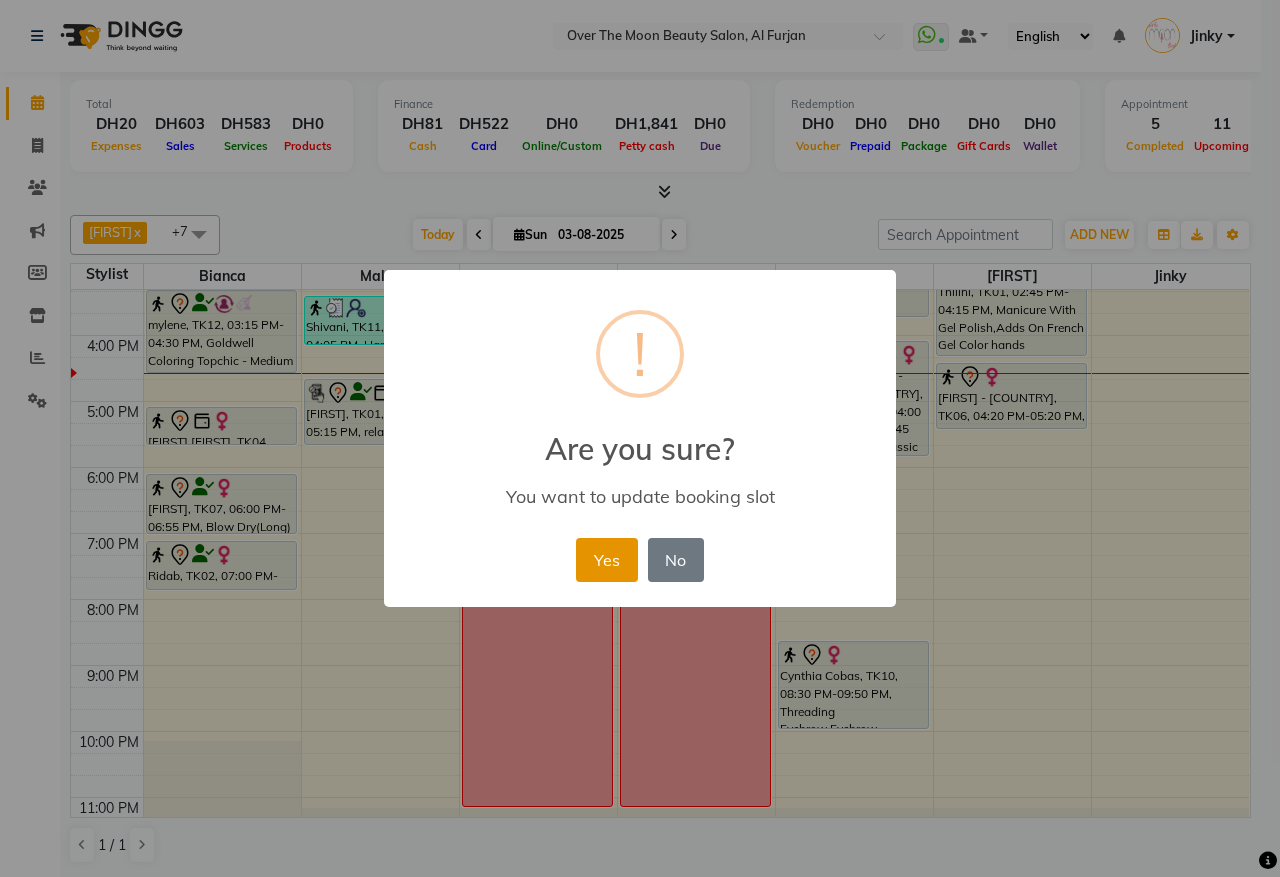 click on "Yes" at bounding box center (606, 560) 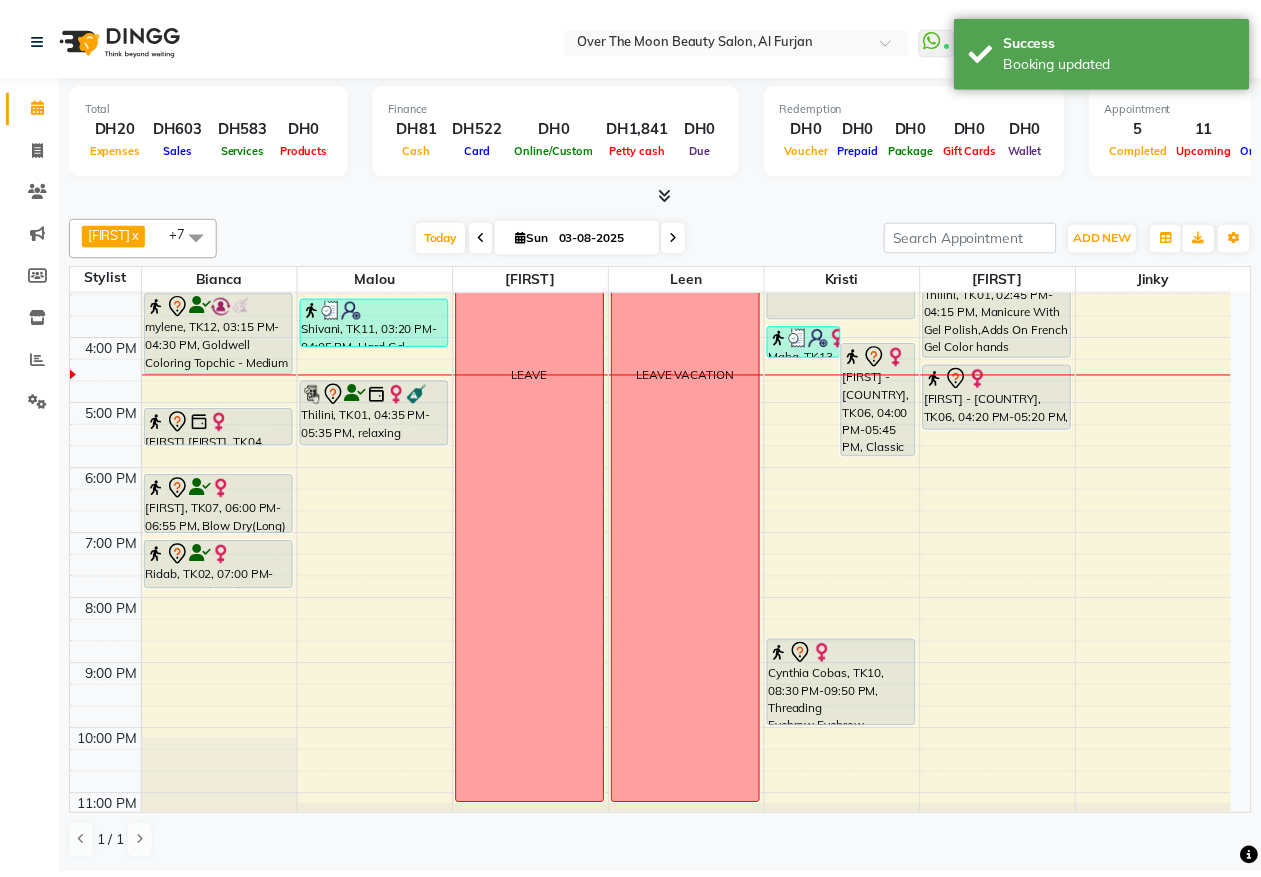 scroll, scrollTop: 208, scrollLeft: 0, axis: vertical 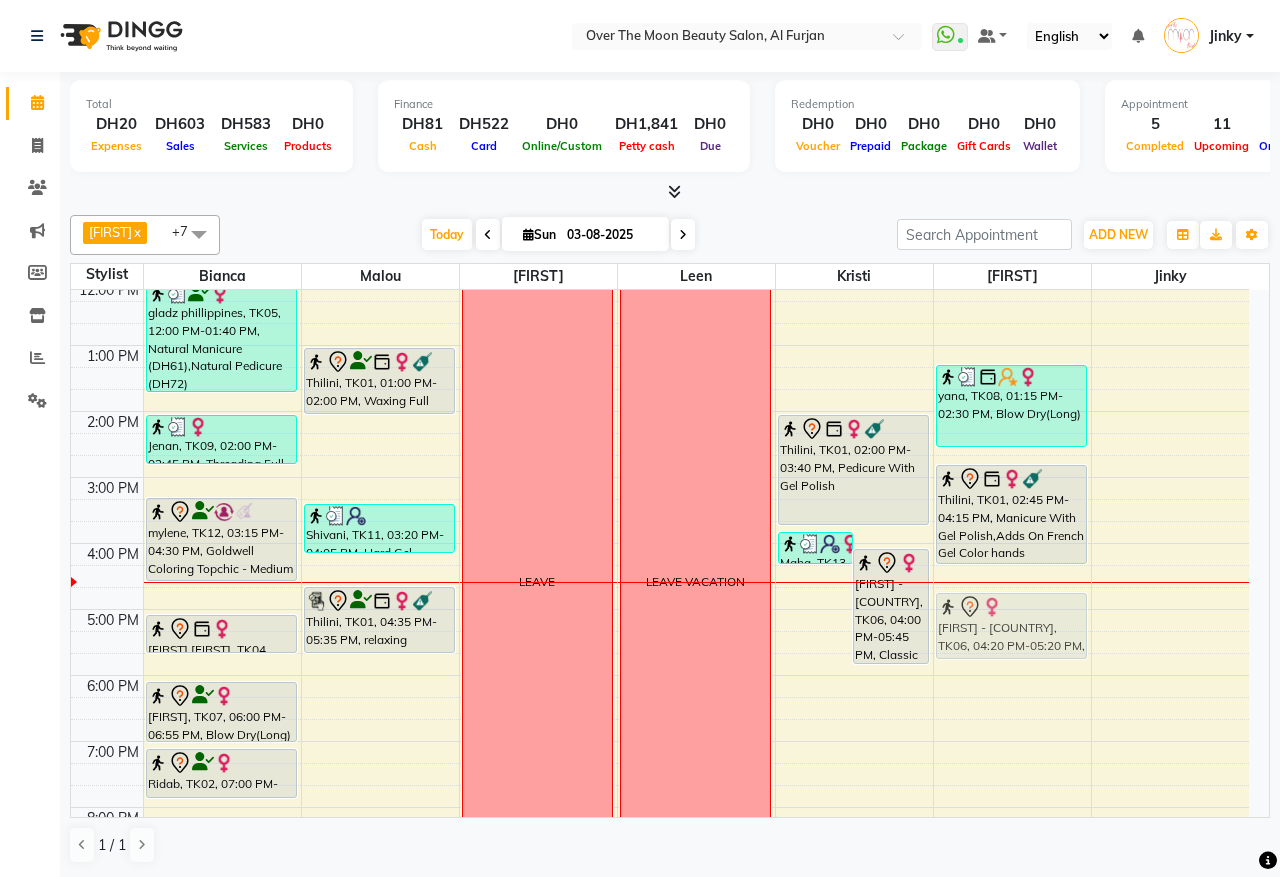 drag, startPoint x: 1006, startPoint y: 596, endPoint x: 1007, endPoint y: 611, distance: 15.033297 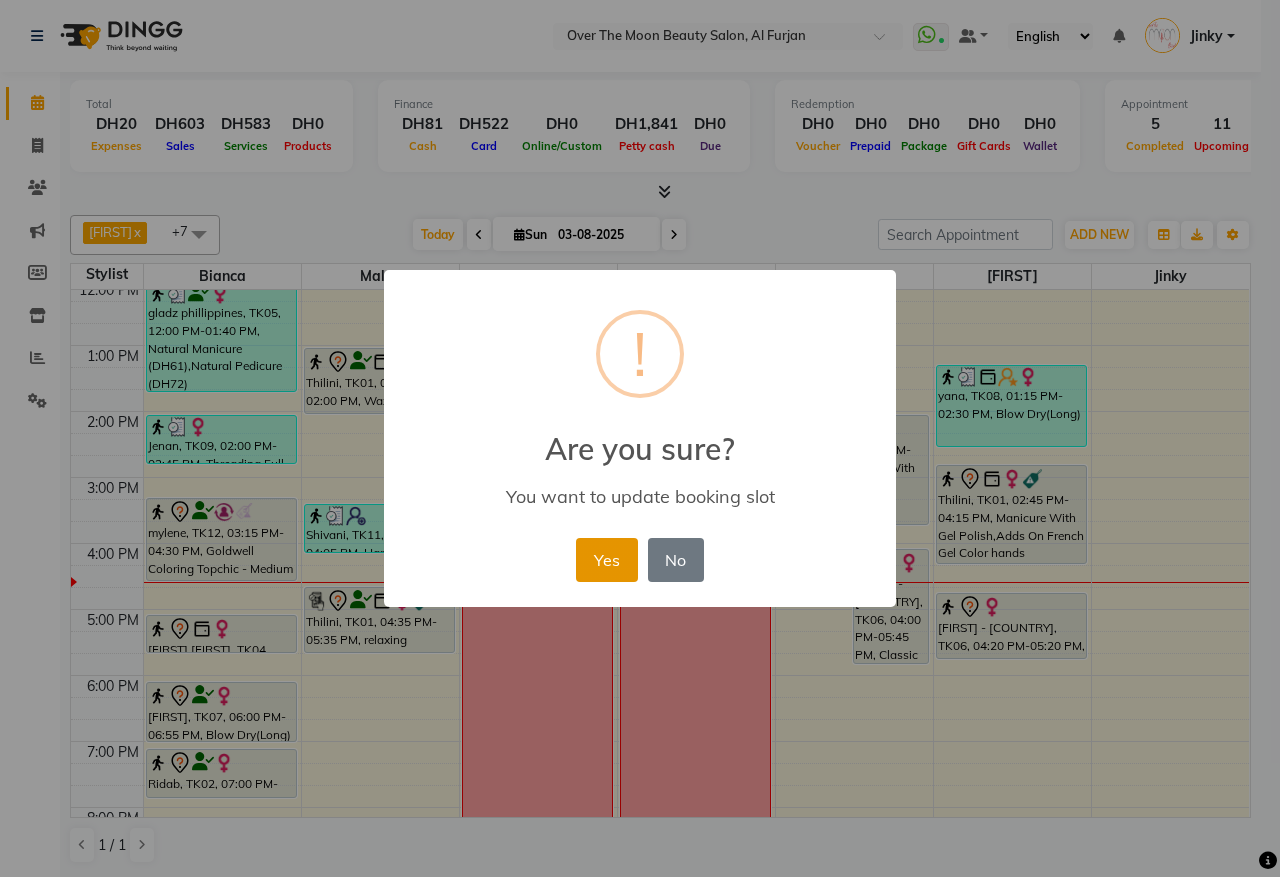 click on "Yes" at bounding box center (606, 560) 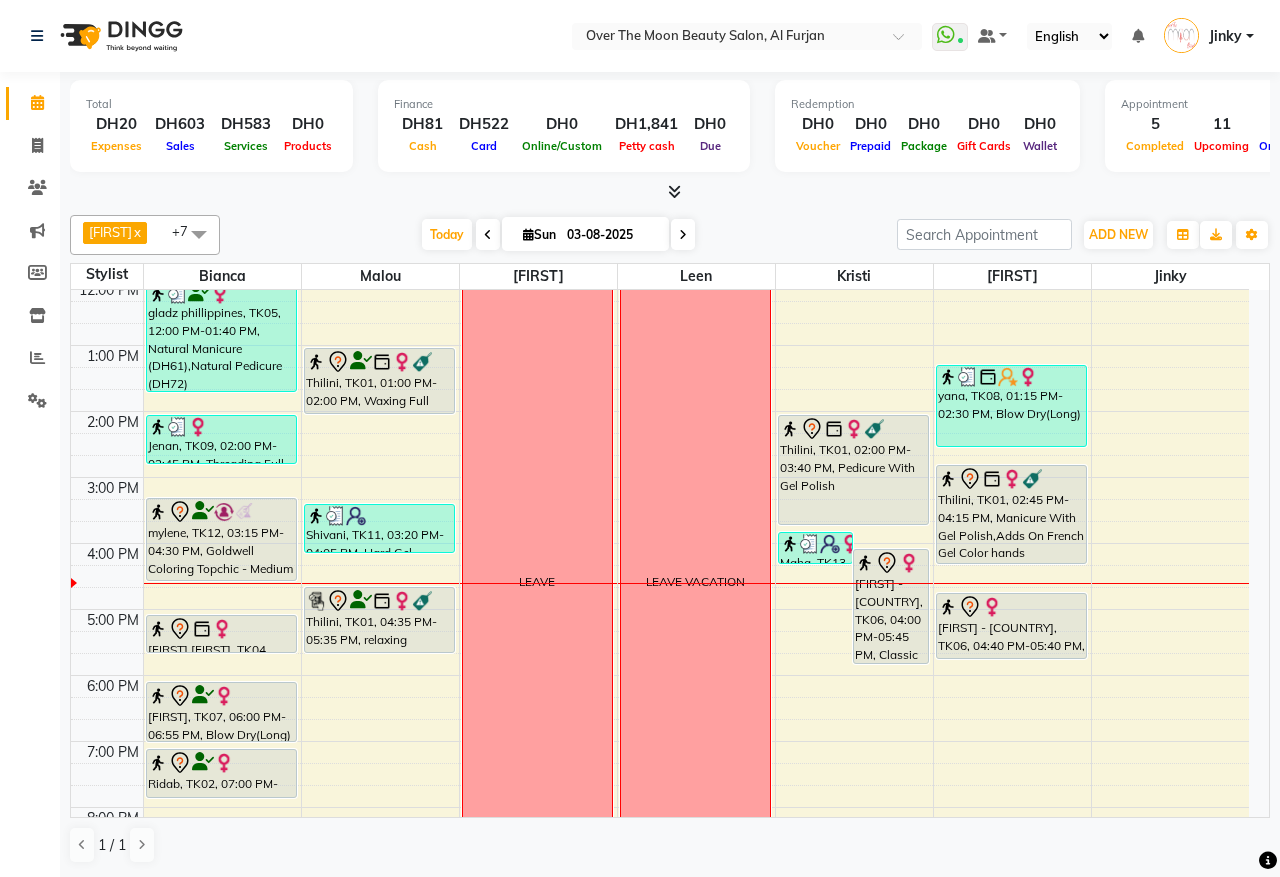 click on "mylene, TK12, 03:15 PM-04:30 PM, Goldwell Coloring  Topchic - Medium" at bounding box center [221, 539] 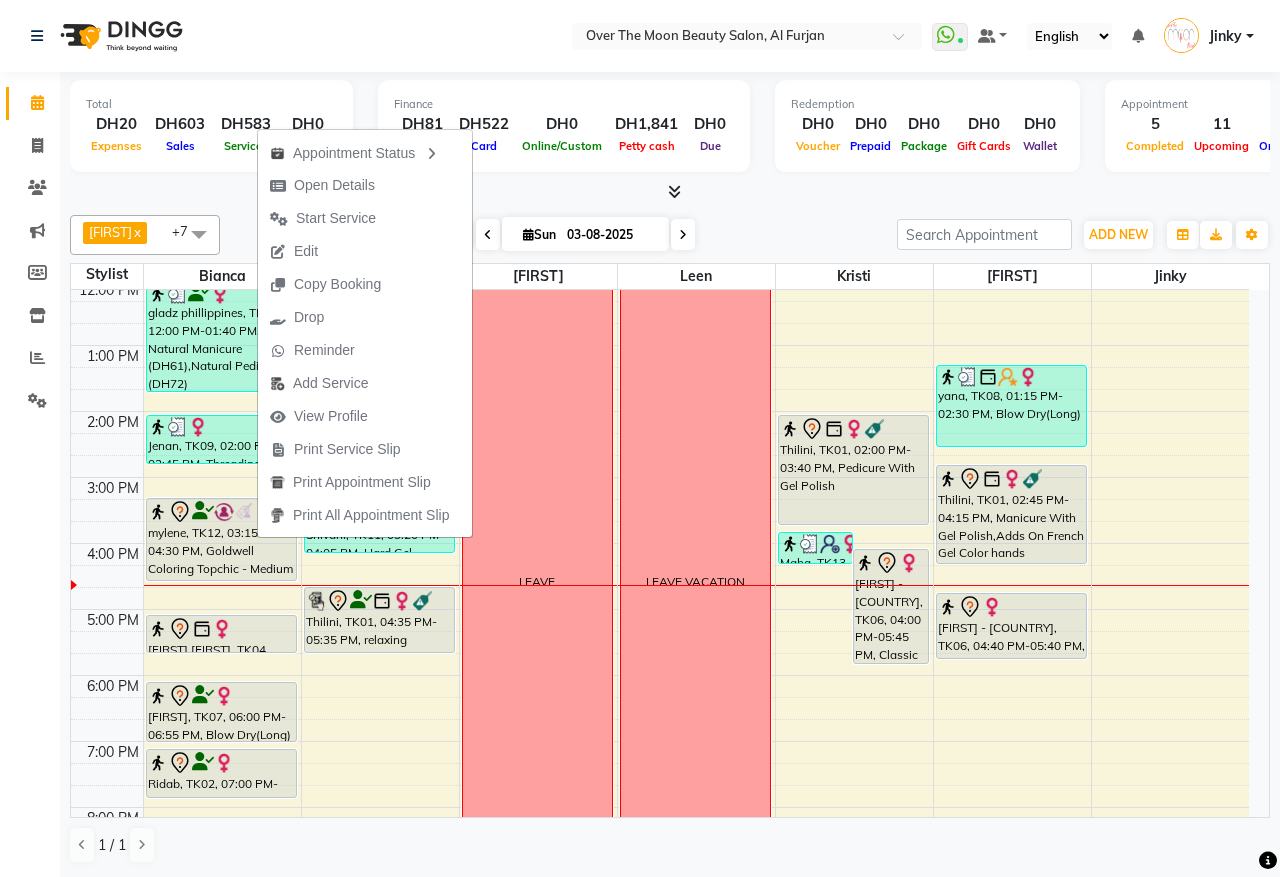 click on "Thilini, TK01, 04:35 PM-05:35 PM, relaxing massage 60 minutes" at bounding box center (379, 620) 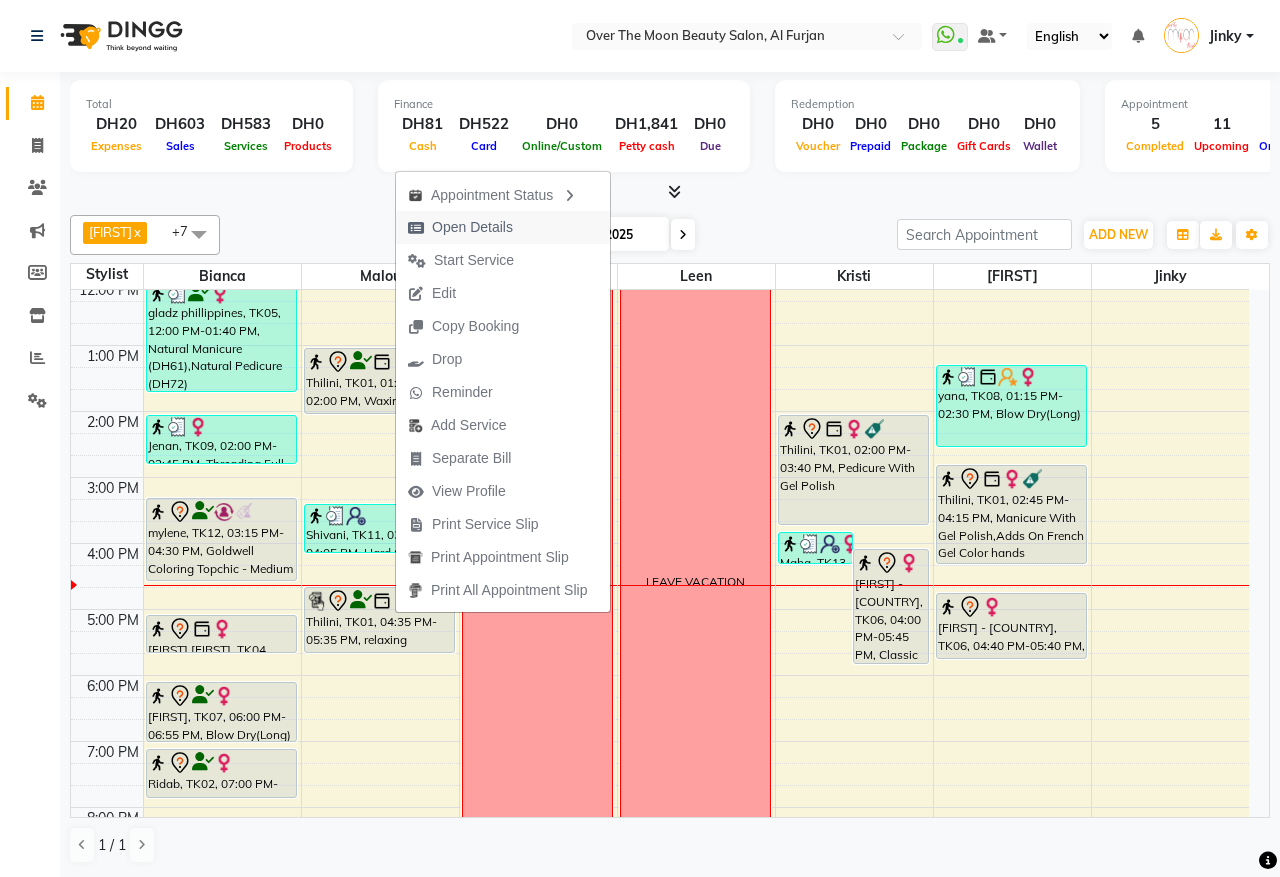 click on "Open Details" at bounding box center (472, 227) 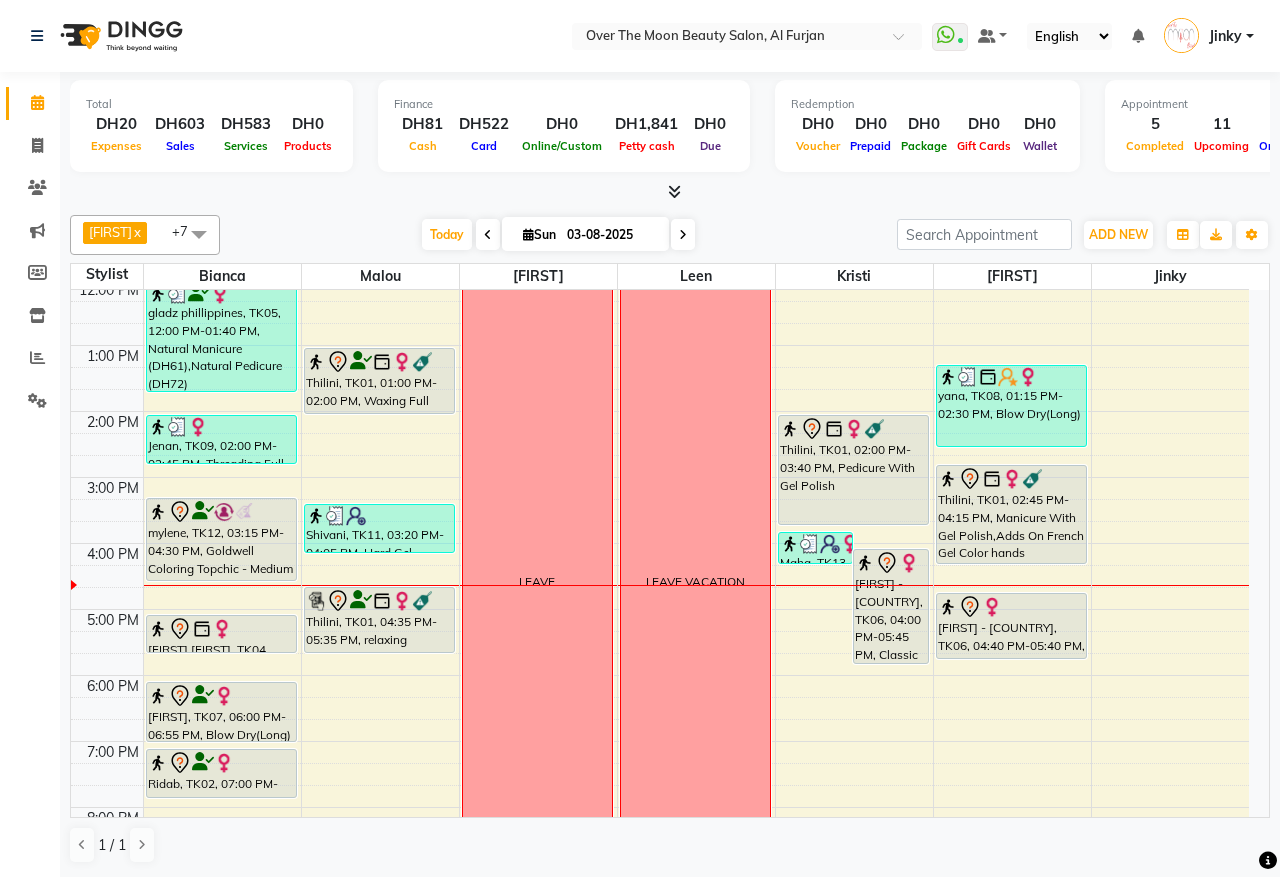click on "Thilini, TK01, 04:35 PM-05:35 PM, relaxing massage 60 minutes" at bounding box center [379, 620] 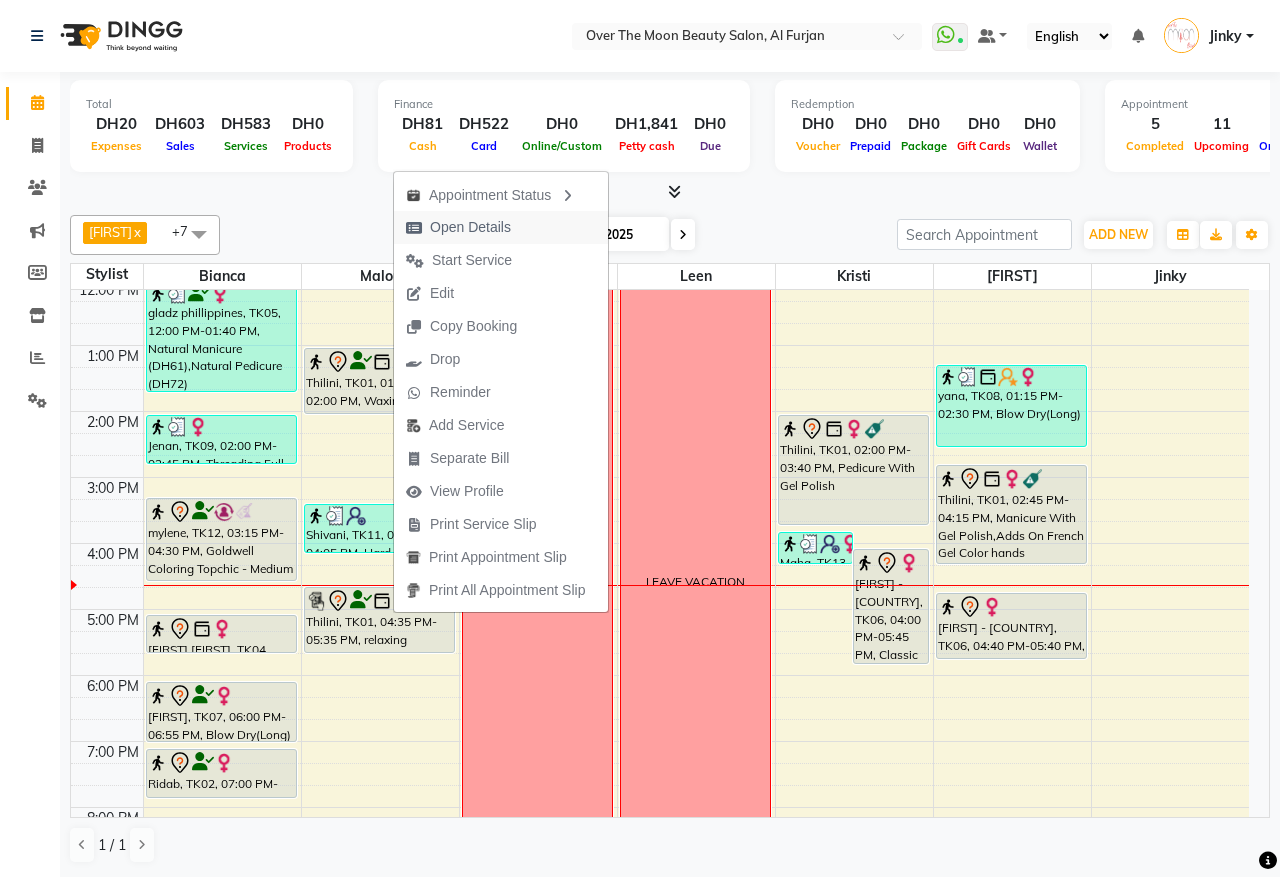 click on "Open Details" at bounding box center (470, 227) 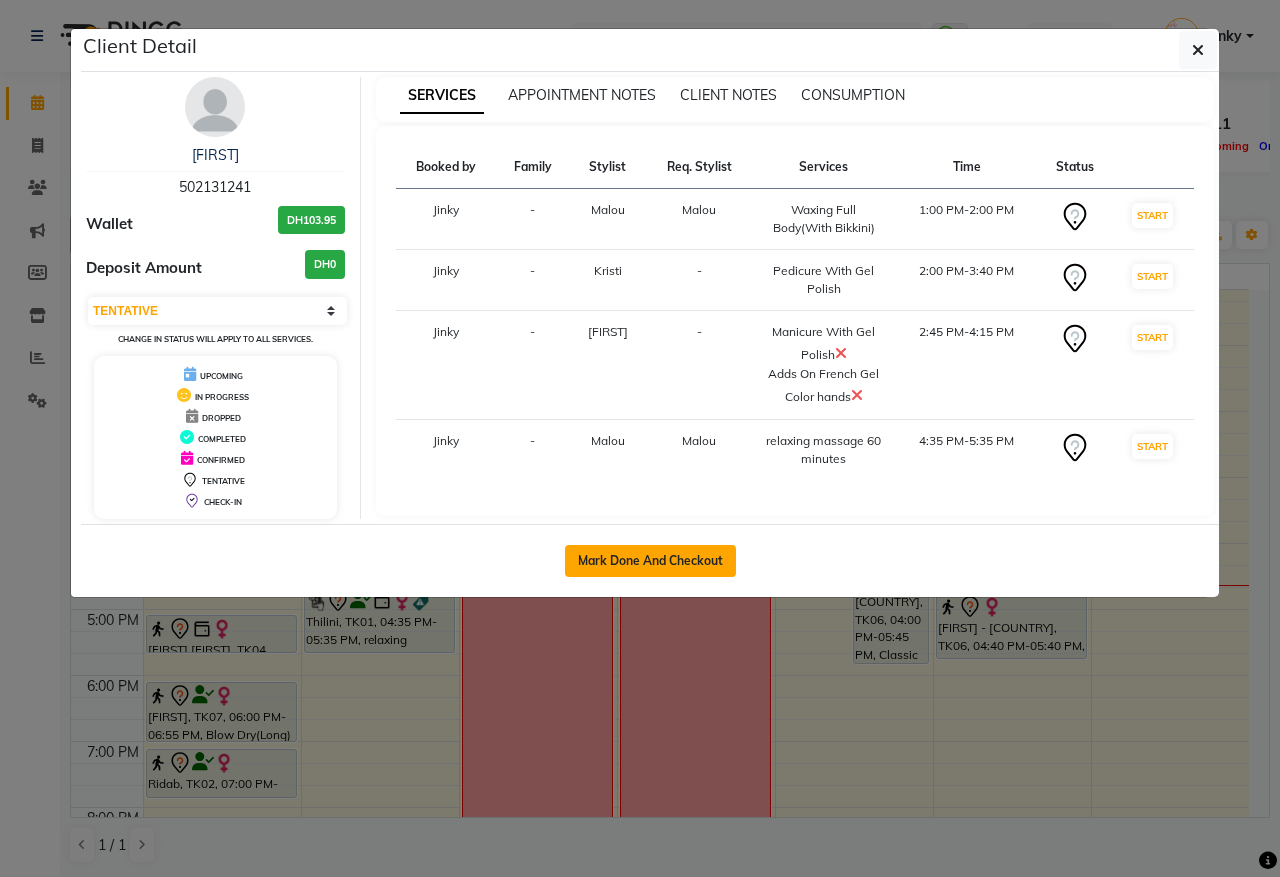 click on "Mark Done And Checkout" 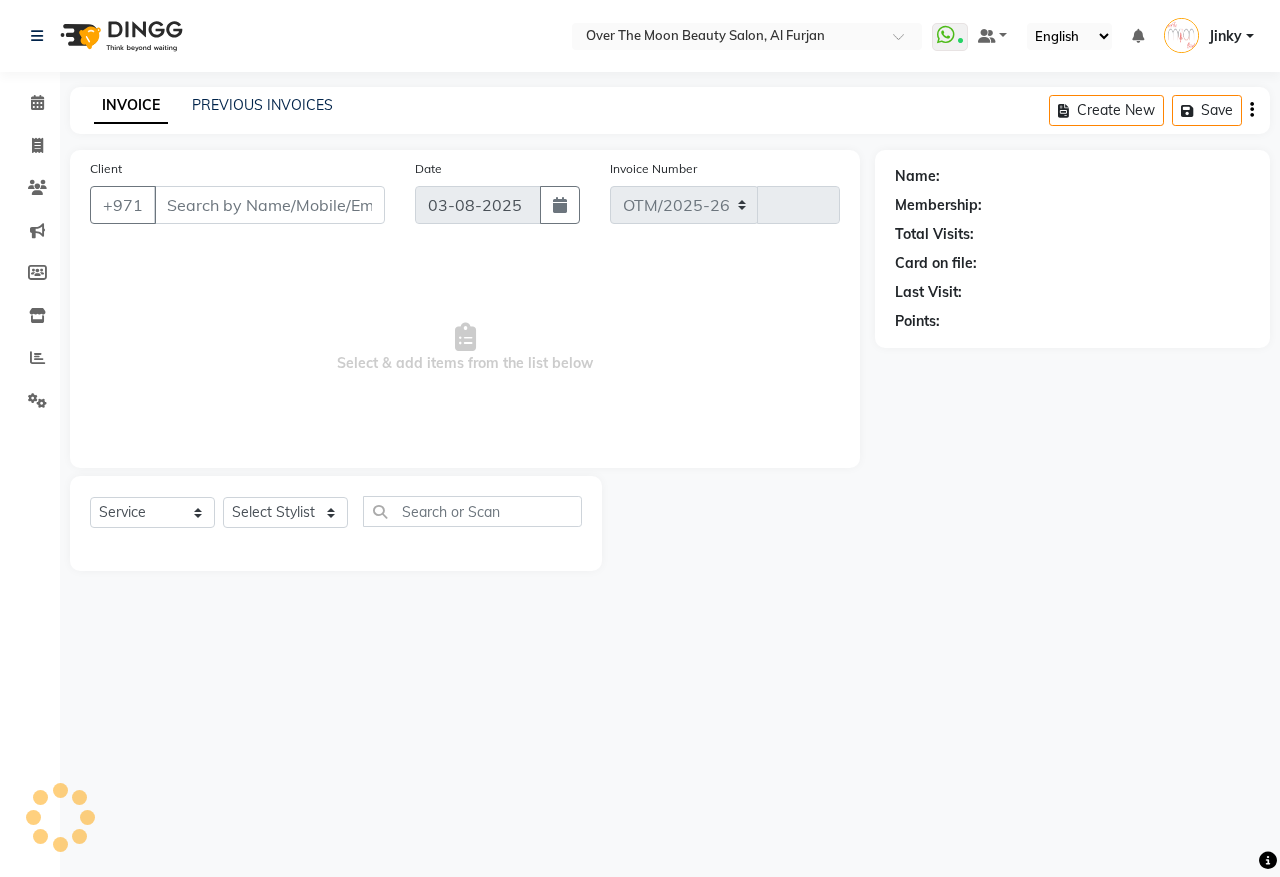 select on "3996" 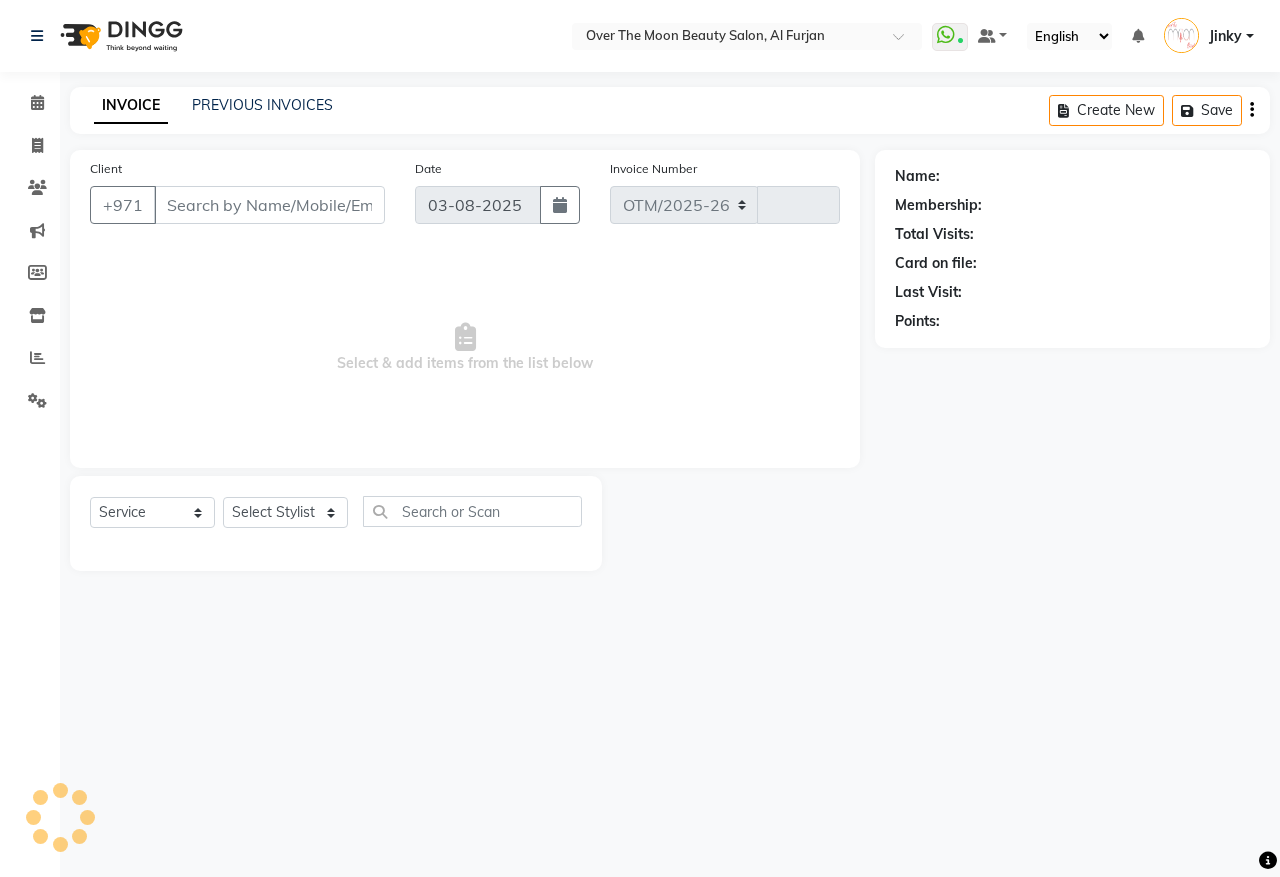 type on "1840" 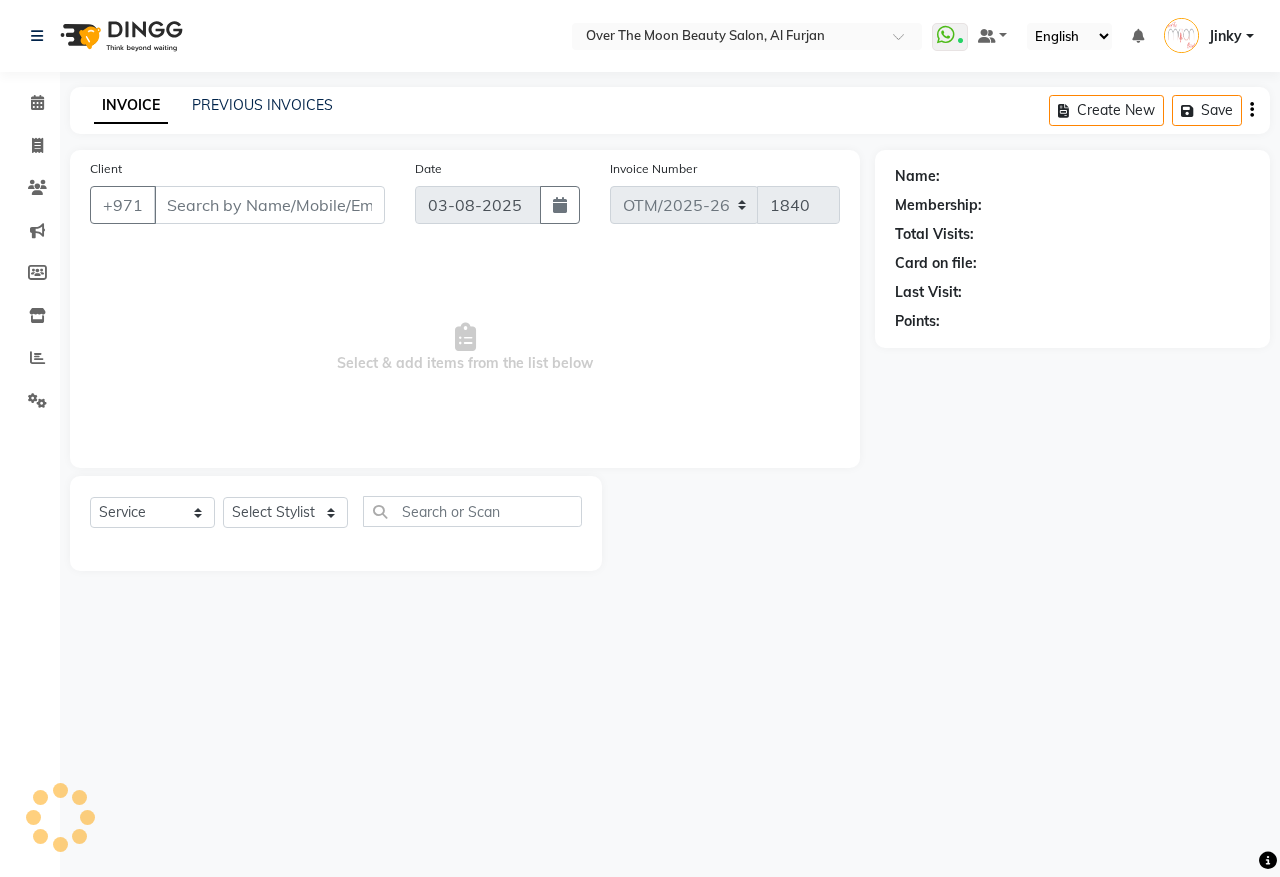 type on "502131241" 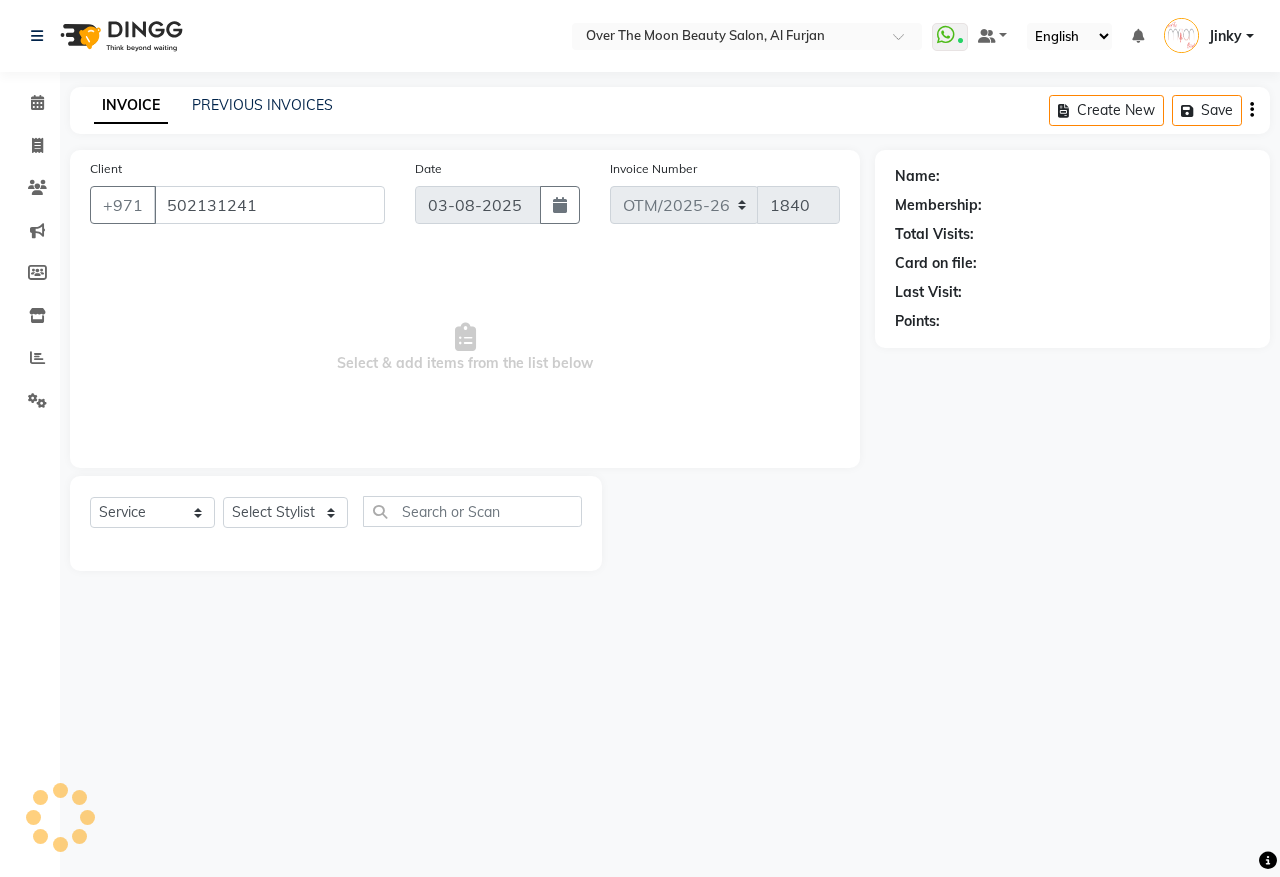 select on "23036" 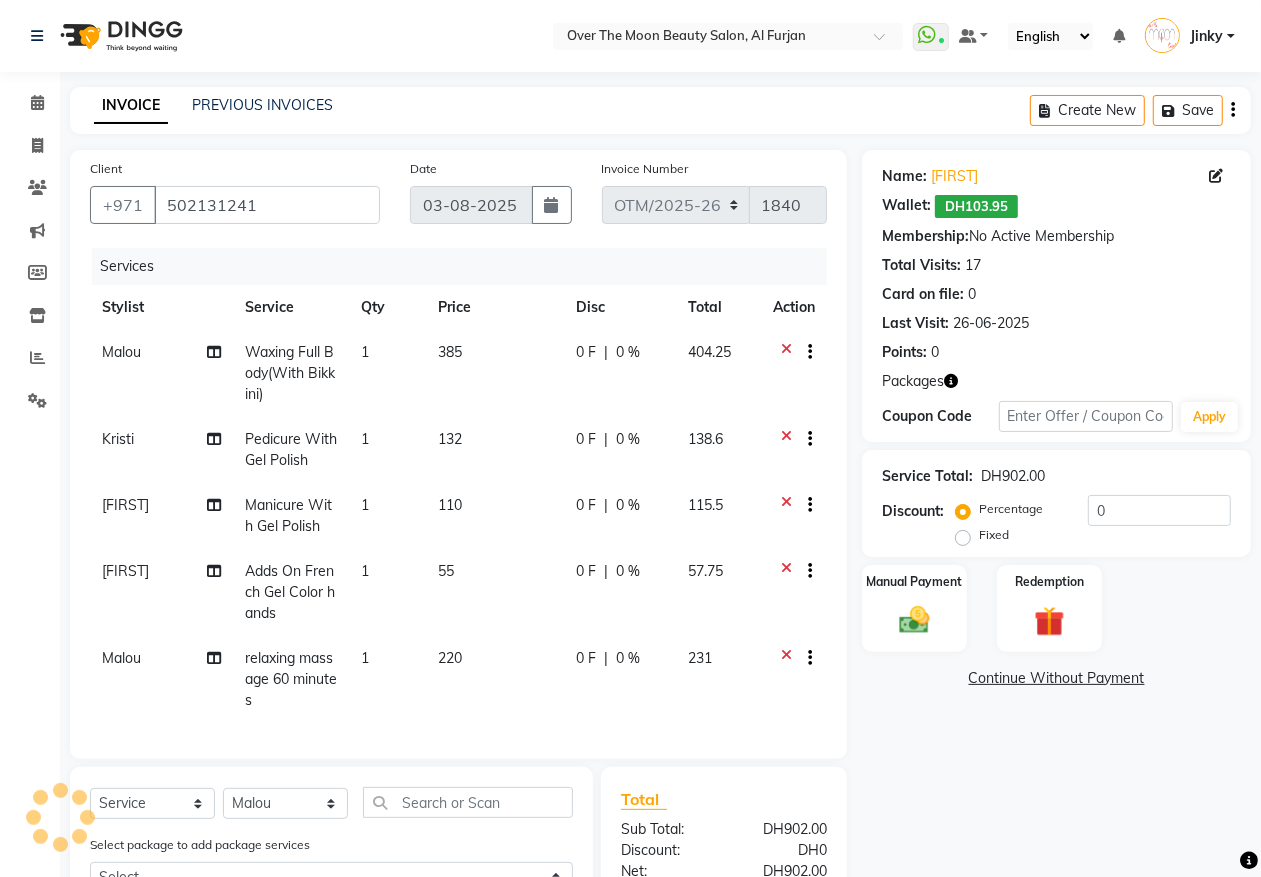 click on "0 %" 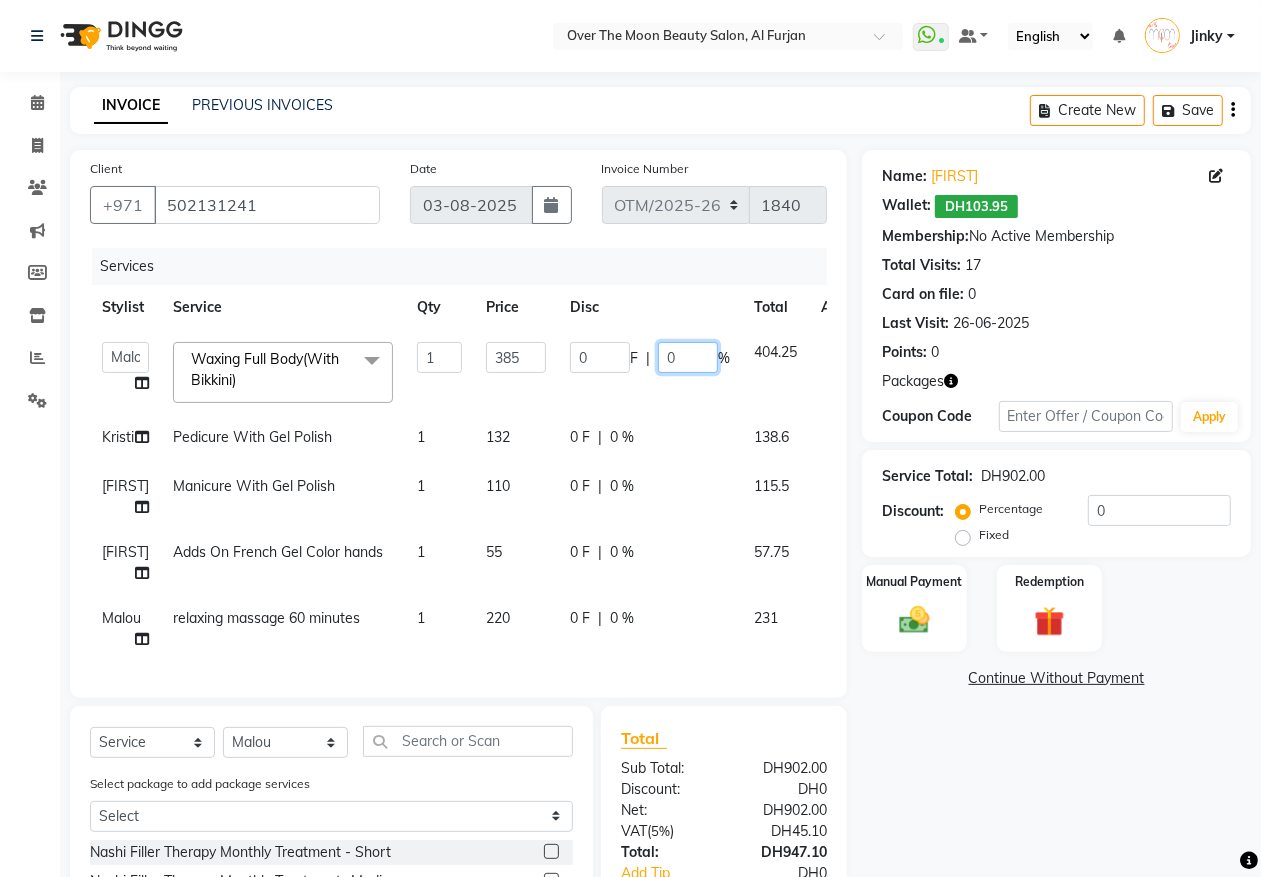 drag, startPoint x: 683, startPoint y: 353, endPoint x: 641, endPoint y: 412, distance: 72.42237 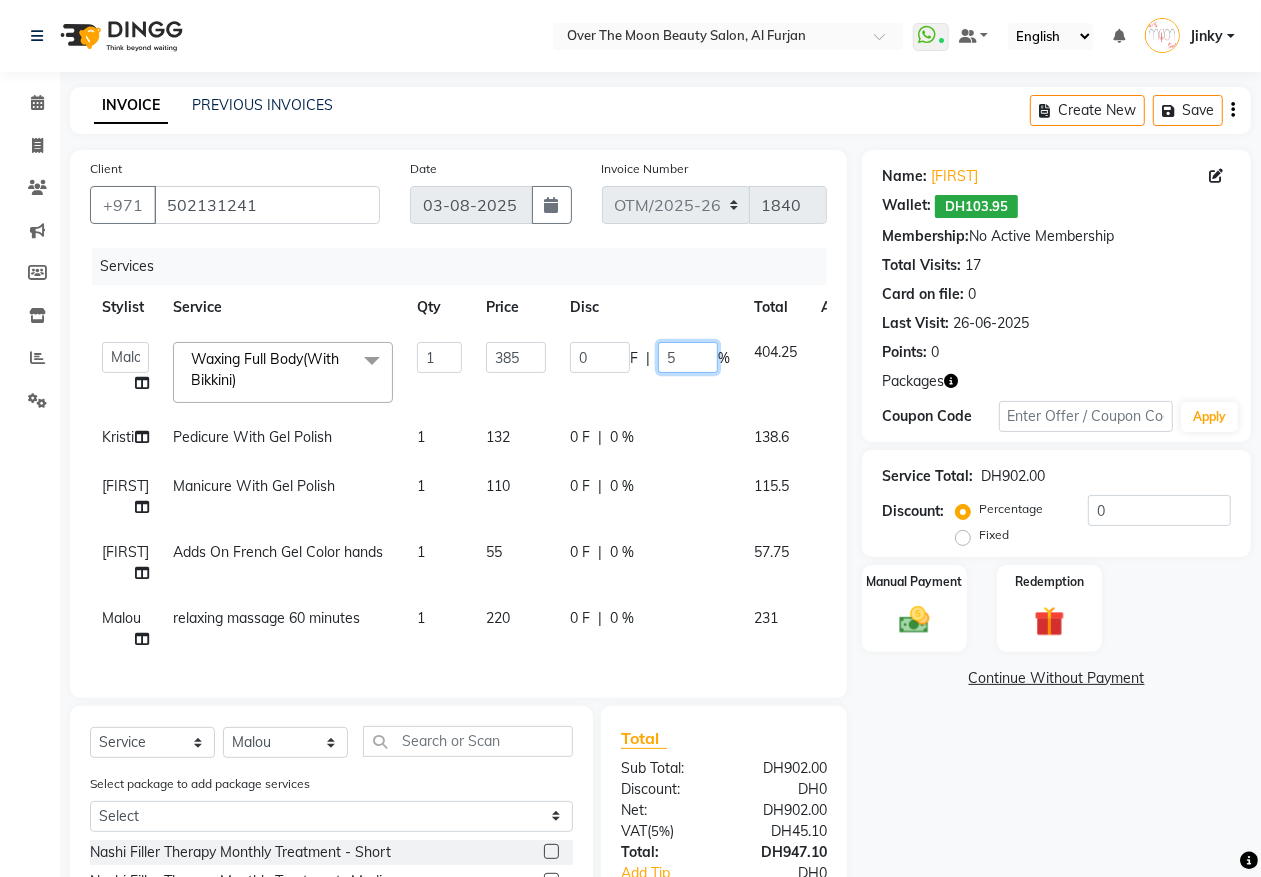 type on "50" 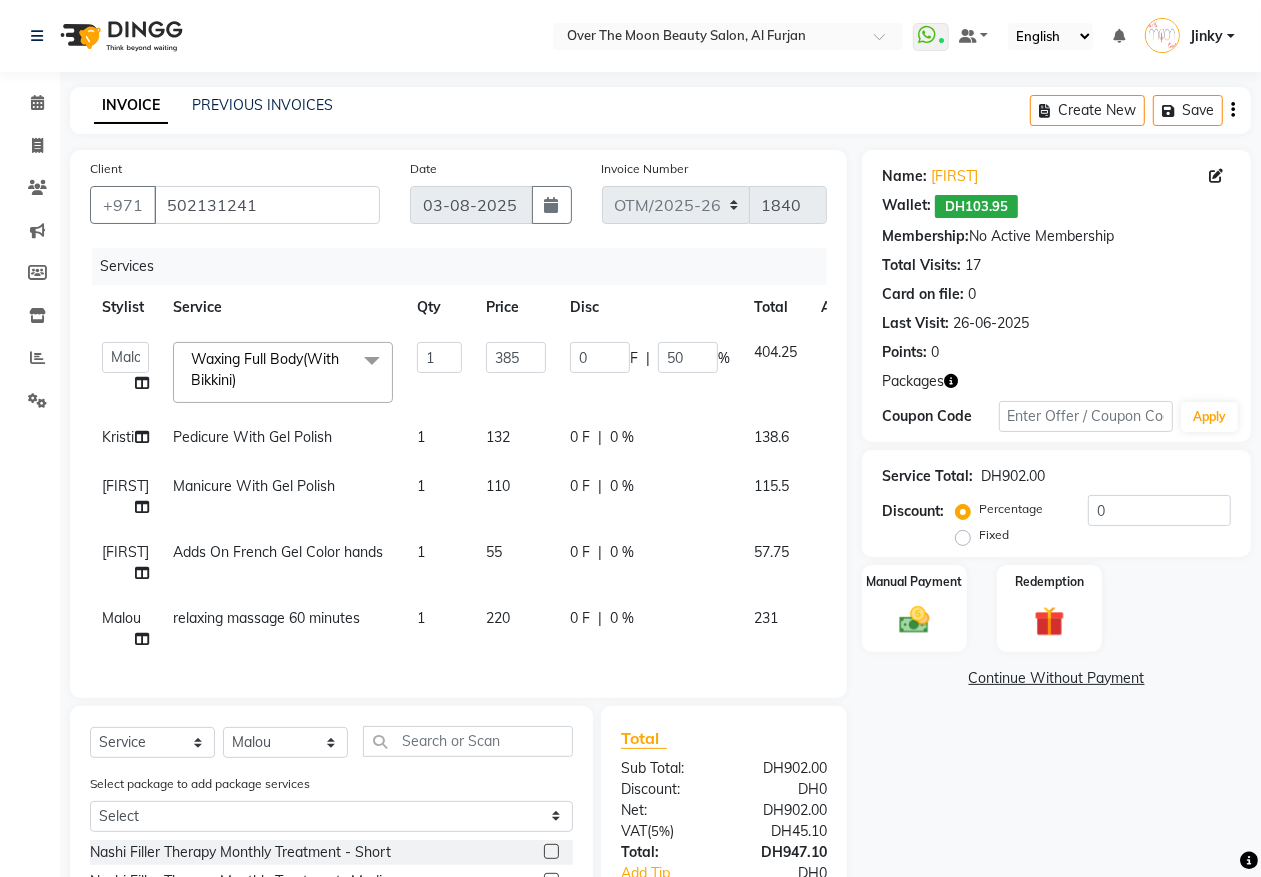 click on "0 F | 0 %" 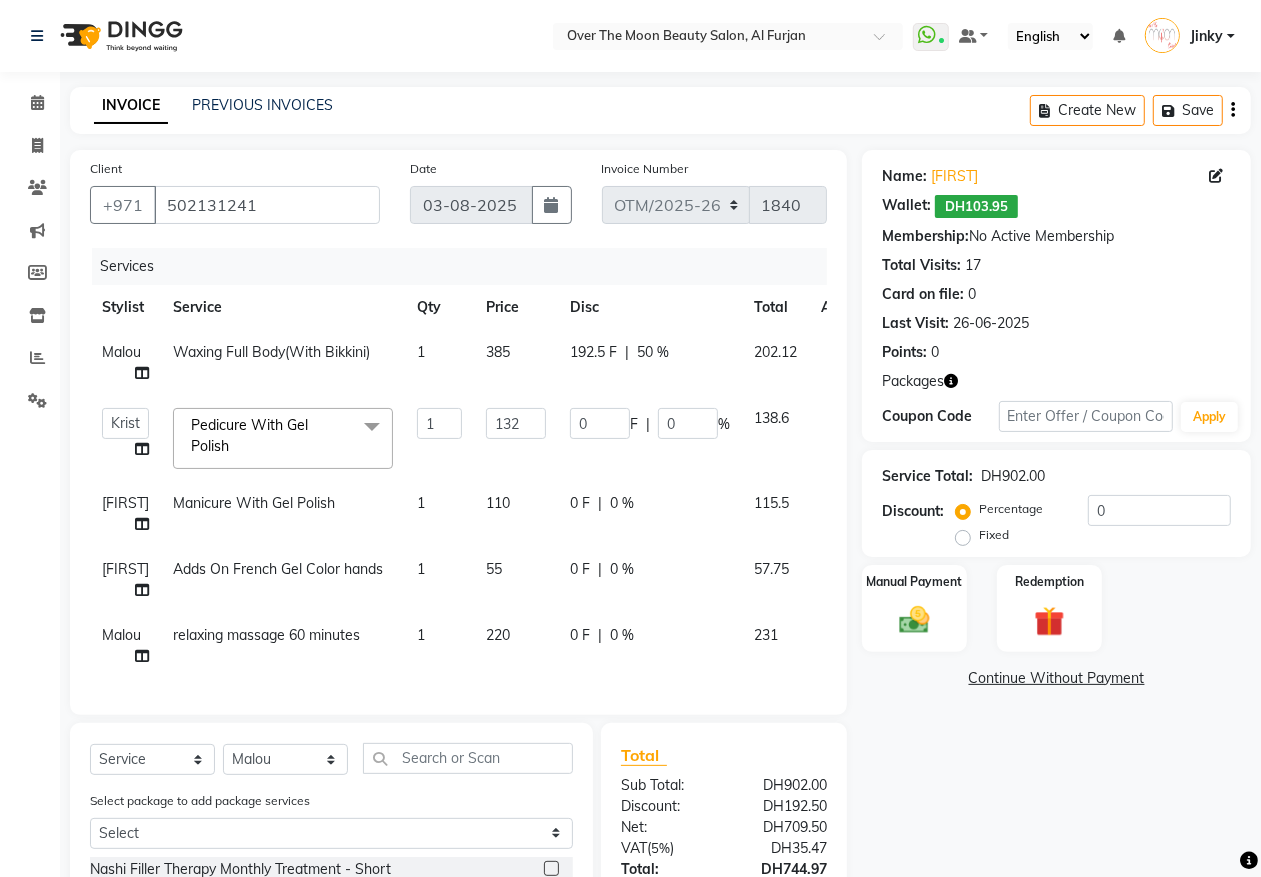 click on "0 %" 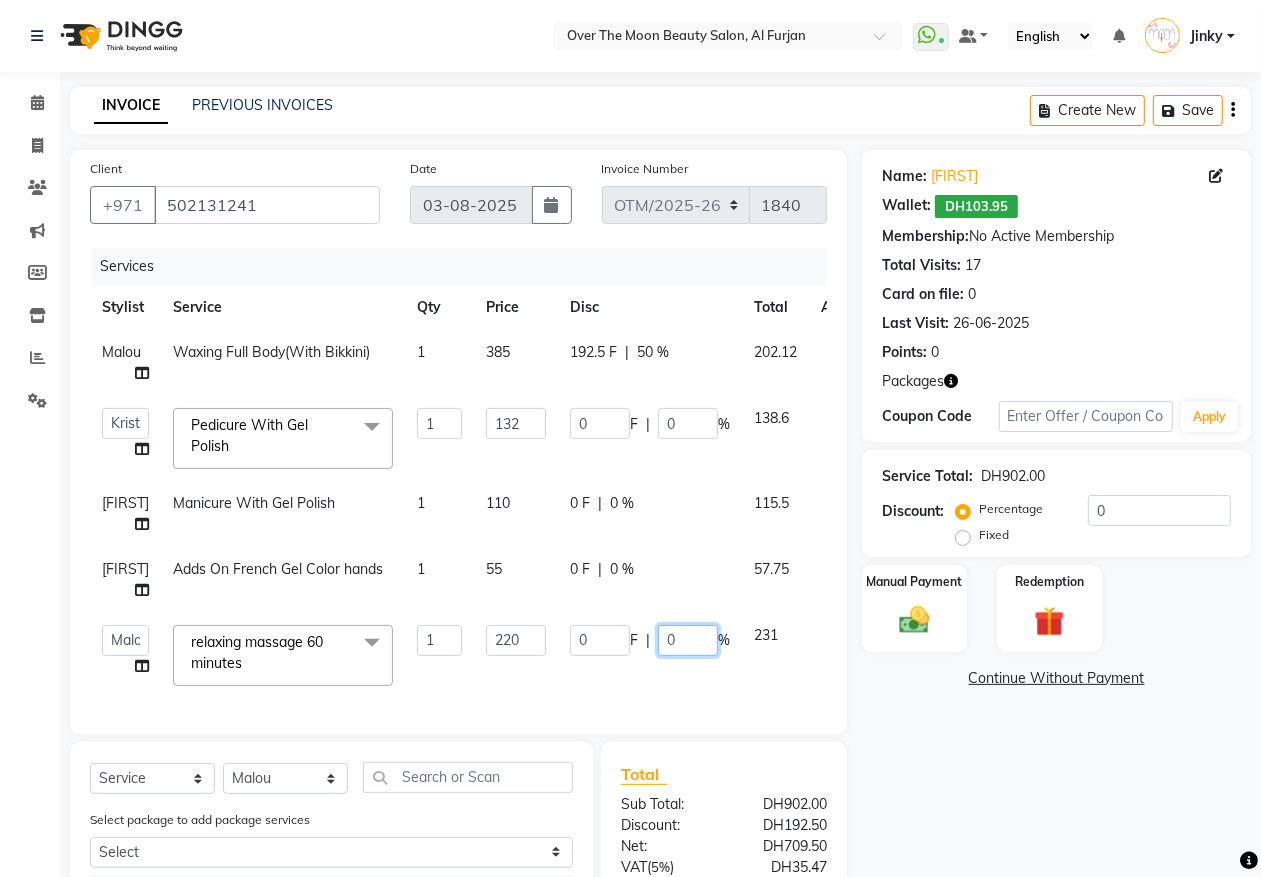 drag, startPoint x: 685, startPoint y: 647, endPoint x: 612, endPoint y: 675, distance: 78.18568 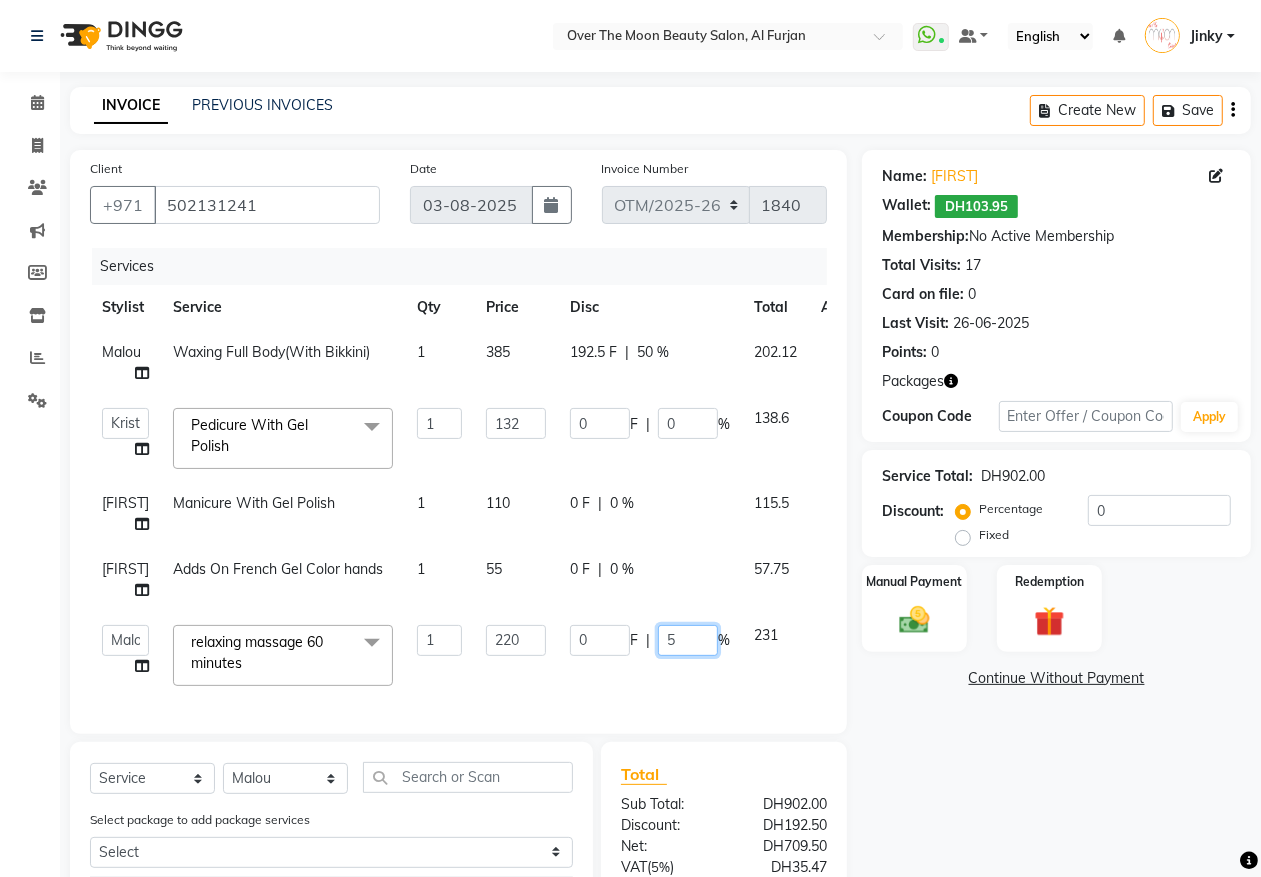 type on "50" 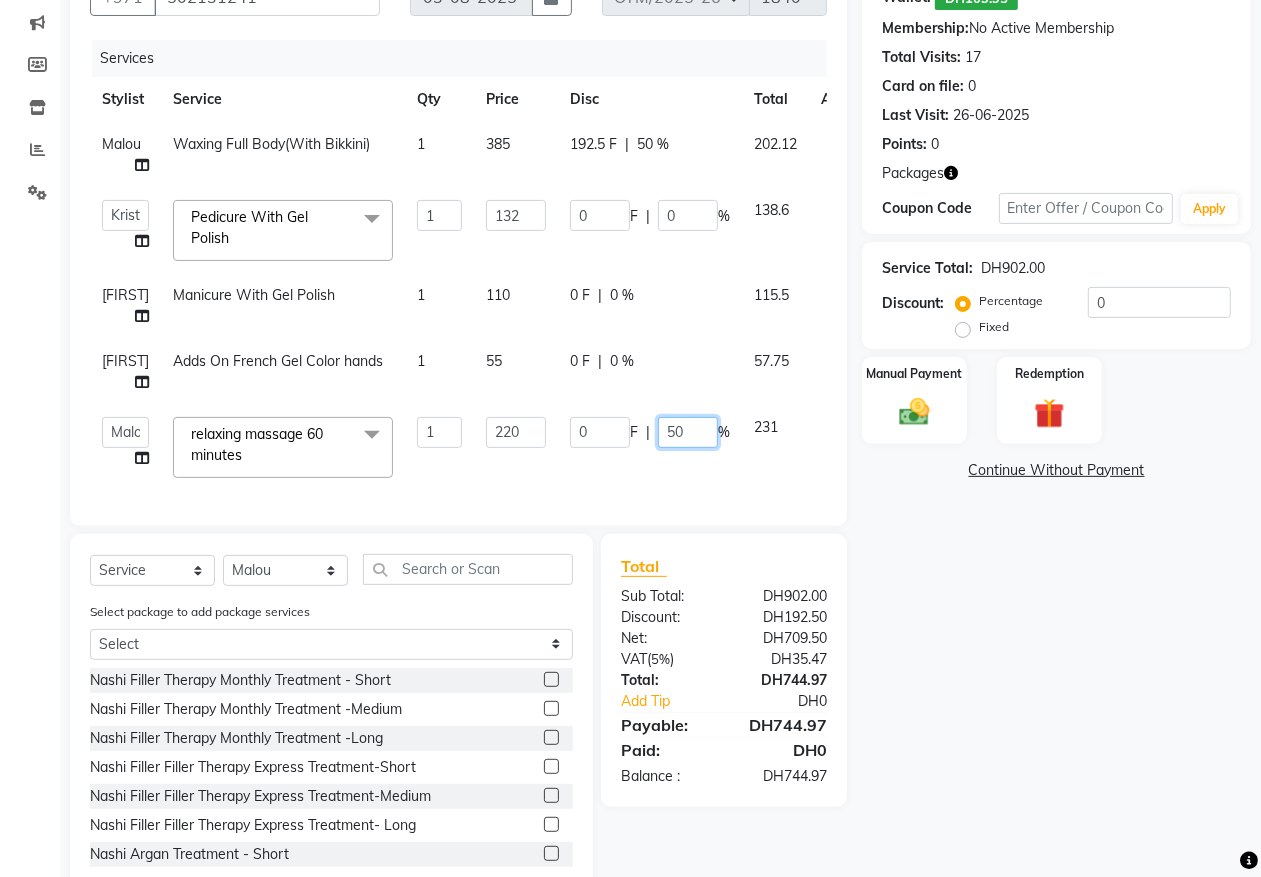 scroll, scrollTop: 0, scrollLeft: 0, axis: both 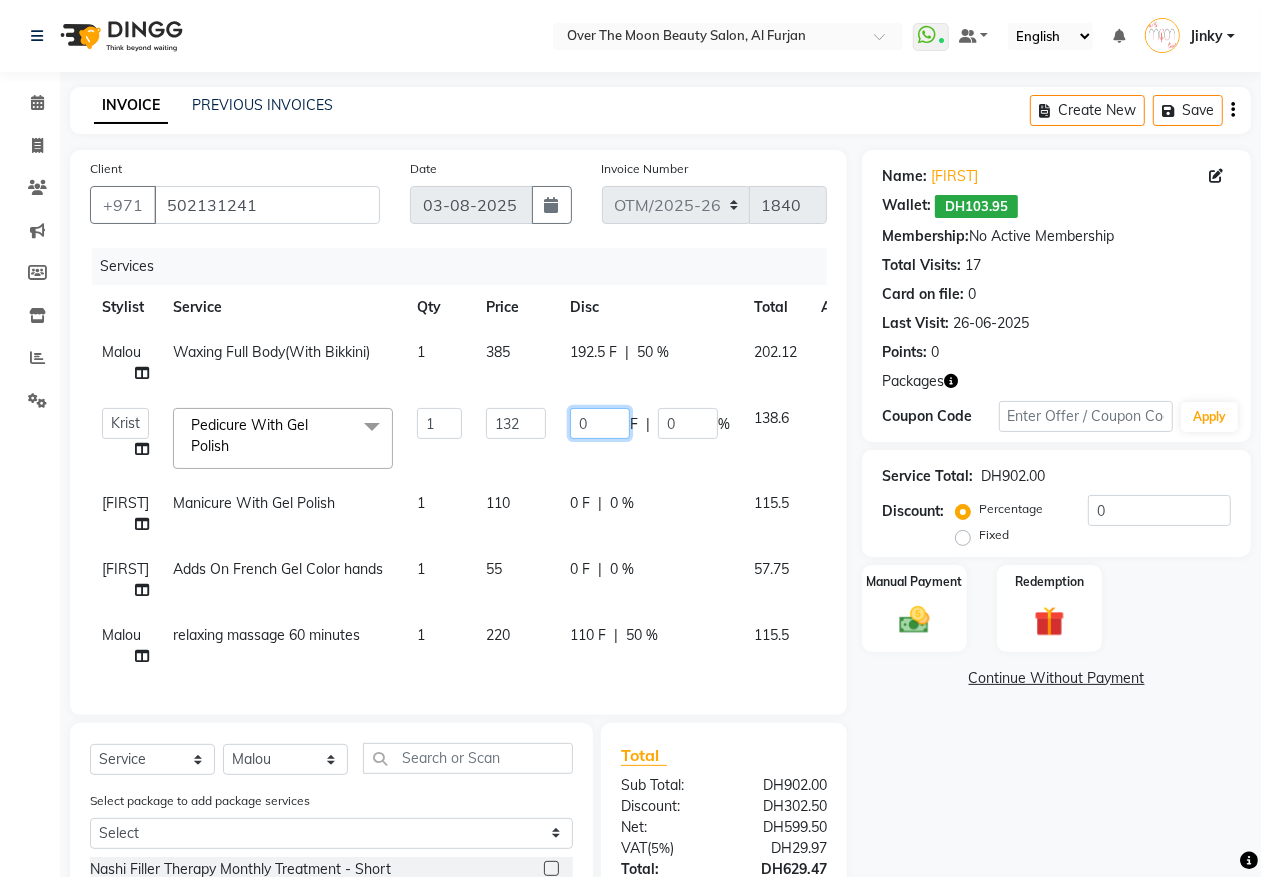 drag, startPoint x: 587, startPoint y: 422, endPoint x: 497, endPoint y: 461, distance: 98.08669 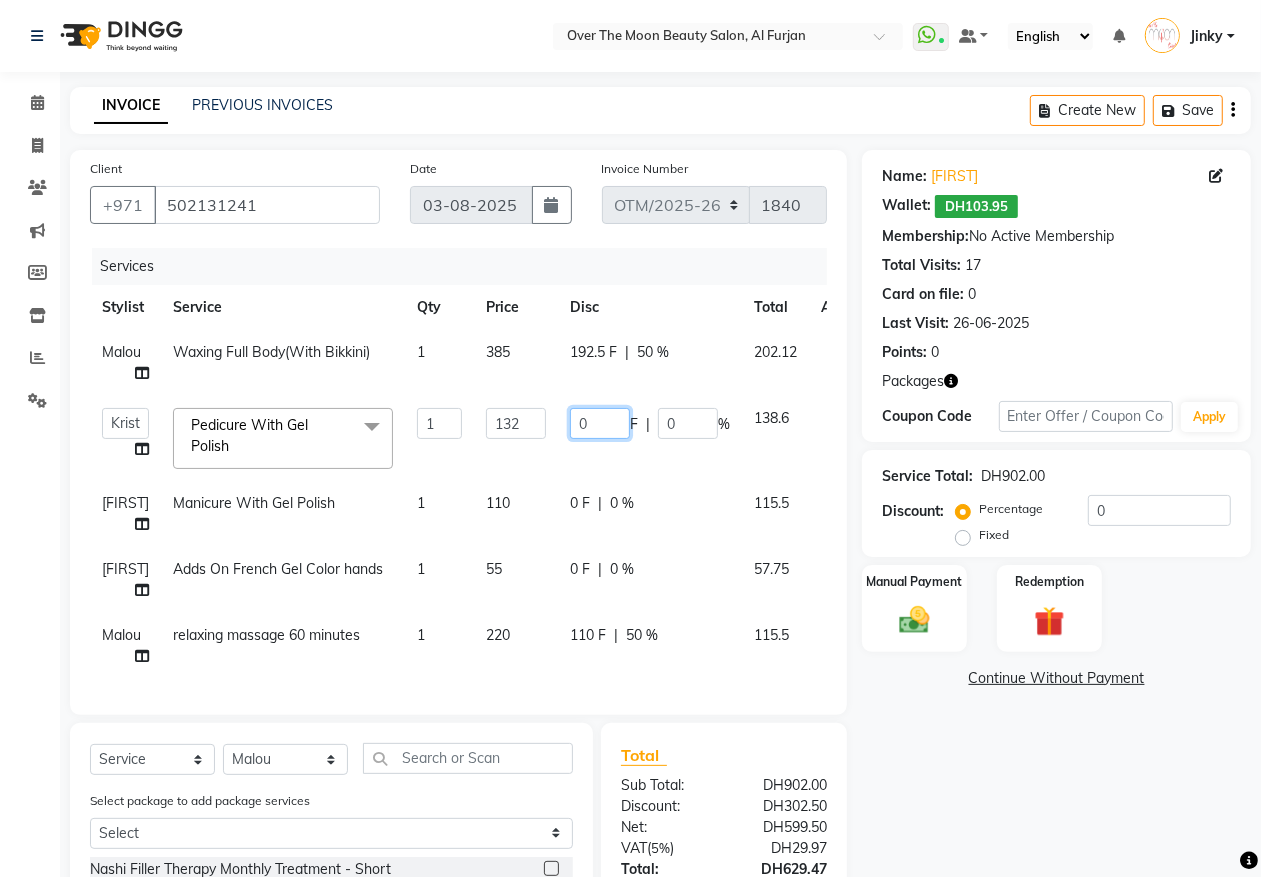 click on "Admin   [FIRST]   [FIRST]   [FIRST]   [FIRST]   Kristi   [FIRST]   Malou   Marketing Account   [FIRST]  Pedicure With Gel Polish  x Nashi Filler Therapy Monthly Treatment - Short Nashi Filler Therapy Monthly Treatment -Medium Nashi Filler Therapy Monthly Treatment -Long Nashi Filler Filler Therapy Express Treatment-Short Nashi Filler Filler Therapy Express Treatment-Medium Nashi Filler Filler Therapy Express Treatment- Long Nashi Argan Treatment - Short Nashi Argan Treatment-Medium Nashi Argan Treatment- Long Nashi Capixyl Treatment-Short Nashi Capixyl Treatment-Medium Nashi Capixyl Treatment-Long Nashi Classic Hair Treatment S/M Nashi Classic Hair Treatment L/EXTRA nashi treatment + blowdry  Argan Essential Energy nashi treatment + blowdry K18 Hair Treatment short K18 Hair Treatment medium K18 Hair Treatment long nashi scalp scrub Blondis Hair Protein (Short) Blondis Hair Protein (Medium) Blondis Hair Protein (Long) Blondis Hair Keratin (Short) Blondis Hair Keratin (Medium) Blondis Hair Keratin (Long) Swedish 1 0" 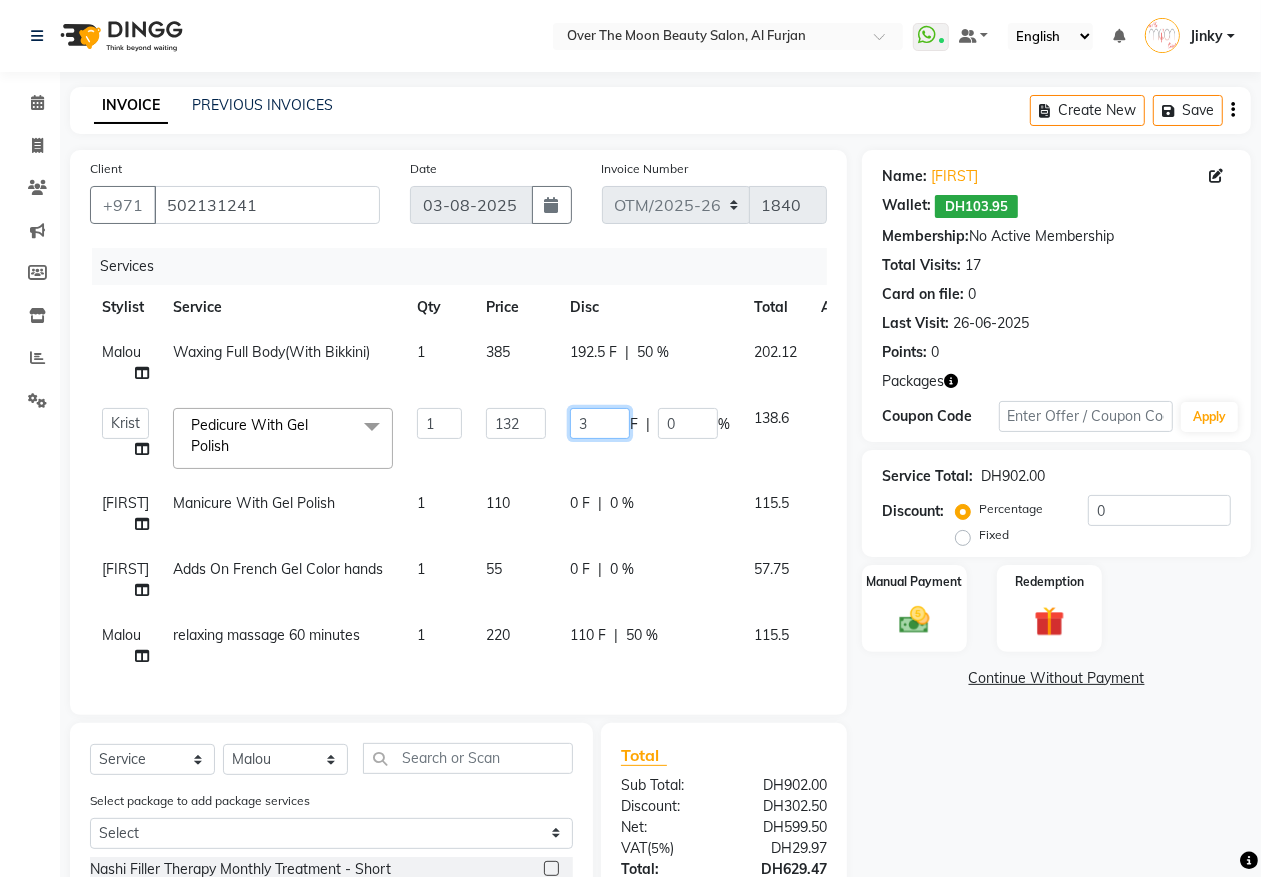 type on "32" 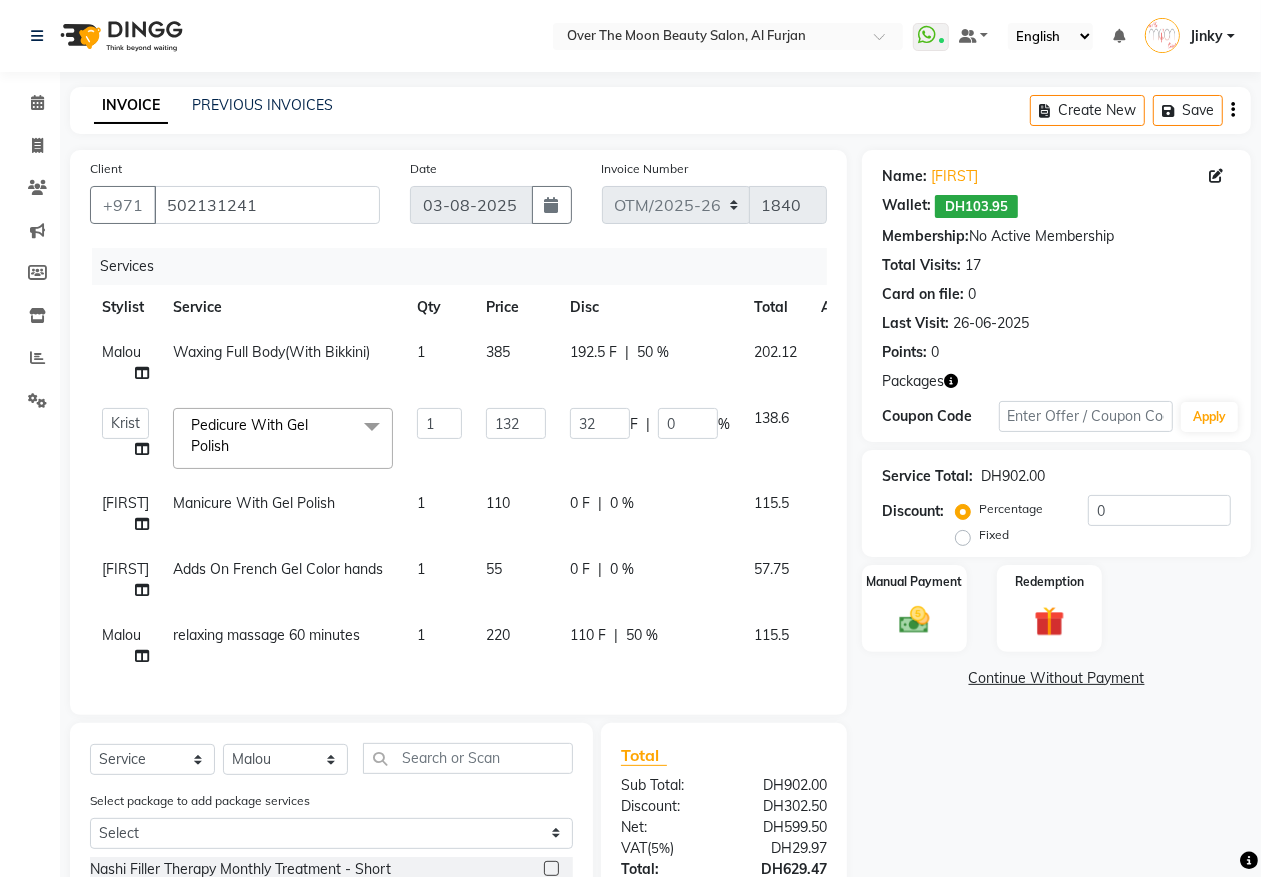 click on "Stylist Service Qty Price Disc Total Action" 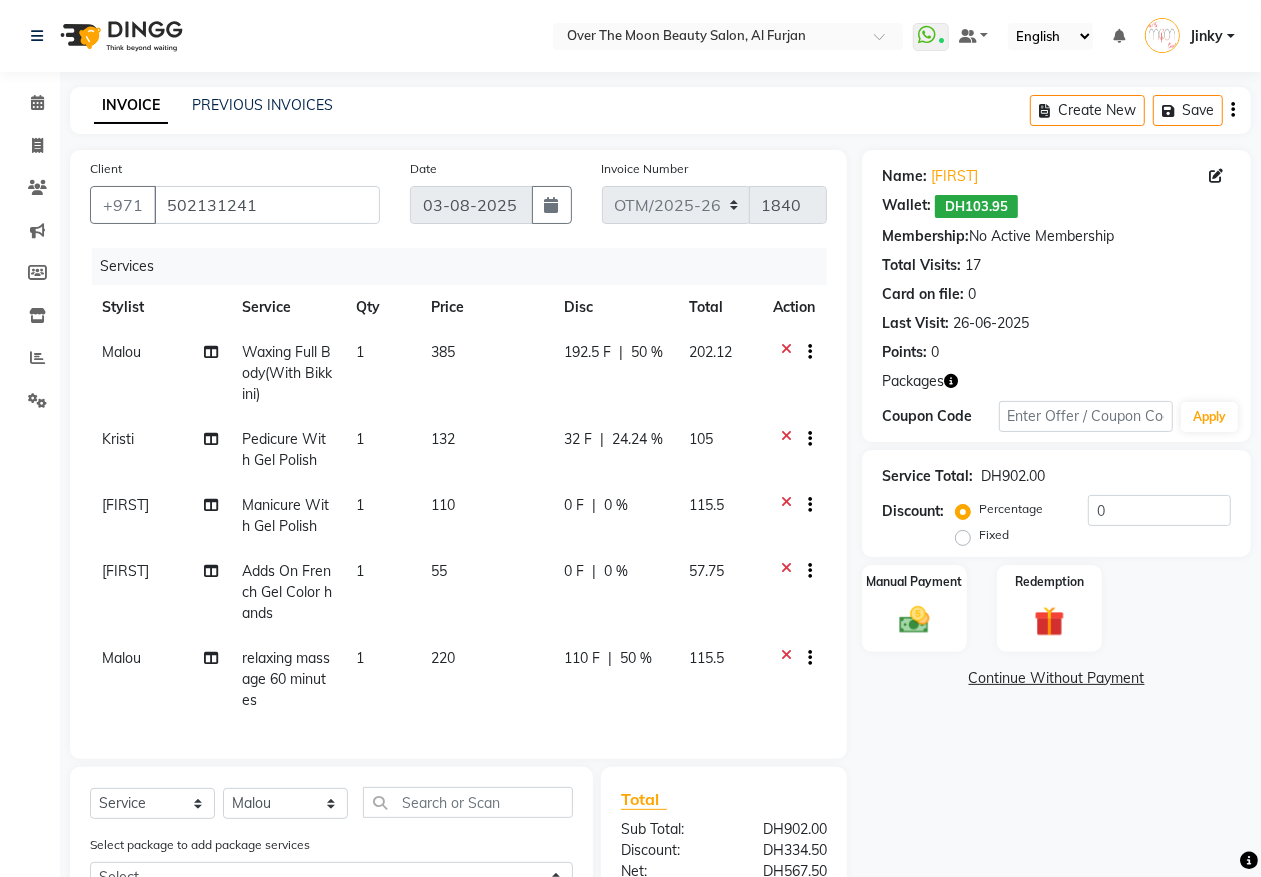 click on "32 F" 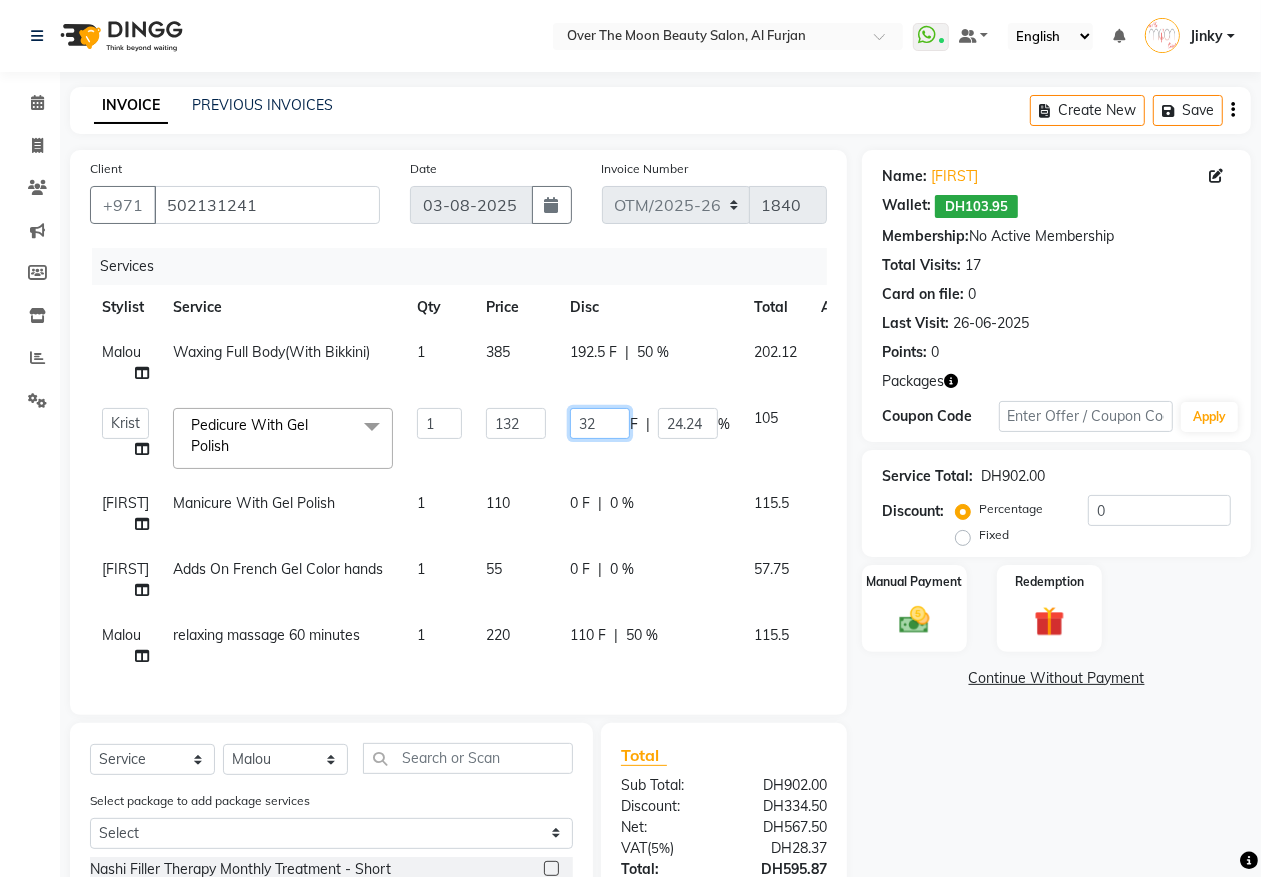 click on "32" 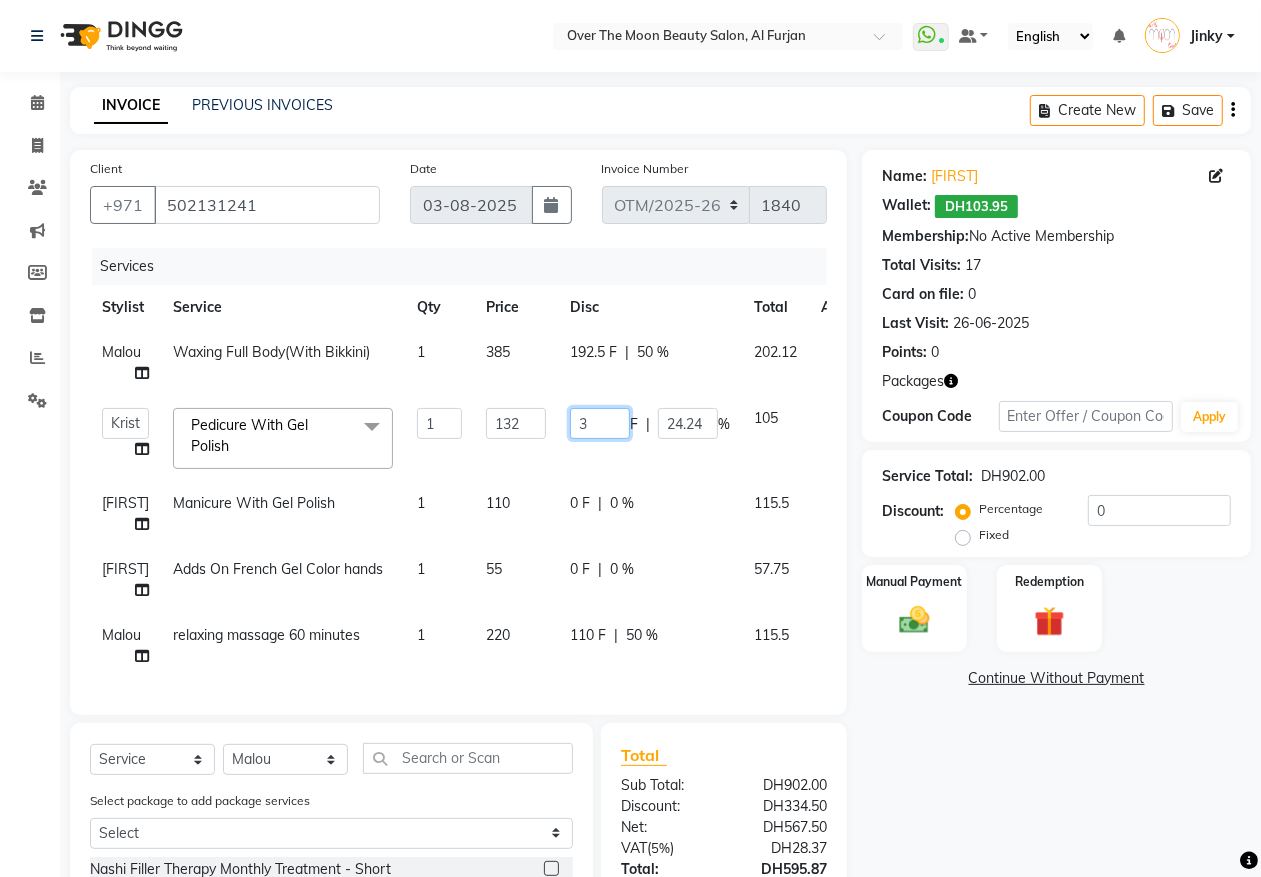 type on "33" 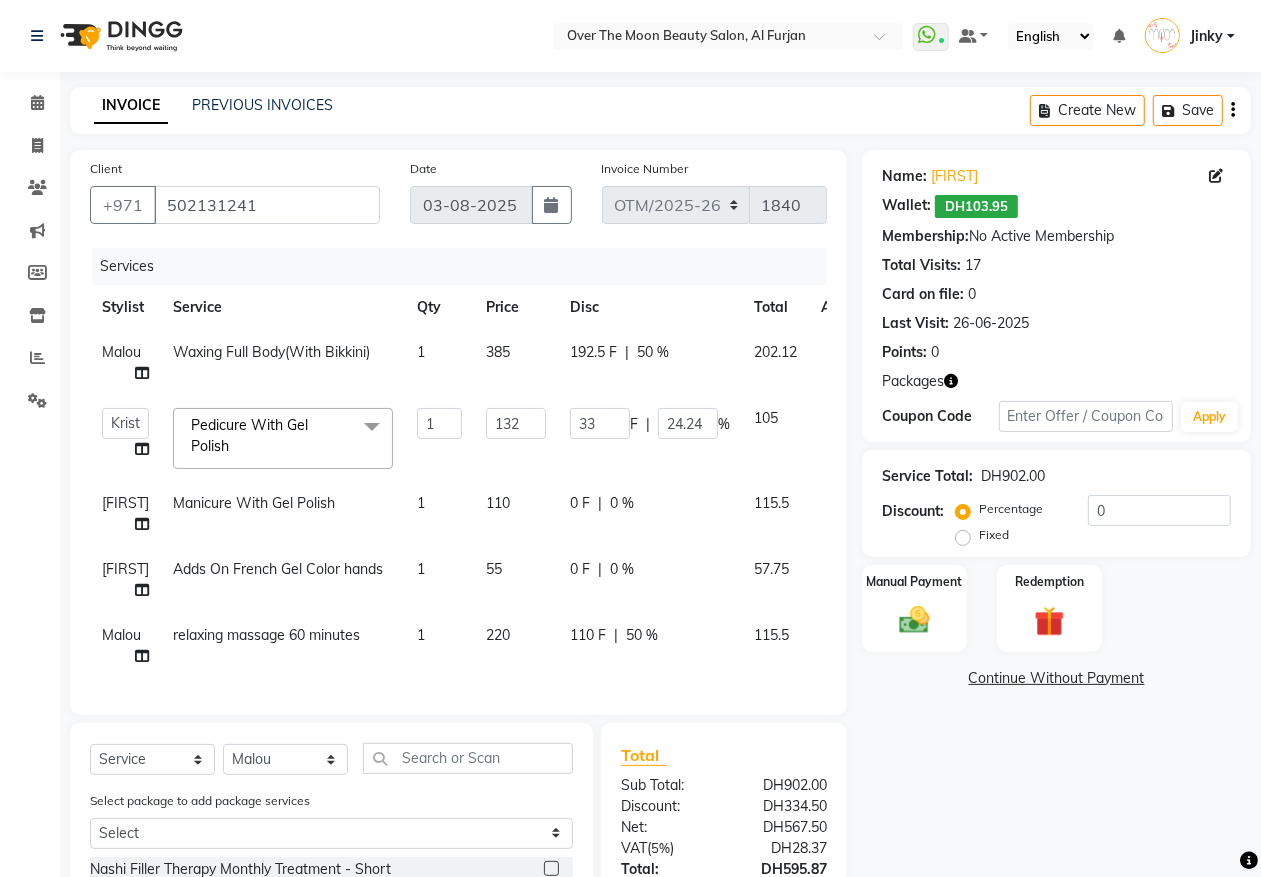 click on "Services" 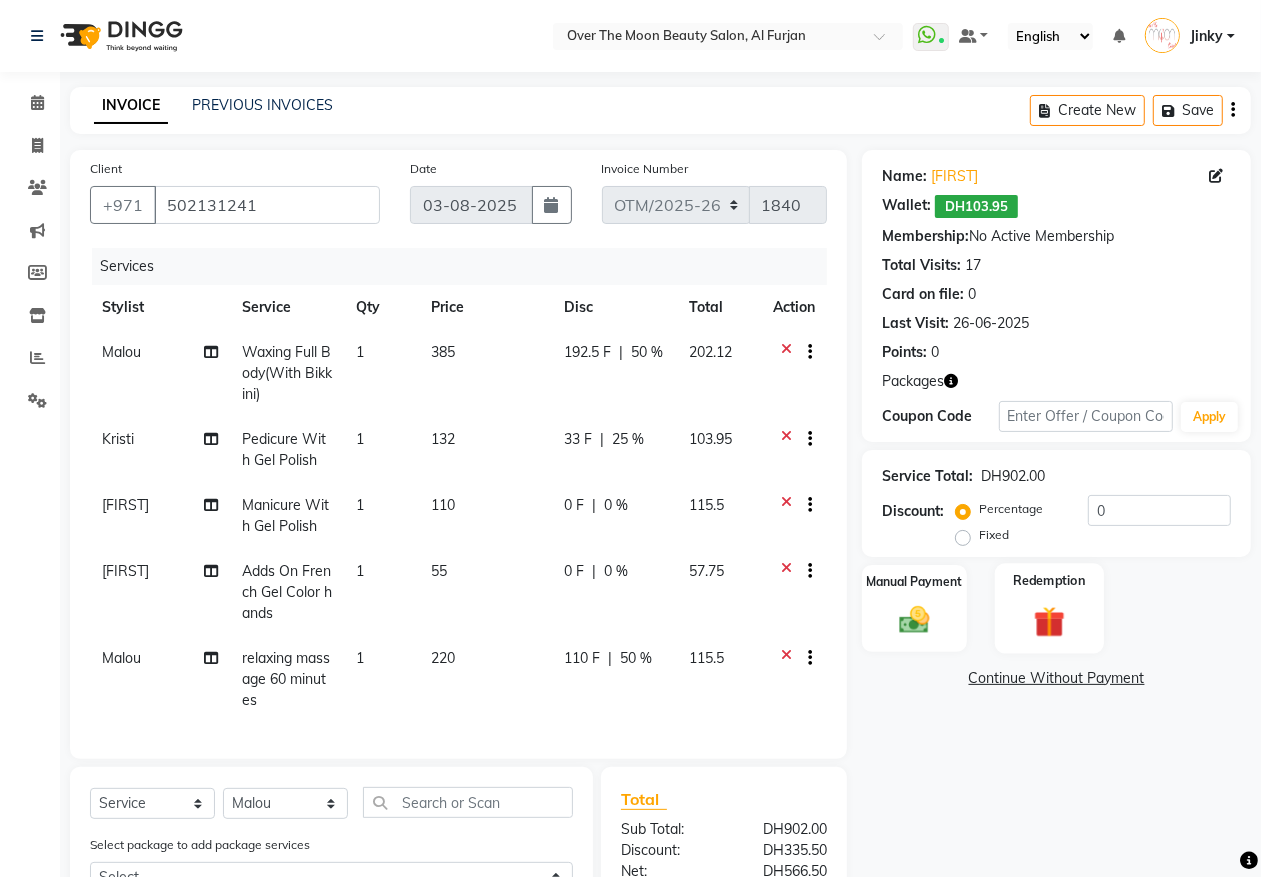 click 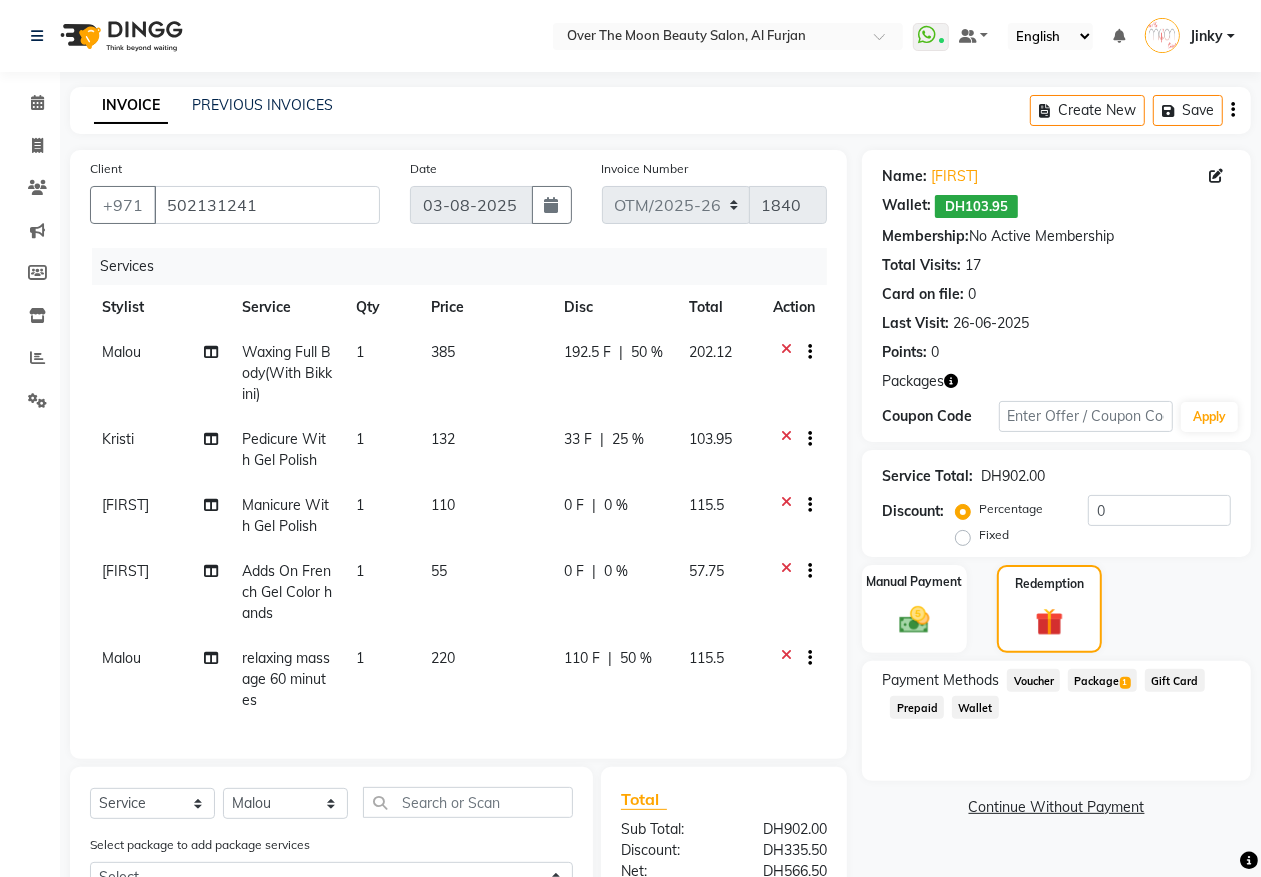 click on "Package  1" 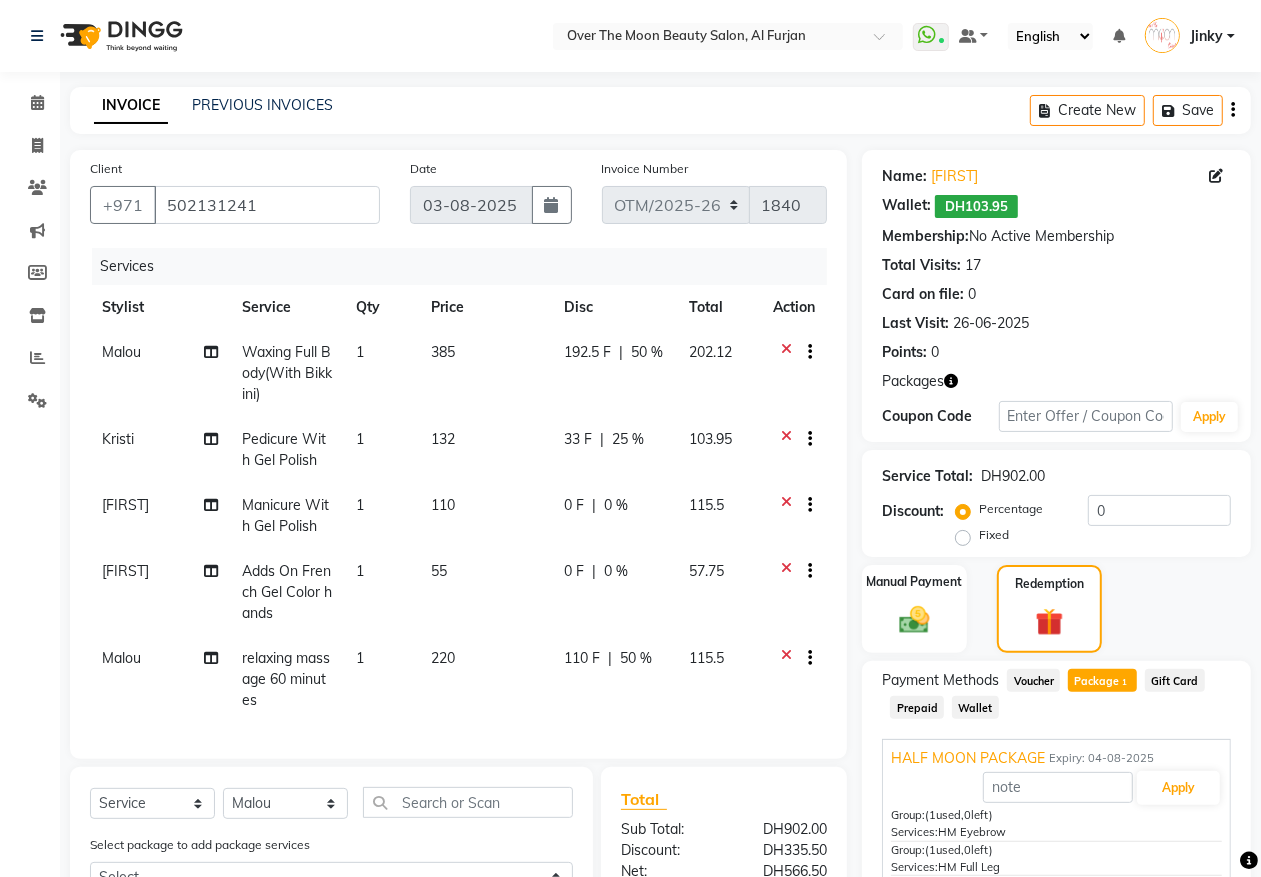 click on "Wallet" 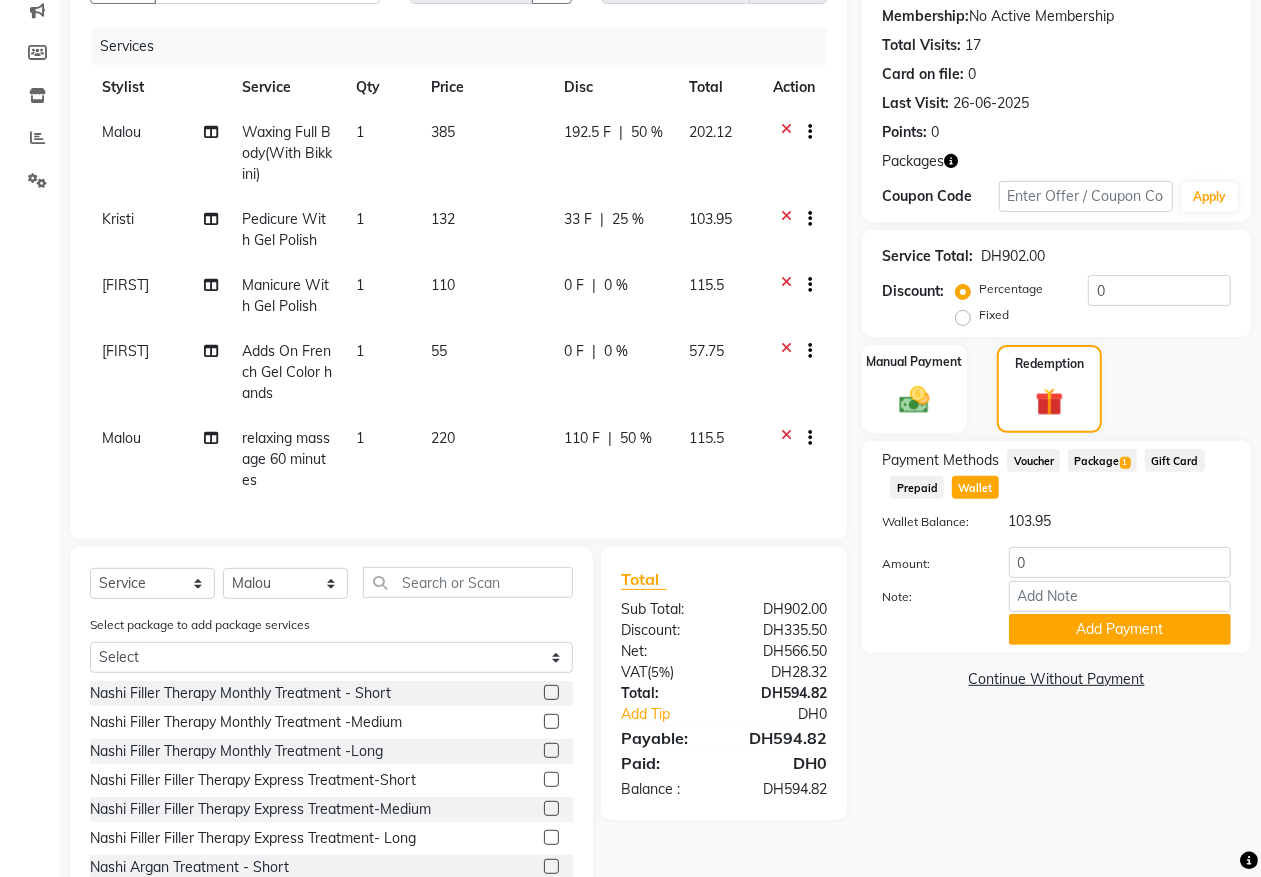 scroll, scrollTop: 288, scrollLeft: 0, axis: vertical 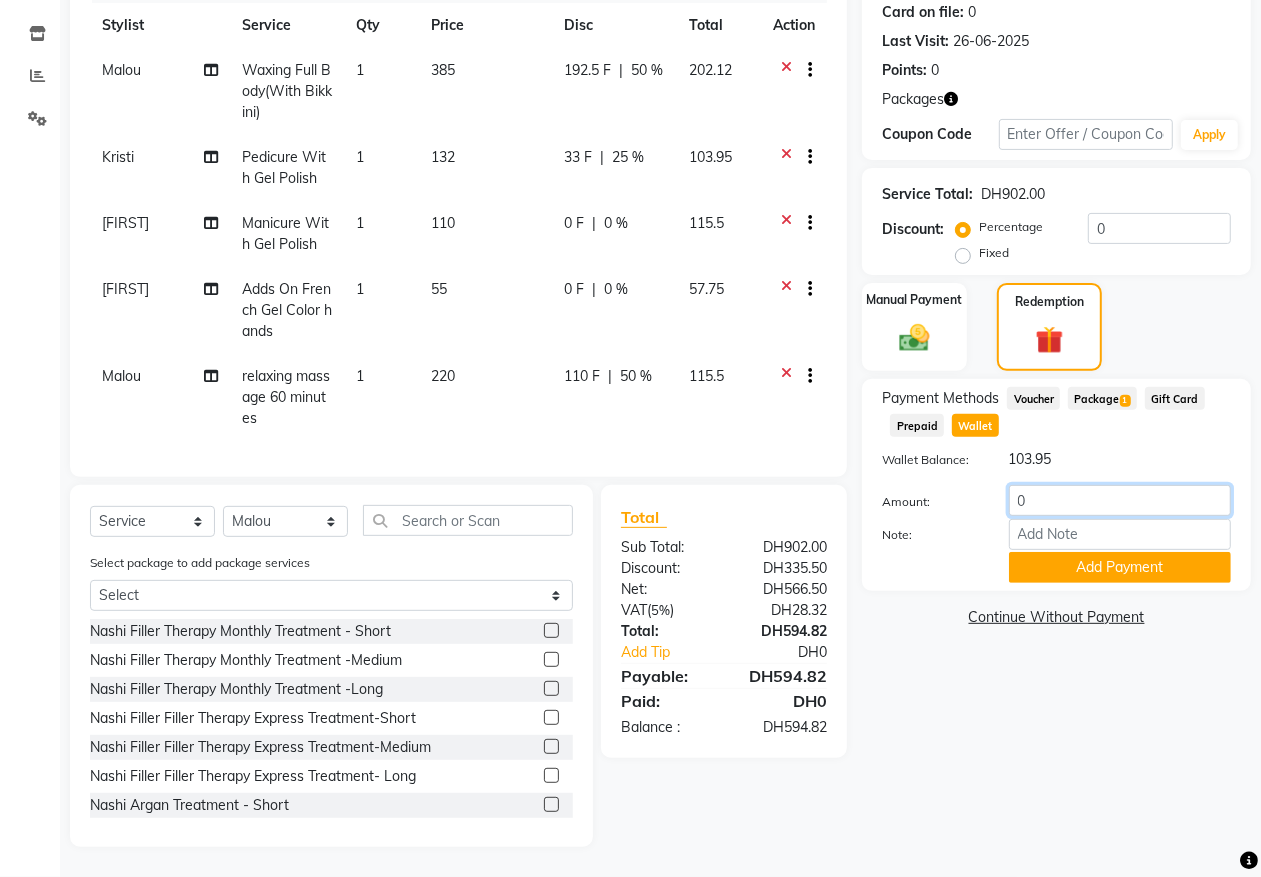 drag, startPoint x: 1046, startPoint y: 491, endPoint x: 953, endPoint y: 538, distance: 104.20173 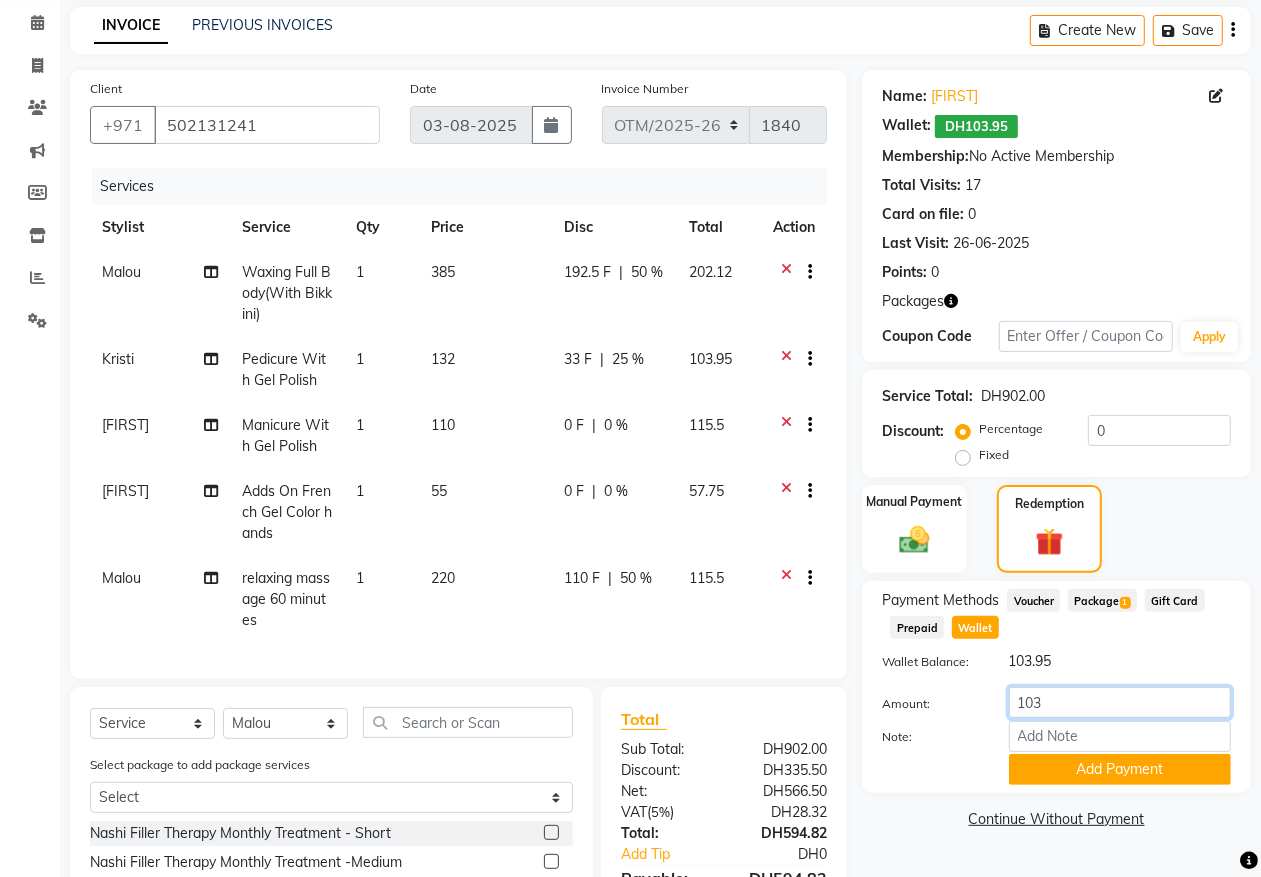 scroll, scrollTop: 288, scrollLeft: 0, axis: vertical 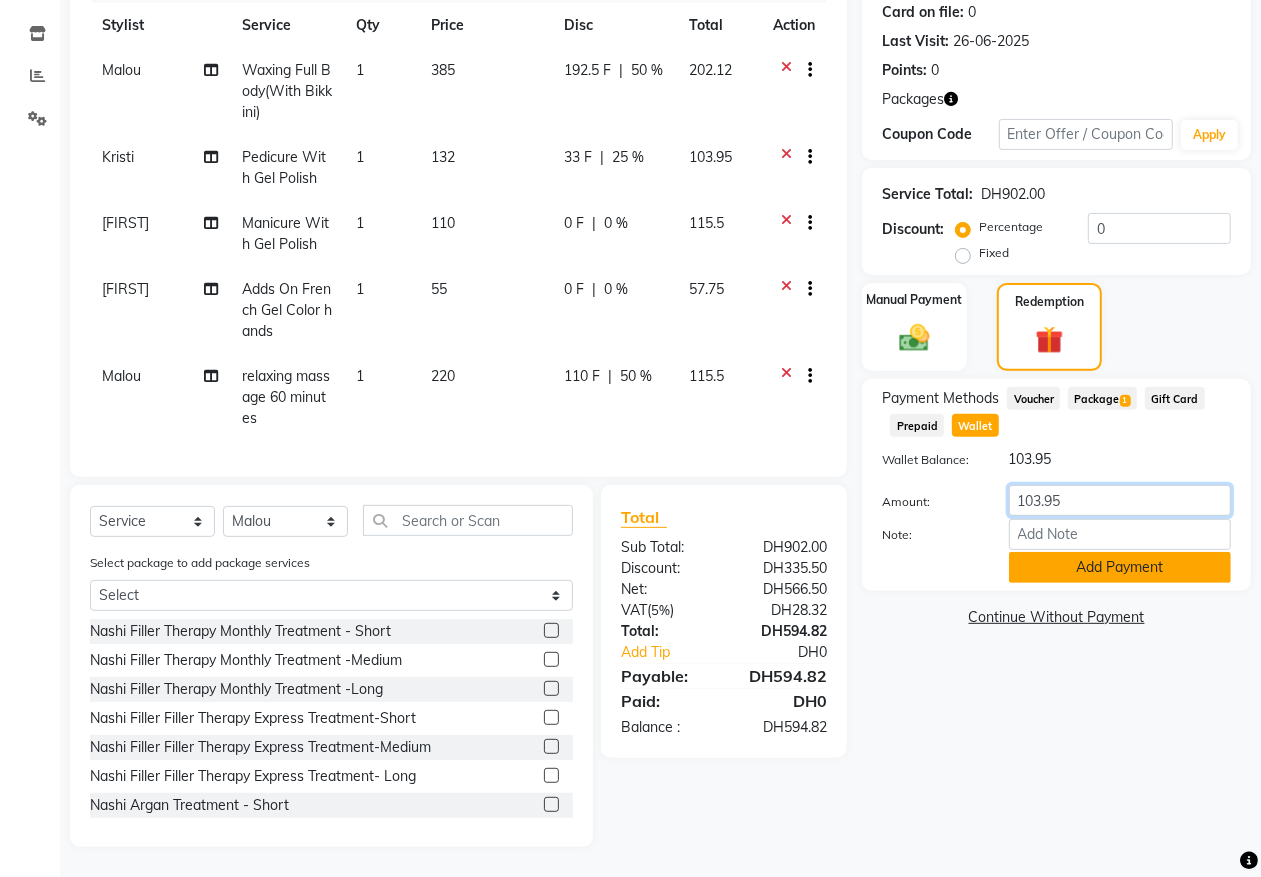 type on "103.95" 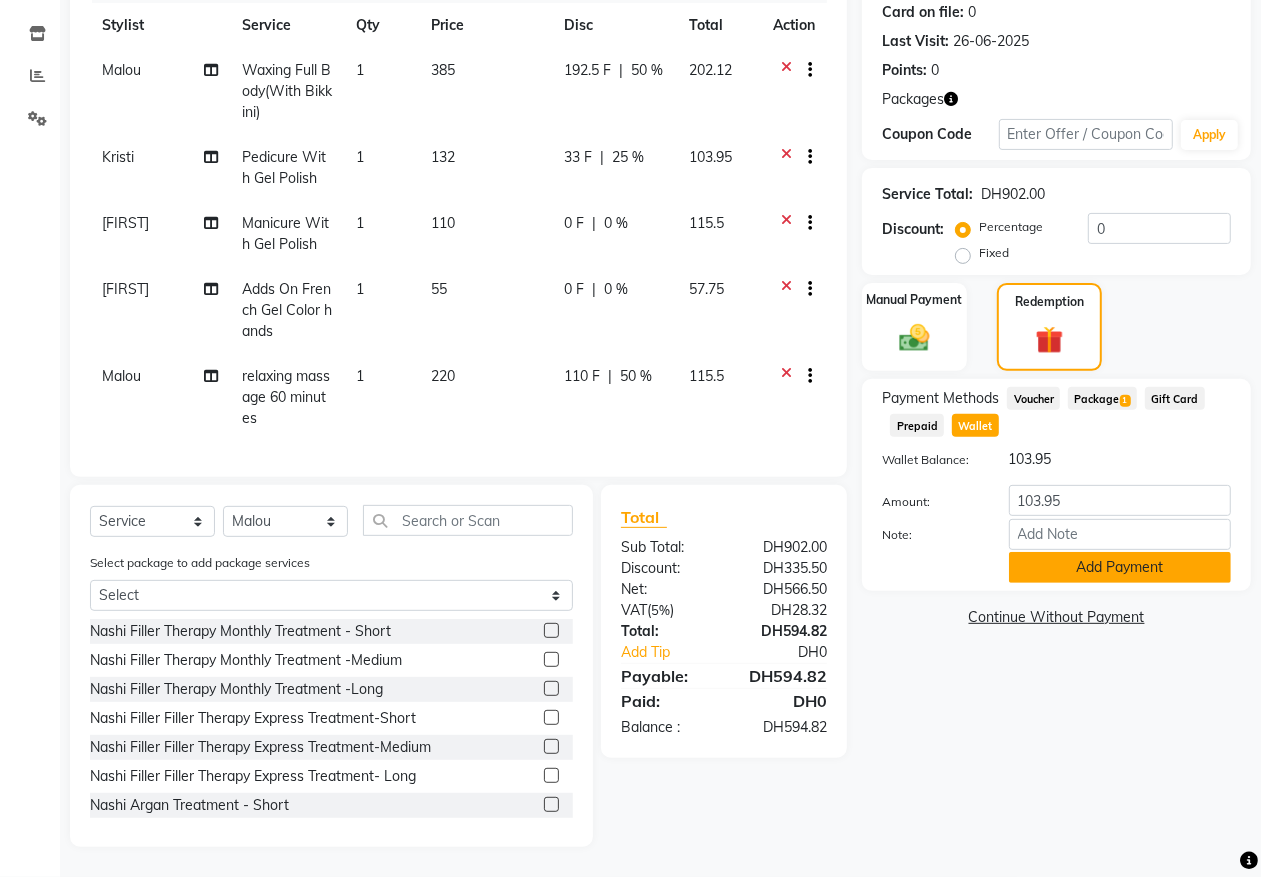 click on "Add Payment" 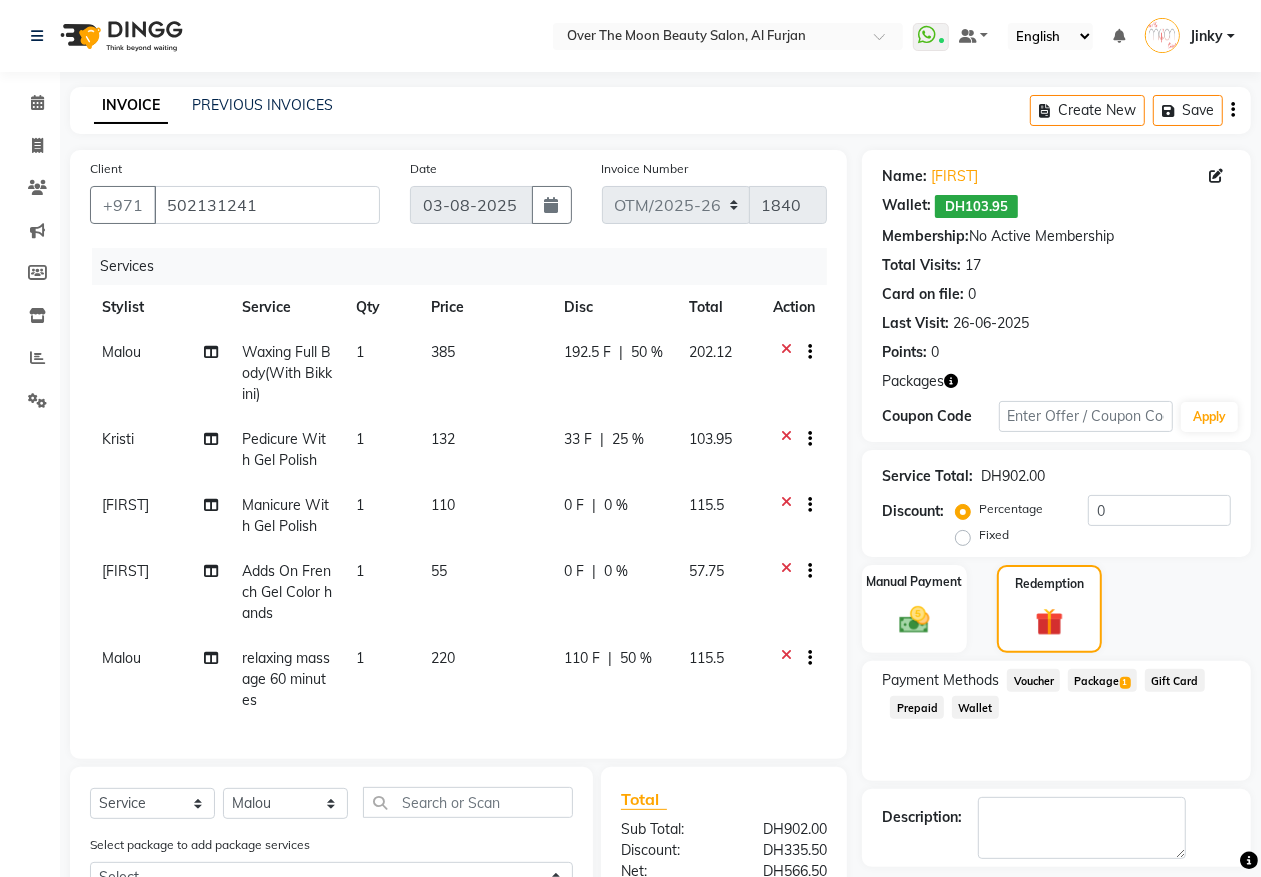 scroll, scrollTop: 288, scrollLeft: 0, axis: vertical 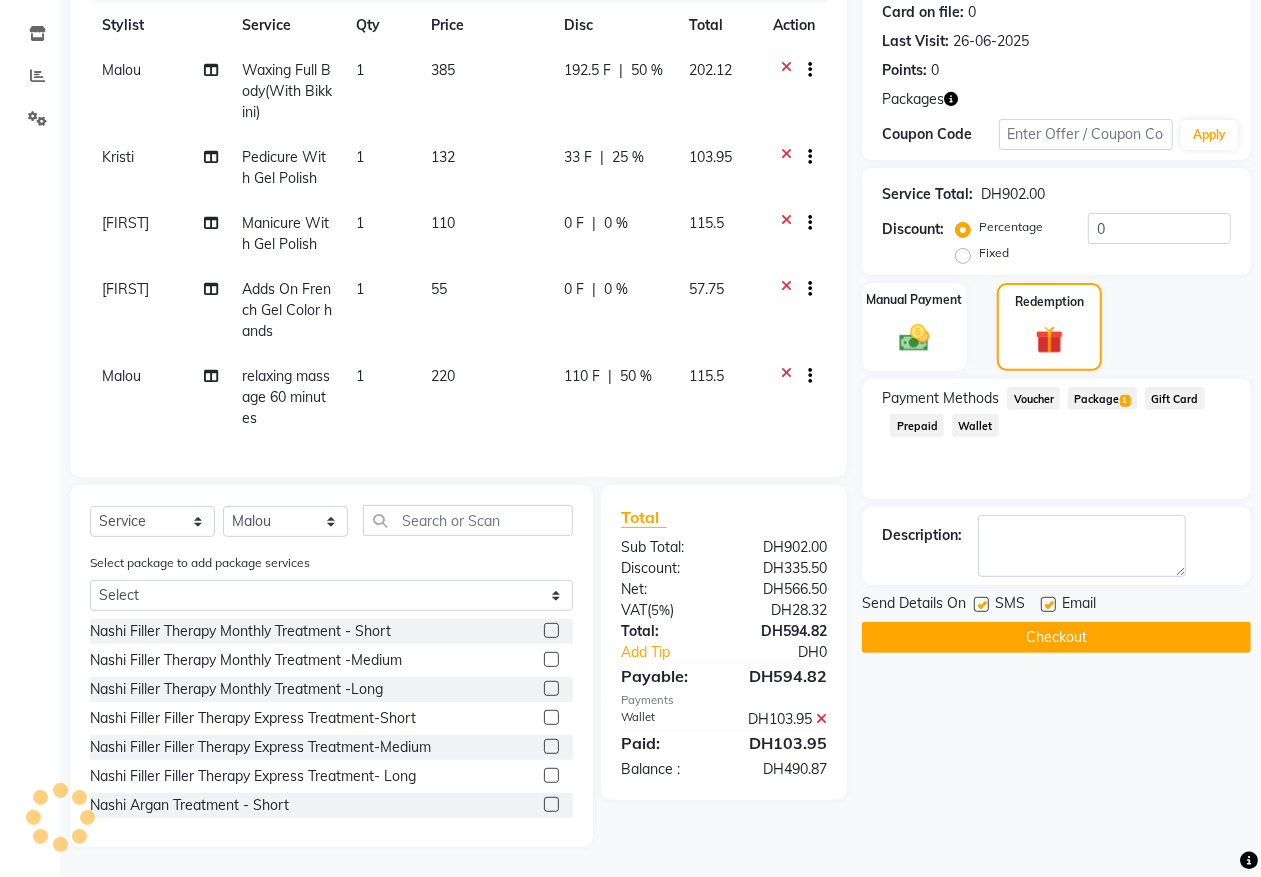 click 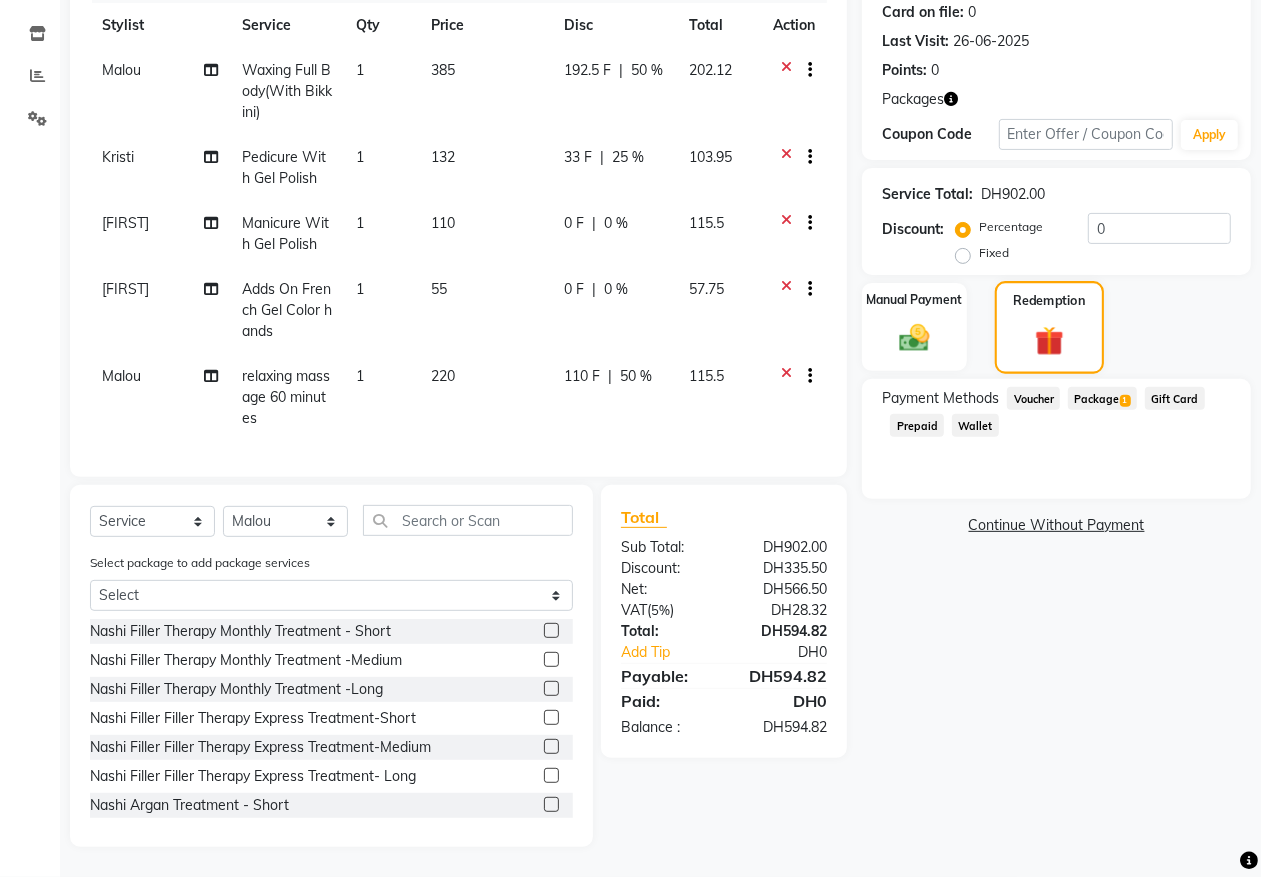 click 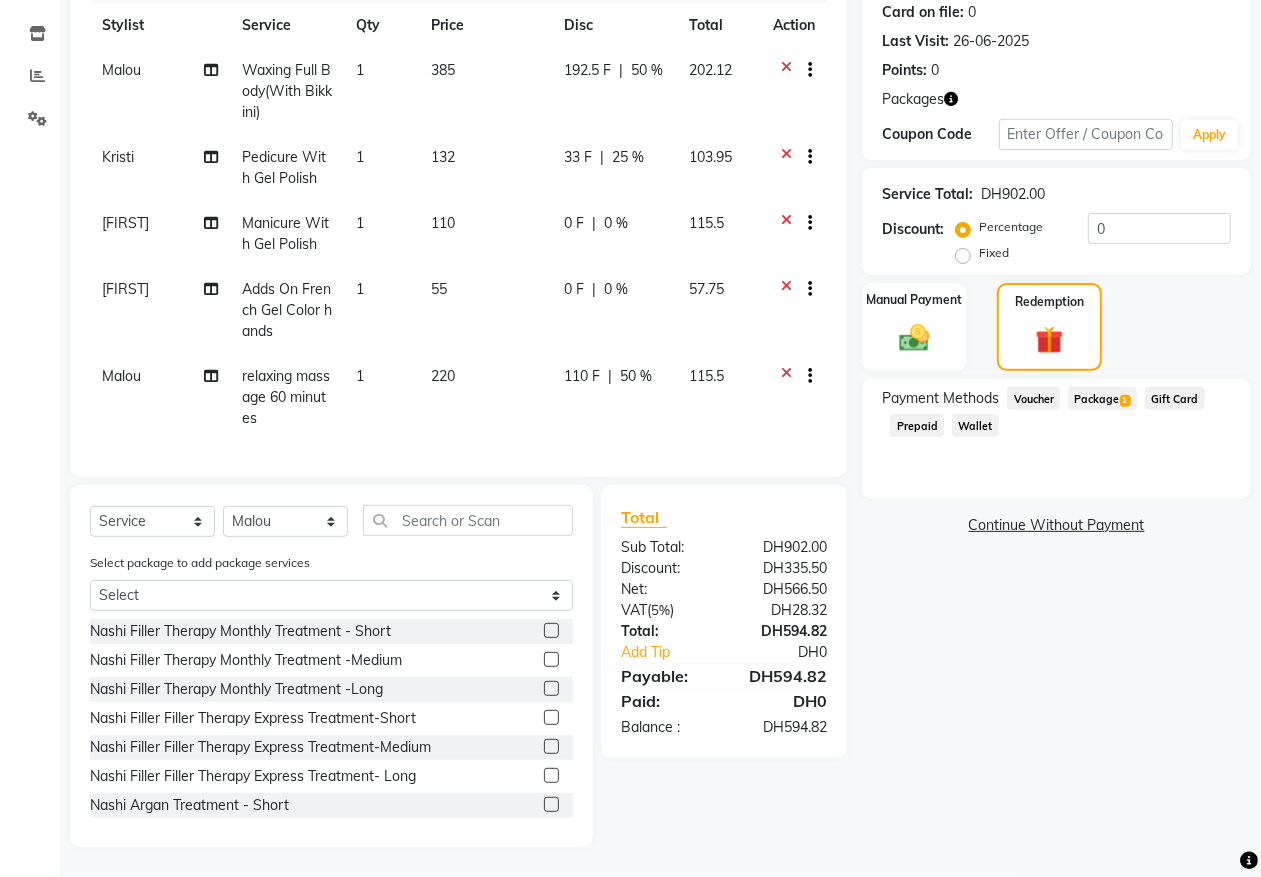 click on "Wallet" 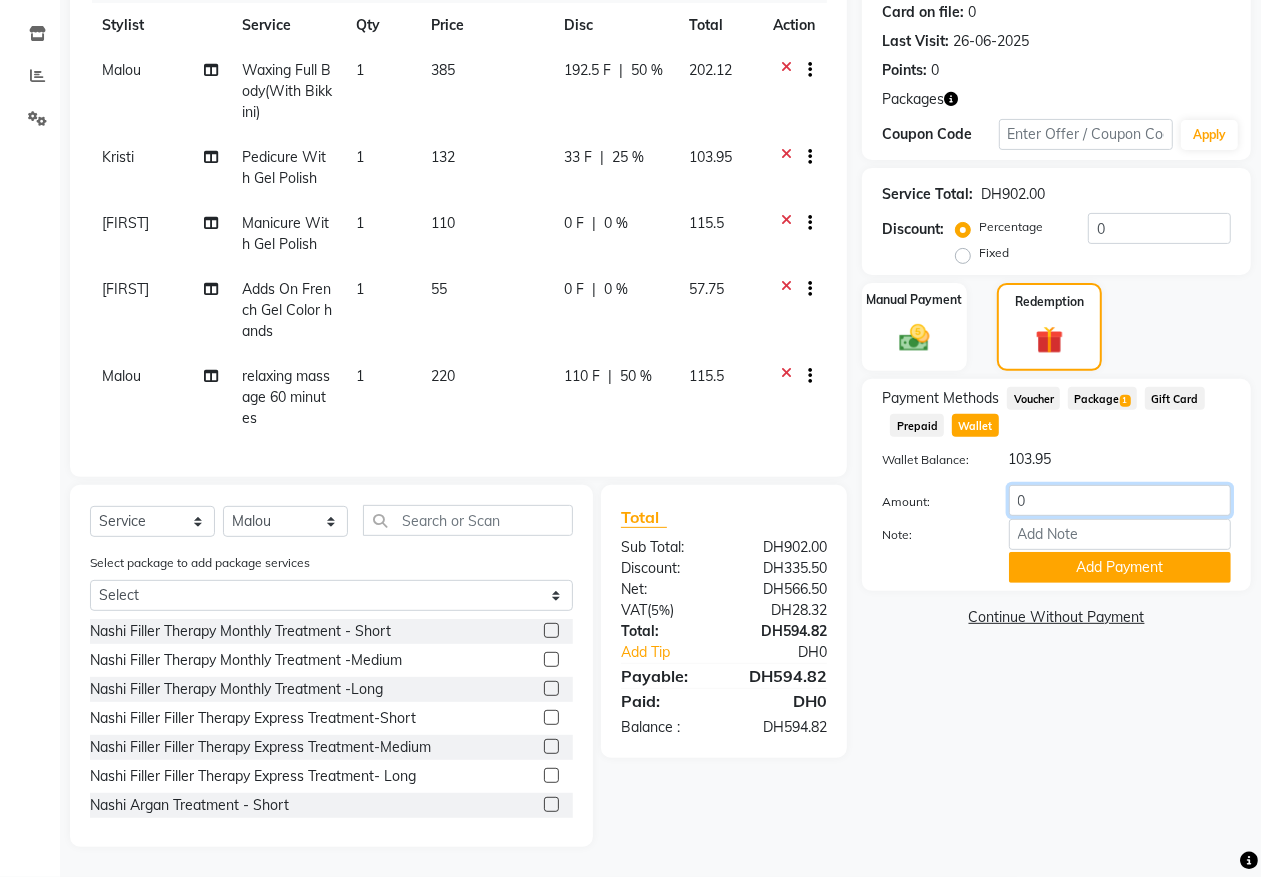 drag, startPoint x: 1040, startPoint y: 488, endPoint x: 980, endPoint y: 542, distance: 80.72174 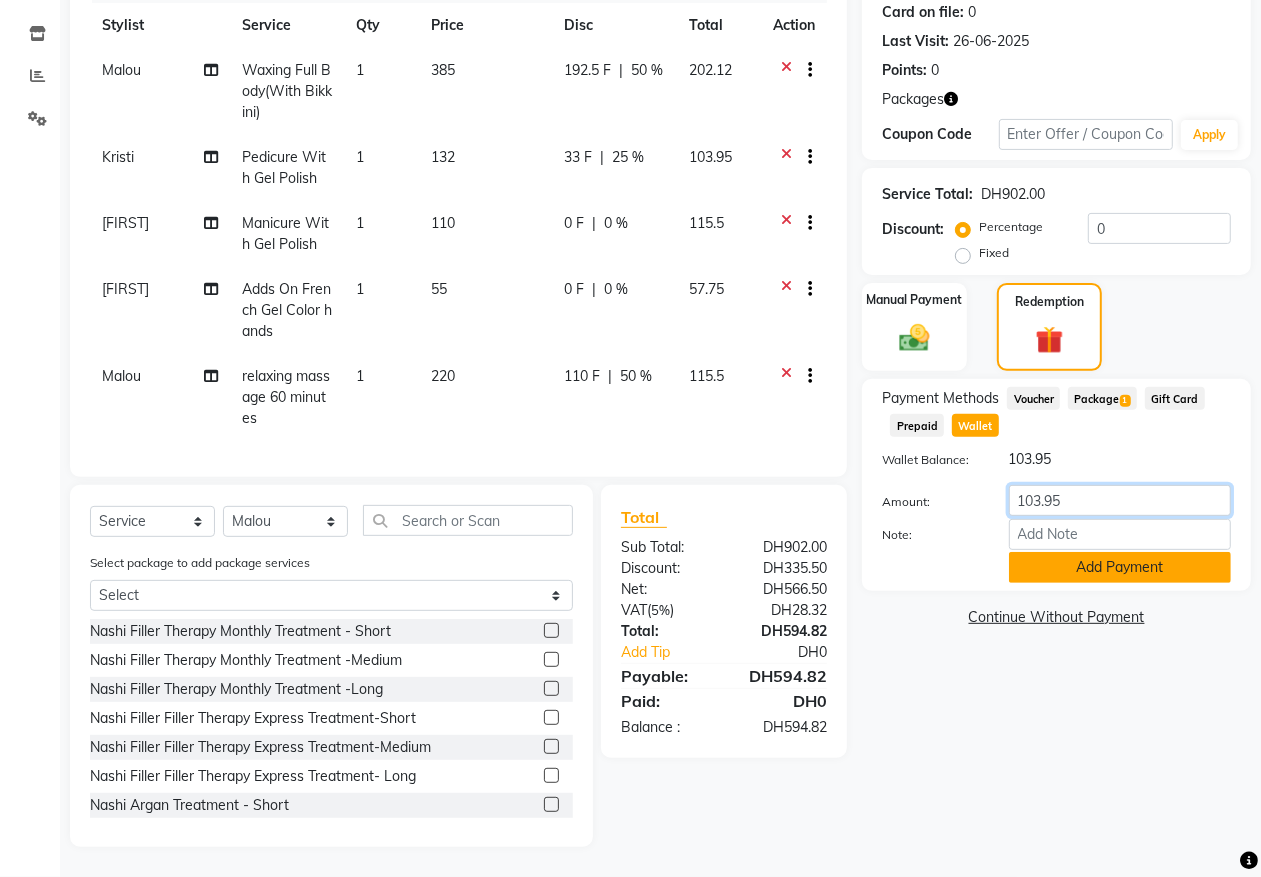 type on "103.95" 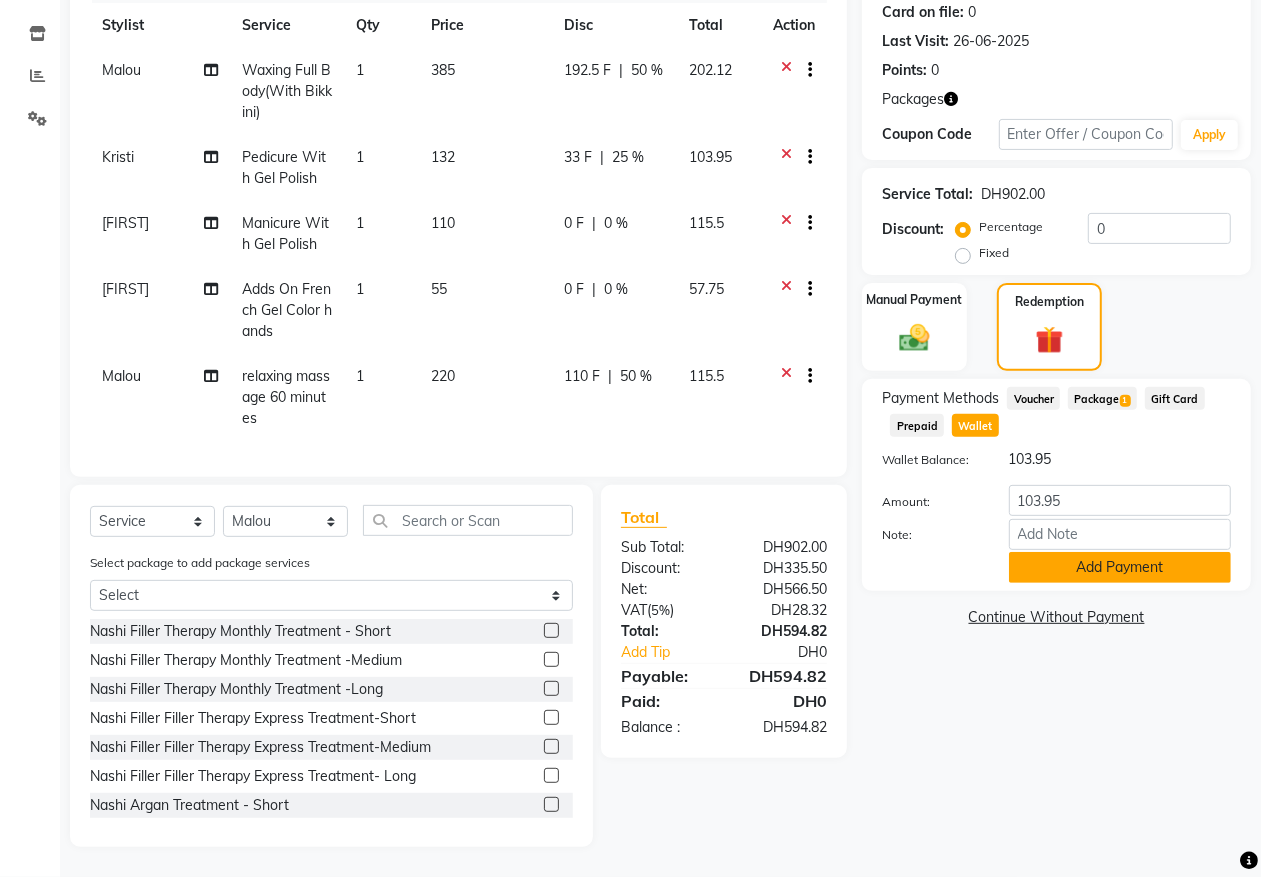 click on "Add Payment" 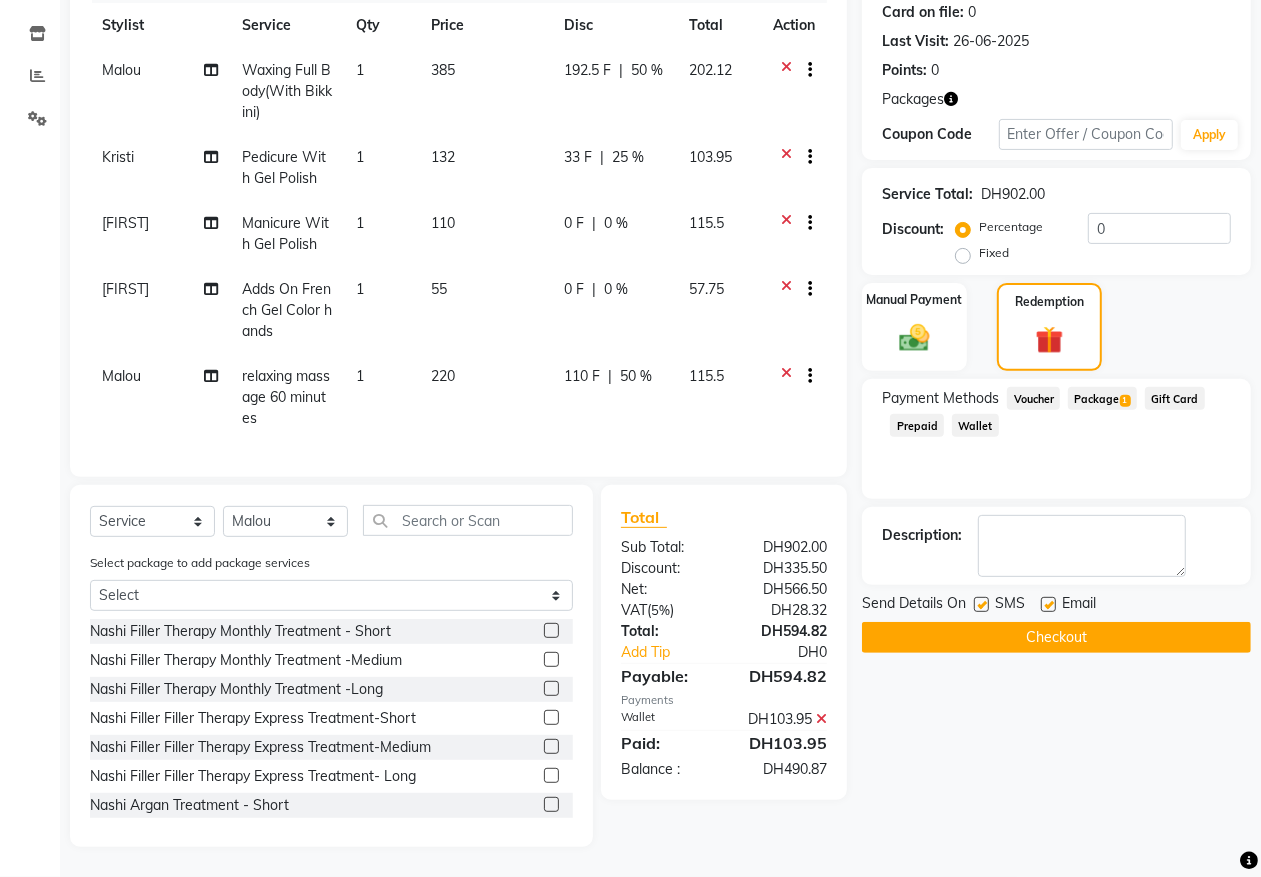 scroll, scrollTop: 80, scrollLeft: 0, axis: vertical 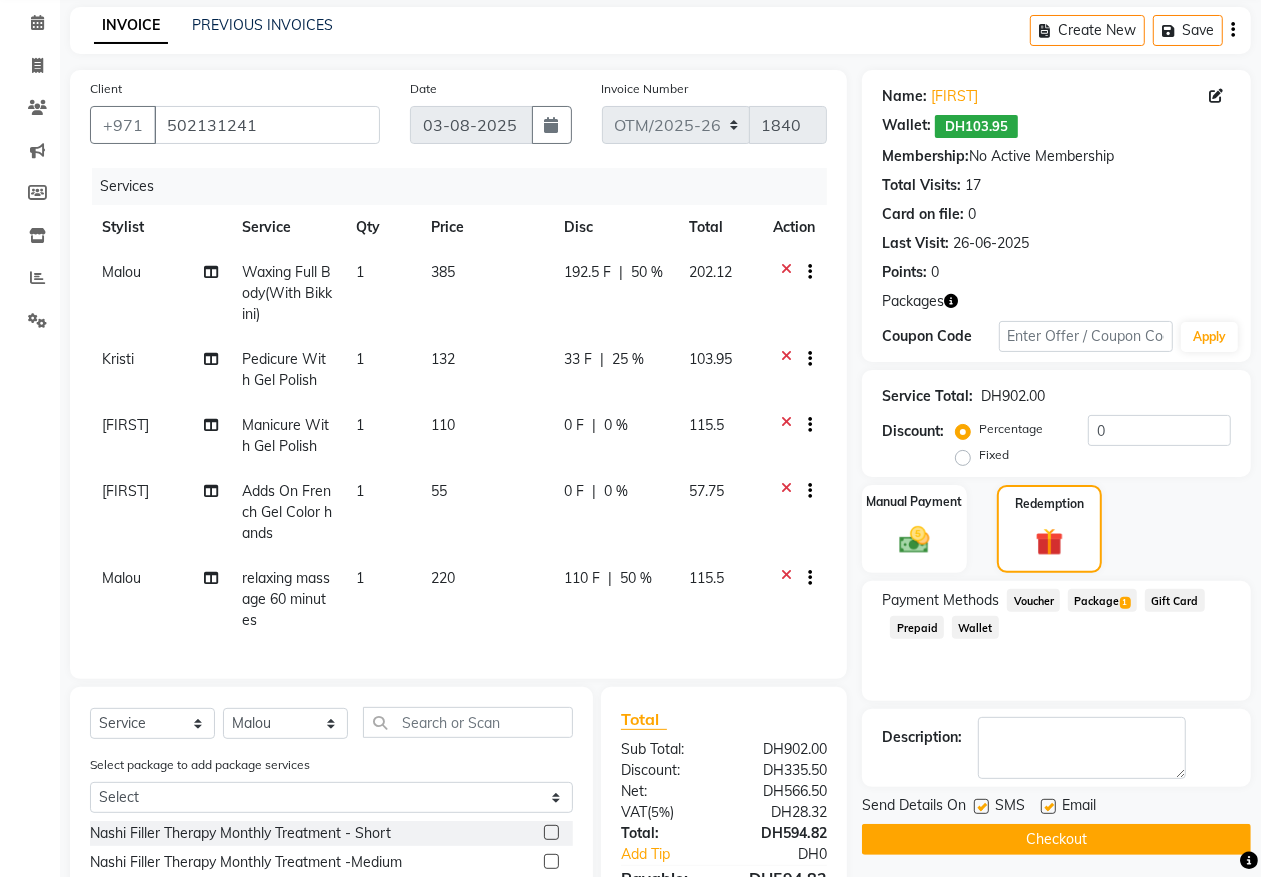 click on "0 %" 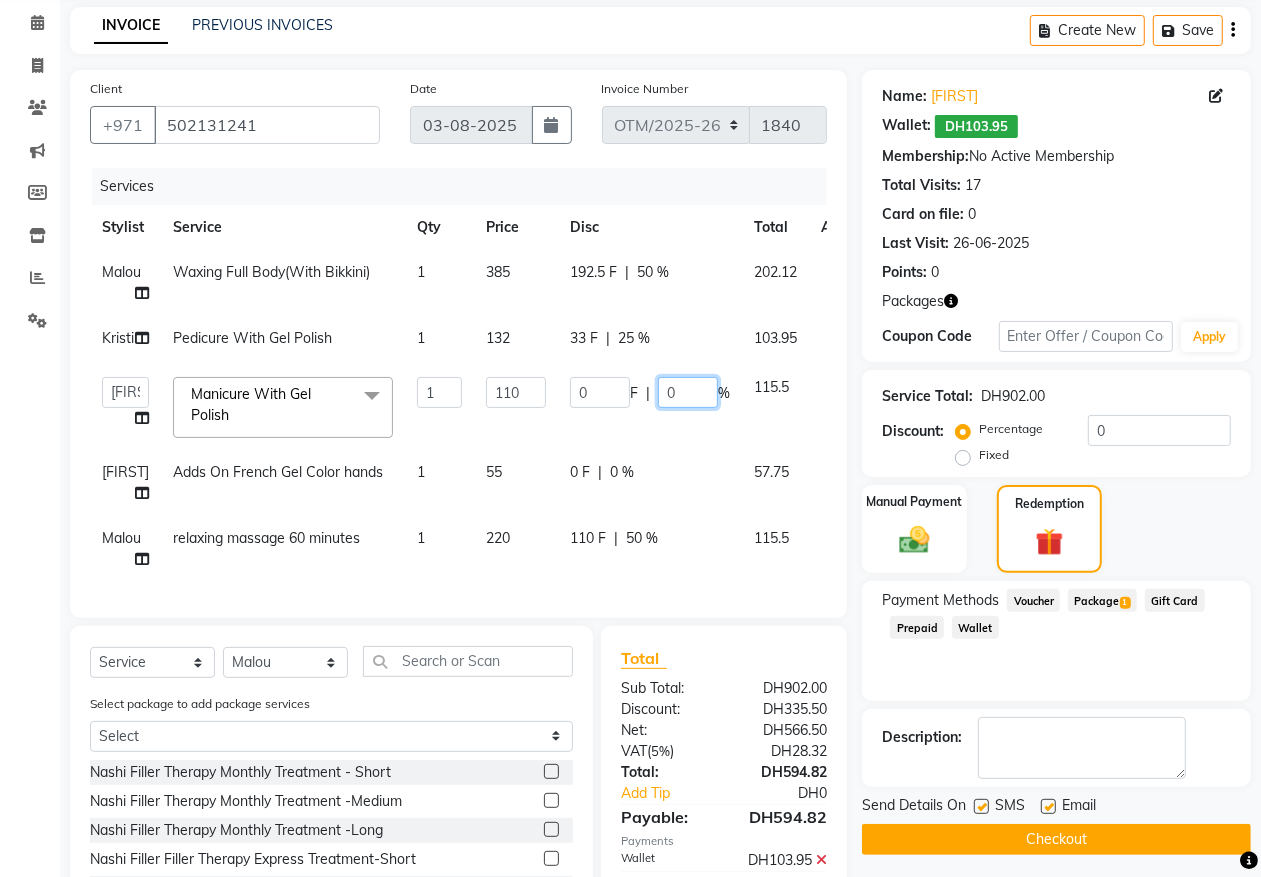 drag, startPoint x: 687, startPoint y: 398, endPoint x: 627, endPoint y: 448, distance: 78.10249 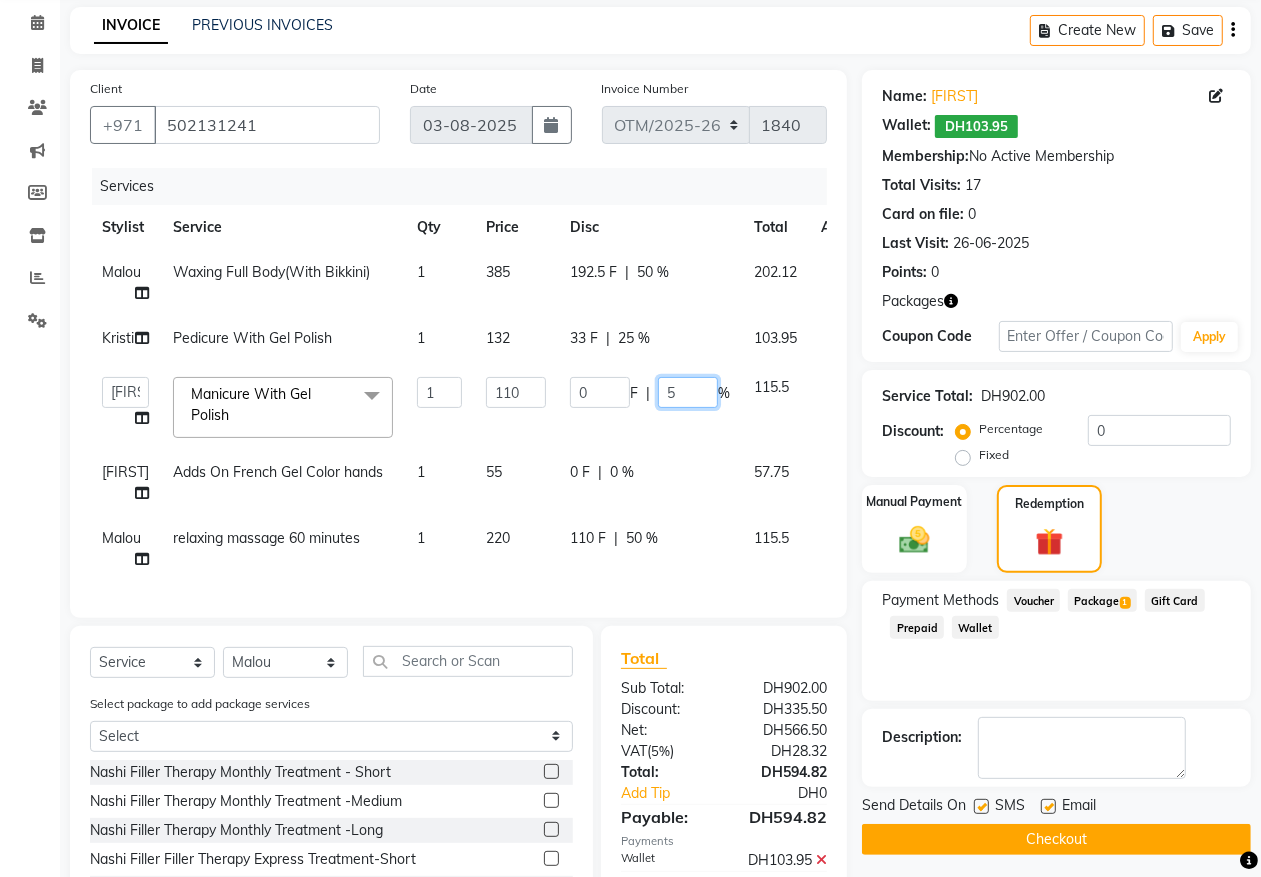 type on "50" 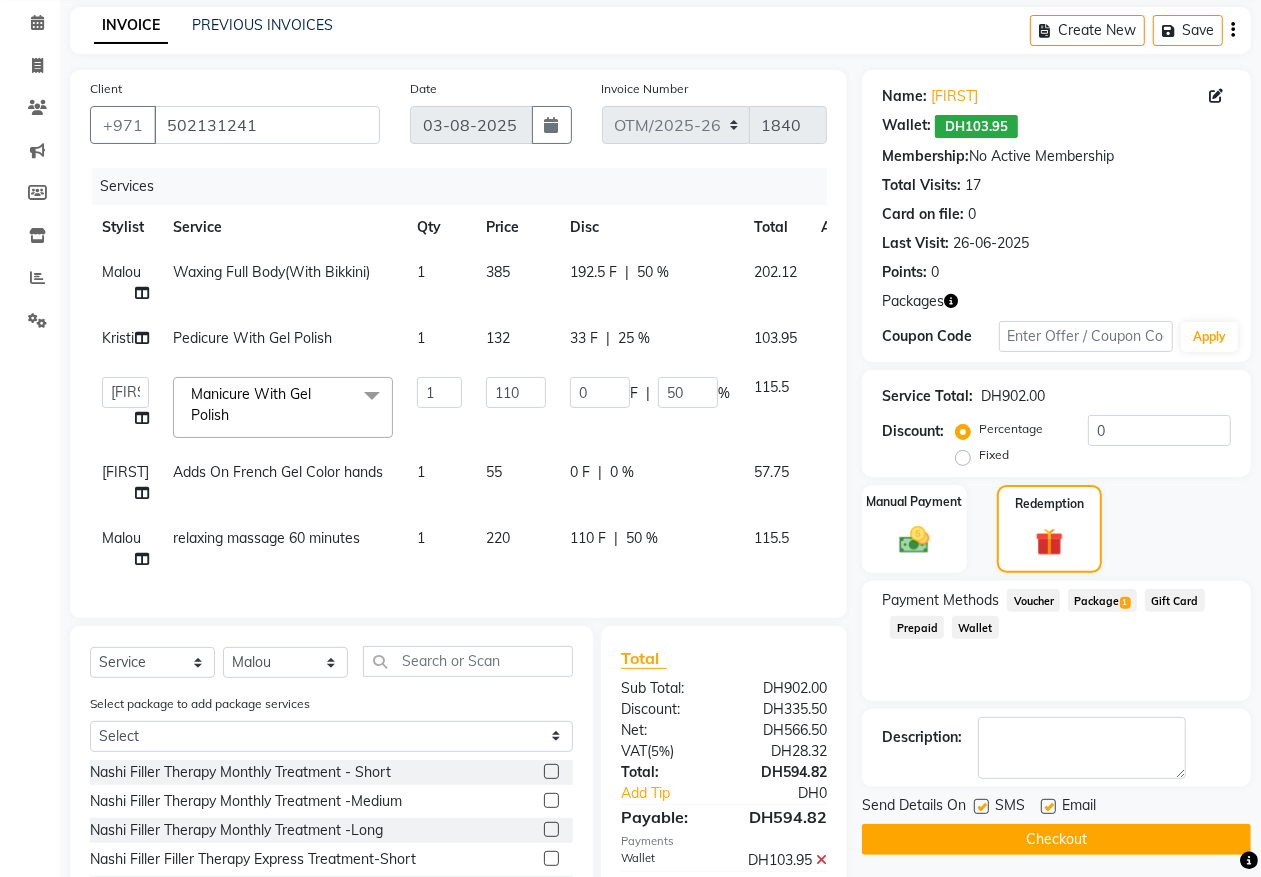 click on "Services" 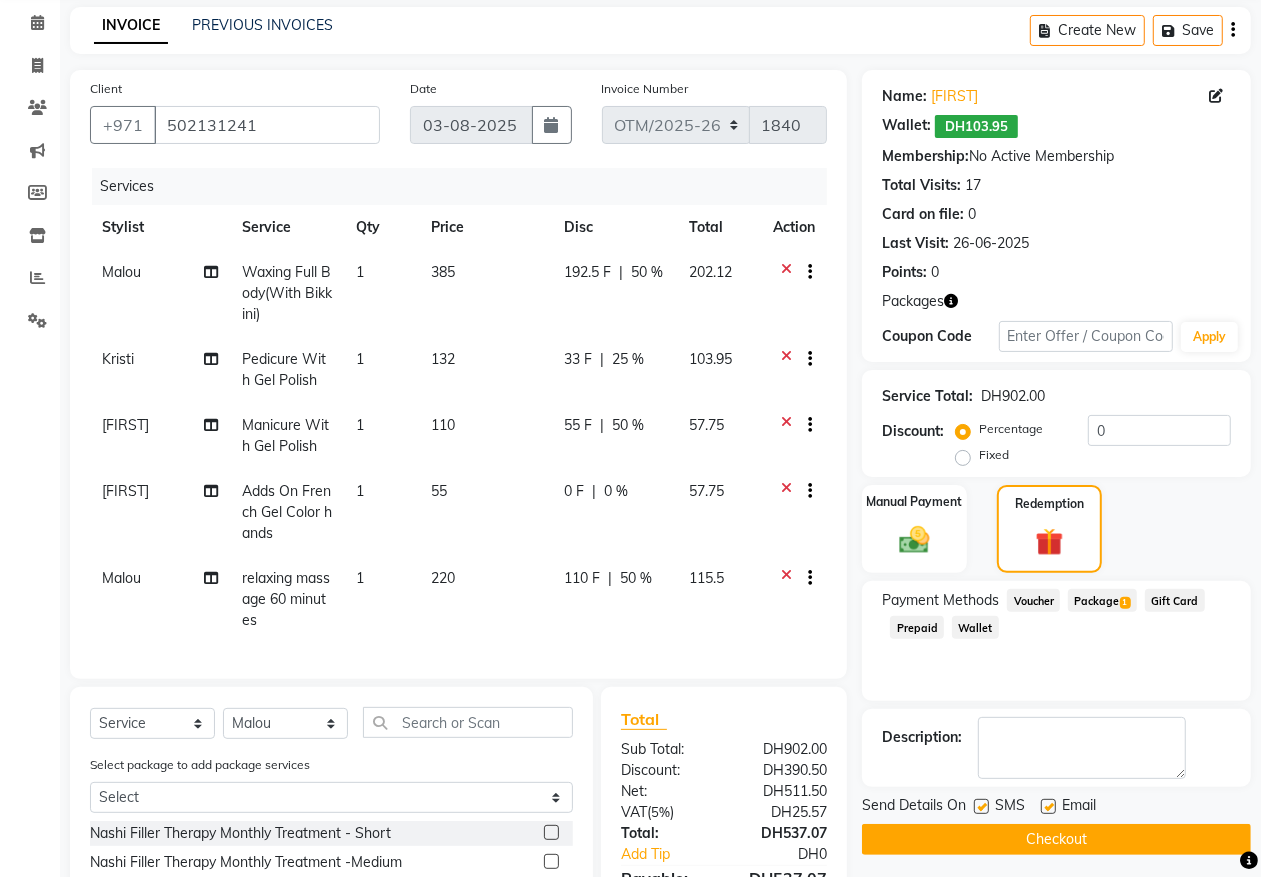 scroll, scrollTop: 288, scrollLeft: 0, axis: vertical 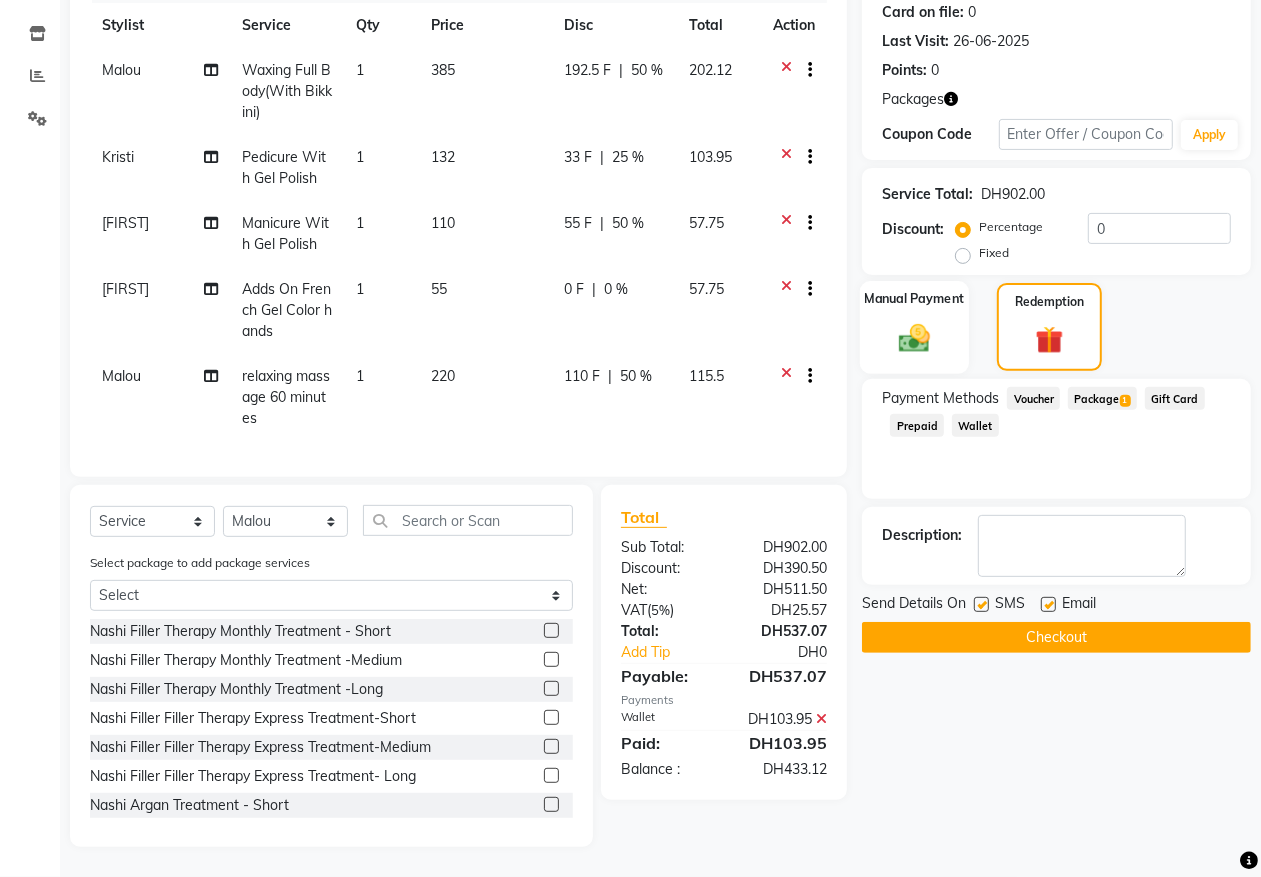 click on "Manual Payment" 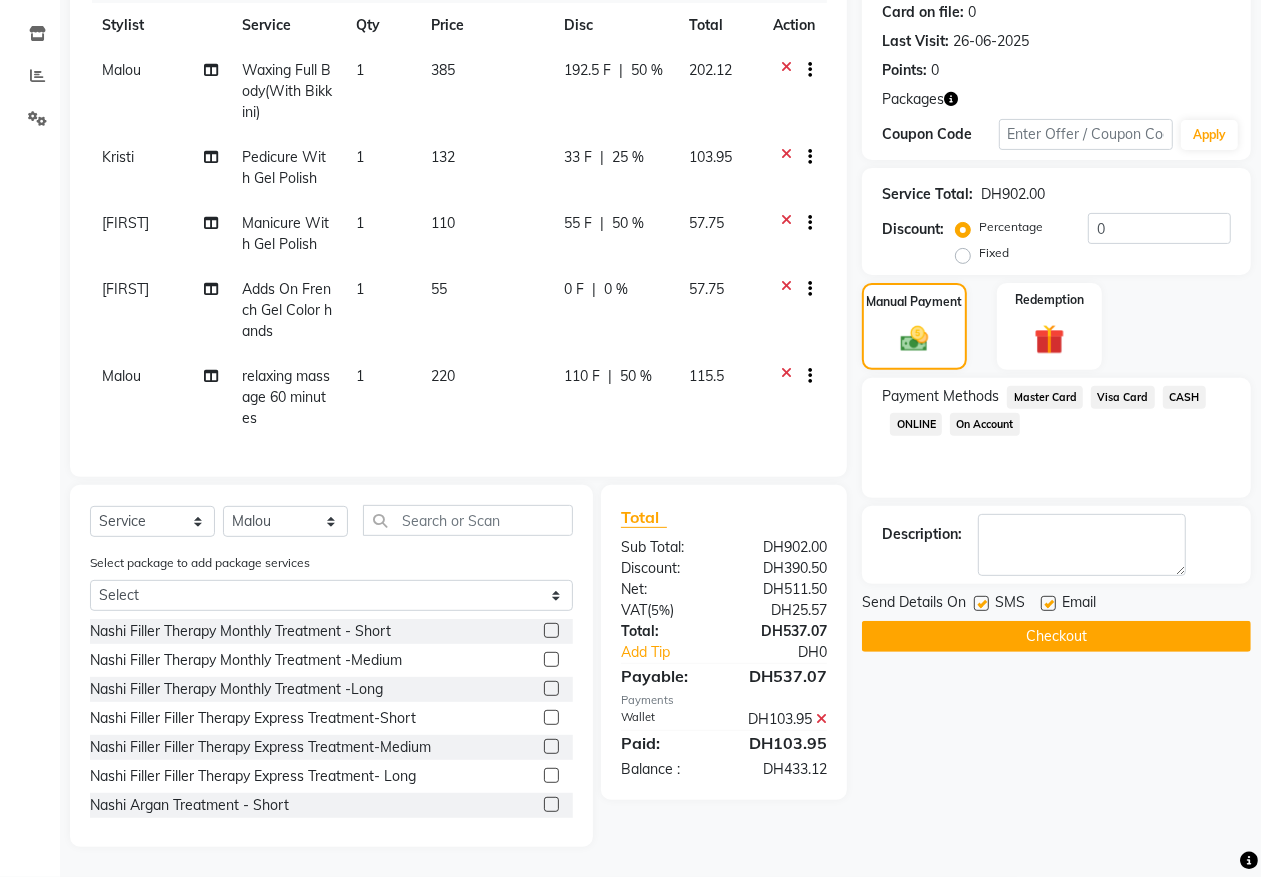 click on "Visa Card" 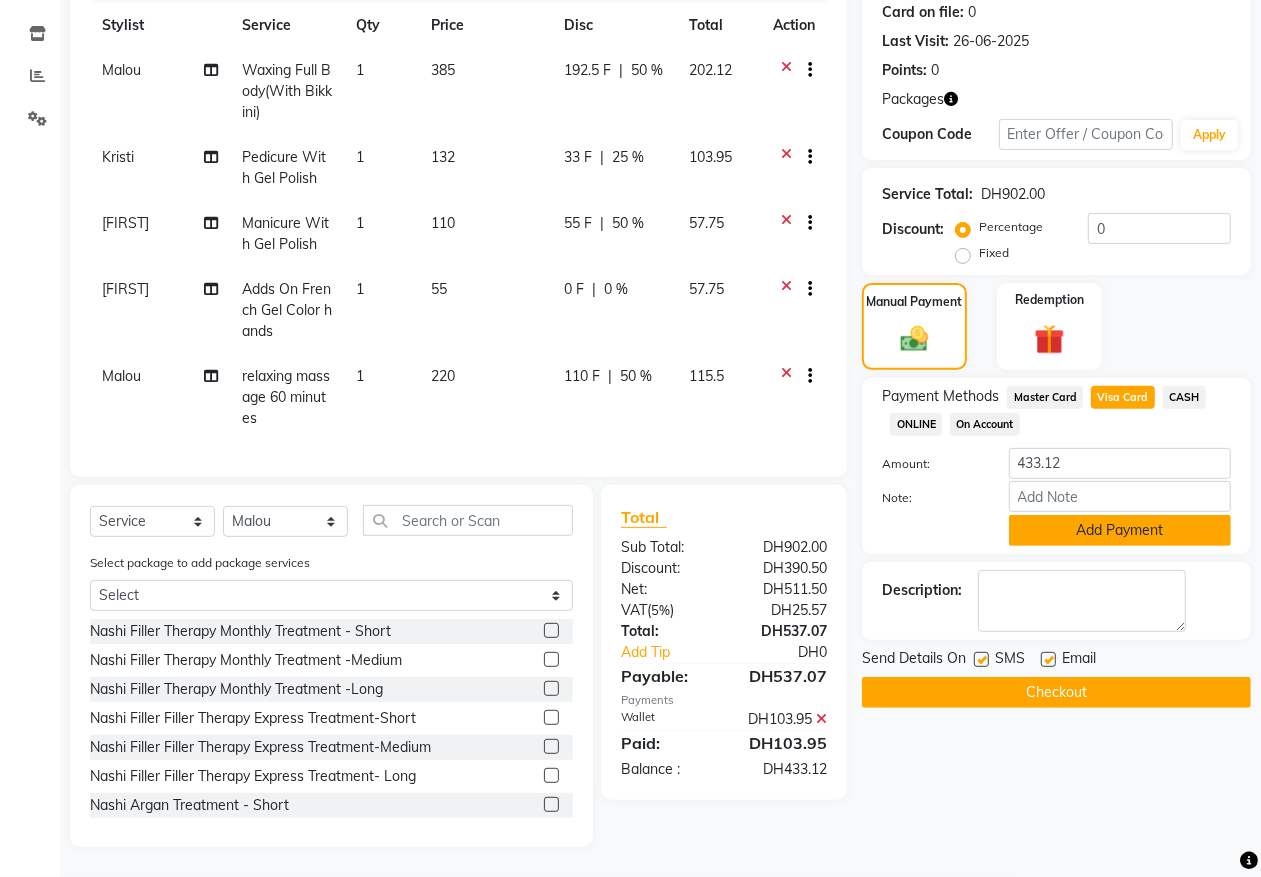 click on "Add Payment" 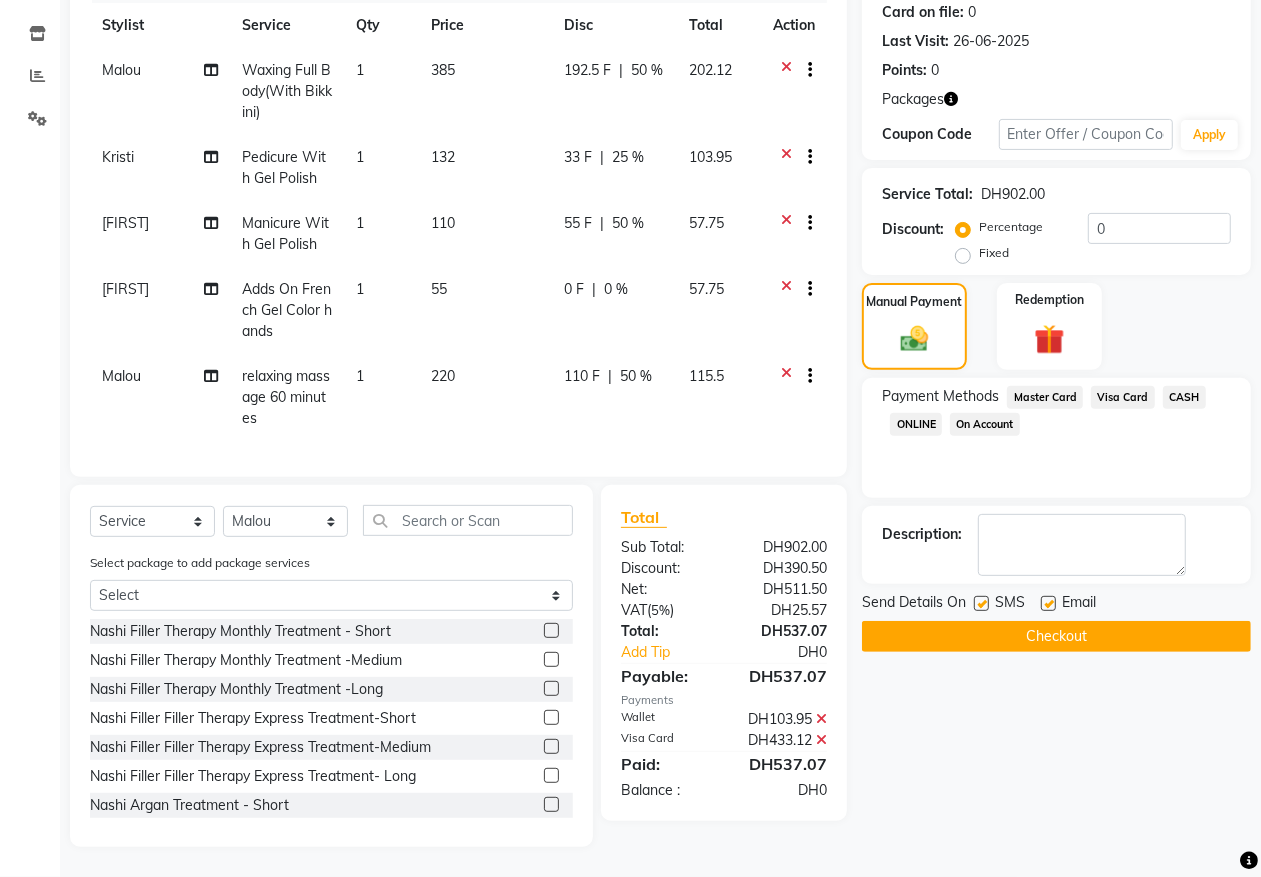 click on "Checkout" 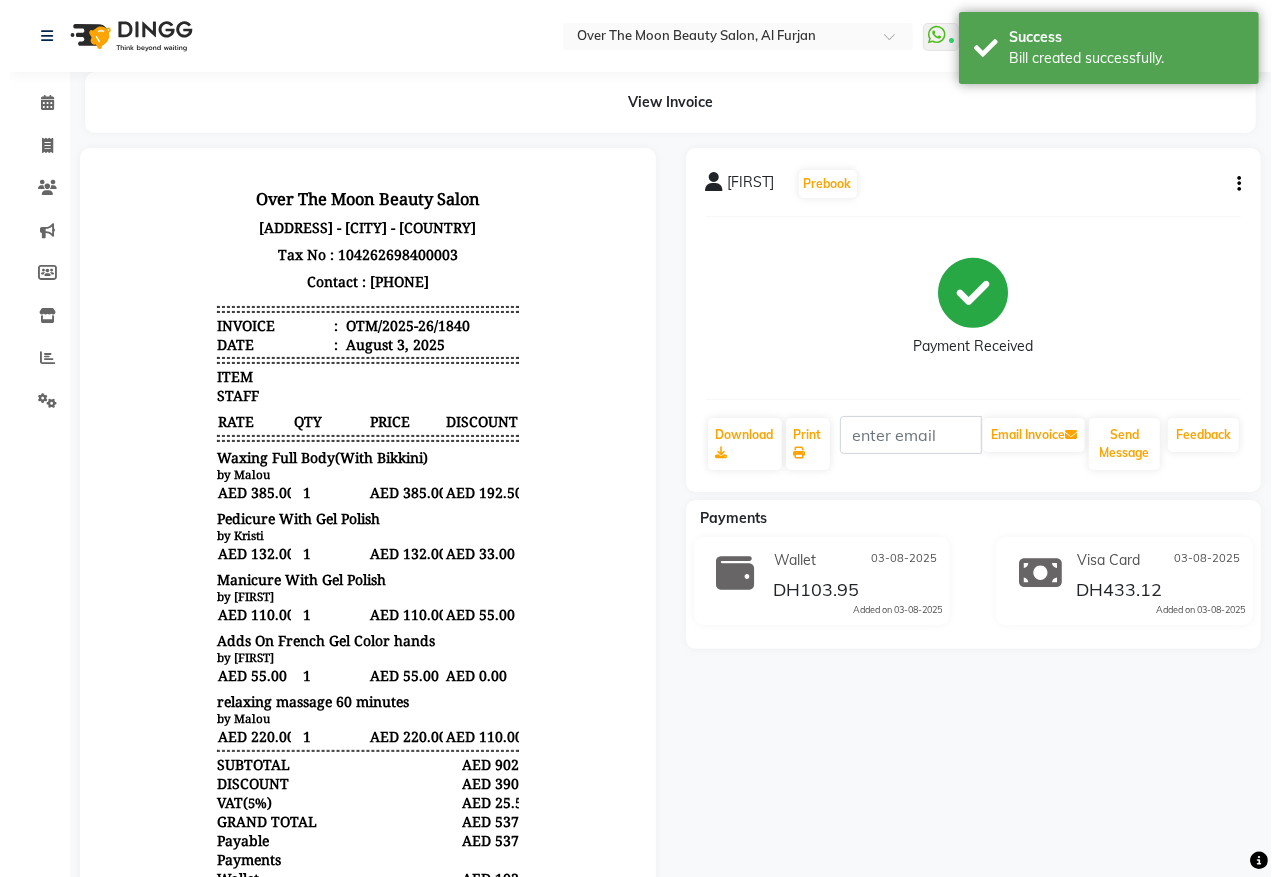 scroll, scrollTop: 0, scrollLeft: 0, axis: both 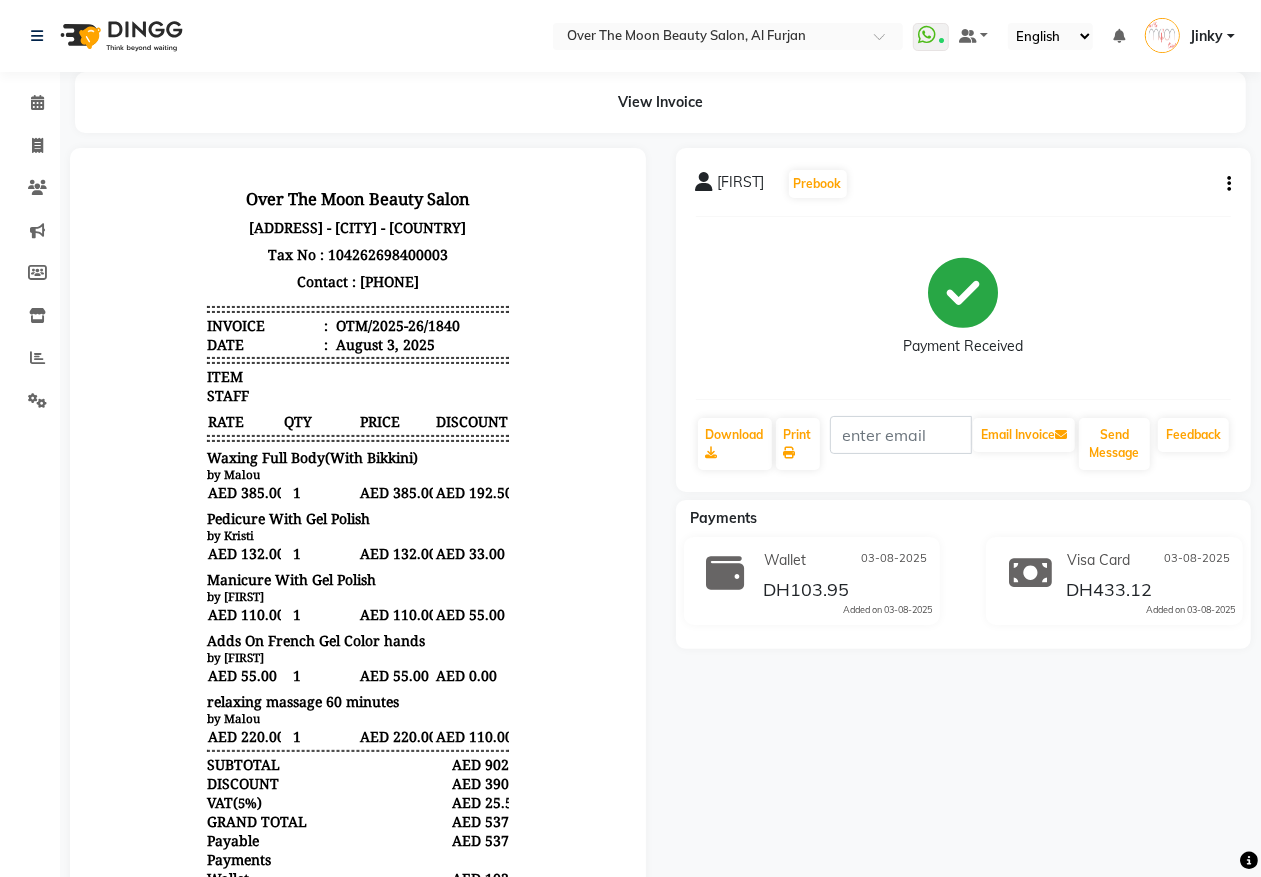 click 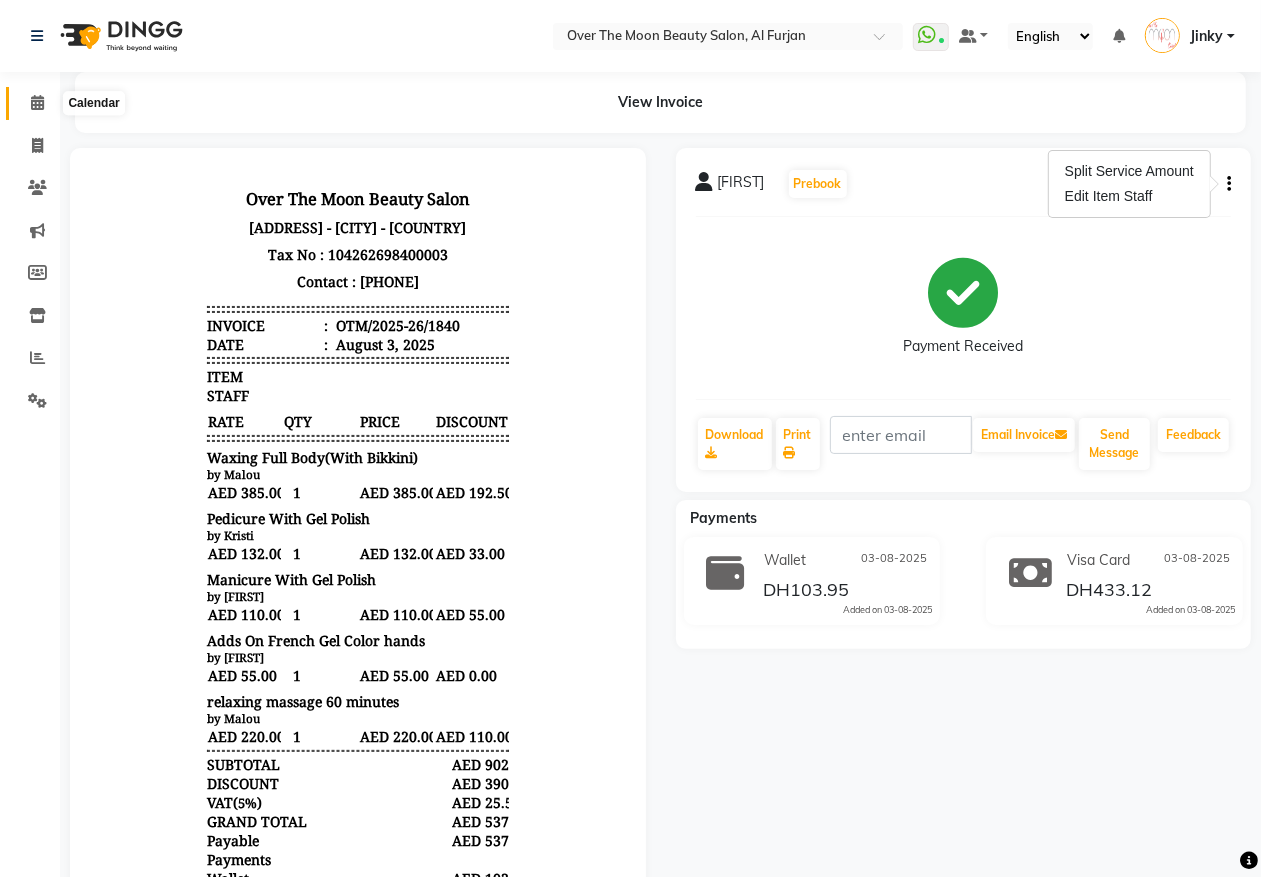 click 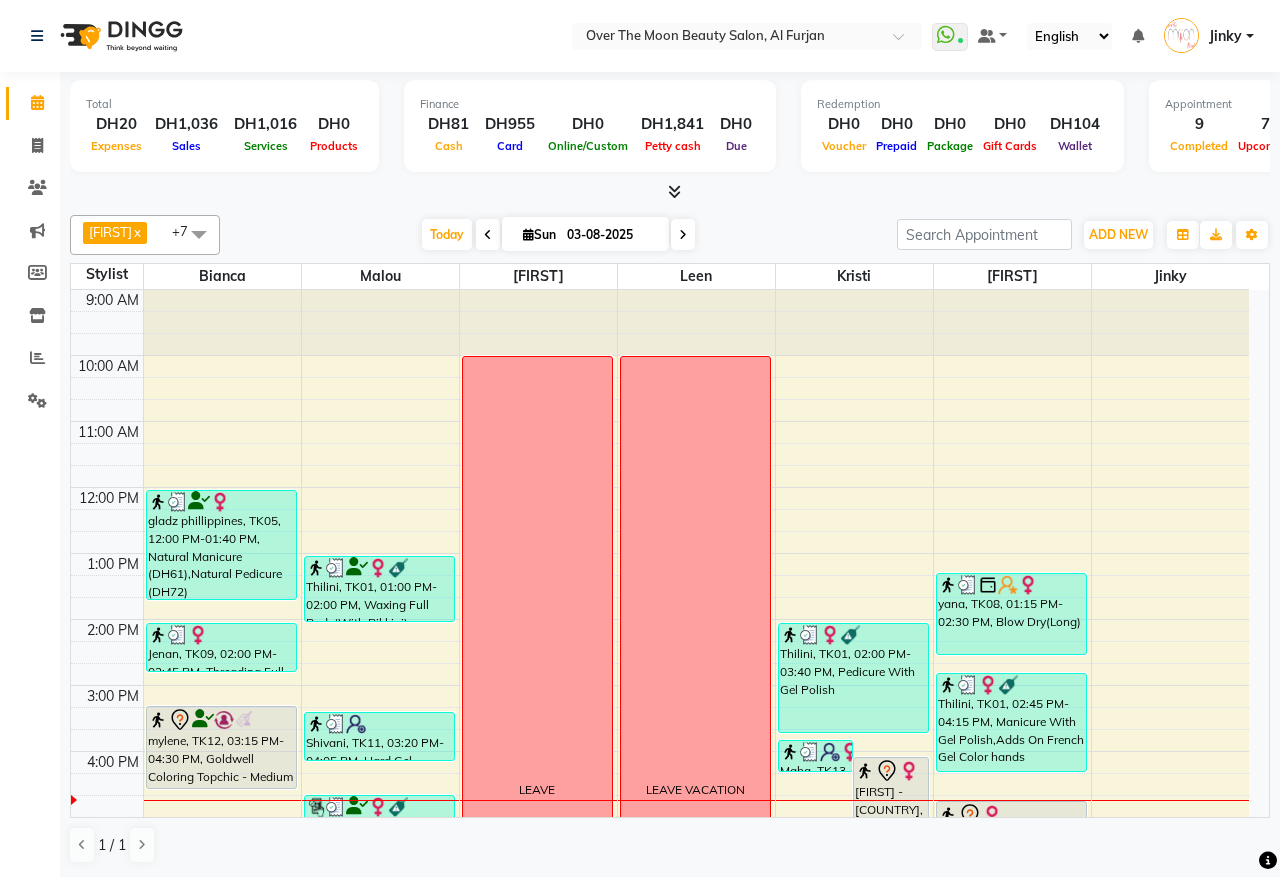 scroll, scrollTop: 416, scrollLeft: 0, axis: vertical 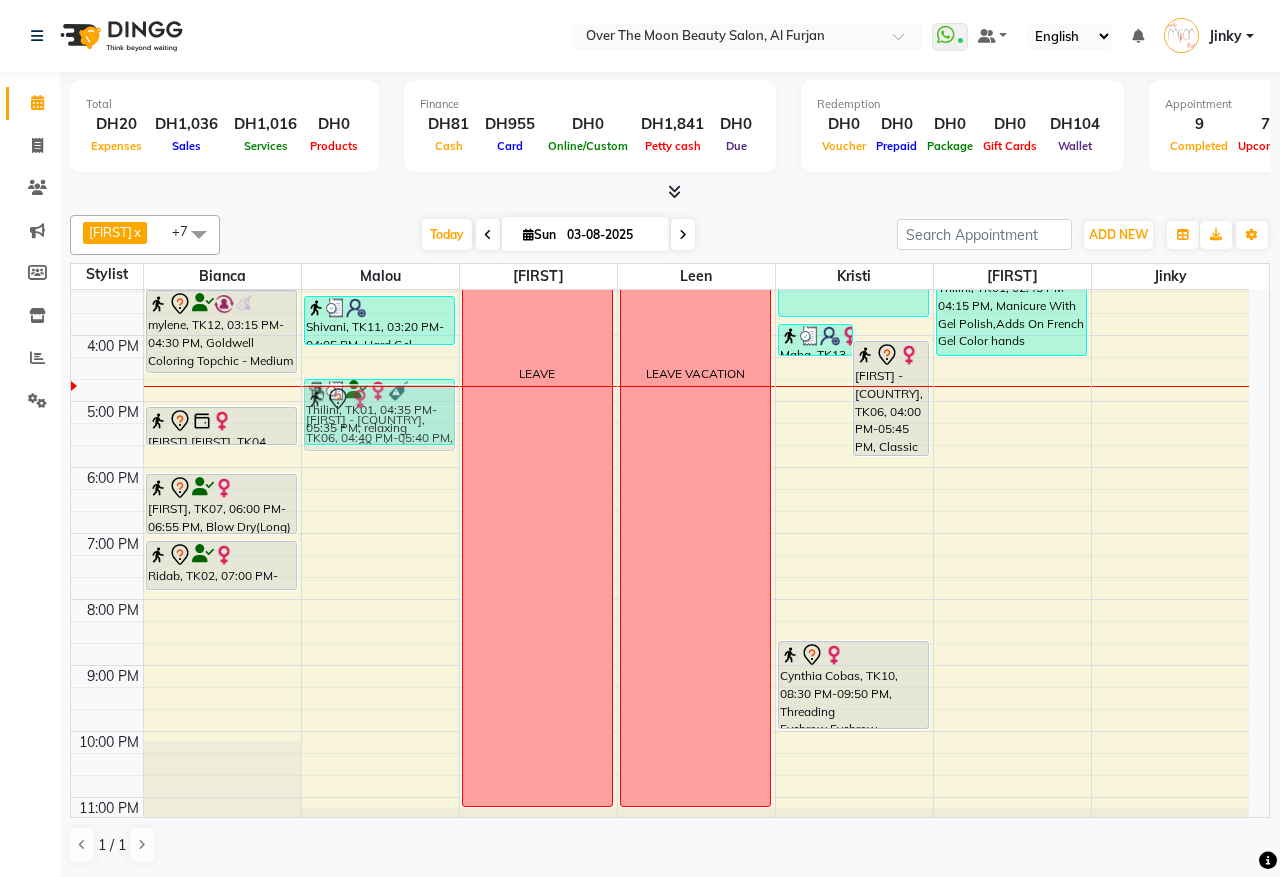 drag, startPoint x: 1000, startPoint y: 406, endPoint x: 385, endPoint y: 398, distance: 615.052 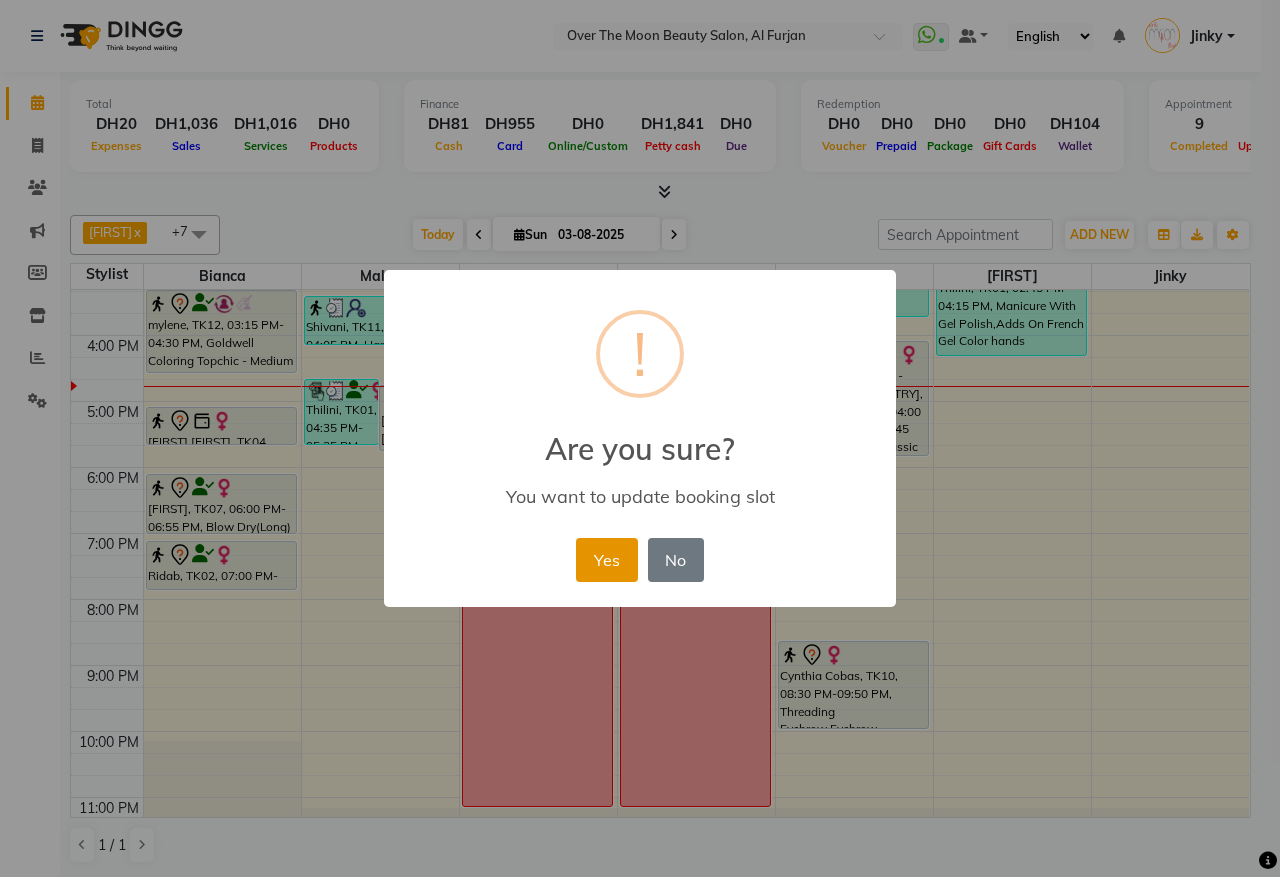 click on "Yes" at bounding box center [606, 560] 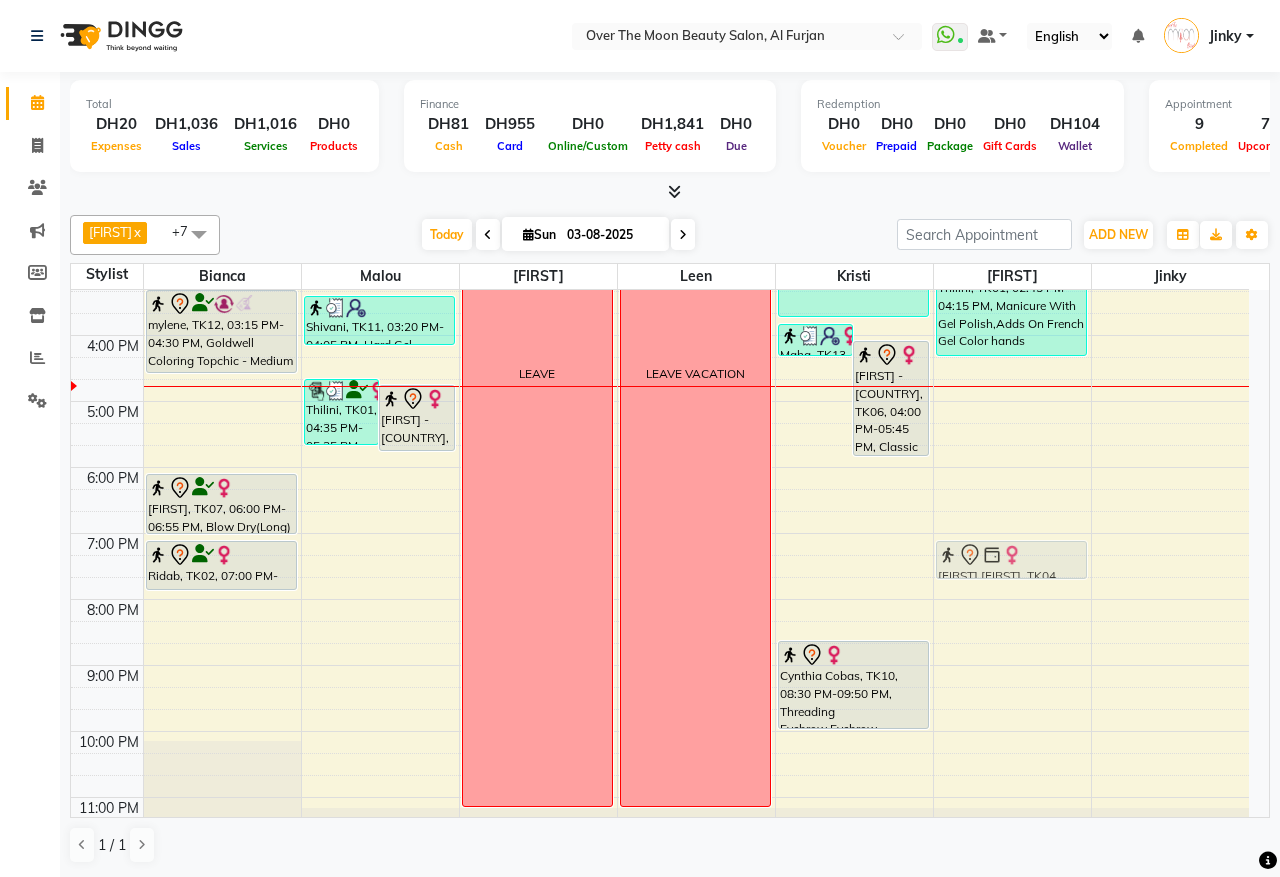 drag, startPoint x: 208, startPoint y: 416, endPoint x: 1020, endPoint y: 553, distance: 823.4762 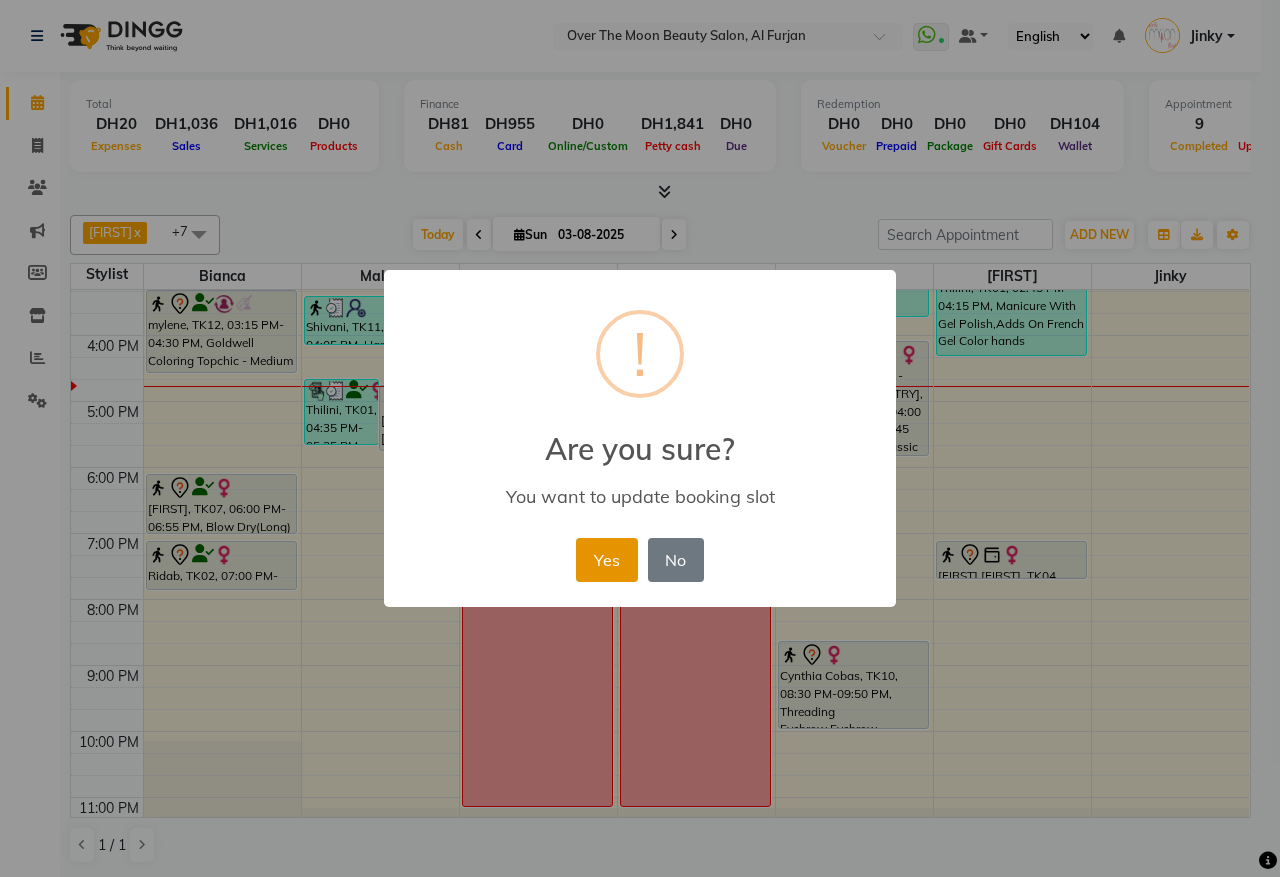click on "Yes" at bounding box center (606, 560) 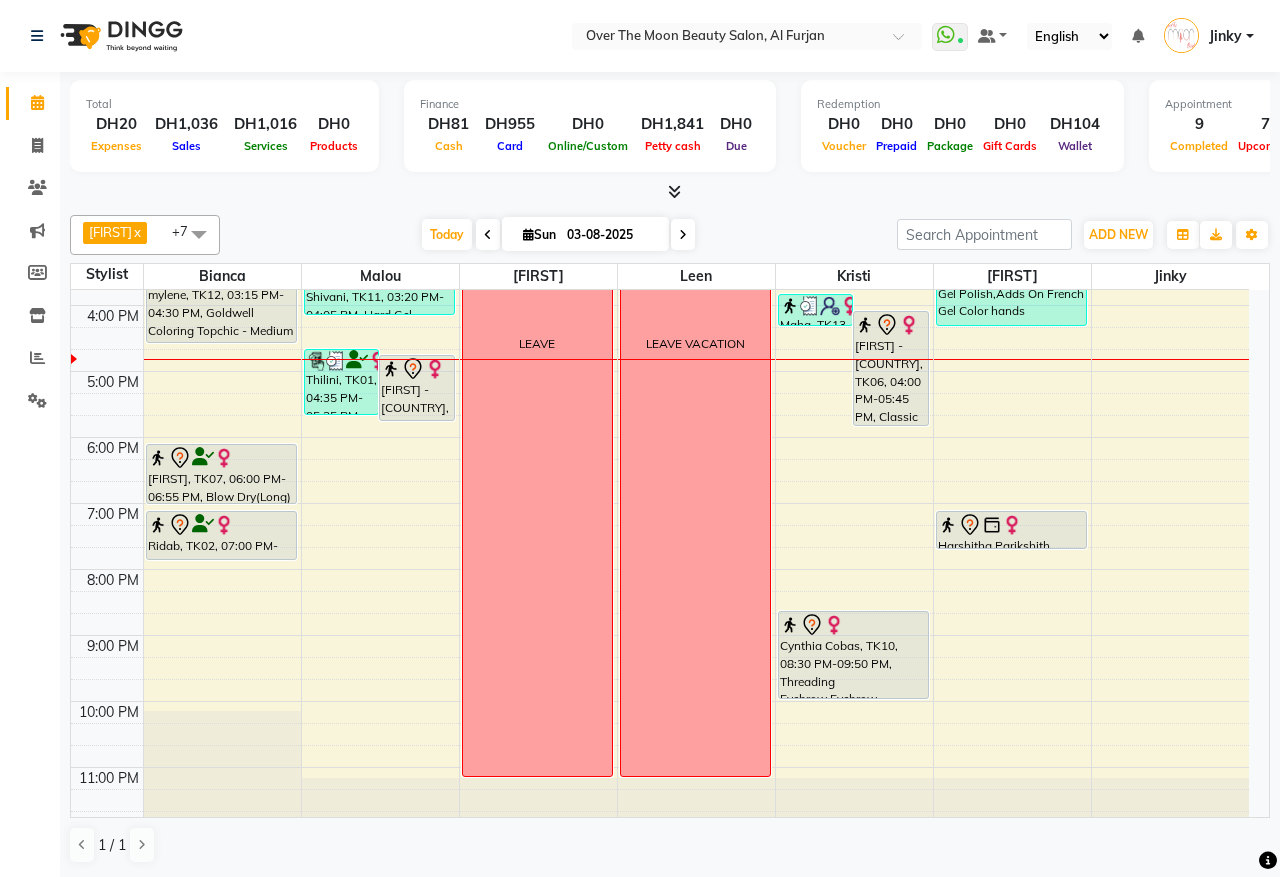 scroll, scrollTop: 473, scrollLeft: 0, axis: vertical 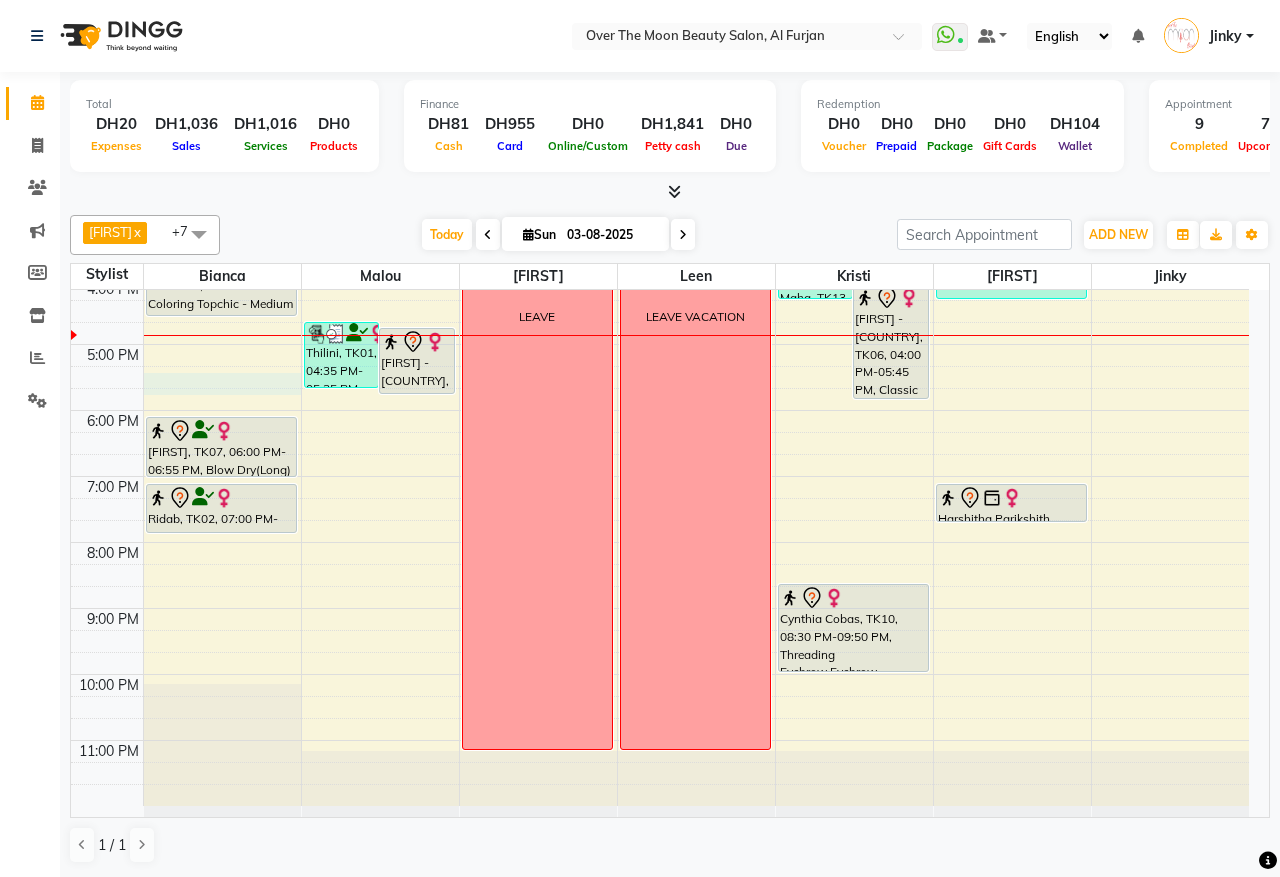 click on "gladz phillippines, TK05, 12:00 PM-01:40 PM, Natural Manicure (DH61),Natural Pedicure (DH72)     [FIRST], TK09, 02:00 PM-02:45 PM, Threading Full Face (Without  Eyebrow)             [FIRST], TK12, 03:15 PM-04:30 PM, Goldwell Coloring  Topchic - Medium             [FIRST], TK07, 06:00 PM-06:55 PM, Blow Dry(Long)             [FIRST], TK02, 07:00 PM-07:45 PM, Threading Eyebrow,Threading Upper Lip     [FIRST], TK01, 04:35 PM-05:35 PM, relaxing massage 60 minutes             [FIRST] - [COUNTRY], TK06, 04:40 PM-05:40 PM, Classic Manicure     [FIRST], TK01, 01:00 PM-02:00 PM, Waxing Full Body(With Bikkini)     [FIRST], TK11, 03:20 PM-04:05 PM, Hard Gel /Acrylic Removal  LEAVE   LEAVE VACATION      [FIRST], TK13, 03:45 PM-04:15 PM, Threading Full Face (with Eyebrow)              [FIRST] - [COUNTRY], TK06, 04:00 PM-05:45 PM, Classic Pedicure,Threading Eyebrow,Threading Sides (DH39)" at bounding box center [660, 311] 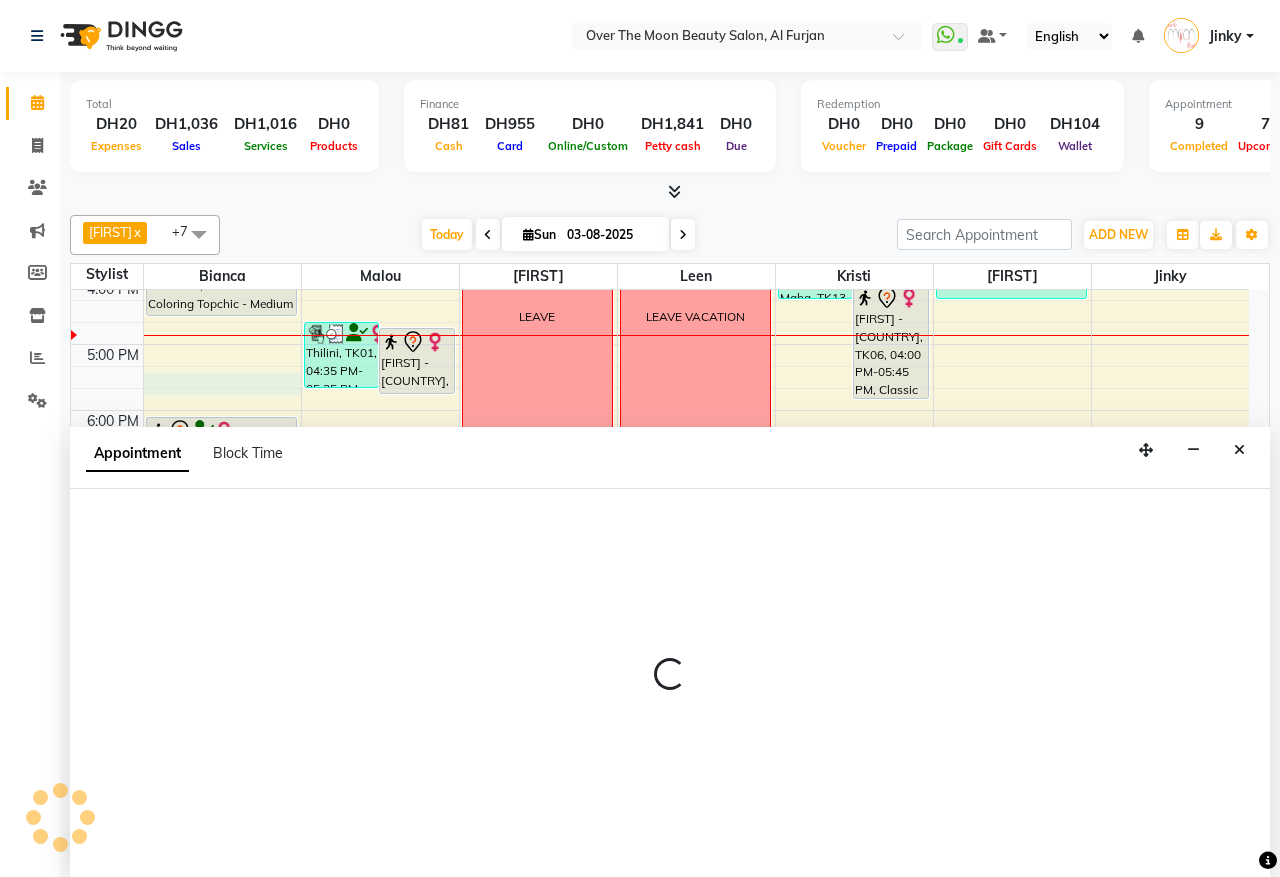 select on "20146" 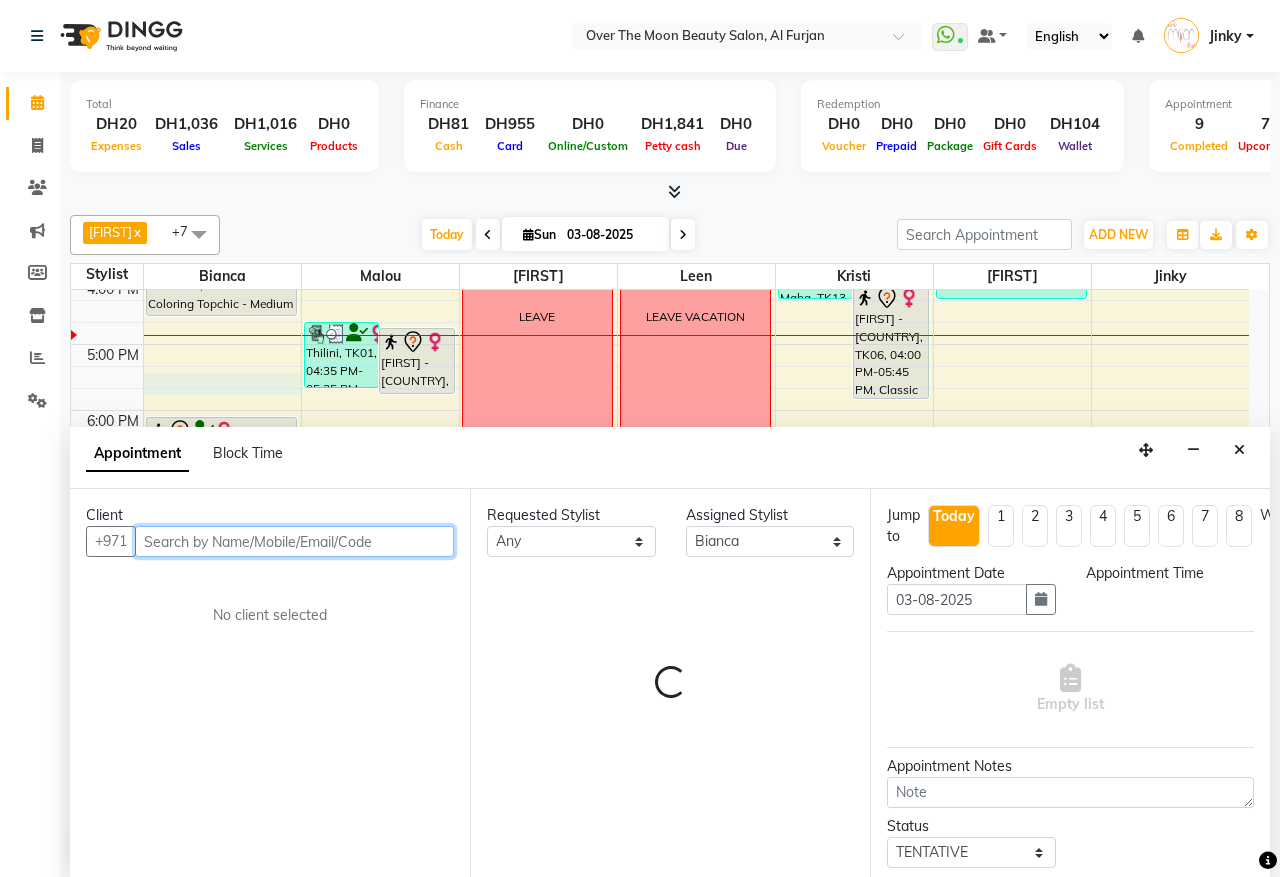 select on "1035" 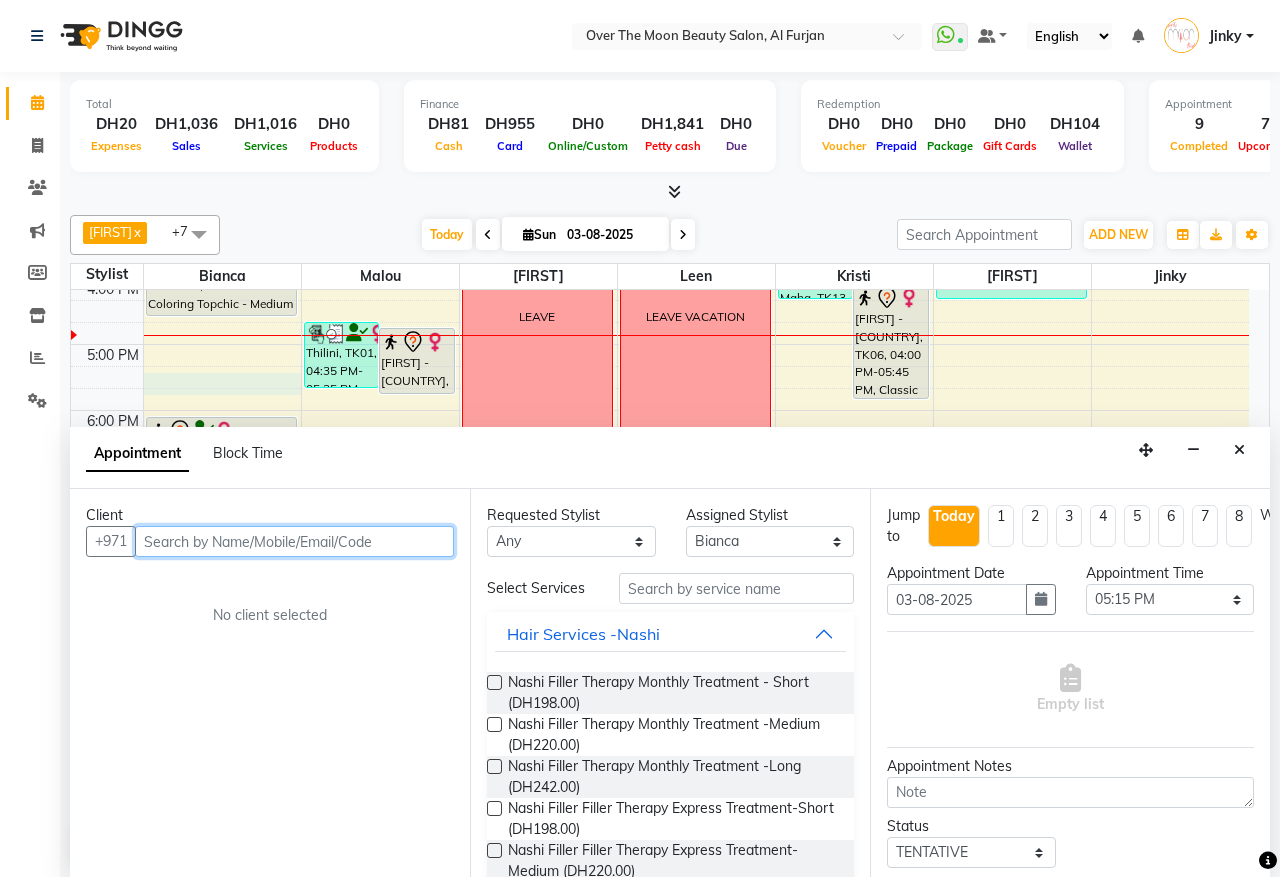 click at bounding box center [294, 541] 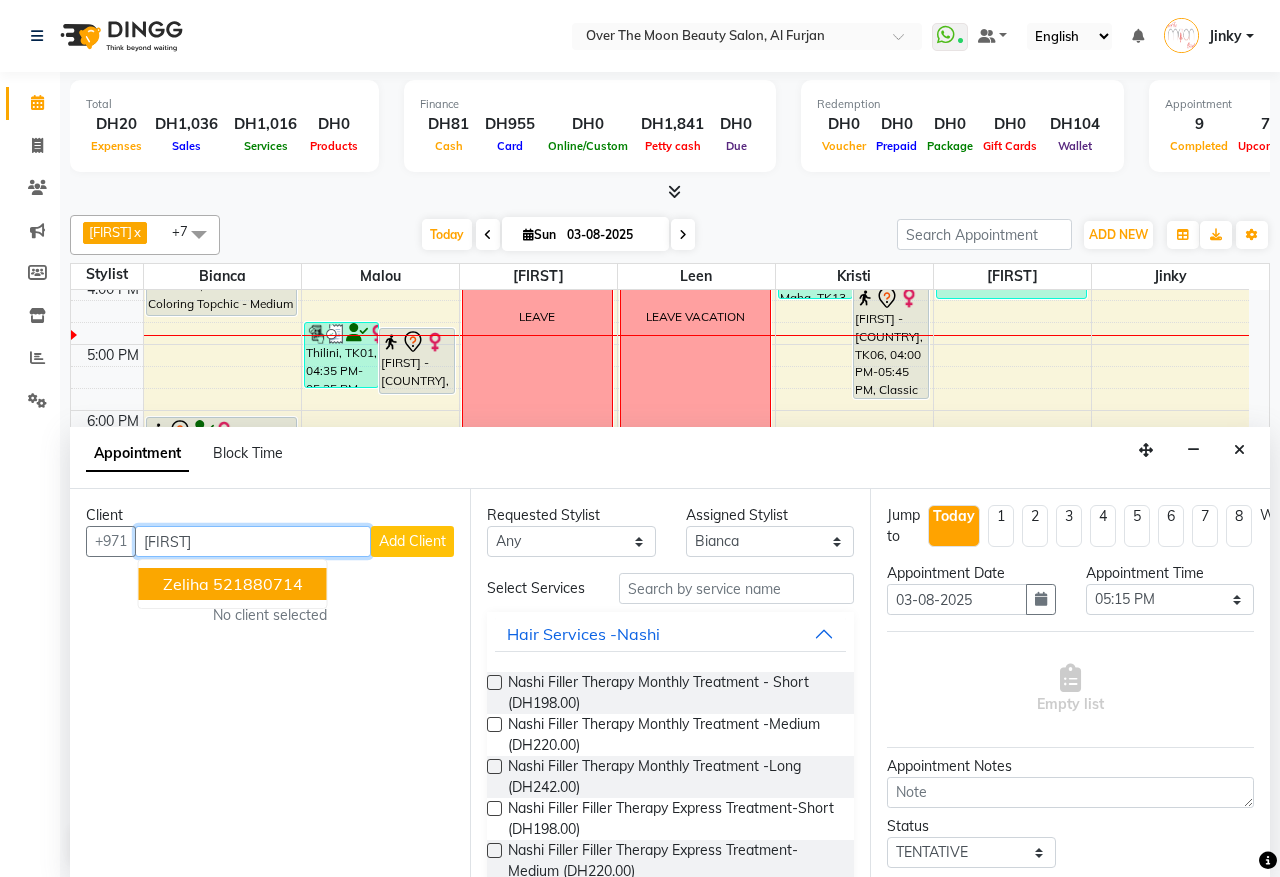 click on "521880714" at bounding box center (258, 584) 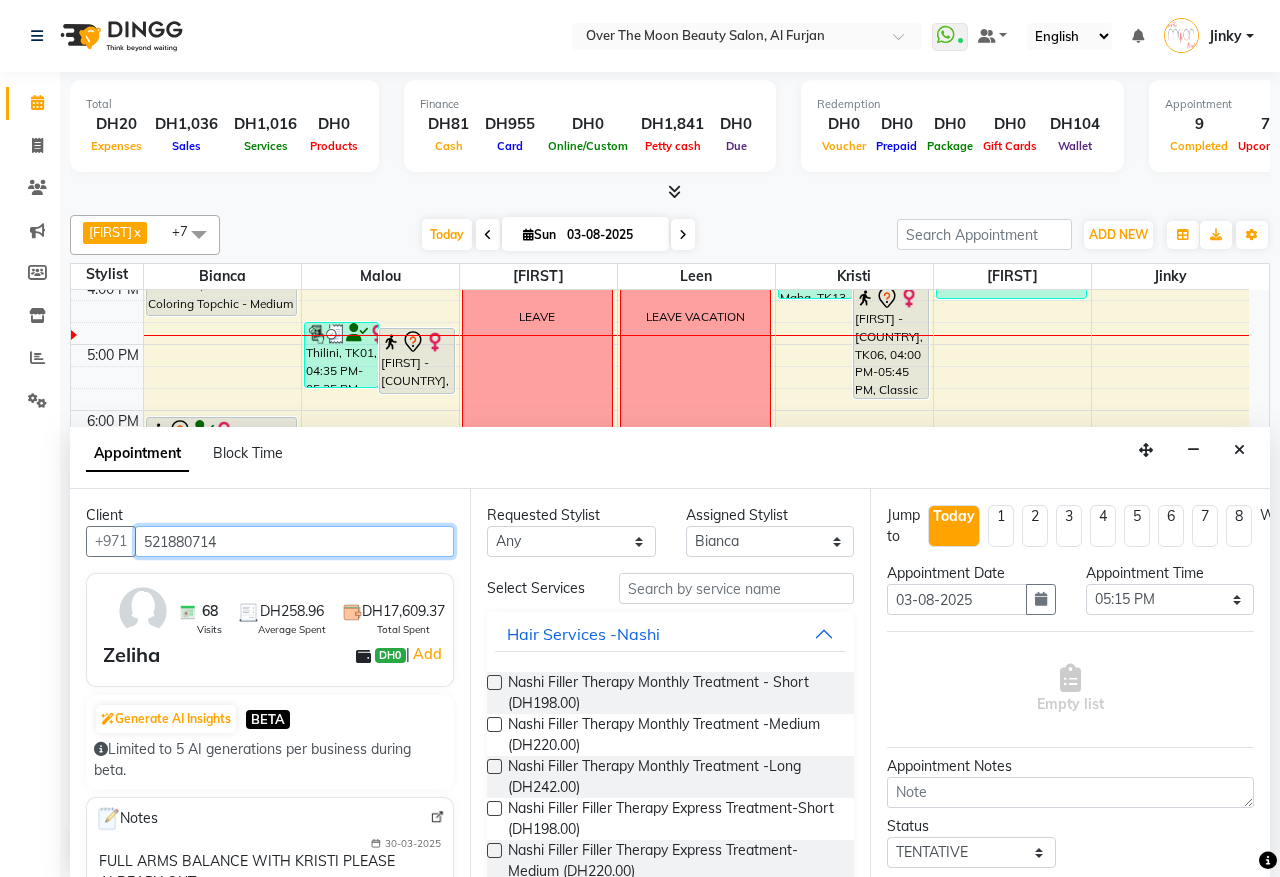 type on "521880714" 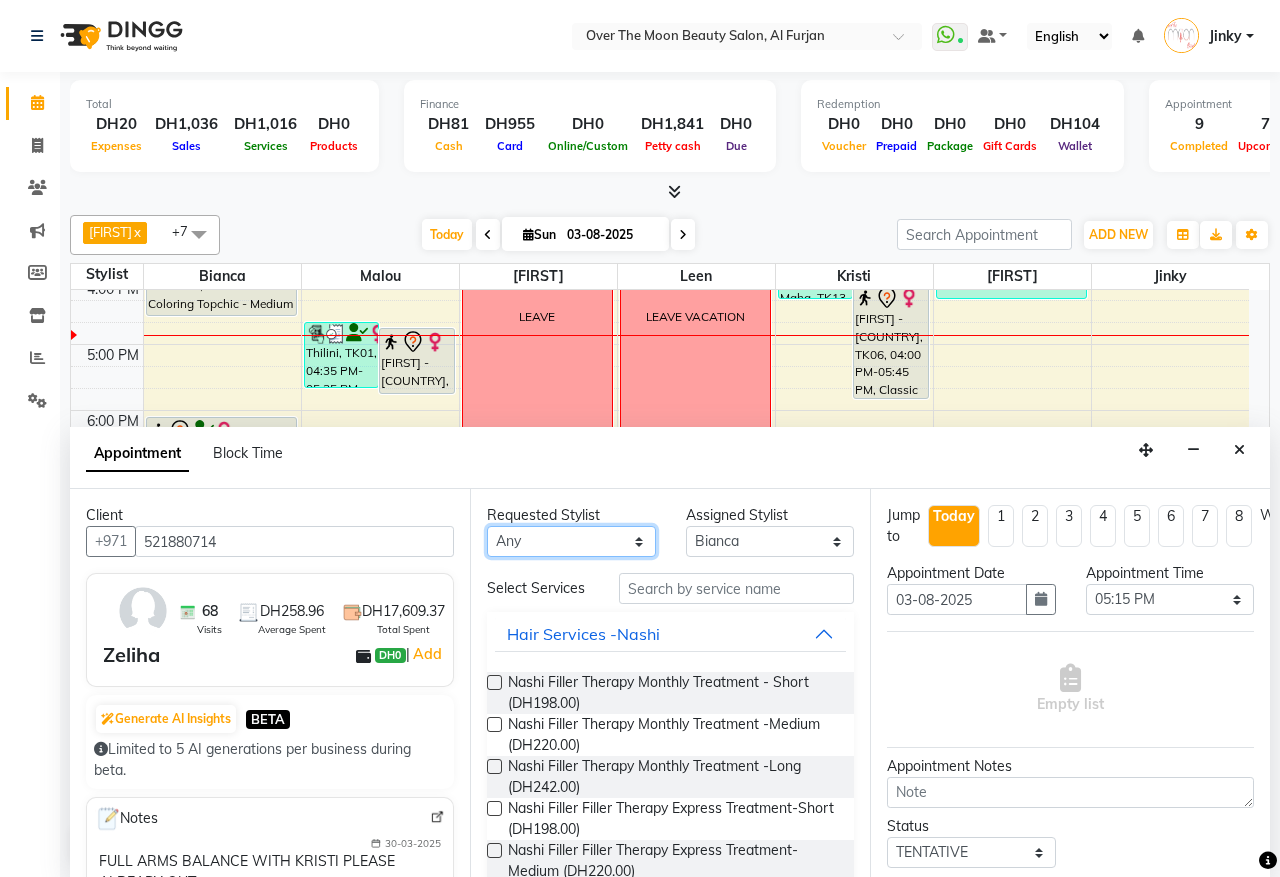 click on "Any [FIRST] [FIRST] [FIRST] [FIRST] Kristi [FIRST] Malou [FIRST]" at bounding box center (571, 541) 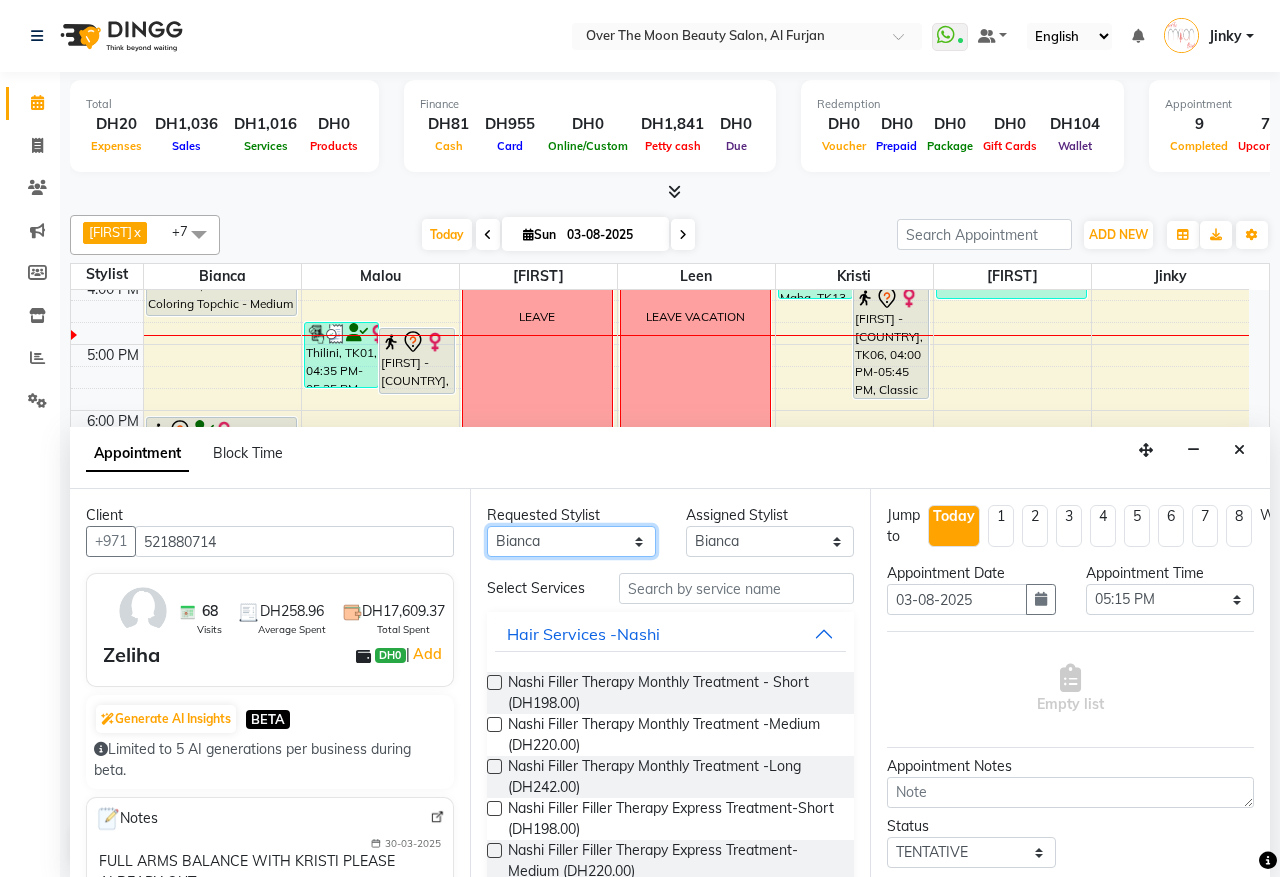 click on "Any [FIRST] [FIRST] [FIRST] [FIRST] Kristi [FIRST] Malou [FIRST]" at bounding box center (571, 541) 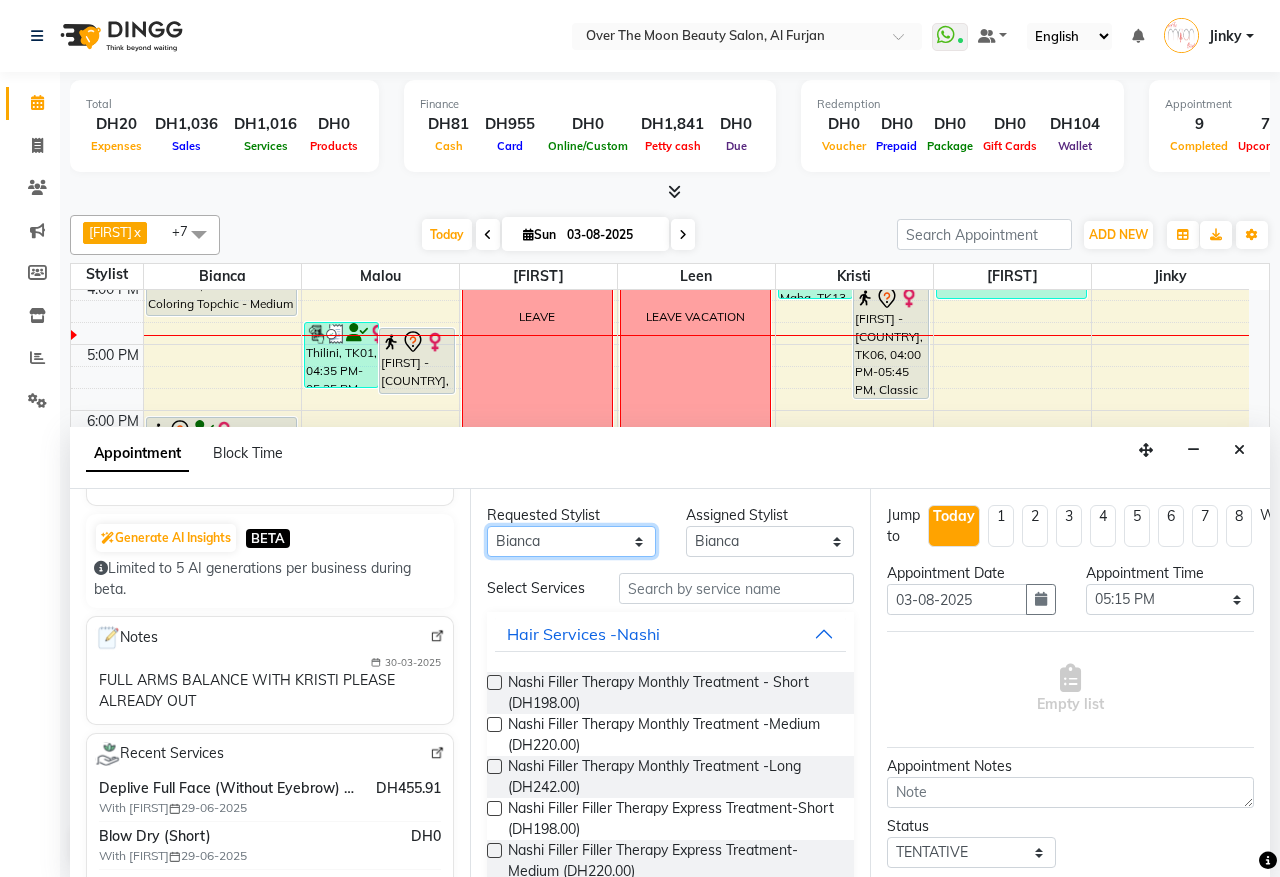 scroll, scrollTop: 416, scrollLeft: 0, axis: vertical 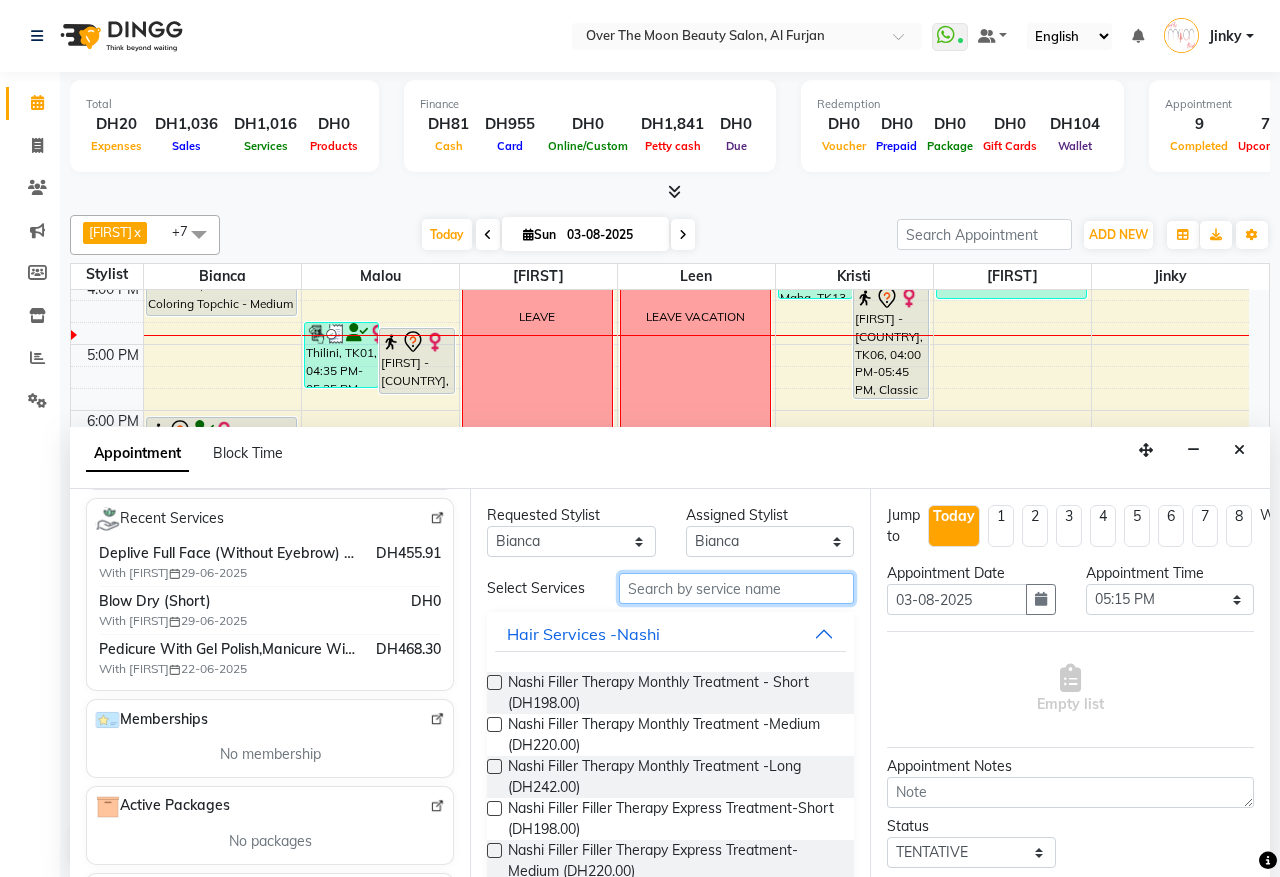 click at bounding box center (736, 588) 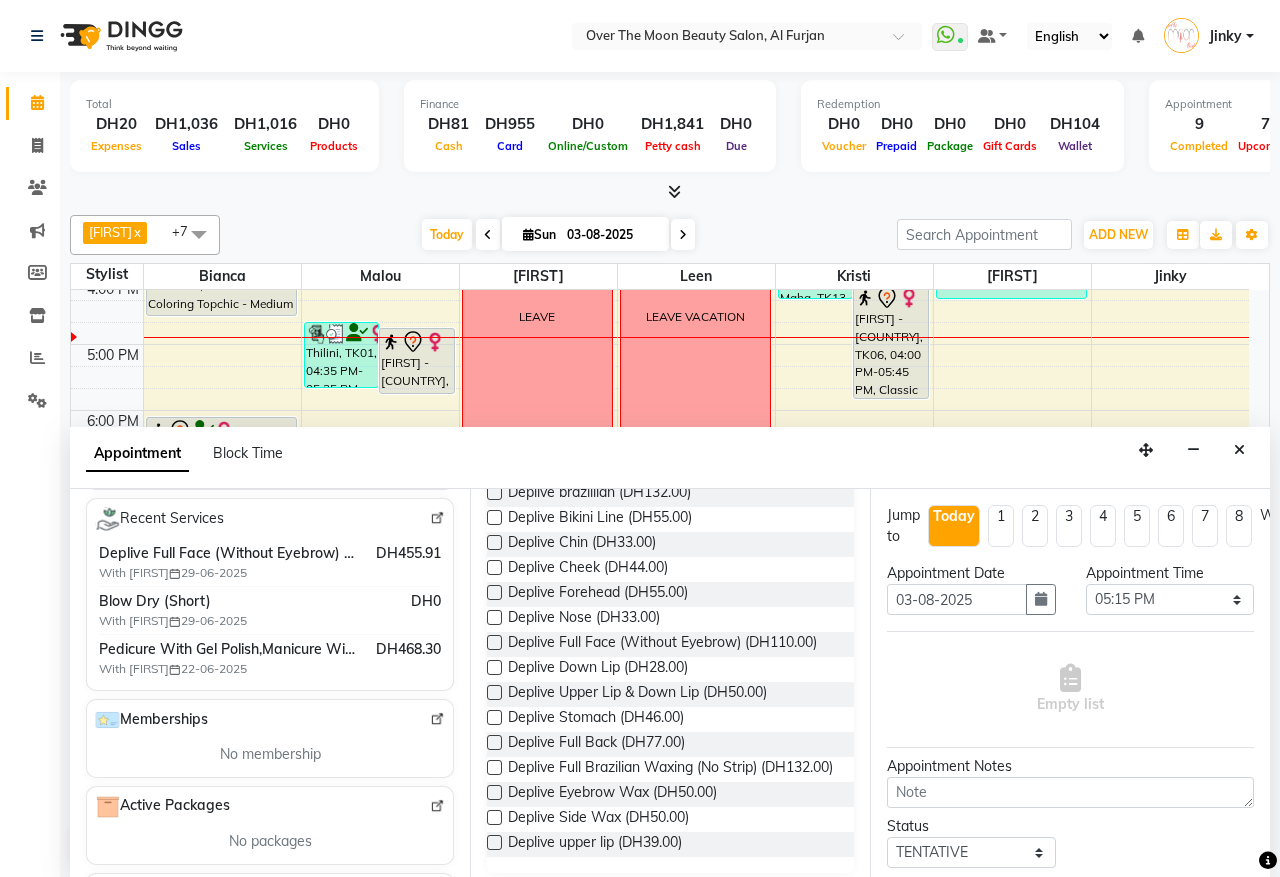 scroll, scrollTop: 397, scrollLeft: 0, axis: vertical 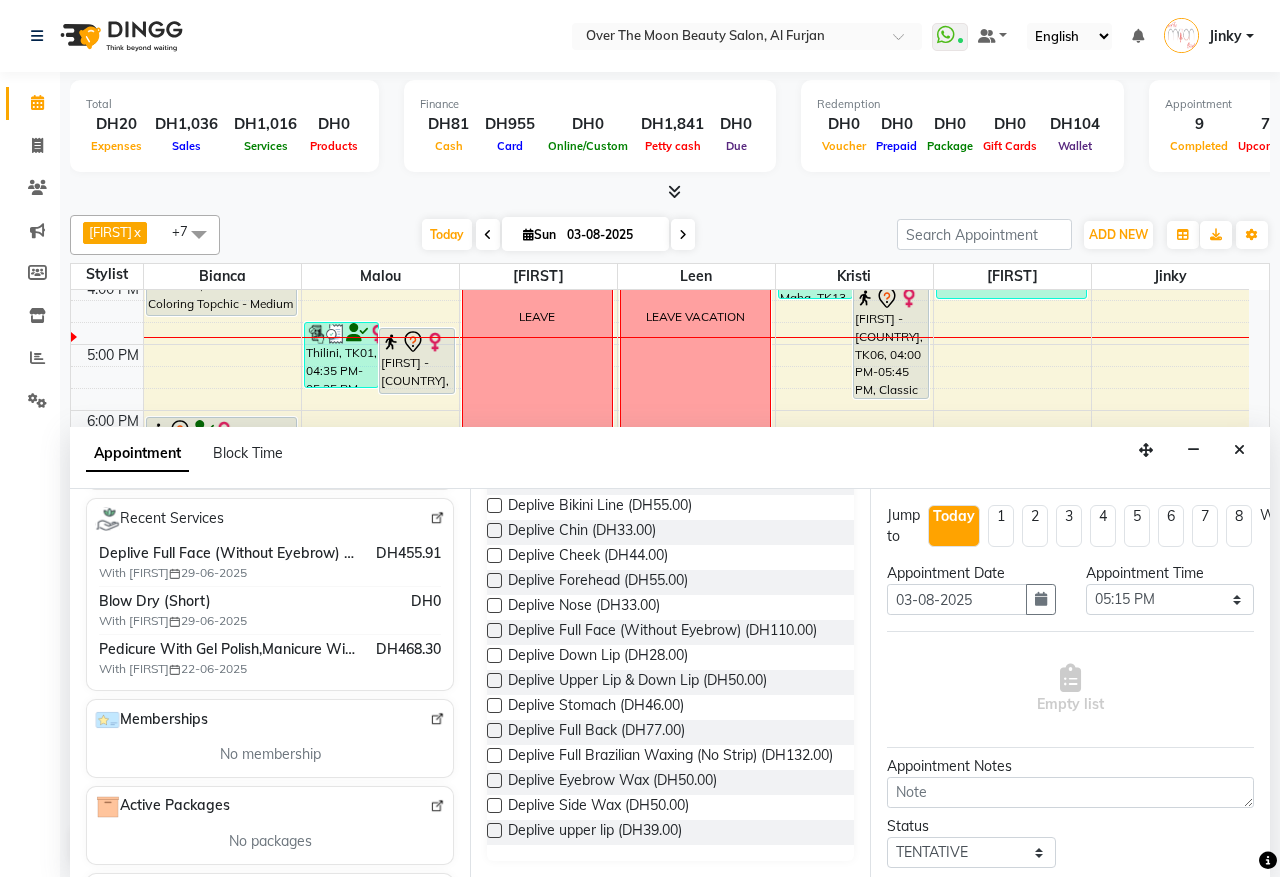 type on "deplive" 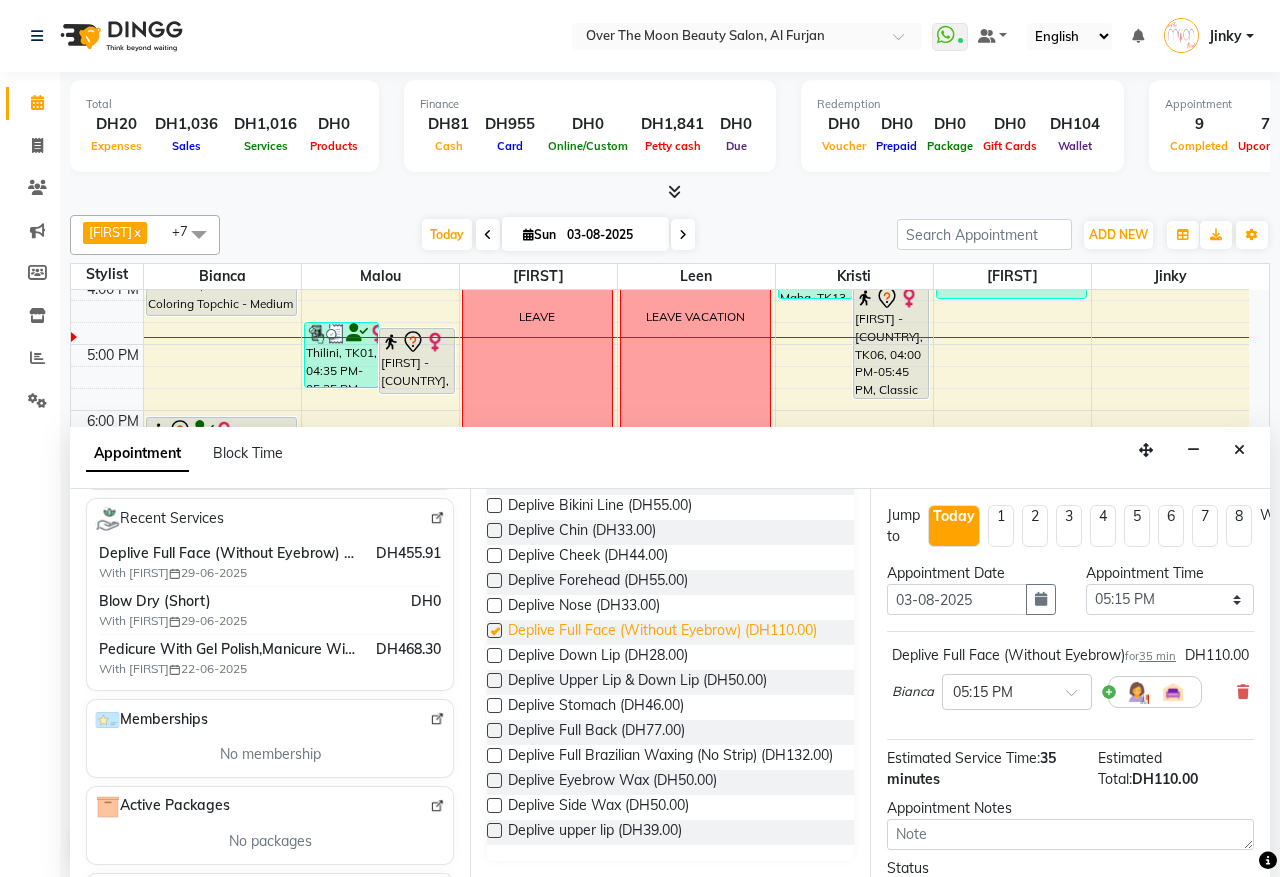 checkbox on "false" 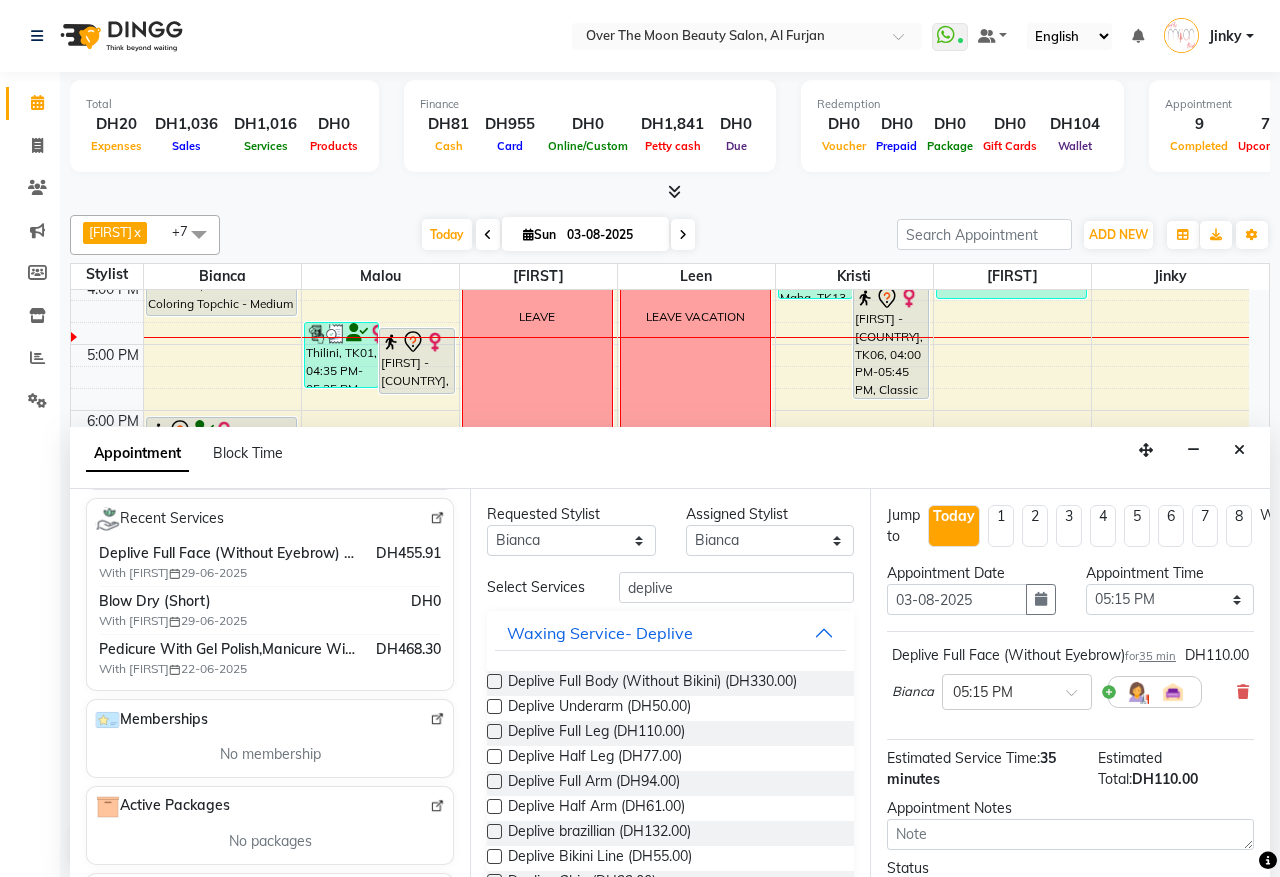 scroll, scrollTop: 0, scrollLeft: 0, axis: both 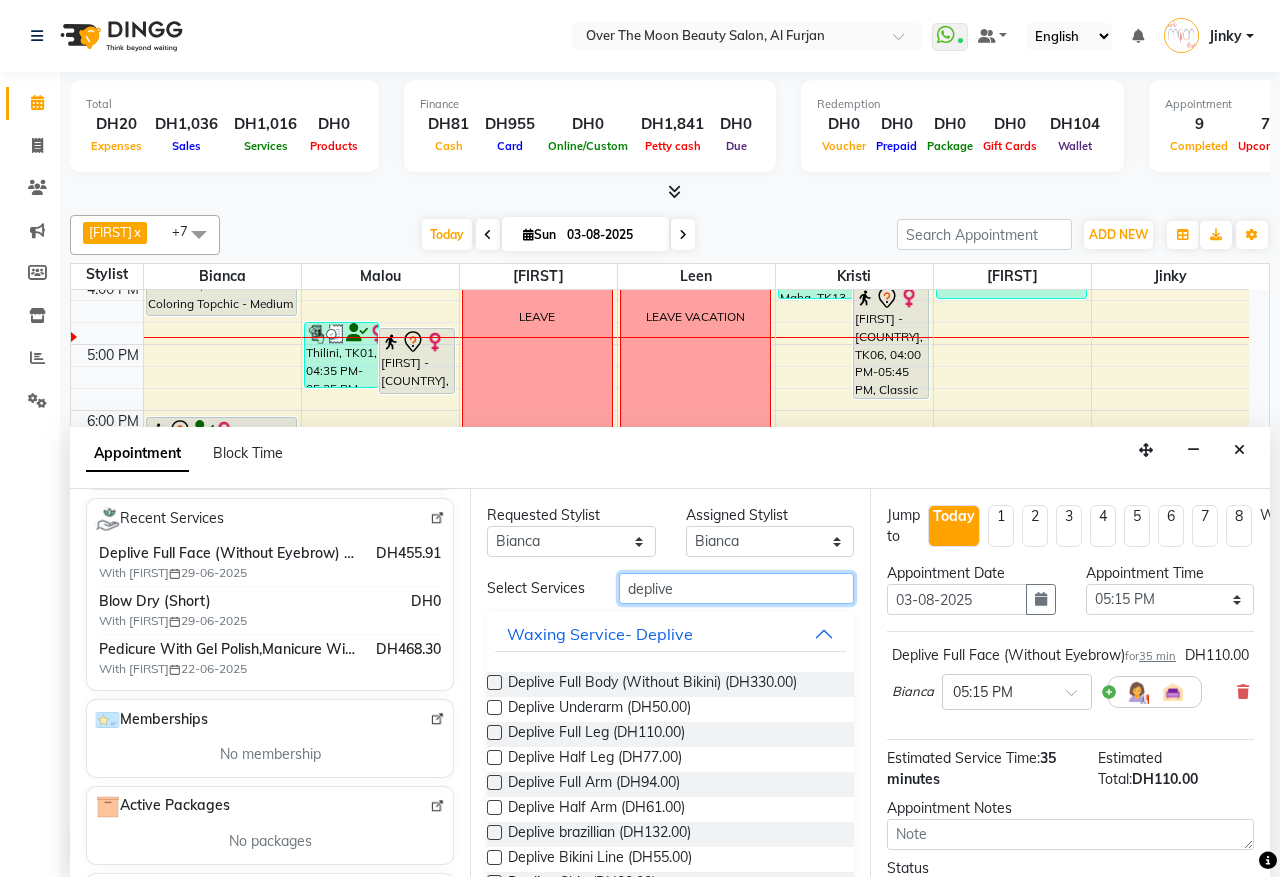 drag, startPoint x: 685, startPoint y: 592, endPoint x: 548, endPoint y: 615, distance: 138.91724 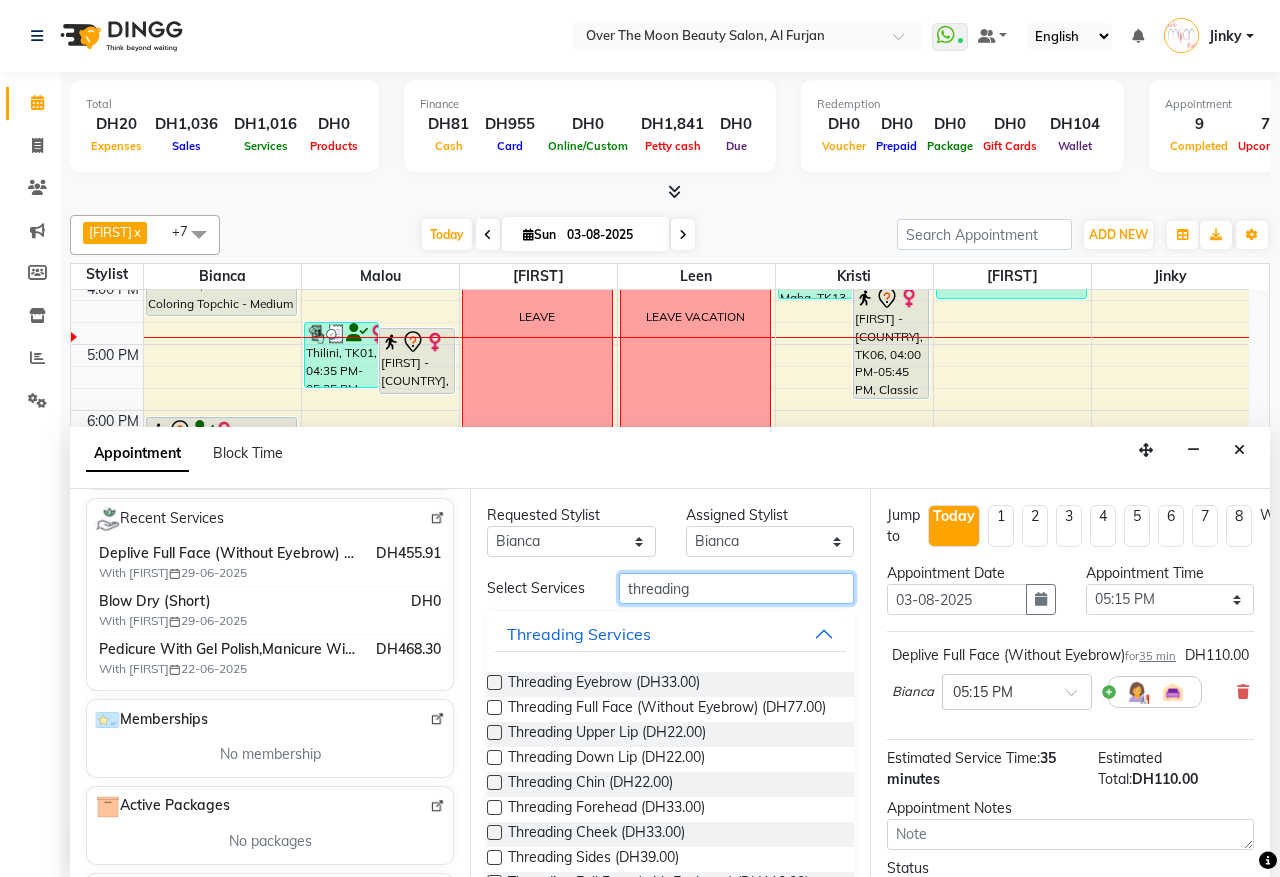 type on "threading" 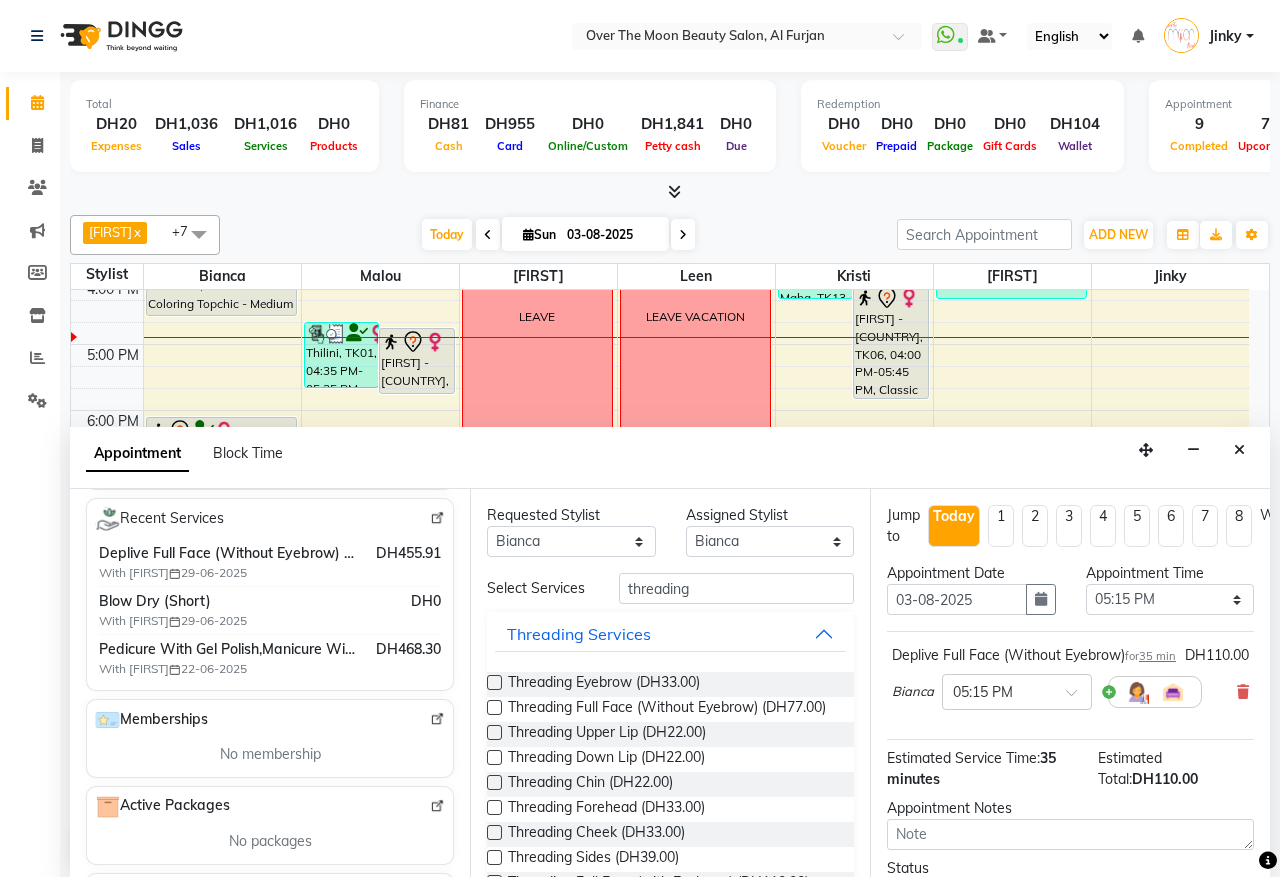 click at bounding box center (494, 682) 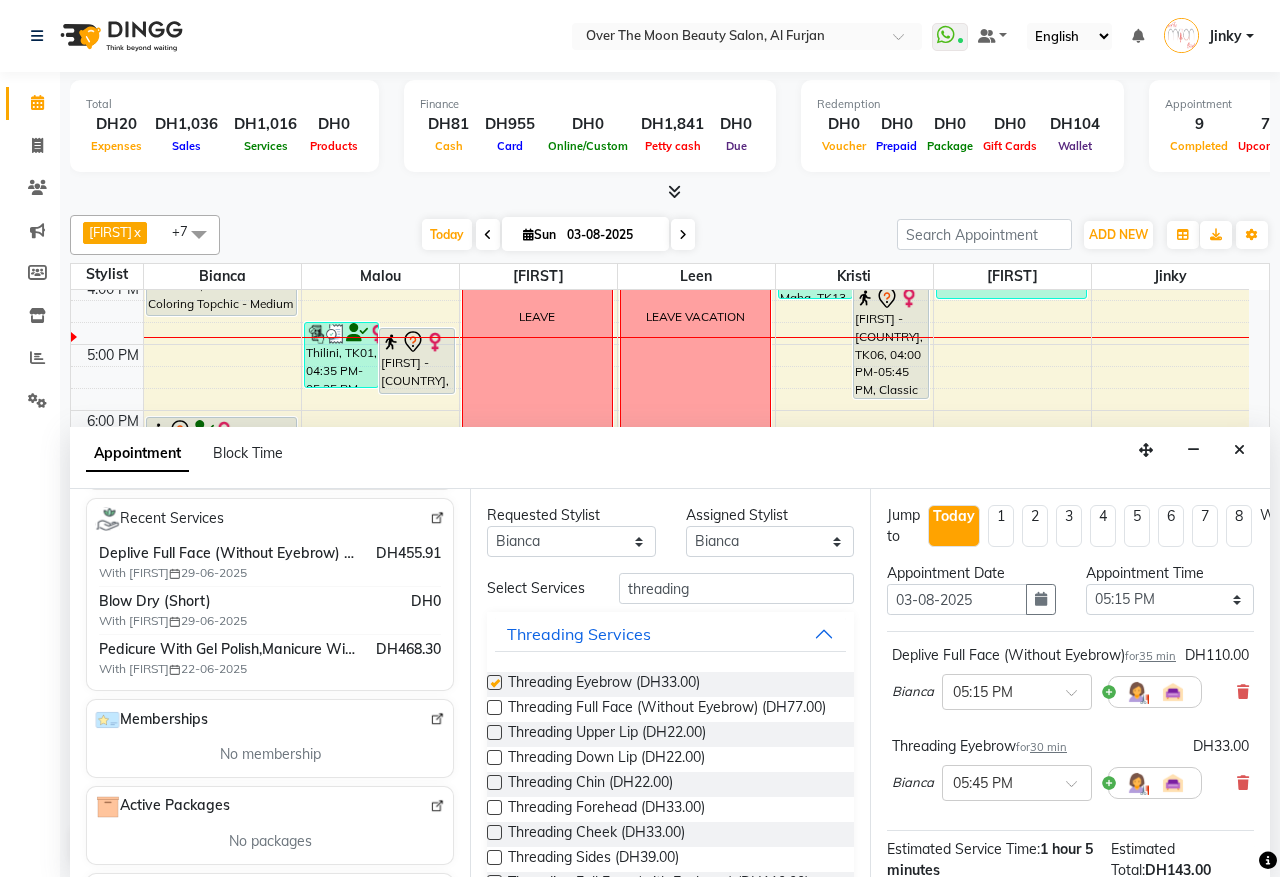 checkbox on "false" 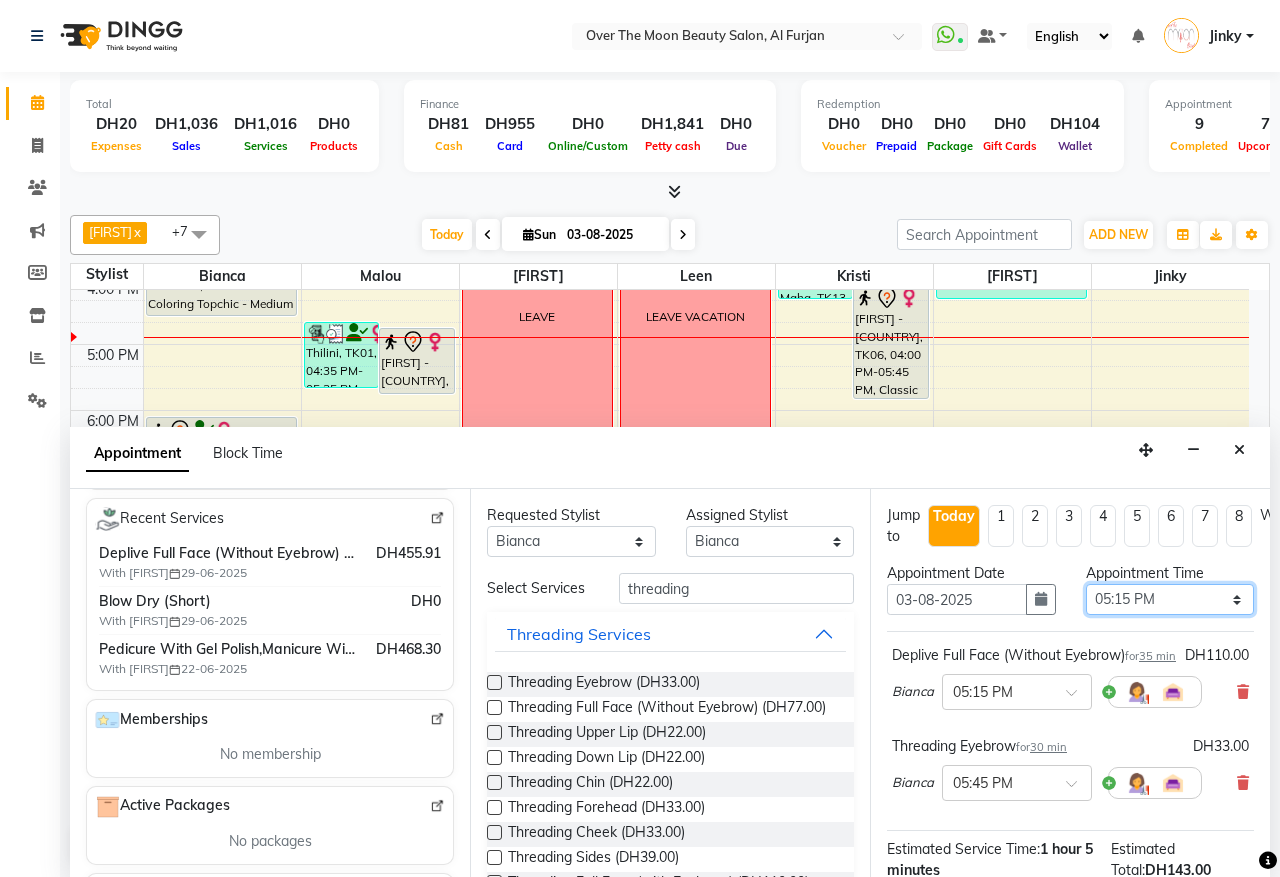 click on "Select 10:00 AM 10:15 AM 10:30 AM 10:45 AM 11:00 AM 11:15 AM 11:30 AM 11:45 AM 12:00 PM 12:15 PM 12:30 PM 12:45 PM 01:00 PM 01:15 PM 01:30 PM 01:45 PM 02:00 PM 02:15 PM 02:30 PM 02:45 PM 03:00 PM 03:15 PM 03:30 PM 03:45 PM 04:00 PM 04:15 PM 04:30 PM 04:45 PM 05:00 PM 05:15 PM 05:30 PM 05:45 PM 06:00 PM 06:15 PM 06:30 PM 06:45 PM 07:00 PM 07:15 PM 07:30 PM 07:45 PM 08:00 PM 08:15 PM 08:30 PM 08:45 PM 09:00 PM 09:15 PM 09:30 PM 09:45 PM 10:00 PM 10:15 PM 10:30 PM 10:45 PM 11:00 PM" at bounding box center (1170, 599) 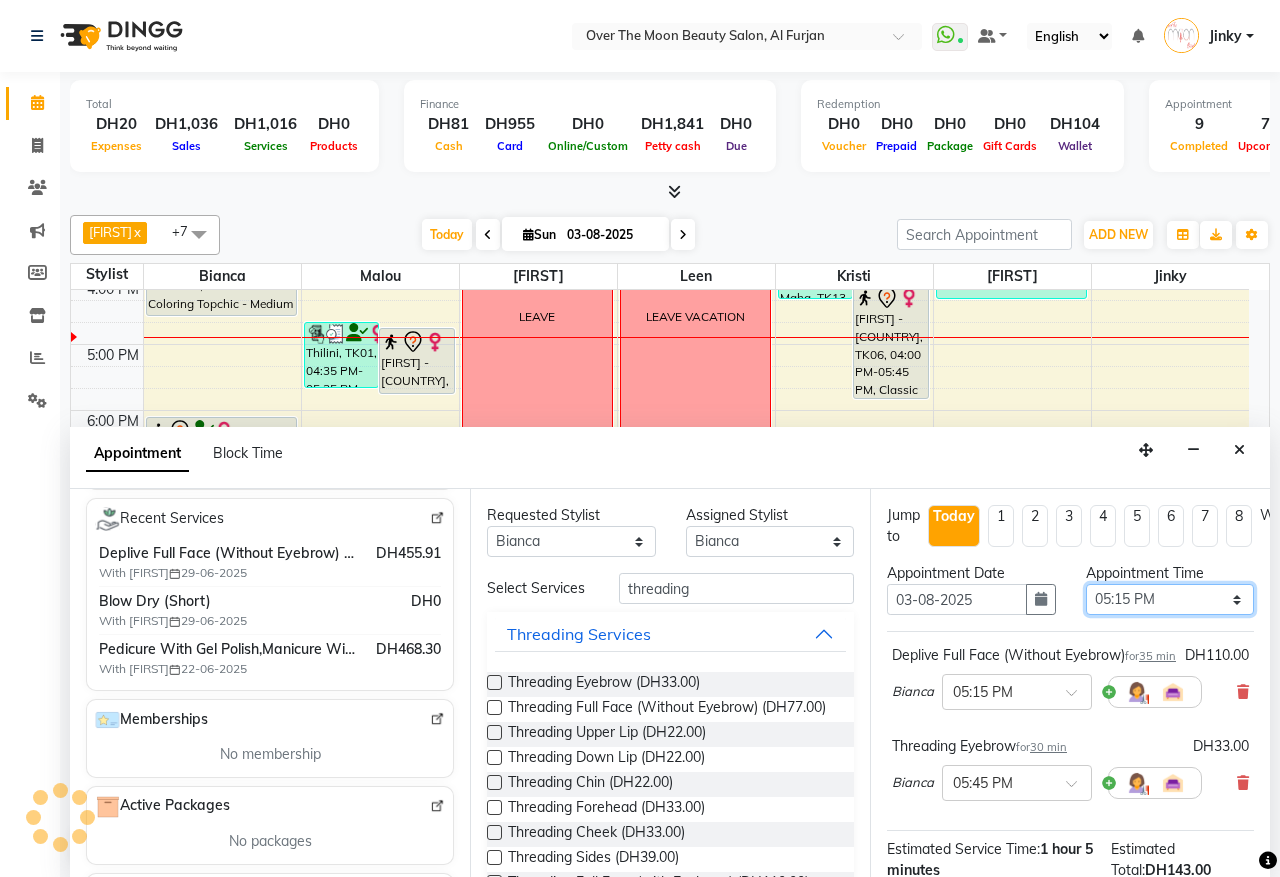 select on "1050" 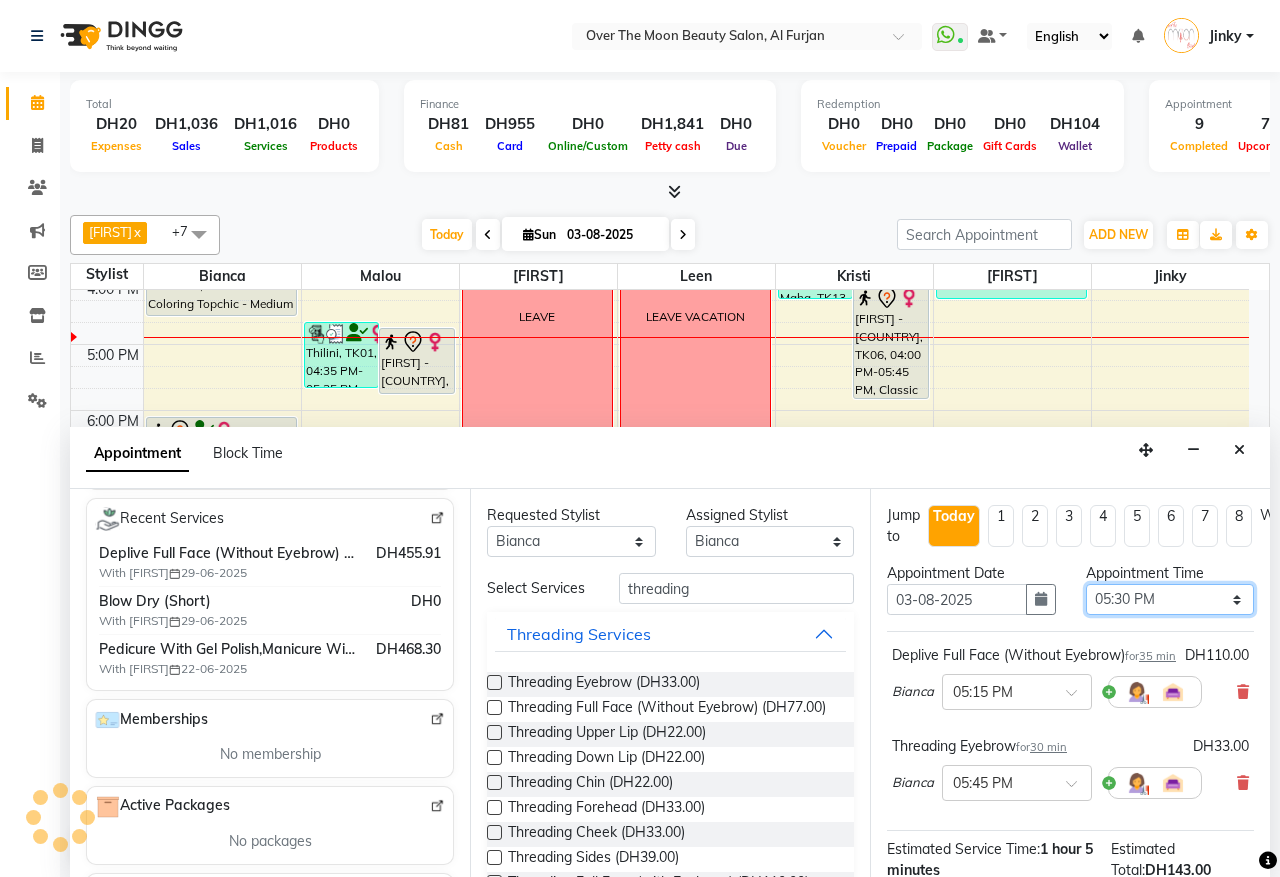 click on "Select 10:00 AM 10:15 AM 10:30 AM 10:45 AM 11:00 AM 11:15 AM 11:30 AM 11:45 AM 12:00 PM 12:15 PM 12:30 PM 12:45 PM 01:00 PM 01:15 PM 01:30 PM 01:45 PM 02:00 PM 02:15 PM 02:30 PM 02:45 PM 03:00 PM 03:15 PM 03:30 PM 03:45 PM 04:00 PM 04:15 PM 04:30 PM 04:45 PM 05:00 PM 05:15 PM 05:30 PM 05:45 PM 06:00 PM 06:15 PM 06:30 PM 06:45 PM 07:00 PM 07:15 PM 07:30 PM 07:45 PM 08:00 PM 08:15 PM 08:30 PM 08:45 PM 09:00 PM 09:15 PM 09:30 PM 09:45 PM 10:00 PM 10:15 PM 10:30 PM 10:45 PM 11:00 PM" at bounding box center (1170, 599) 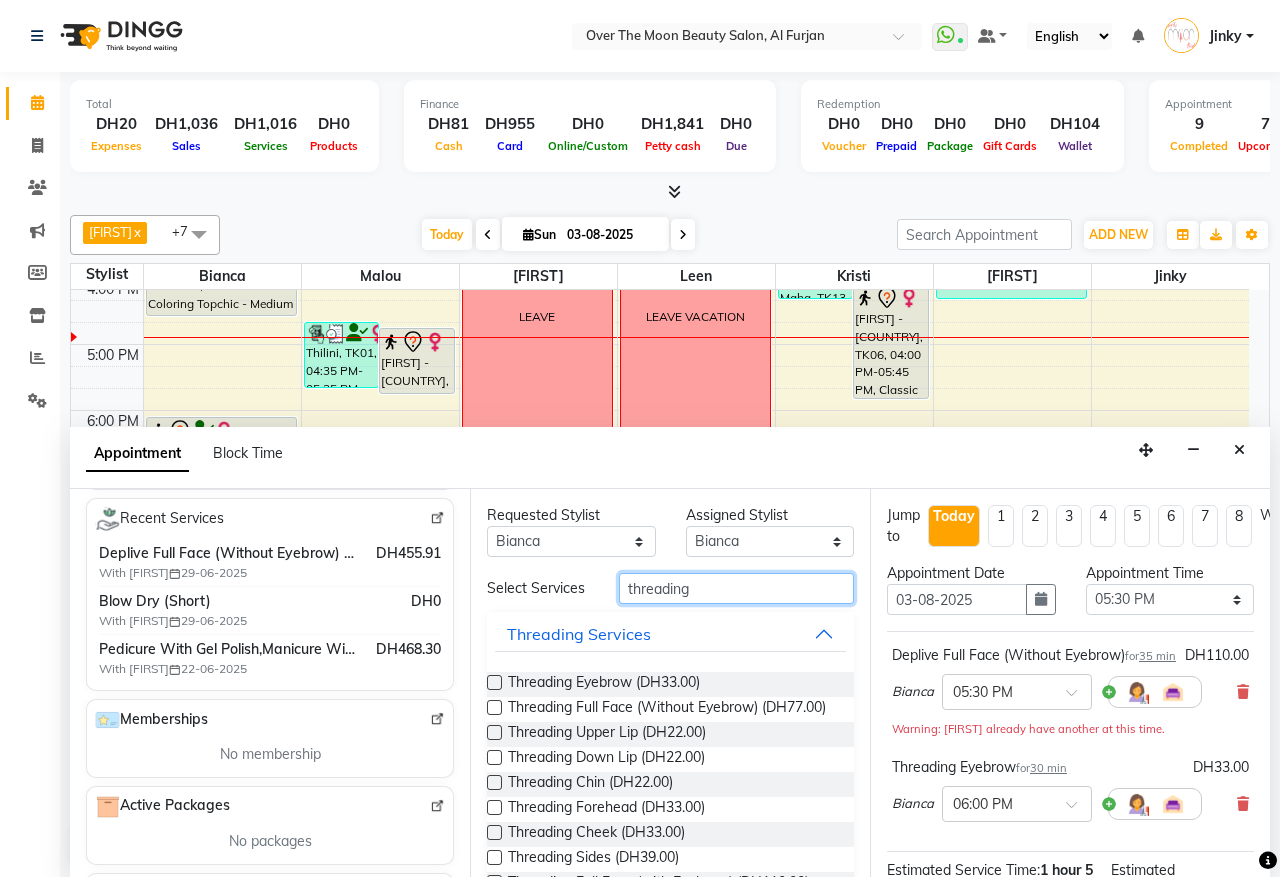 click on "Select Services threading" at bounding box center [670, 588] 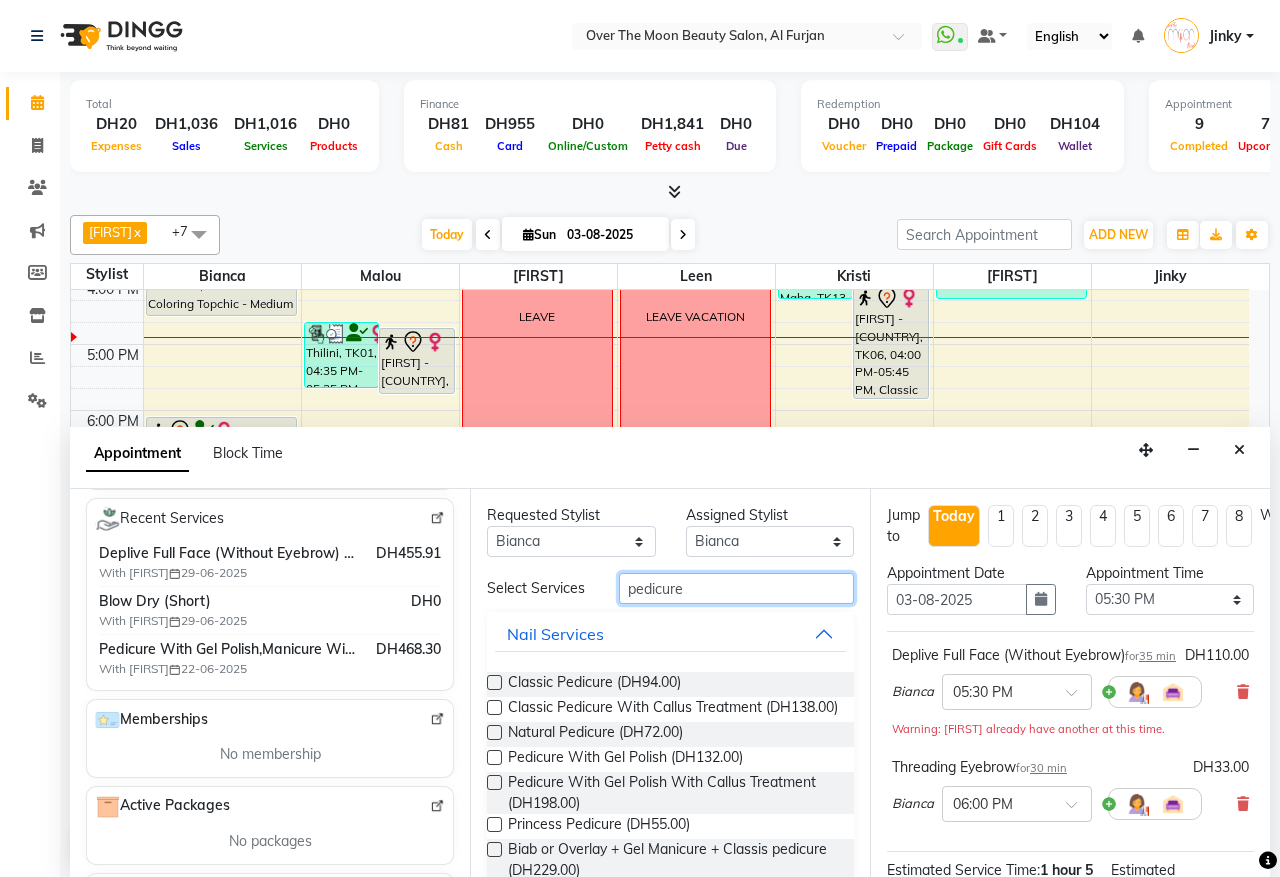 type on "pedicure" 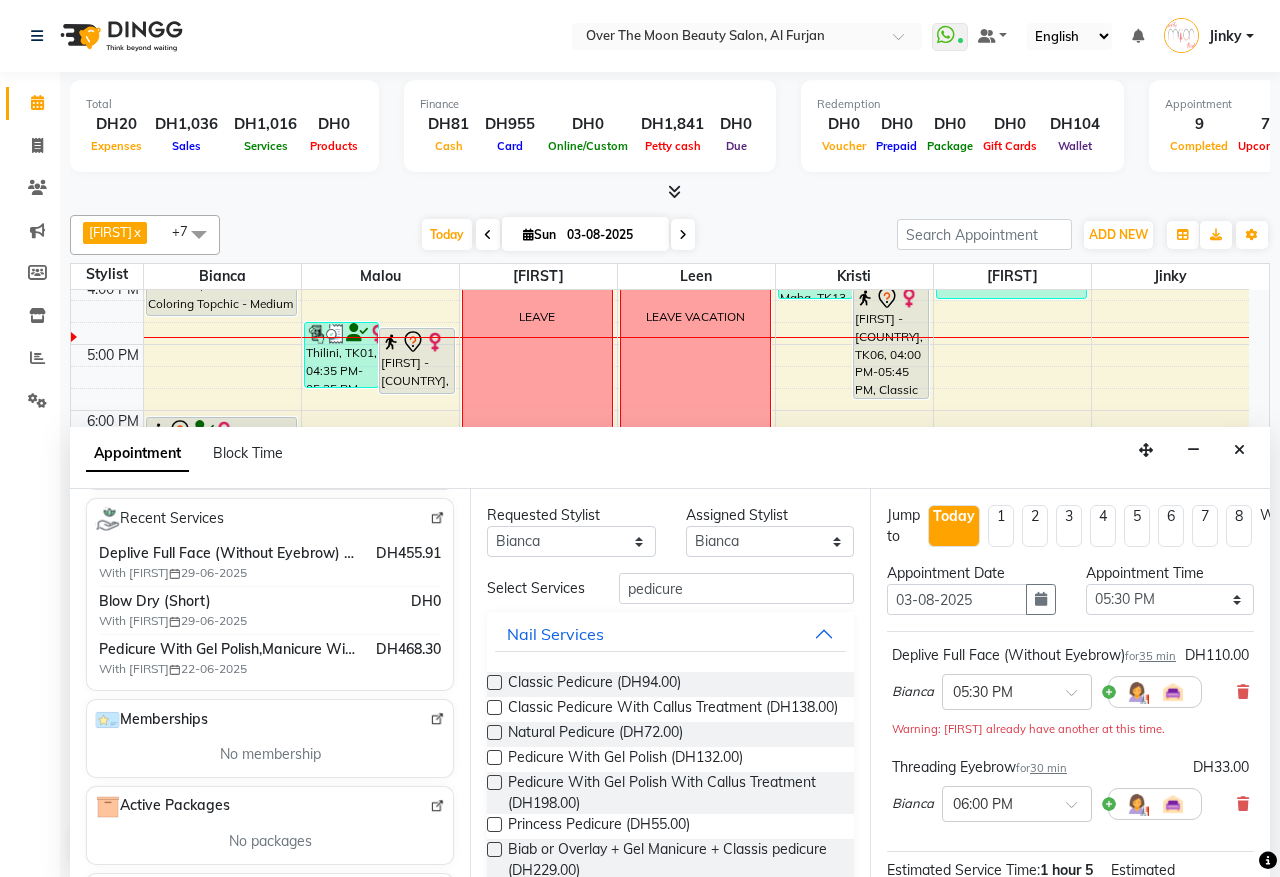 click at bounding box center (494, 757) 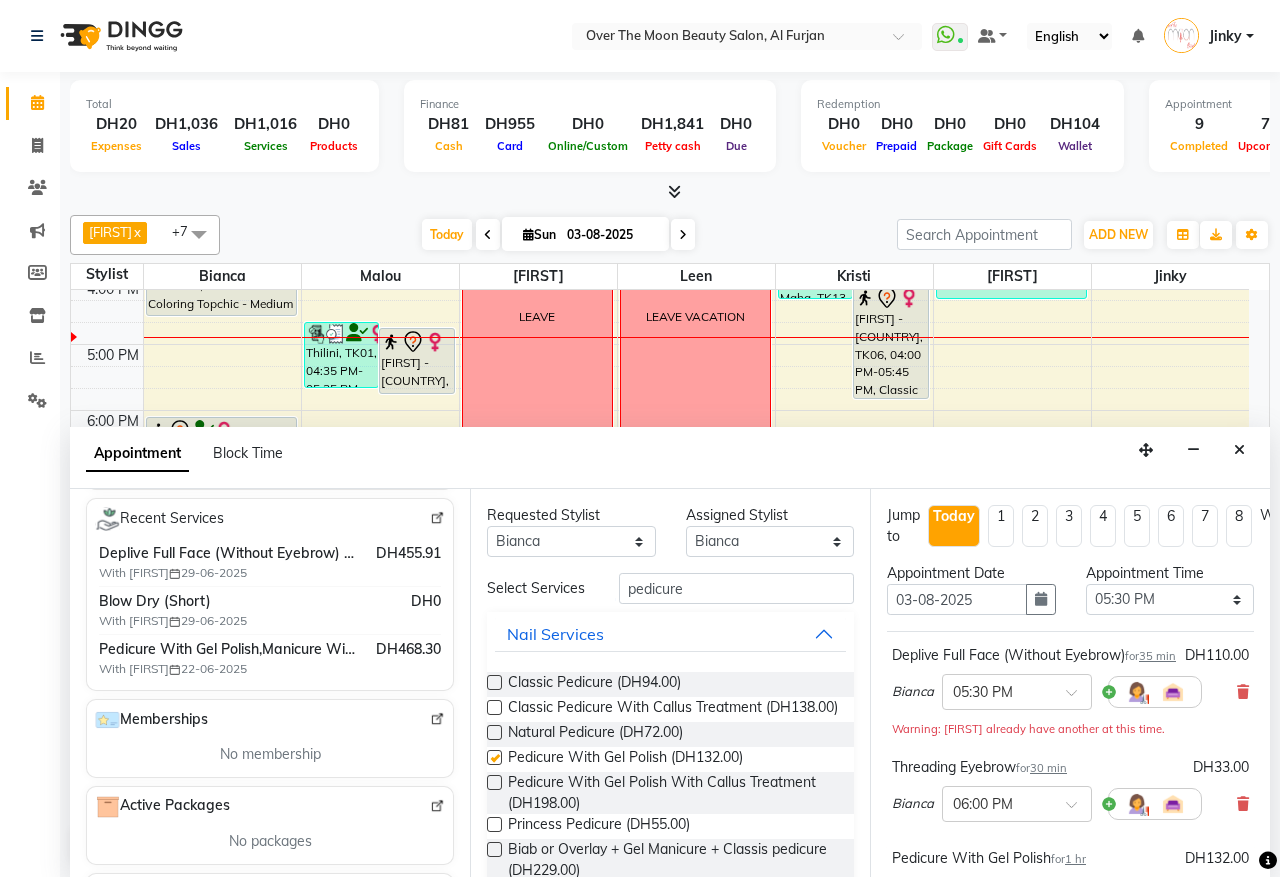 checkbox on "false" 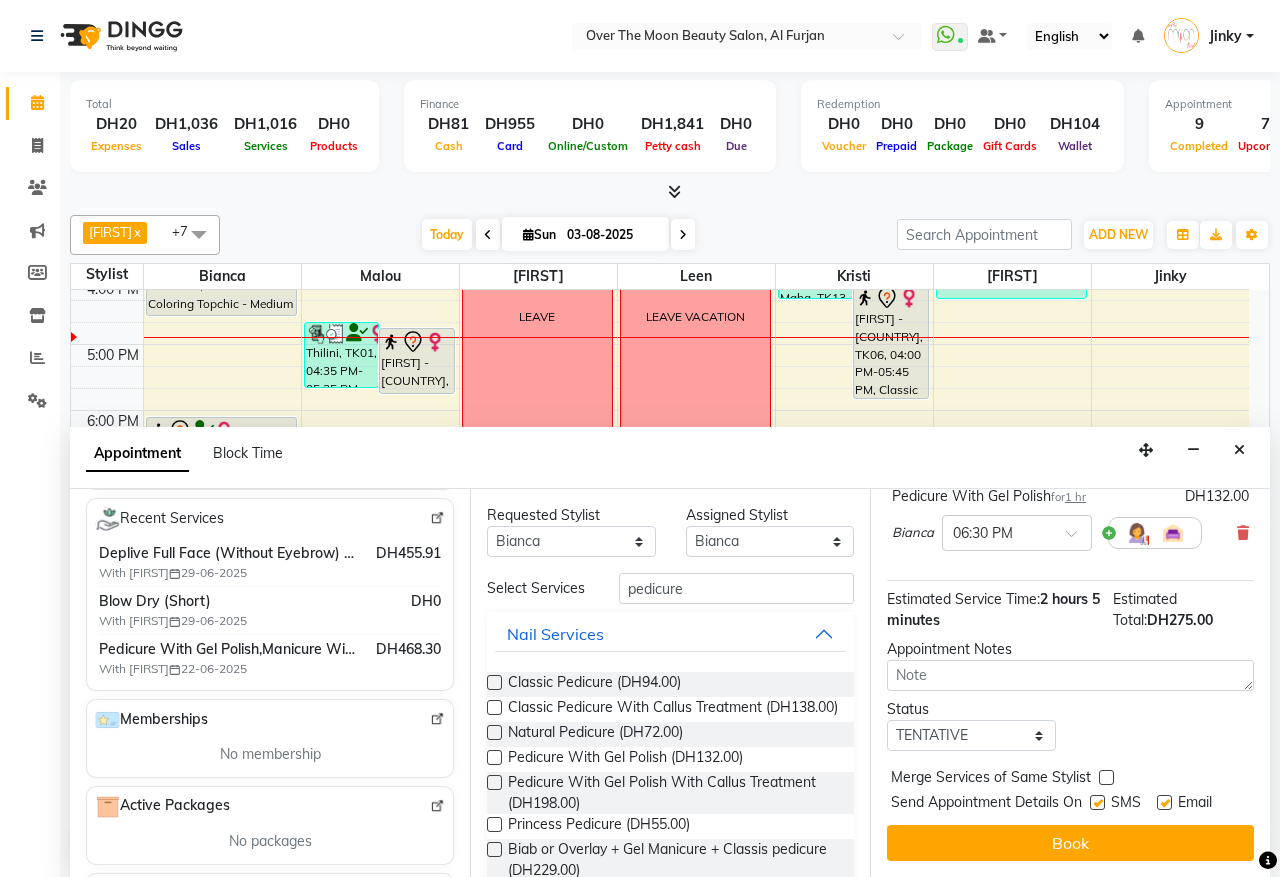 scroll, scrollTop: 403, scrollLeft: 0, axis: vertical 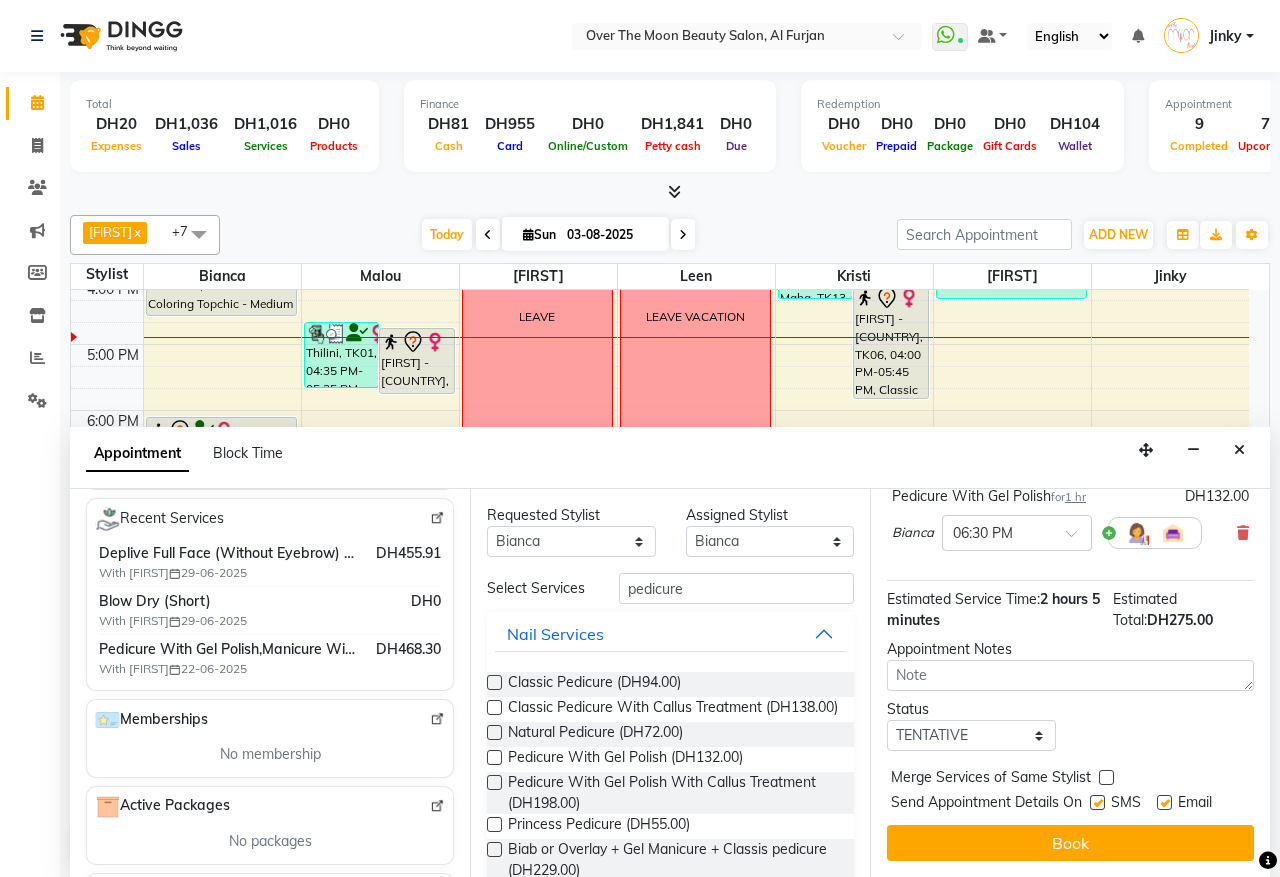 drag, startPoint x: 1102, startPoint y: 756, endPoint x: 1086, endPoint y: 796, distance: 43.081318 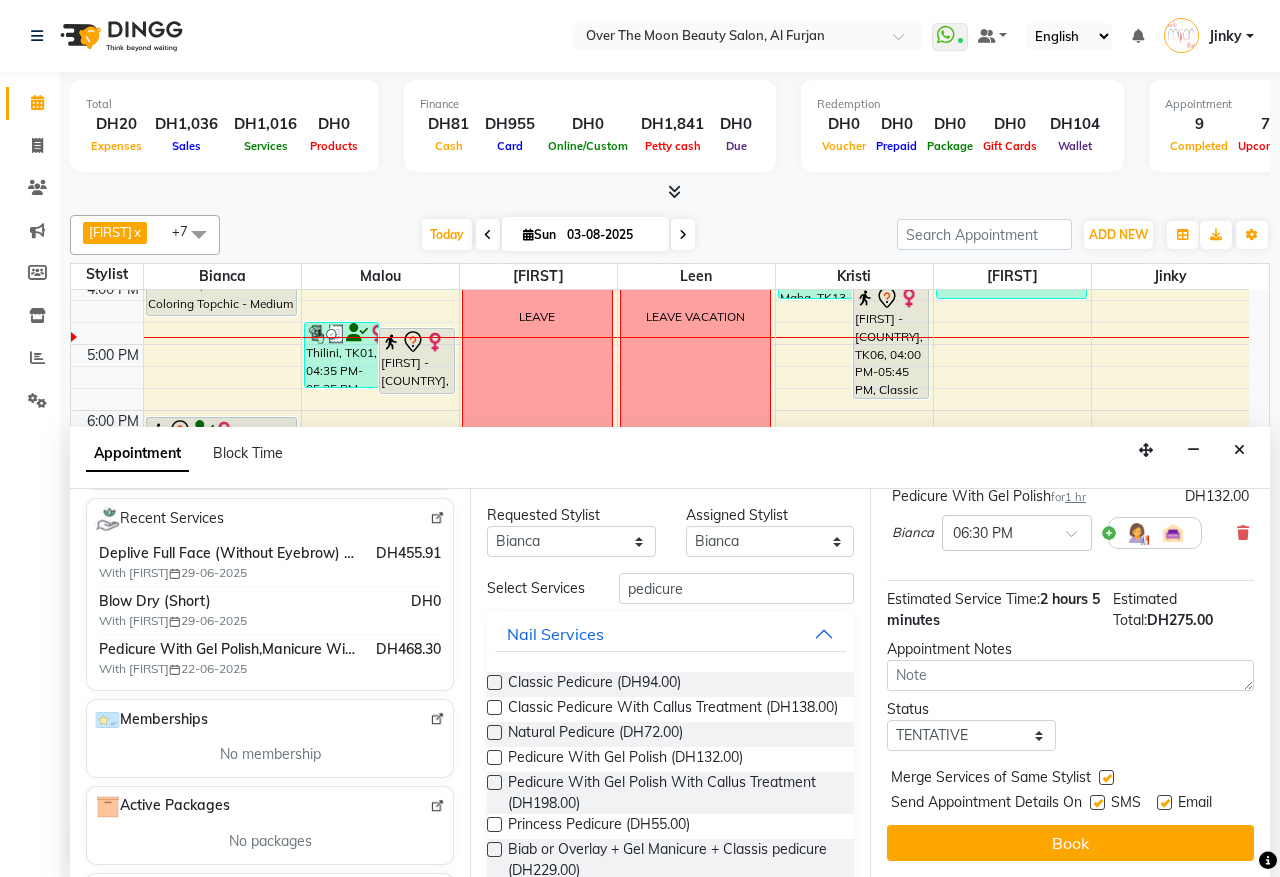 click on "Book" at bounding box center (1070, 843) 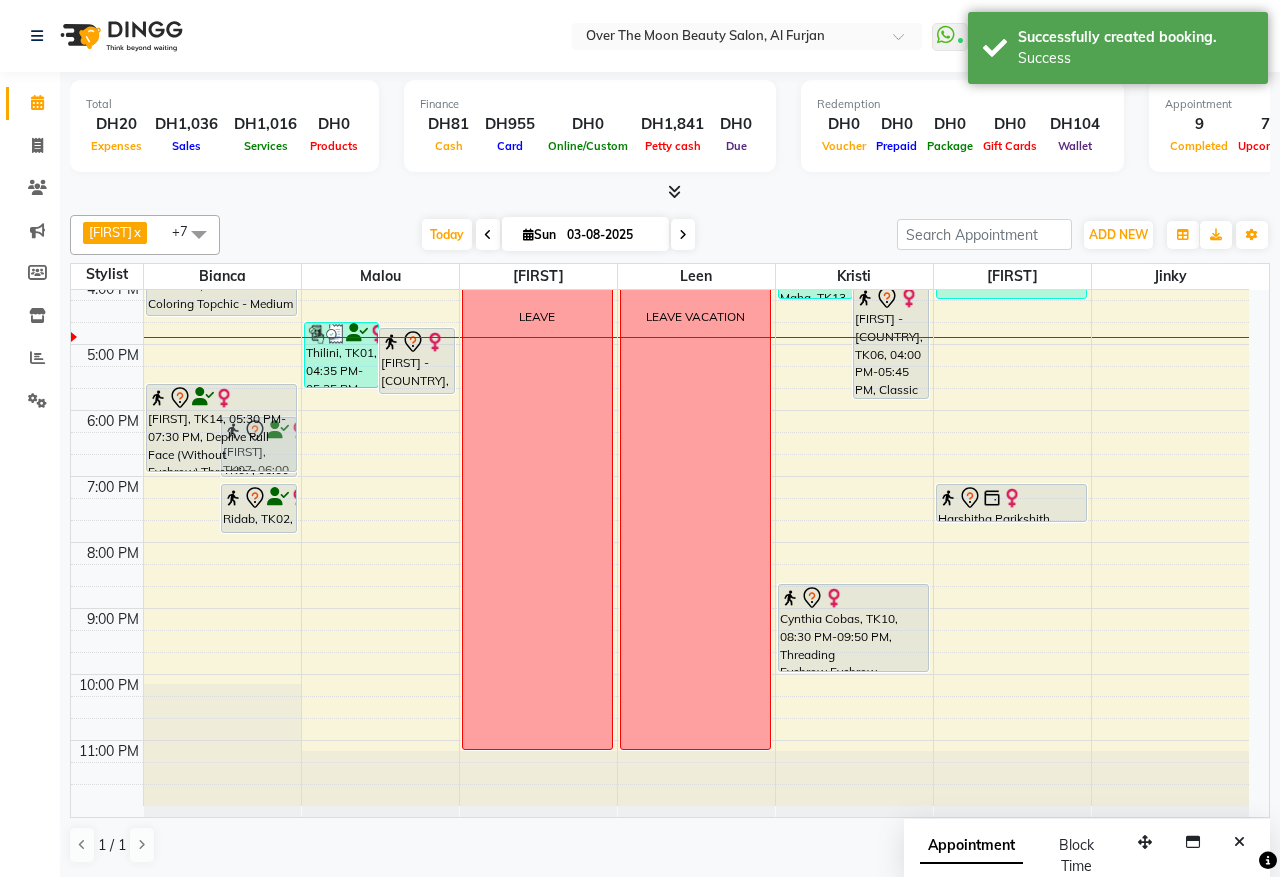 drag, startPoint x: 181, startPoint y: 513, endPoint x: 178, endPoint y: 477, distance: 36.124783 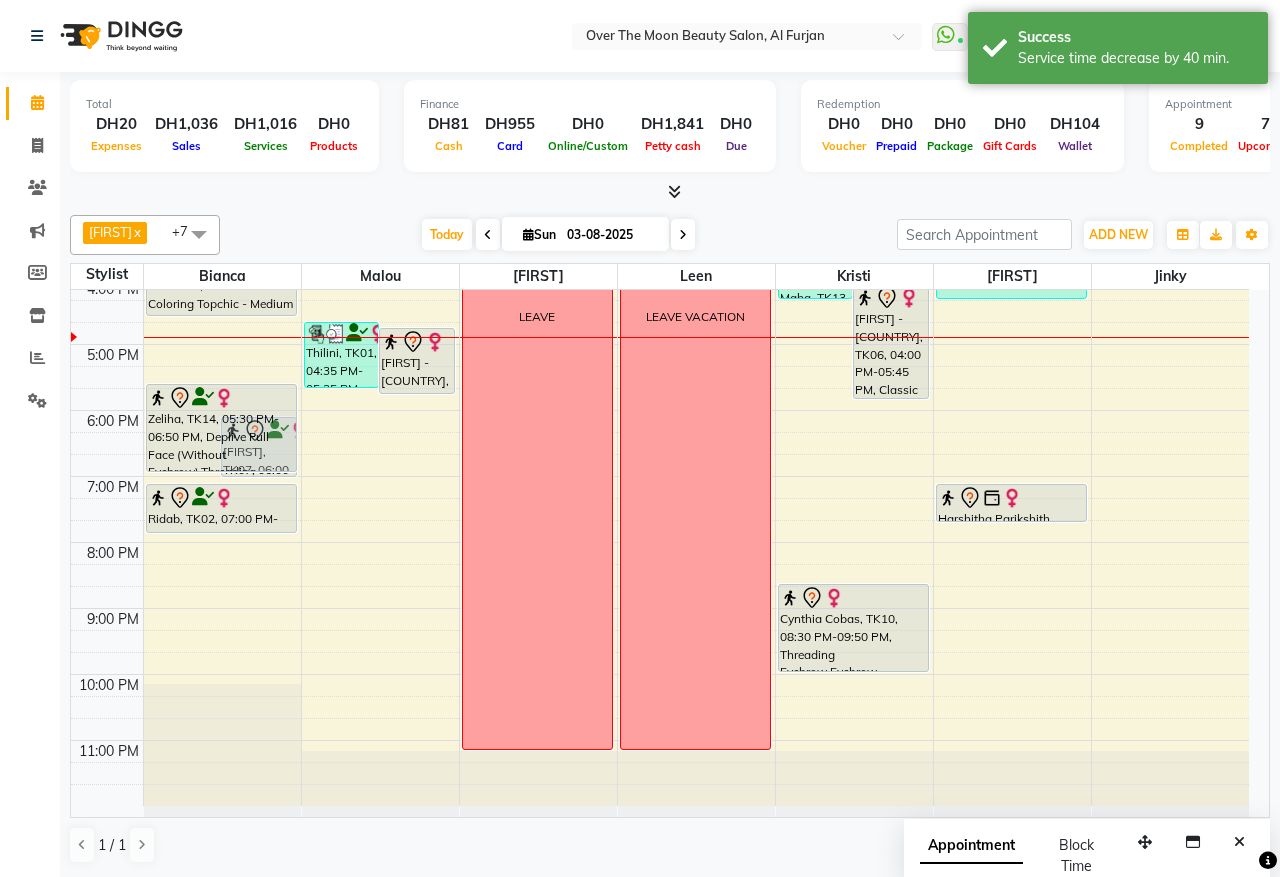 drag, startPoint x: 178, startPoint y: 466, endPoint x: 182, endPoint y: 483, distance: 17.464249 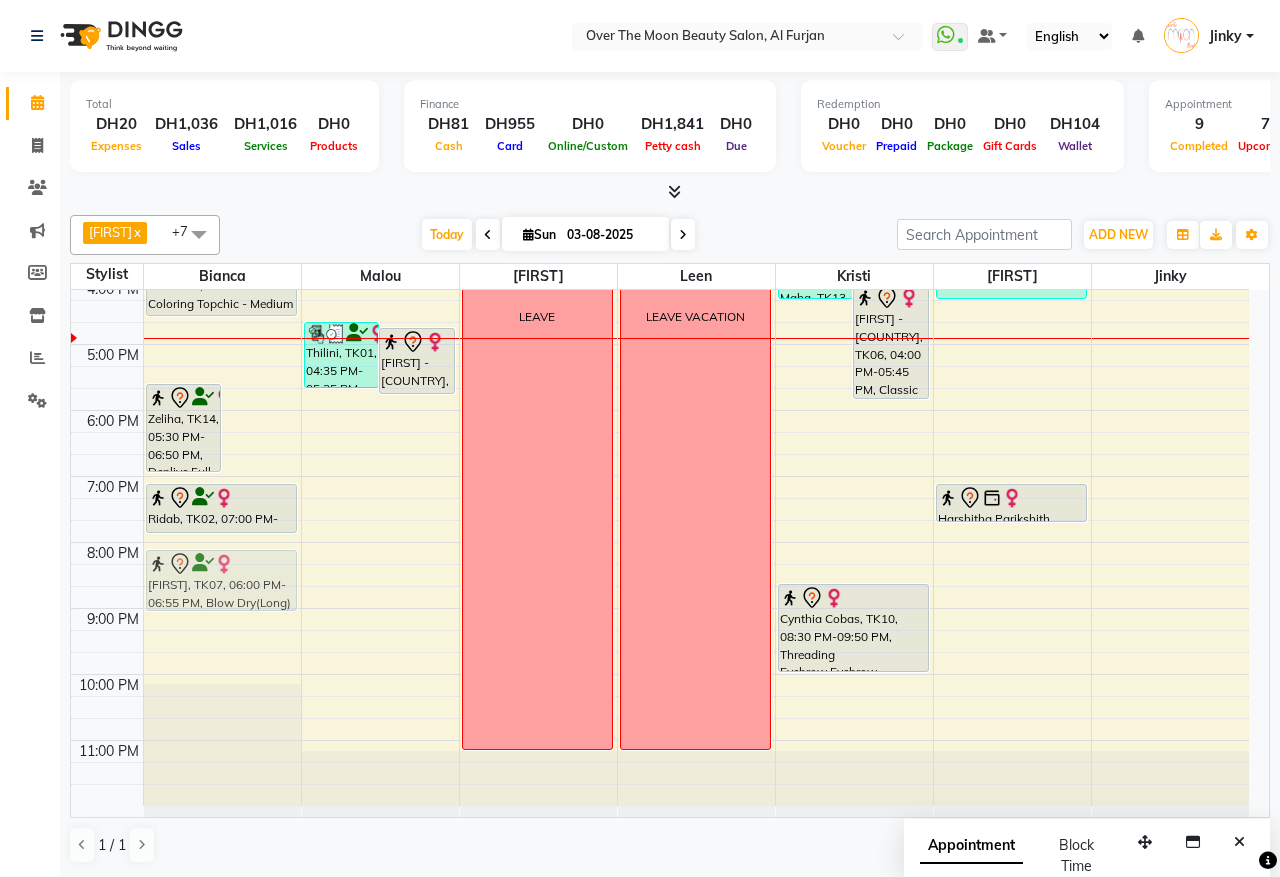 drag, startPoint x: 255, startPoint y: 445, endPoint x: 241, endPoint y: 576, distance: 131.74597 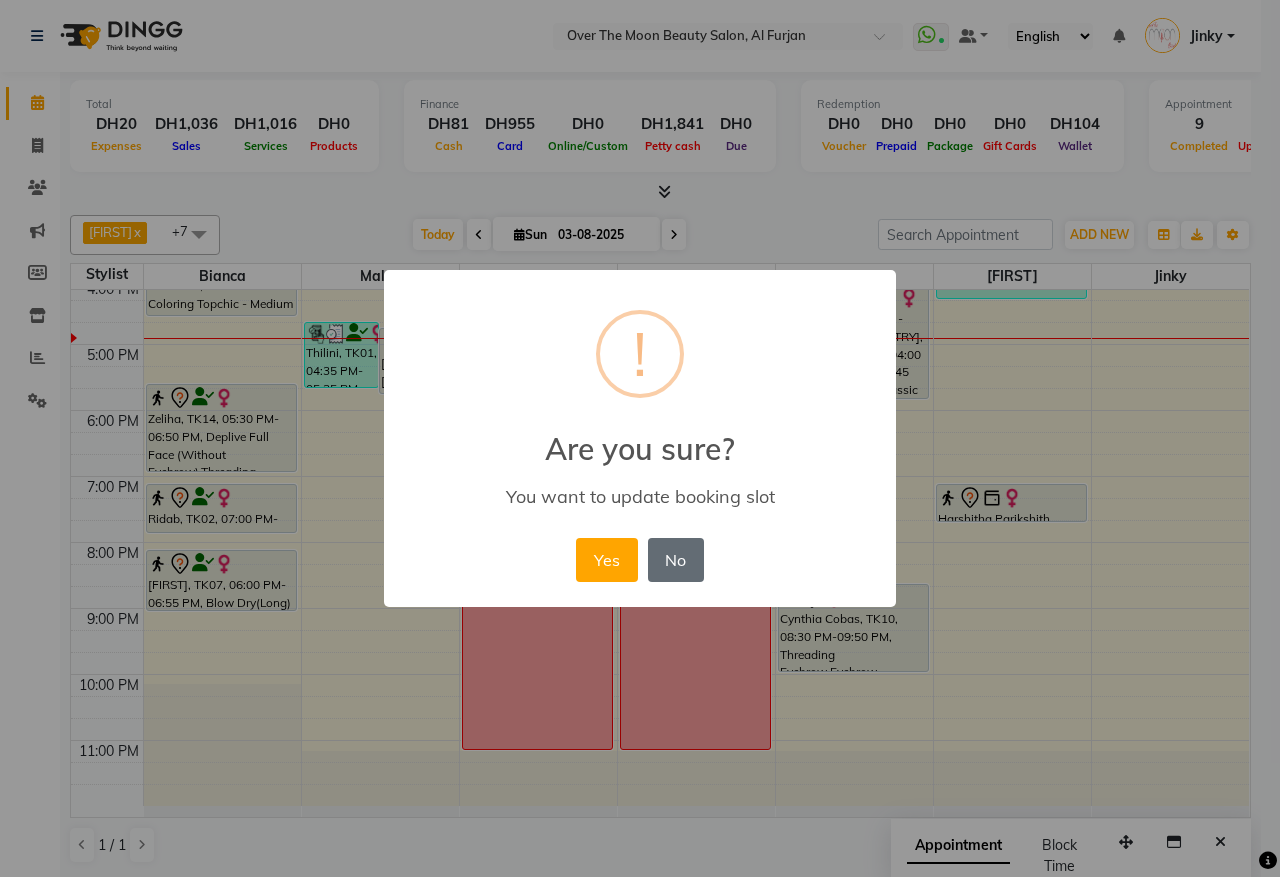 click on "No" at bounding box center (676, 560) 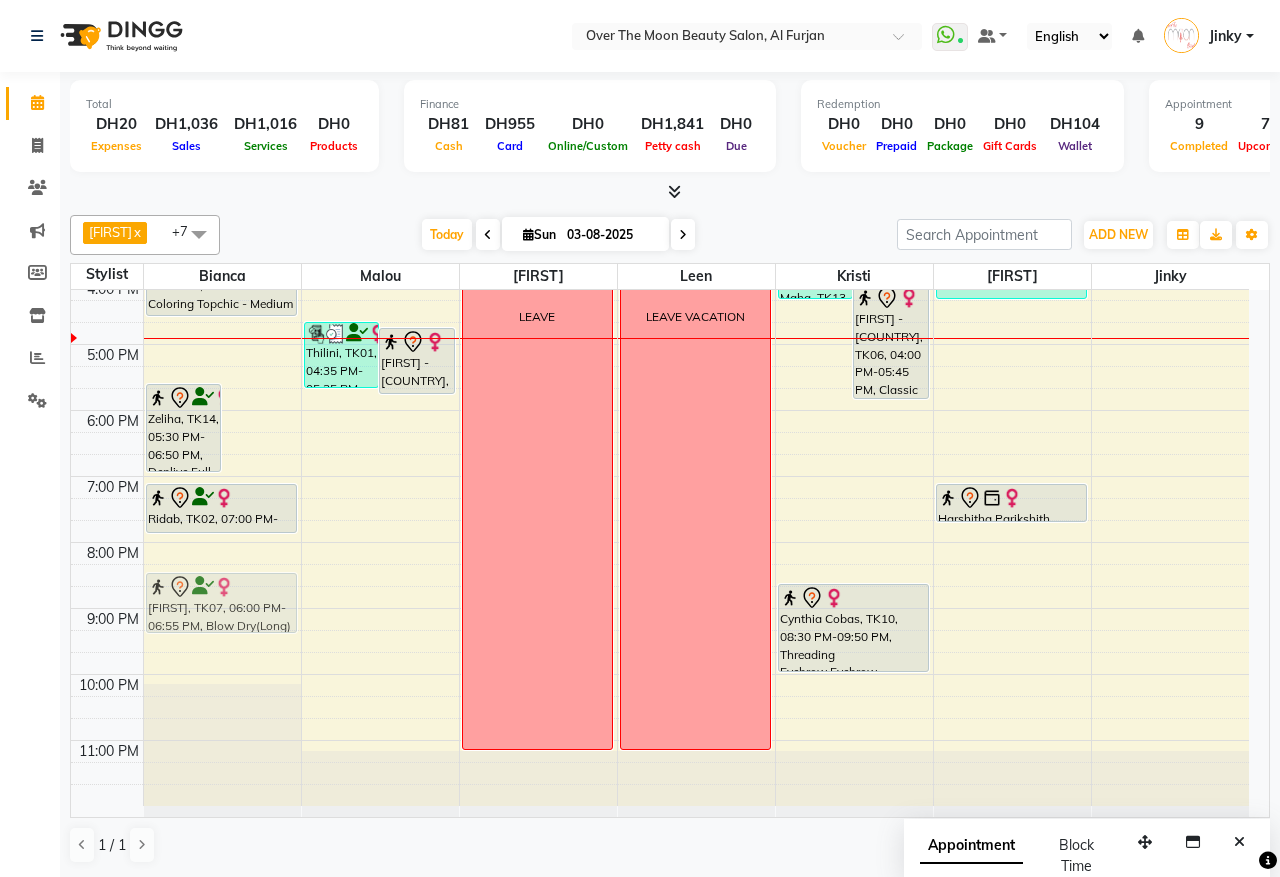 drag, startPoint x: 247, startPoint y: 448, endPoint x: 212, endPoint y: 602, distance: 157.9272 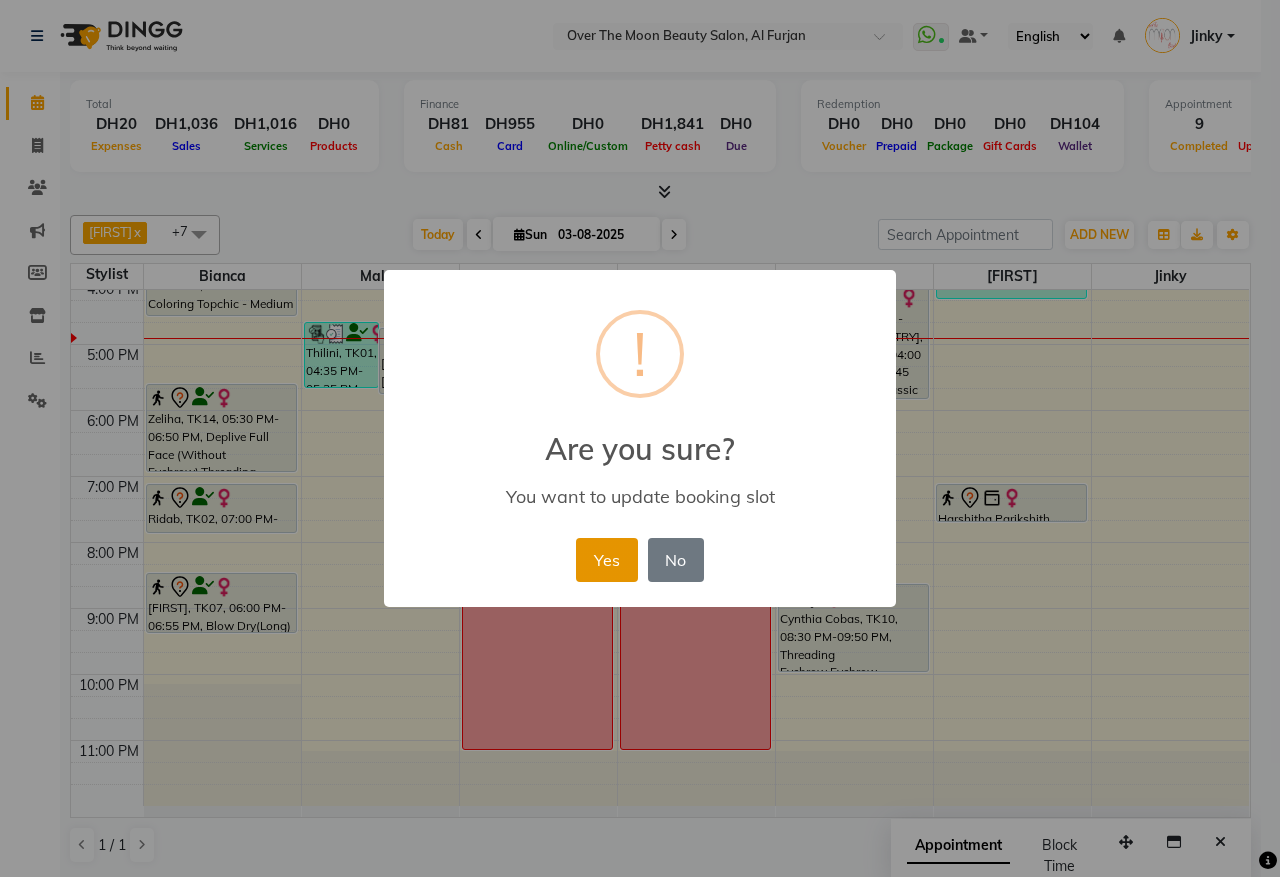 click on "Yes" at bounding box center (606, 560) 